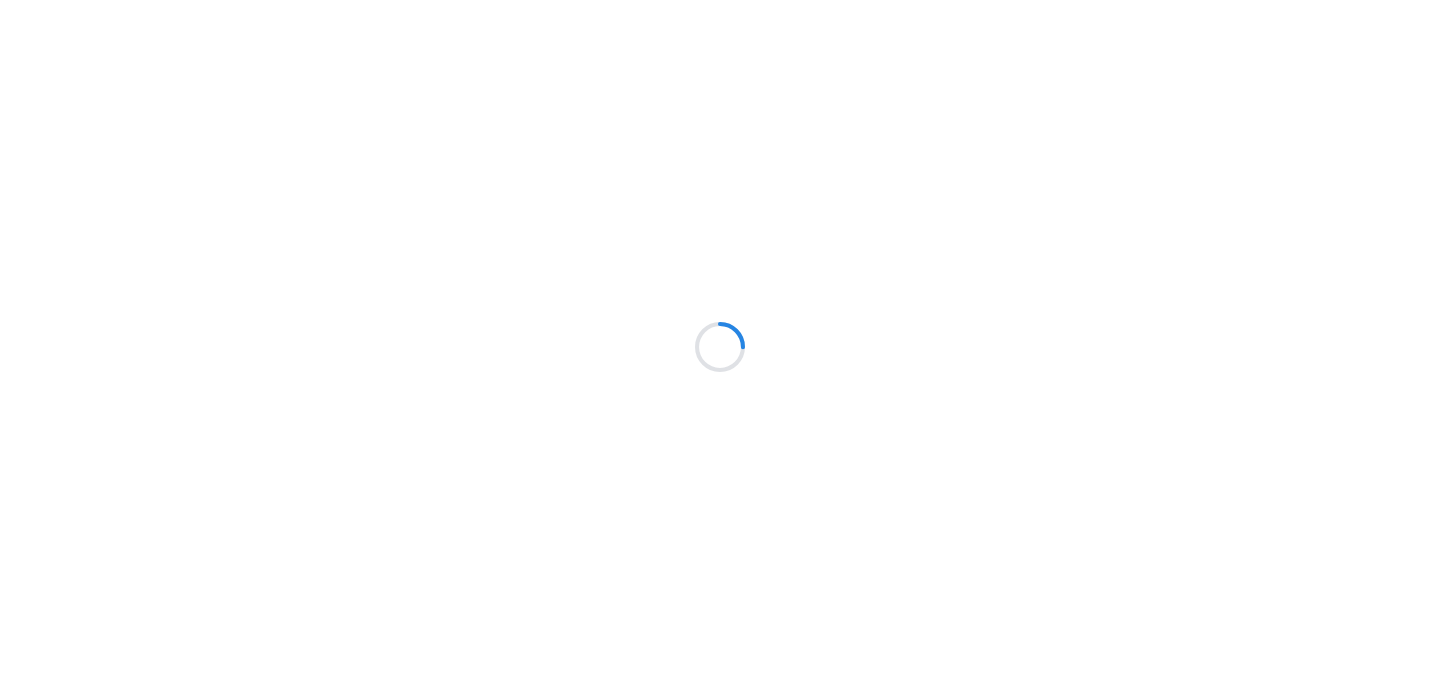 scroll, scrollTop: 0, scrollLeft: 0, axis: both 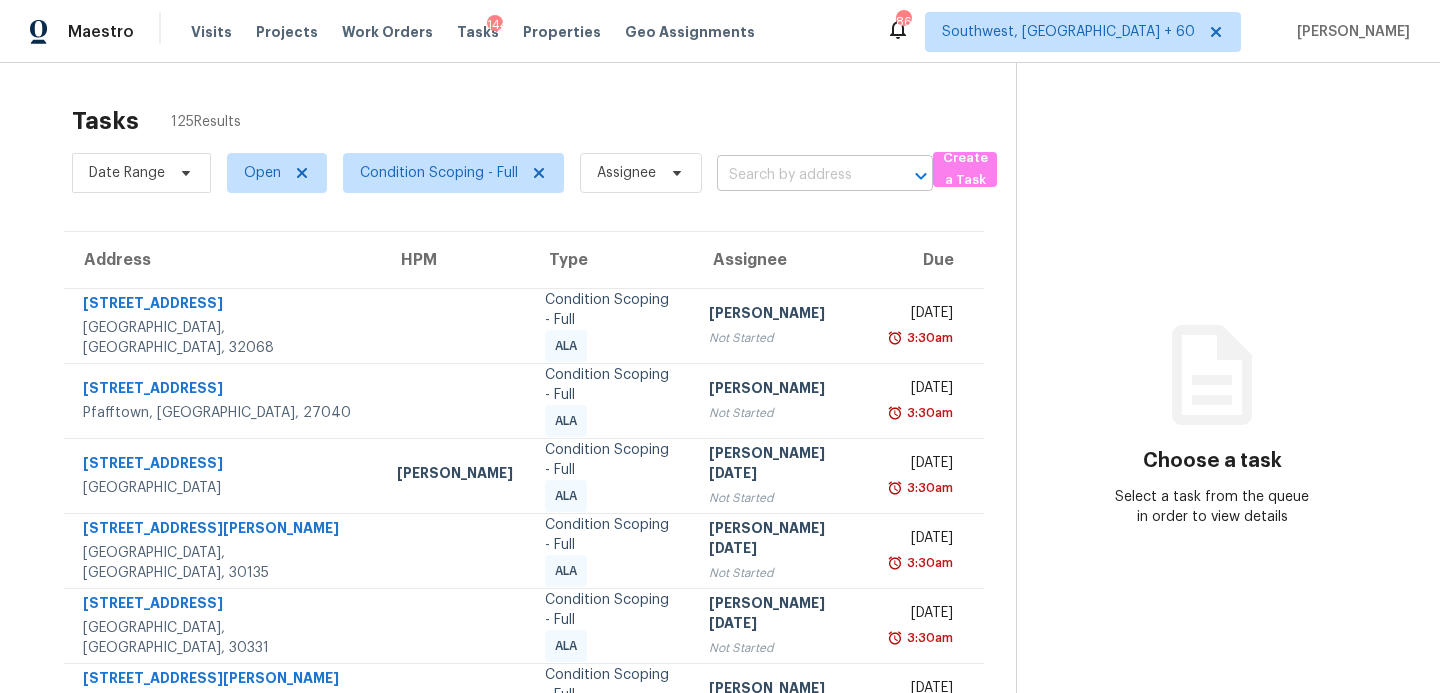 click at bounding box center (797, 175) 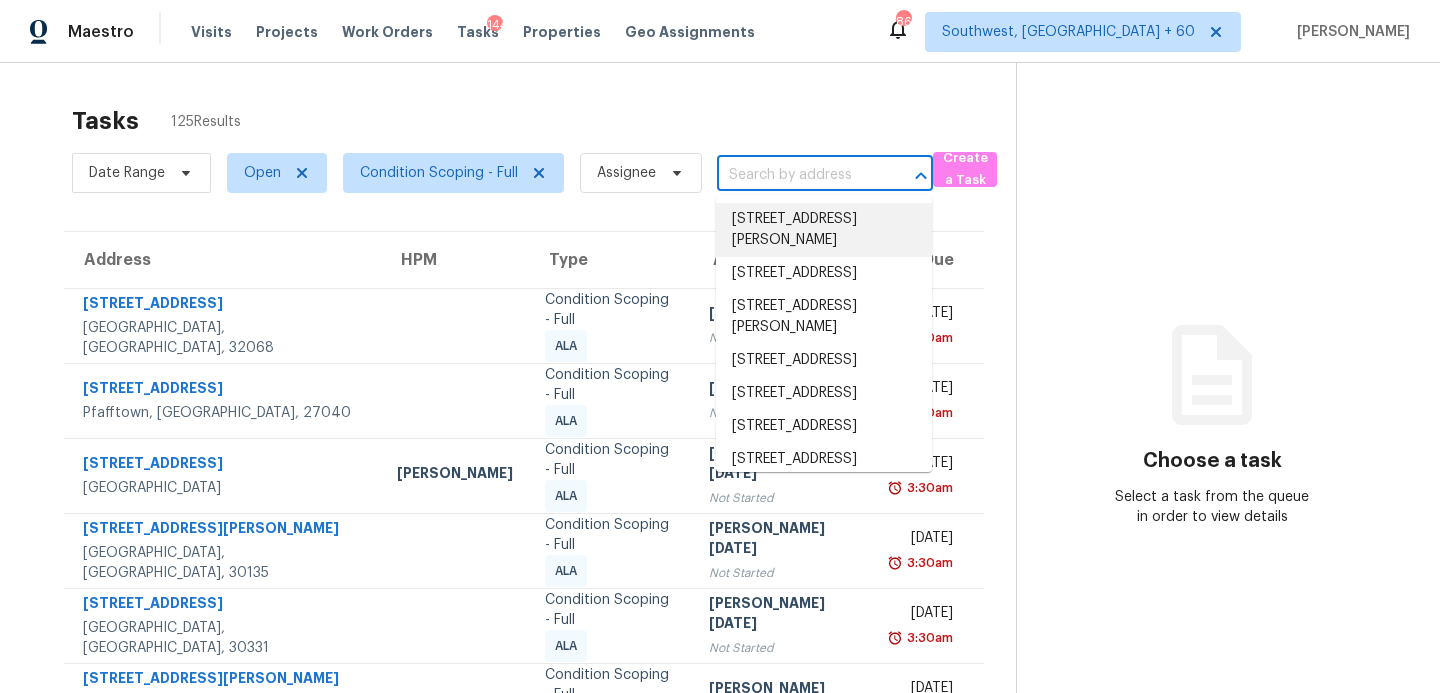 paste on "1739 Emerald Ave SW, Atlanta, GA, 30310" 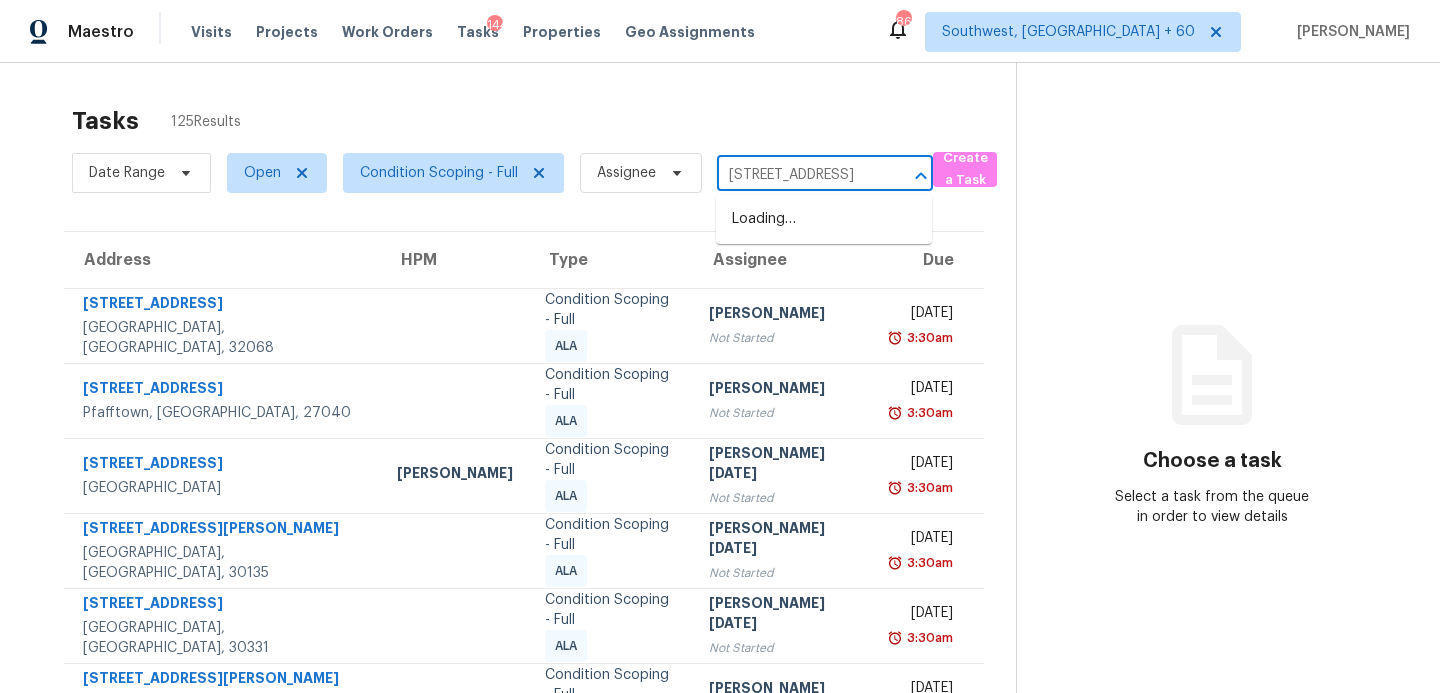 scroll, scrollTop: 0, scrollLeft: 122, axis: horizontal 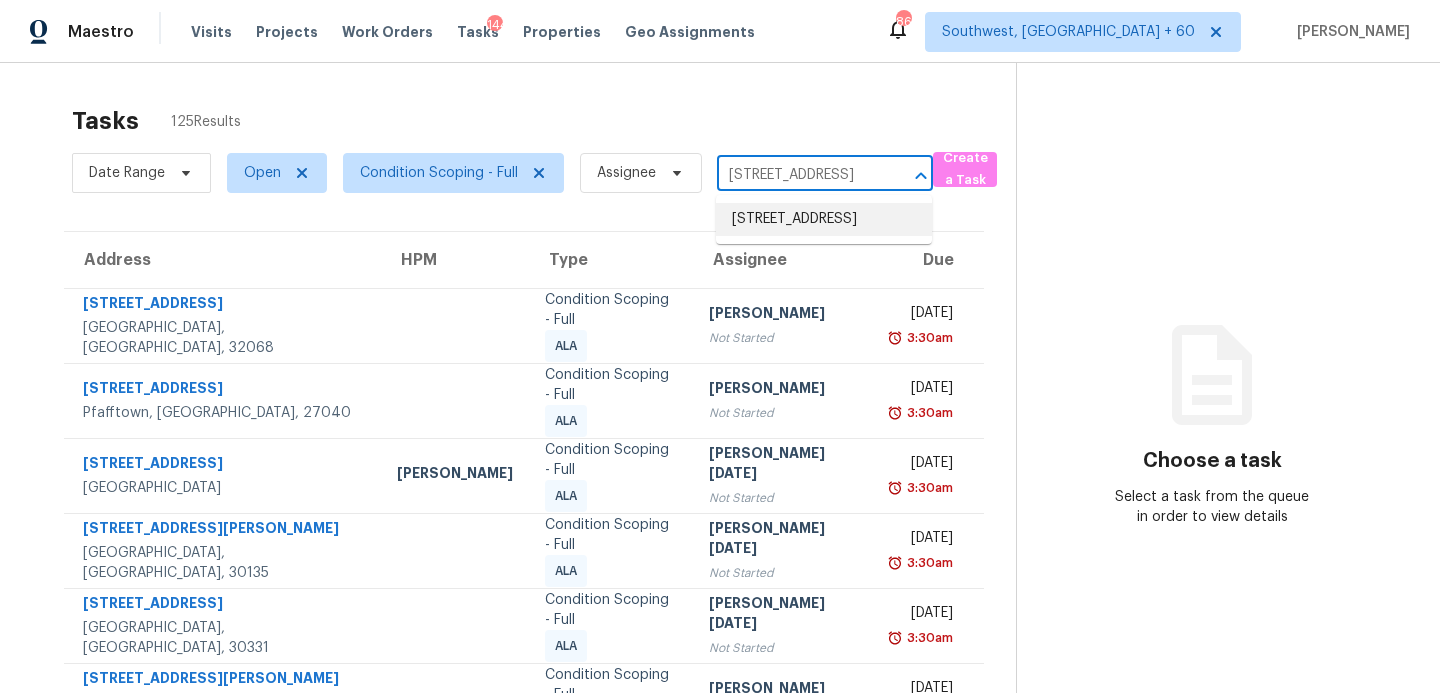 click on "1739 Emerald Ave SW, Atlanta, GA 30310" at bounding box center (824, 219) 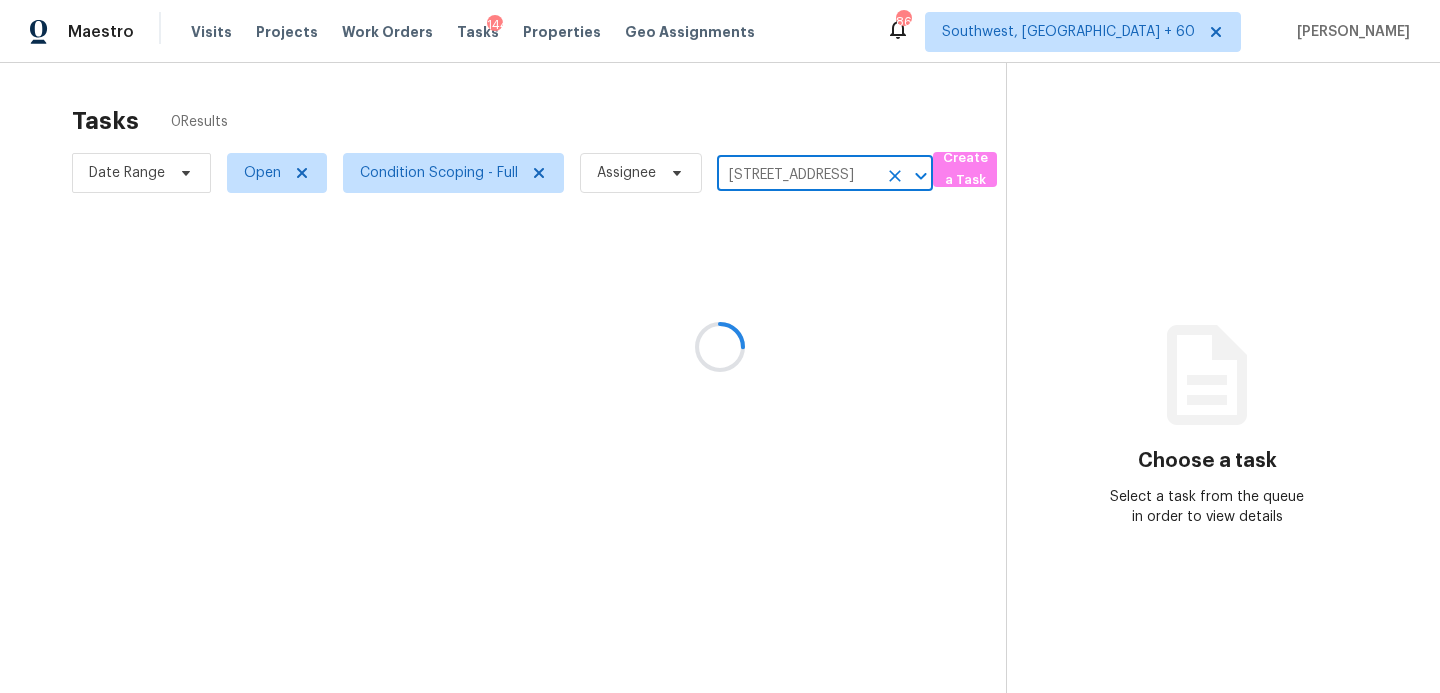 scroll, scrollTop: 0, scrollLeft: 0, axis: both 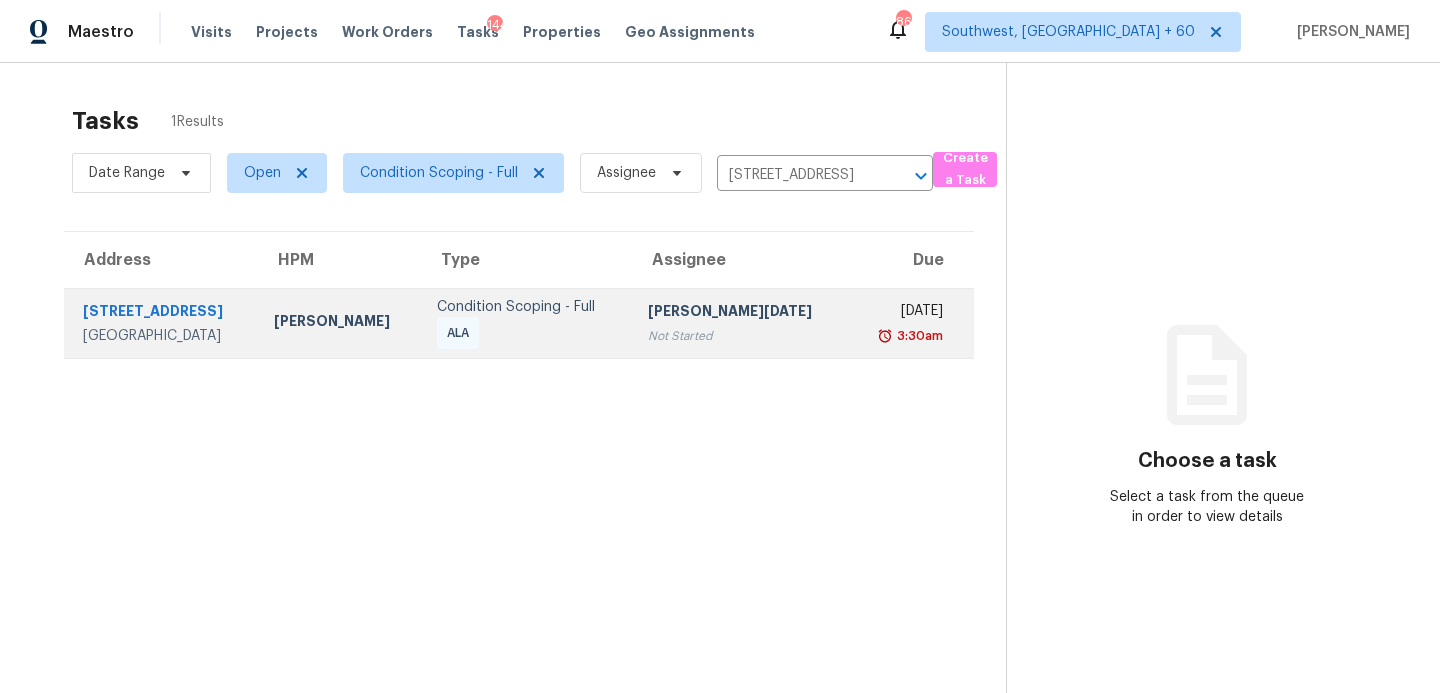 click on "Prabhu Raja Not Started" at bounding box center (740, 323) 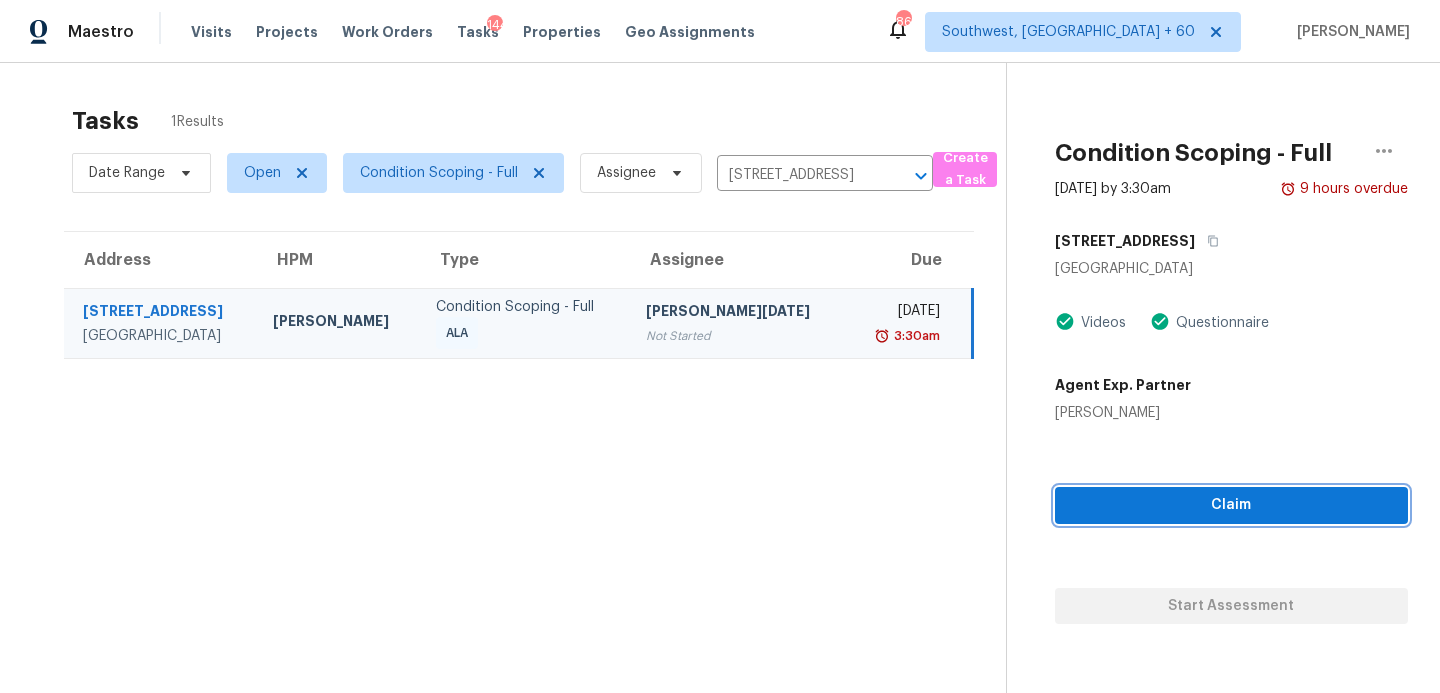 click on "Claim" at bounding box center (1231, 505) 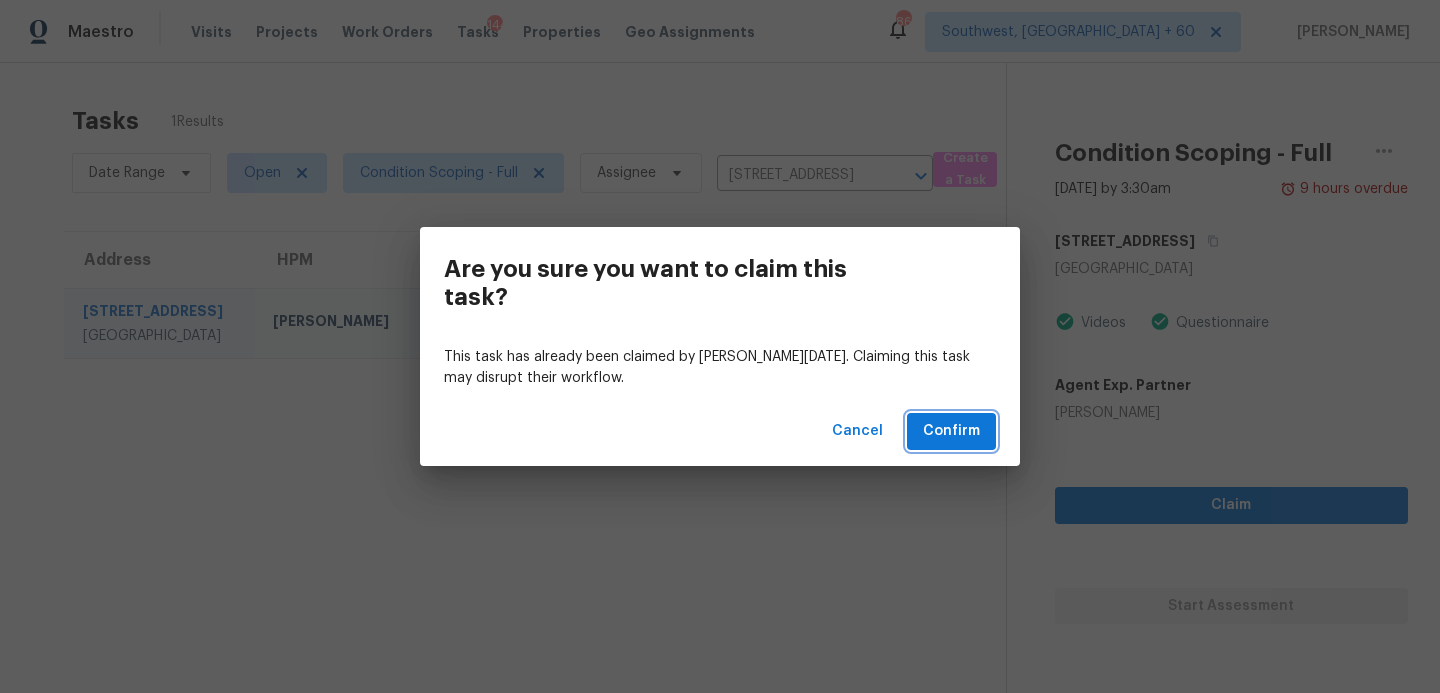 click on "Confirm" at bounding box center (951, 431) 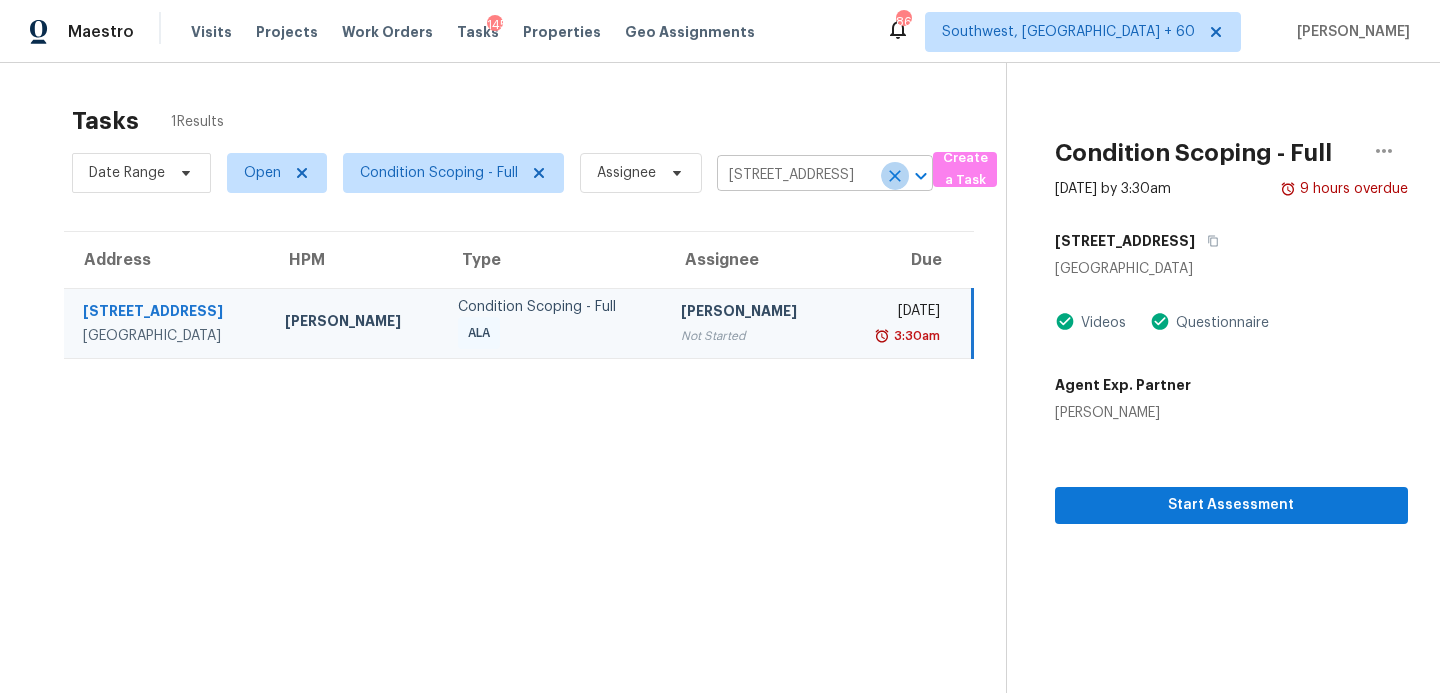 click 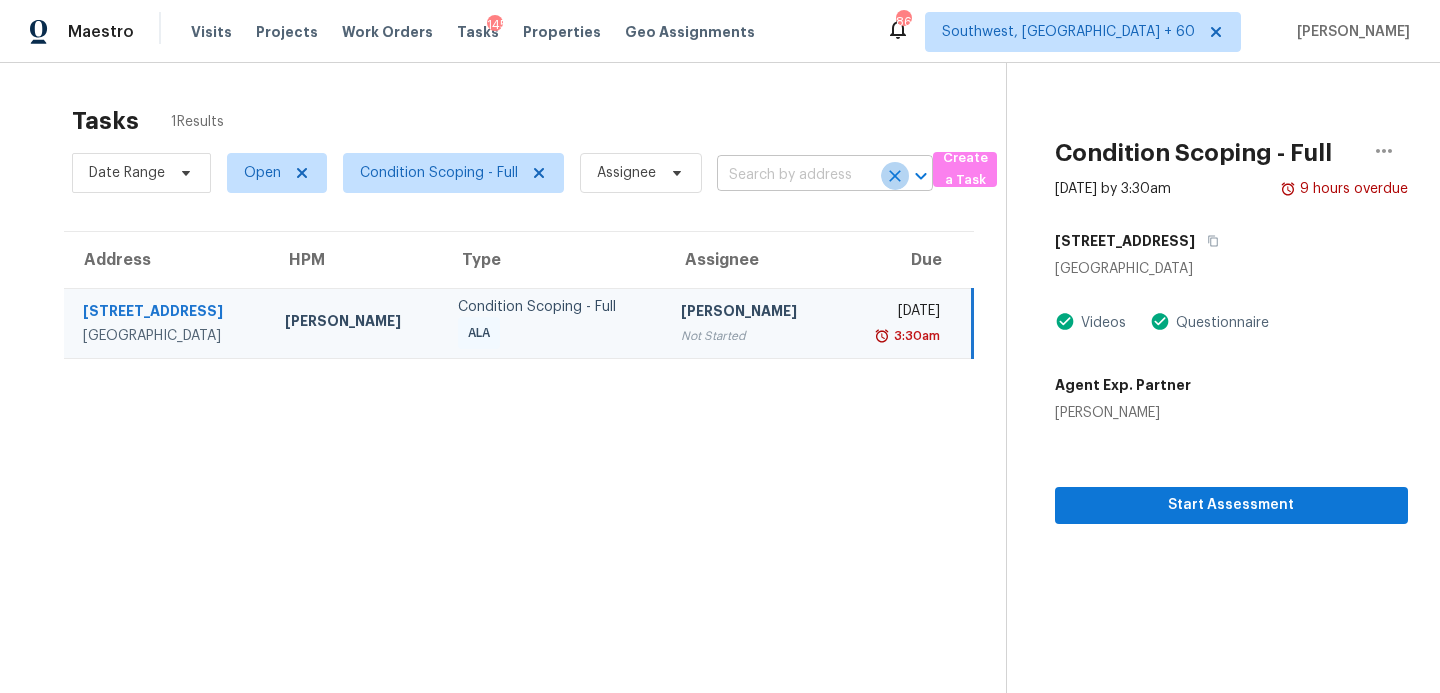 scroll, scrollTop: 0, scrollLeft: 0, axis: both 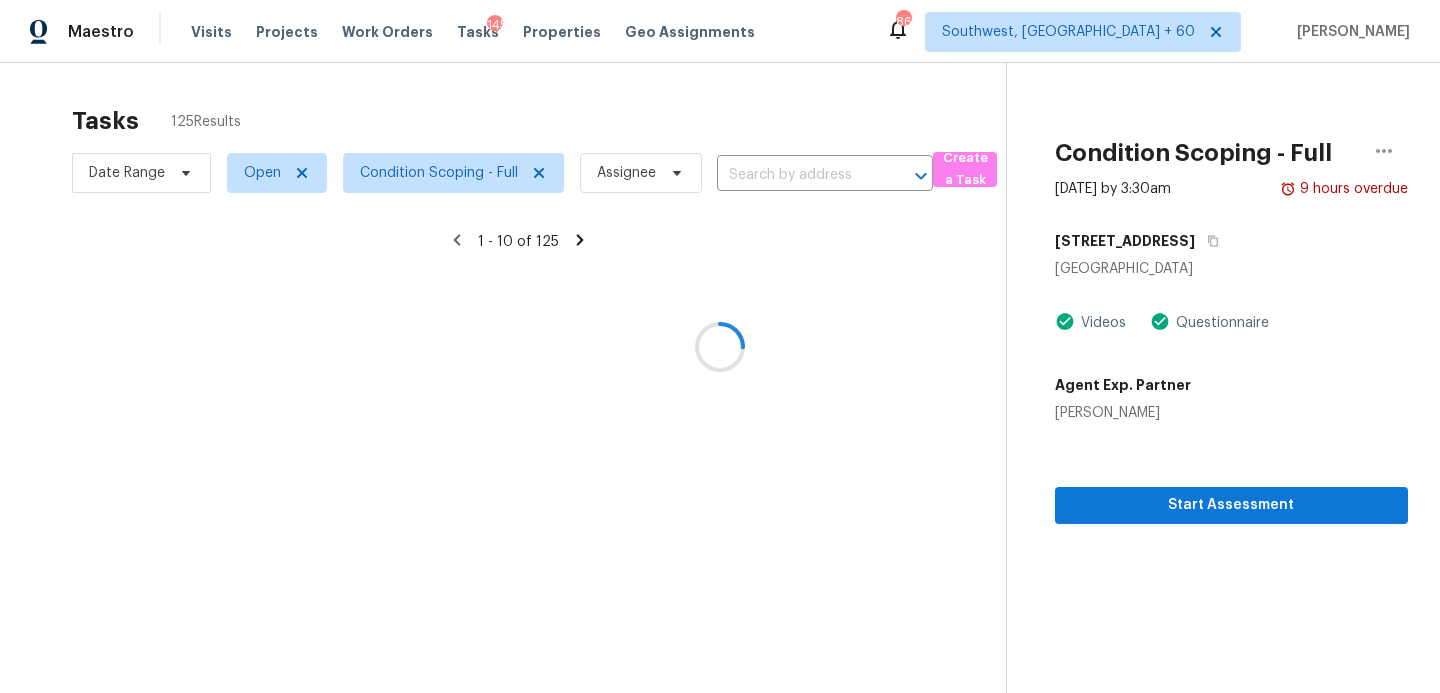 click at bounding box center [720, 346] 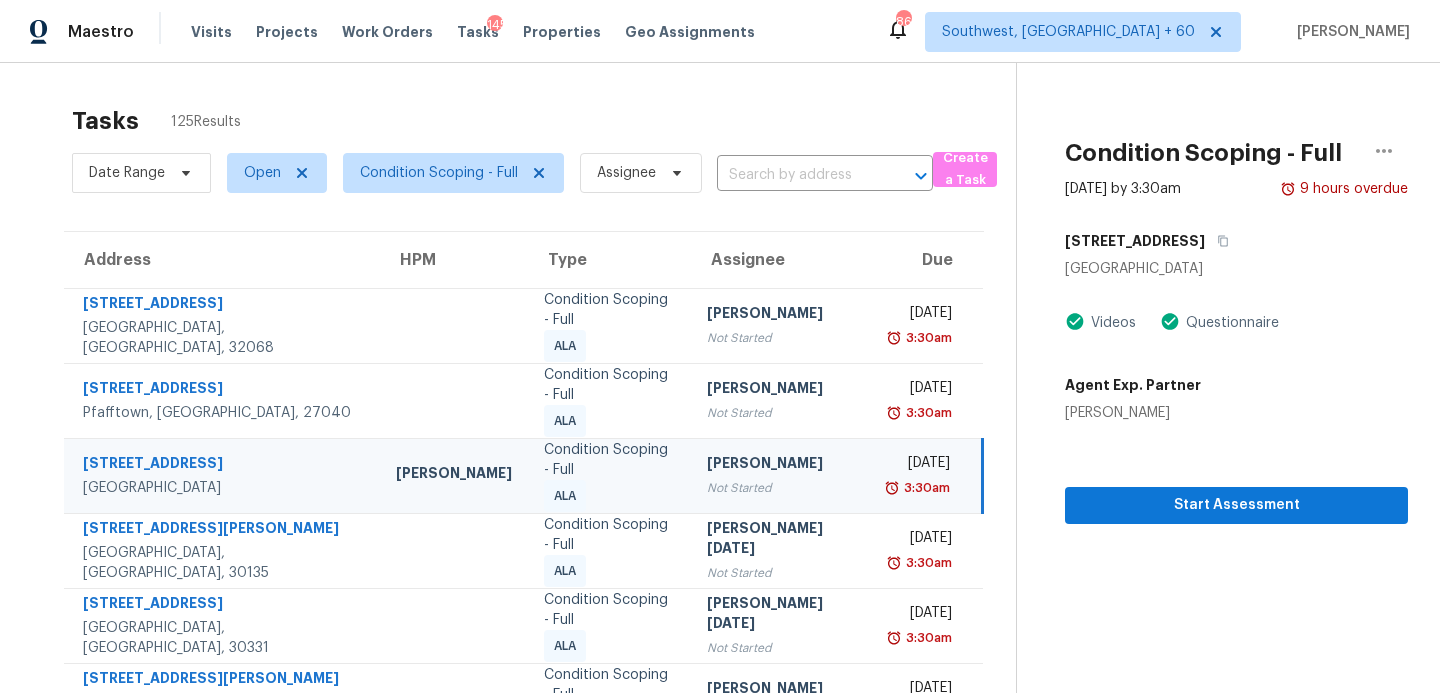 click at bounding box center [797, 175] 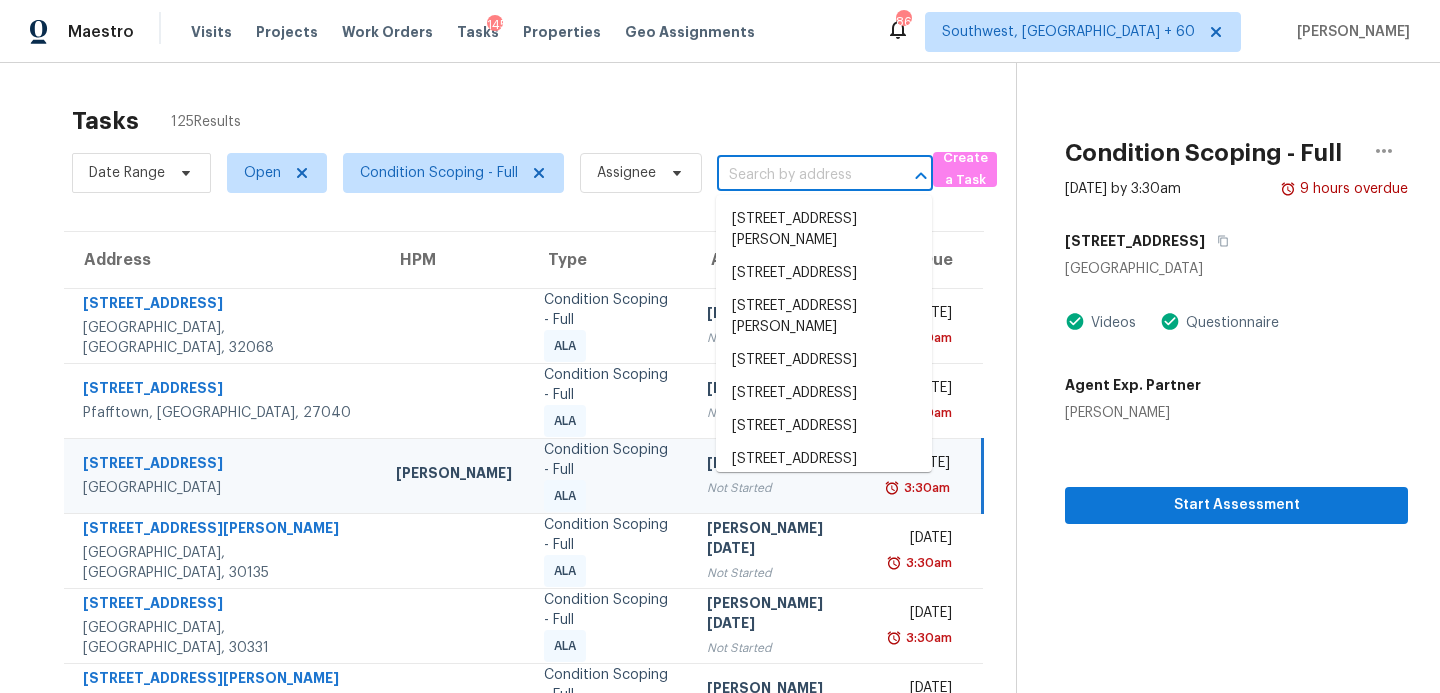 paste on "3671 Travelers Ct, Snellville, GA, 30039" 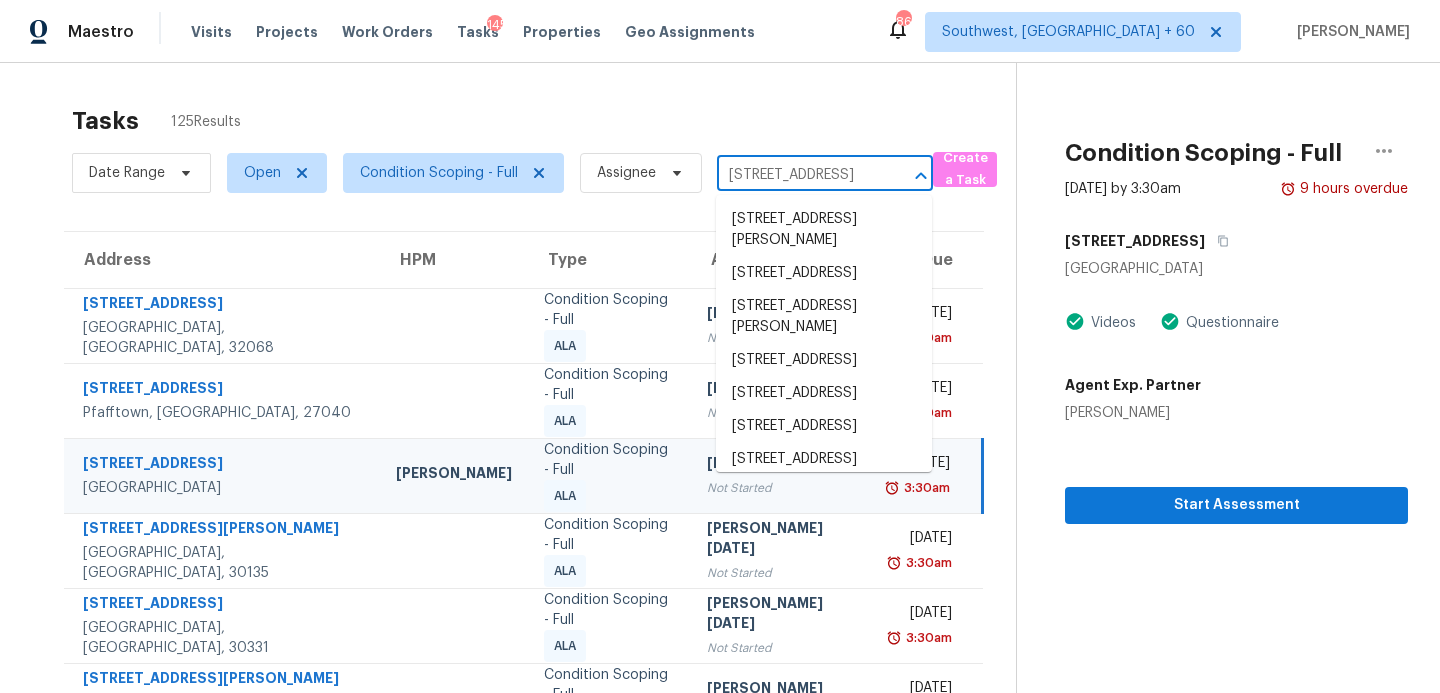 scroll, scrollTop: 0, scrollLeft: 112, axis: horizontal 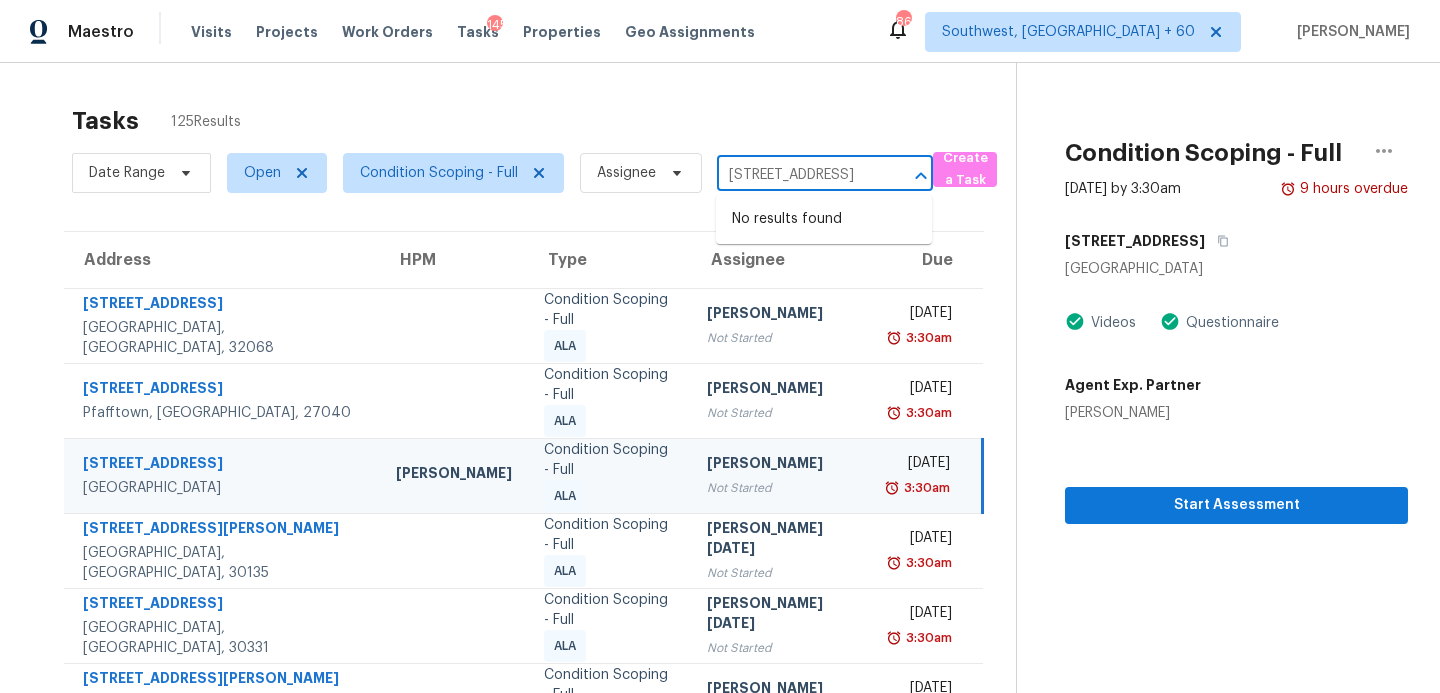 type on "3671 Travelers Ct, Snellville, GA, 30039" 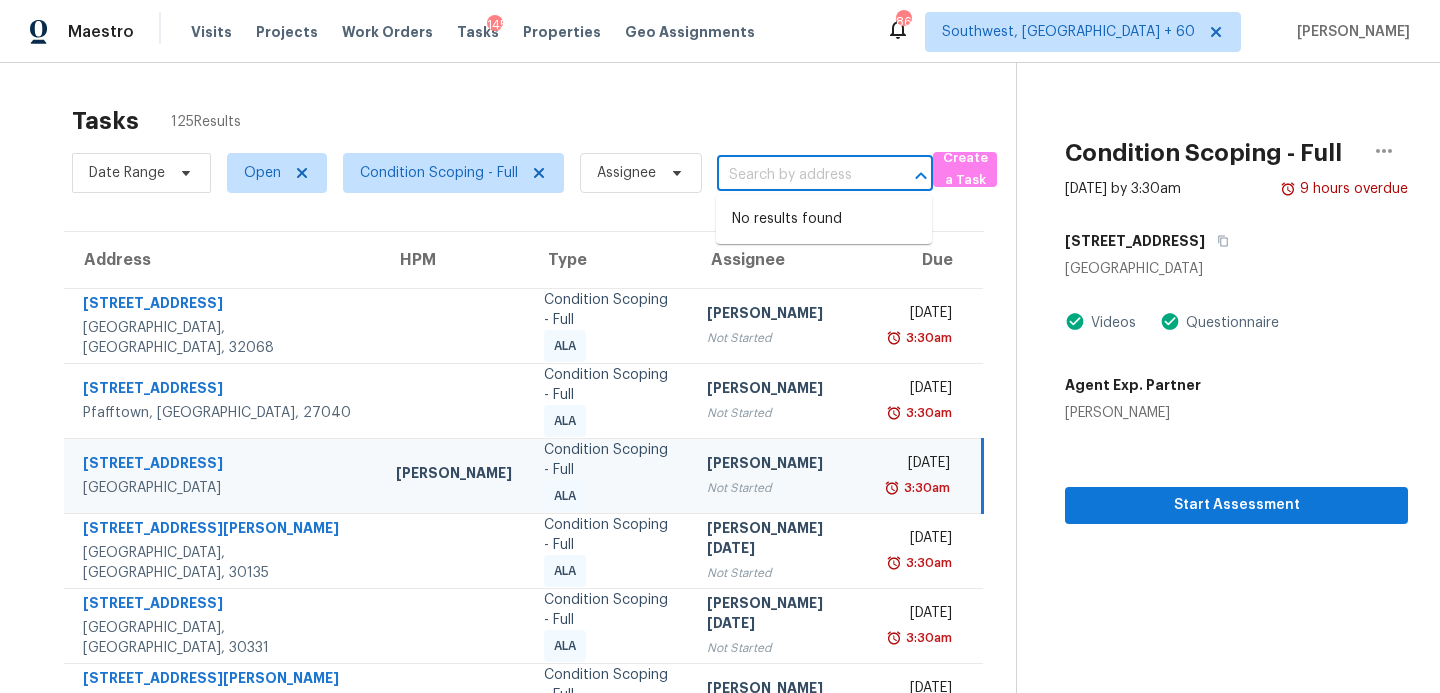 click on "Tasks 125  Results Date Range Open Condition Scoping - Full Assignee ​ Create a Task Address HPM Type Assignee Due 2634 Pinewood Blvd S   Middleburg, FL, 32068 Condition Scoping - Full ALA Mahendren SR Not Started Tue, Jul 15th 2025 3:30am 4260 Lochurst Dr   Pfafftown, NC, 27040 Condition Scoping - Full ALA Vigneshwaran B Not Started Tue, Jul 15th 2025 3:30am 1739 Emerald Ave SW   Atlanta, GA, 30310 Tim Godfrey Condition Scoping - Full ALA Sakthivel Chandran Not Started Tue, Jul 15th 2025 3:30am 6050 Dorsett Shoals Rd   Douglasville, GA, 30135 Condition Scoping - Full ALA Prabhu Raja Not Started Tue, Jul 15th 2025 3:30am 765 Crestwell Cir SW   Atlanta, GA, 30331 Condition Scoping - Full ALA Prabhu Raja Not Started Tue, Jul 15th 2025 3:30am 5712 Turner Store Ln   Raleigh, NC, 27603 Condition Scoping - Full ALA Salma Ansari Not Started Tue, Jul 15th 2025 3:30am 3671 Travelers Ct   Snellville, GA, 30039 Condition Scoping - Full ALA Soumya Ranjan Dash Not Started Tue, Jul 15th 2025 3:30am 1677 Fairntosh Dr" at bounding box center (720, 577) 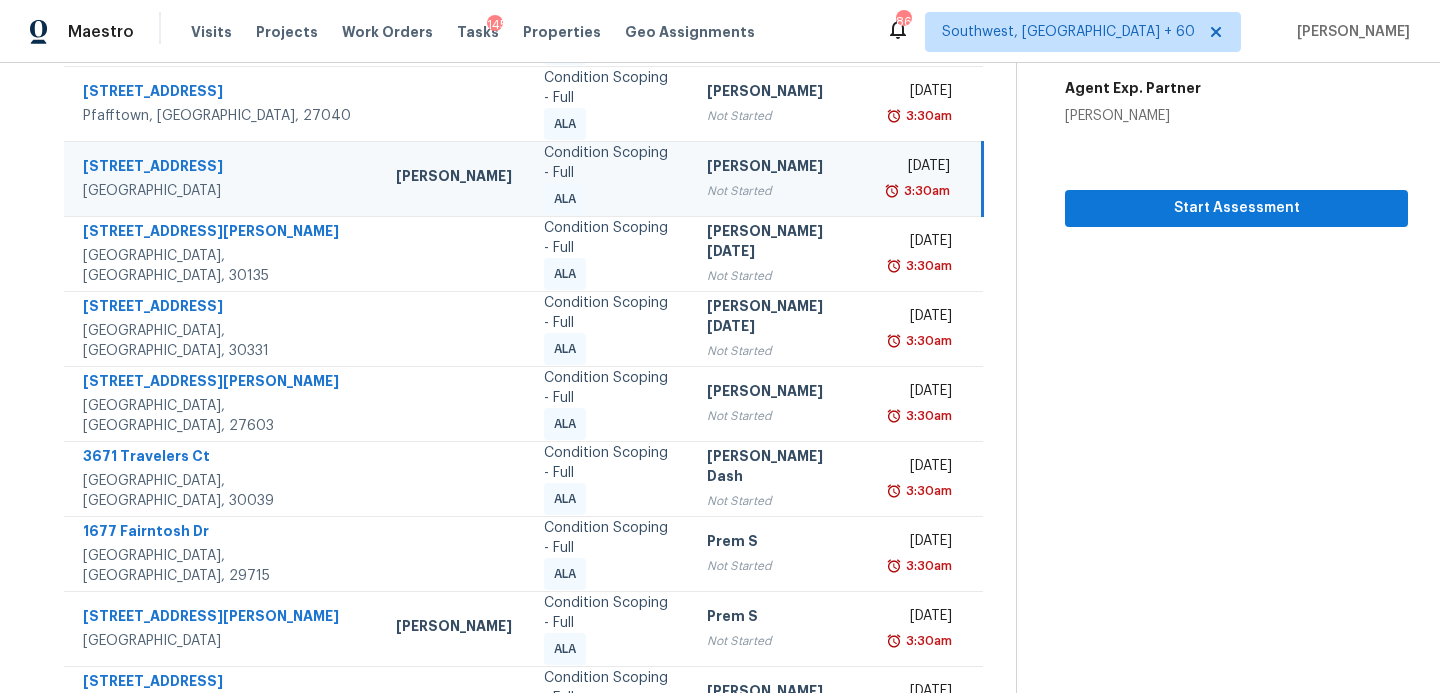 scroll, scrollTop: 348, scrollLeft: 0, axis: vertical 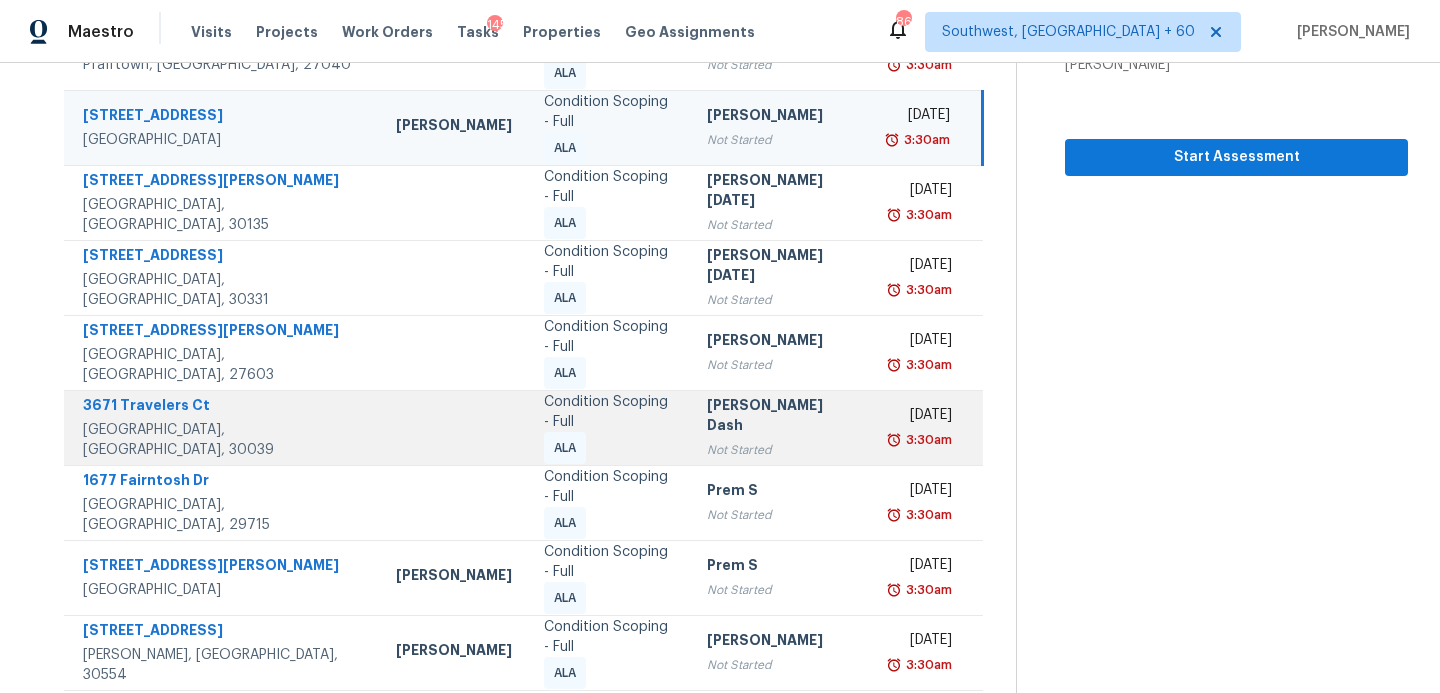 click on "Not Started" at bounding box center (782, 450) 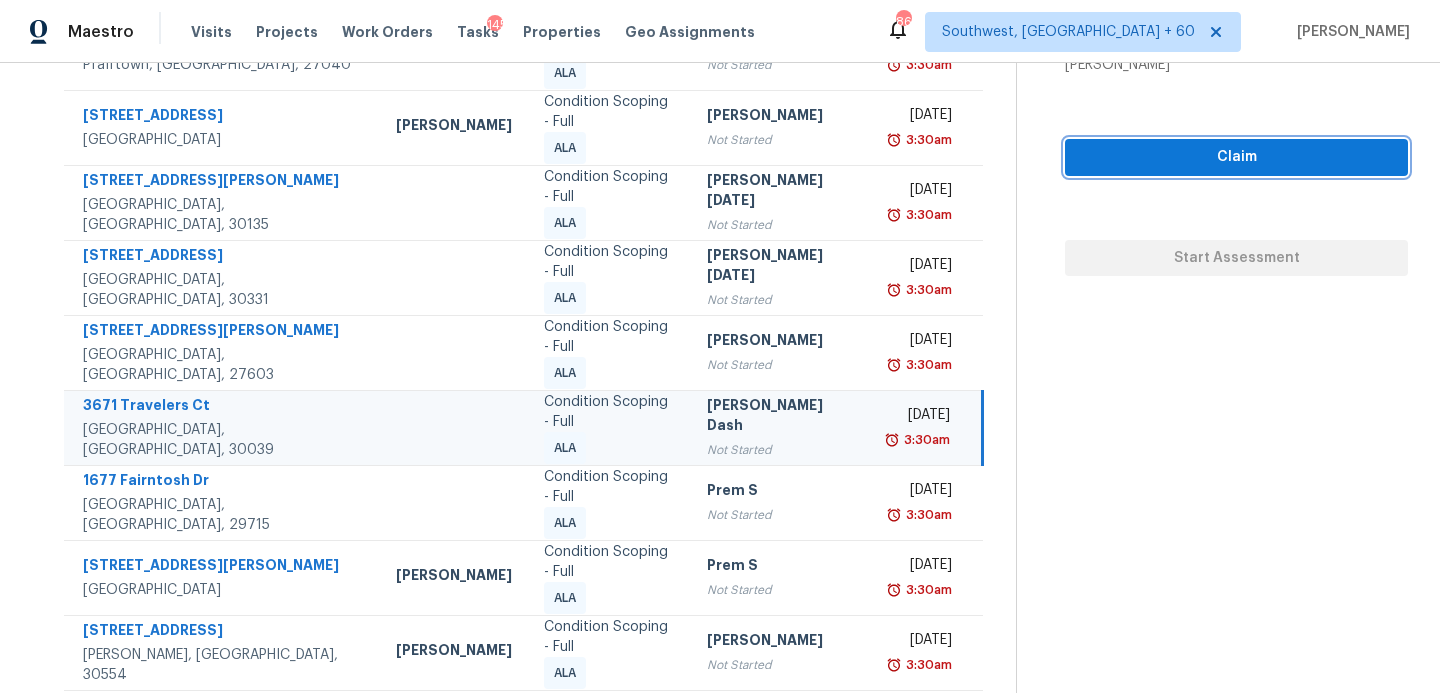 click on "Claim" at bounding box center [1236, 157] 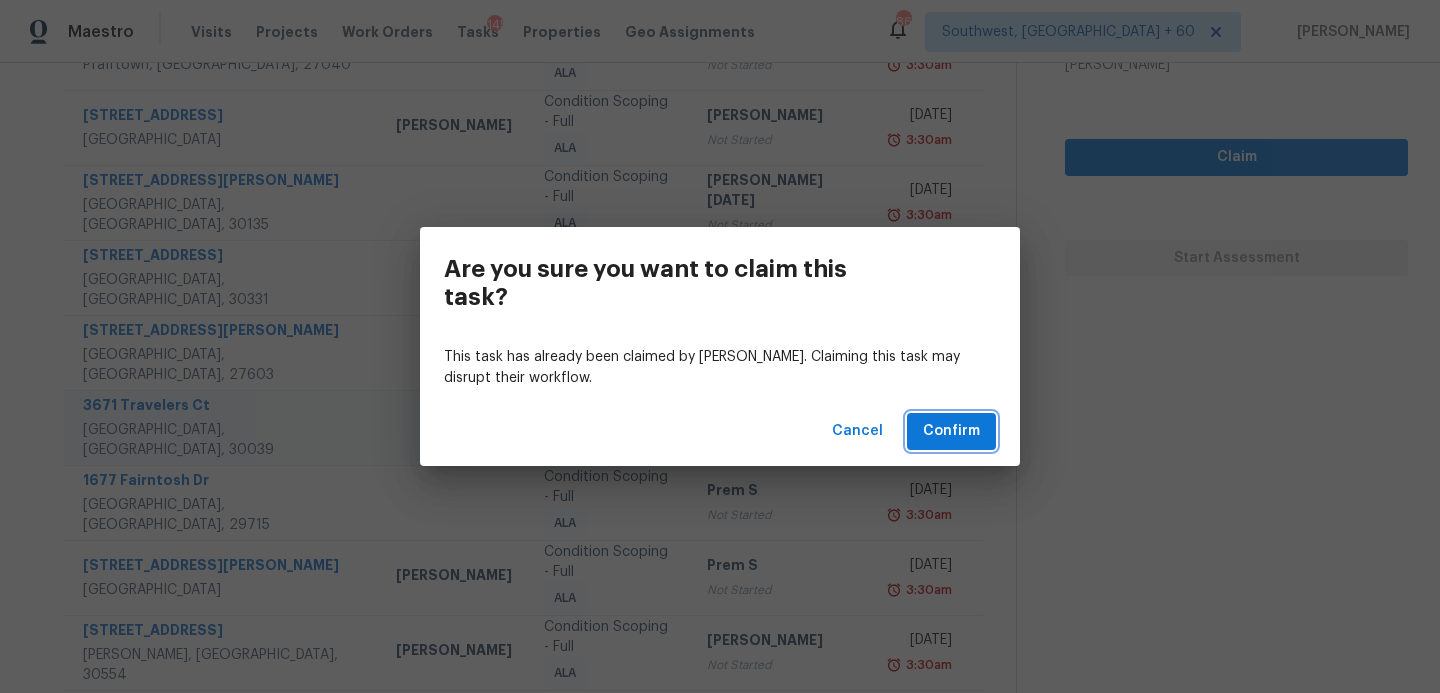click on "Confirm" at bounding box center [951, 431] 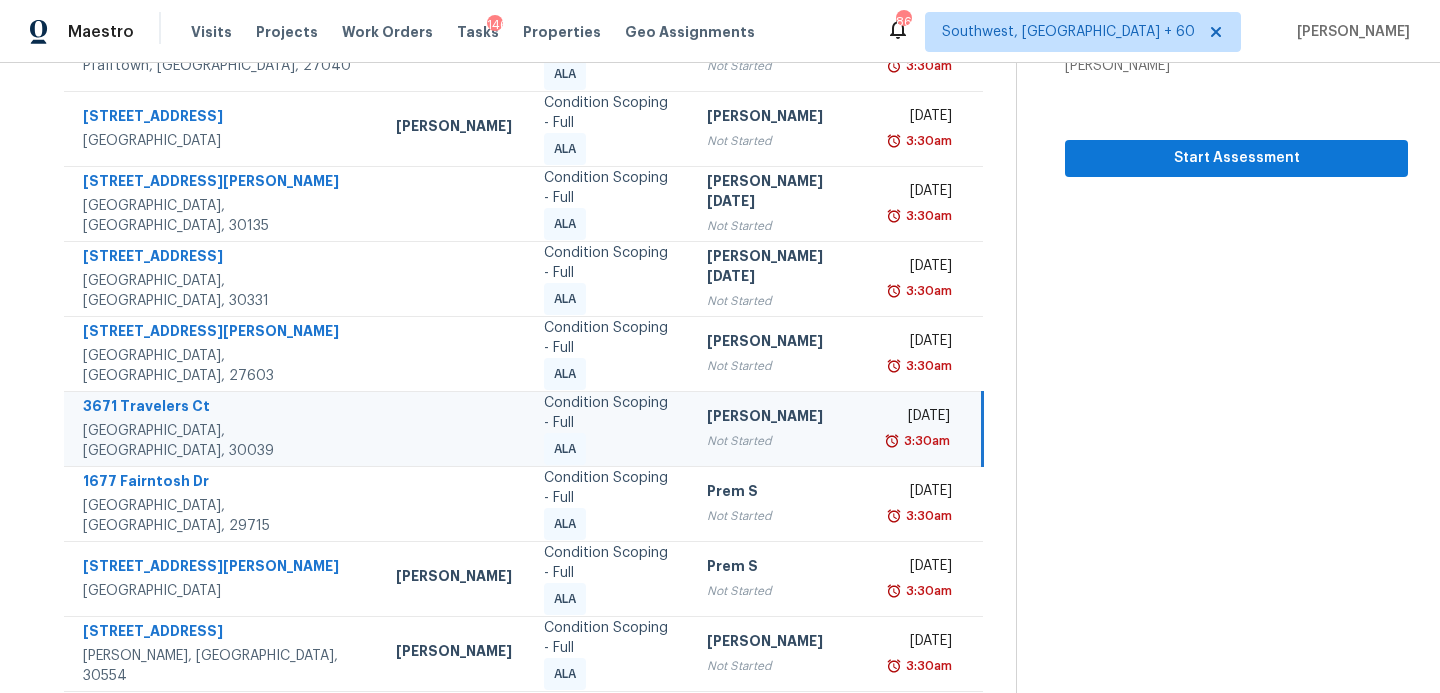 scroll, scrollTop: 348, scrollLeft: 0, axis: vertical 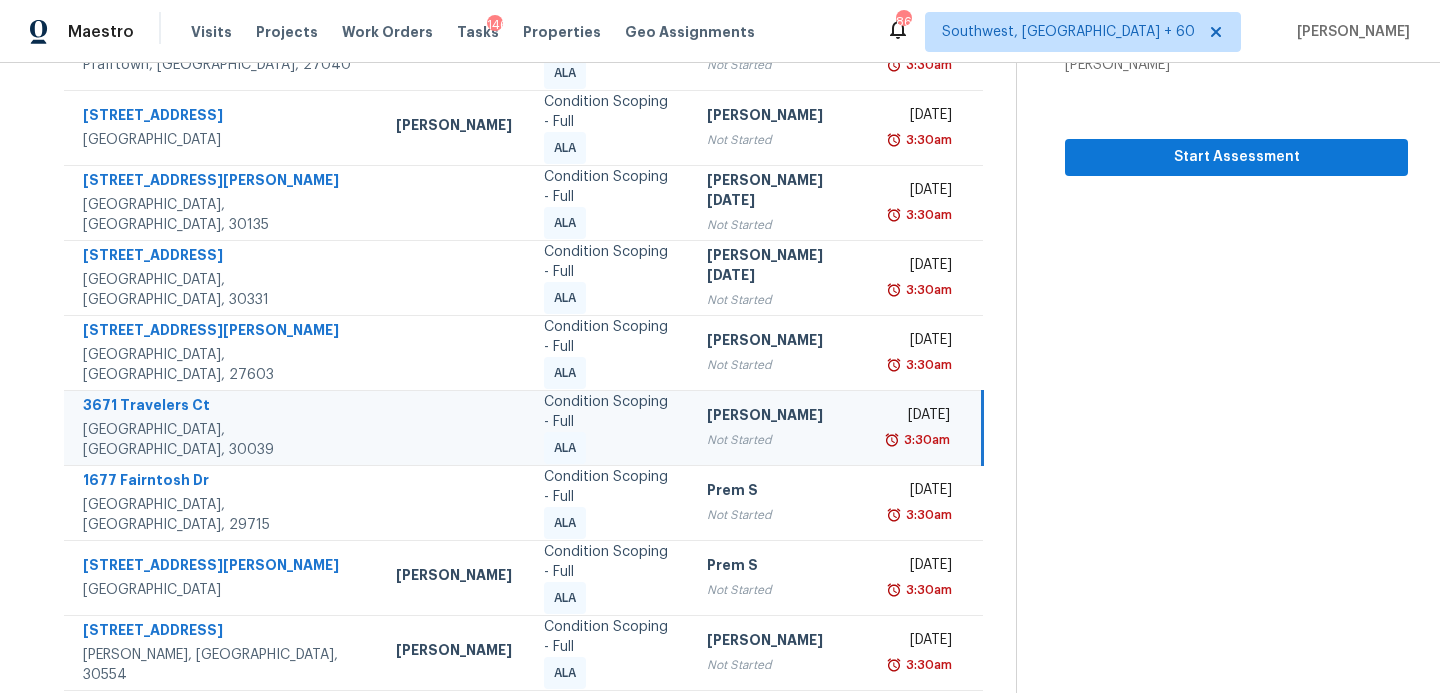 click 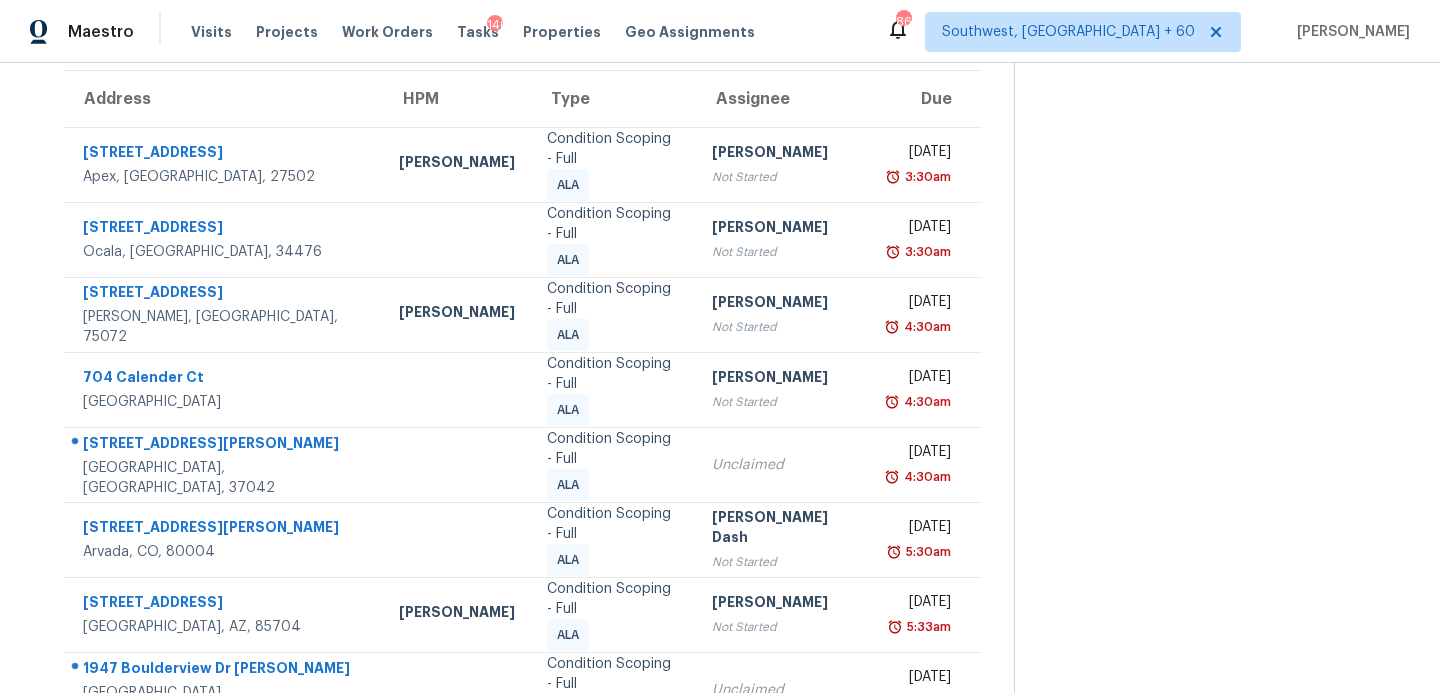 scroll, scrollTop: 157, scrollLeft: 0, axis: vertical 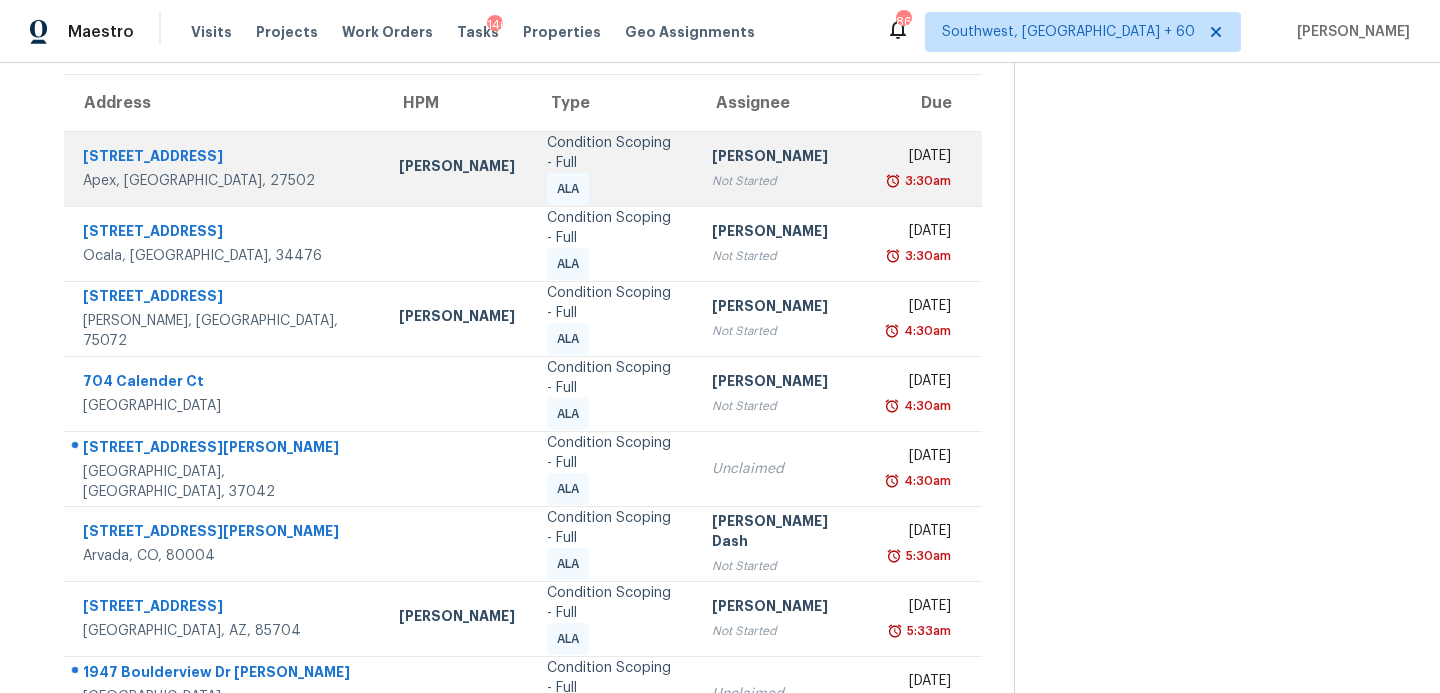 click on "Condition Scoping - Full ALA" at bounding box center (613, 169) 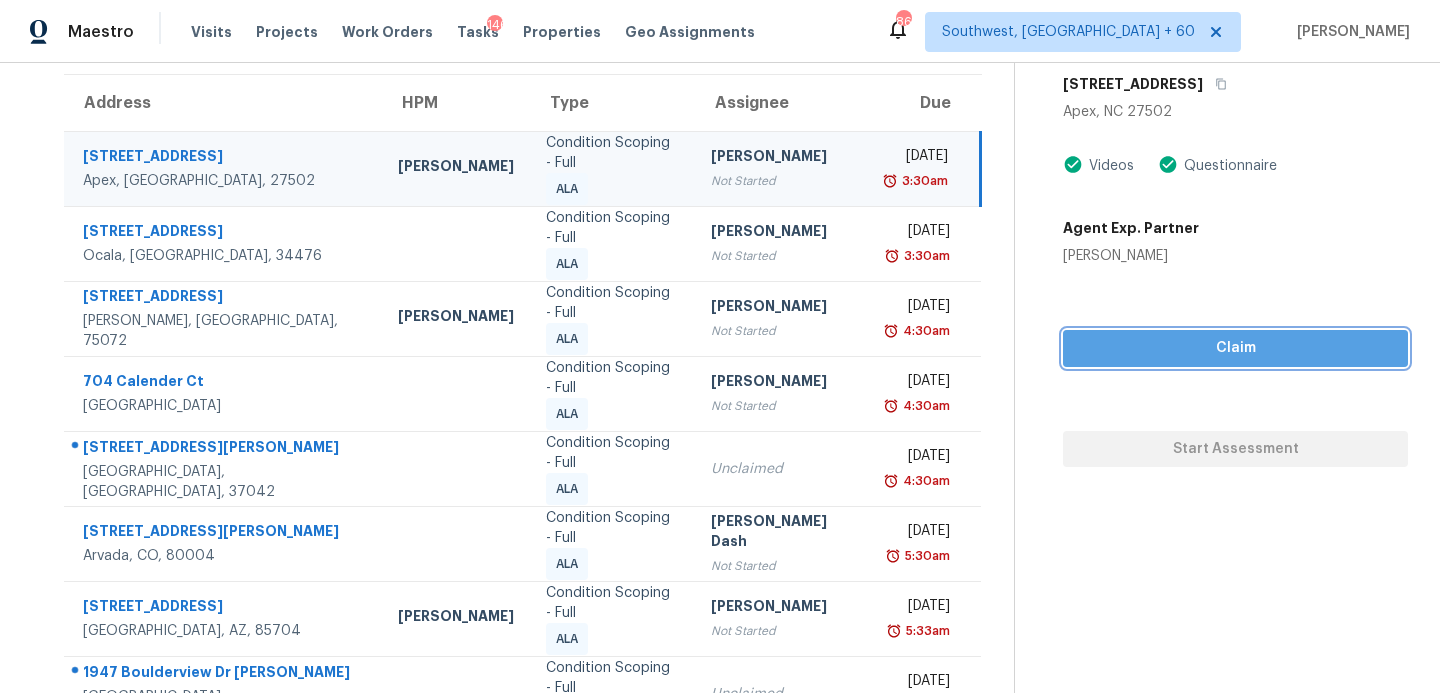 click on "Claim" at bounding box center (1235, 348) 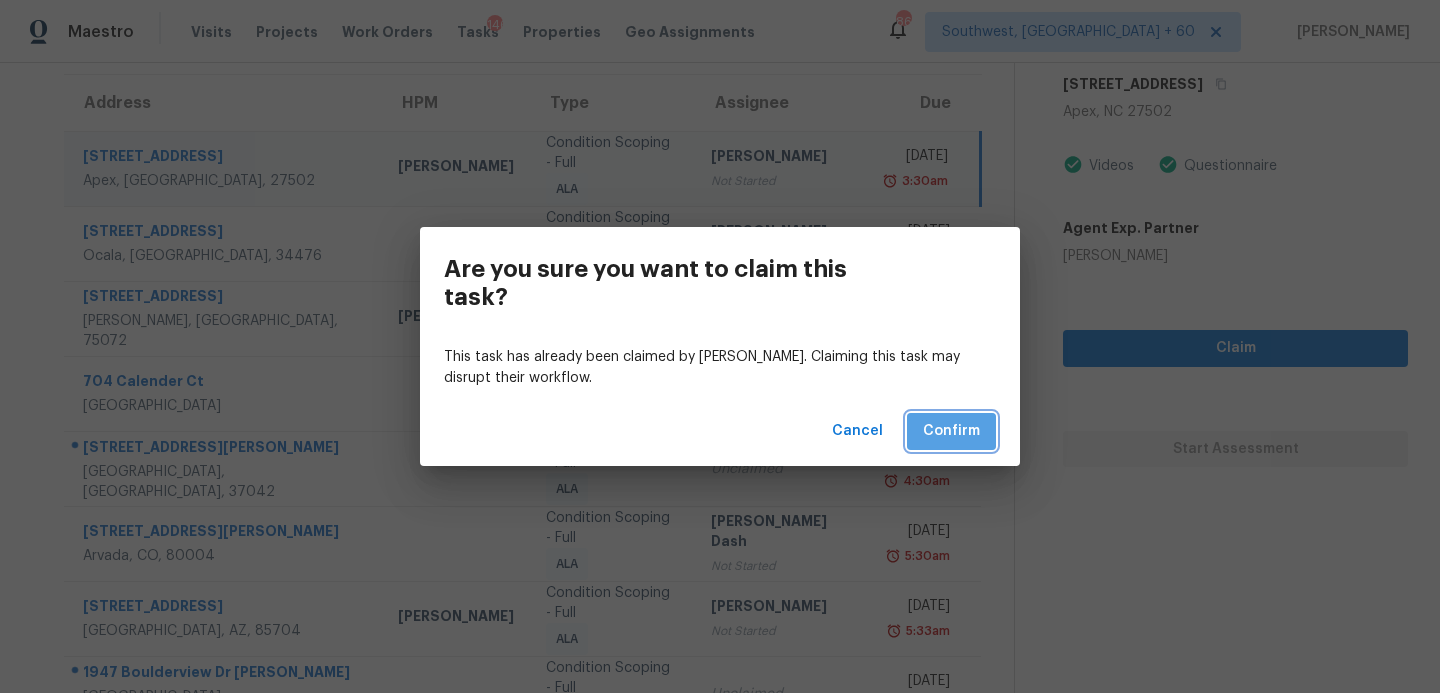click on "Confirm" at bounding box center [951, 431] 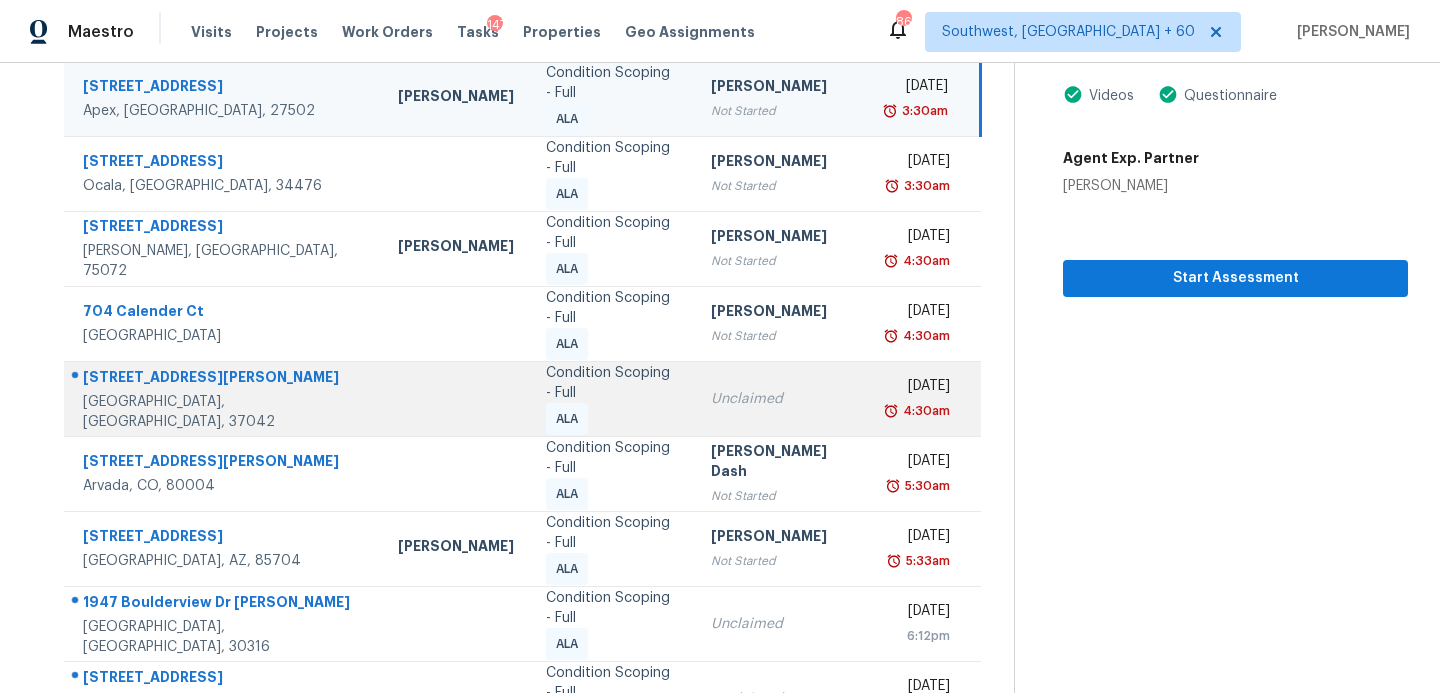 scroll, scrollTop: 237, scrollLeft: 0, axis: vertical 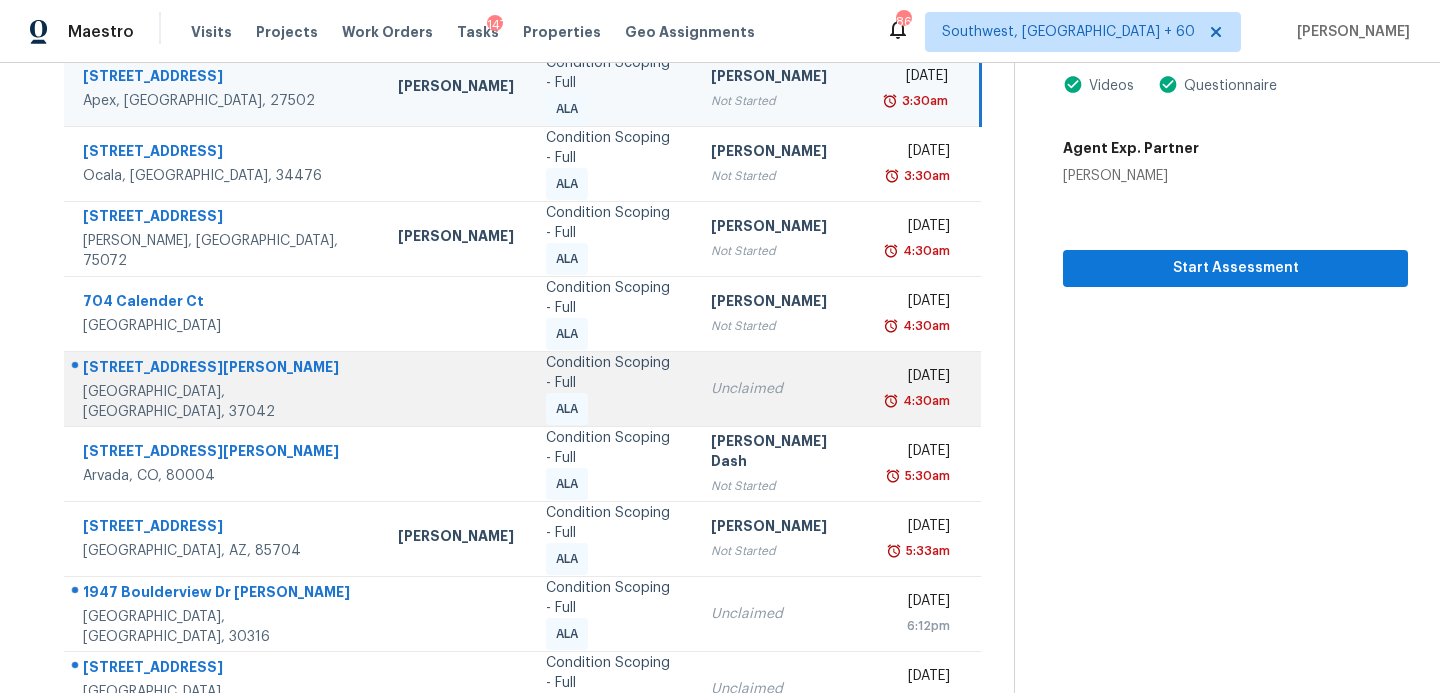 click on "Unclaimed" at bounding box center (783, 388) 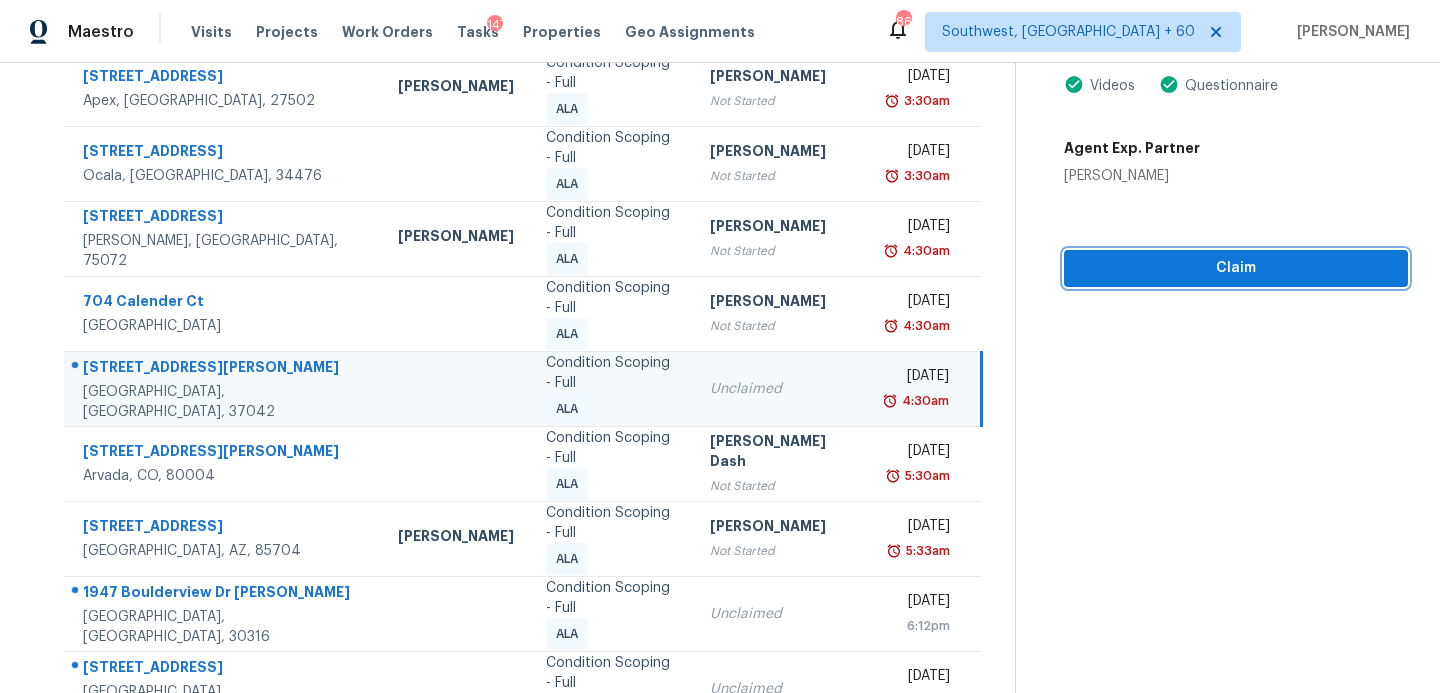 click on "Claim" at bounding box center [1236, 268] 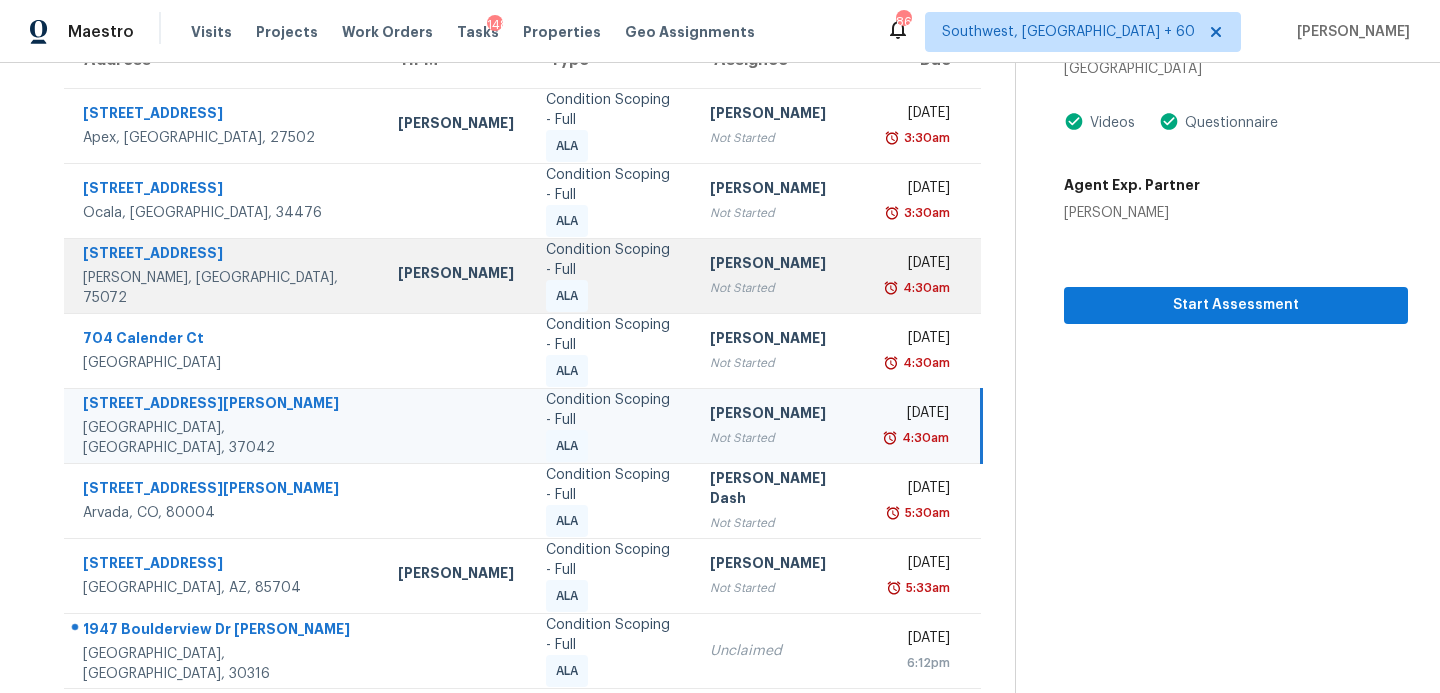 scroll, scrollTop: 0, scrollLeft: 0, axis: both 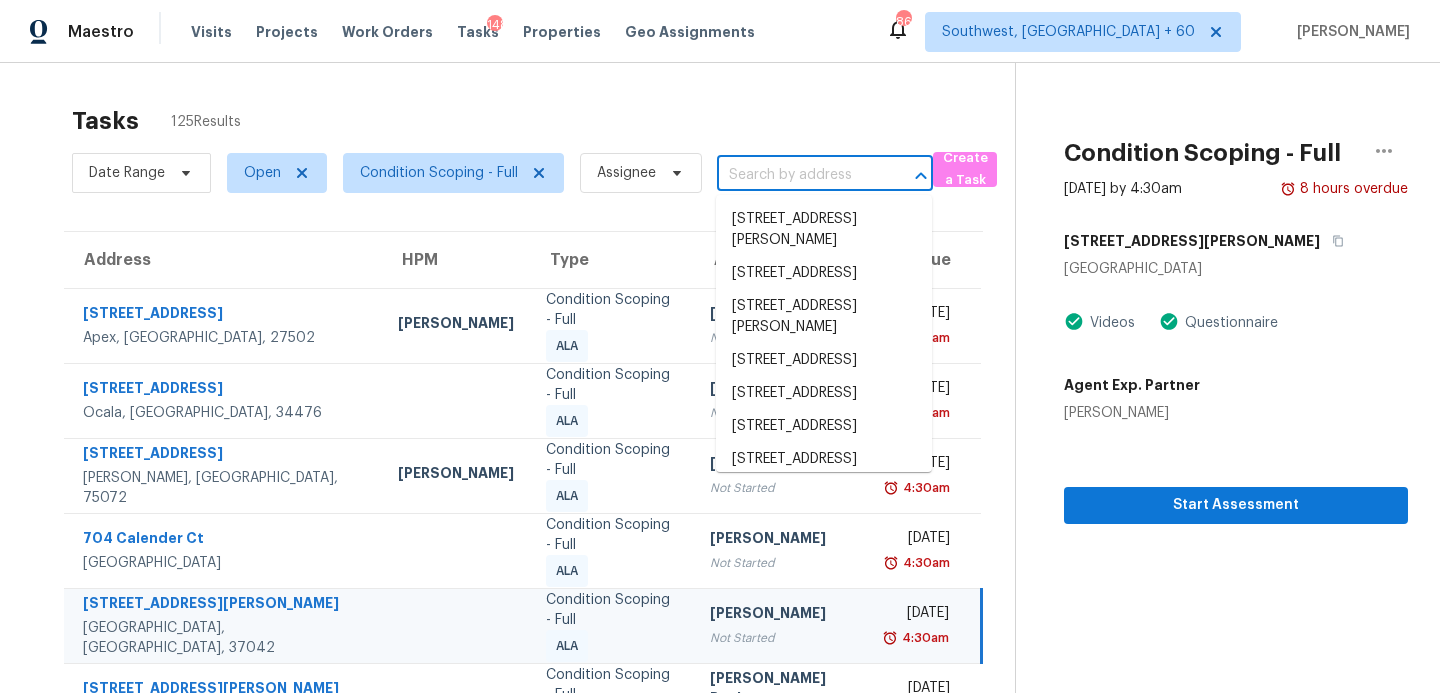 click at bounding box center (797, 175) 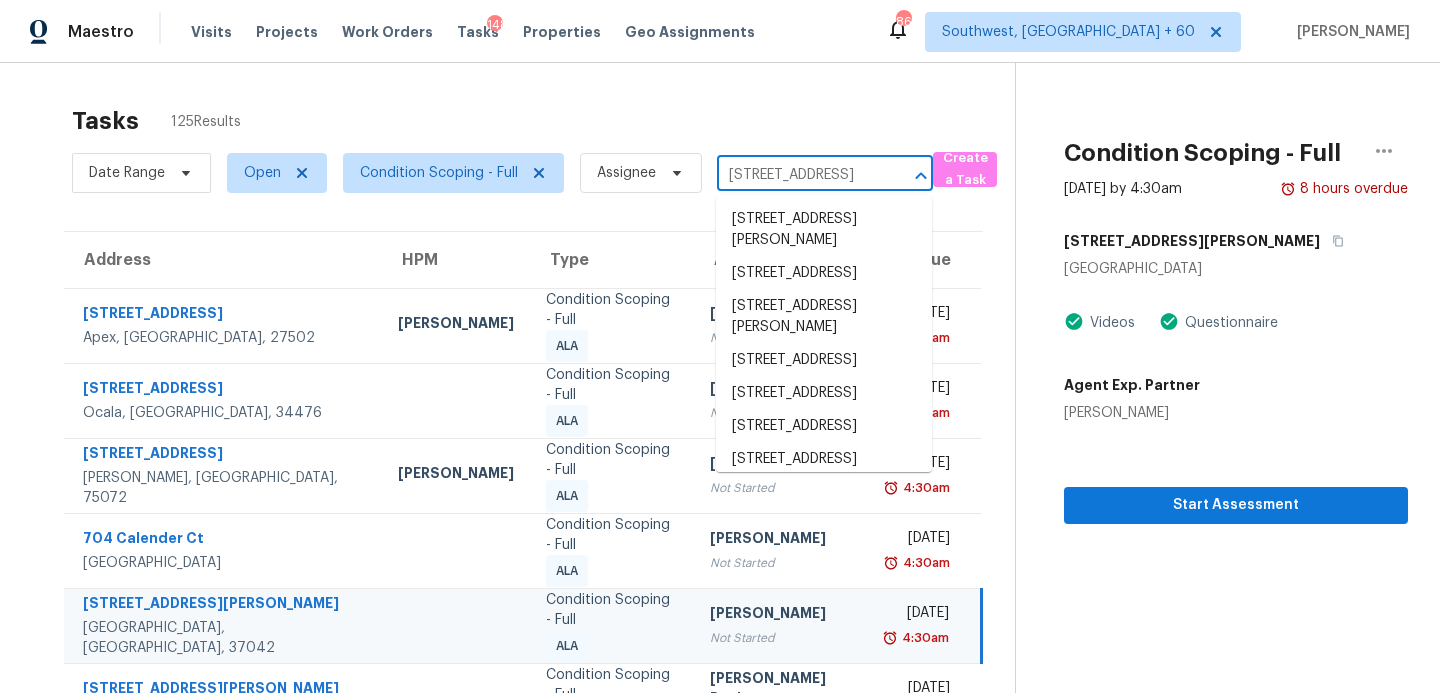 scroll, scrollTop: 0, scrollLeft: 109, axis: horizontal 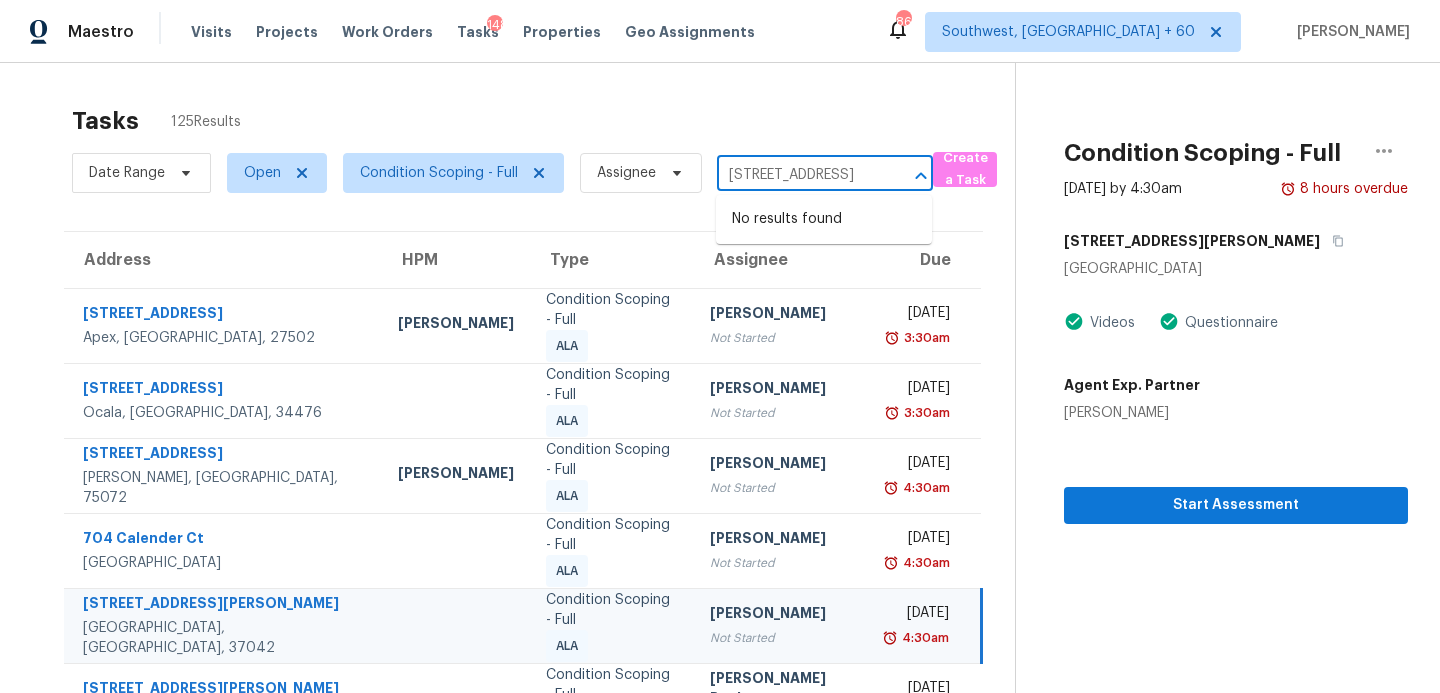 type on "403 Farmwood Way, Canton, GA, 30115" 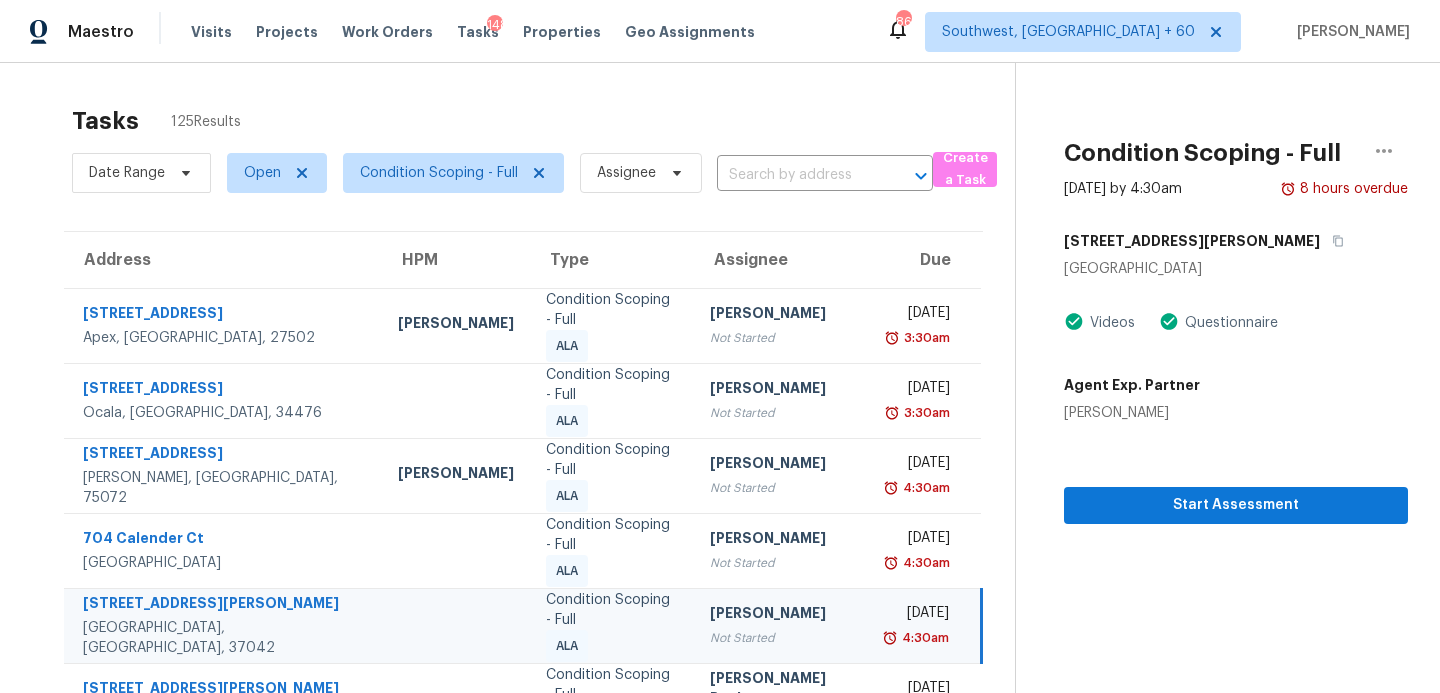 click on "Tasks 125  Results" at bounding box center [543, 121] 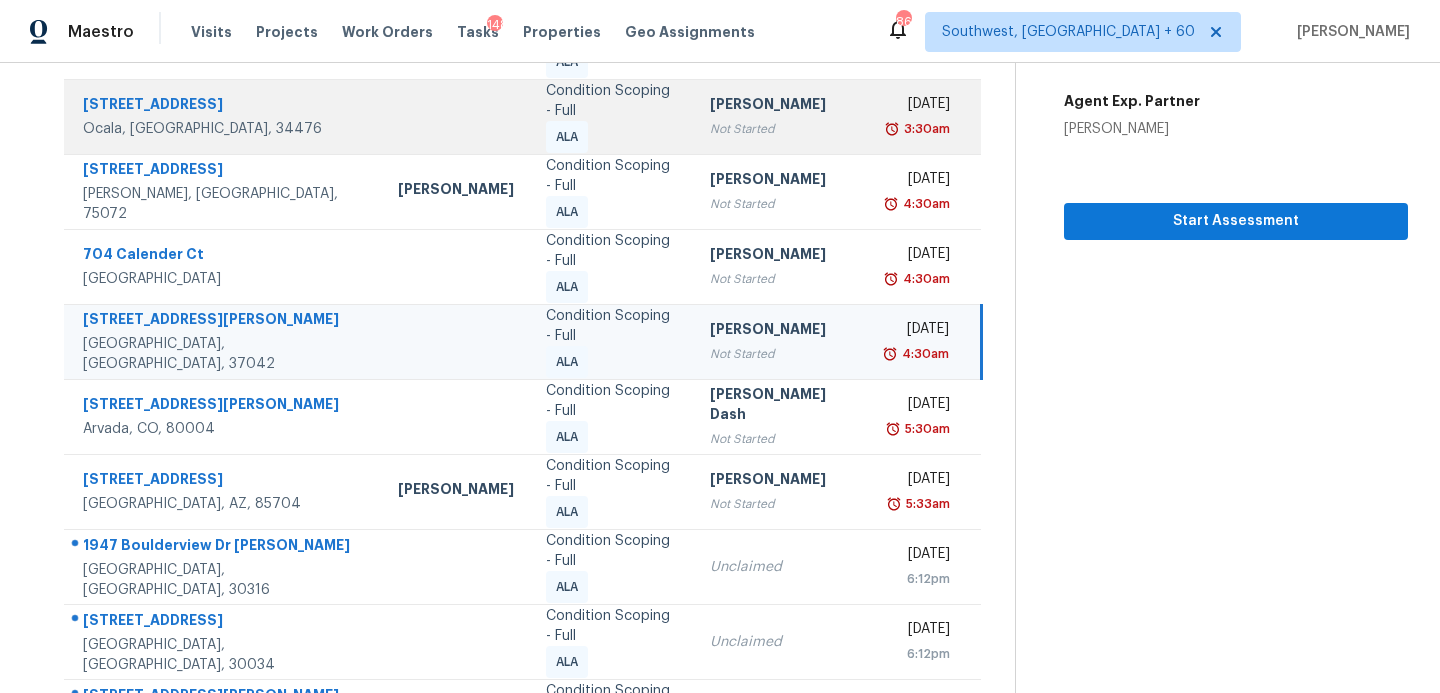 scroll, scrollTop: 348, scrollLeft: 0, axis: vertical 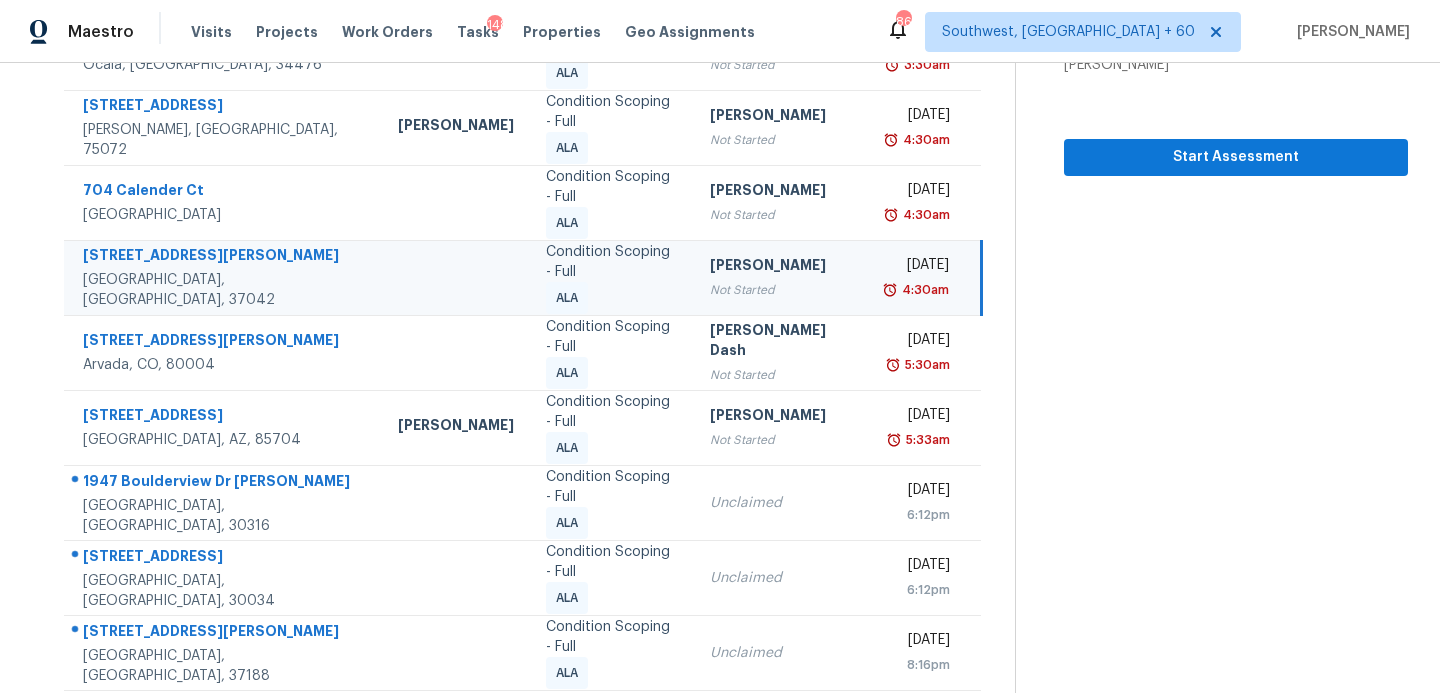 click 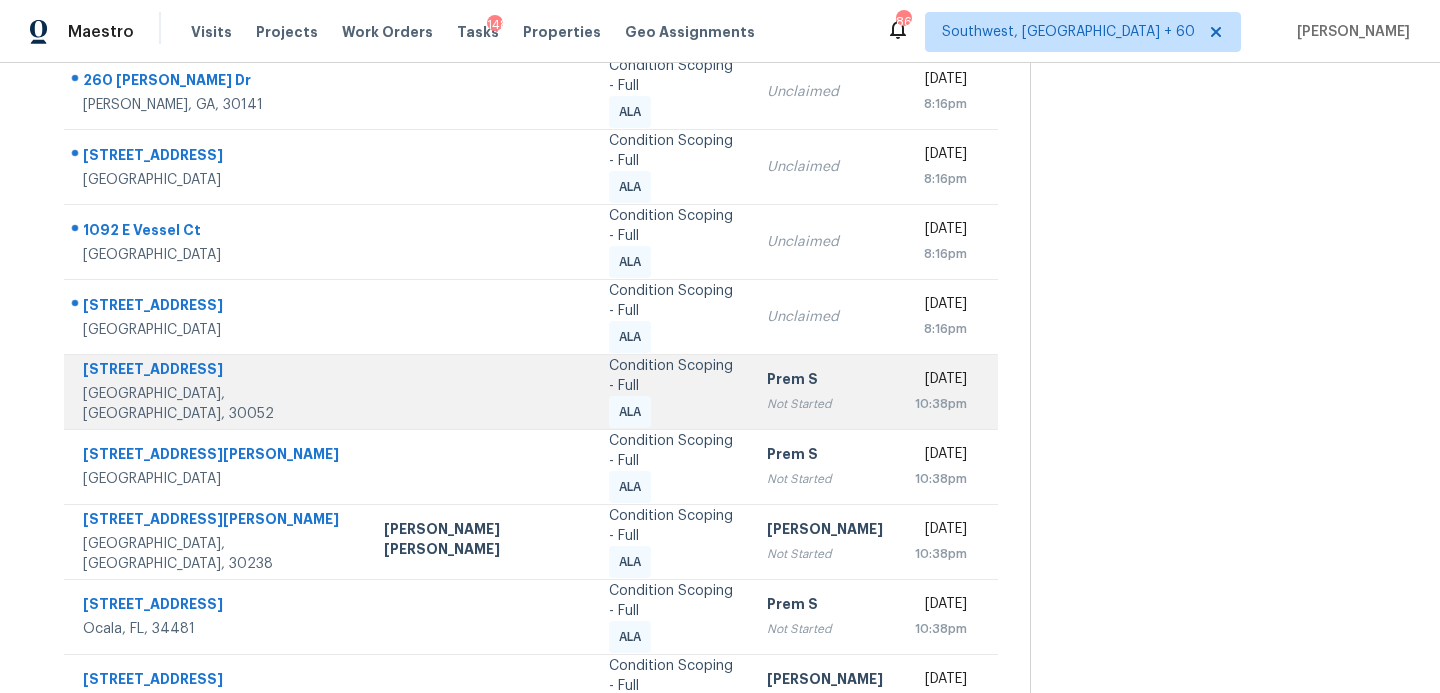 scroll, scrollTop: 275, scrollLeft: 0, axis: vertical 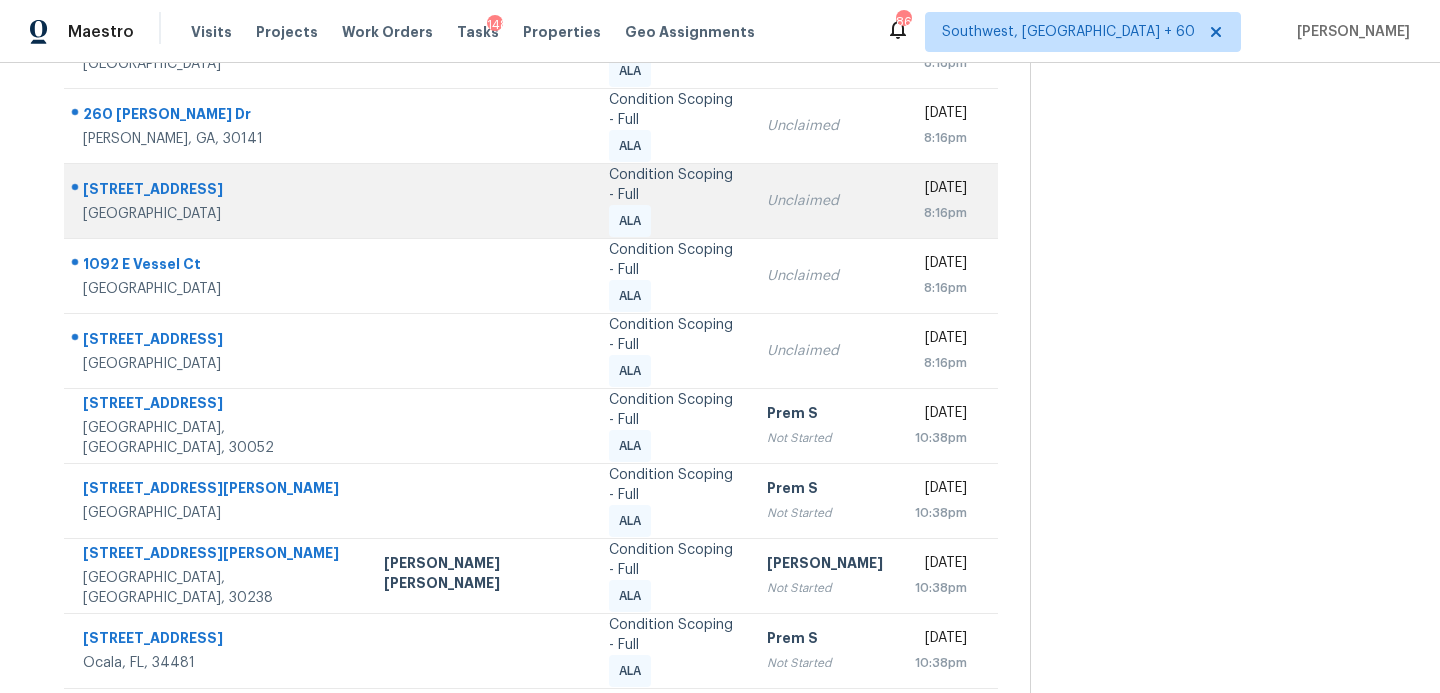 click on "Condition Scoping - Full" at bounding box center [671, 185] 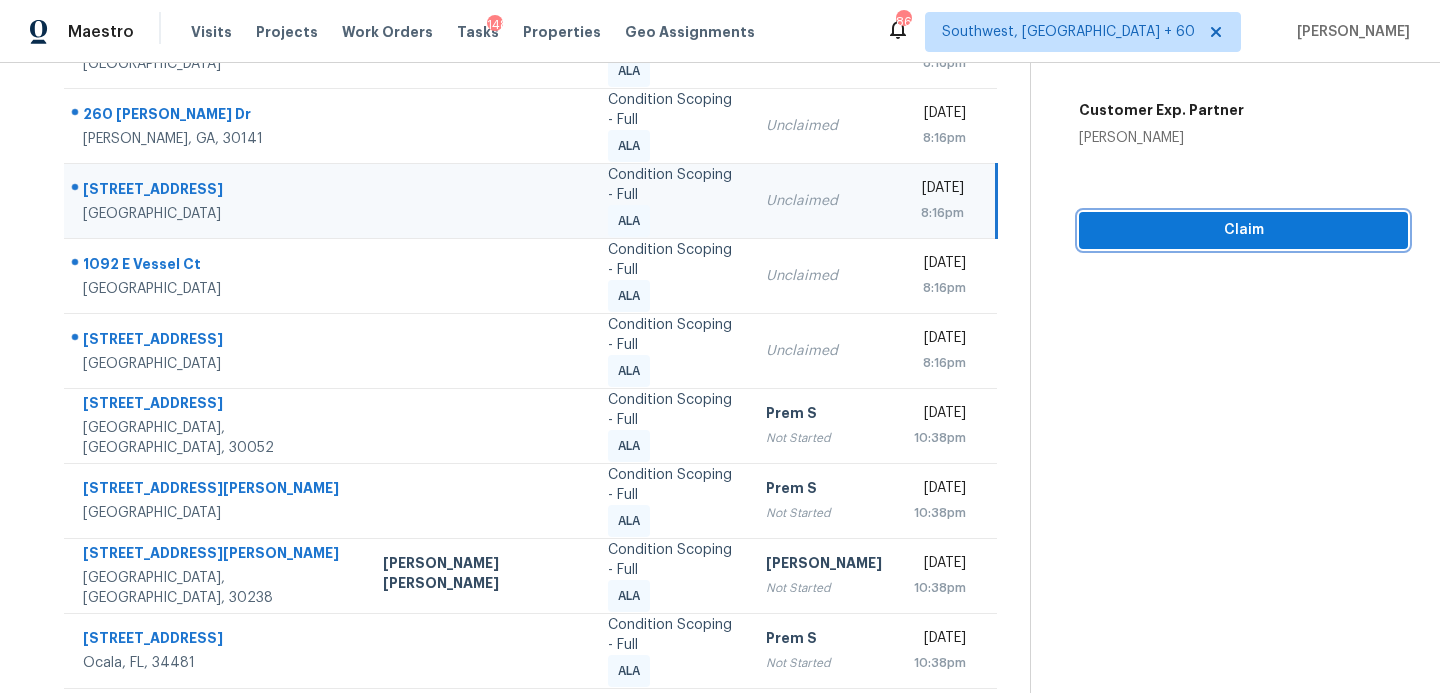click on "Claim" at bounding box center [1243, 230] 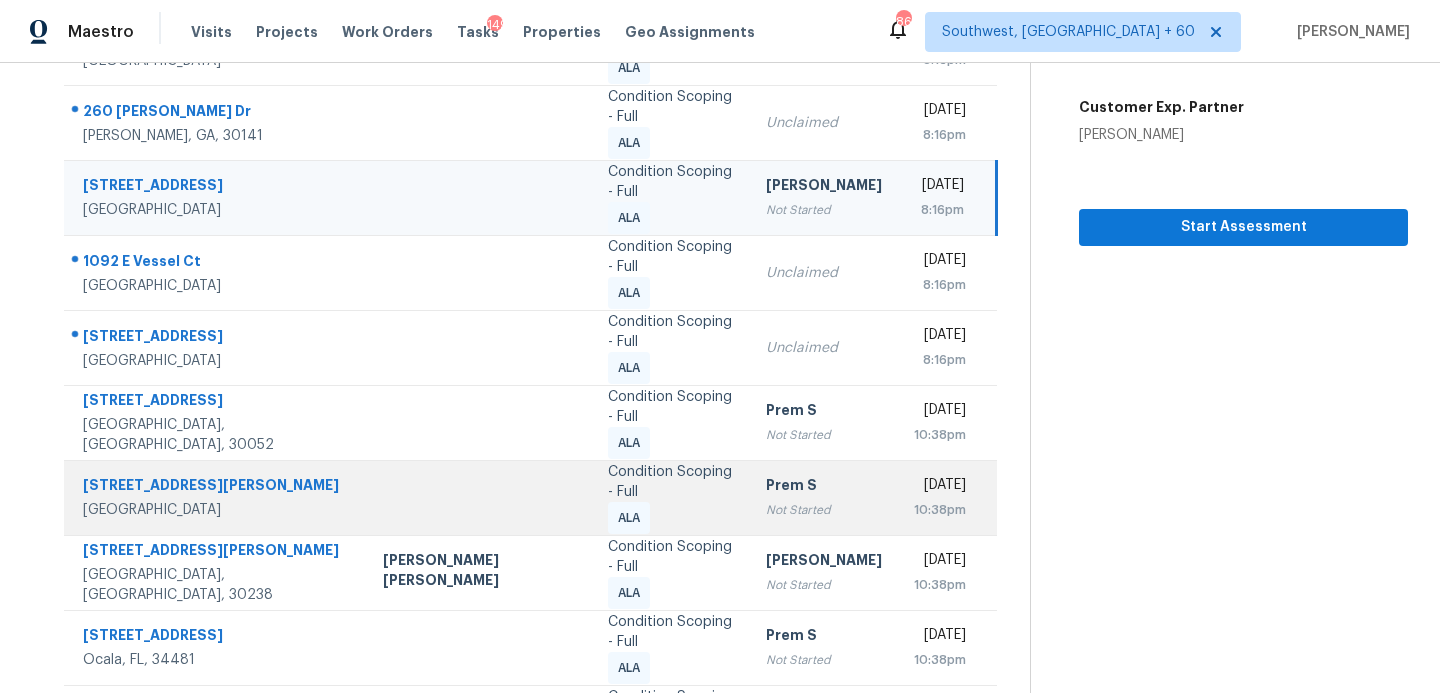 scroll, scrollTop: 398, scrollLeft: 0, axis: vertical 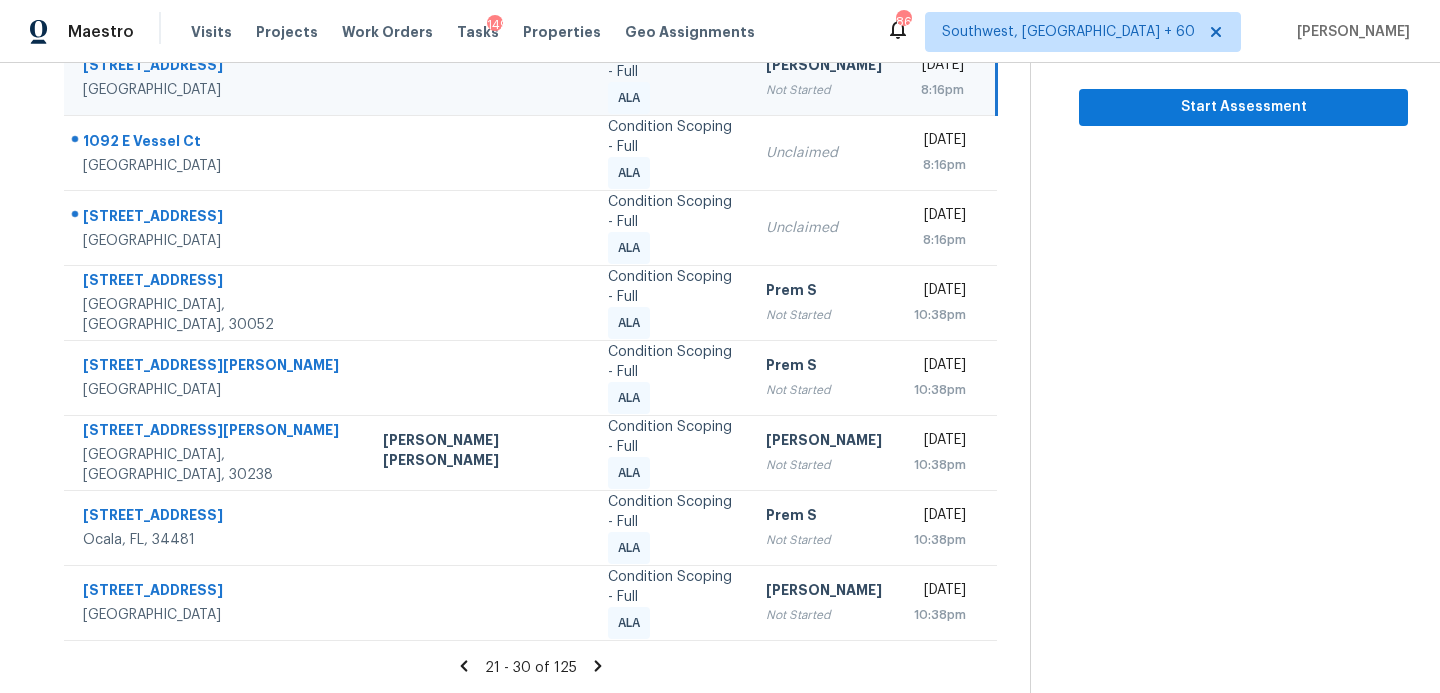 click 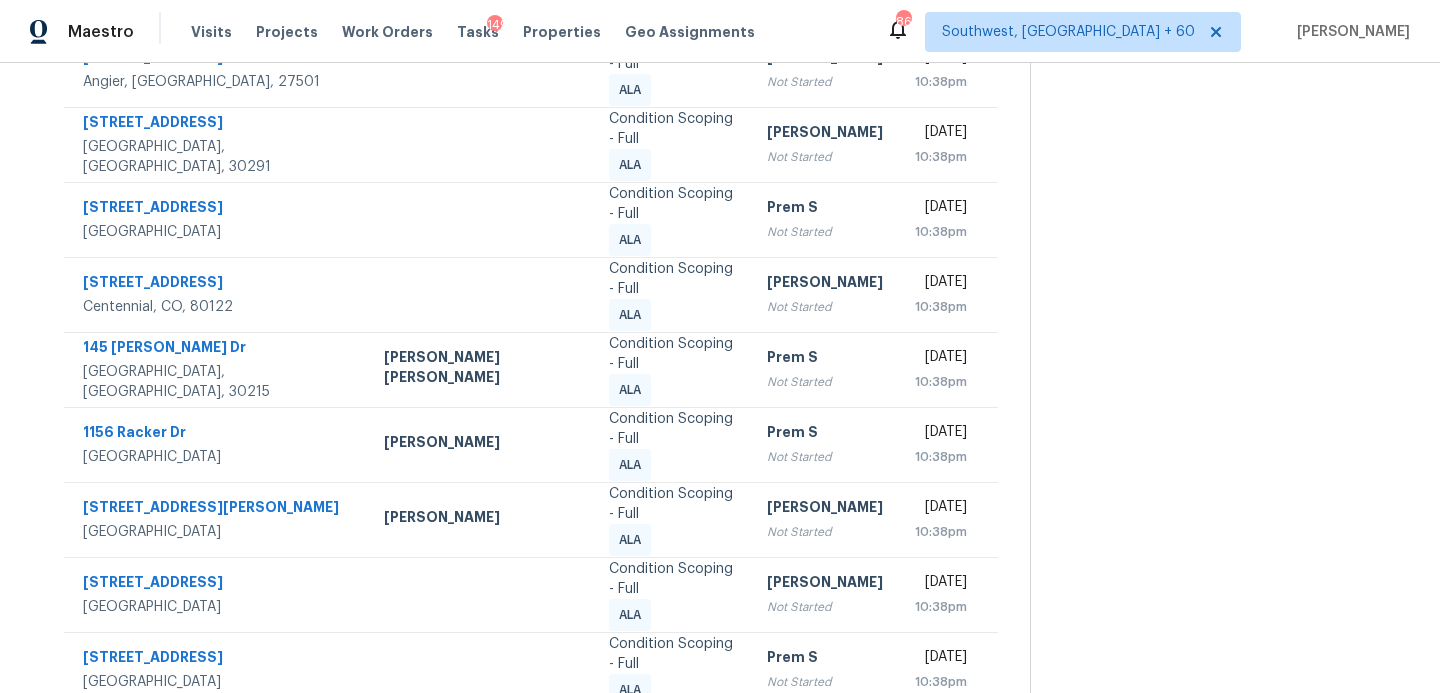 scroll, scrollTop: 250, scrollLeft: 0, axis: vertical 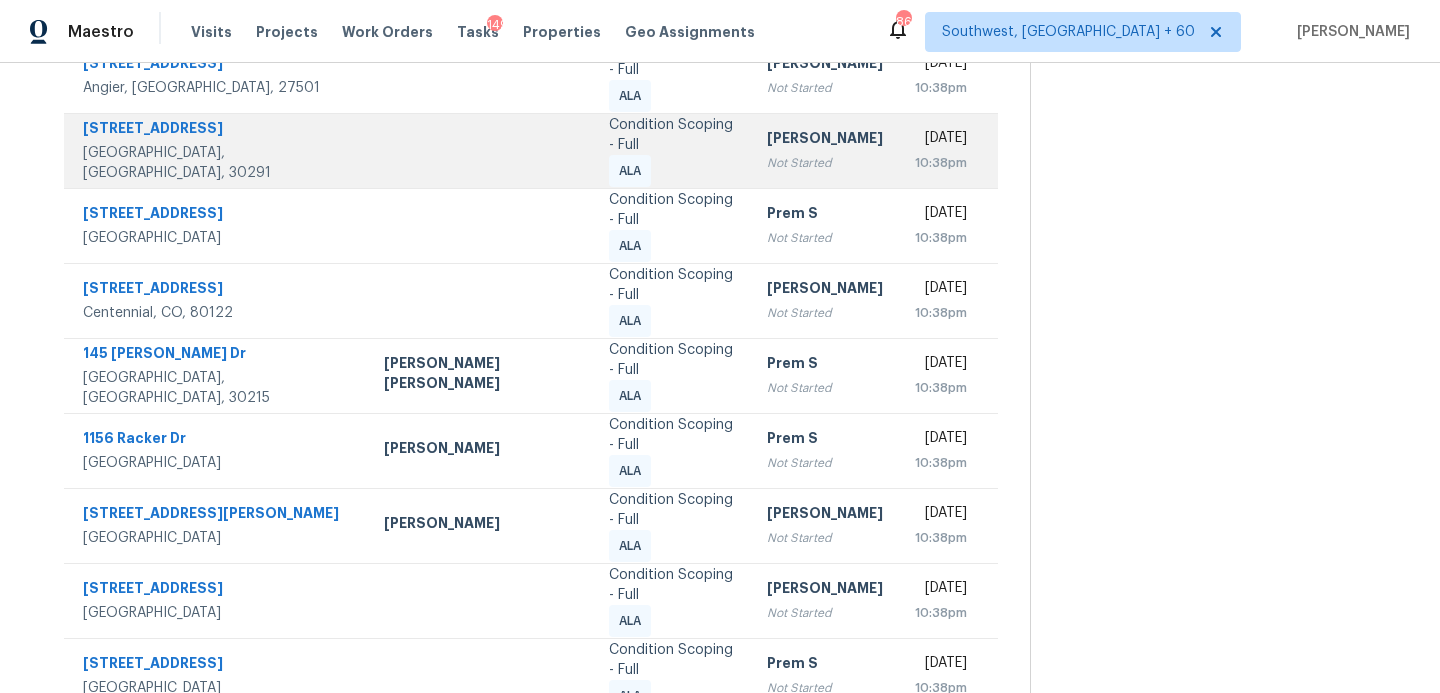 click on "Condition Scoping - Full ALA" at bounding box center (671, 151) 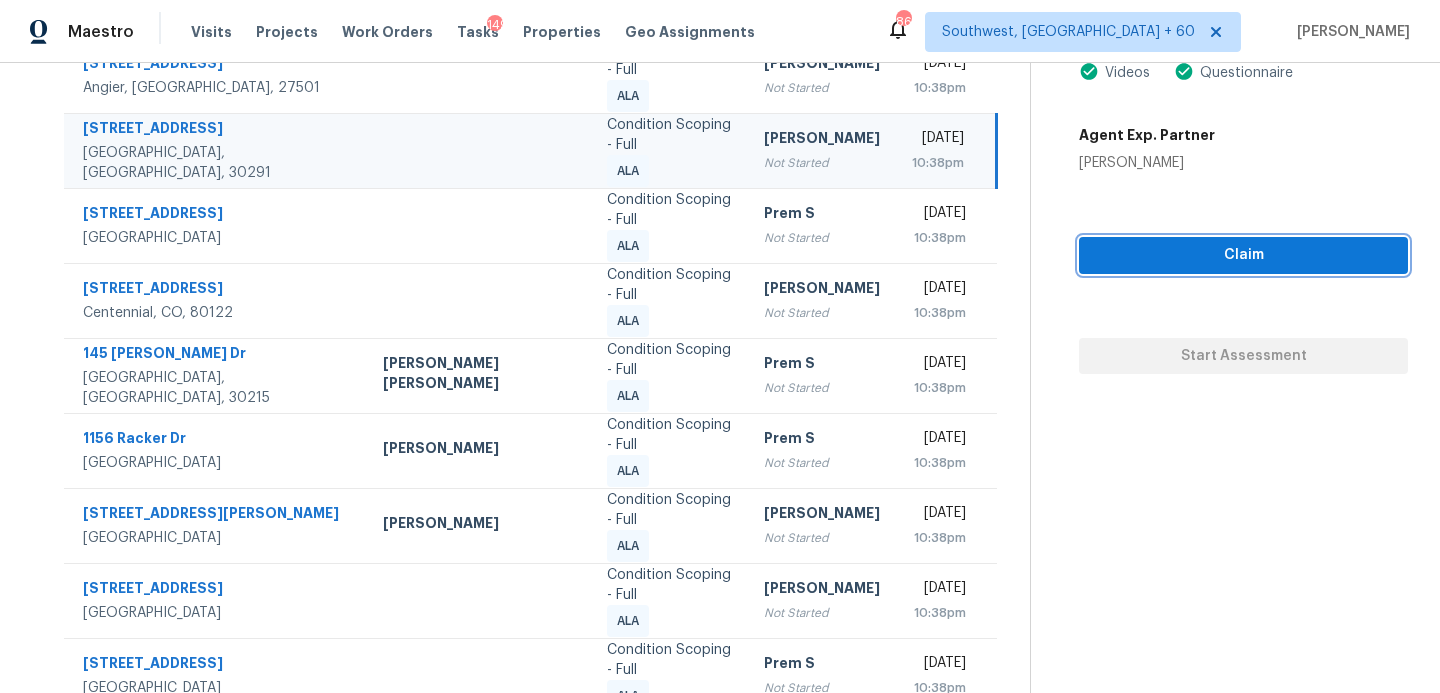 click on "Claim" at bounding box center [1243, 255] 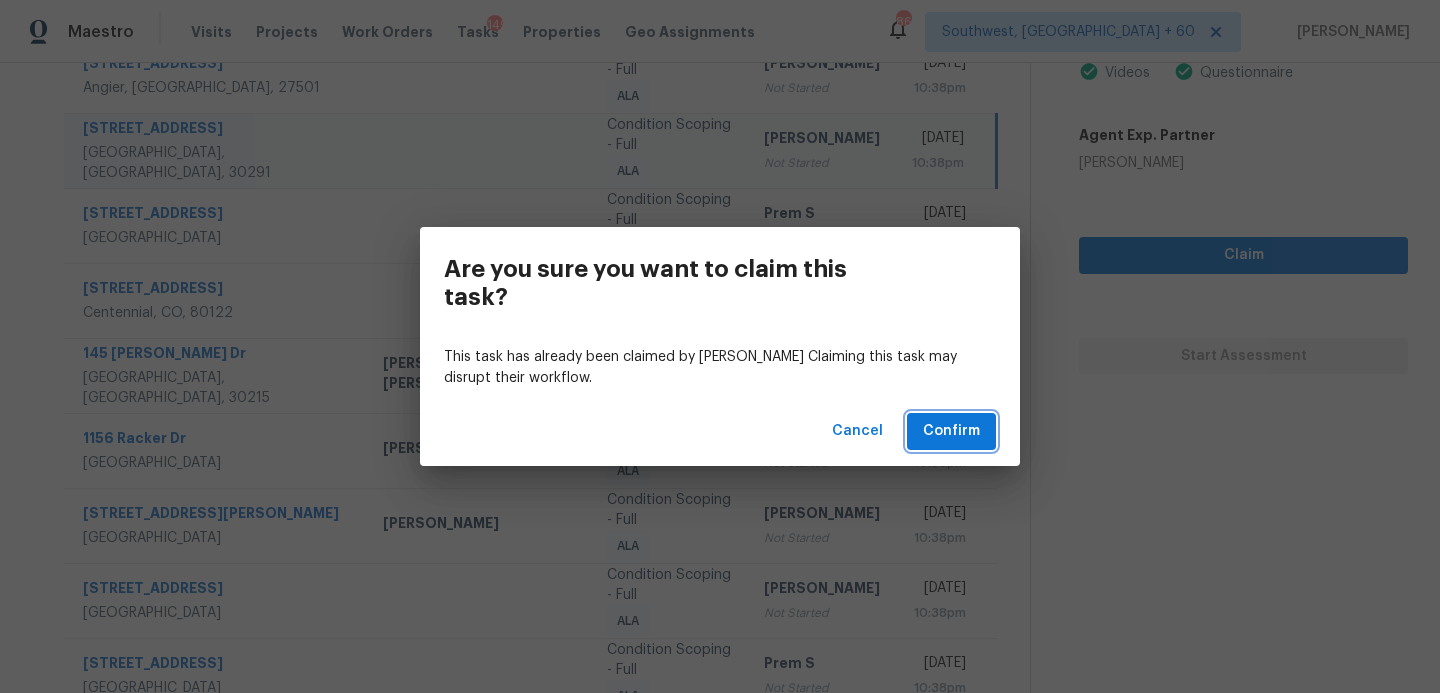 click on "Confirm" at bounding box center (951, 431) 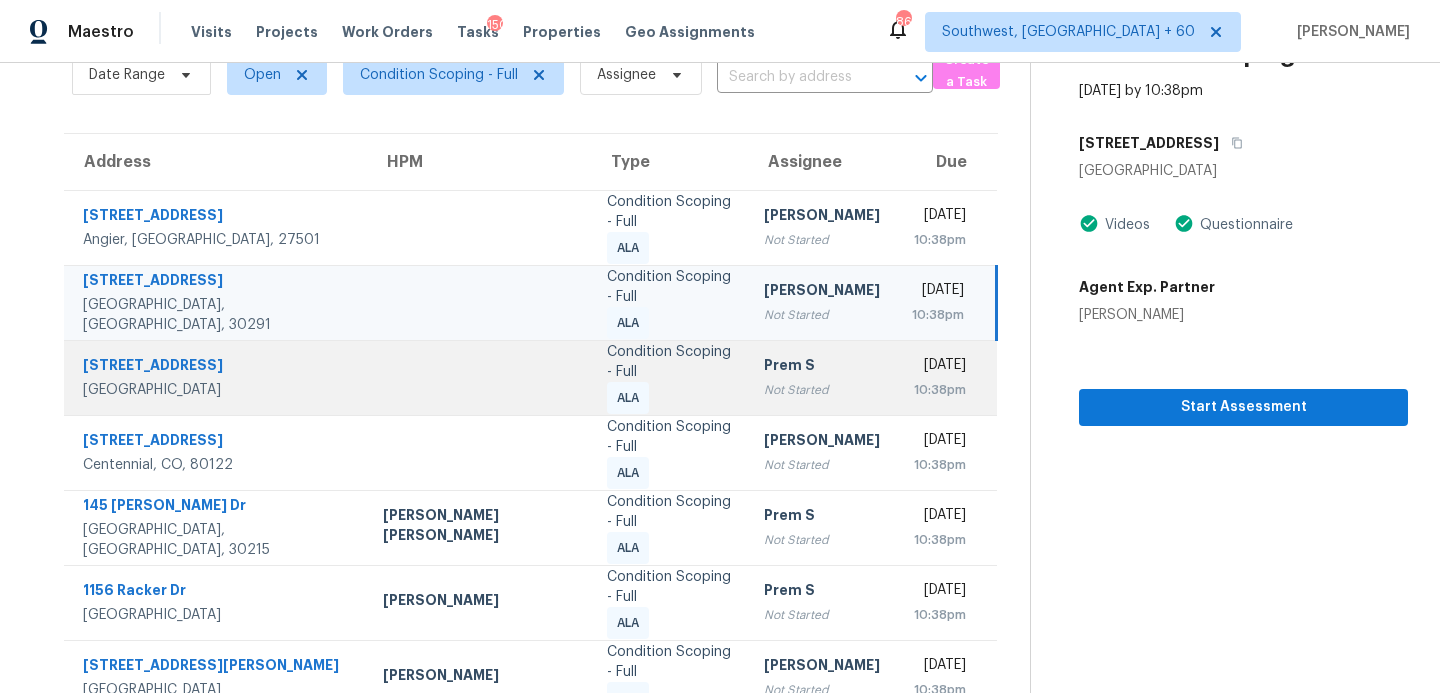 scroll, scrollTop: 0, scrollLeft: 0, axis: both 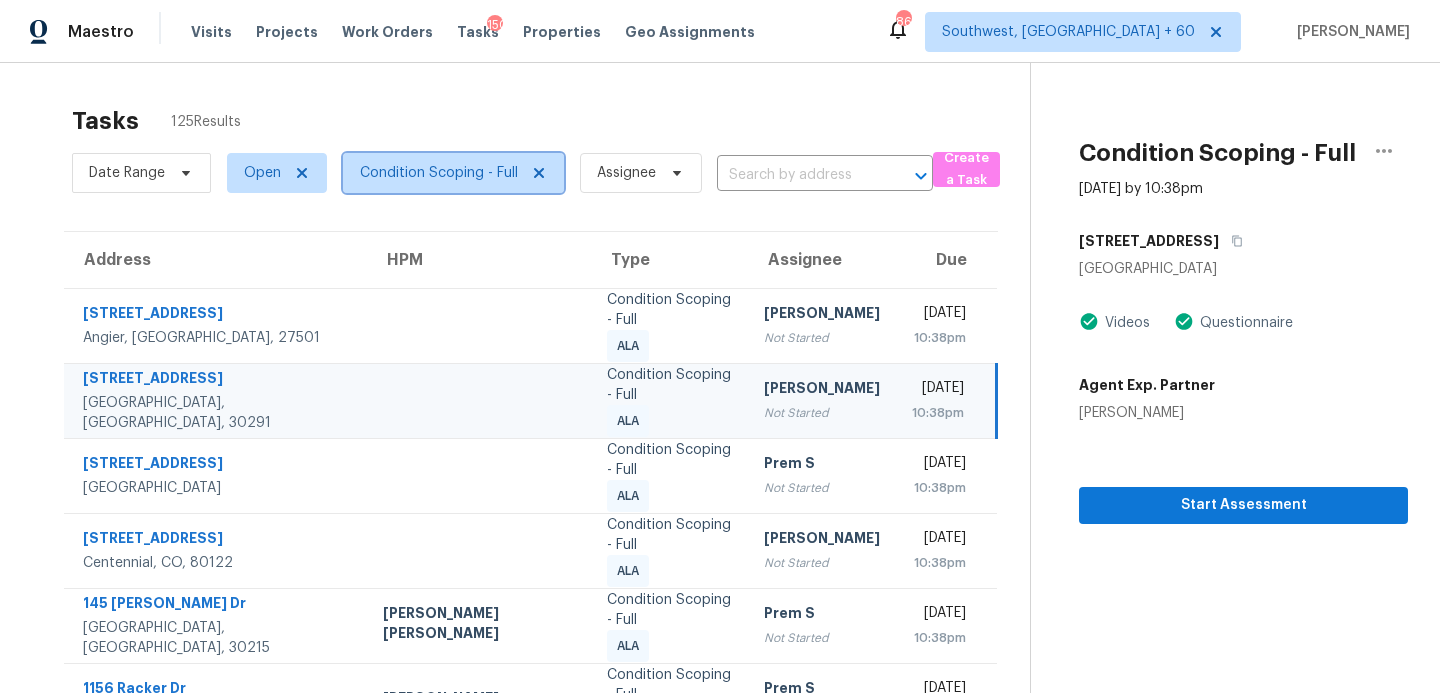 click on "Condition Scoping - Full" at bounding box center [439, 173] 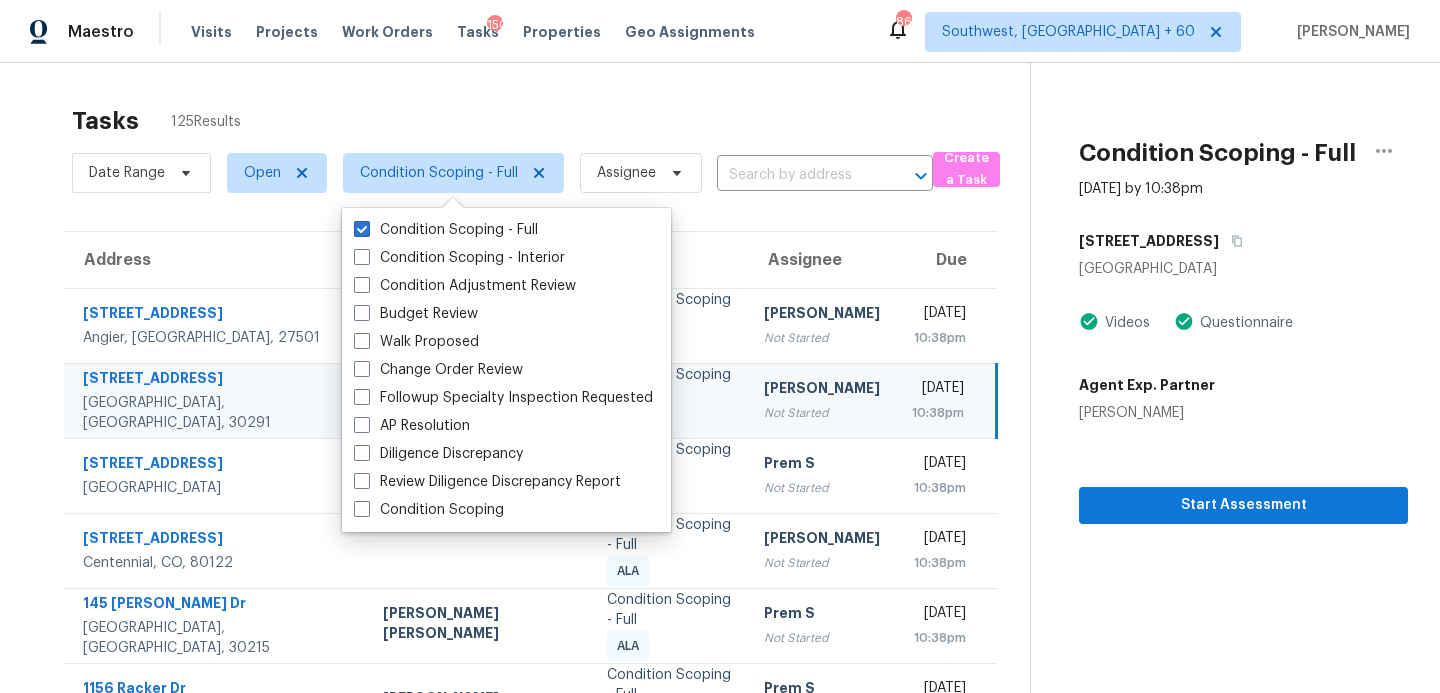 click on "Tasks 125  Results" at bounding box center [551, 121] 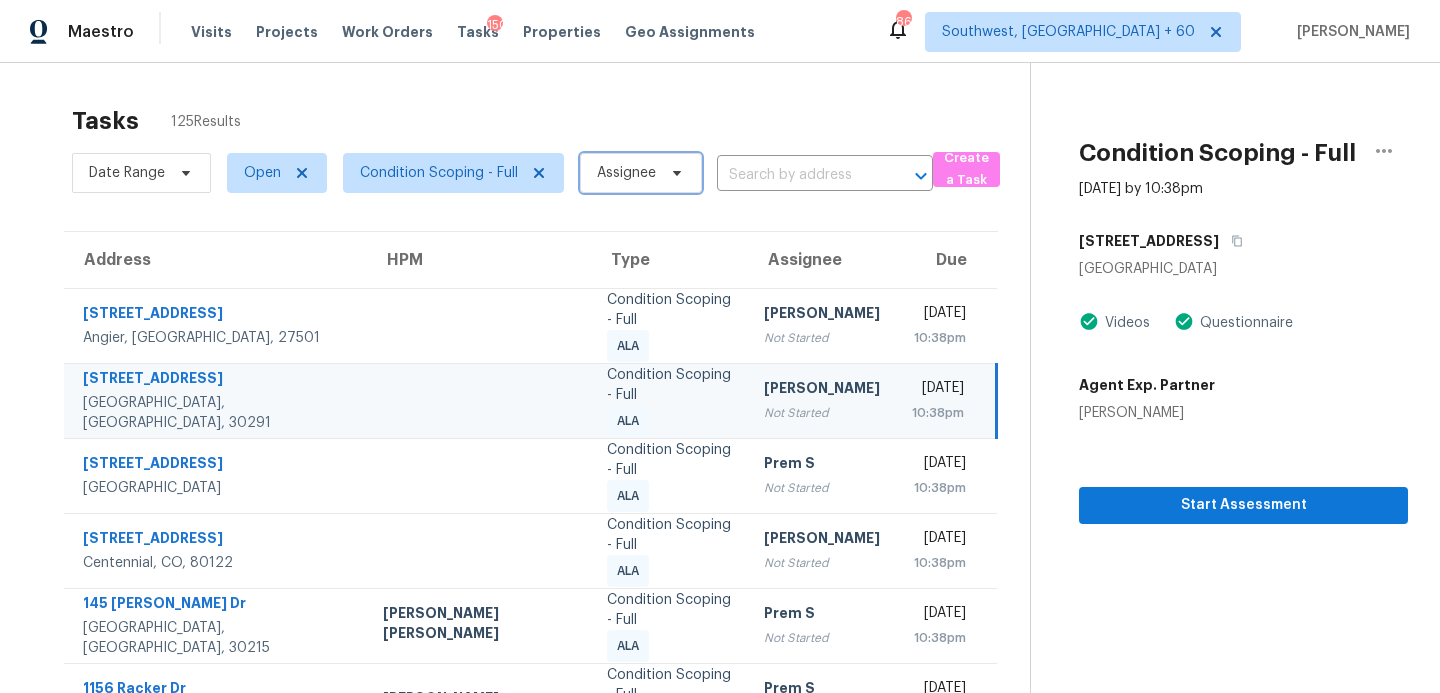 click on "Assignee" at bounding box center [641, 173] 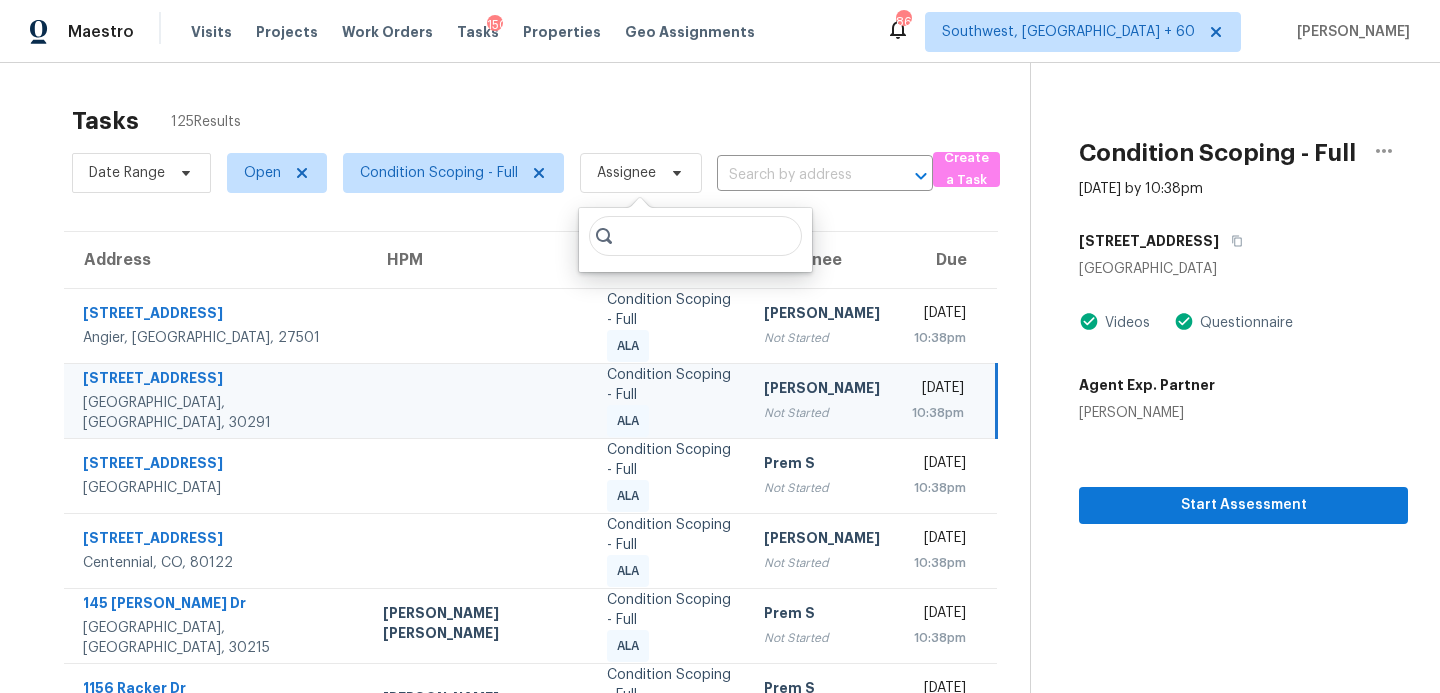 click on "Tasks 125  Results" at bounding box center (551, 121) 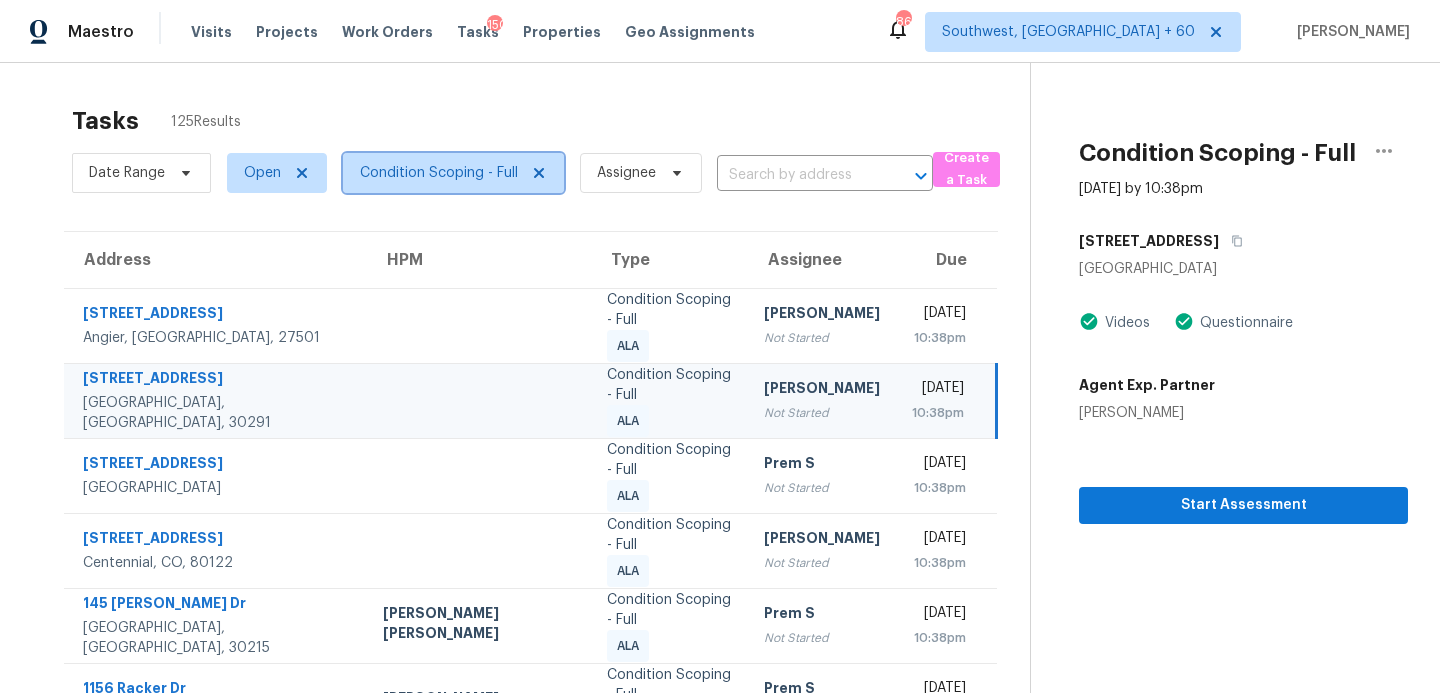 click on "Condition Scoping - Full" at bounding box center [453, 173] 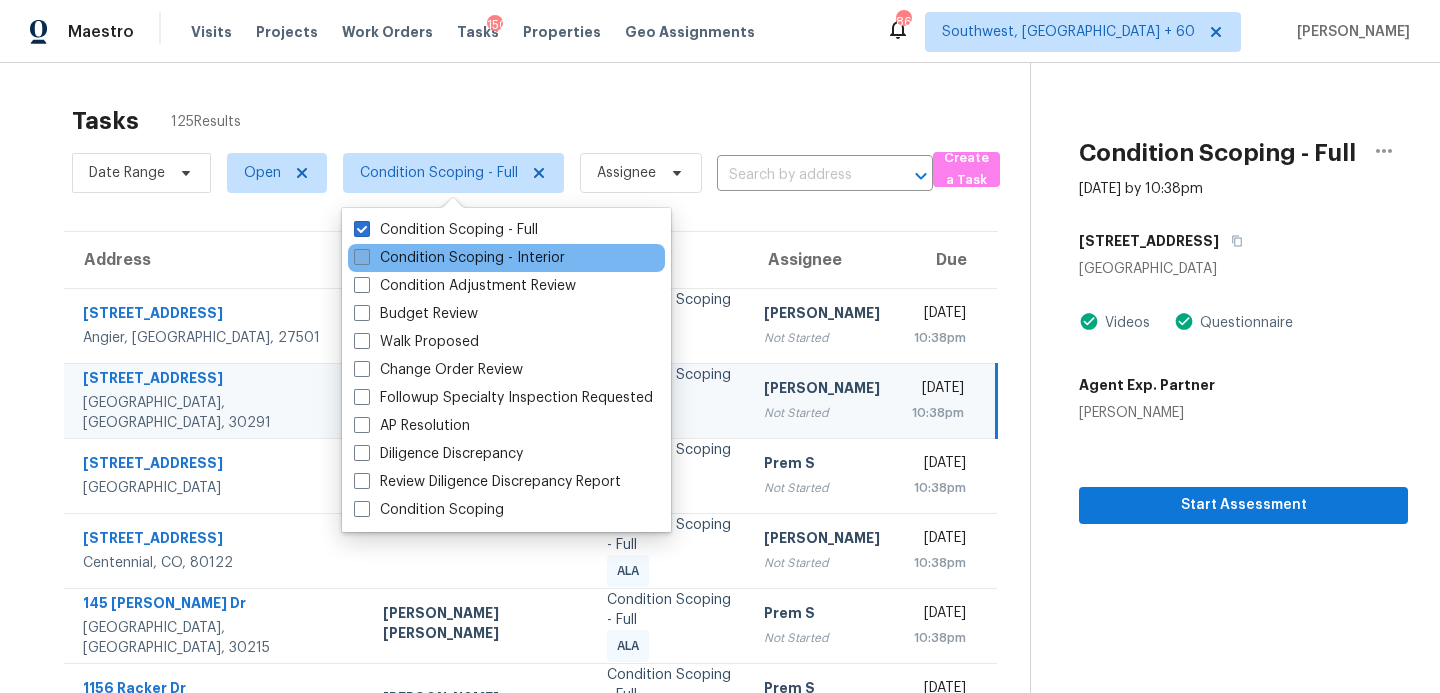 click on "Condition Scoping - Interior" at bounding box center [459, 258] 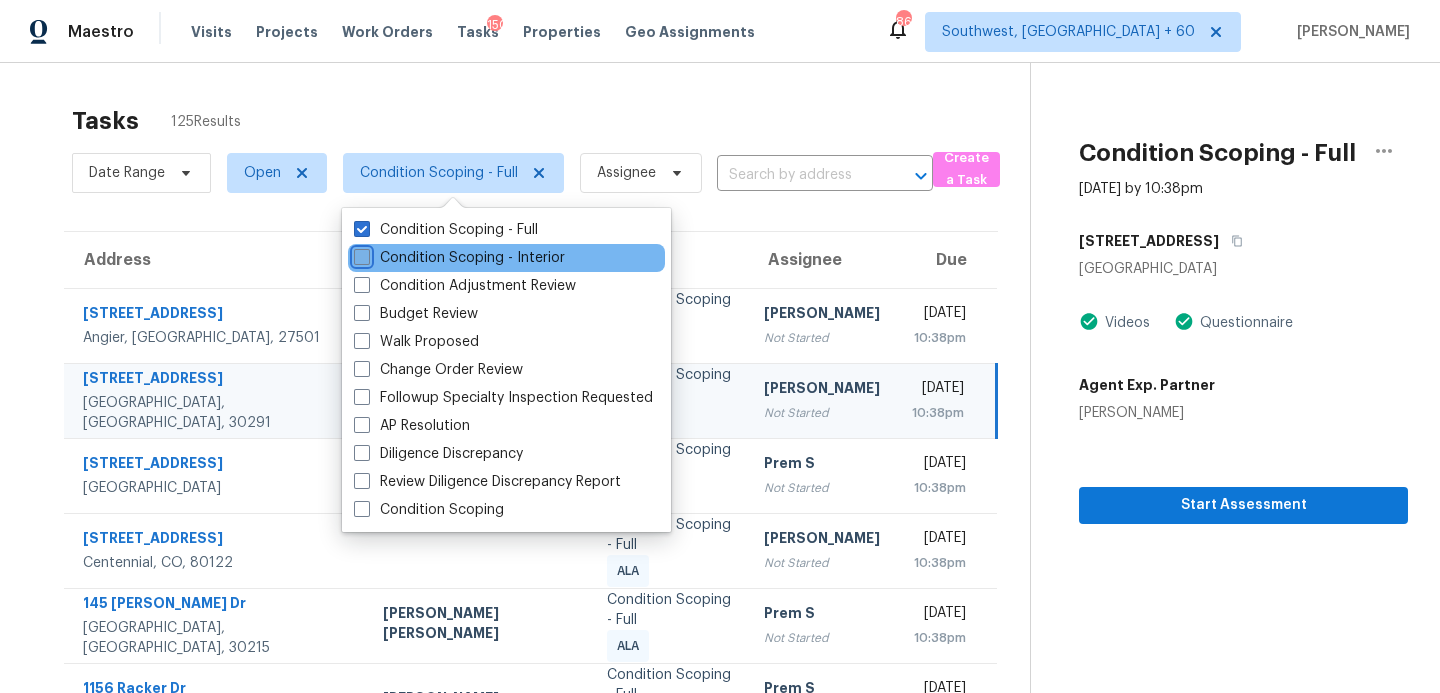 click on "Condition Scoping - Interior" at bounding box center [360, 254] 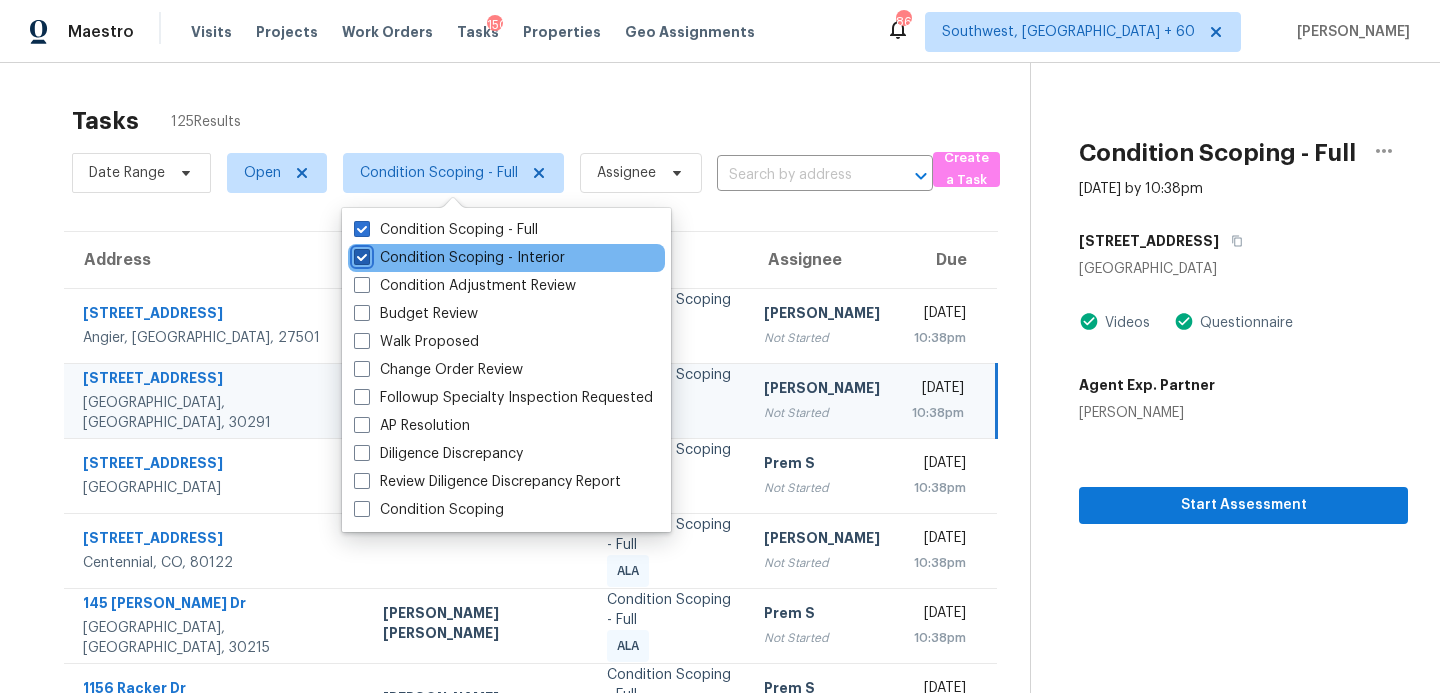 checkbox on "true" 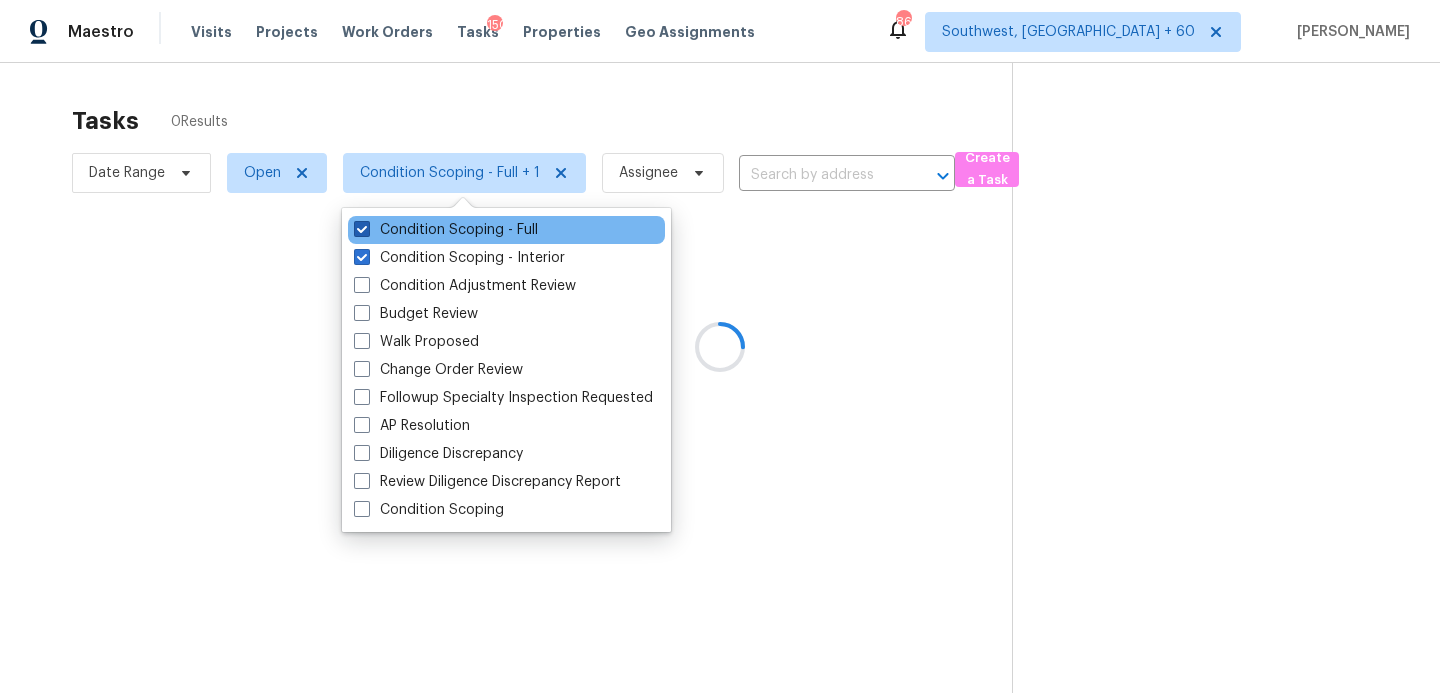 click on "Condition Scoping - Full" at bounding box center (446, 230) 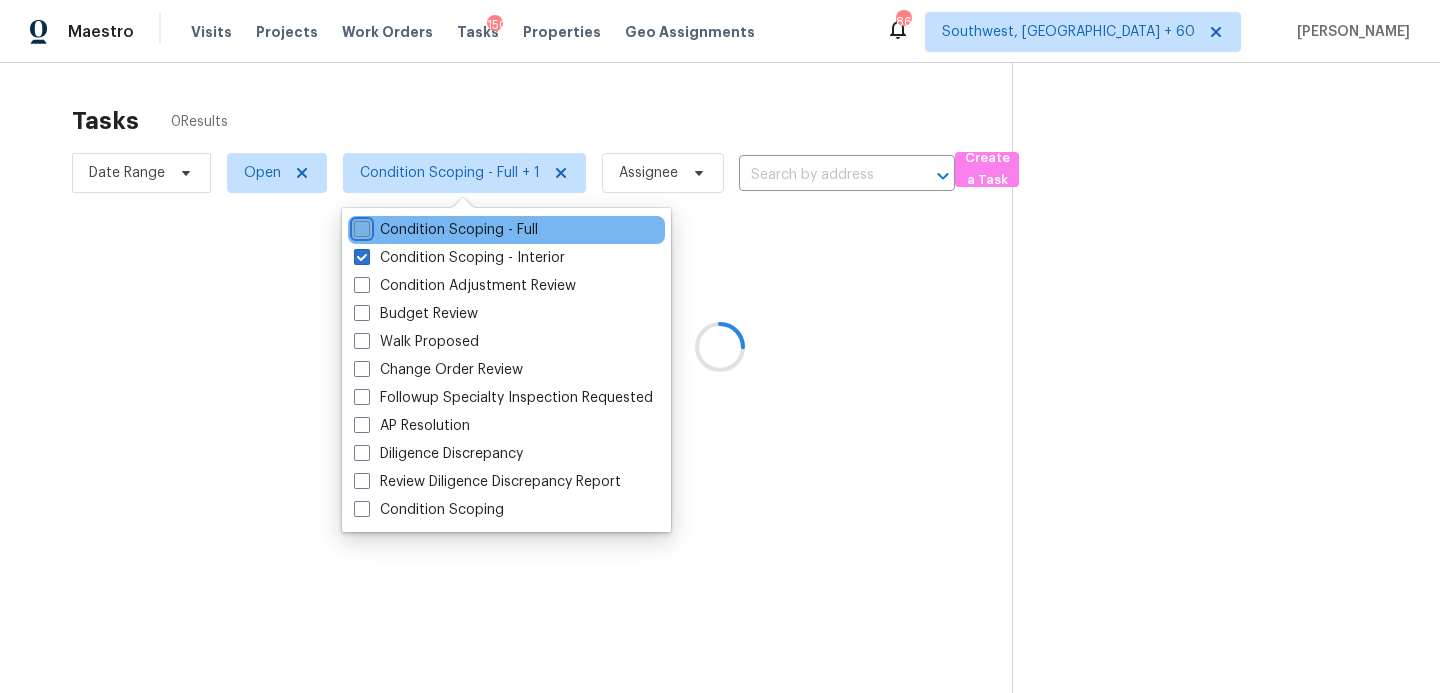 checkbox on "false" 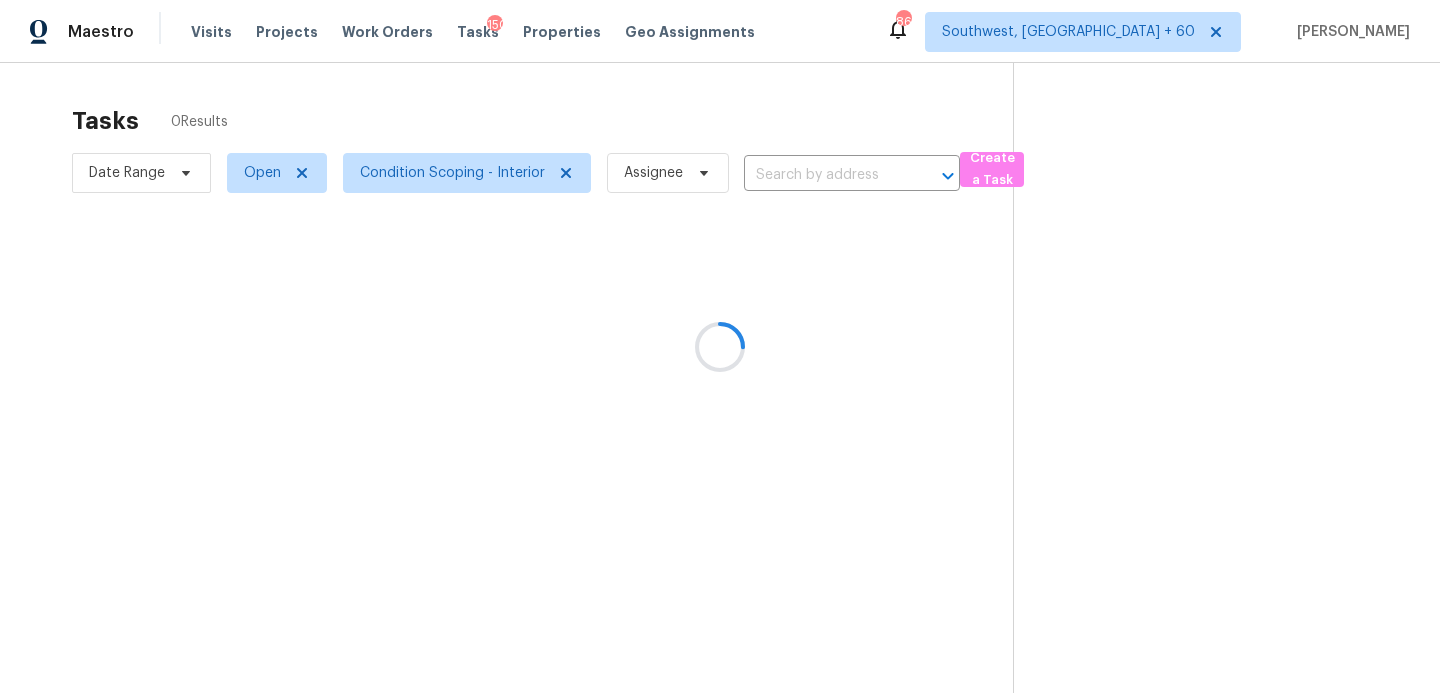 click at bounding box center [720, 346] 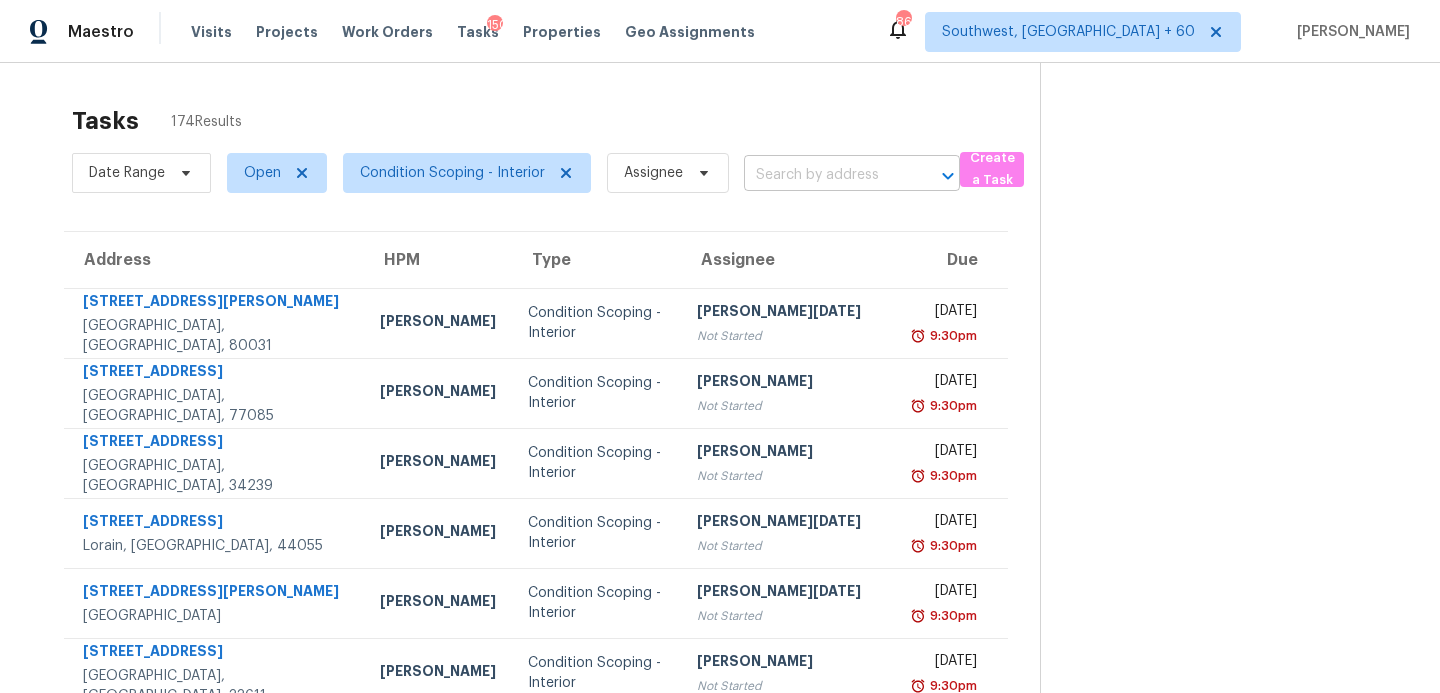 click at bounding box center (824, 175) 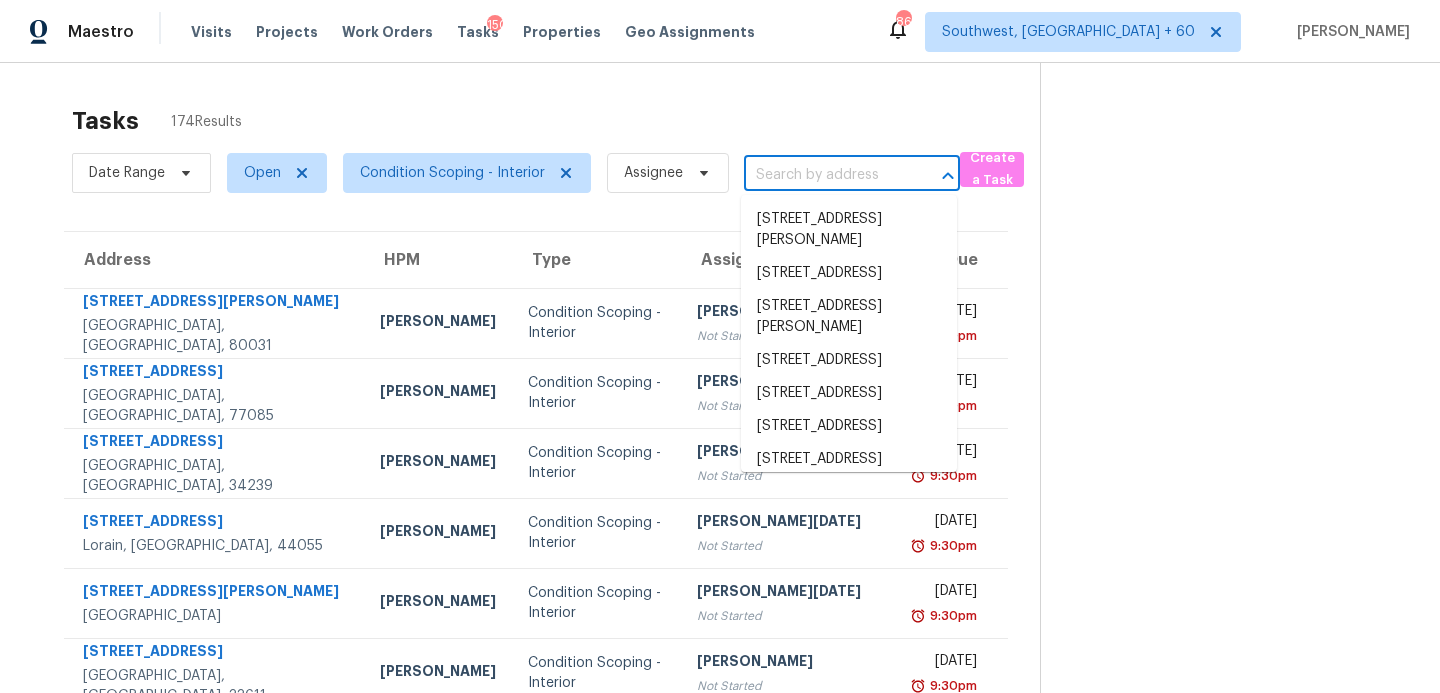 paste on "6219 Darlinghurst Dr, Houston, TX, 77085" 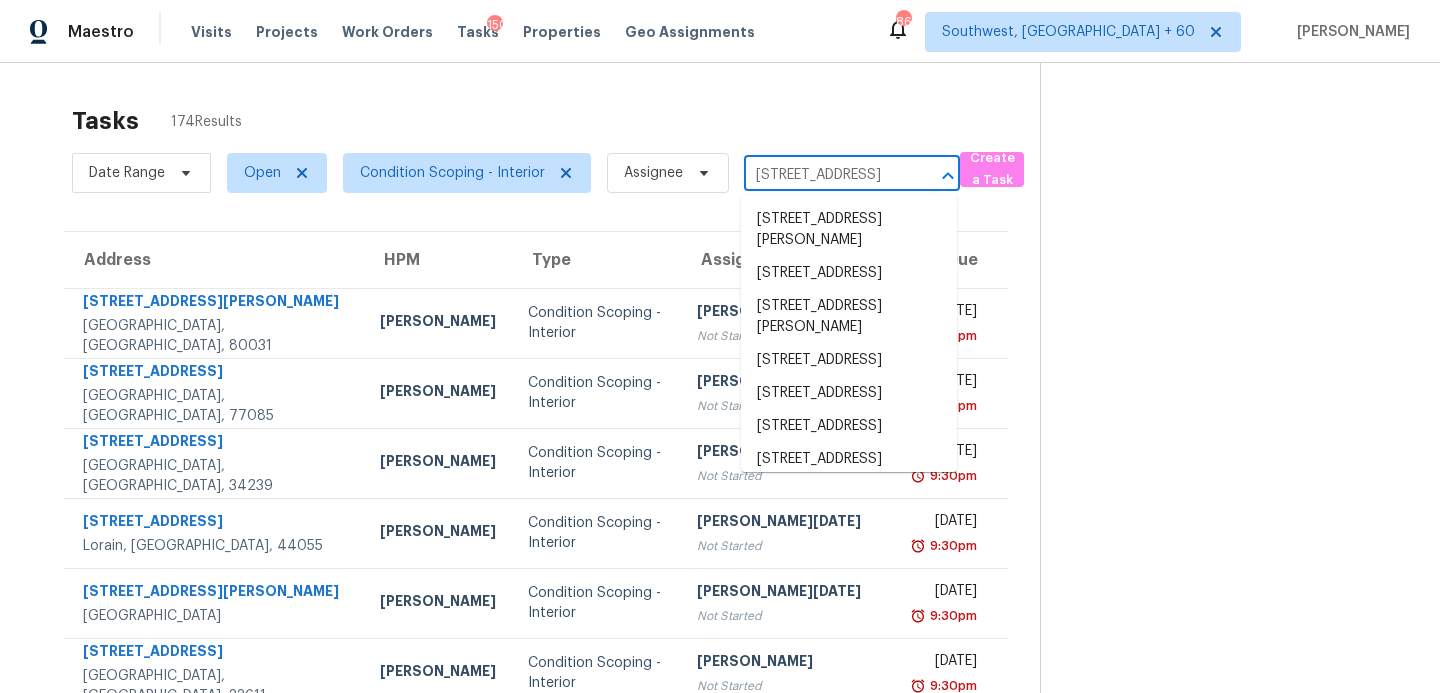 scroll, scrollTop: 0, scrollLeft: 120, axis: horizontal 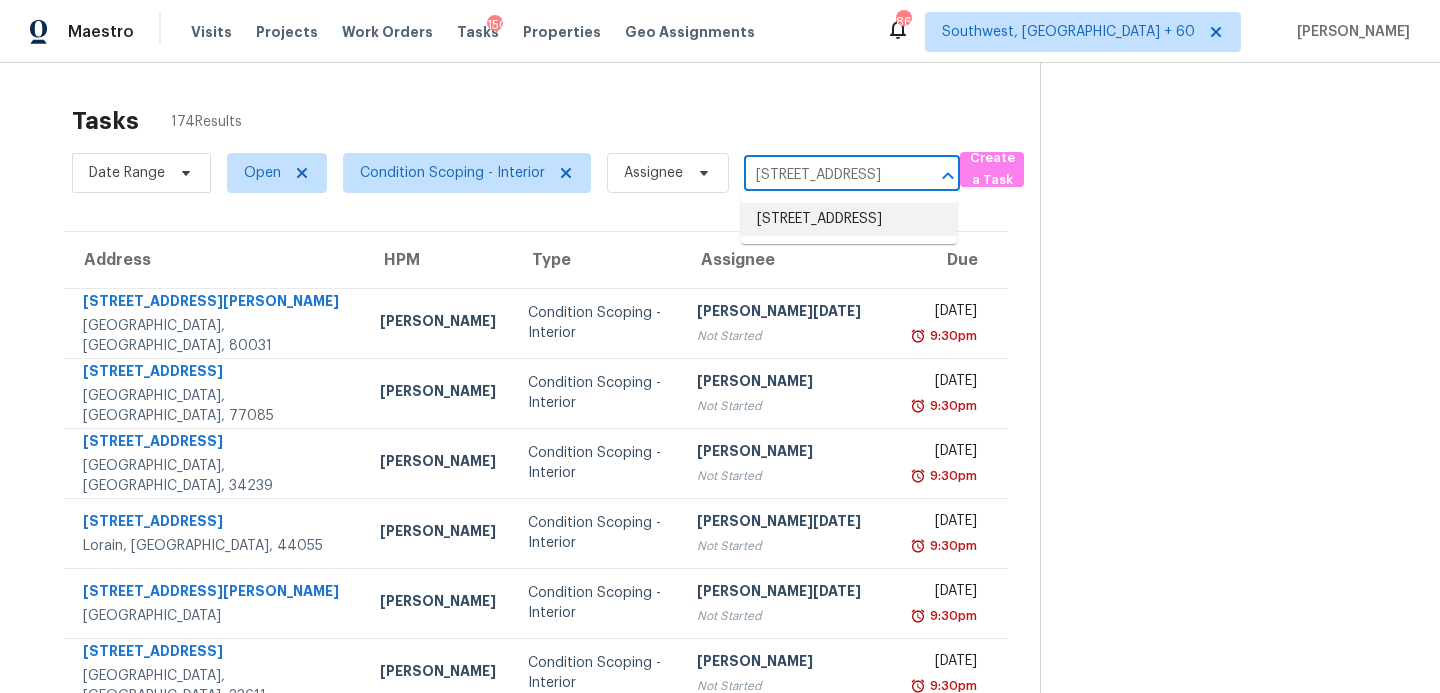 click on "6219 Darlinghurst Dr, Houston, TX 77085" at bounding box center (849, 219) 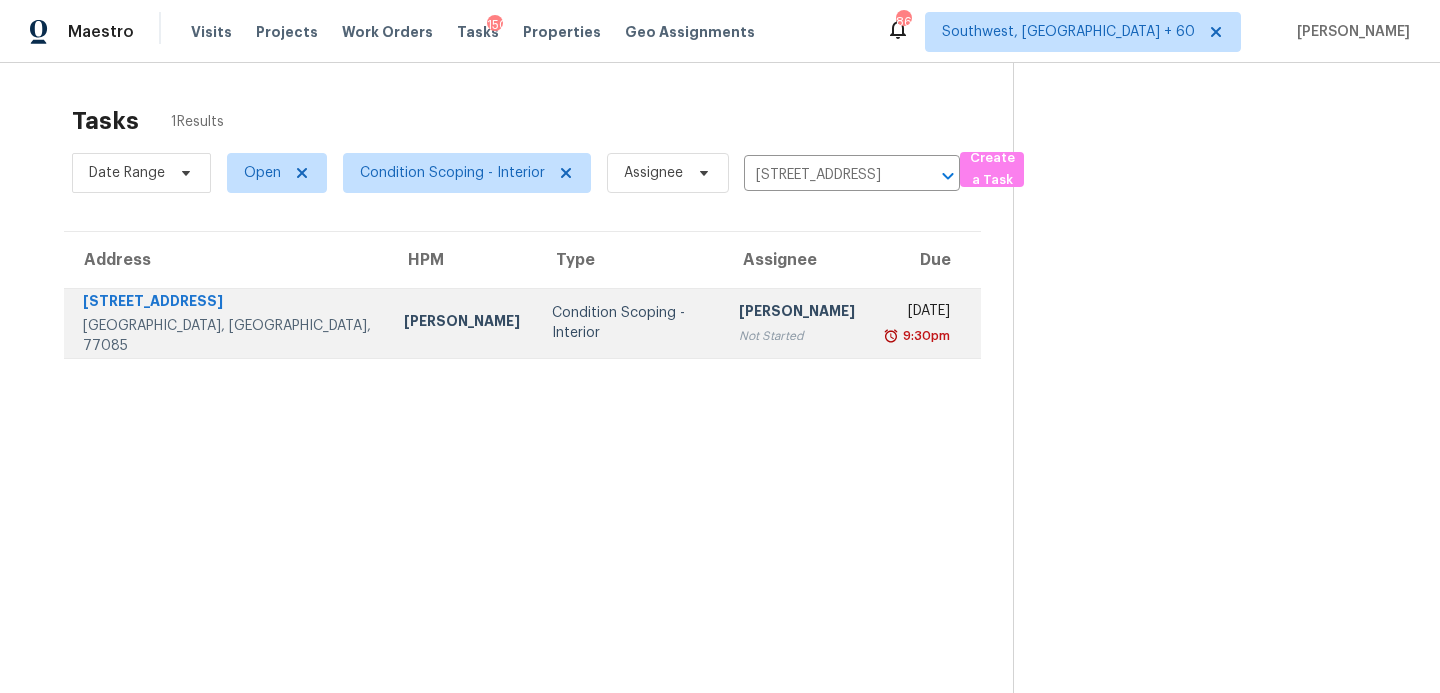 click on "Condition Scoping - Interior" at bounding box center [629, 323] 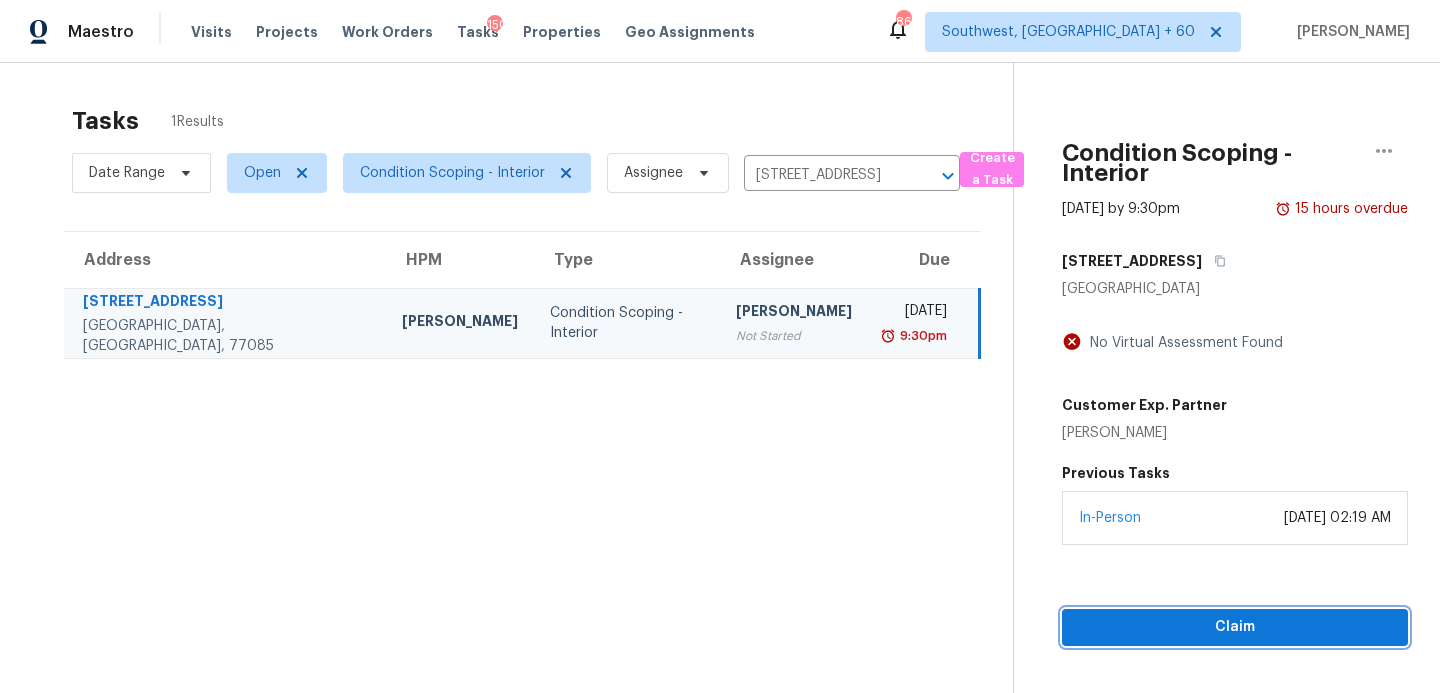 click on "Claim" at bounding box center (1235, 627) 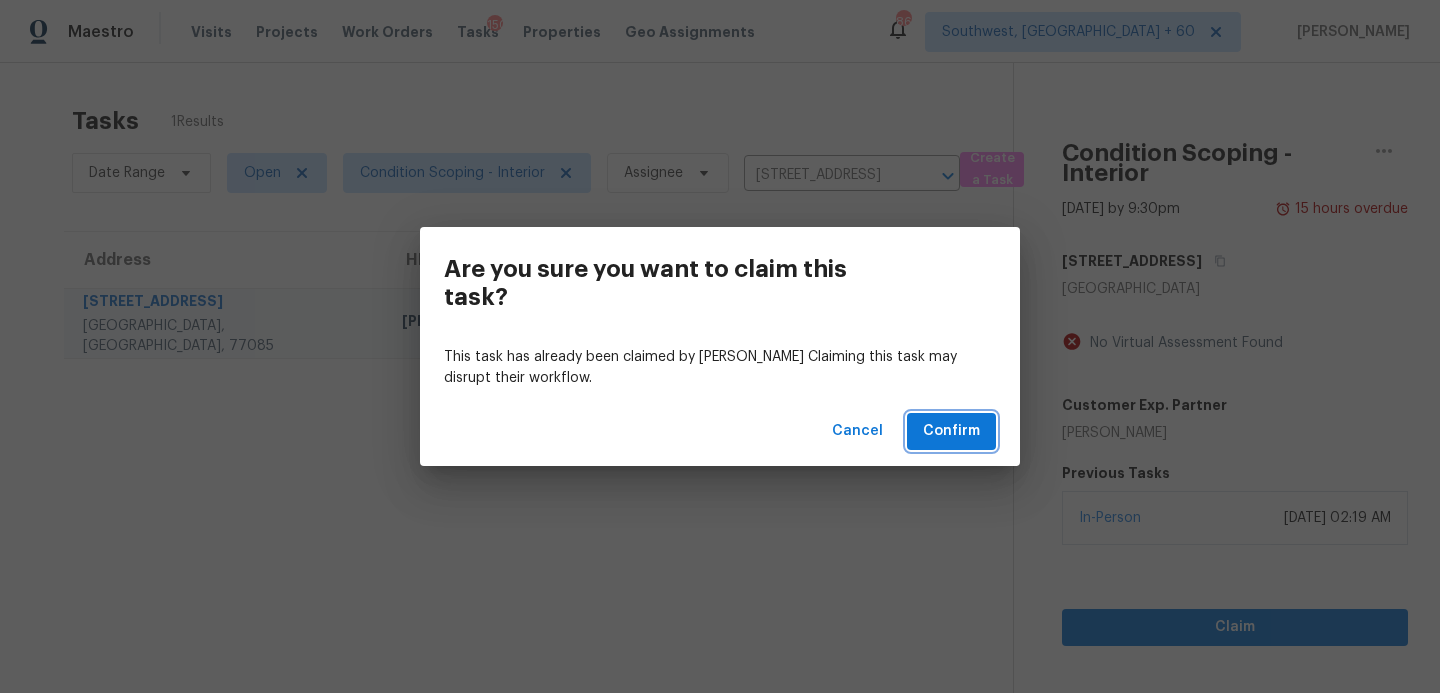 click on "Confirm" at bounding box center (951, 431) 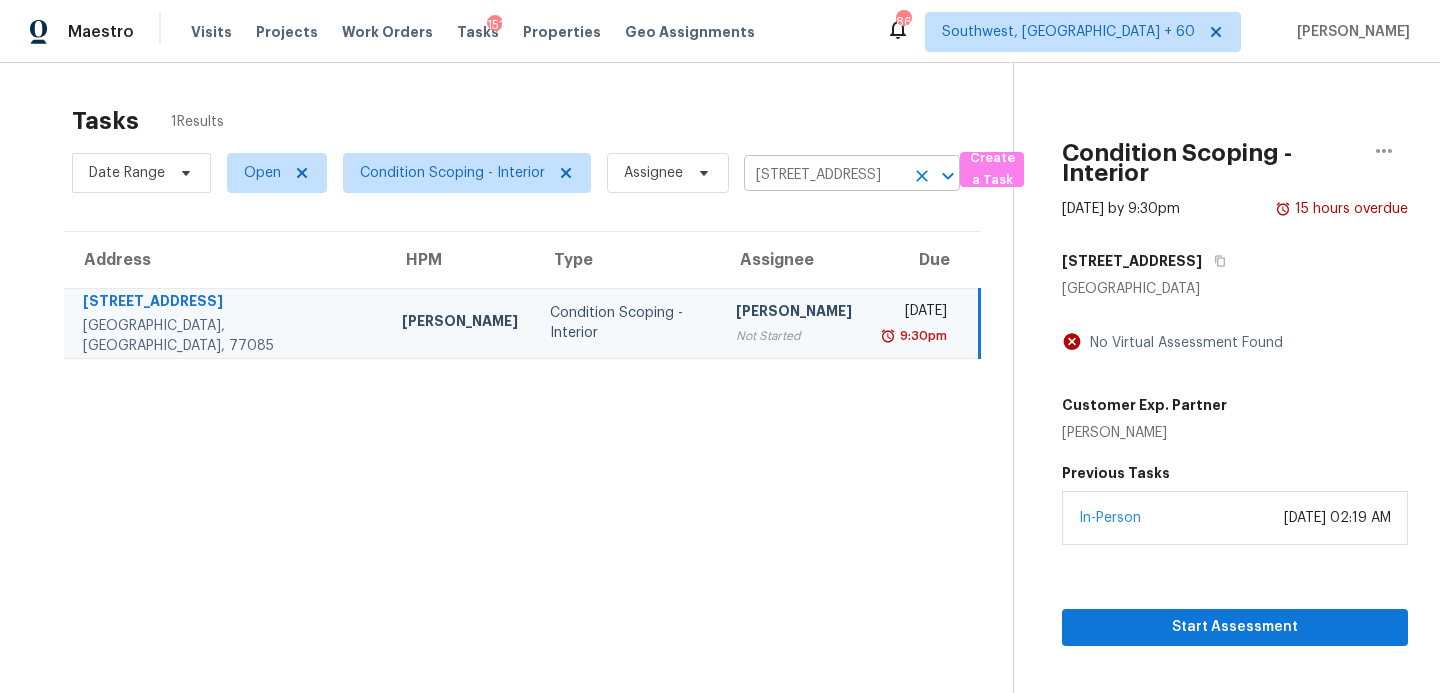 click 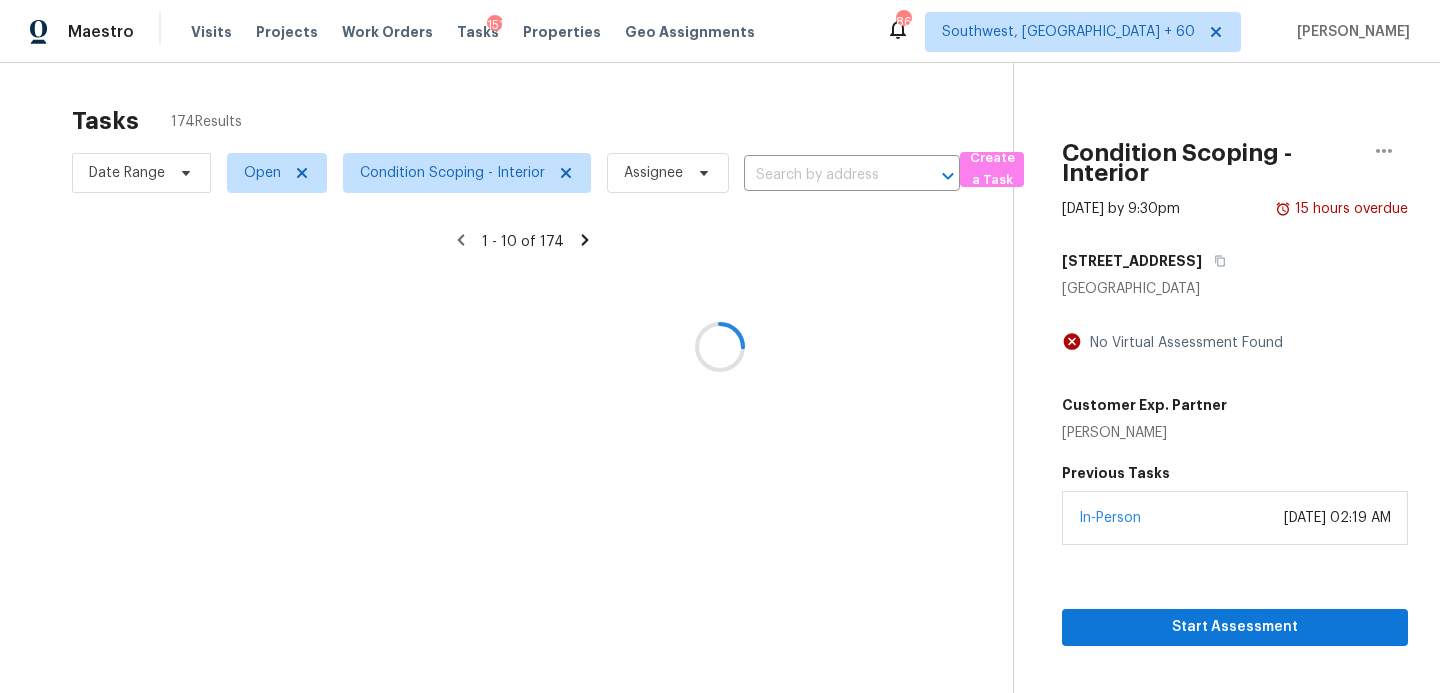 click at bounding box center [720, 346] 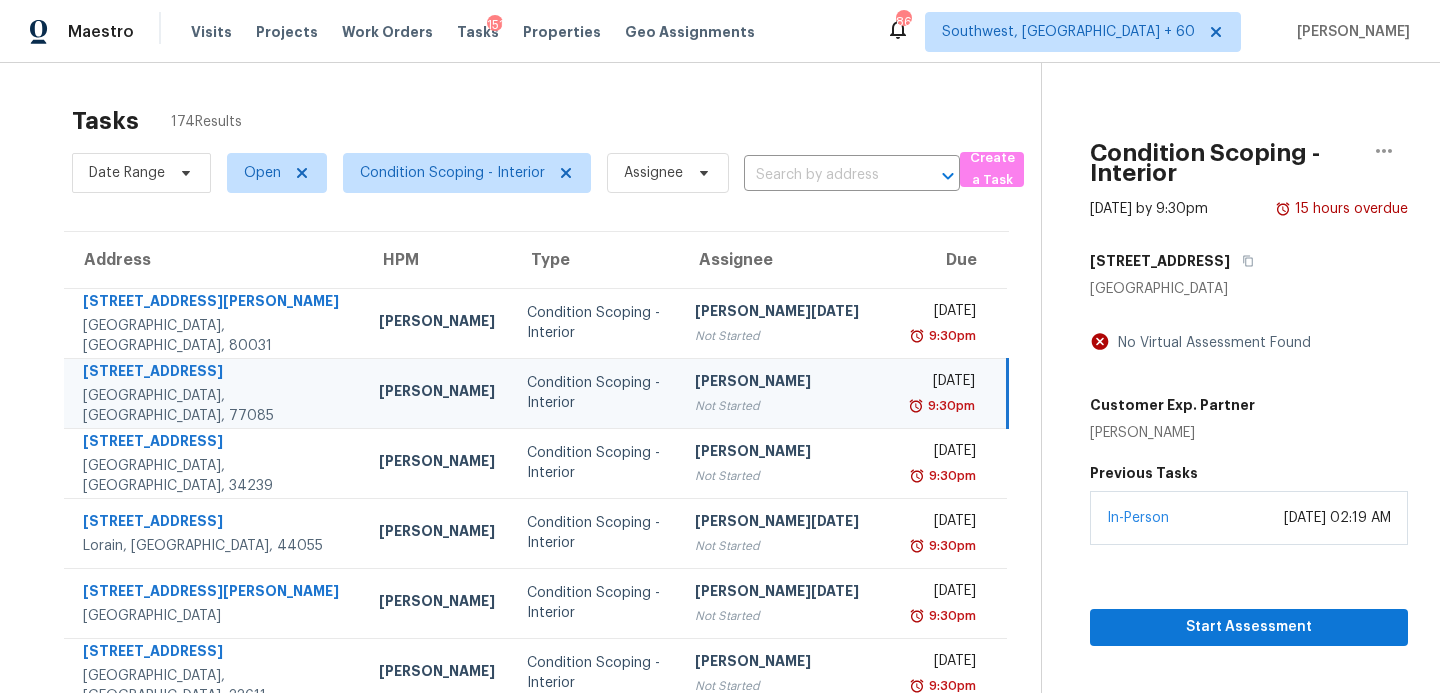 click at bounding box center [824, 175] 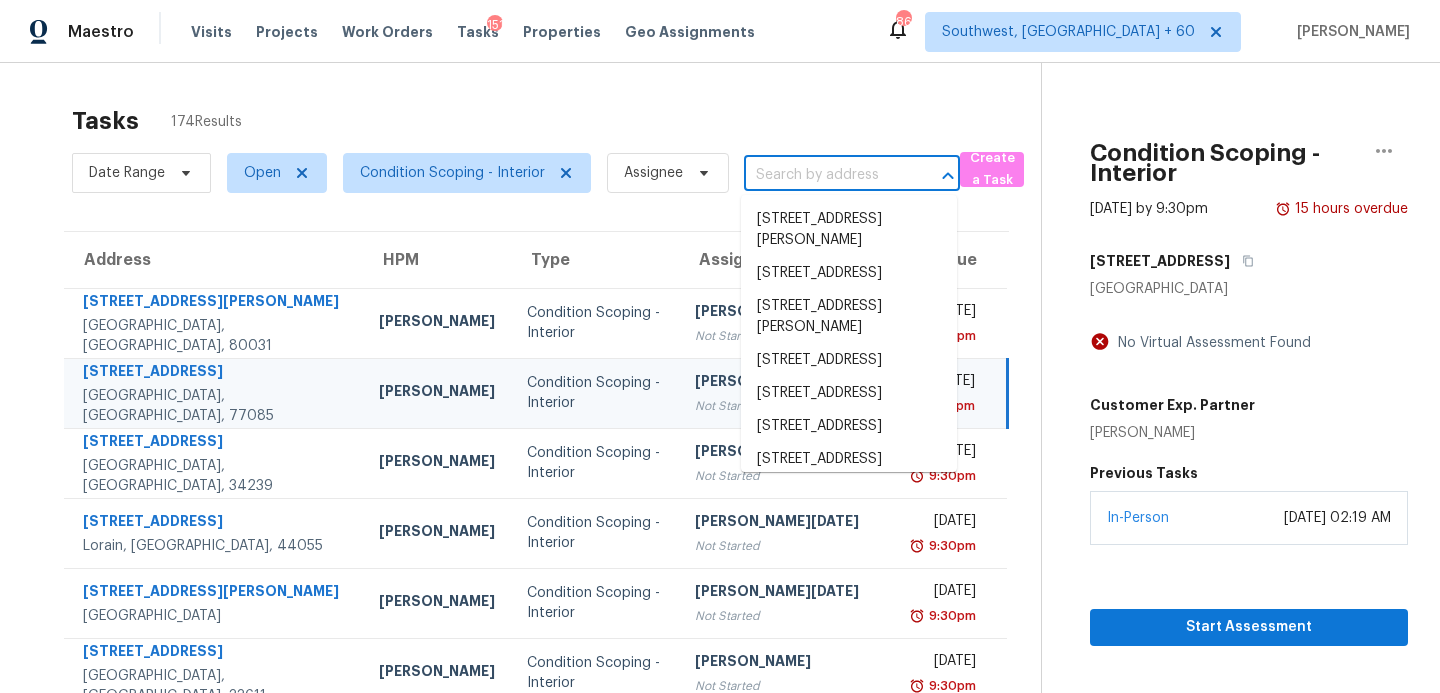 paste on "3307 W Ballast Point Blvd, Tampa, FL, 33611" 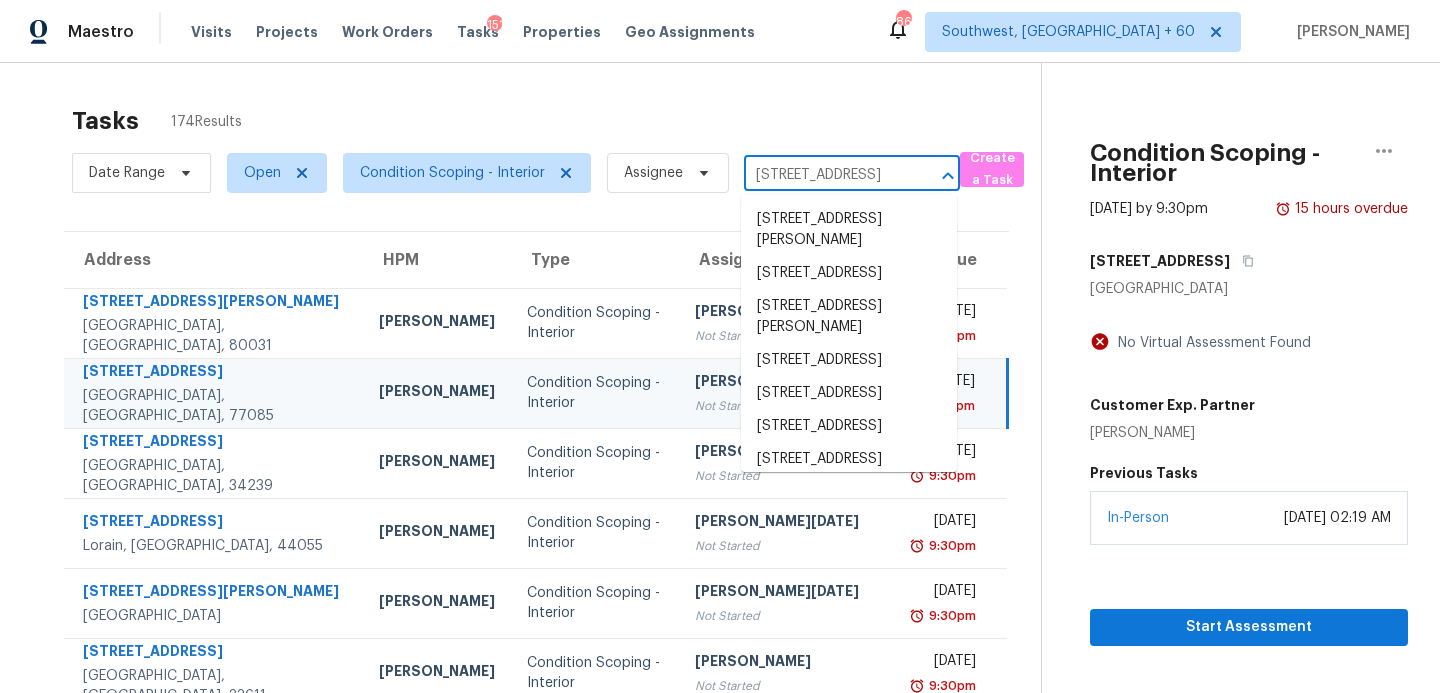 scroll, scrollTop: 0, scrollLeft: 136, axis: horizontal 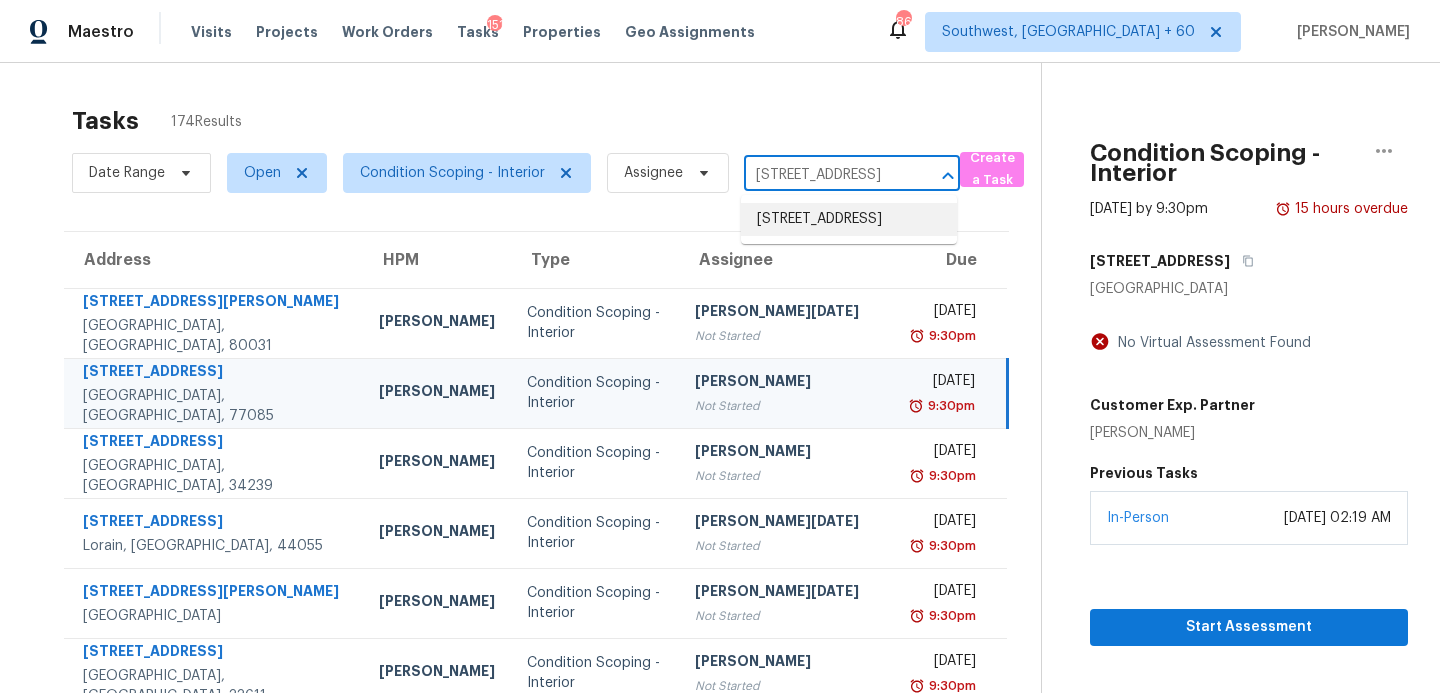 click on "3307 W Ballast Point Blvd, Tampa, FL 33611" at bounding box center (849, 219) 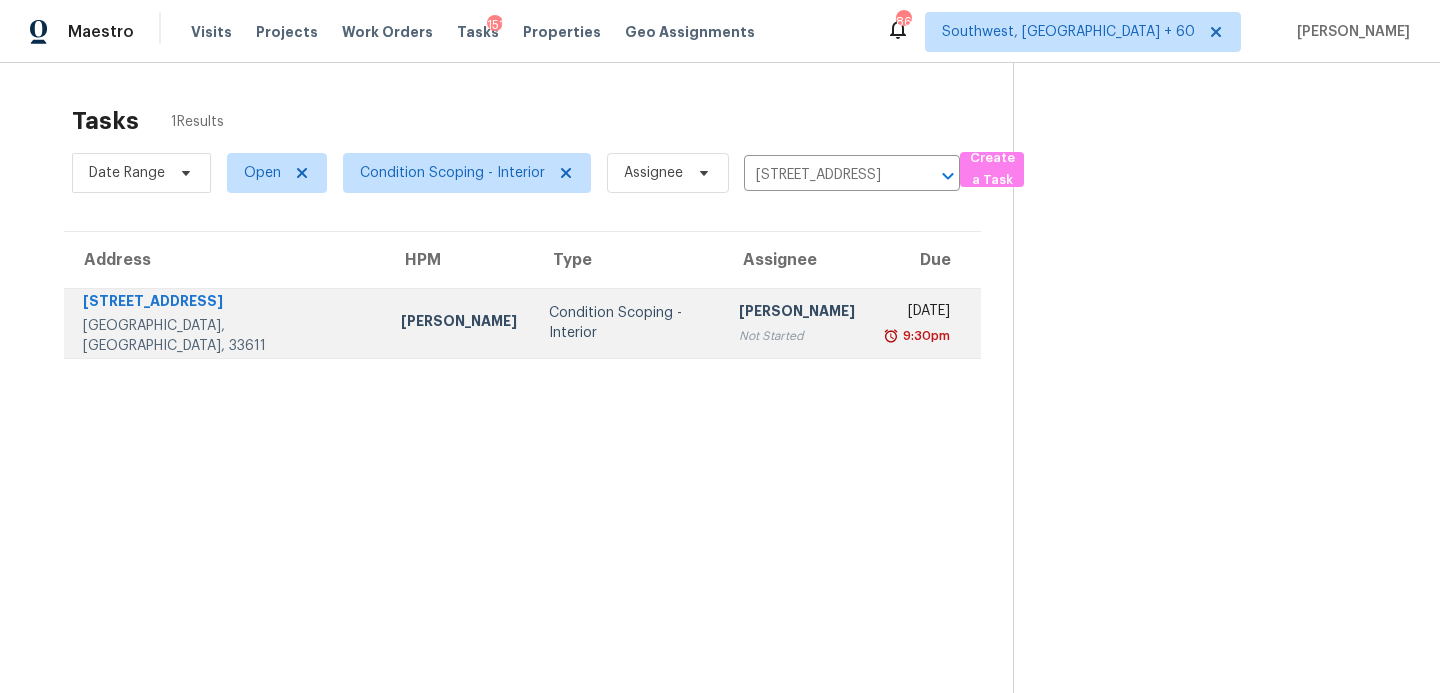 click on "Ranjith Kumar P Not Started" at bounding box center [797, 323] 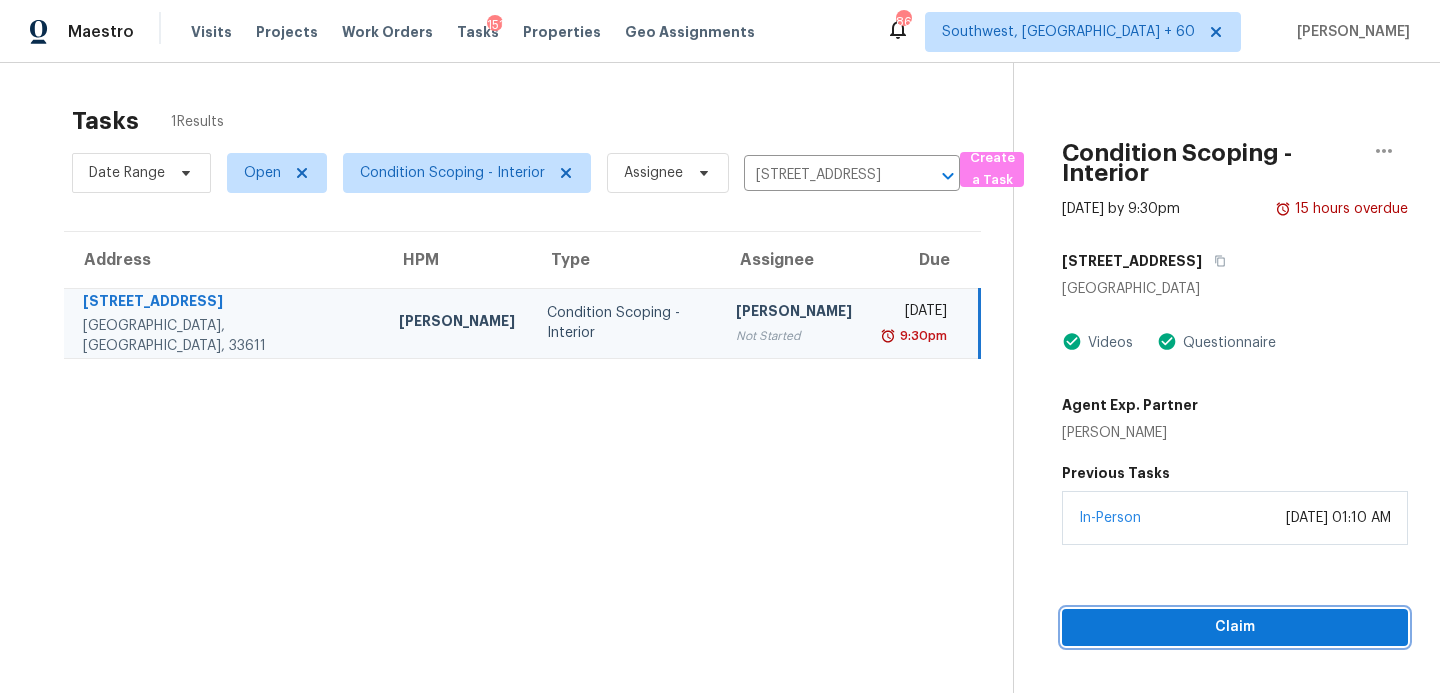 click on "Claim" at bounding box center [1235, 627] 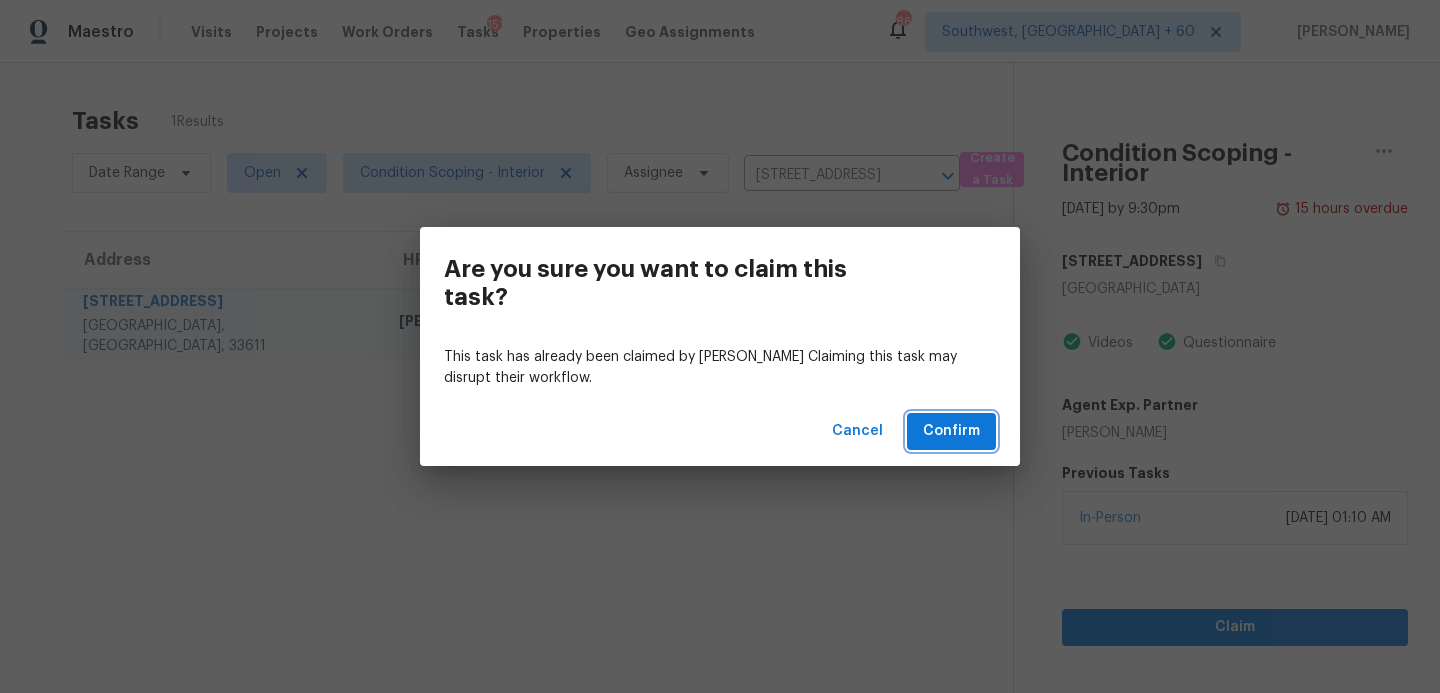 click on "Confirm" at bounding box center (951, 431) 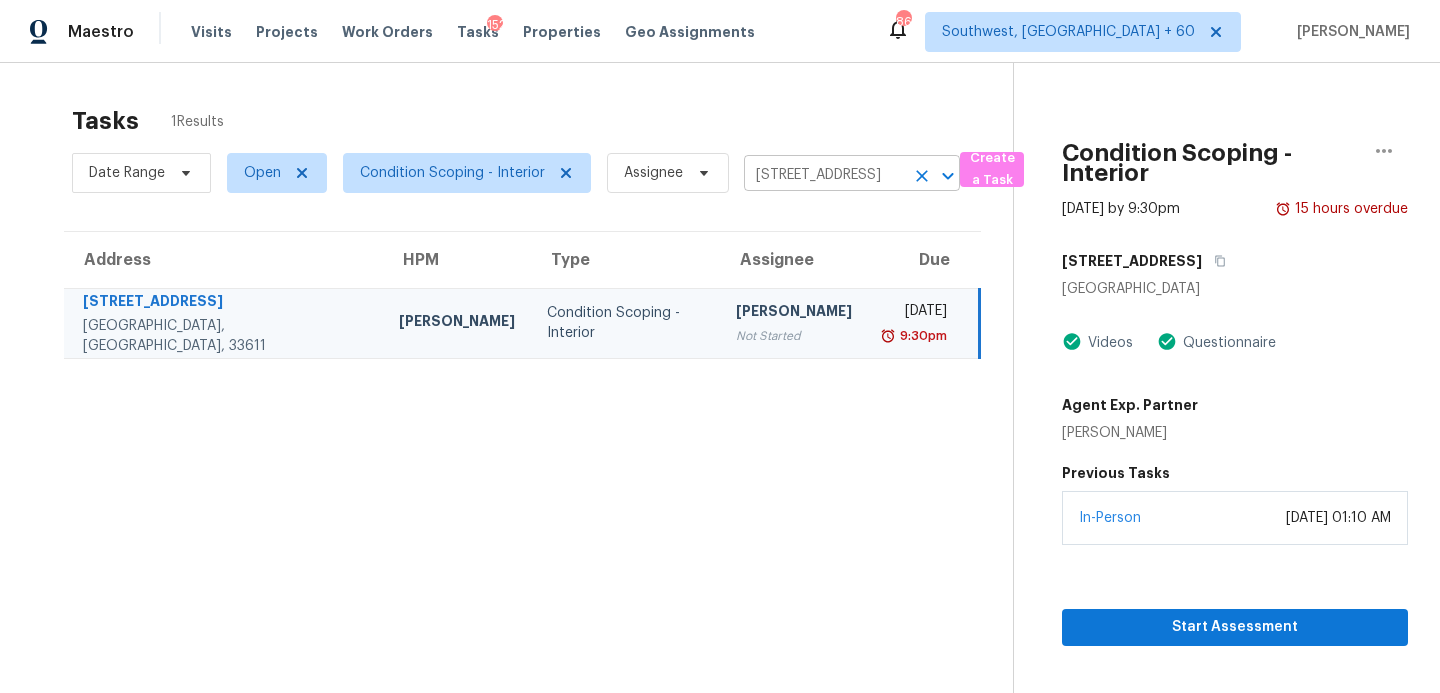 click 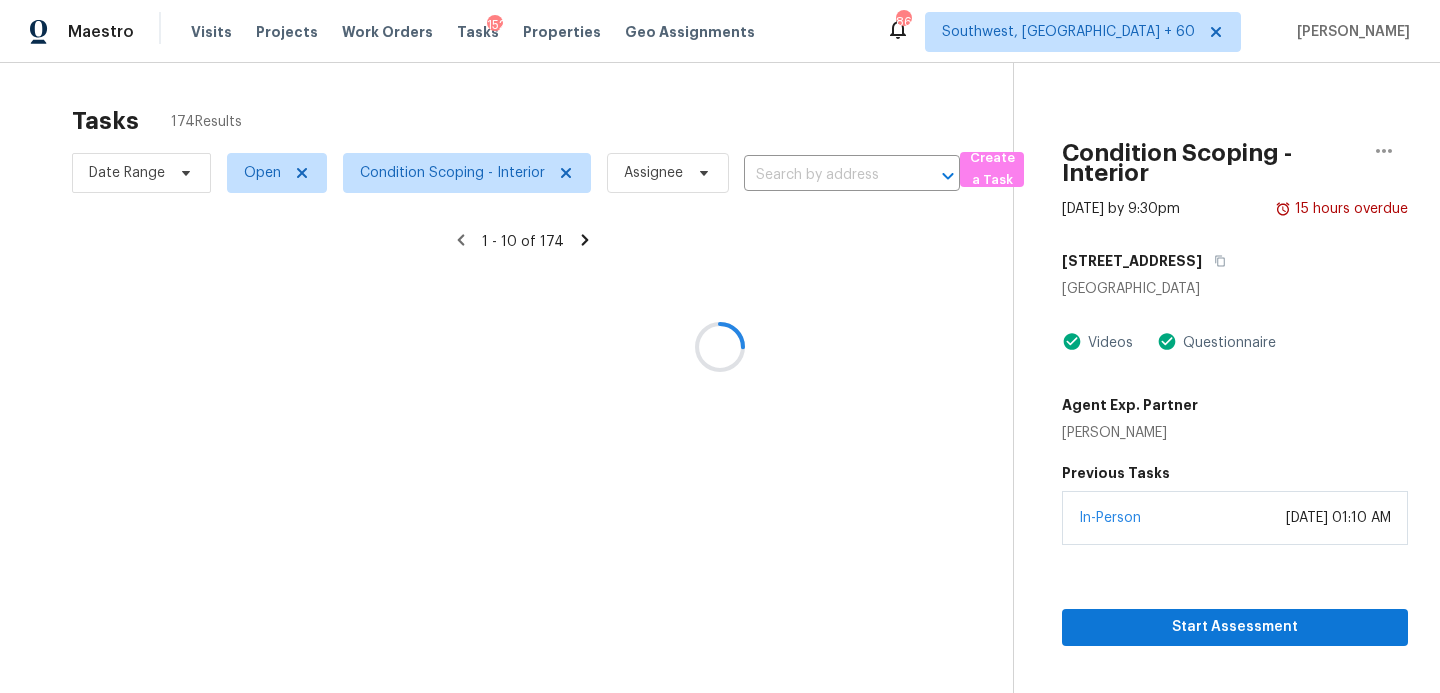 click at bounding box center [720, 346] 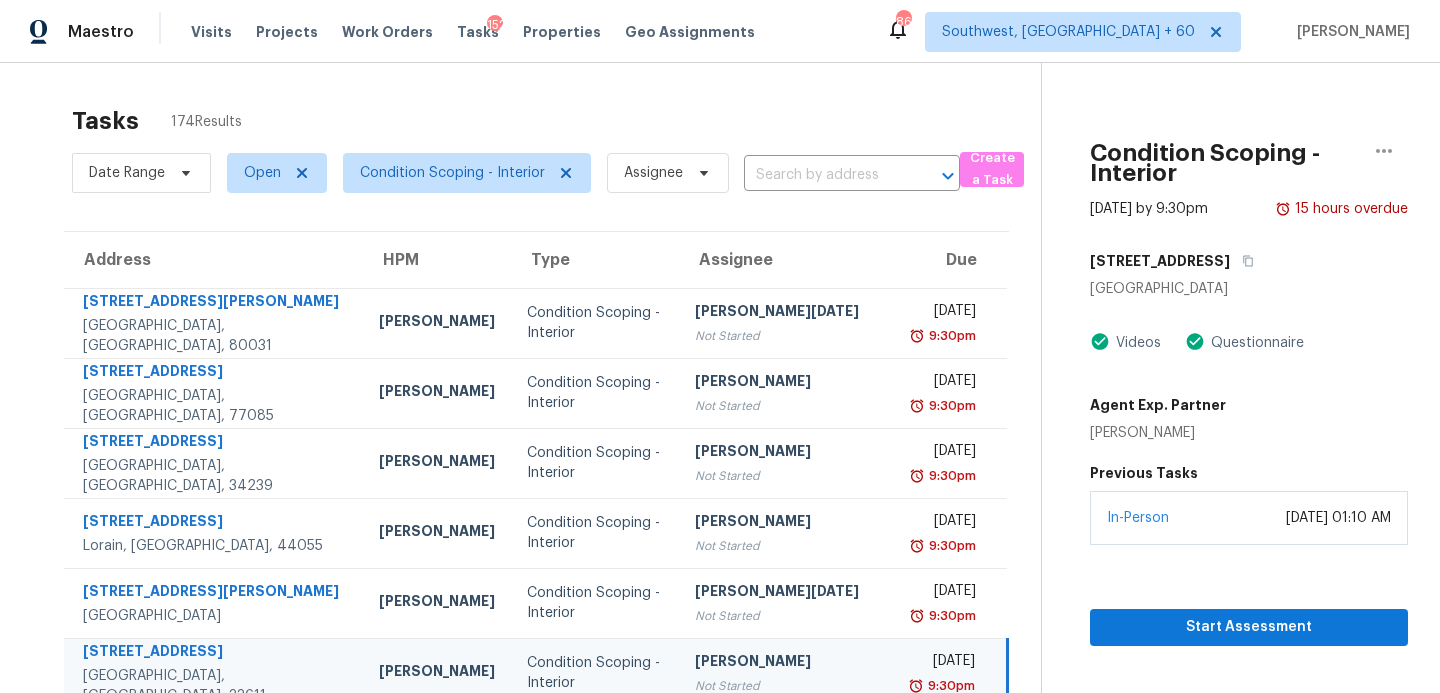 click at bounding box center (824, 175) 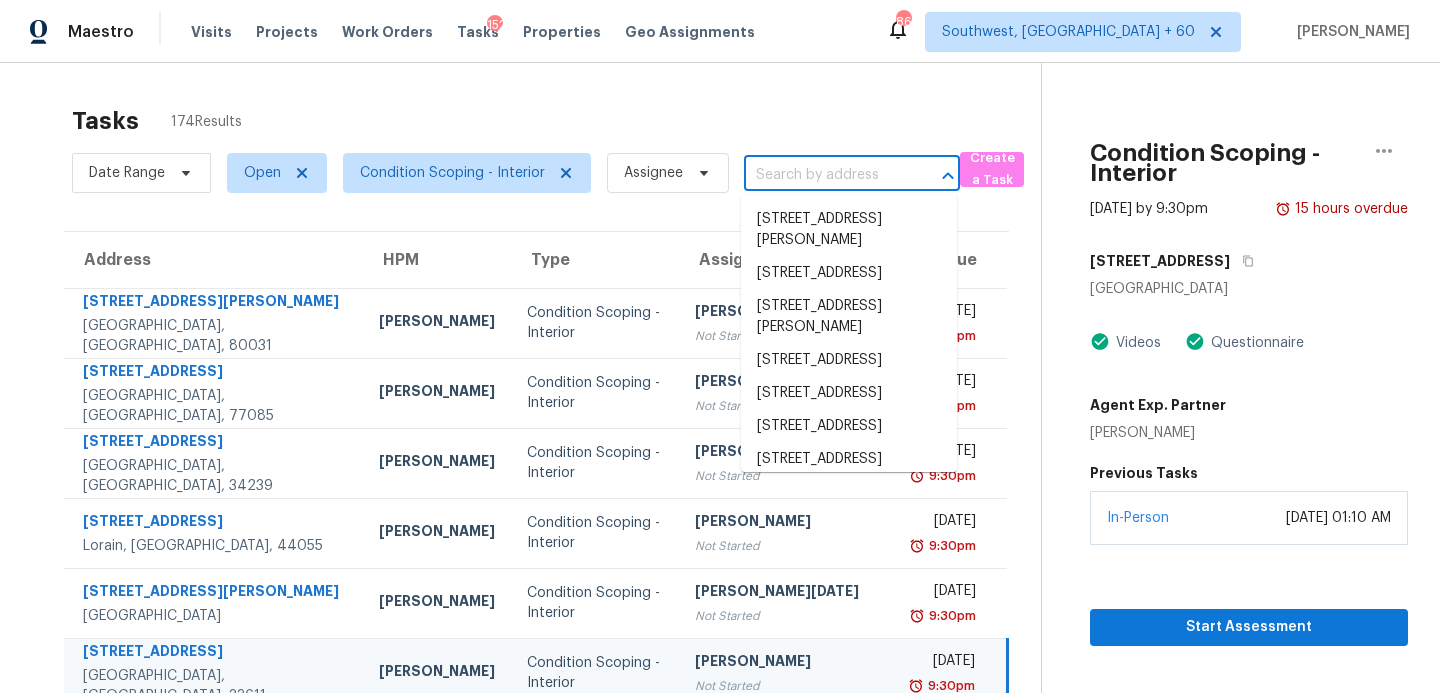paste on "14919 W 150th Ter, Olathe, KS, 66062" 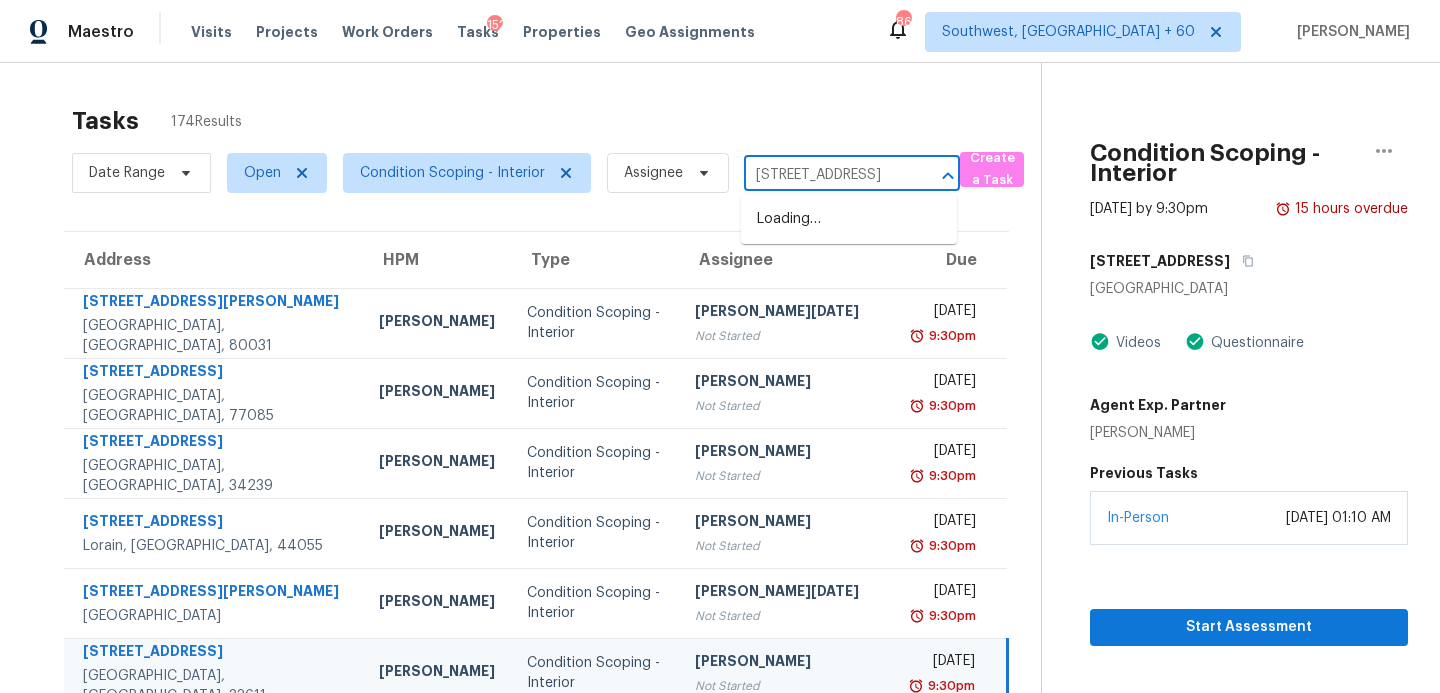 scroll, scrollTop: 0, scrollLeft: 95, axis: horizontal 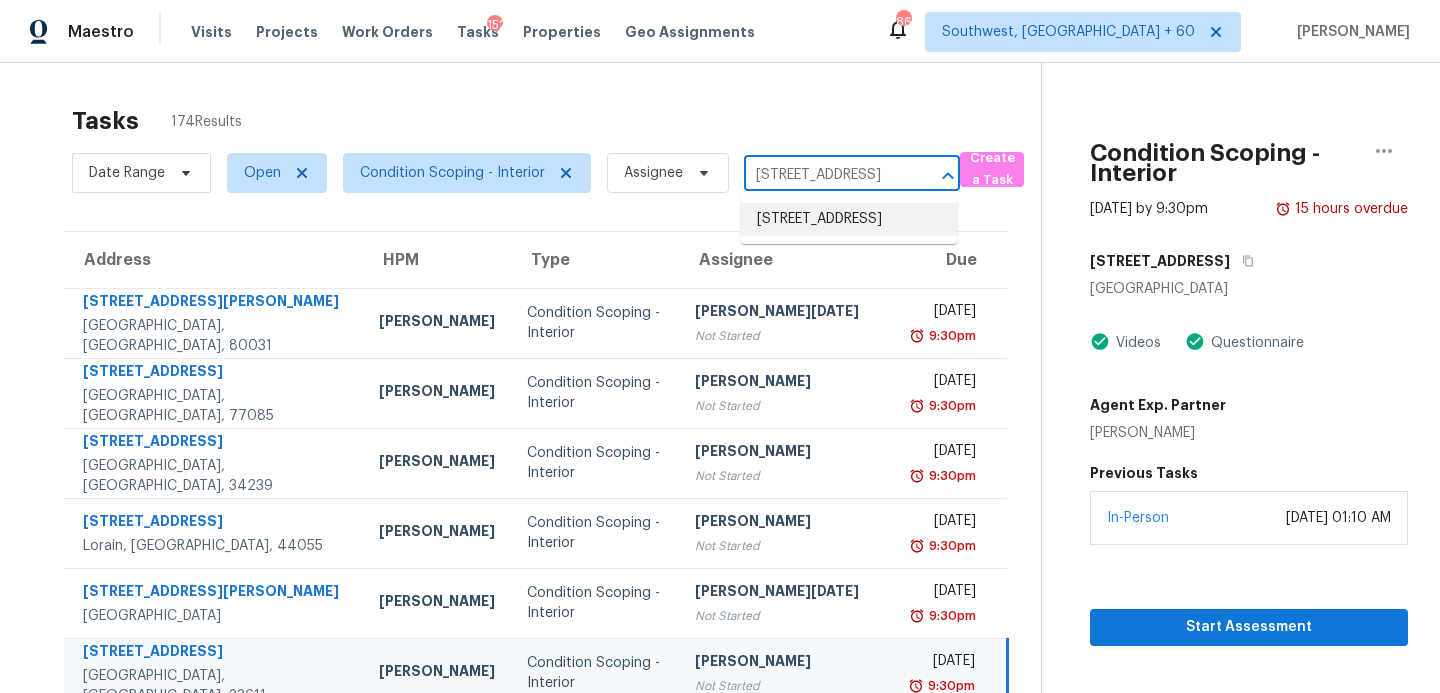 click on "14919 W 150th Ter, Olathe, KS 66062" at bounding box center [849, 219] 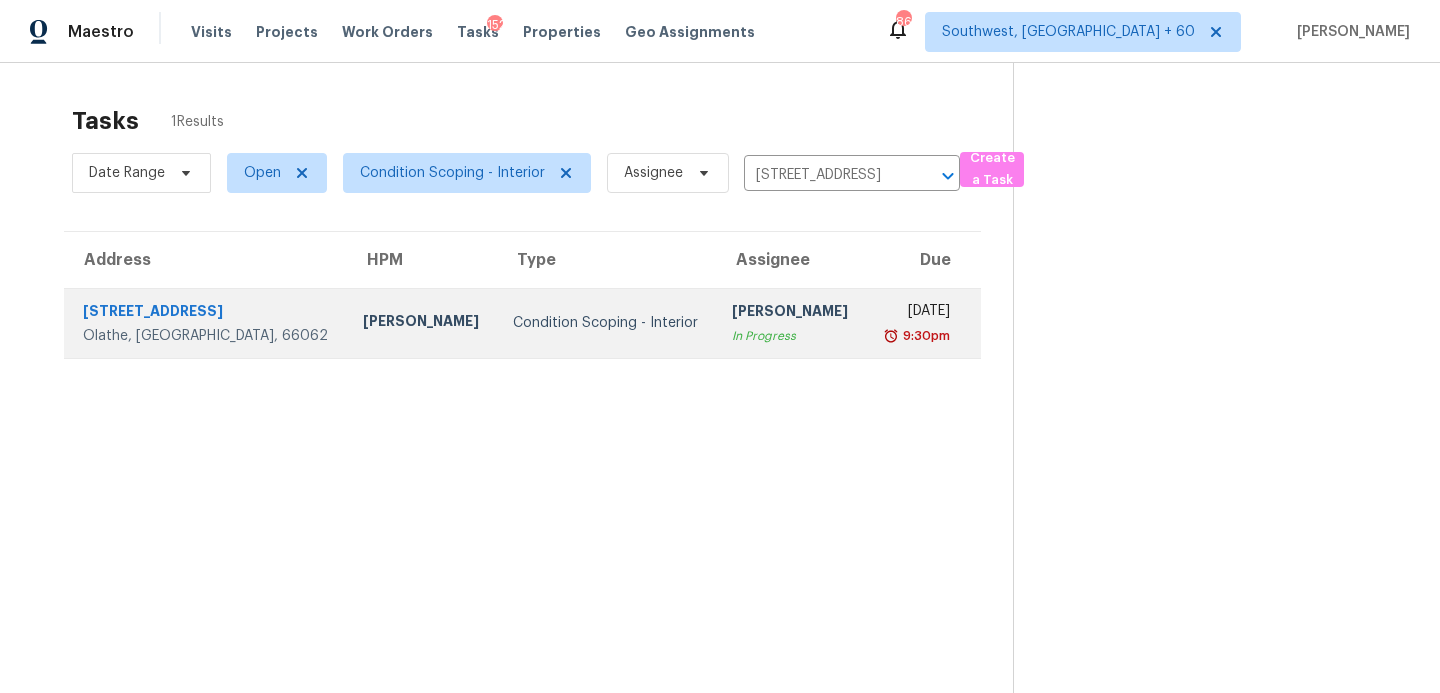 click on "Sanjai Gunaraj In Progress" at bounding box center [791, 323] 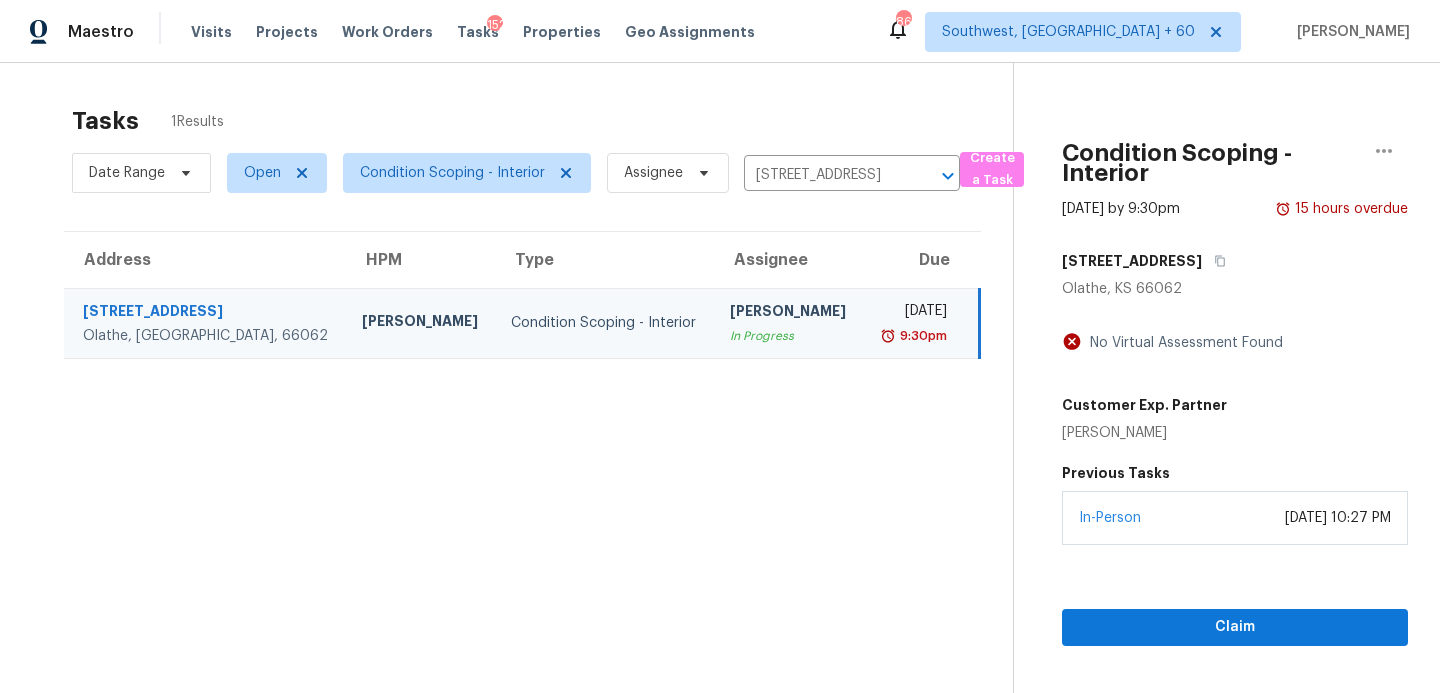 click on "Mon, Jul 14th 2025 9:30pm" at bounding box center (921, 323) 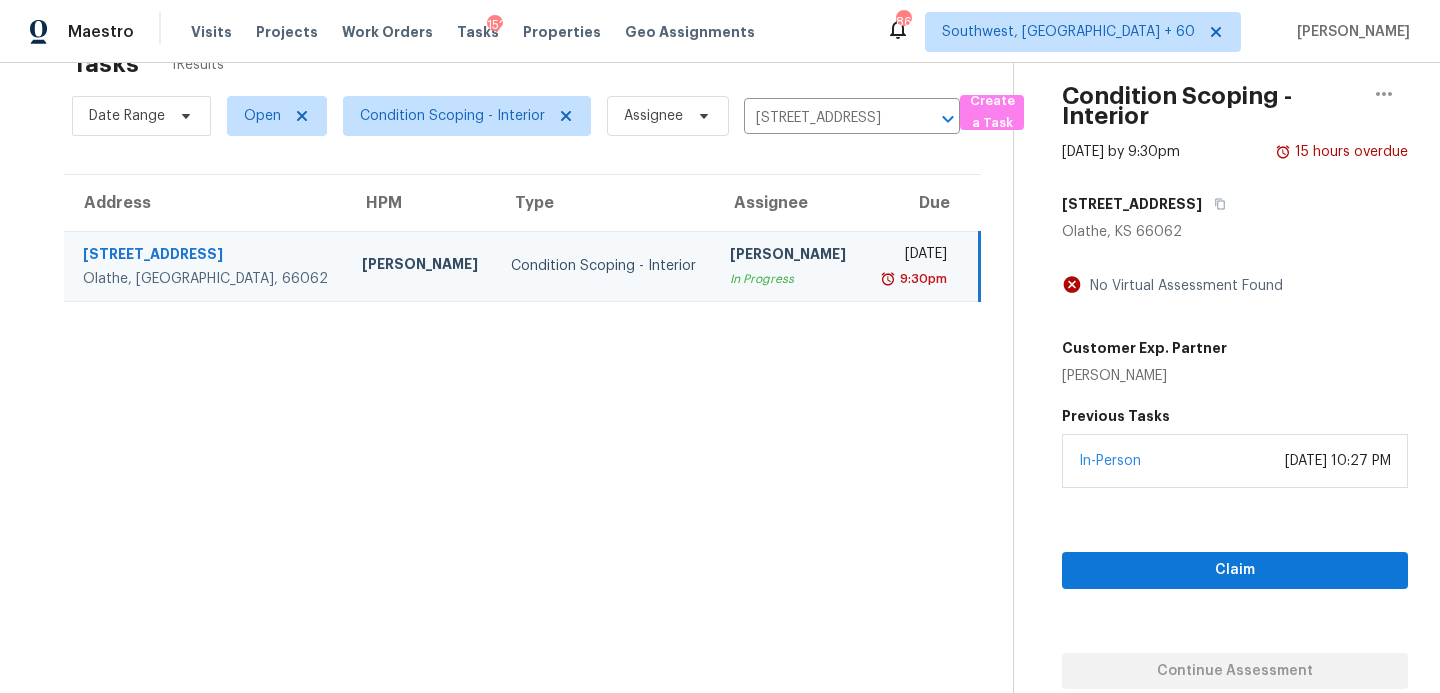 scroll, scrollTop: 61, scrollLeft: 0, axis: vertical 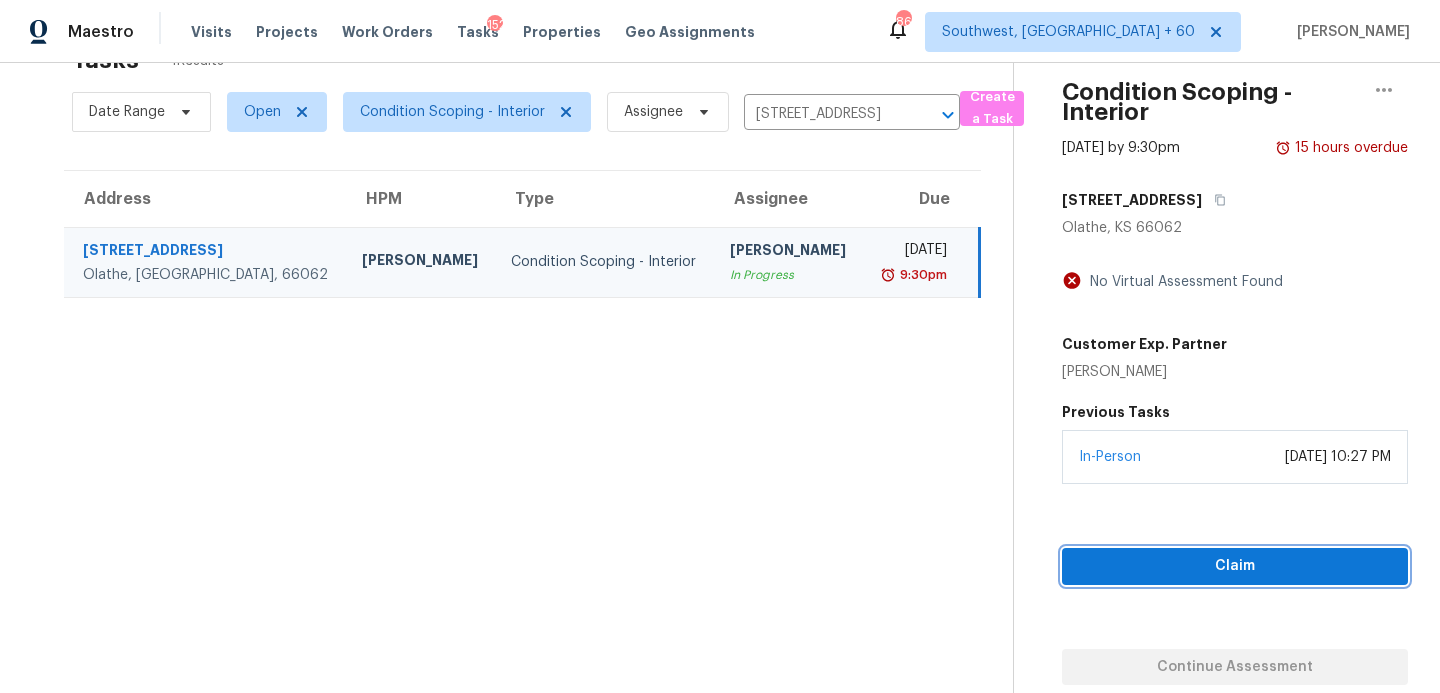click on "Claim" at bounding box center [1235, 566] 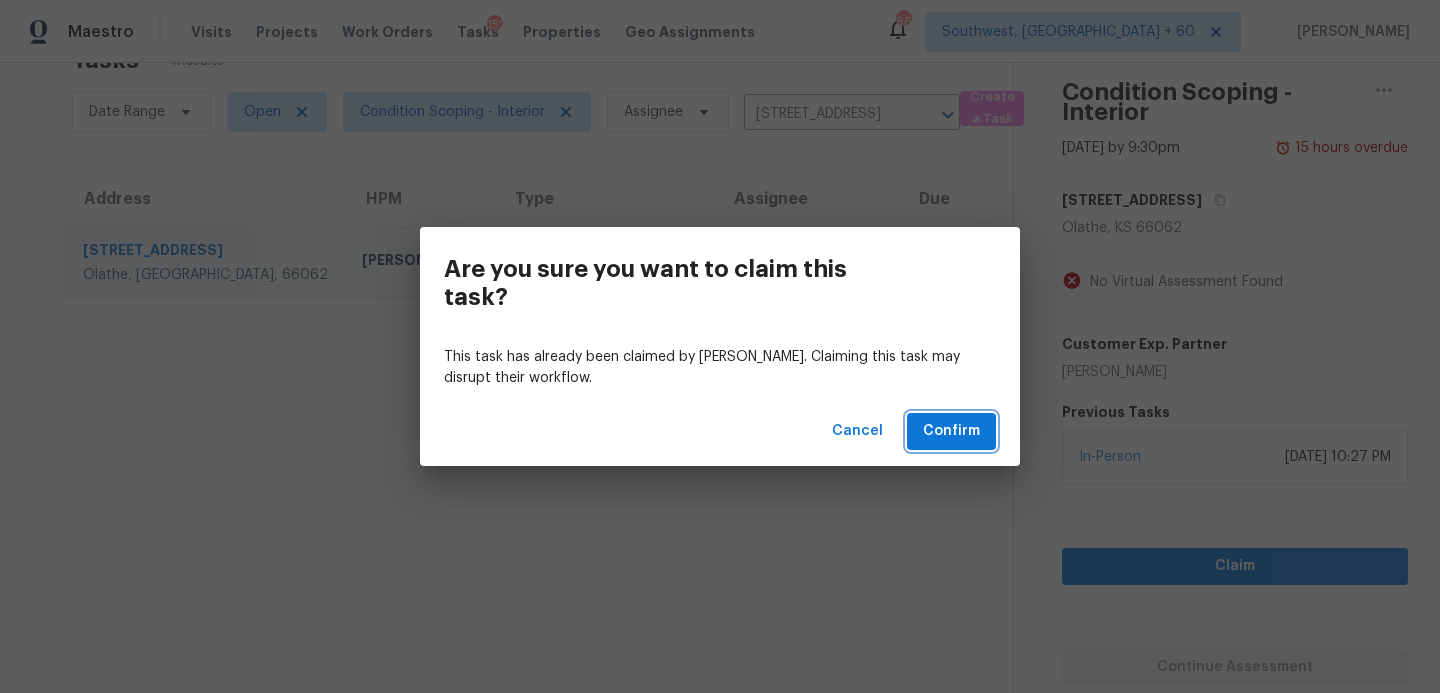 click on "Confirm" at bounding box center [951, 431] 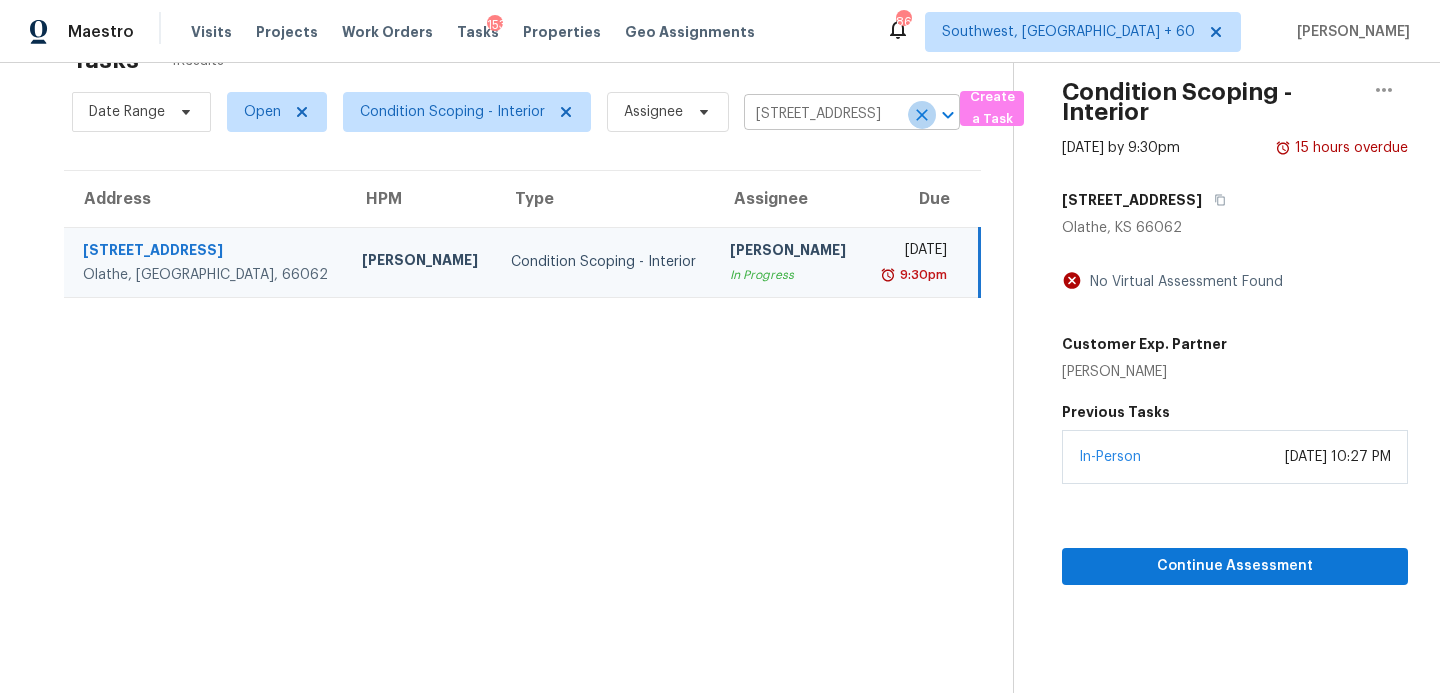 click 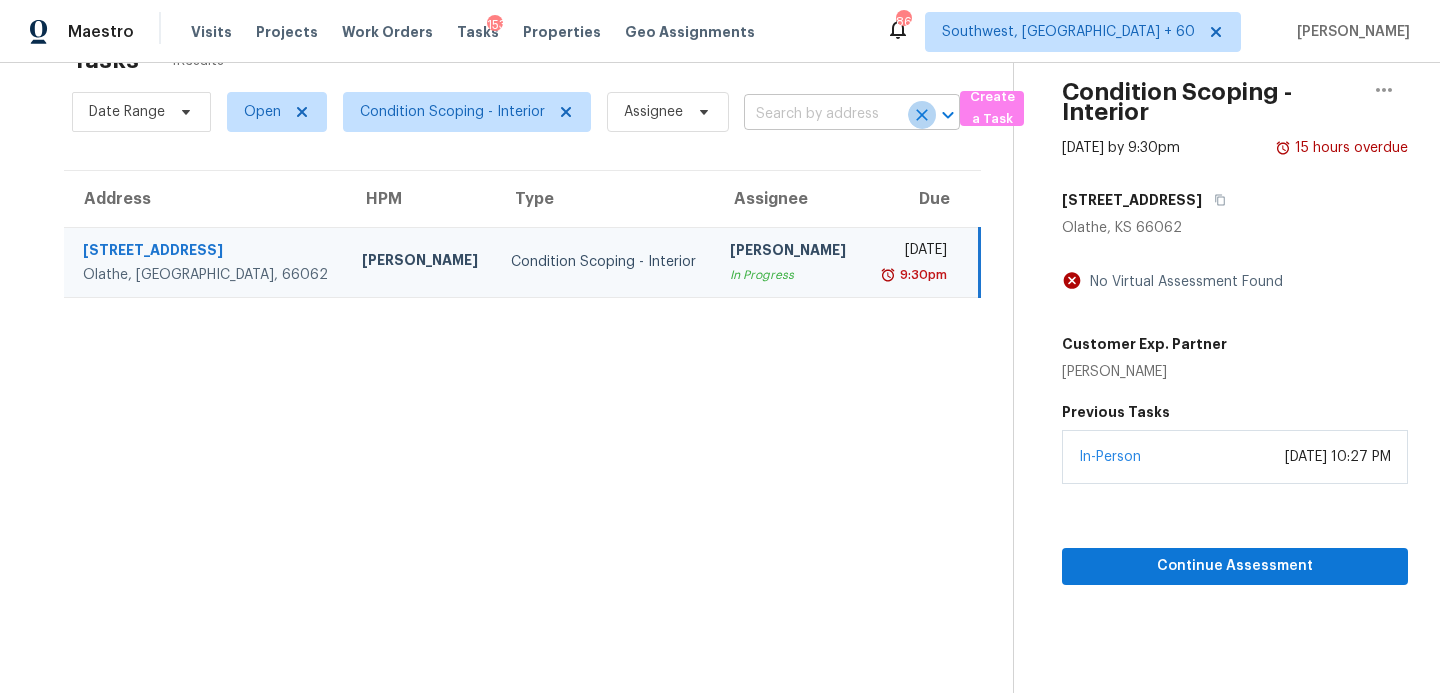 scroll, scrollTop: 0, scrollLeft: 0, axis: both 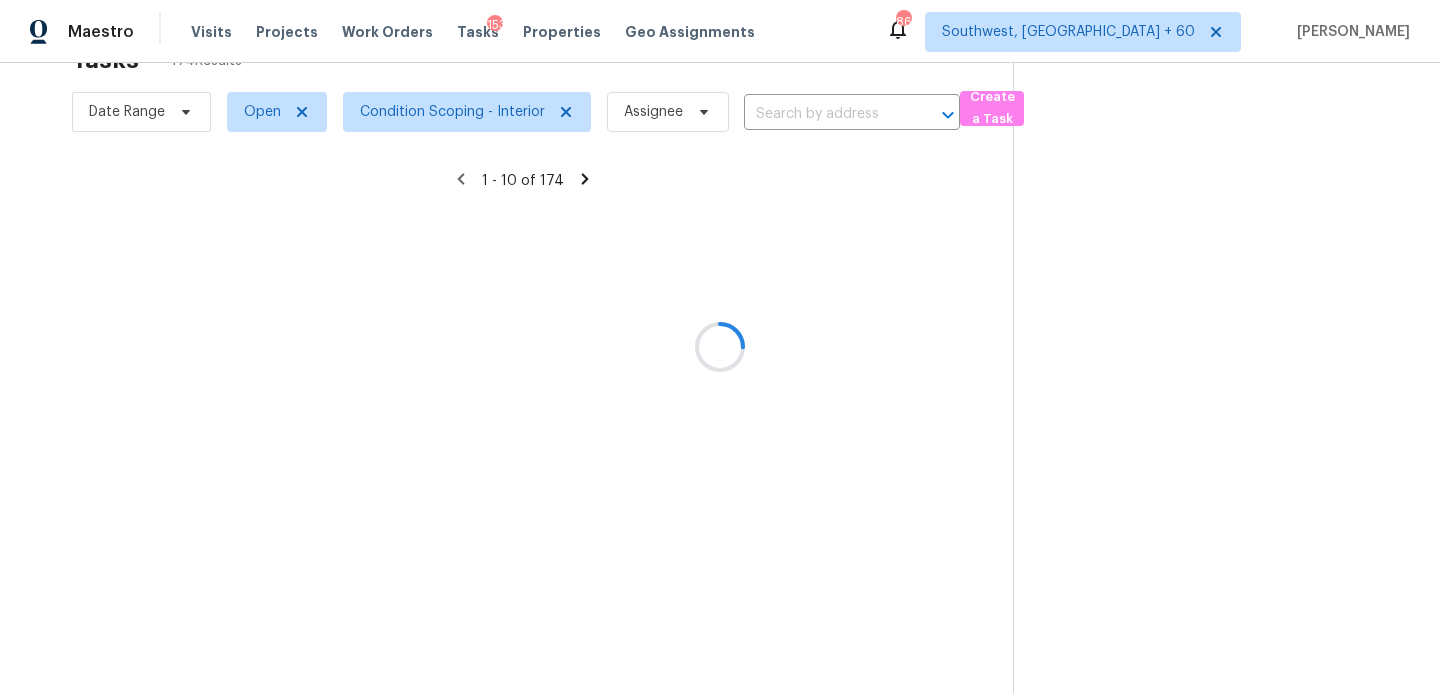 click at bounding box center [720, 346] 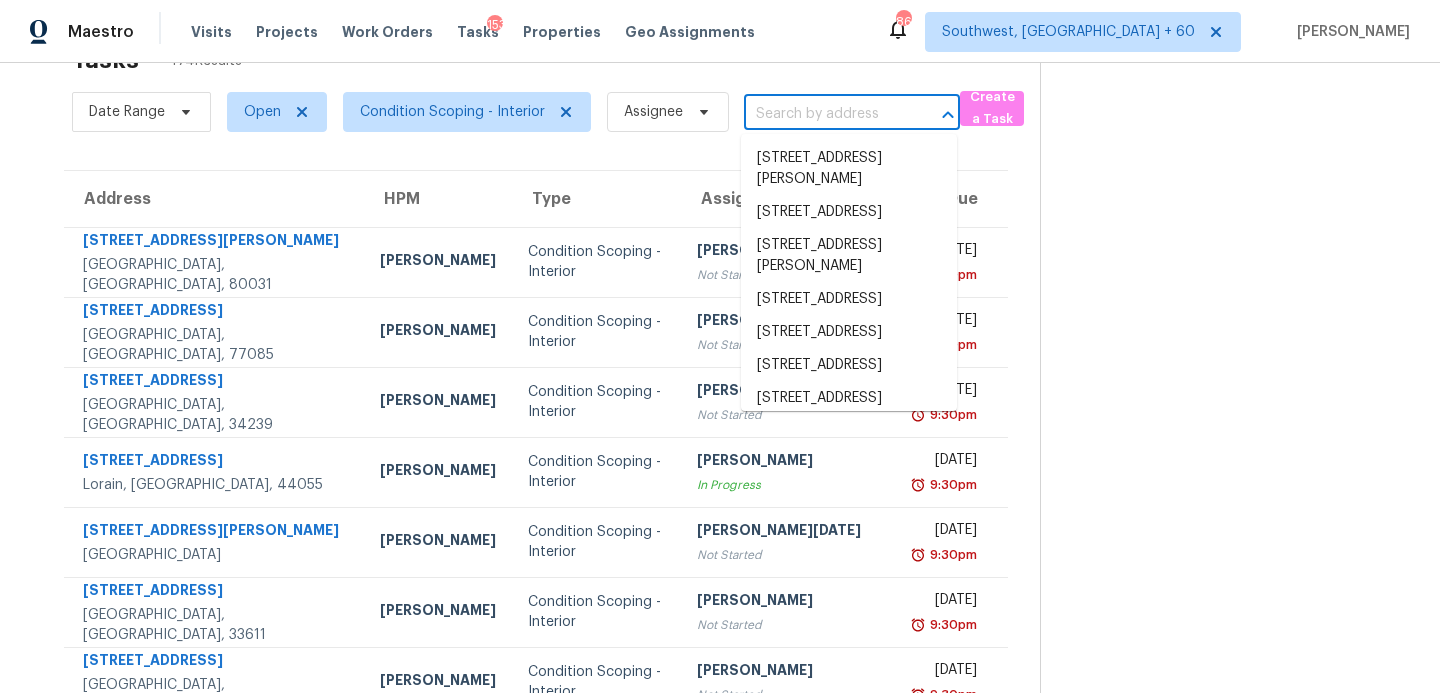 click at bounding box center (824, 114) 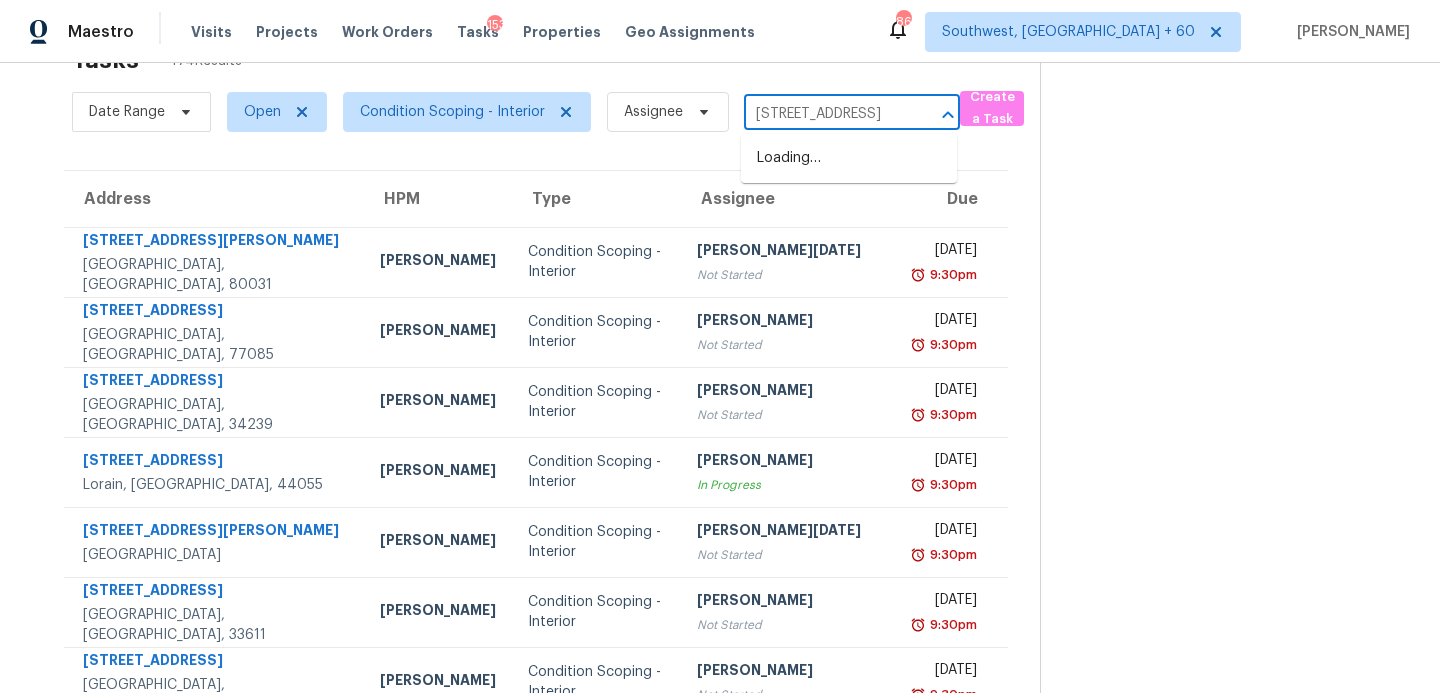 scroll, scrollTop: 0, scrollLeft: 110, axis: horizontal 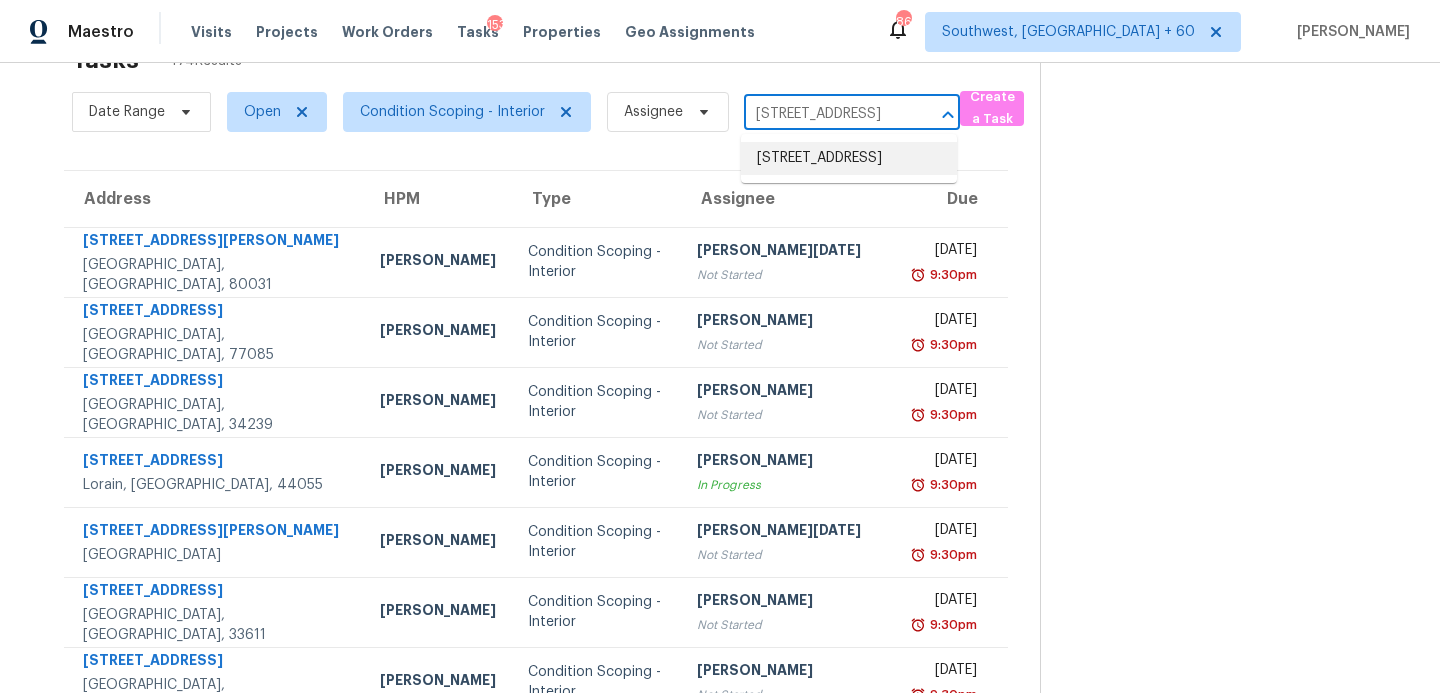 click on "9233 Princeton Cir, Plainfield, IN 46168" at bounding box center (849, 158) 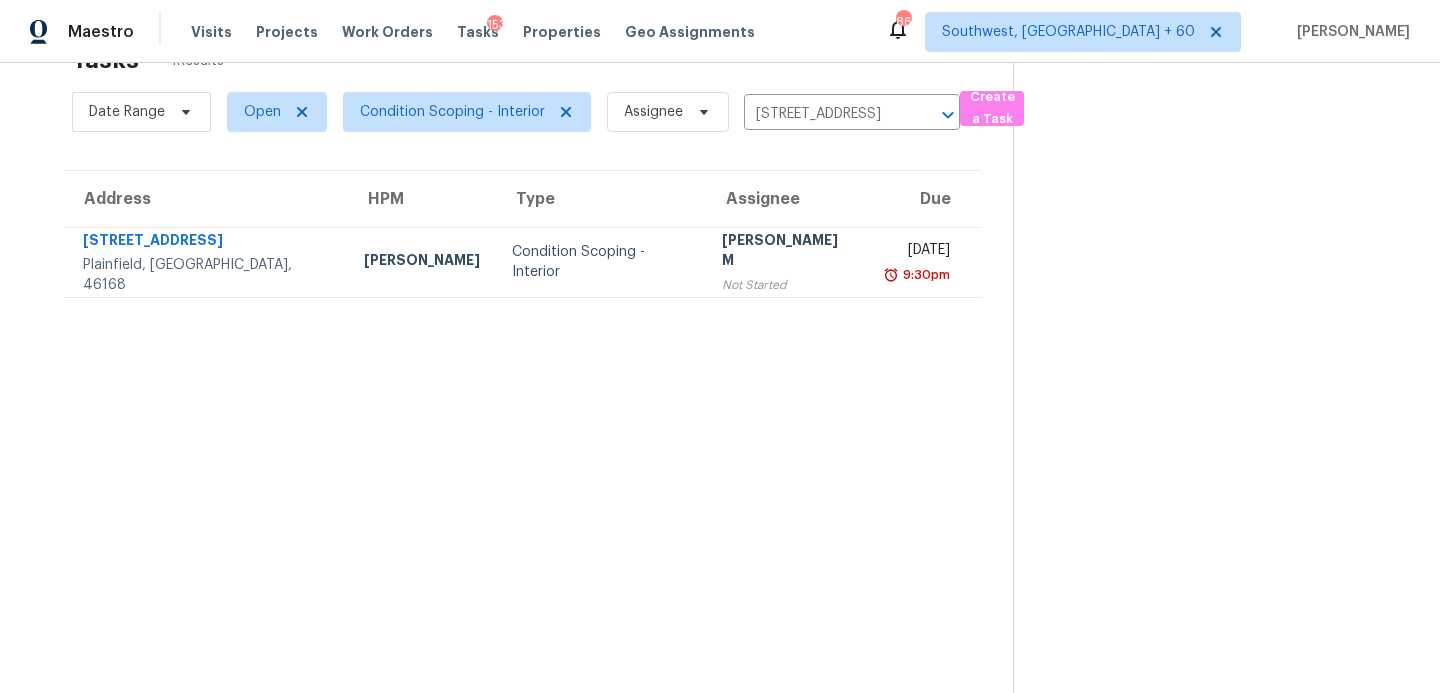 click on "MANIKANDAN M Not Started" at bounding box center [787, 262] 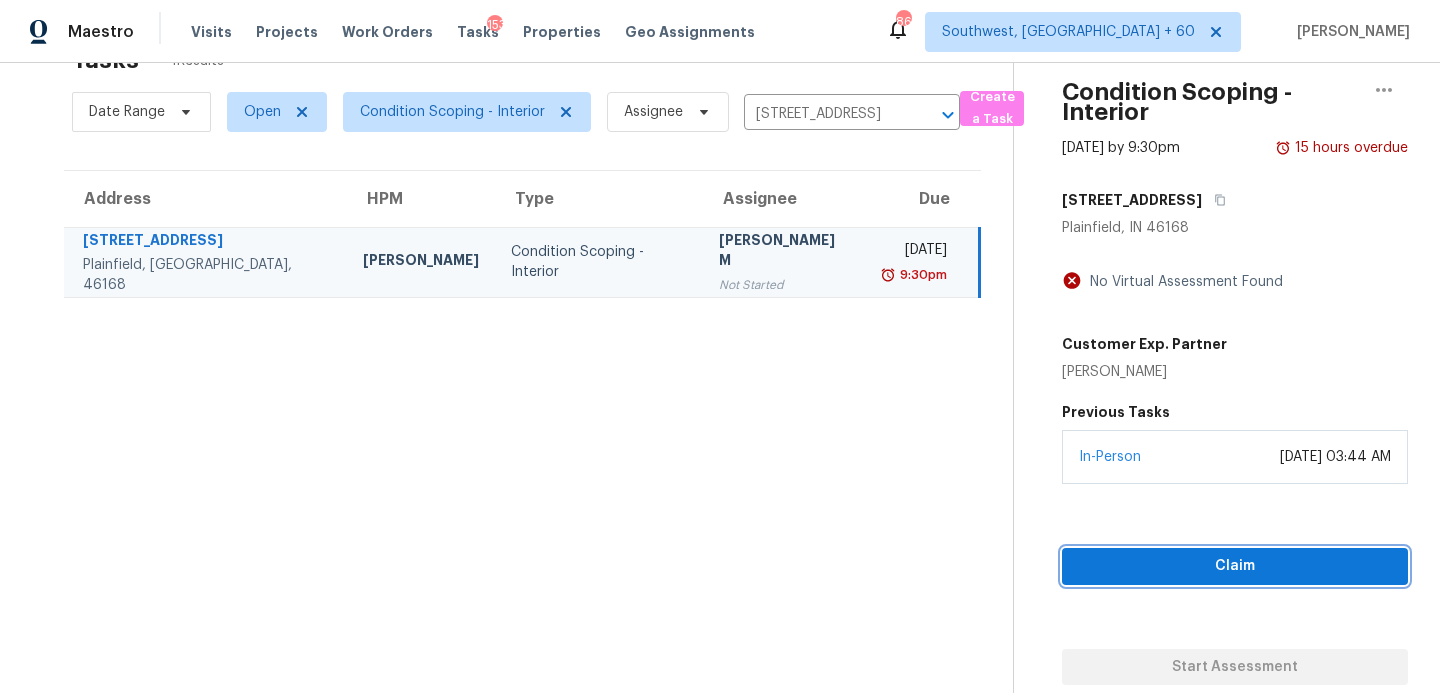 click on "Claim" at bounding box center [1235, 566] 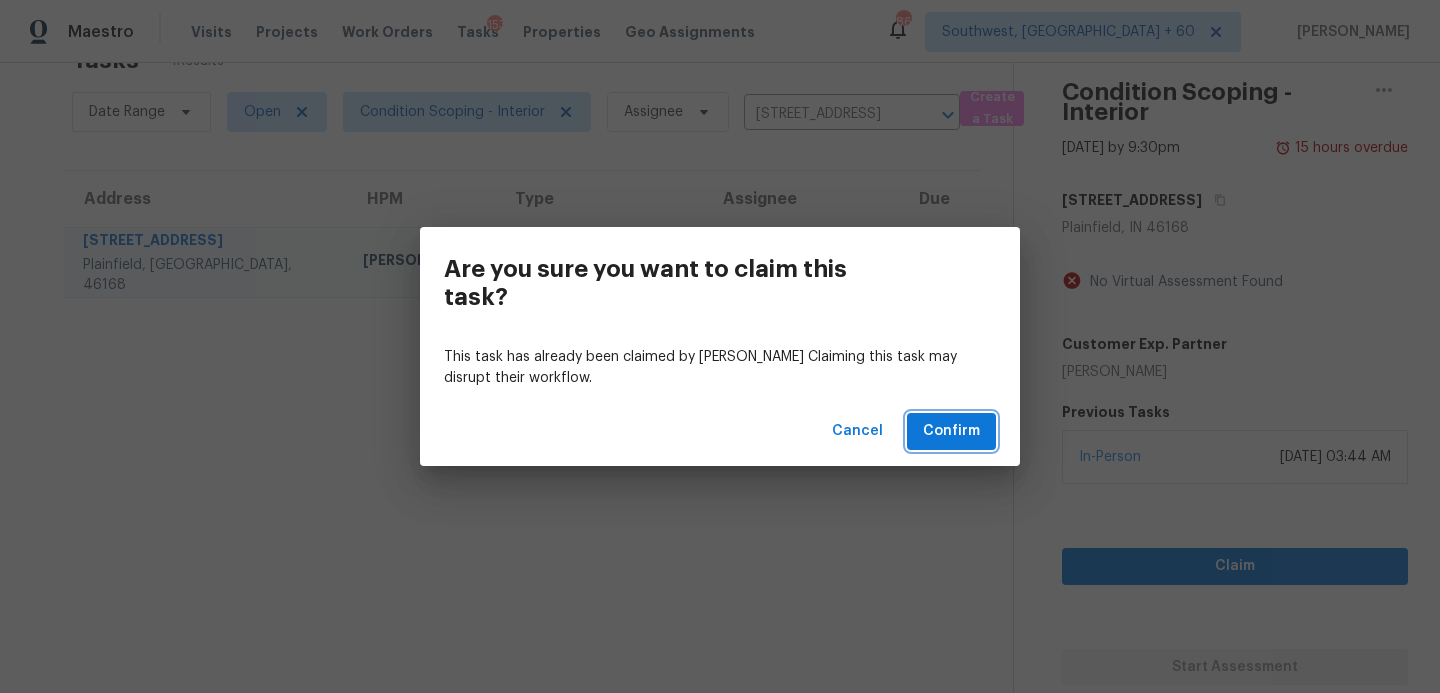 click on "Confirm" at bounding box center (951, 431) 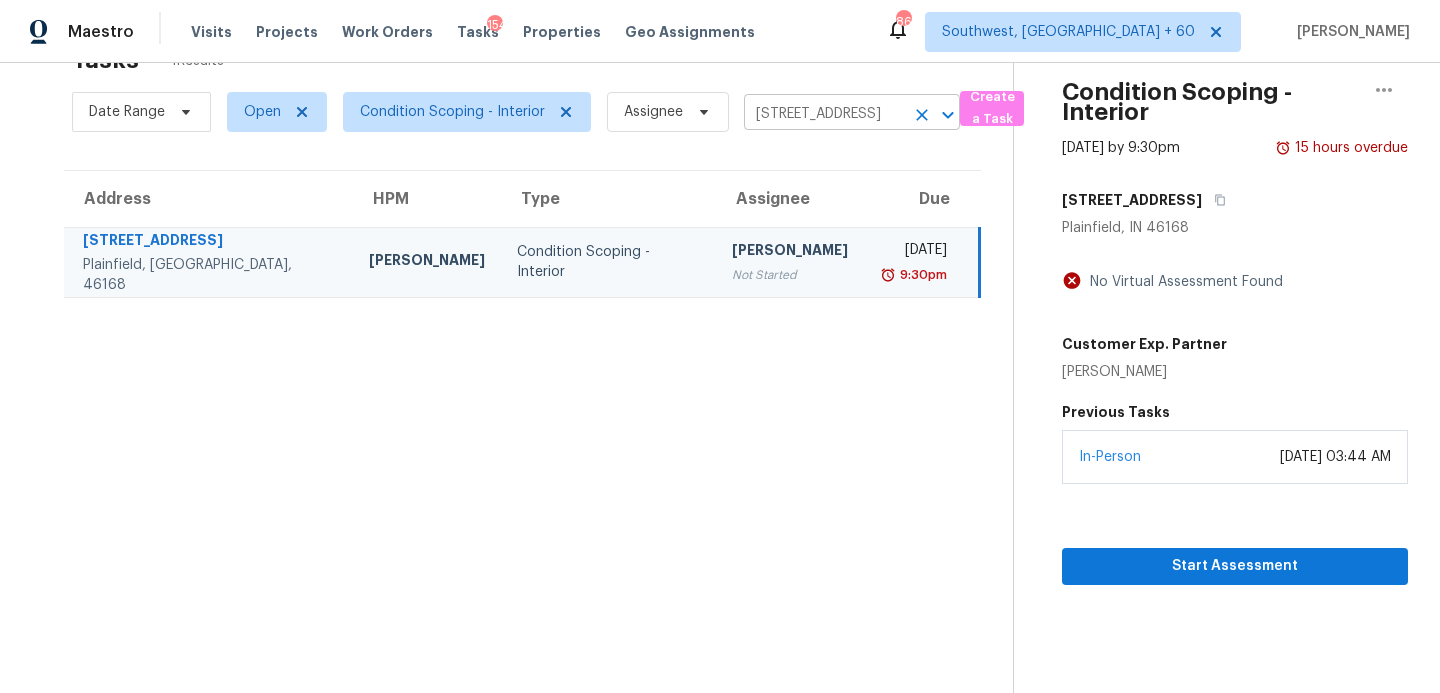 click 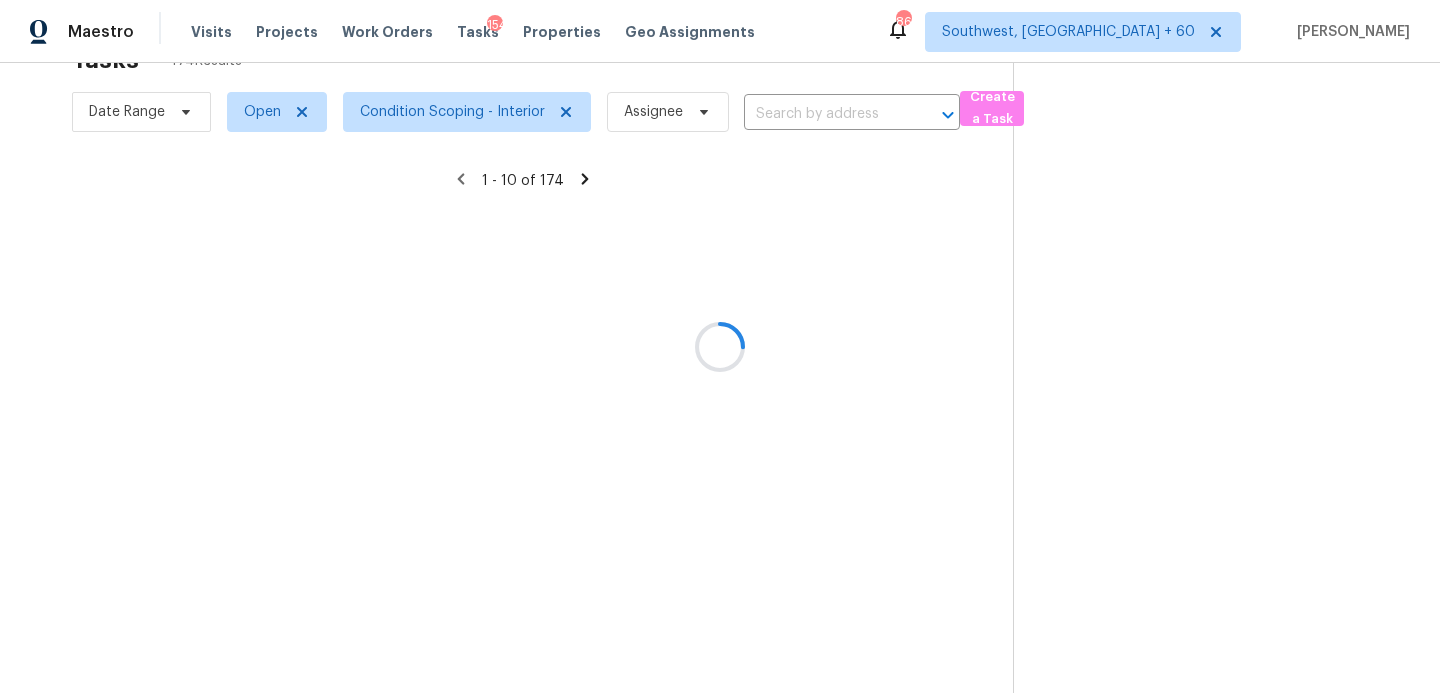 click at bounding box center (720, 346) 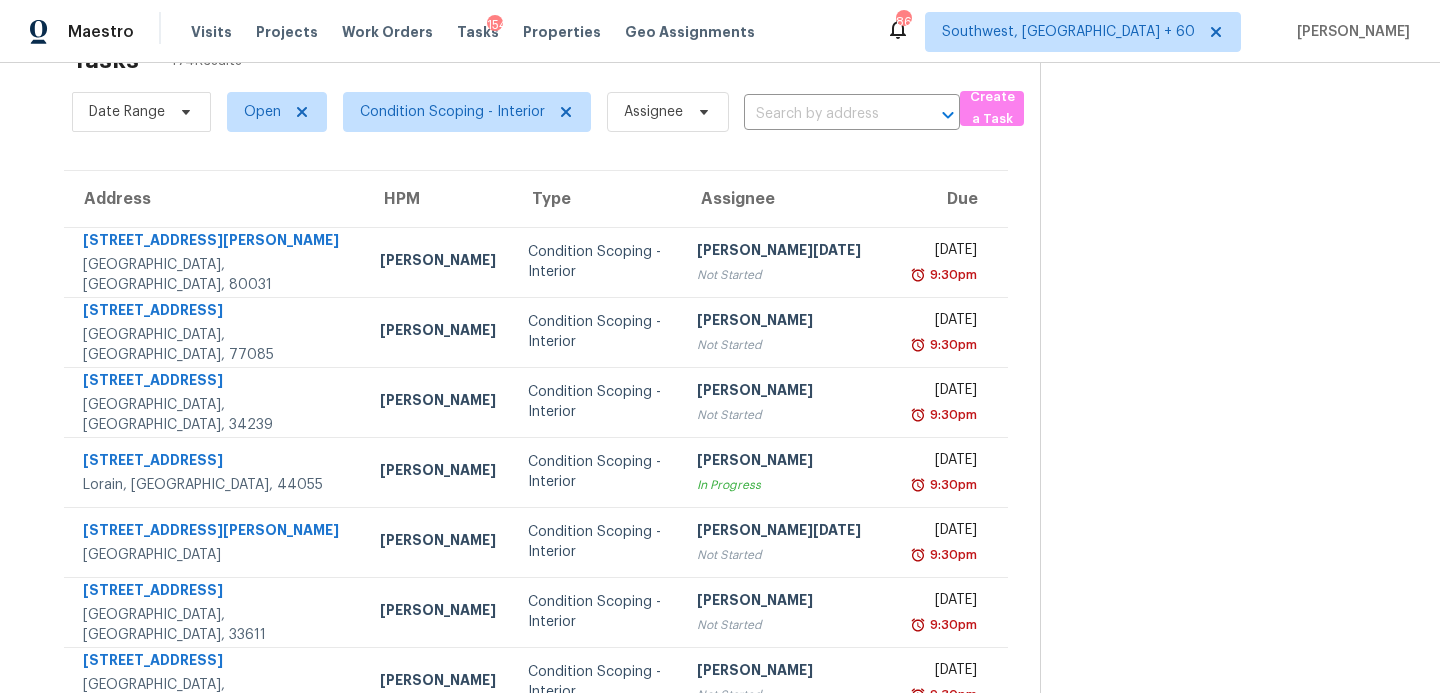 click at bounding box center [824, 114] 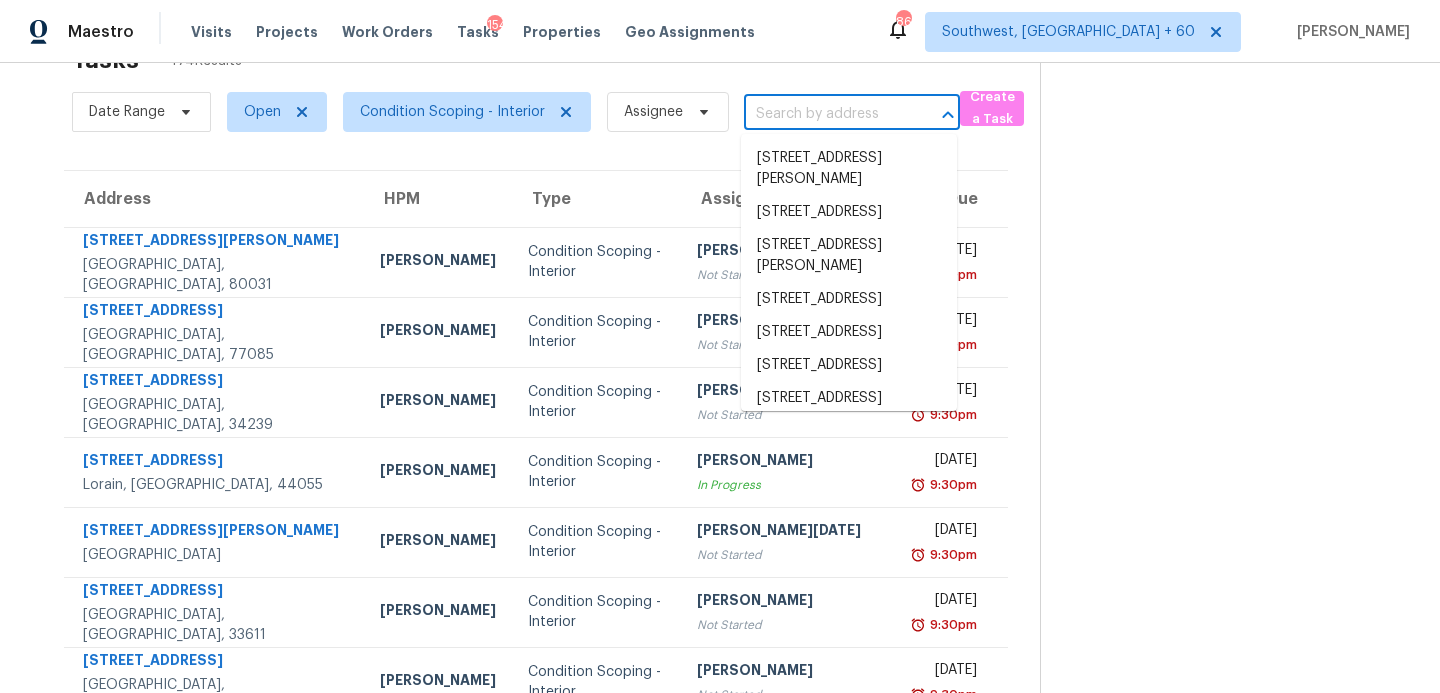 paste on "2139 S Ourvide ay St, Aurora, CO, 80013" 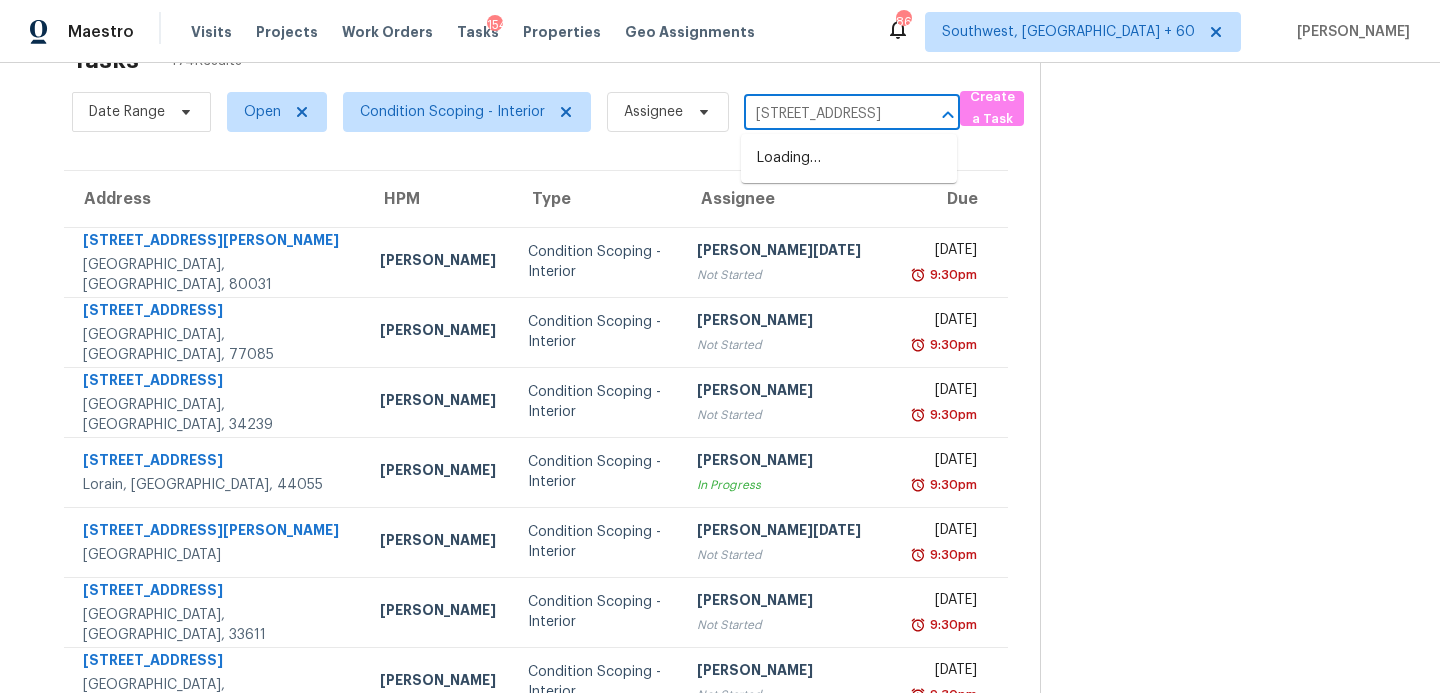 scroll, scrollTop: 0, scrollLeft: 116, axis: horizontal 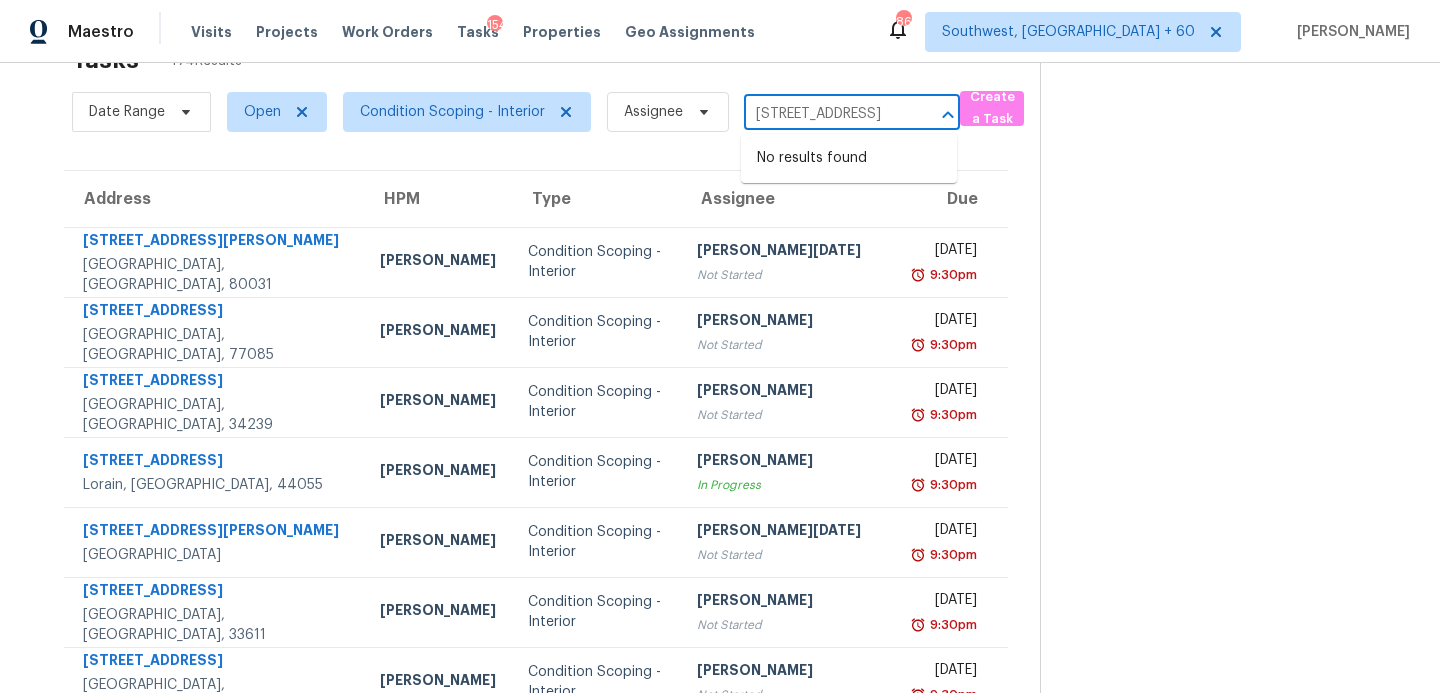 type on "2139 S Ourvide ay St, Aurora, CO, 80013" 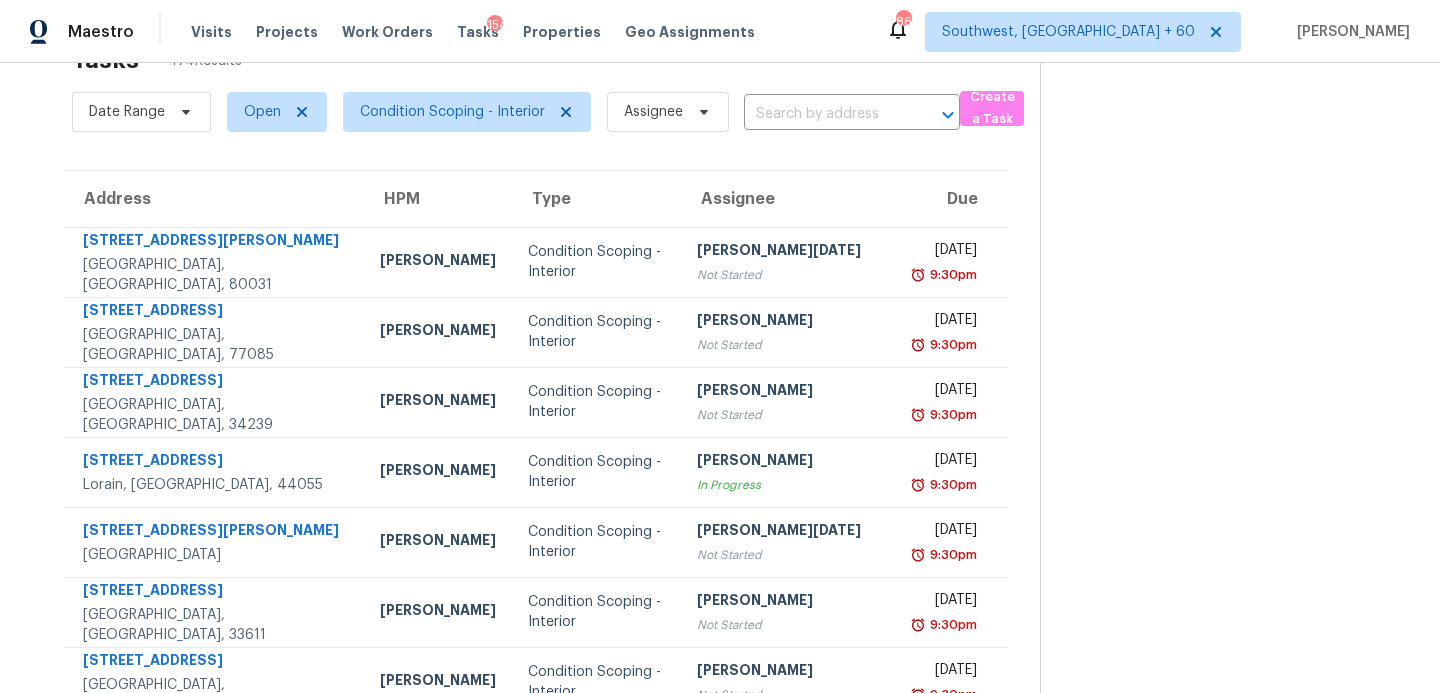 click on "Tasks 174  Results" at bounding box center (556, 60) 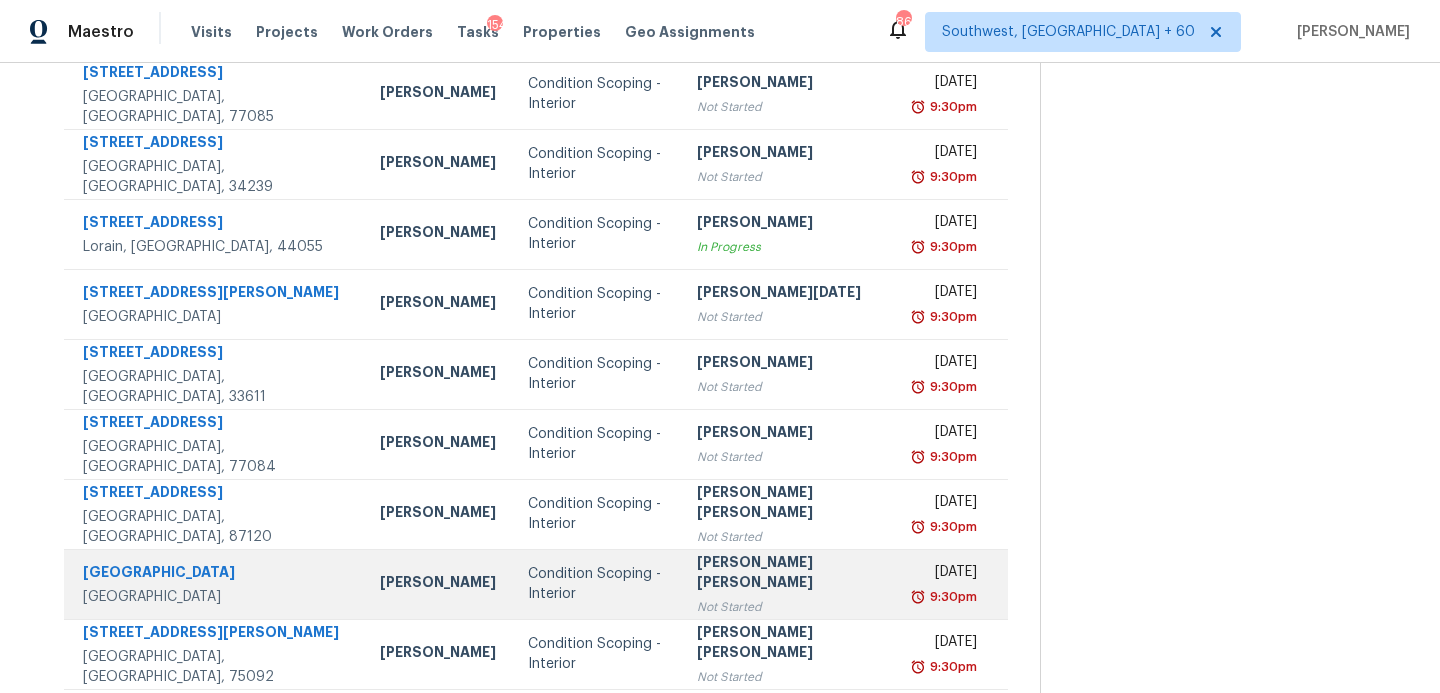 scroll, scrollTop: 348, scrollLeft: 0, axis: vertical 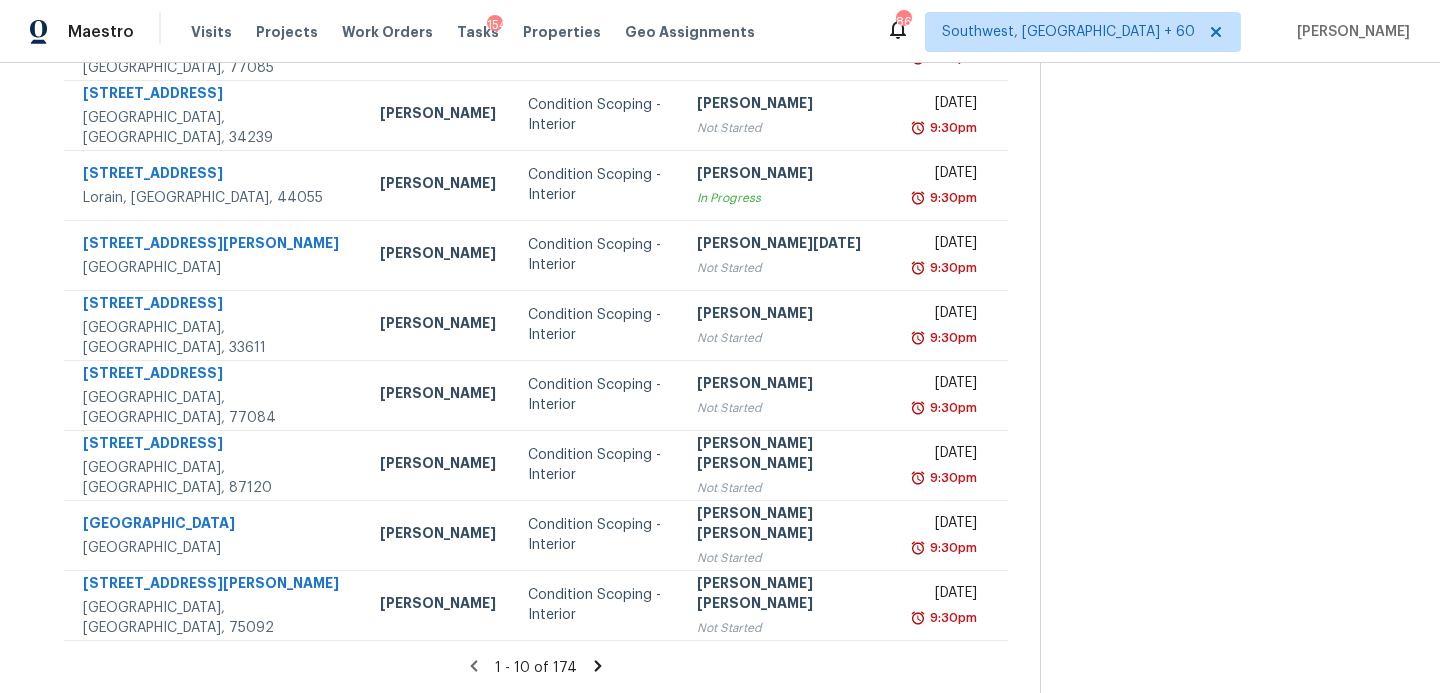 click 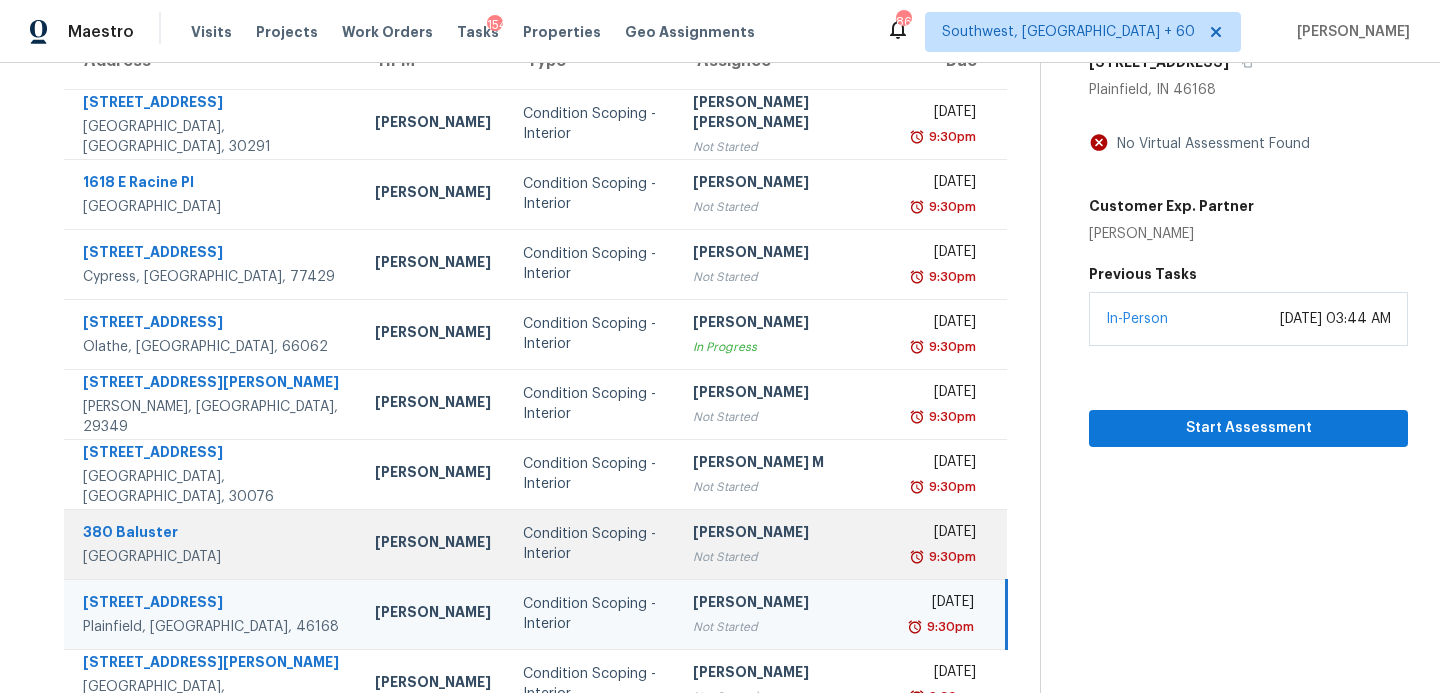 scroll, scrollTop: 0, scrollLeft: 0, axis: both 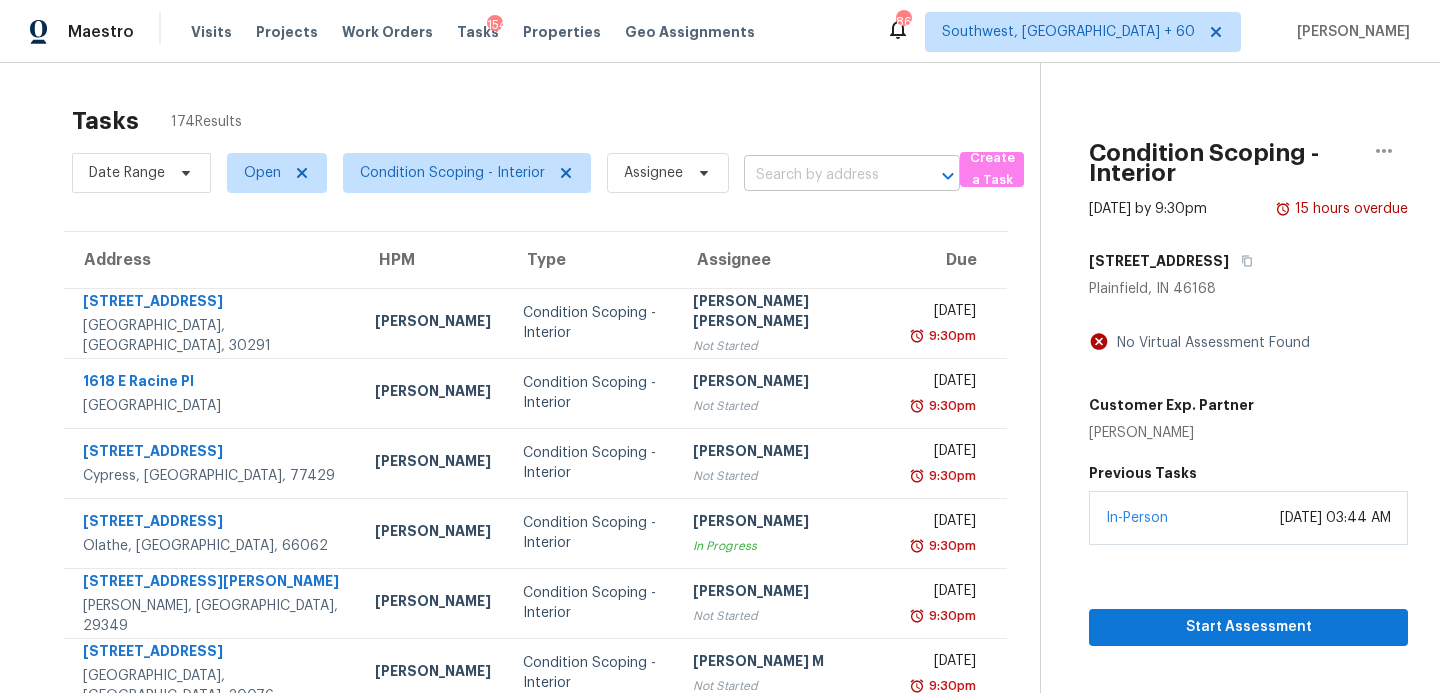 click at bounding box center [824, 175] 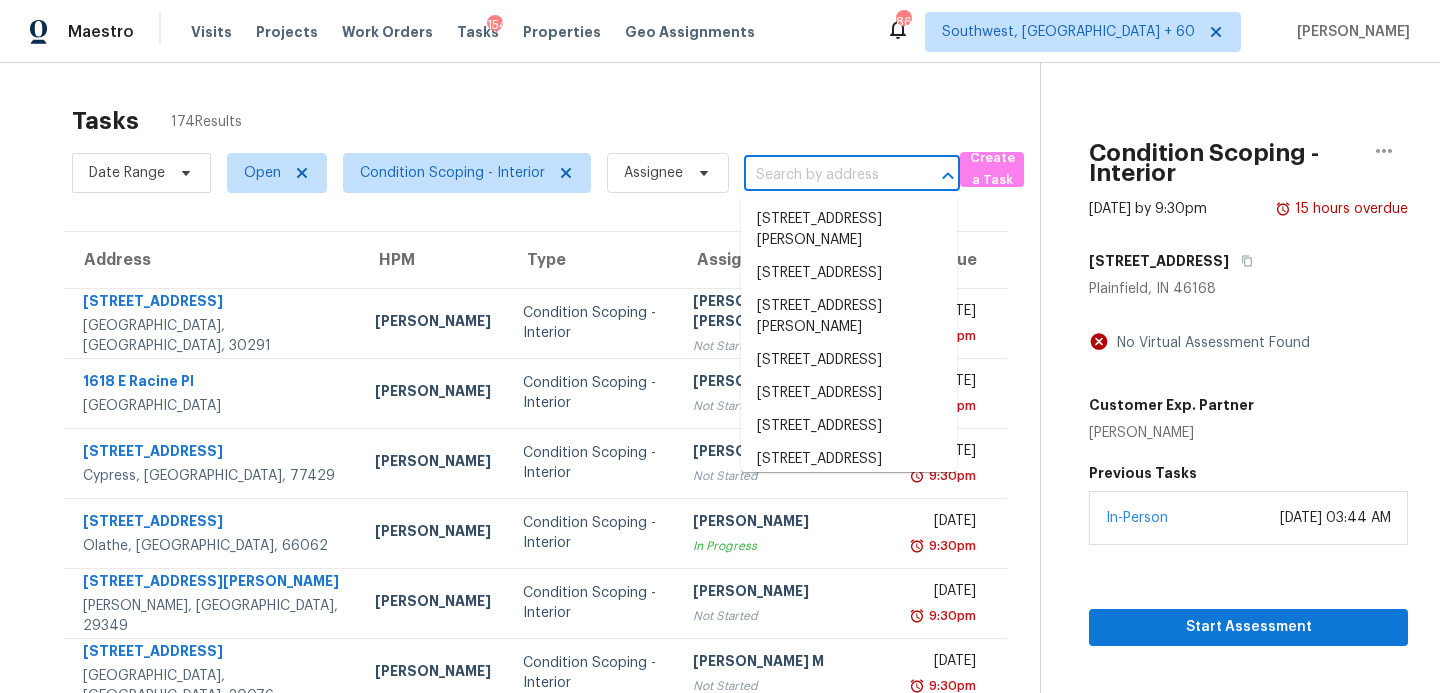 paste on "2139 S Ourvide ay St, Aurora, CO, 80013" 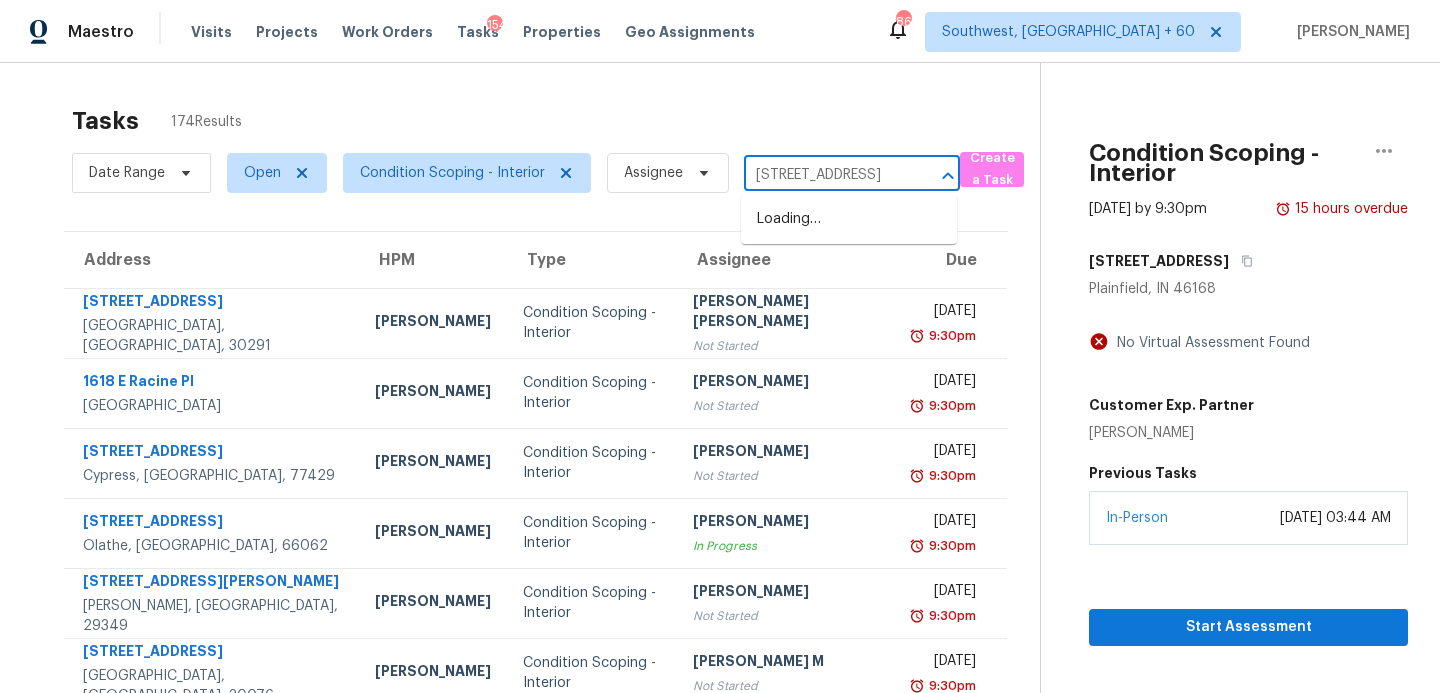 scroll, scrollTop: 0, scrollLeft: 0, axis: both 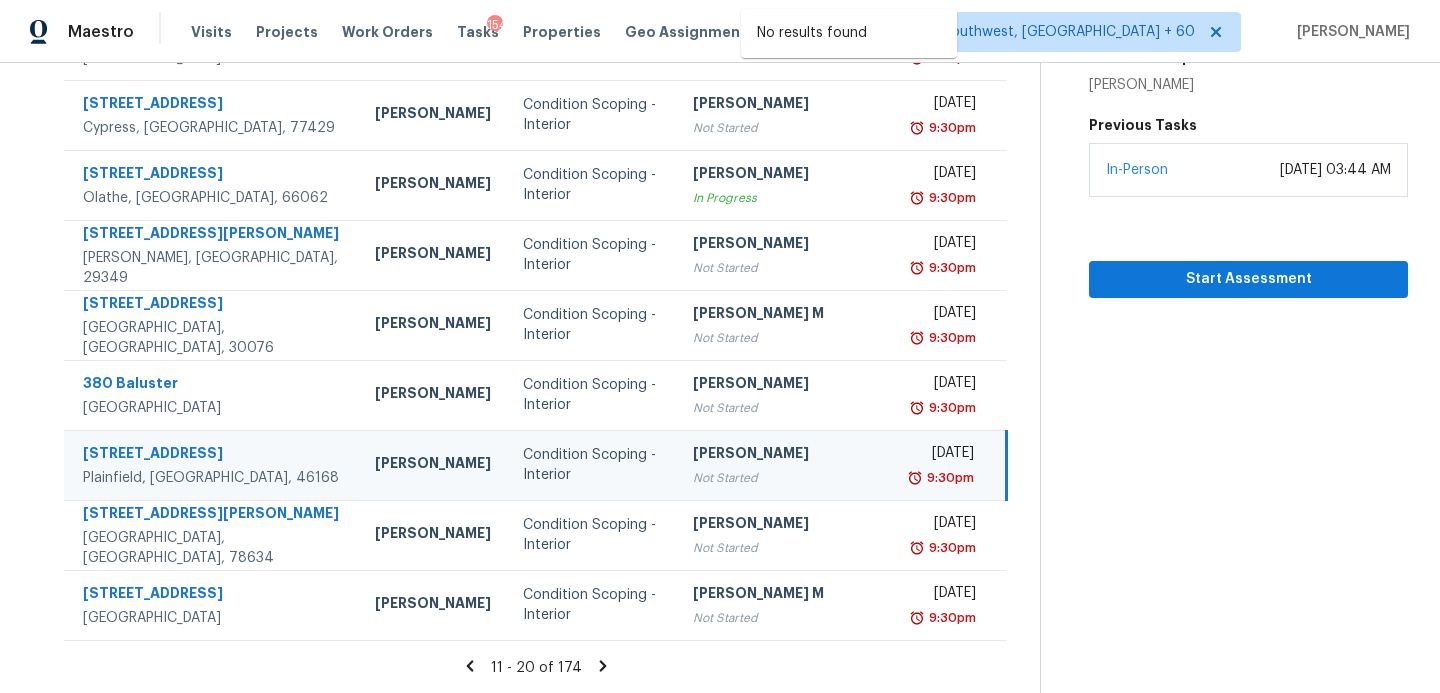 type on "2139 S Ourvide" 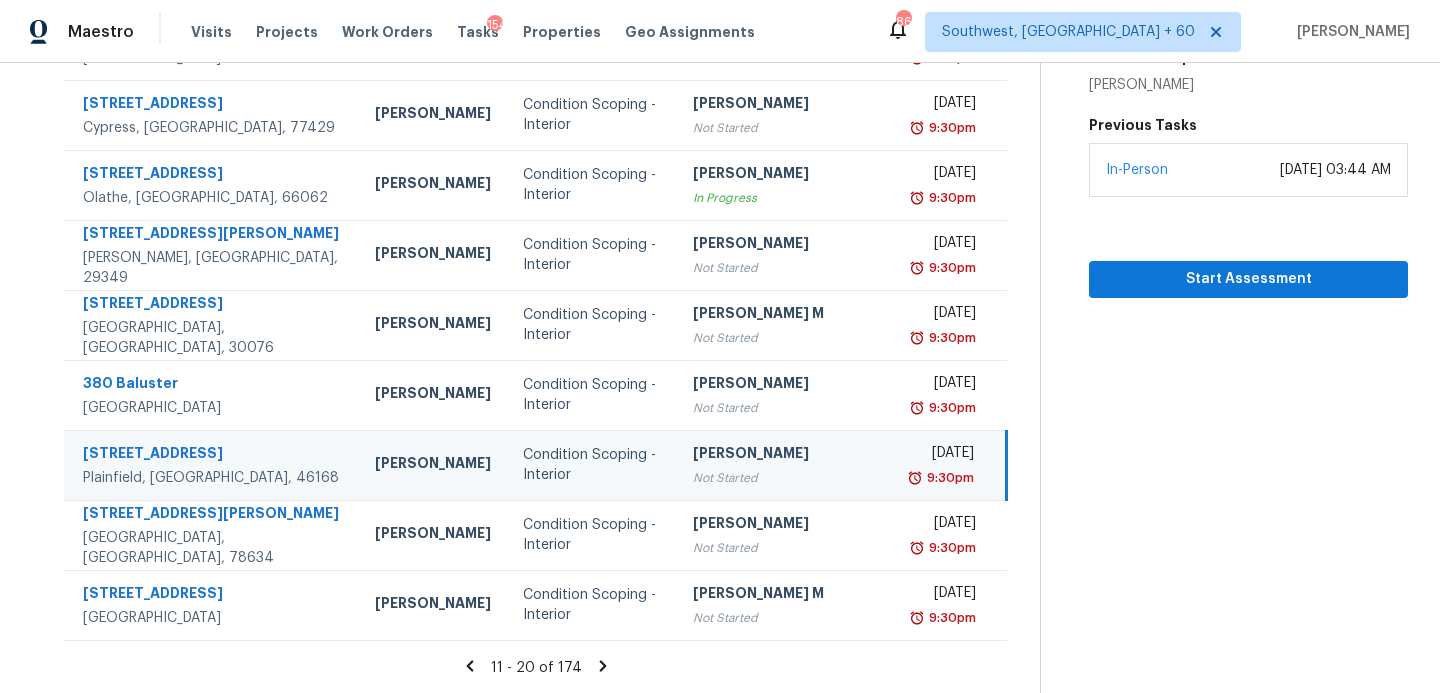 click 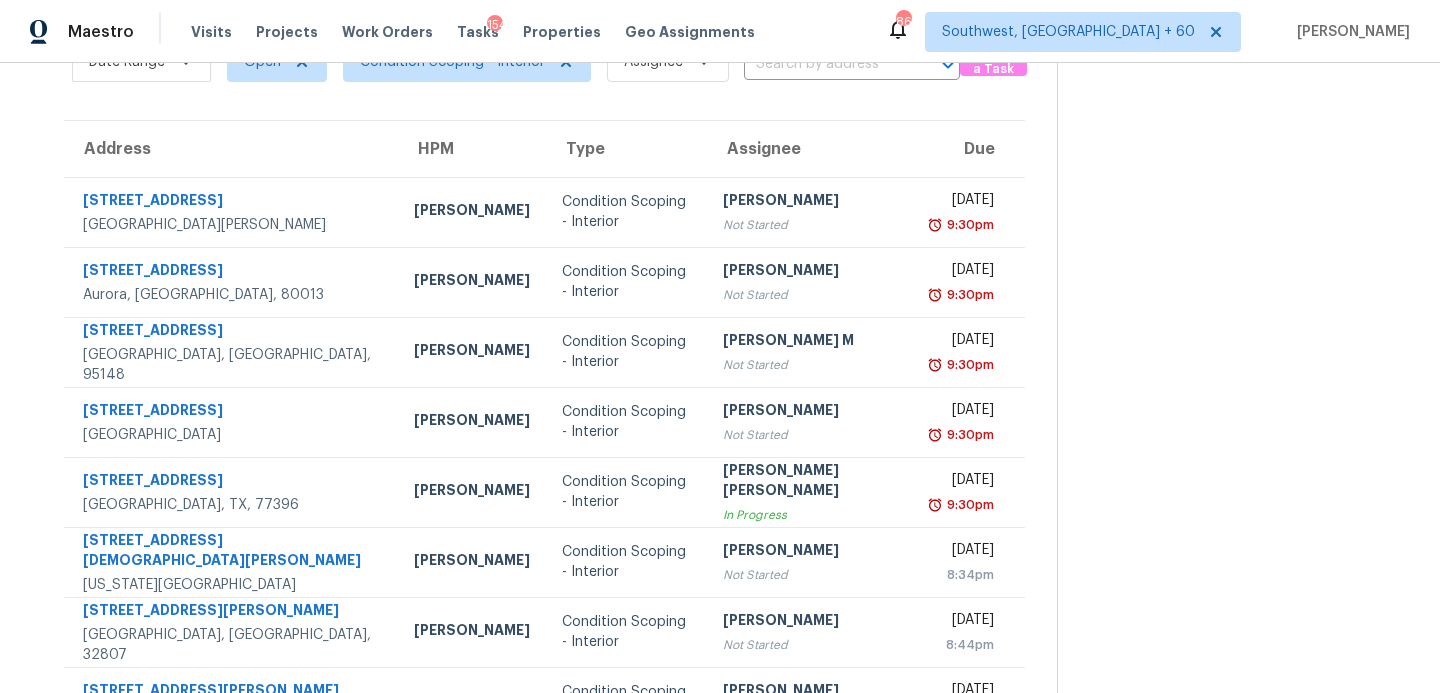 scroll, scrollTop: 107, scrollLeft: 0, axis: vertical 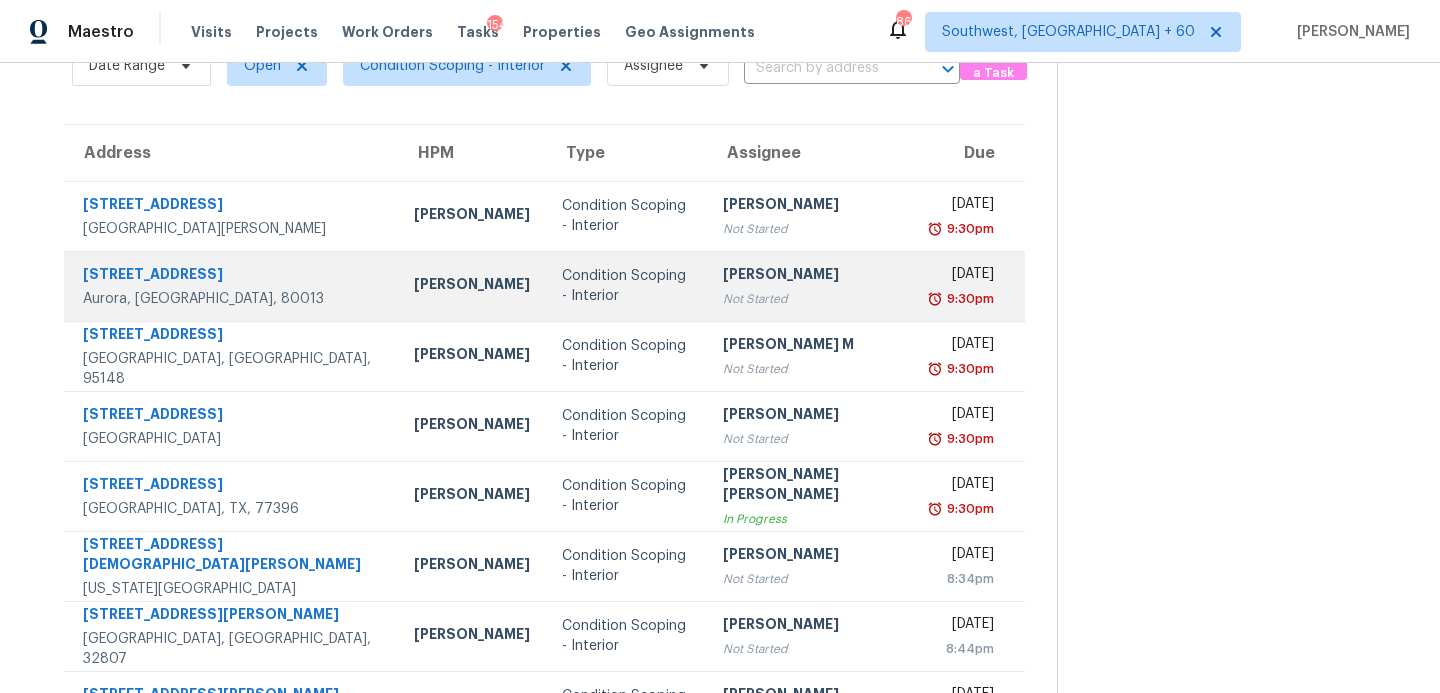 click on "Condition Scoping - Interior" at bounding box center [626, 286] 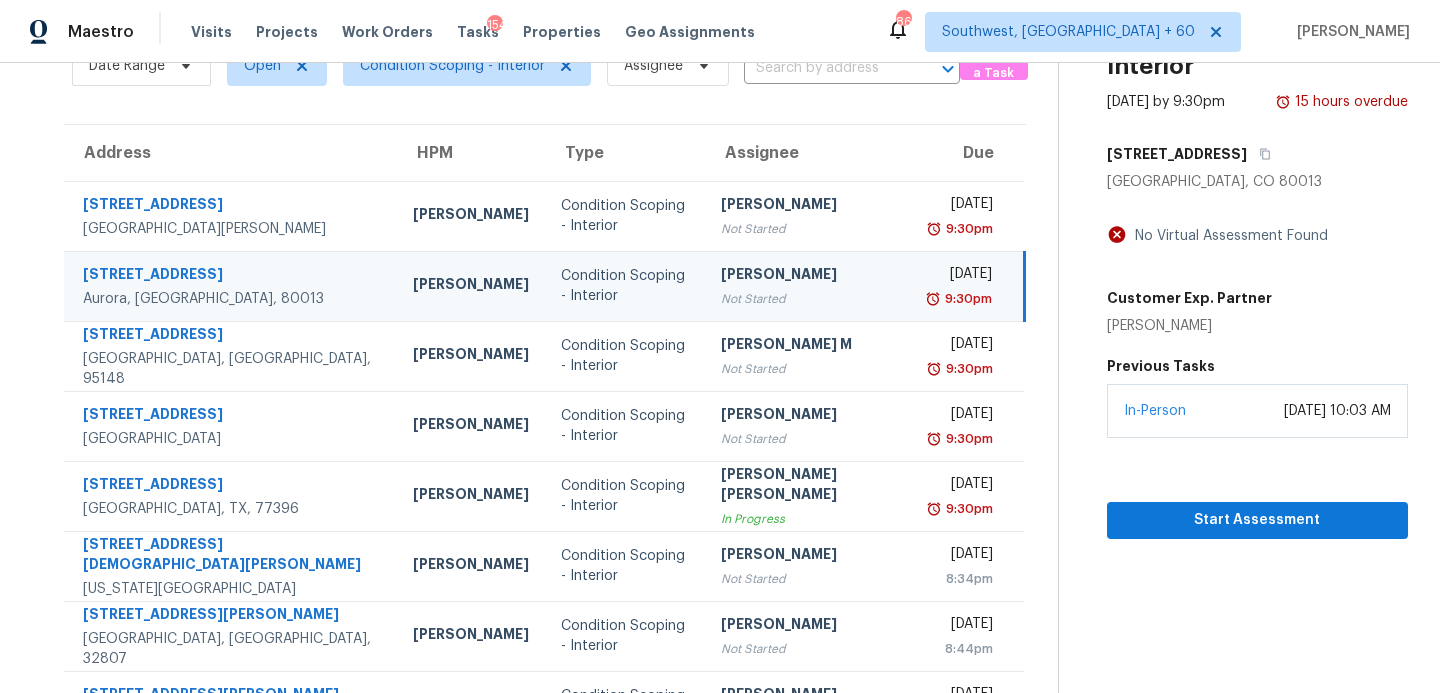 click on "[PERSON_NAME]" at bounding box center (810, 276) 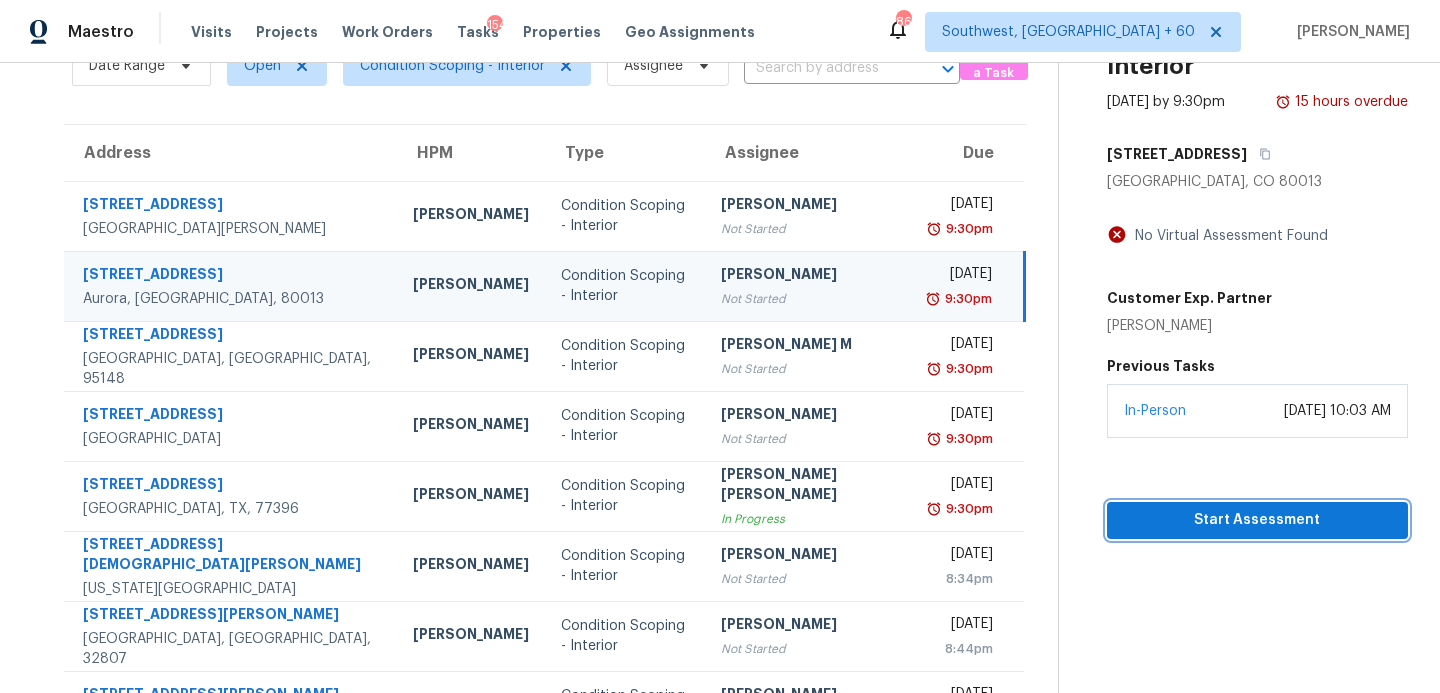 click on "Start Assessment" at bounding box center (1257, 520) 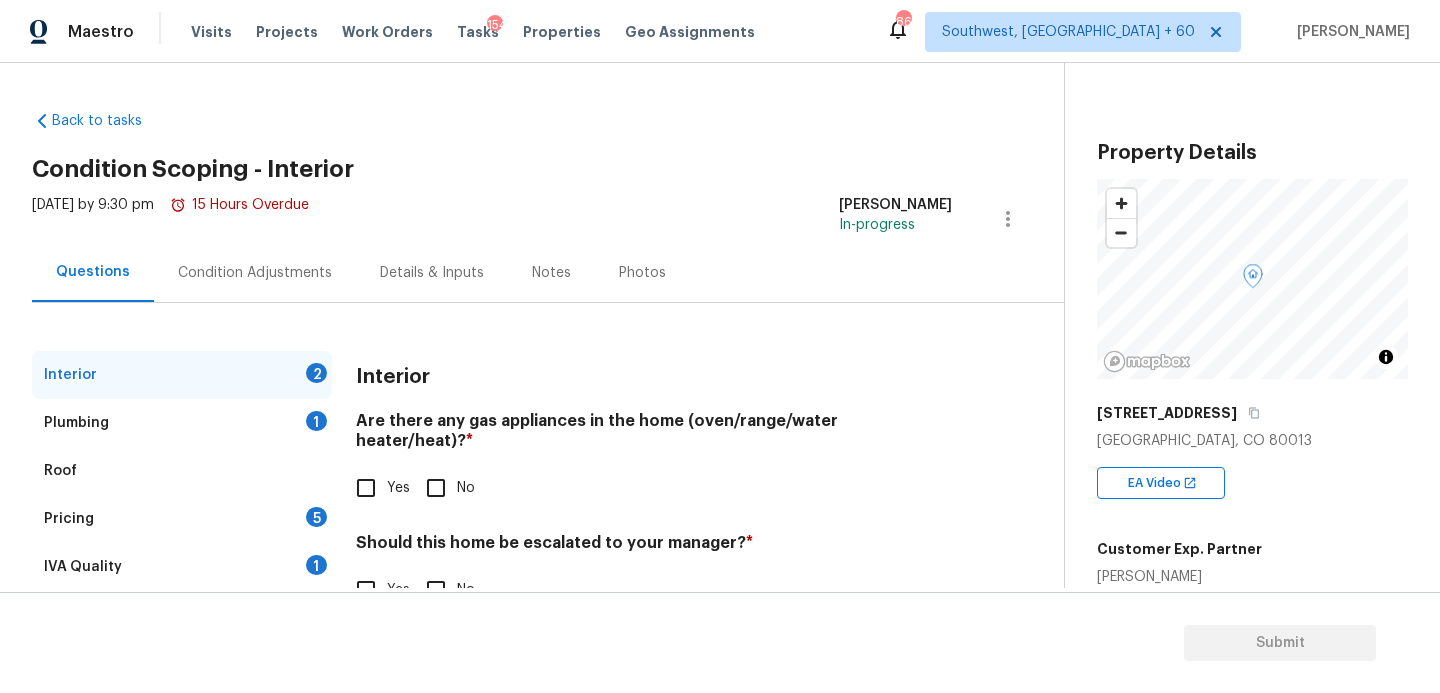 scroll, scrollTop: 57, scrollLeft: 0, axis: vertical 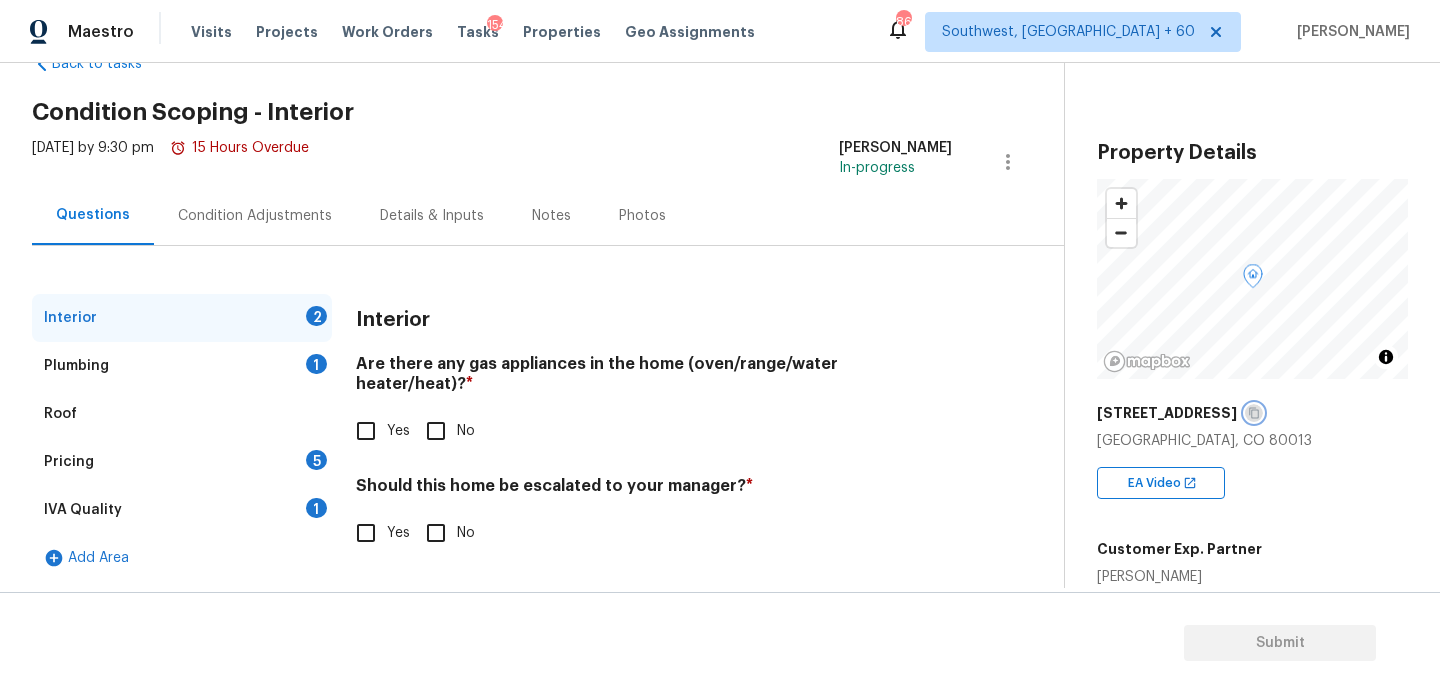 click 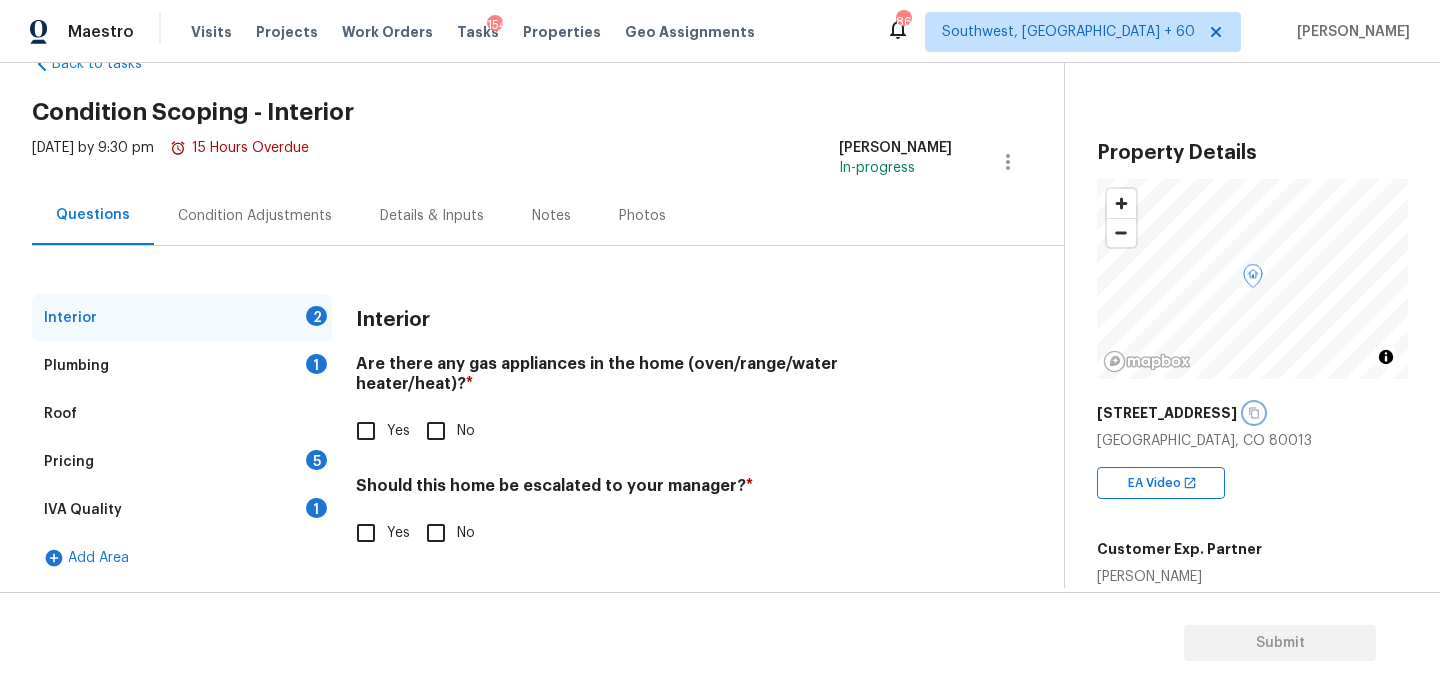 click 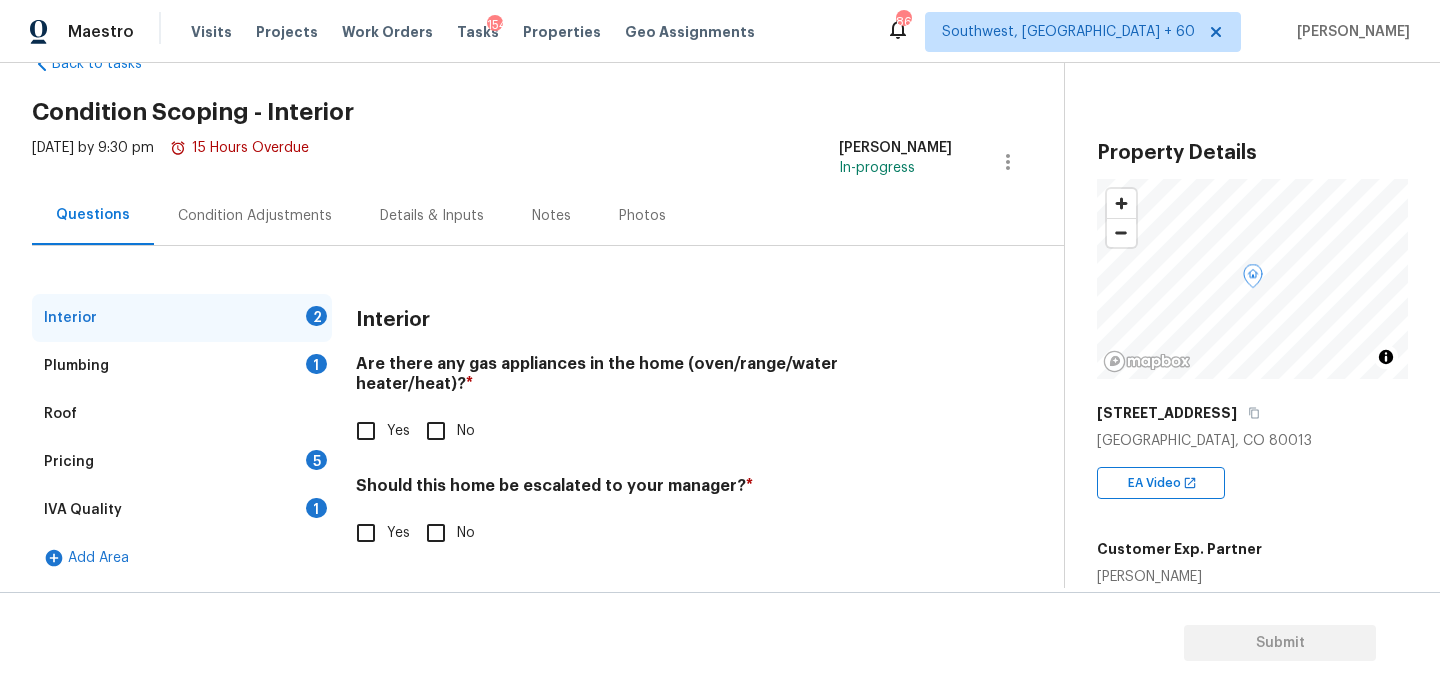click on "Condition Adjustments" at bounding box center [255, 216] 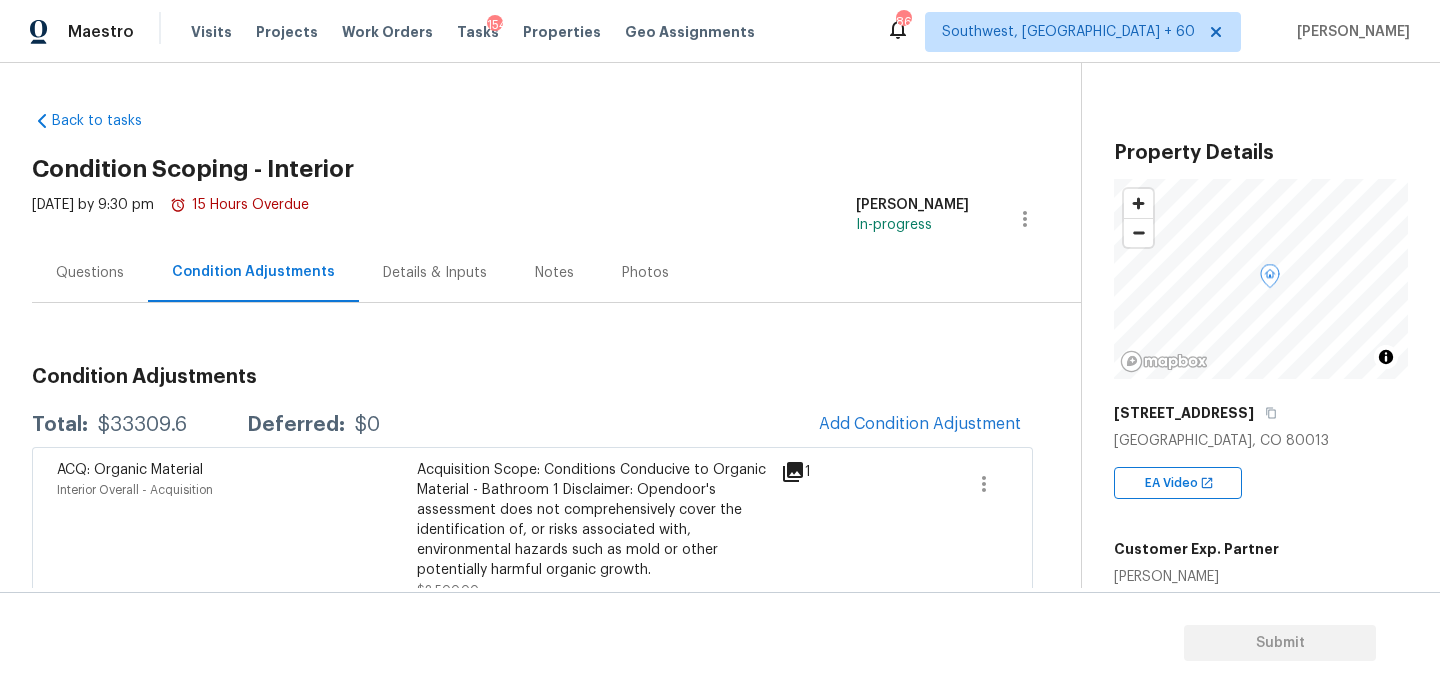 scroll, scrollTop: 236, scrollLeft: 0, axis: vertical 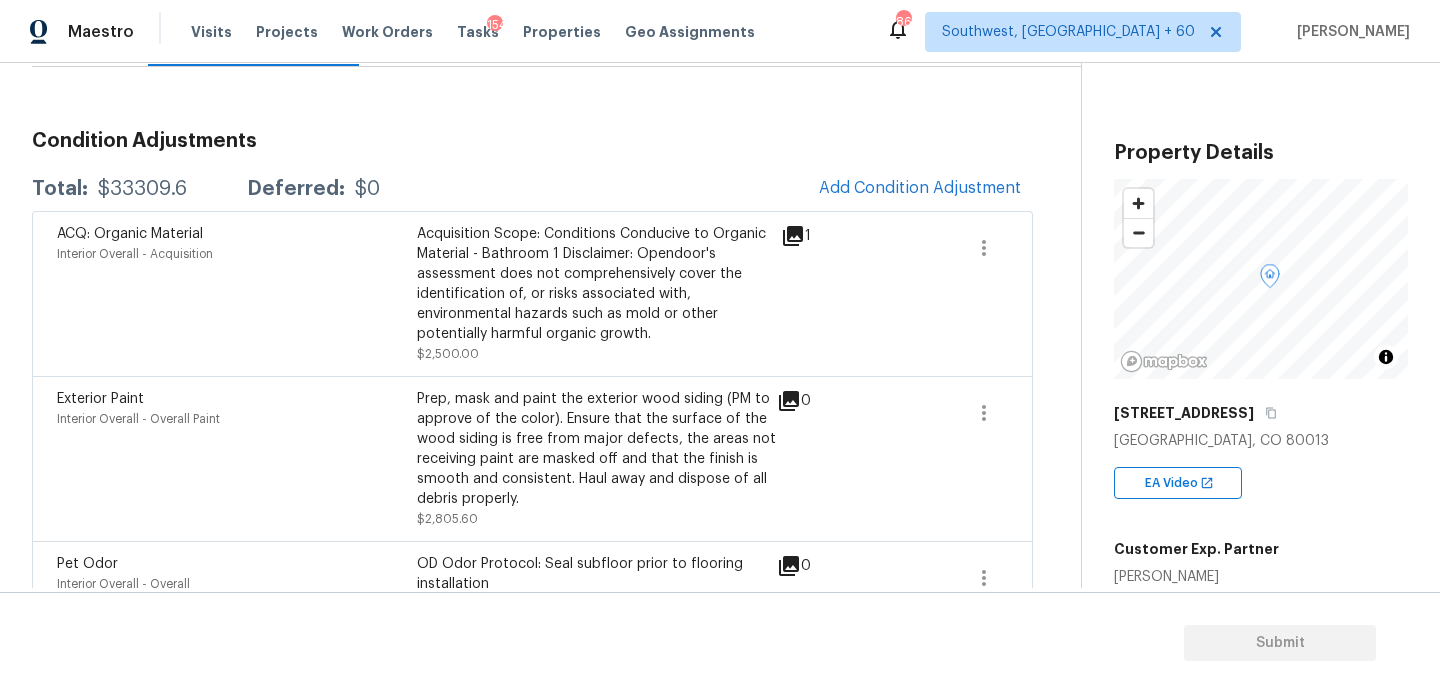 click on "ACQ: Organic Material Interior Overall - Acquisition Acquisition Scope: Conditions Conducive to Organic Material - Bathroom 1 Disclaimer: Opendoor's assessment does not comprehensively cover the identification of, or risks associated with, environmental hazards such as mold or other potentially harmful organic growth. $2,500.00   1" at bounding box center (532, 293) 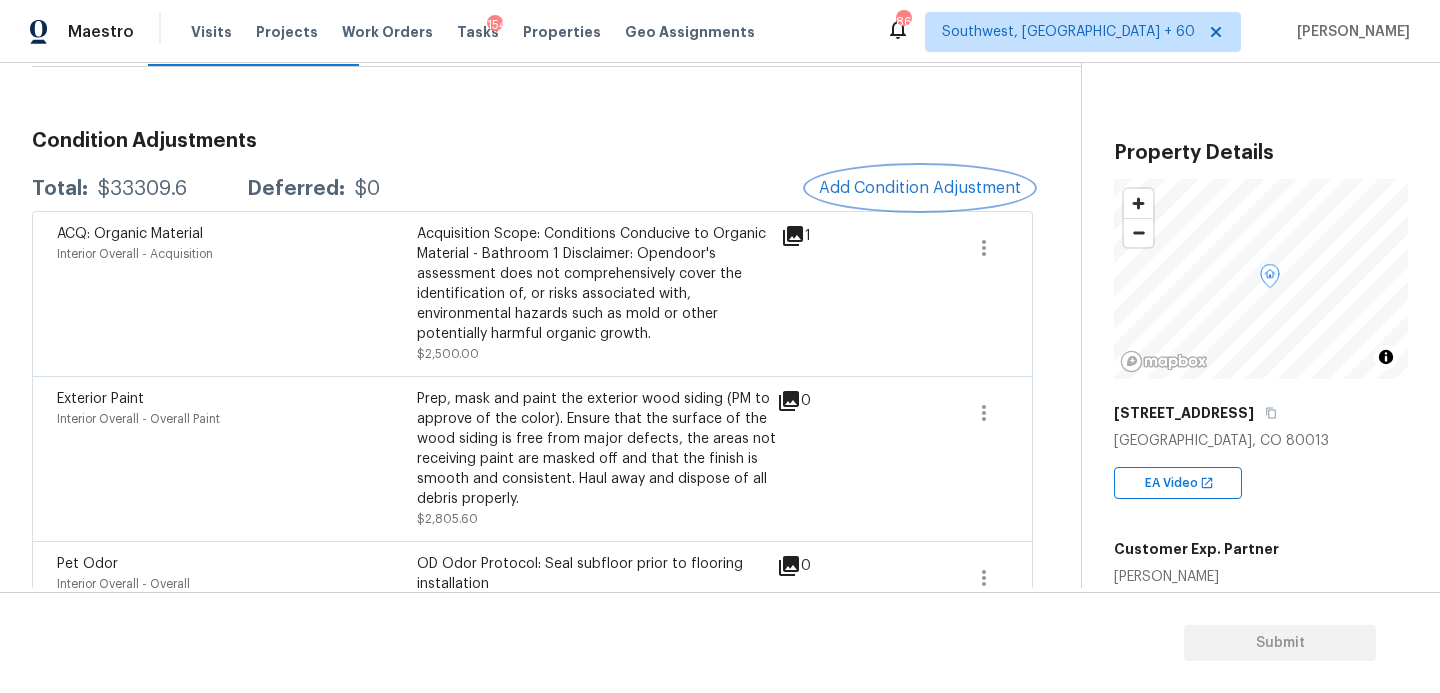 click on "Add Condition Adjustment" at bounding box center (920, 188) 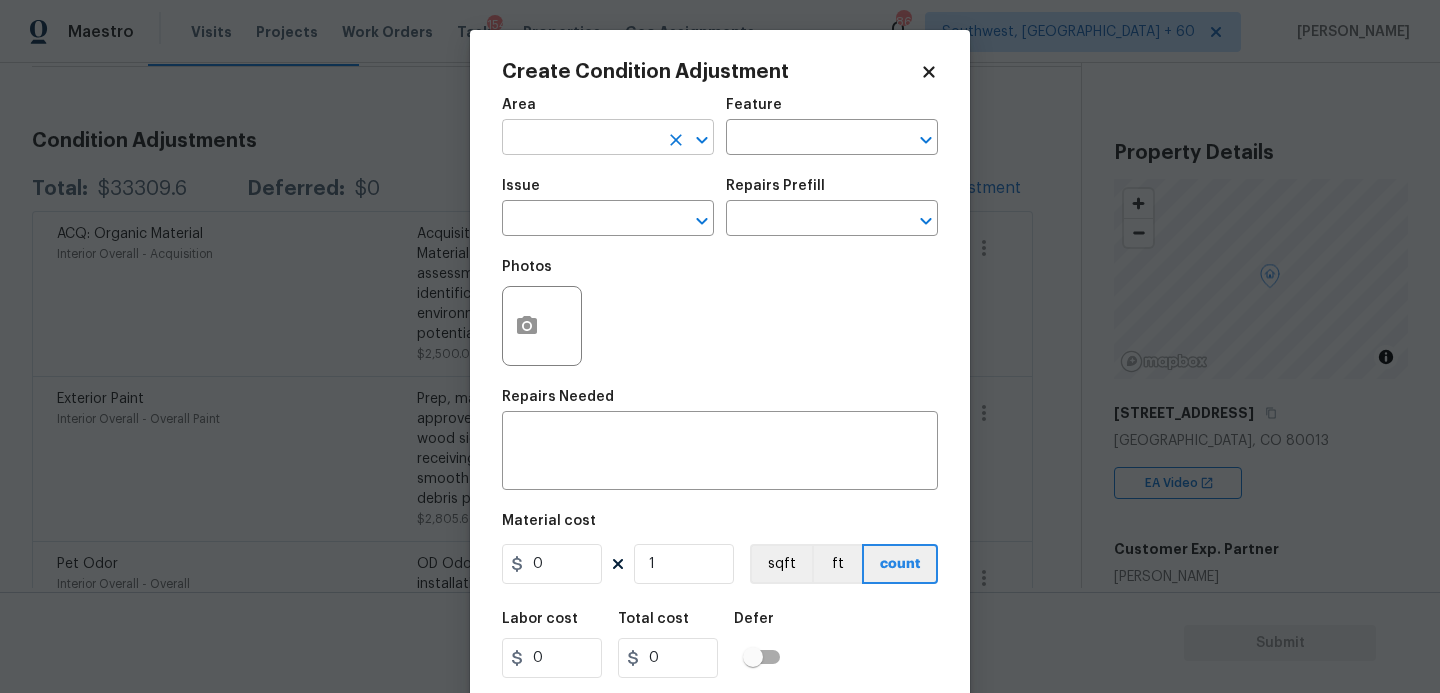 click at bounding box center [580, 139] 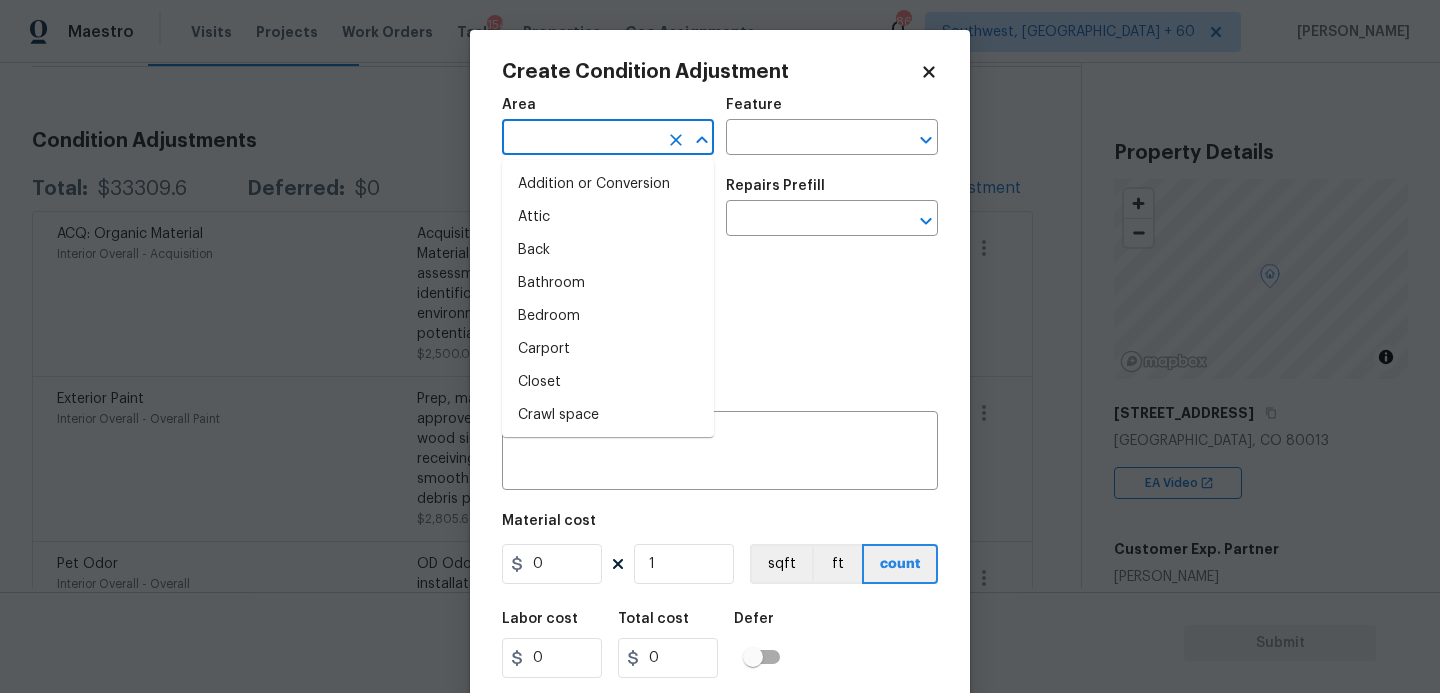 type on "i" 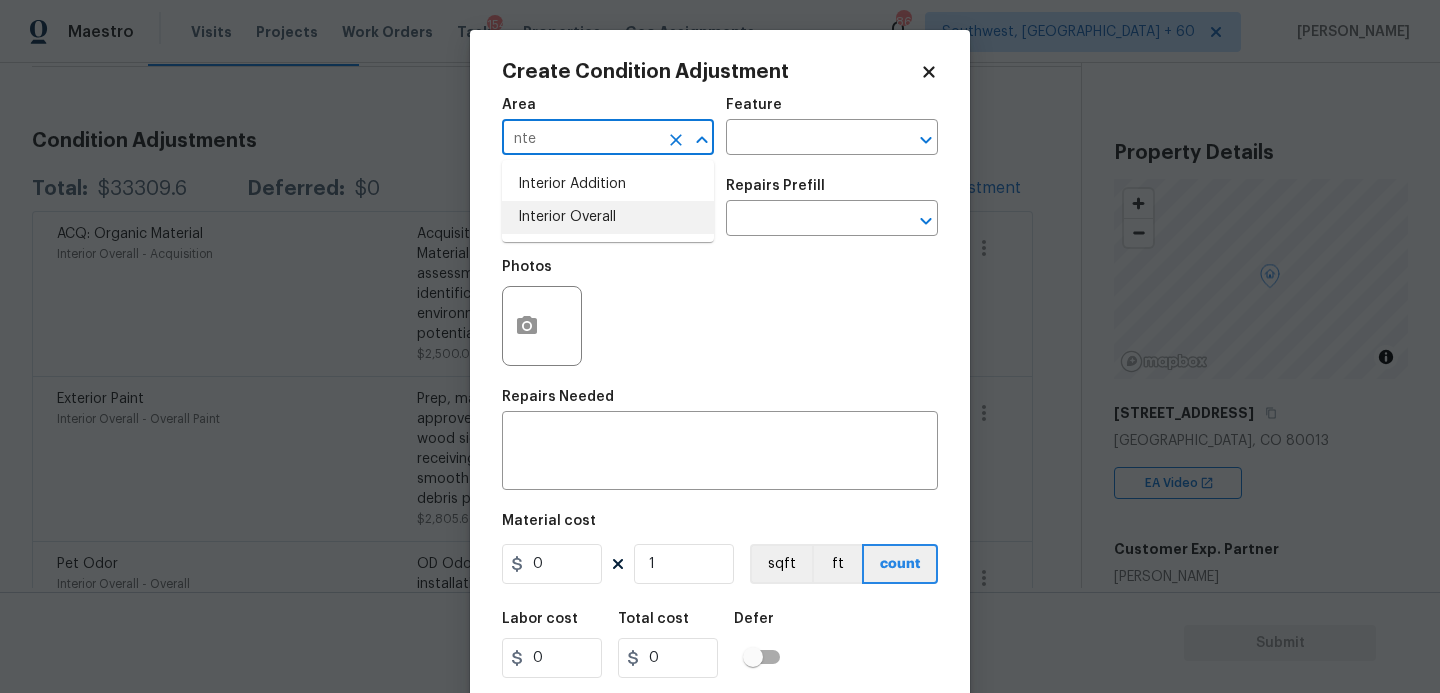 click on "Interior Overall" at bounding box center [608, 217] 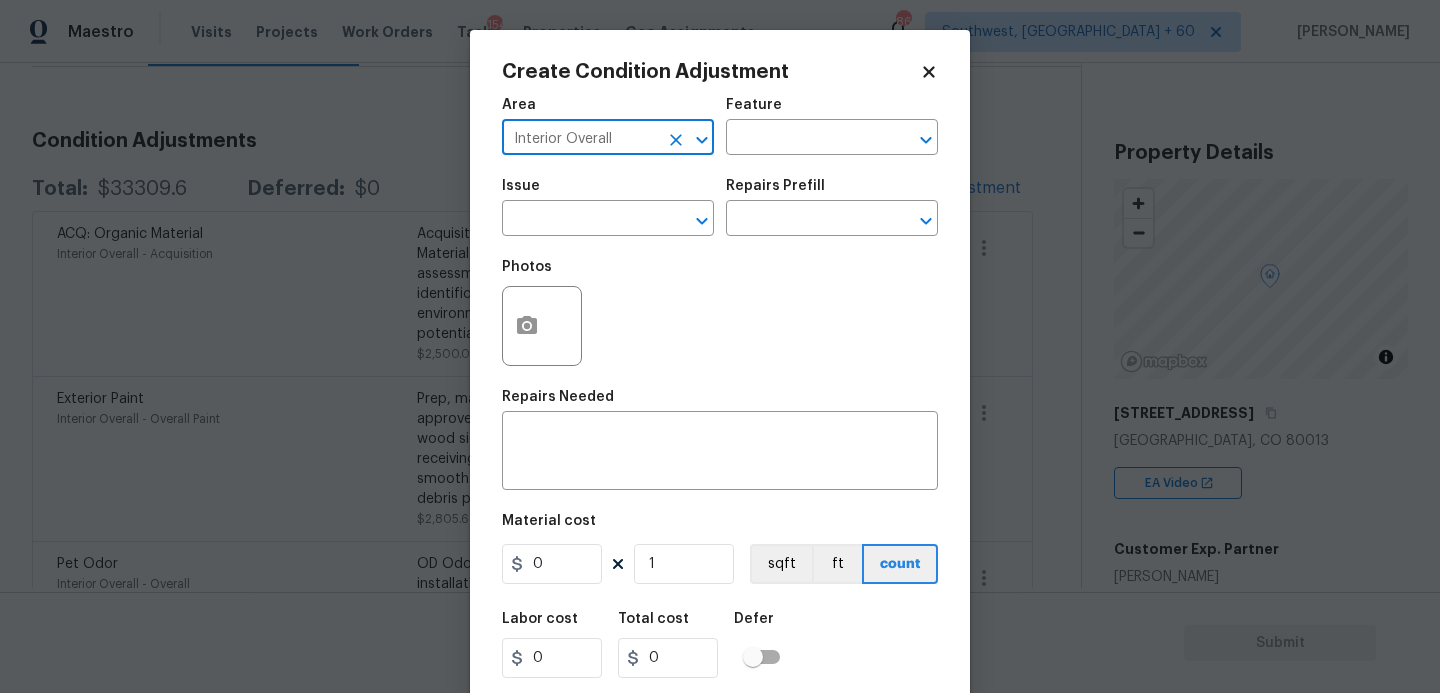 type on "Interior Overall" 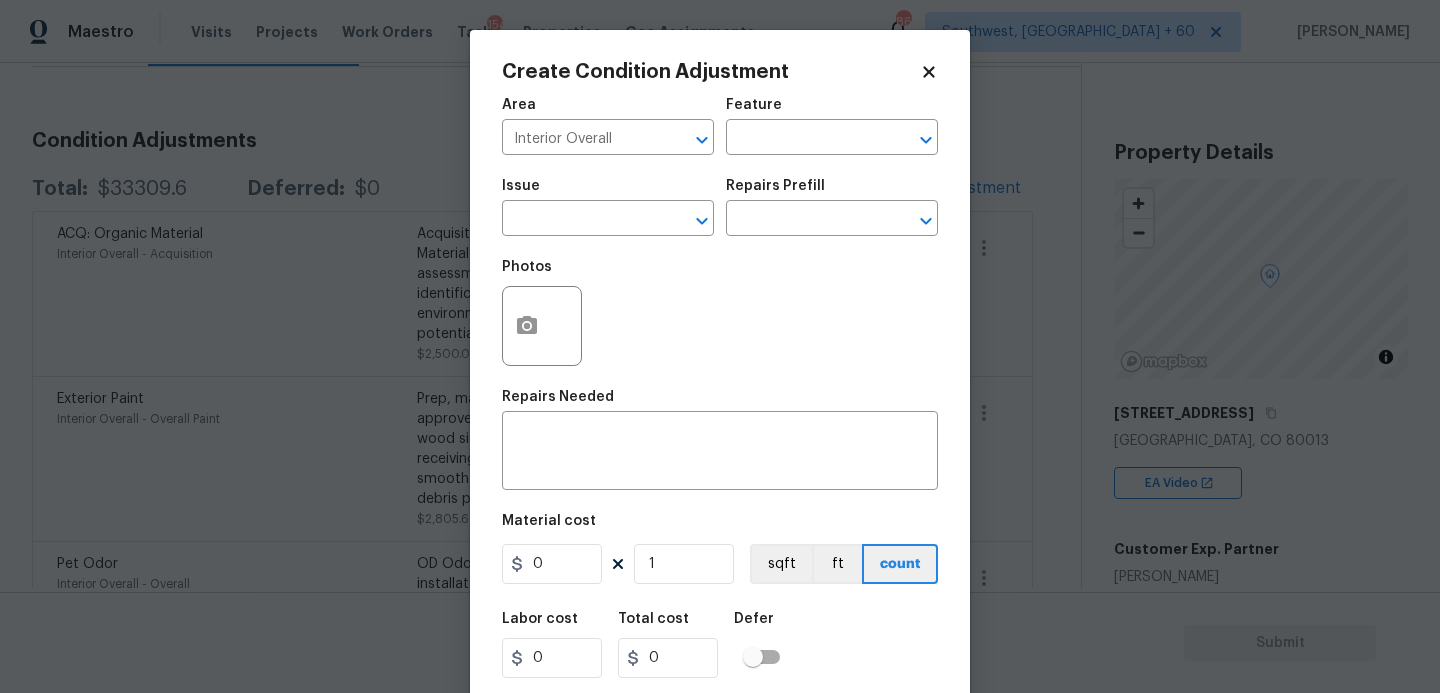 click on "Area Interior Overall ​ Feature ​" at bounding box center (720, 126) 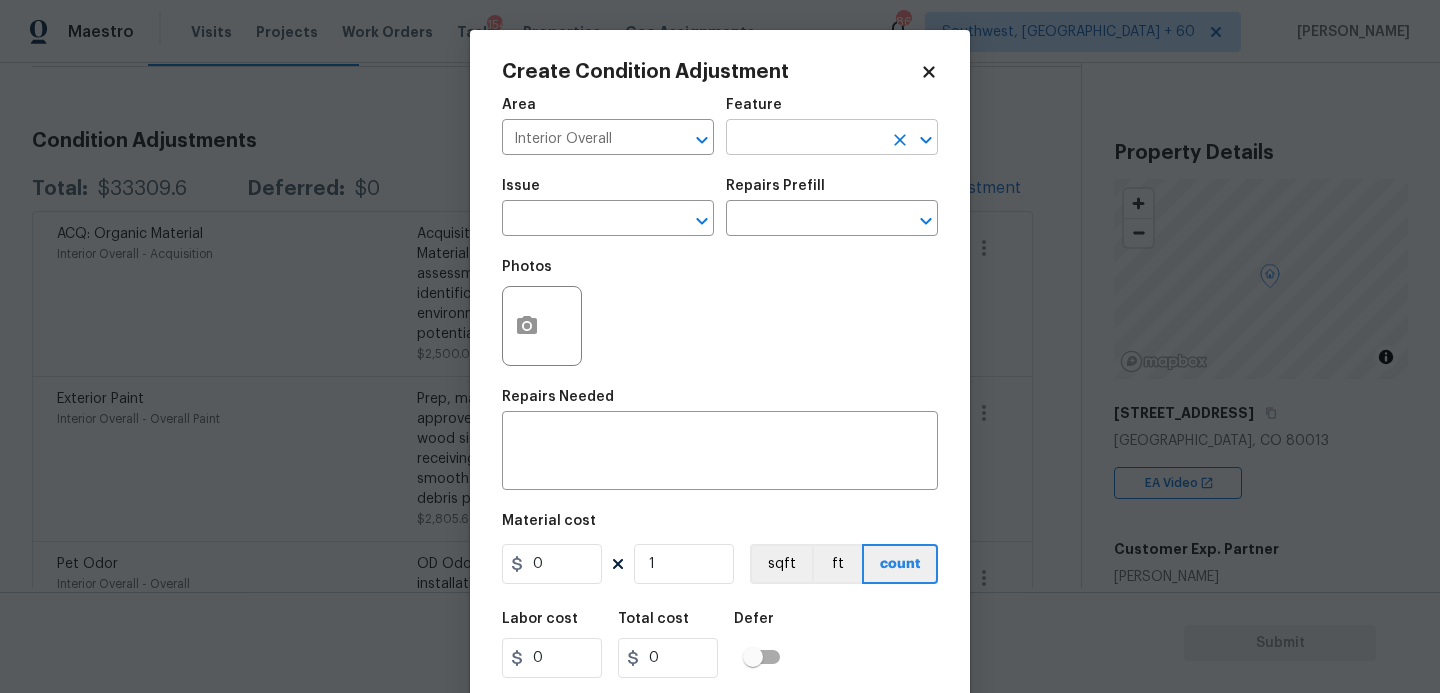 click at bounding box center (804, 139) 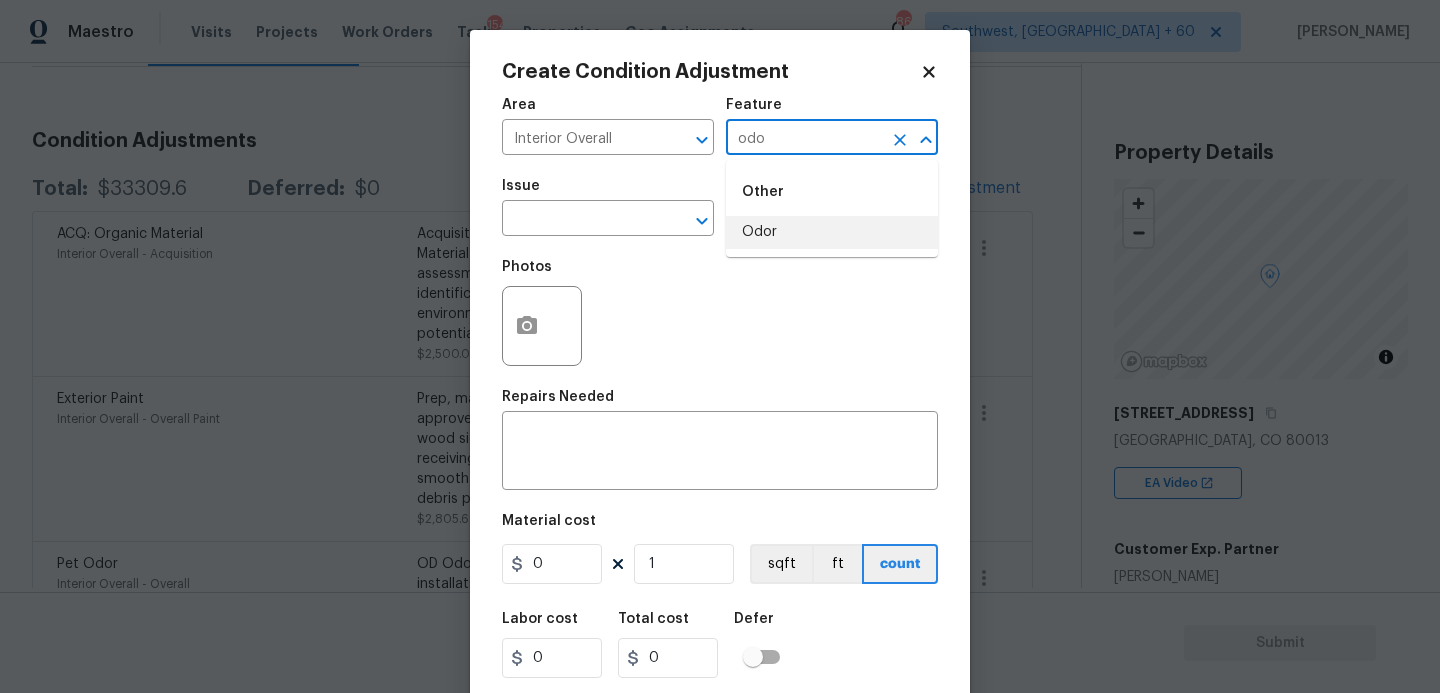 click on "Odor" at bounding box center [832, 232] 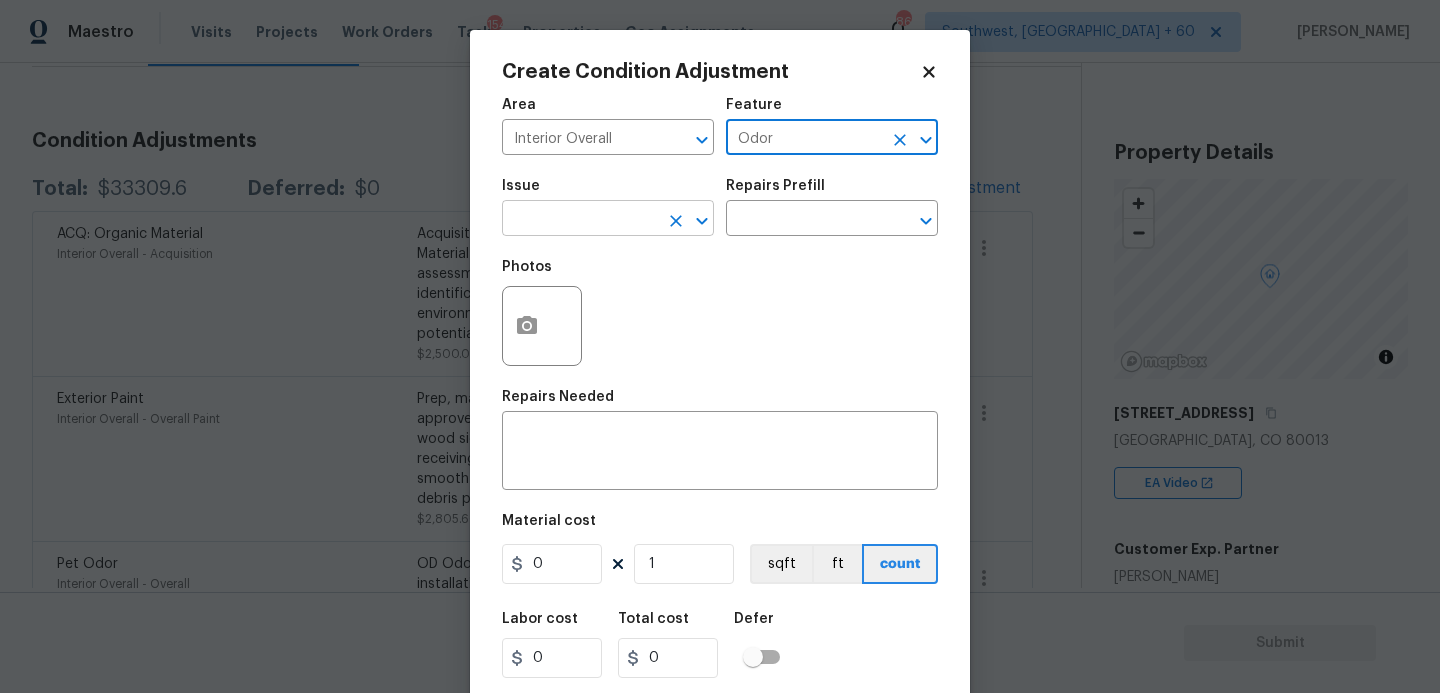 type on "Odor" 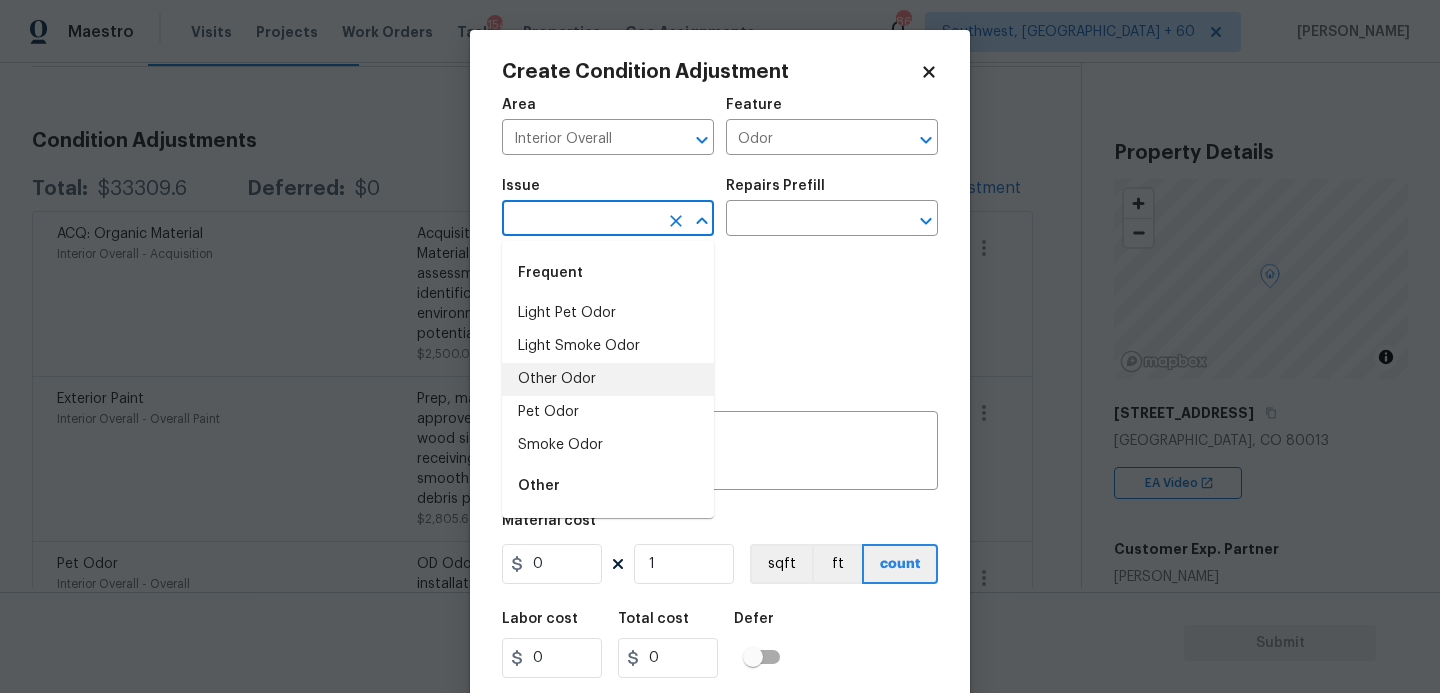click on "Other Odor" at bounding box center (608, 379) 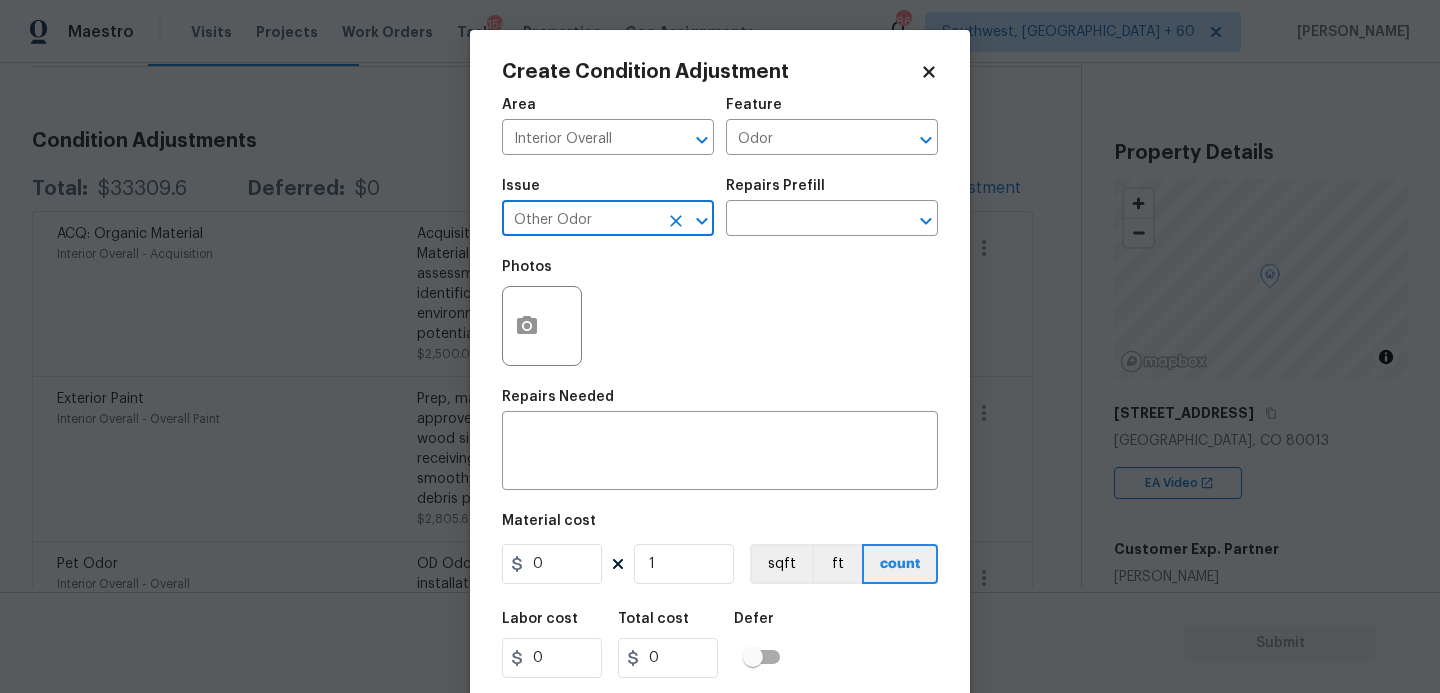click at bounding box center [676, 221] 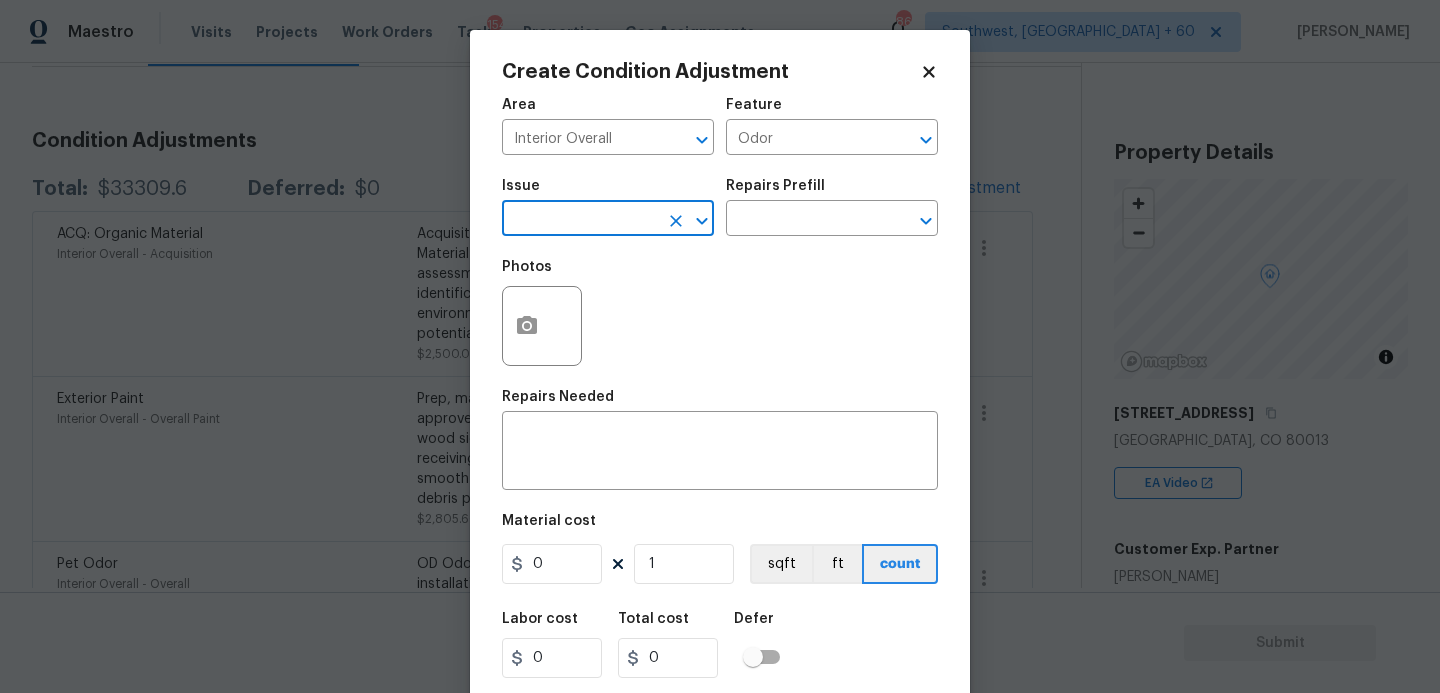 click at bounding box center (580, 220) 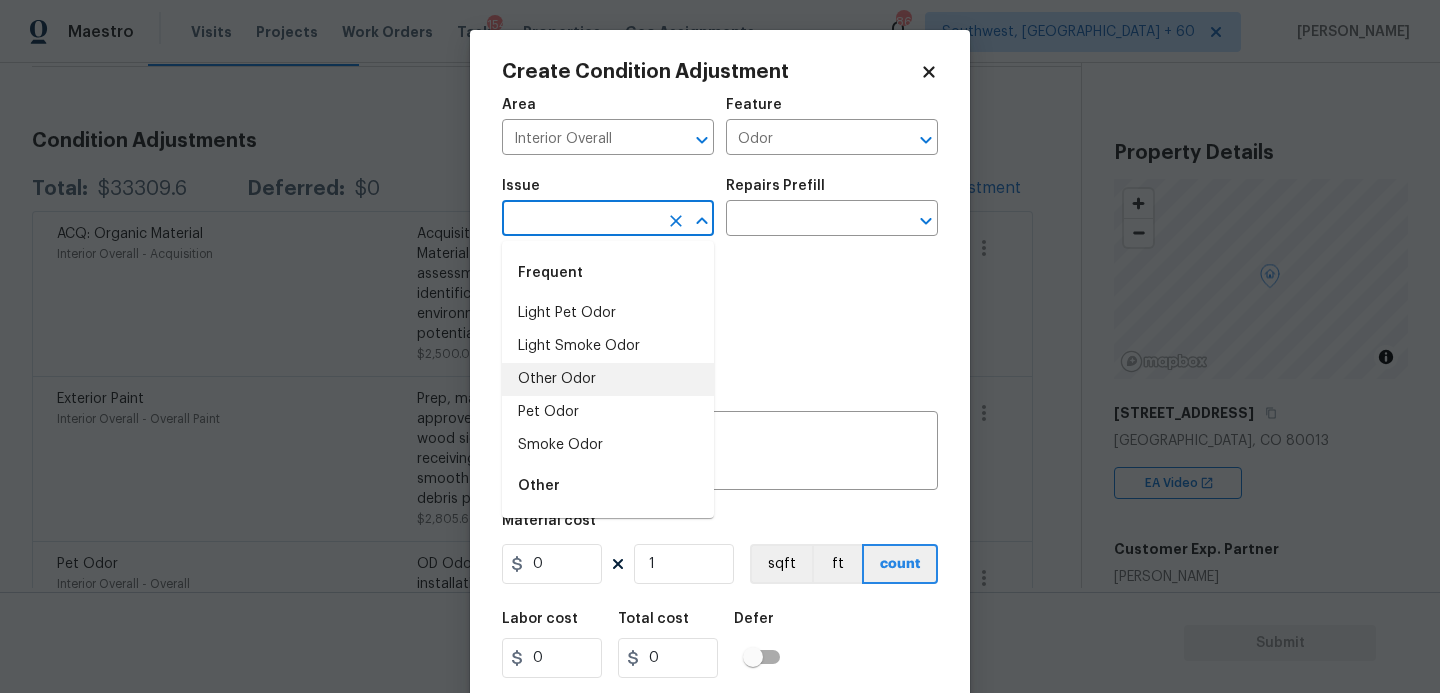 click on "Pet Odor" at bounding box center [608, 412] 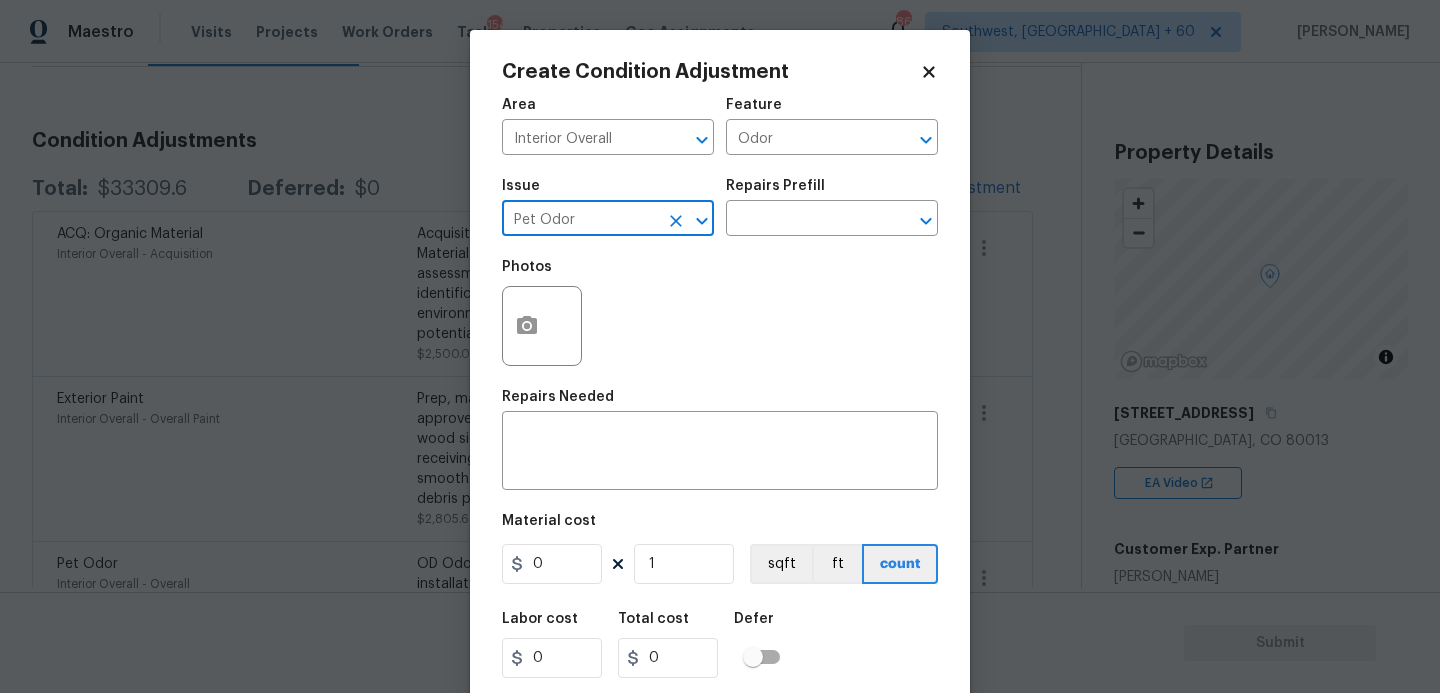 click on "Photos" at bounding box center [720, 313] 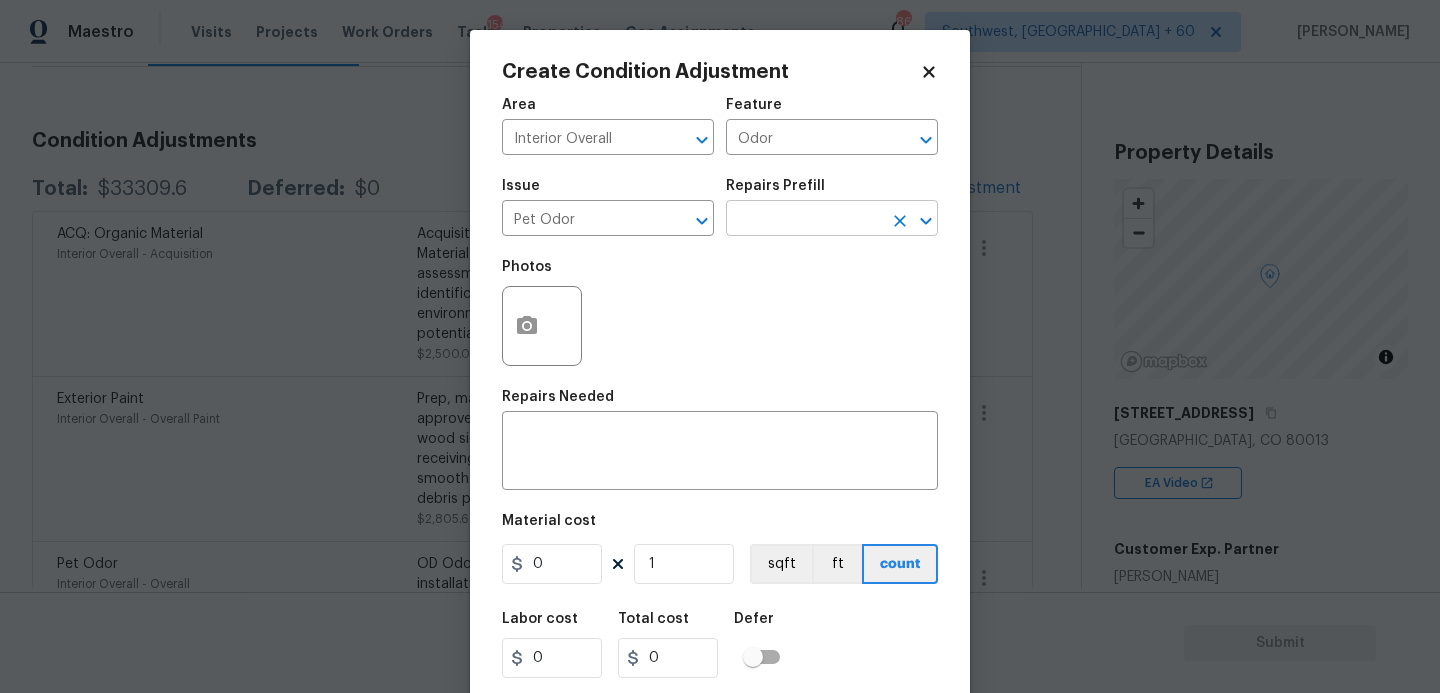 click at bounding box center [804, 220] 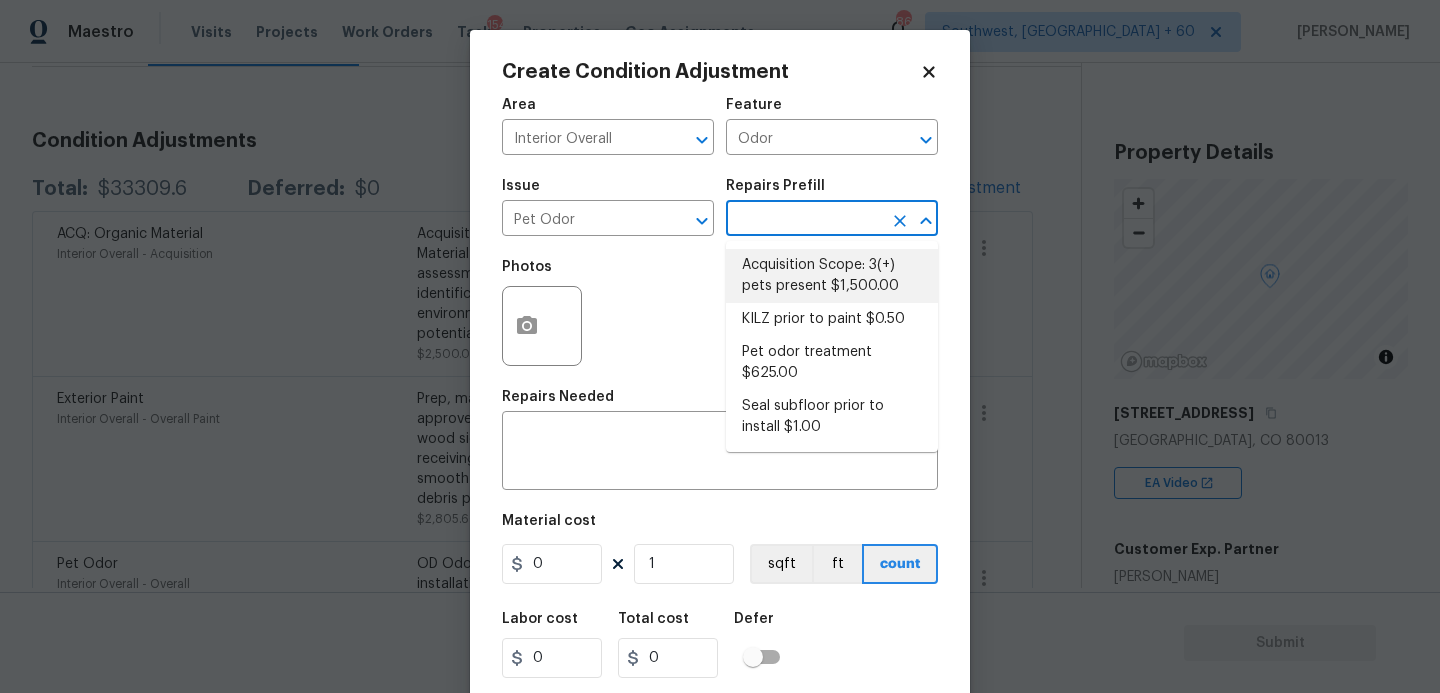 click on "Acquisition Scope: 3(+) pets present $1,500.00" at bounding box center [832, 276] 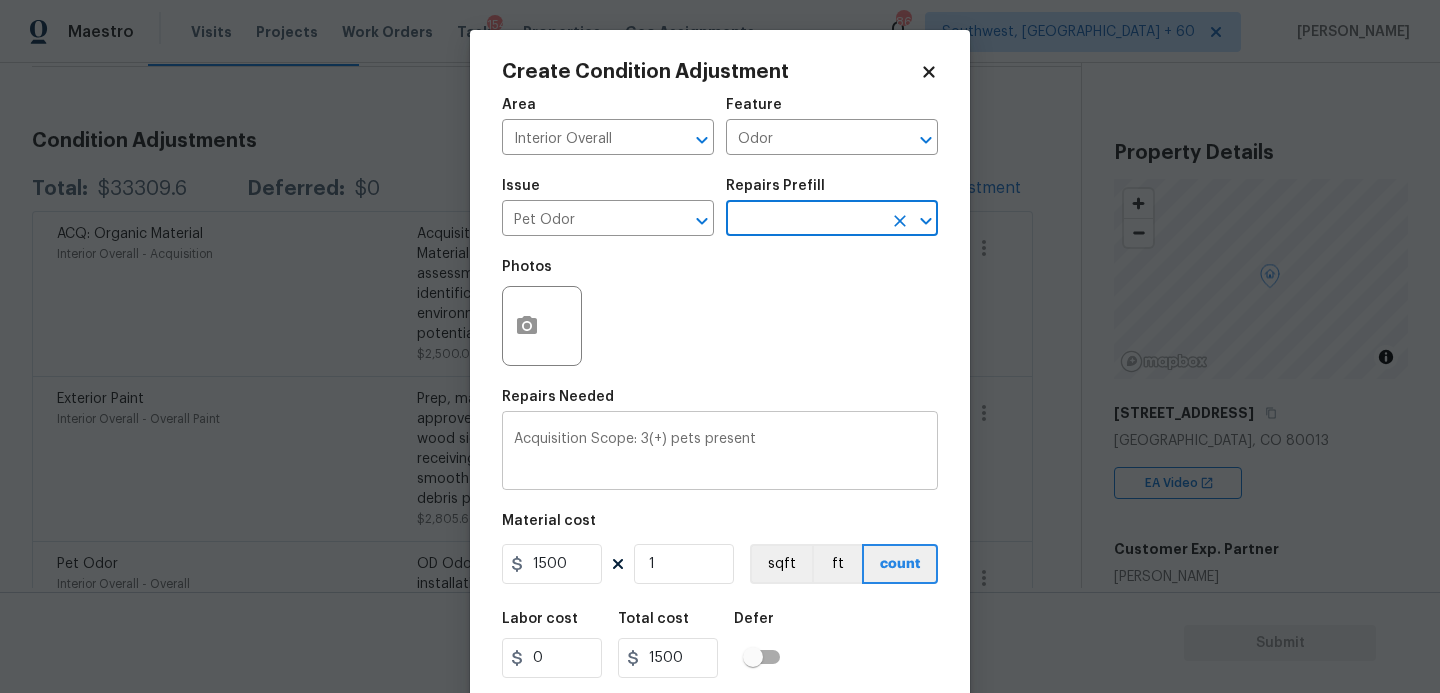 scroll, scrollTop: 54, scrollLeft: 0, axis: vertical 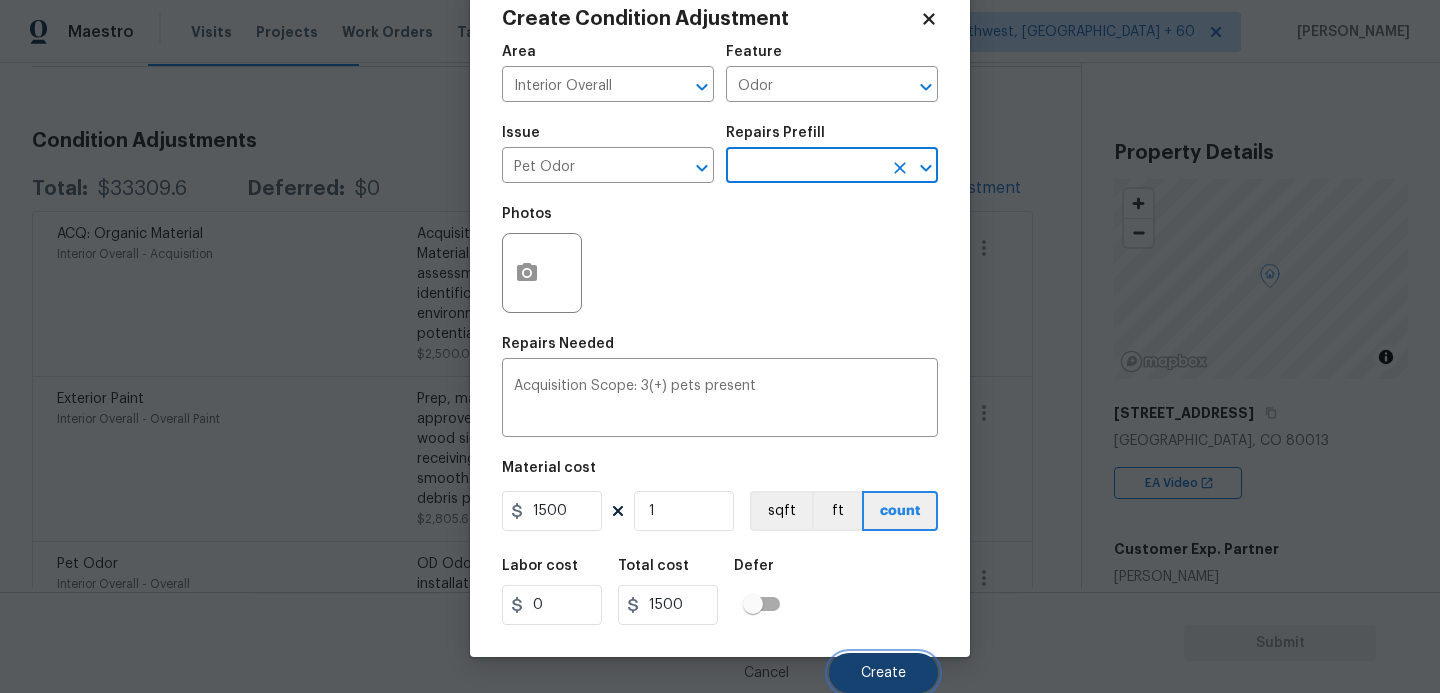 click on "Create" at bounding box center [883, 673] 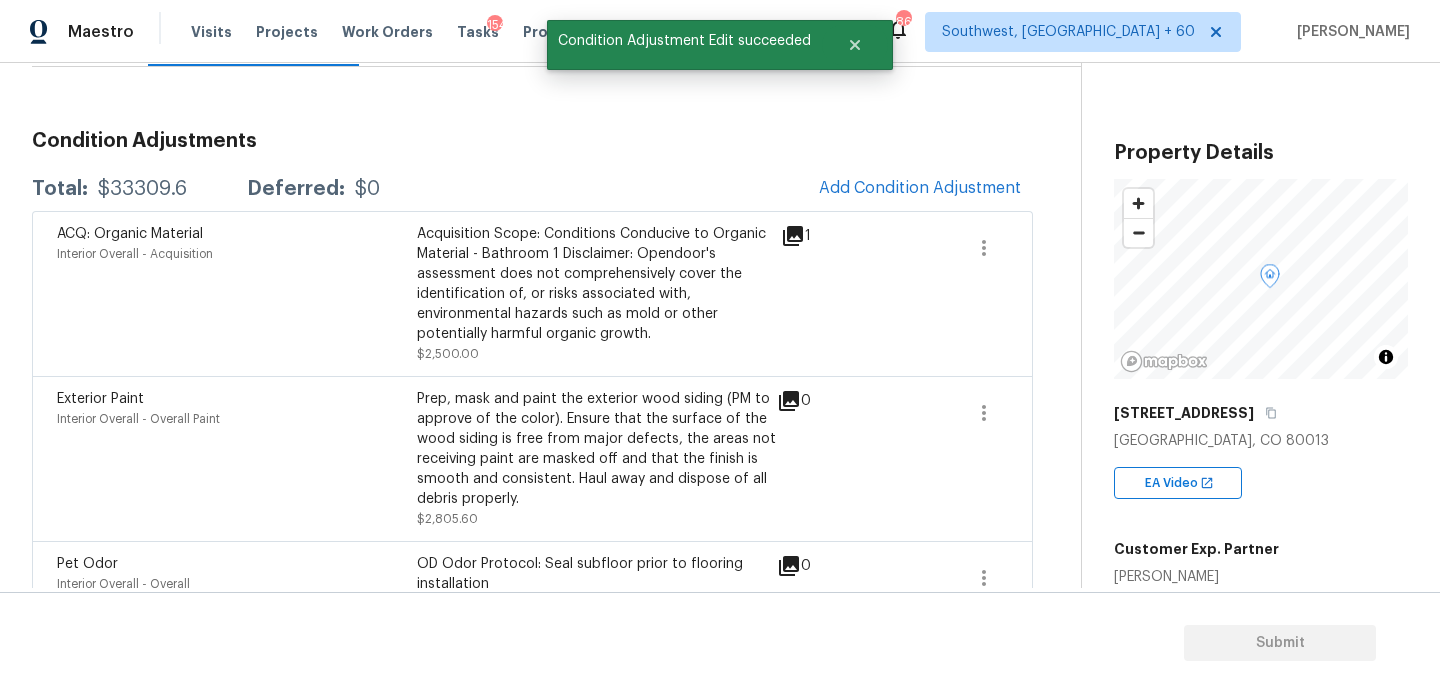 scroll, scrollTop: 47, scrollLeft: 0, axis: vertical 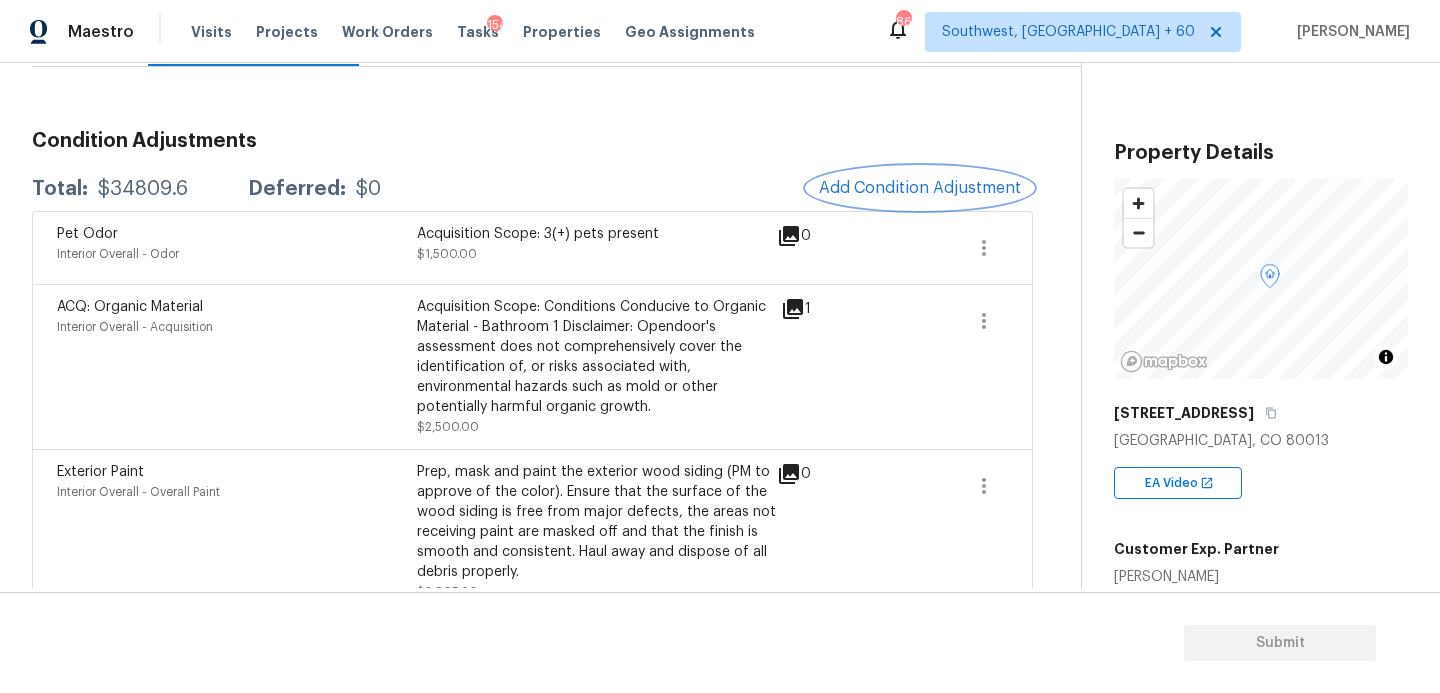 click on "Add Condition Adjustment" at bounding box center (920, 188) 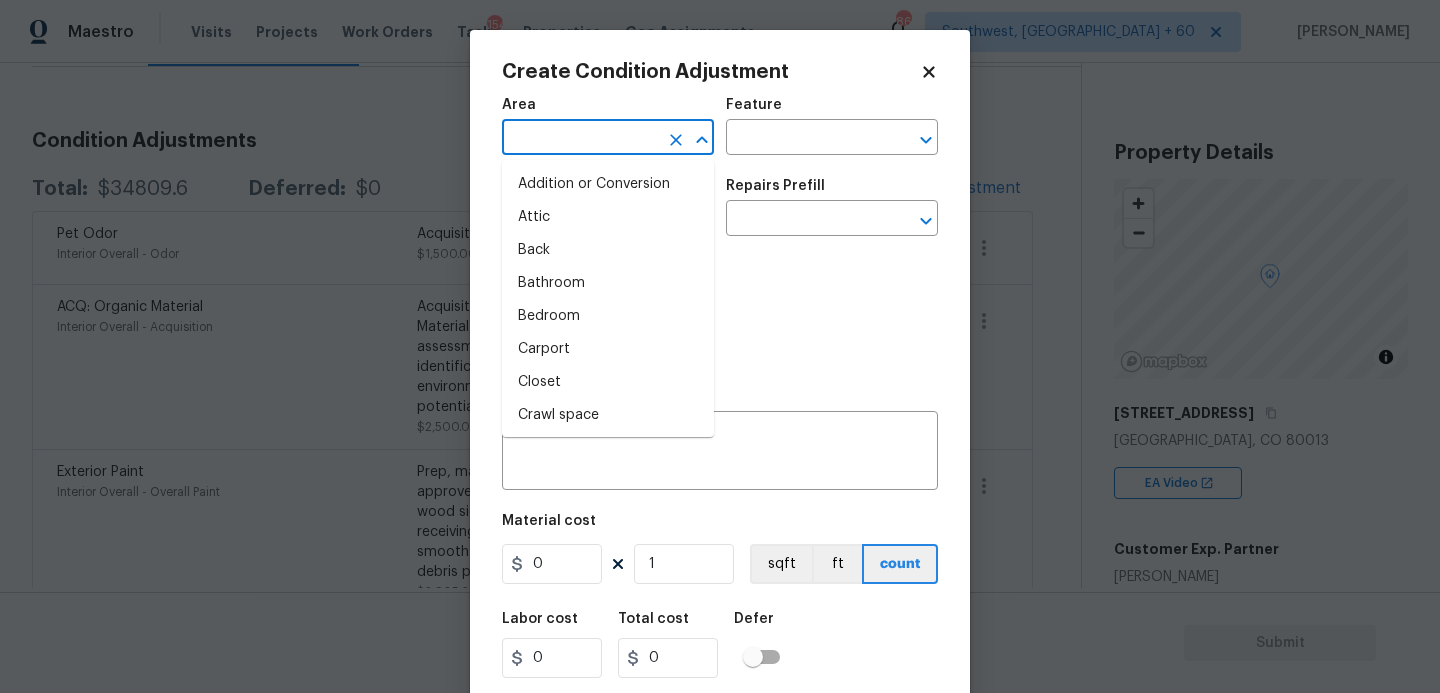 click at bounding box center (580, 139) 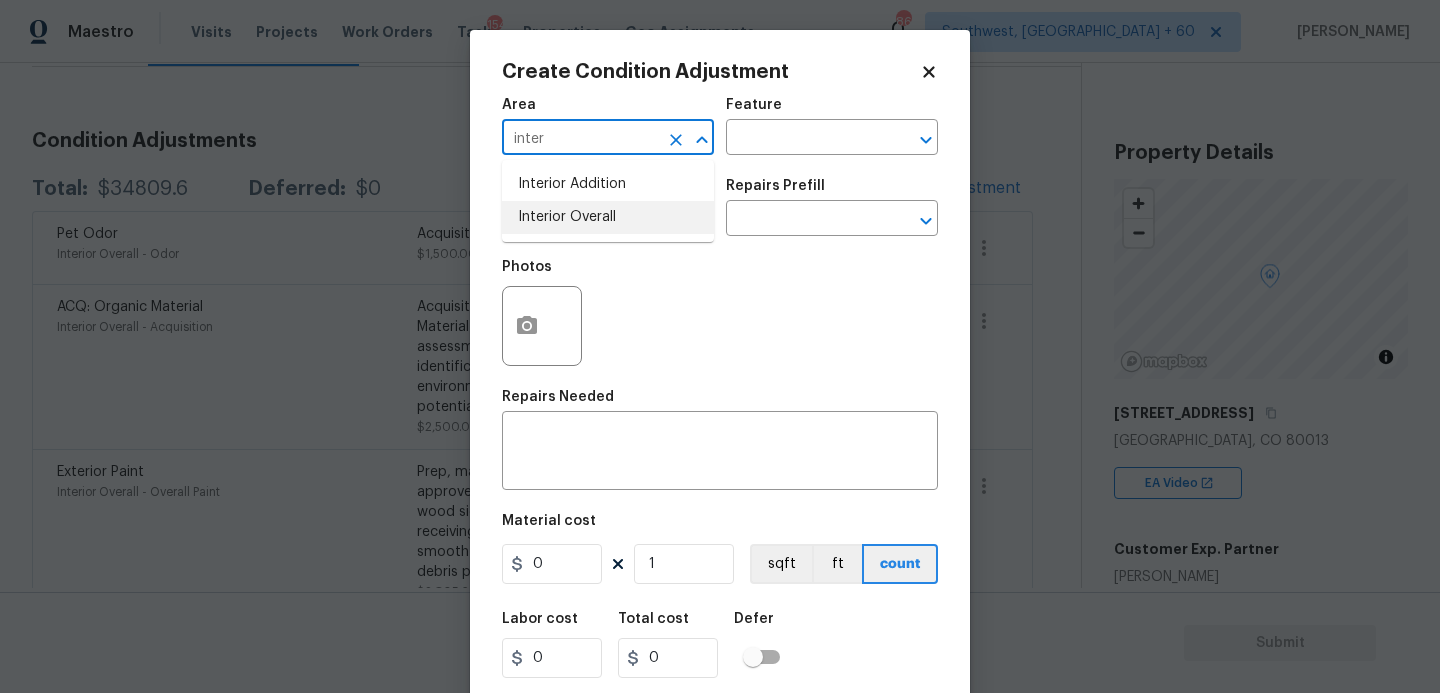 click on "Interior Overall" at bounding box center (608, 217) 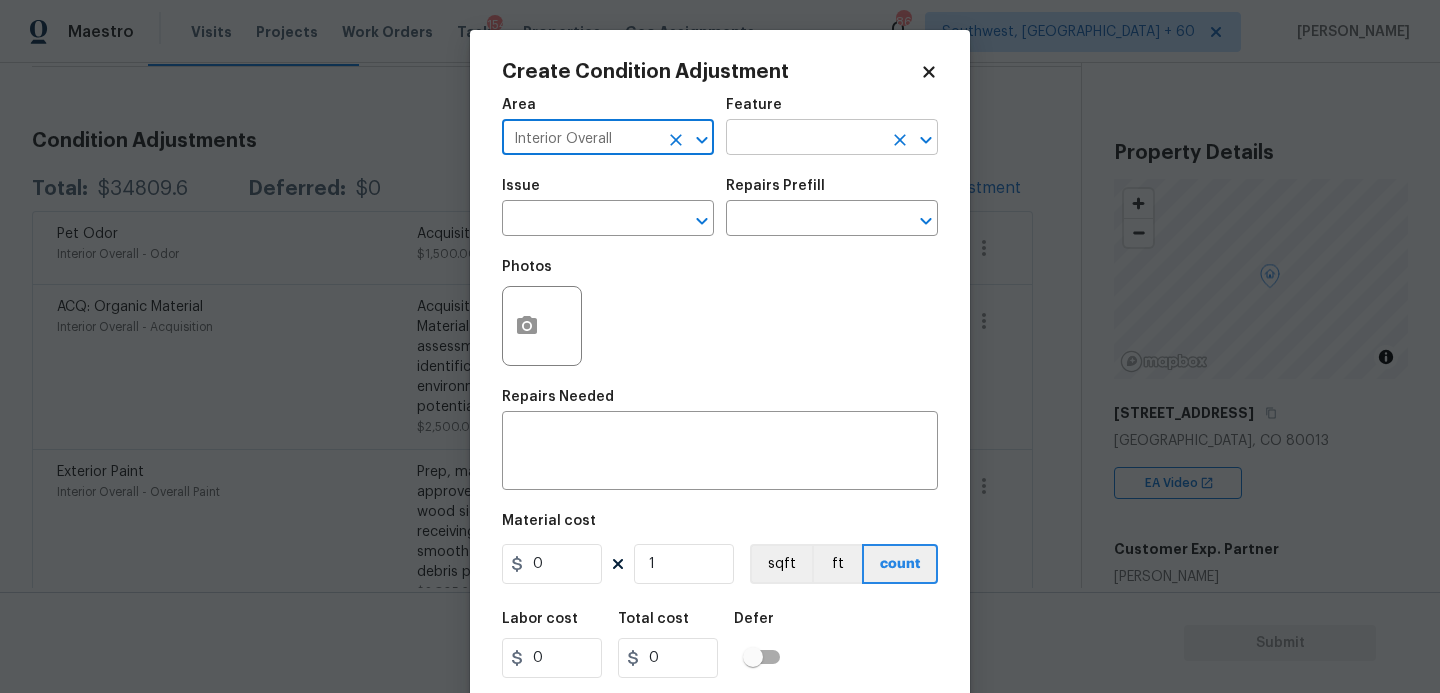 type on "Interior Overall" 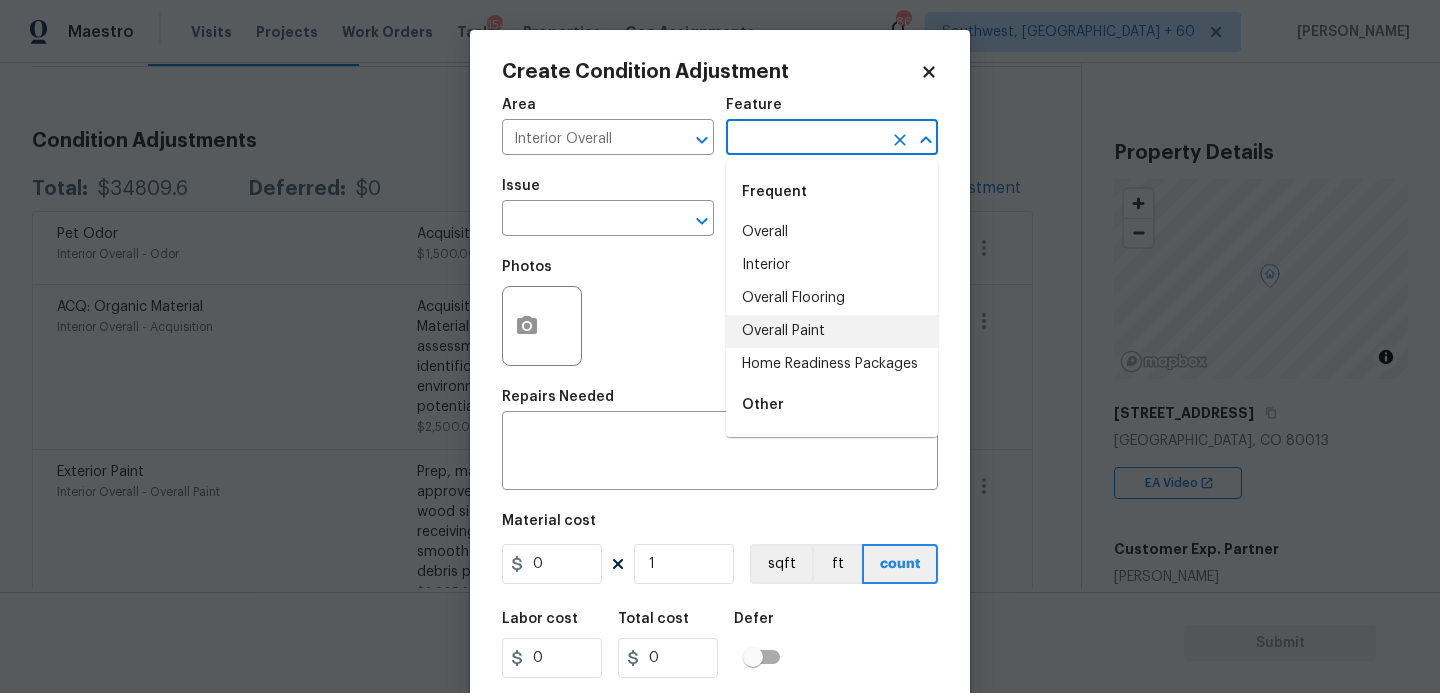 click on "Overall Paint" at bounding box center (832, 331) 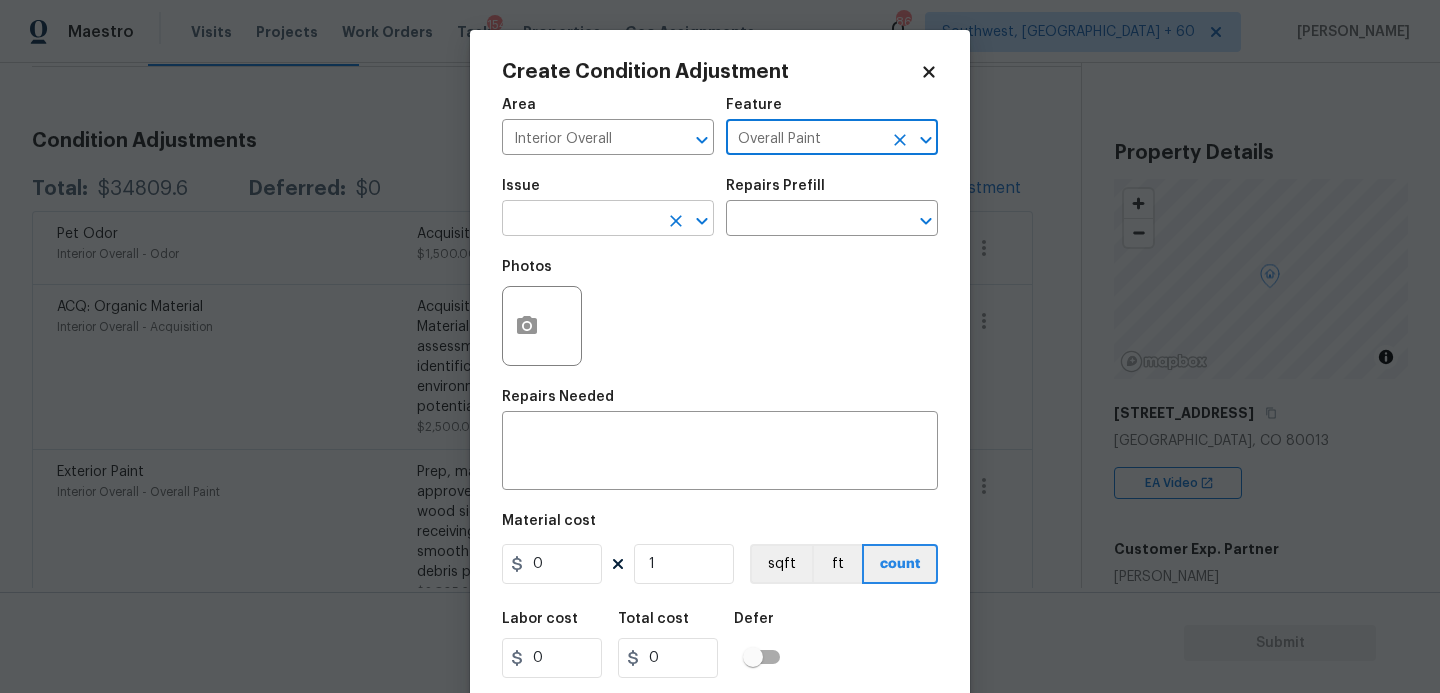 click at bounding box center [580, 220] 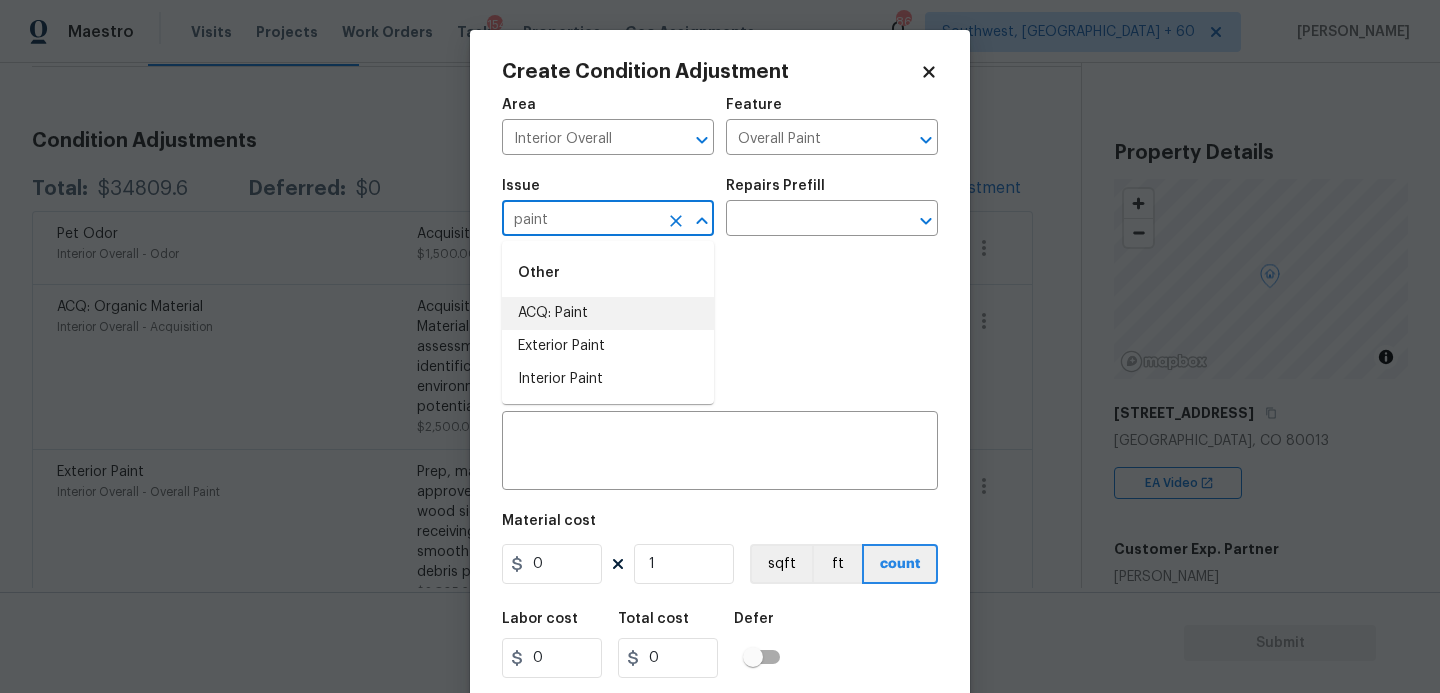 click on "ACQ: Paint" at bounding box center [608, 313] 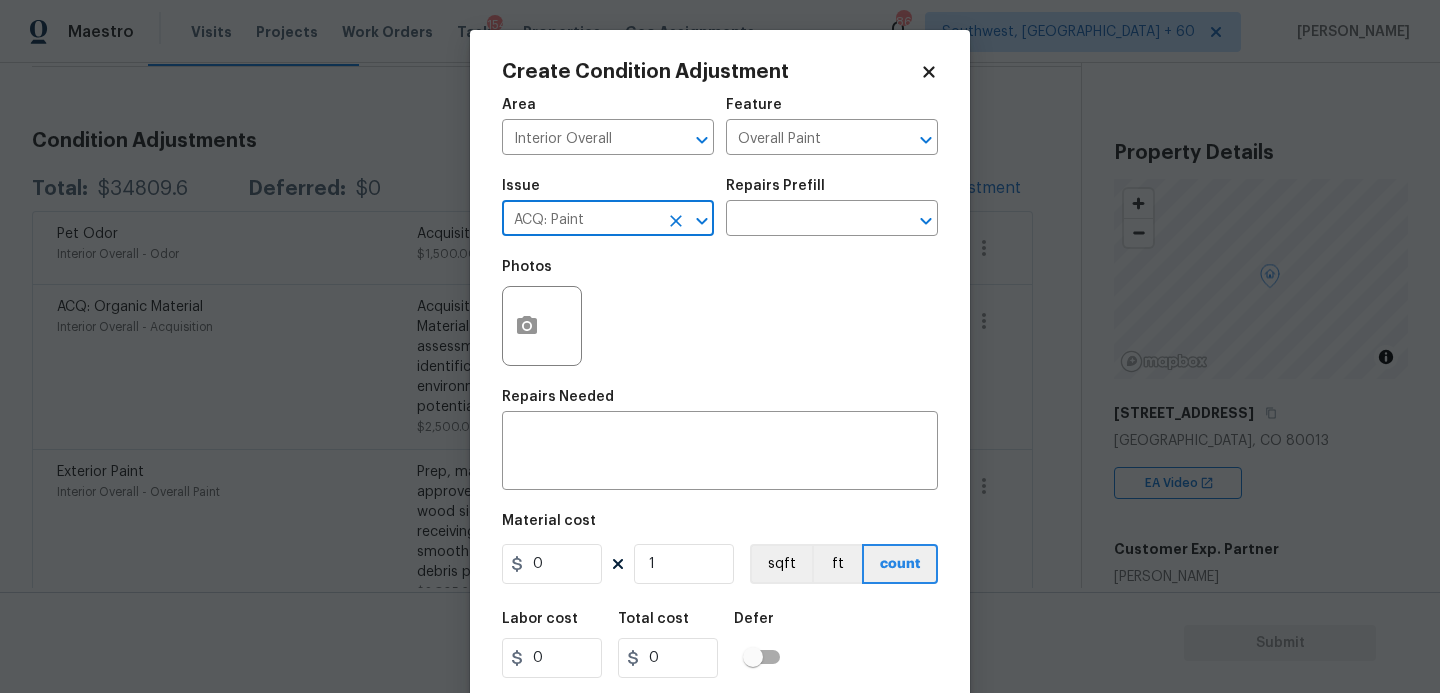 type on "ACQ: Paint" 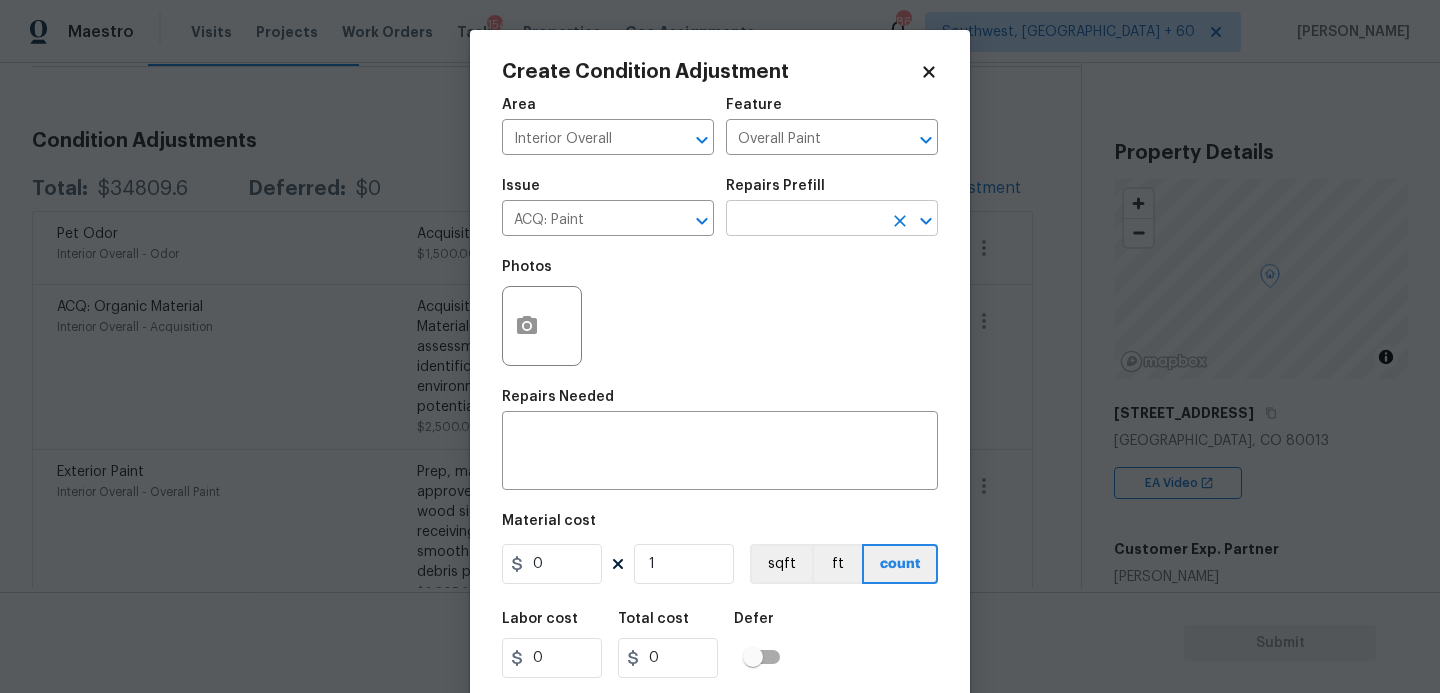 click at bounding box center (804, 220) 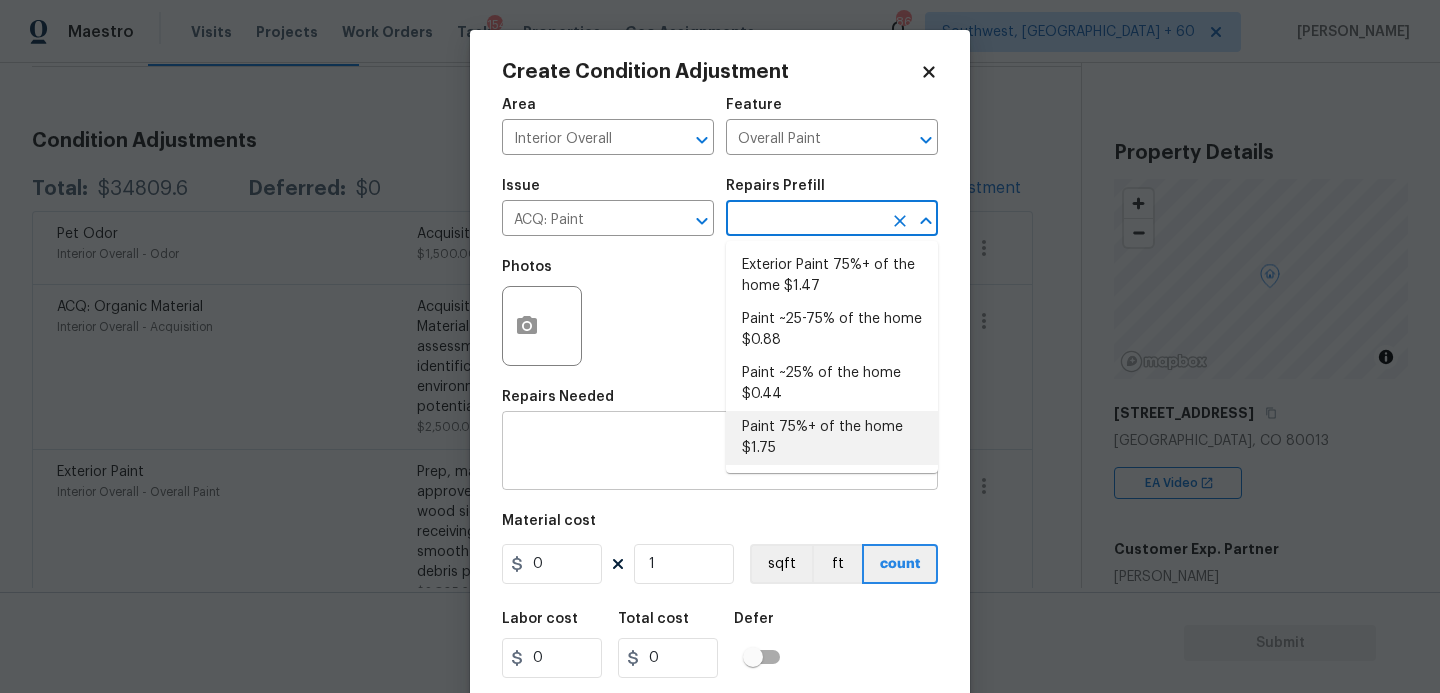 click on "Paint 75%+ of the home $1.75" at bounding box center [832, 438] 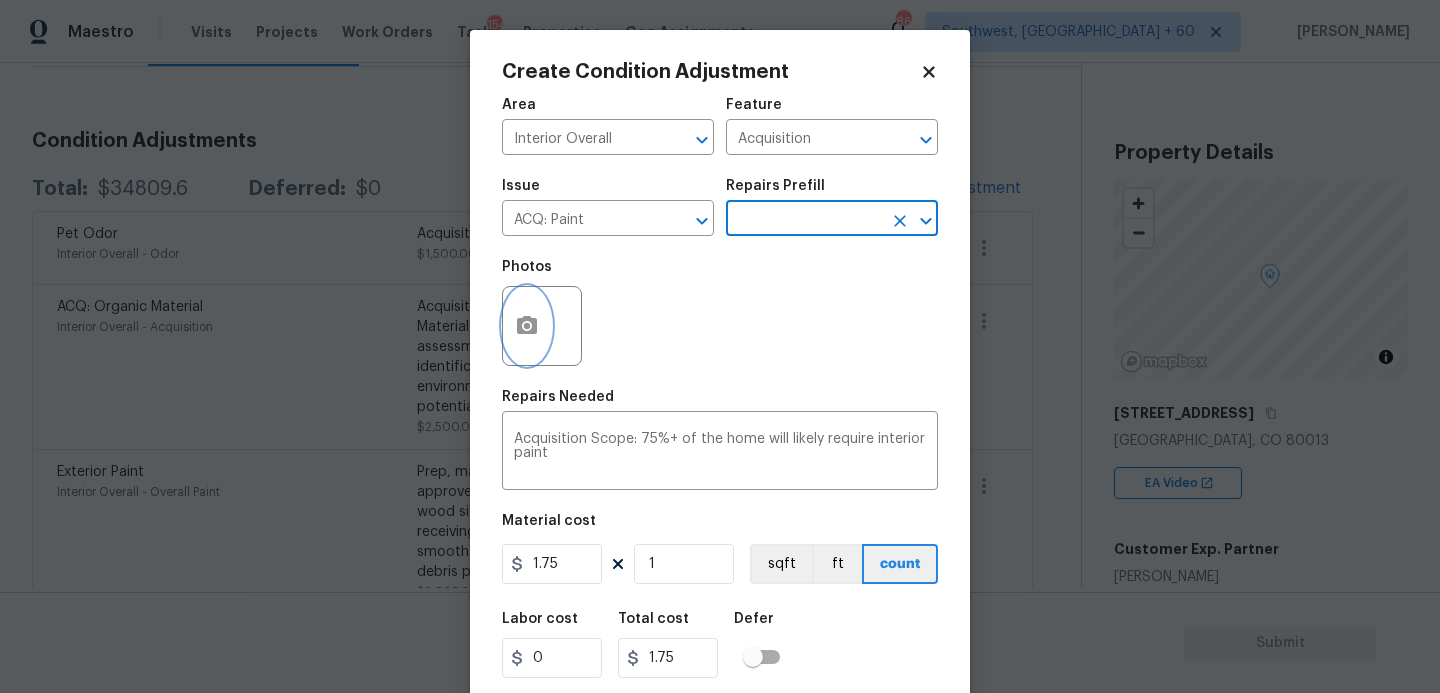 click at bounding box center [527, 326] 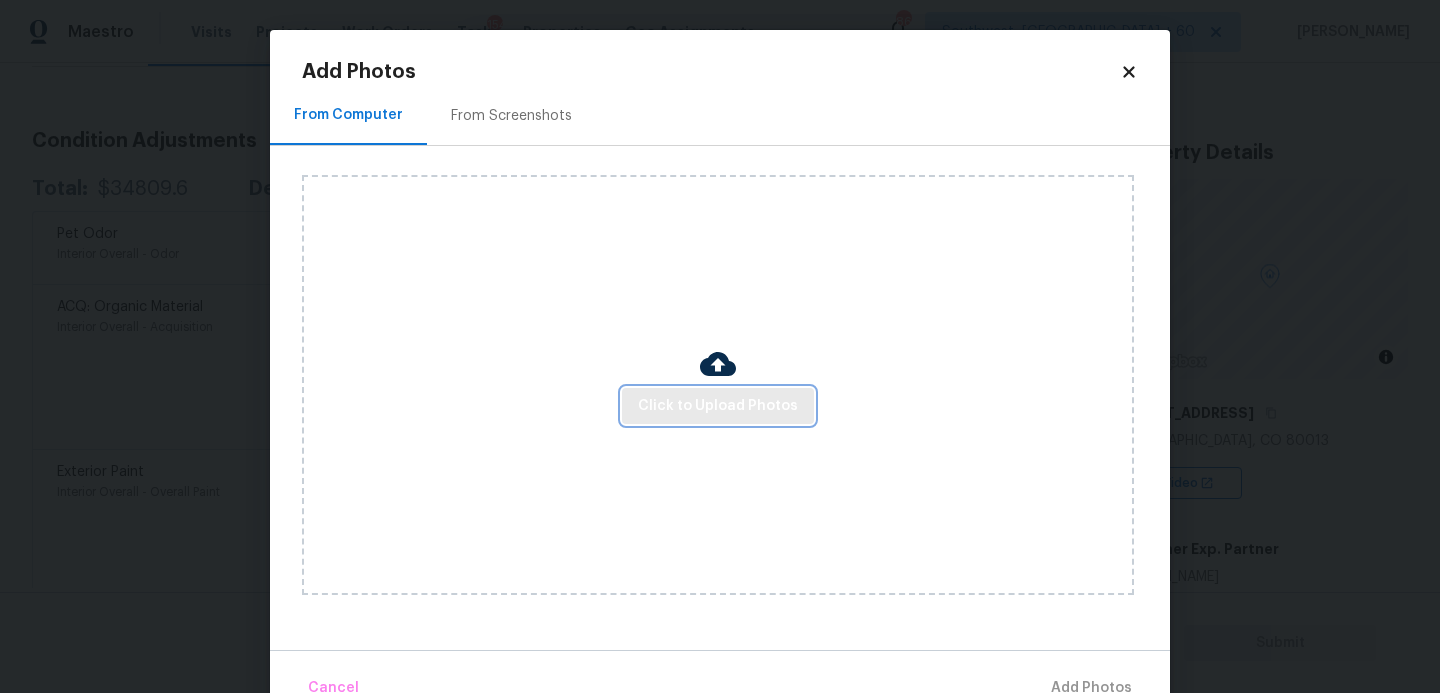 click on "Click to Upload Photos" at bounding box center (718, 406) 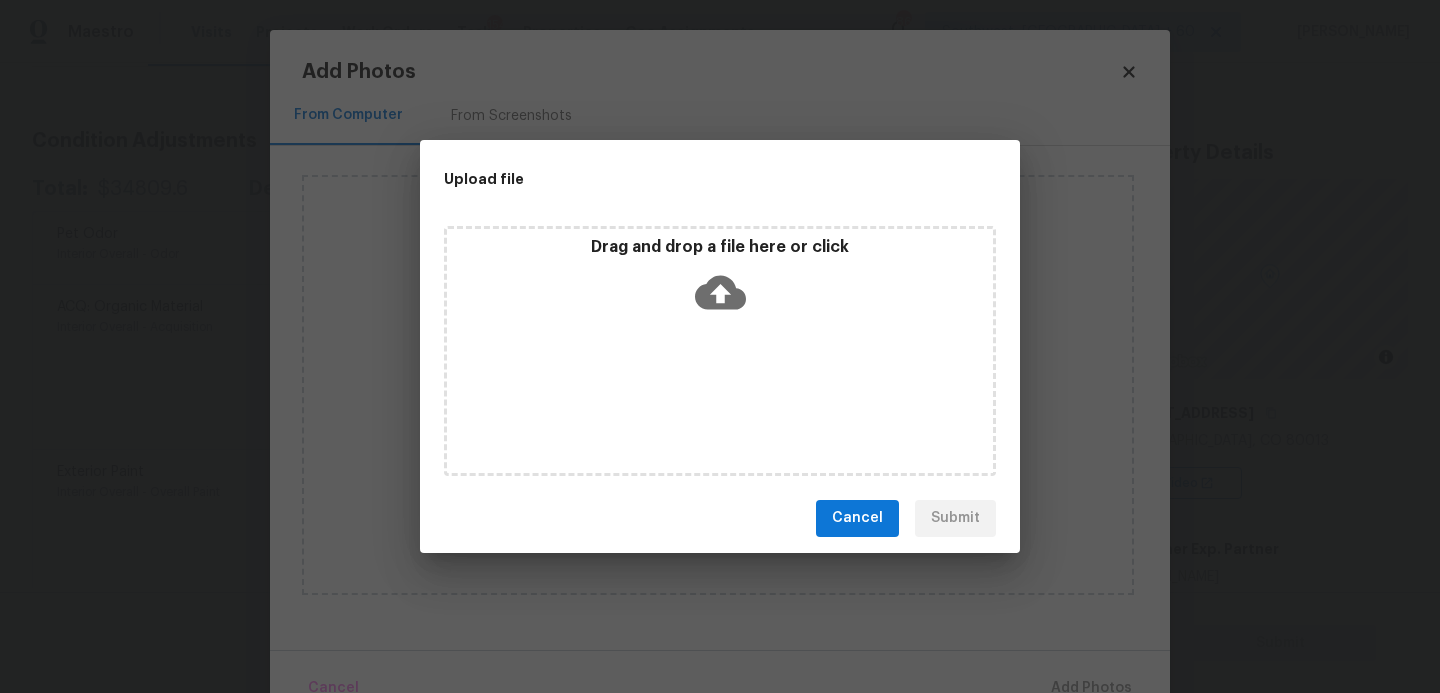 click on "Drag and drop a file here or click" at bounding box center [720, 351] 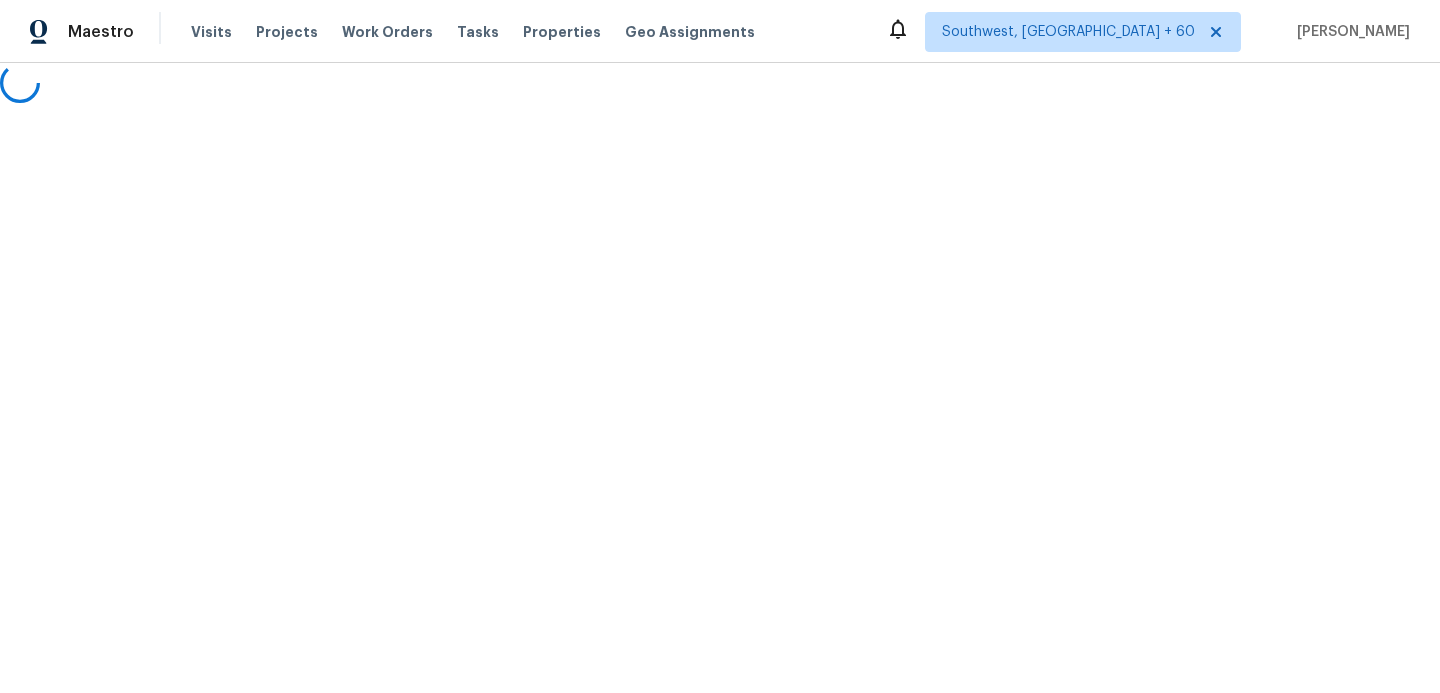 scroll, scrollTop: 0, scrollLeft: 0, axis: both 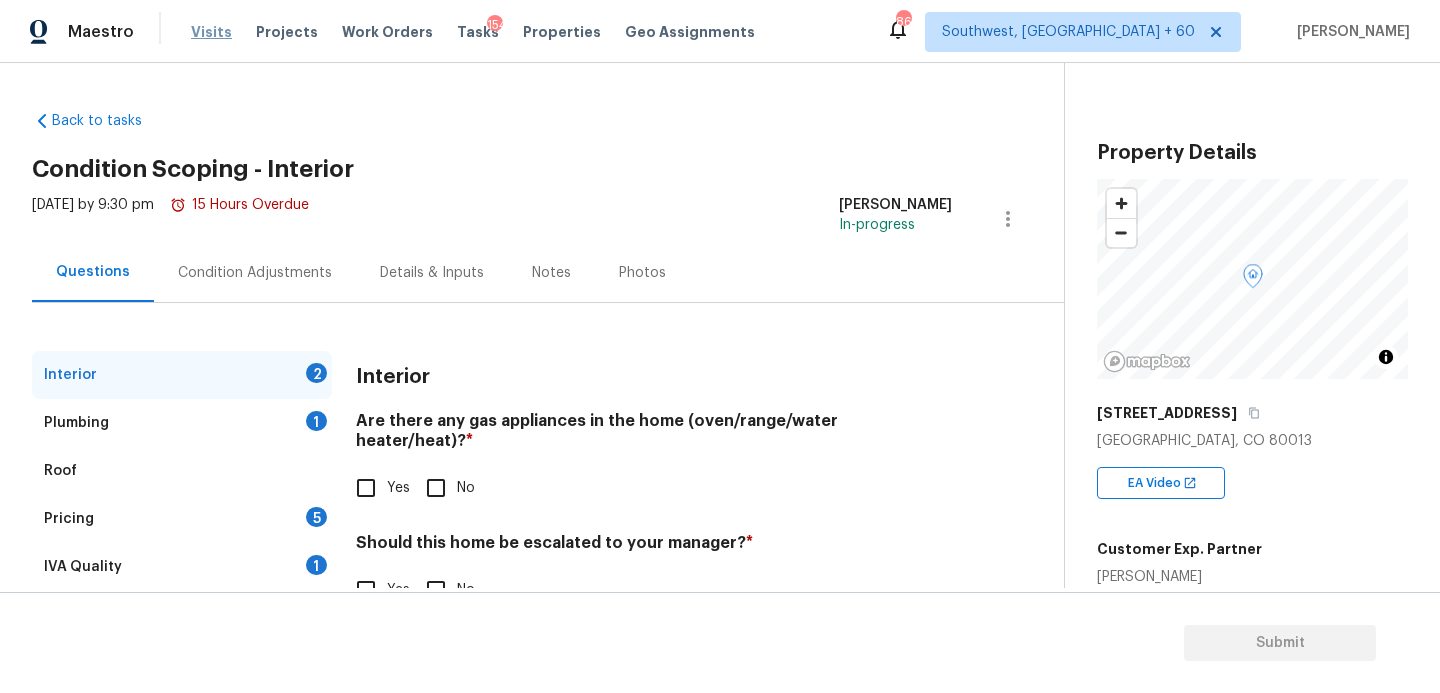 click on "Visits" at bounding box center (211, 32) 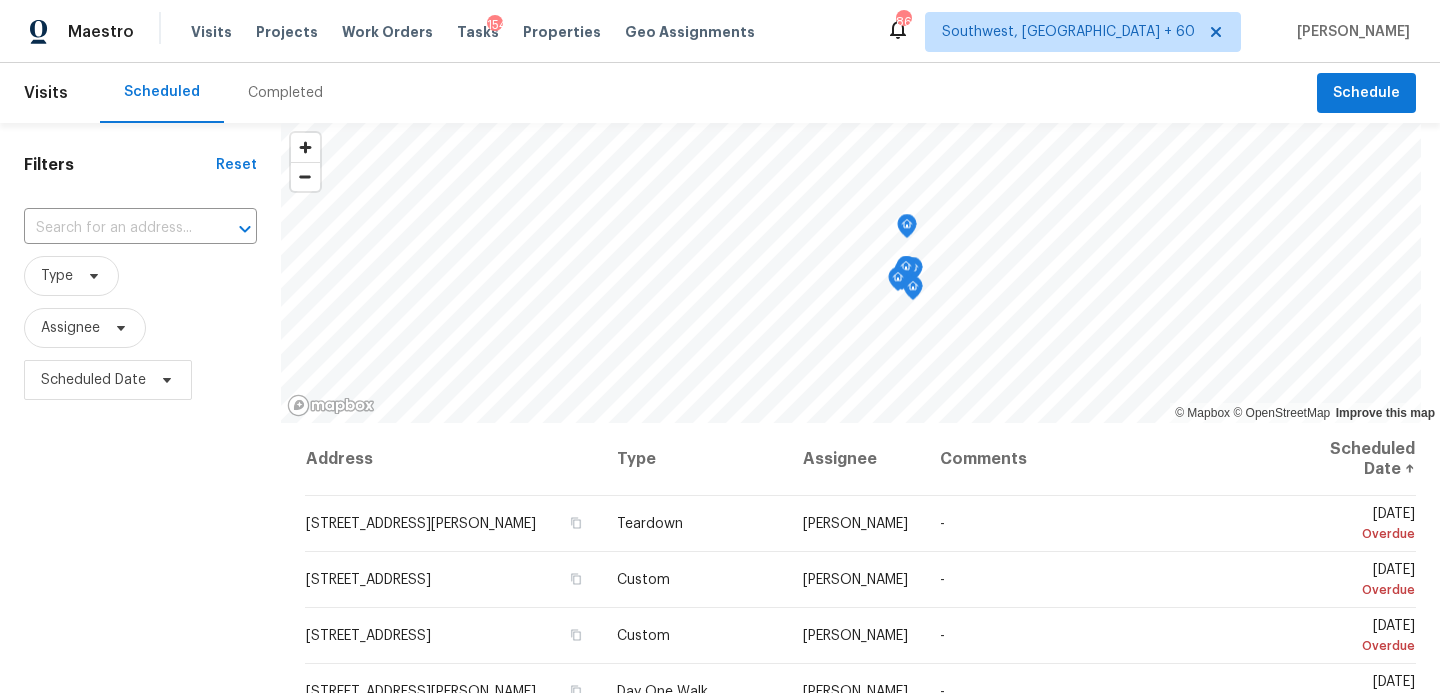 click on "Completed" at bounding box center (285, 93) 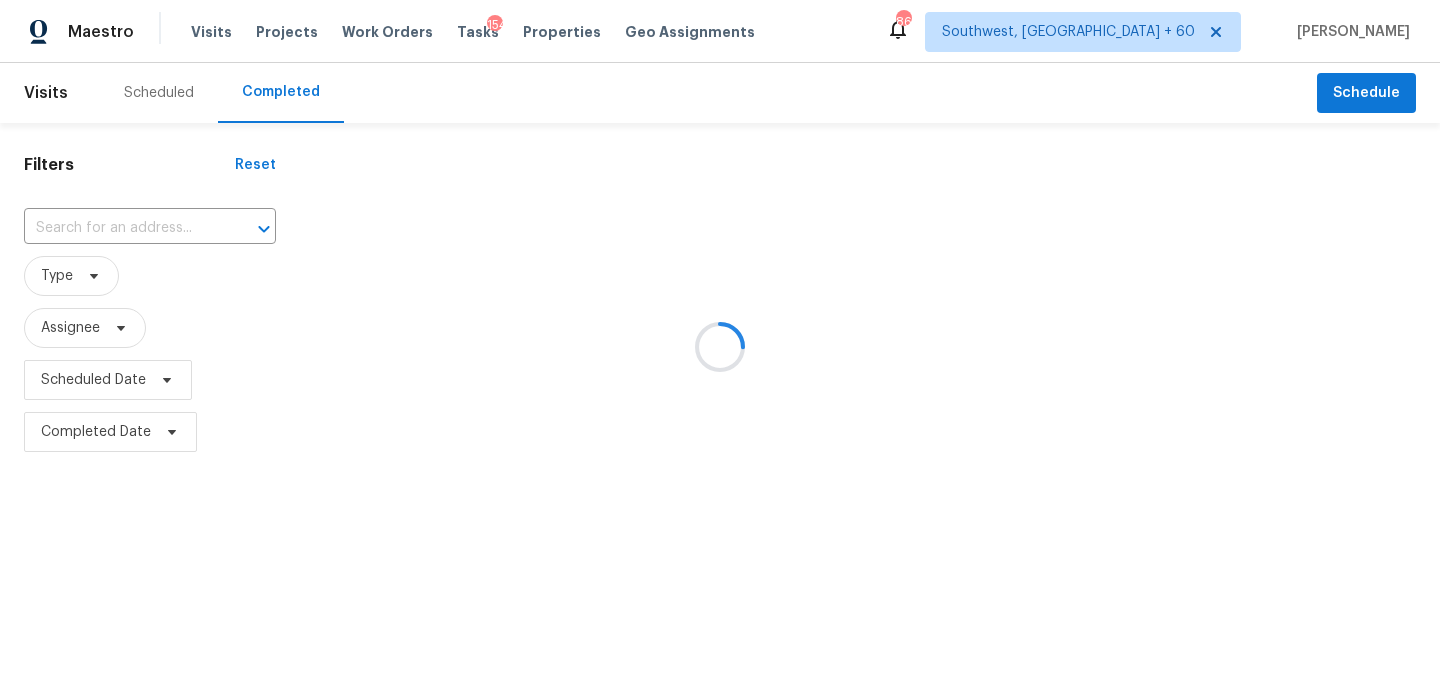 click at bounding box center [720, 346] 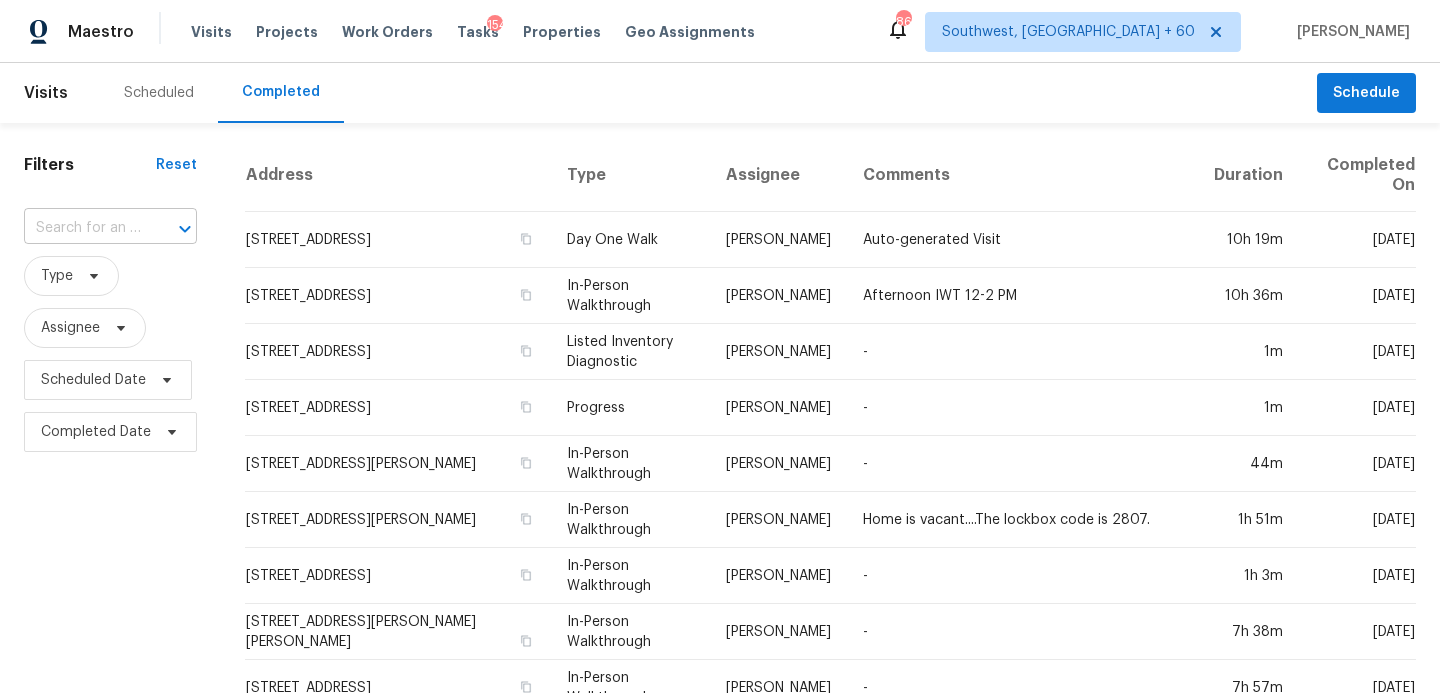 click at bounding box center [171, 229] 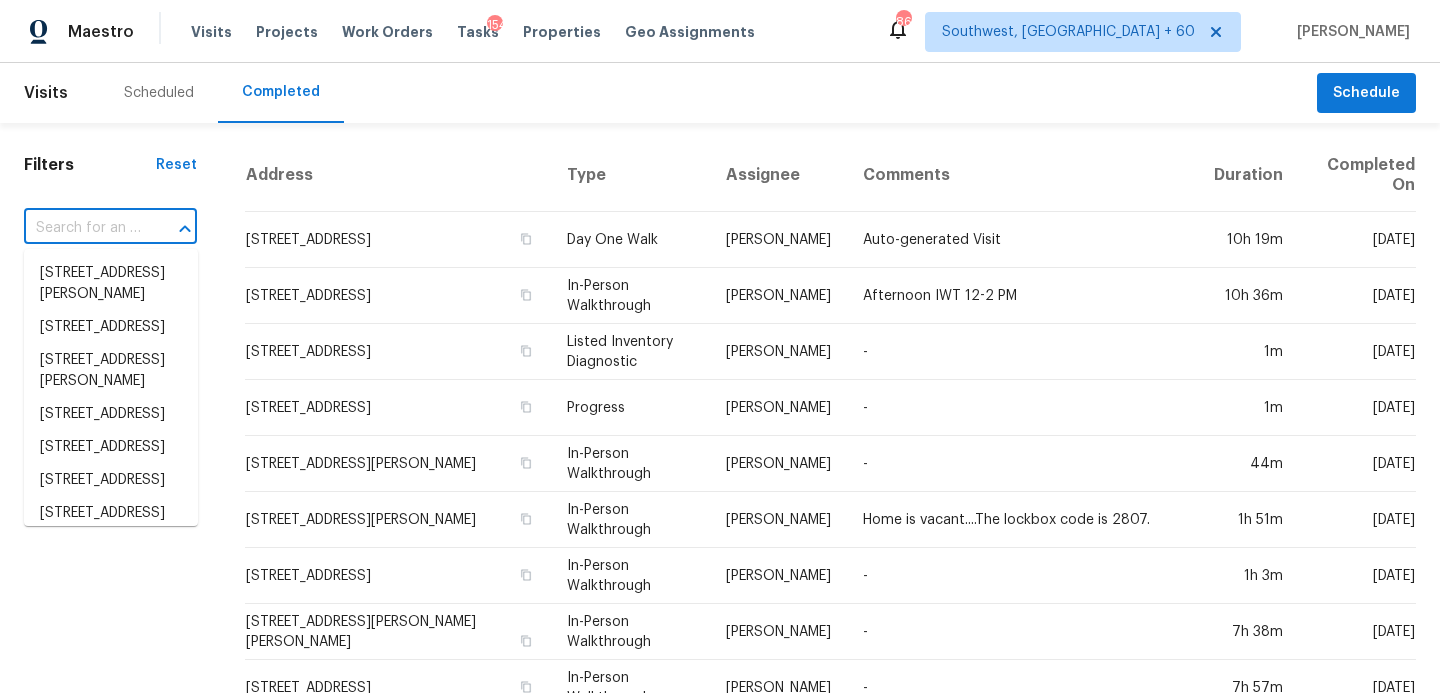 paste on "2139 S Ouray St, Aurora, CO 80013" 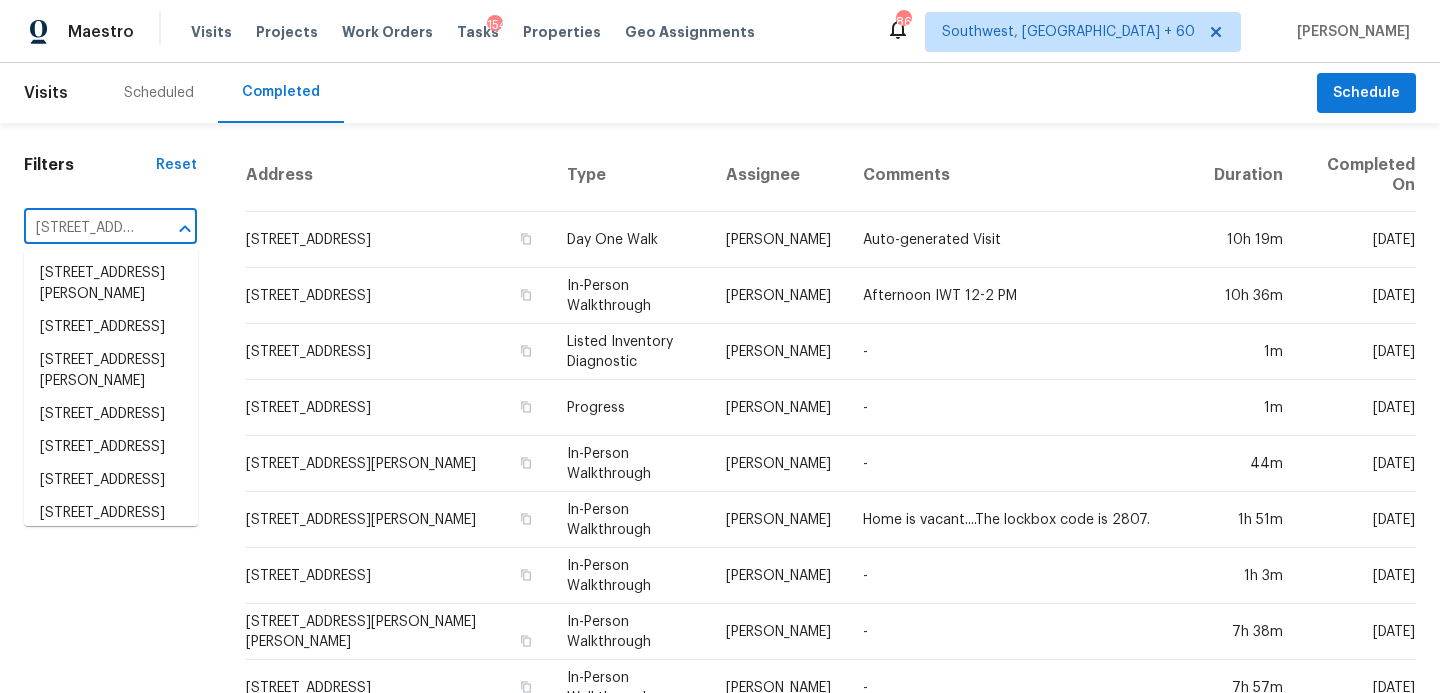 scroll, scrollTop: 0, scrollLeft: 123, axis: horizontal 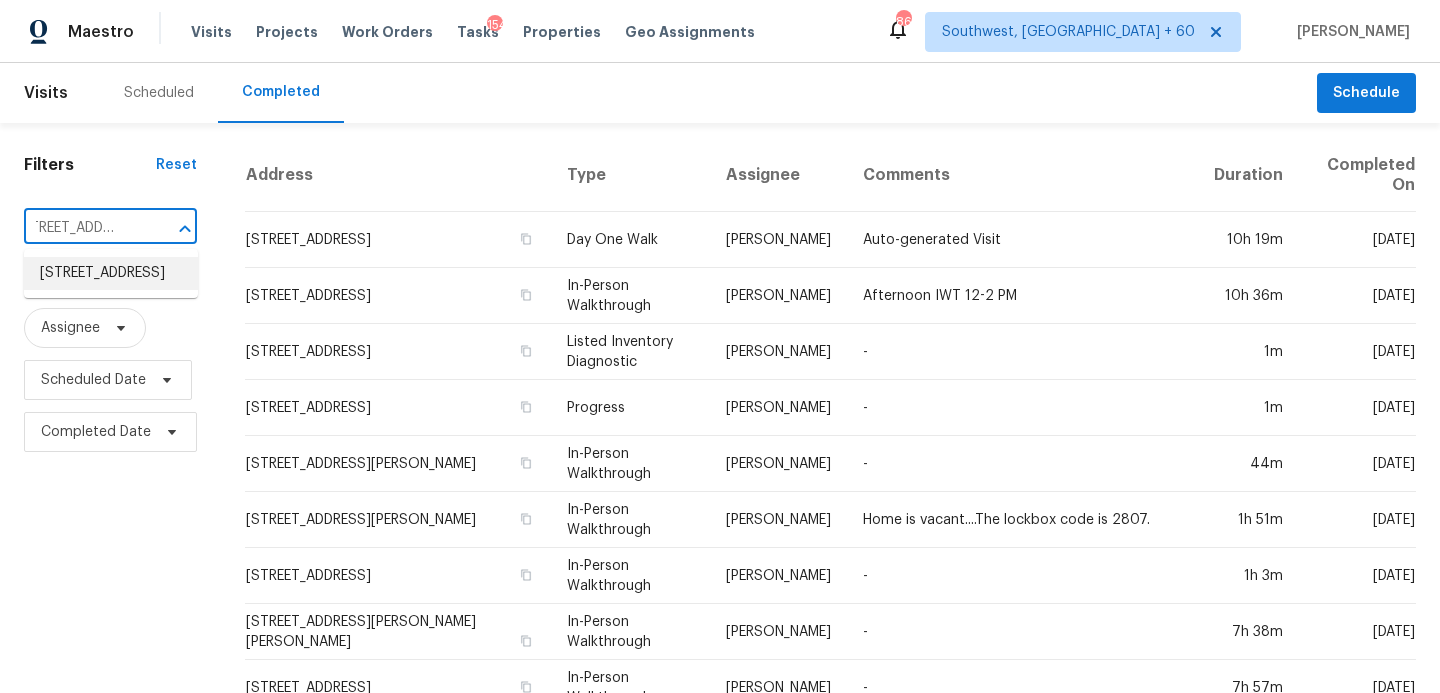 click on "2139 S Ouray St, Aurora, CO 80013" at bounding box center (111, 273) 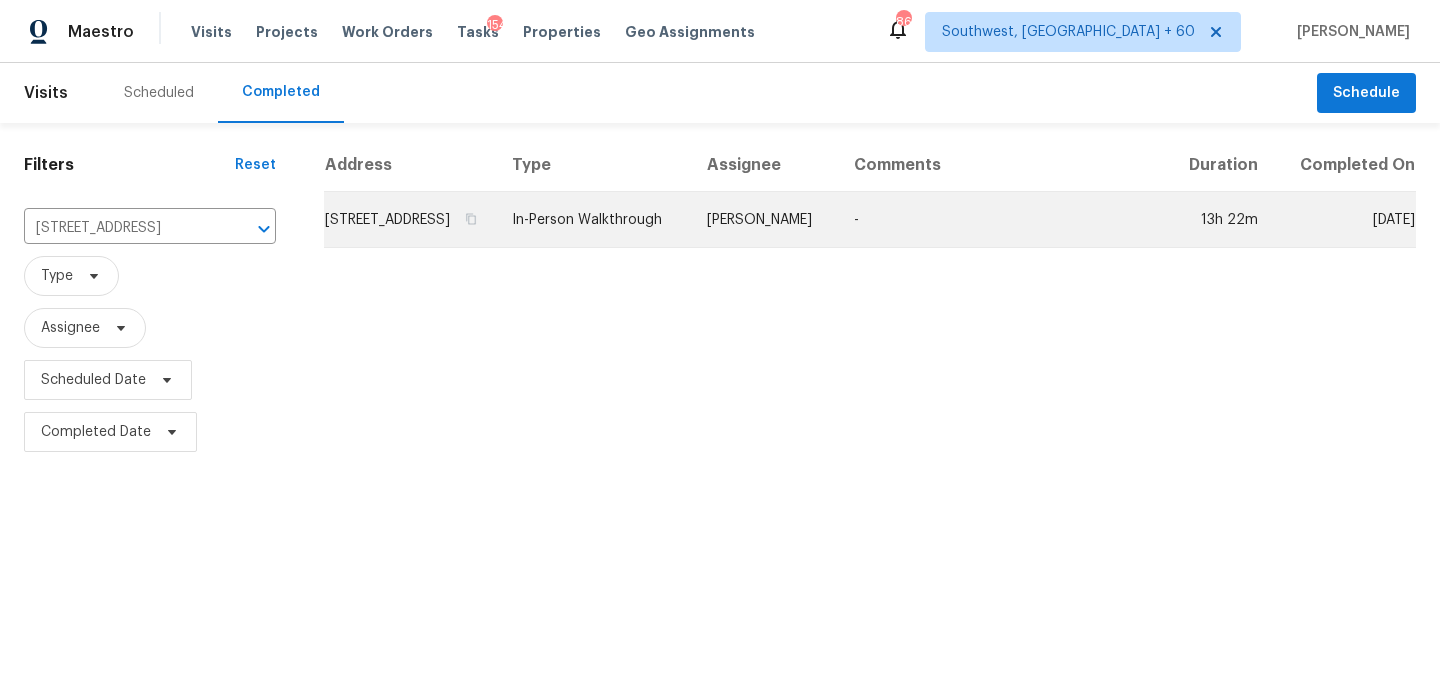 click on "In-Person Walkthrough" at bounding box center [593, 220] 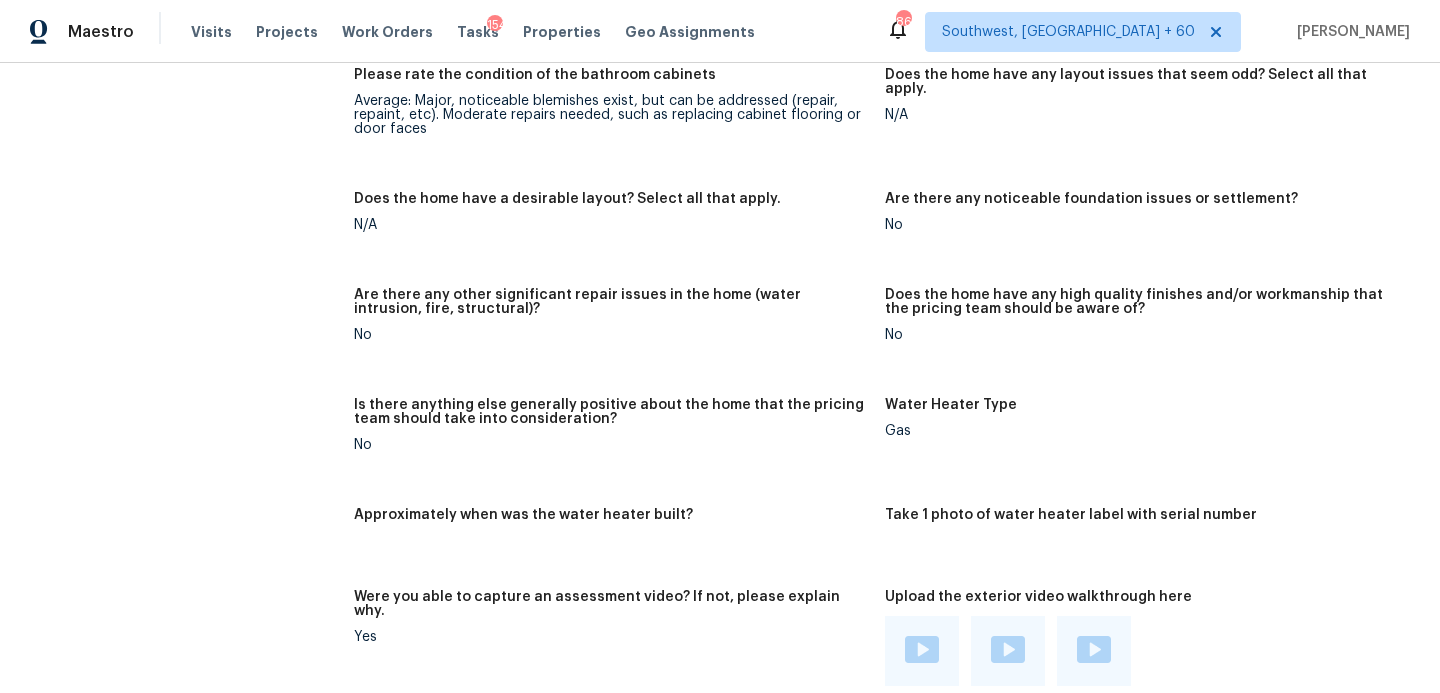 scroll, scrollTop: 3945, scrollLeft: 0, axis: vertical 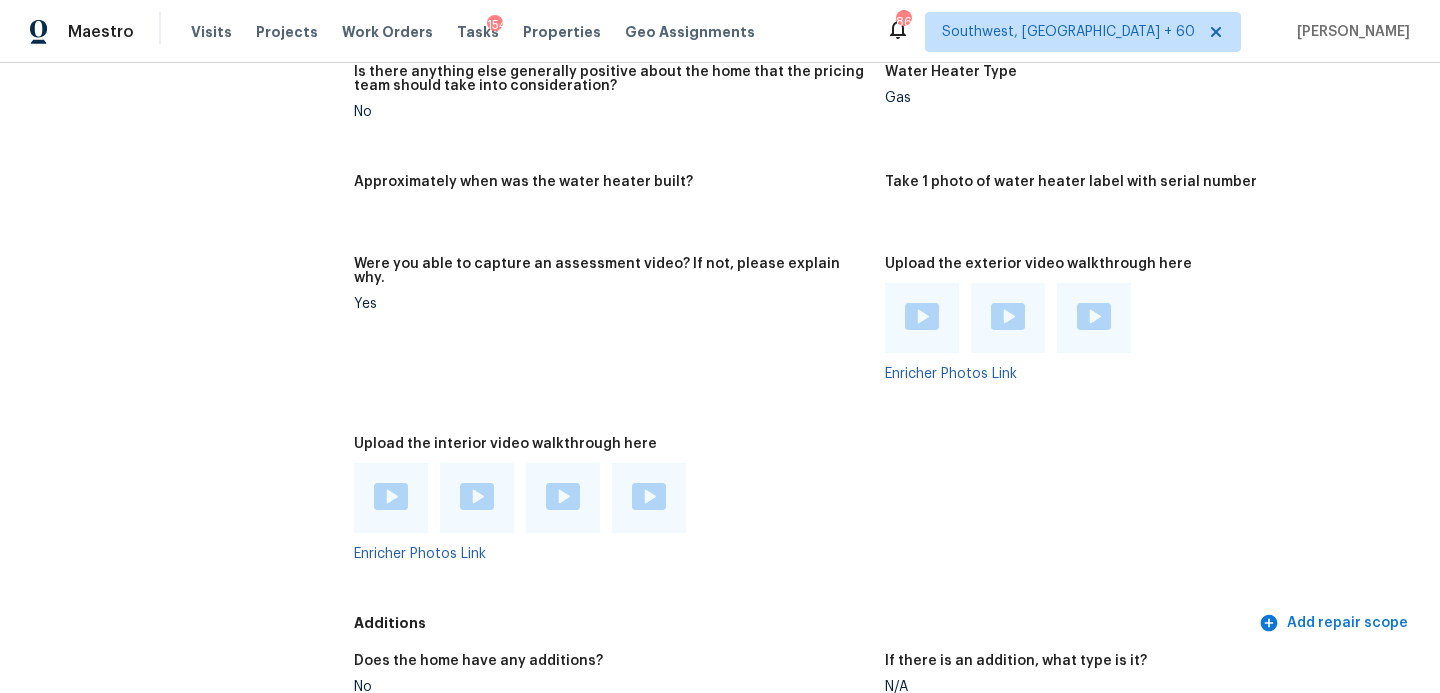 click at bounding box center [391, 496] 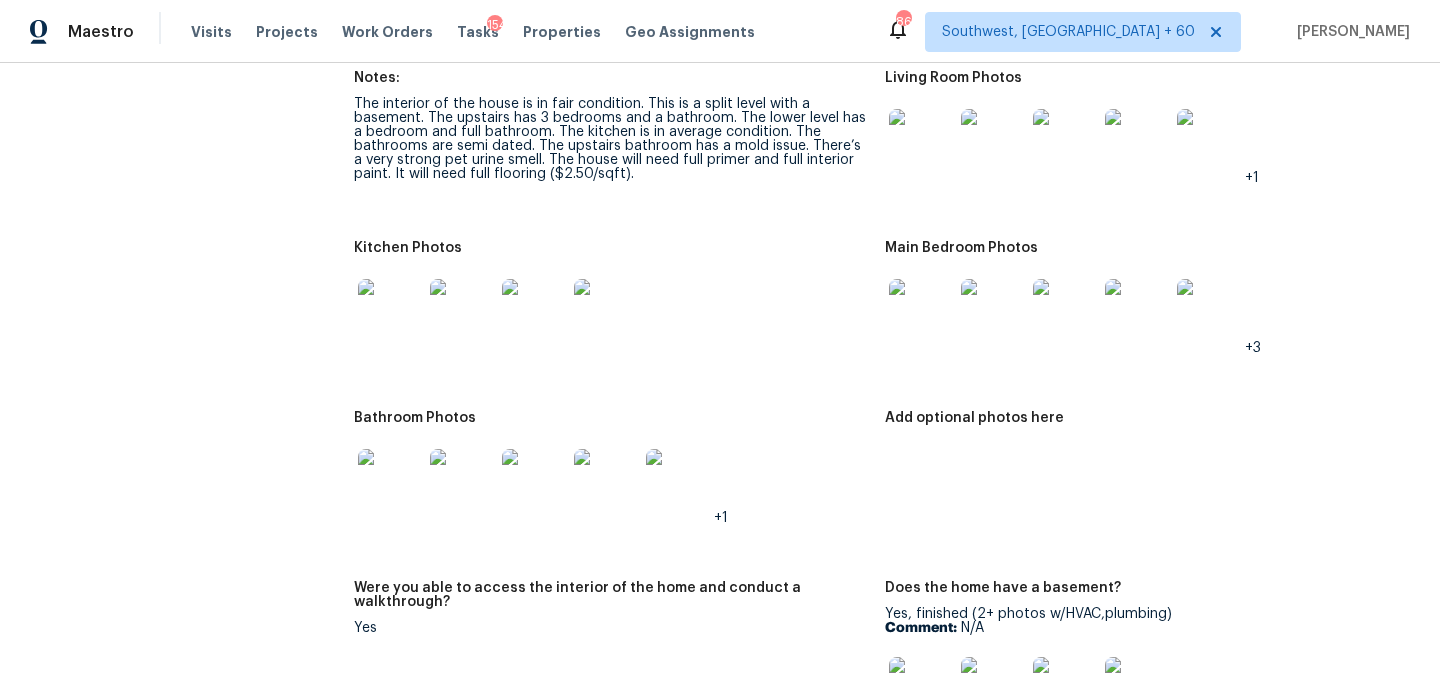 scroll, scrollTop: 2525, scrollLeft: 0, axis: vertical 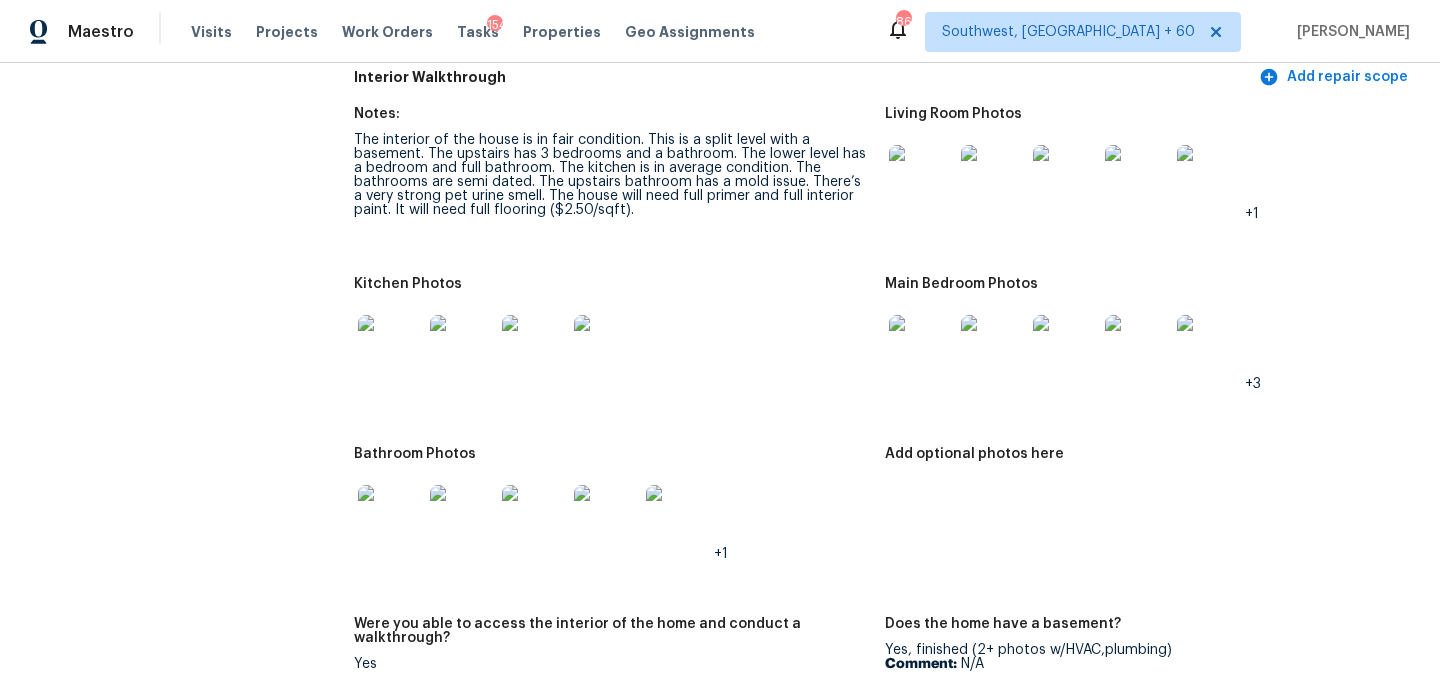 click at bounding box center (921, 177) 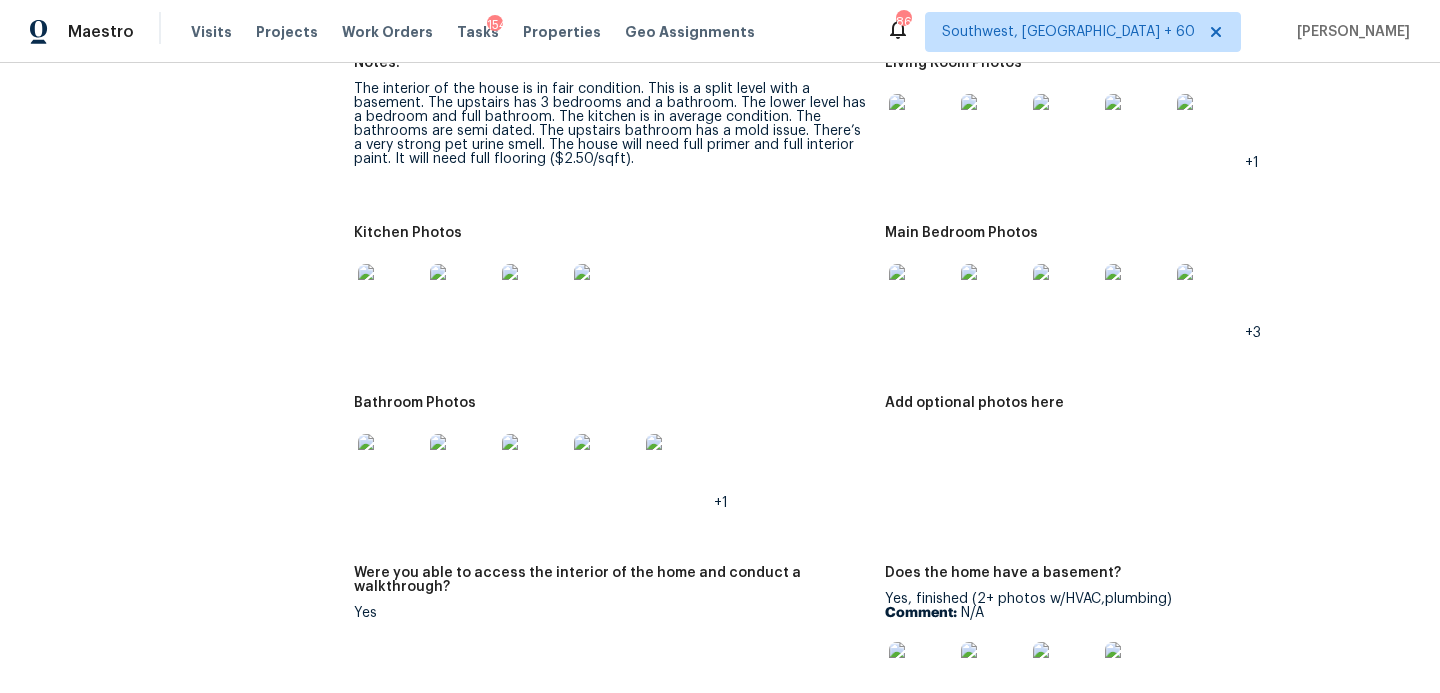 click at bounding box center [390, 466] 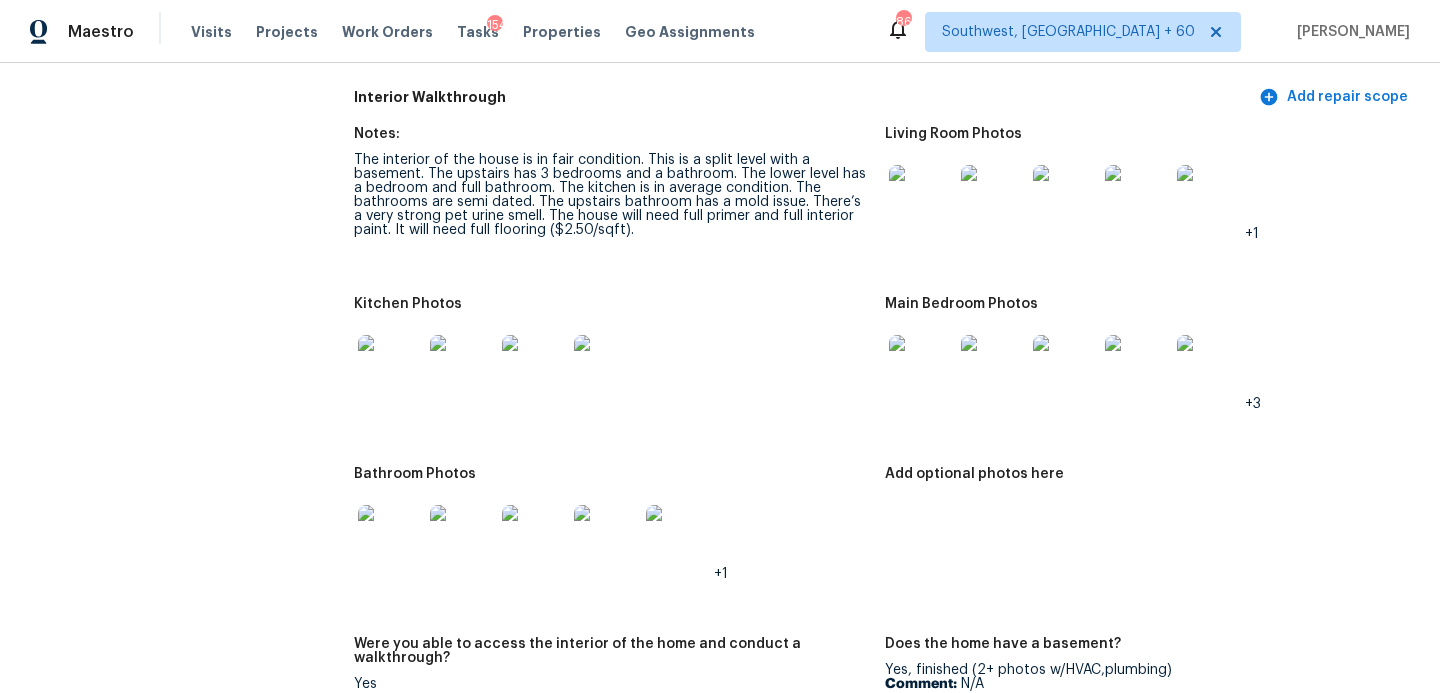 scroll, scrollTop: 2401, scrollLeft: 0, axis: vertical 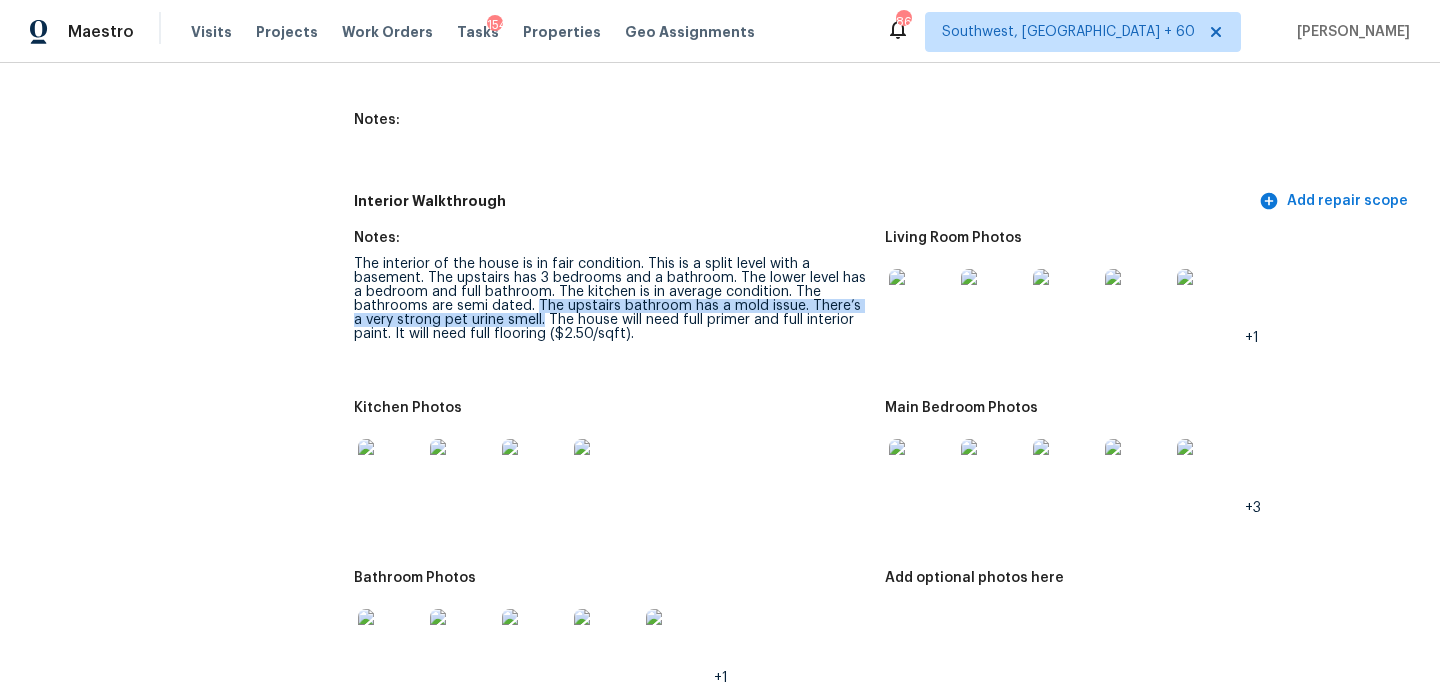 drag, startPoint x: 536, startPoint y: 294, endPoint x: 533, endPoint y: 309, distance: 15.297058 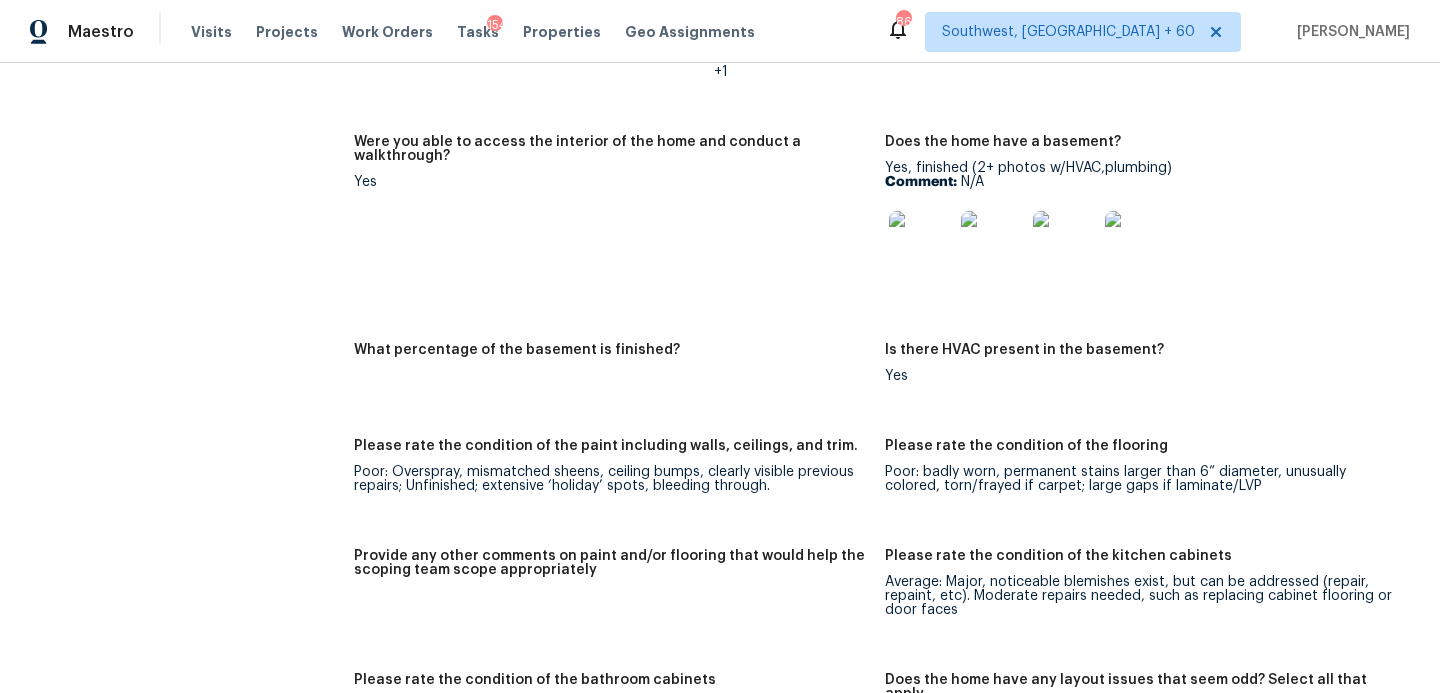 scroll, scrollTop: 3499, scrollLeft: 0, axis: vertical 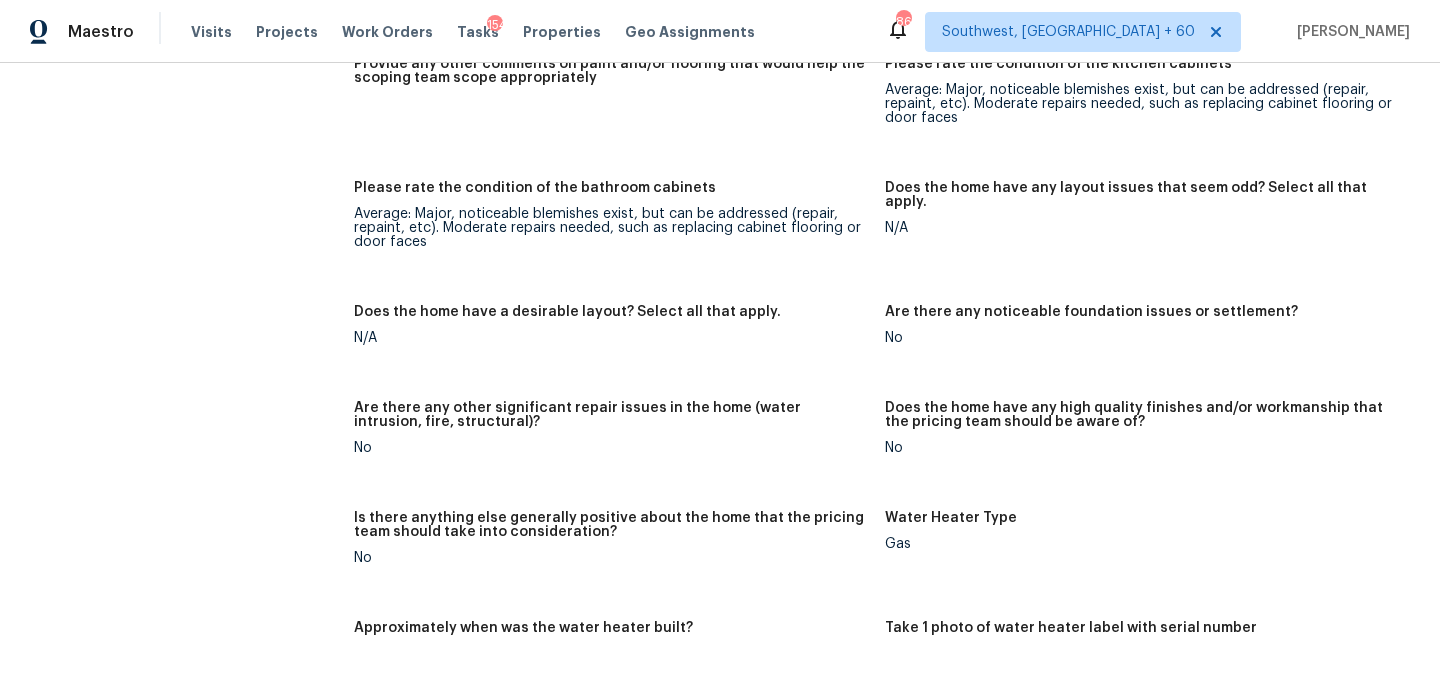 click on "Please rate the condition of the bathroom cabinets Average: Major, noticeable blemishes exist, but can be addressed (repair, repaint, etc). Moderate repairs needed, such as replacing cabinet flooring or door faces" at bounding box center (619, 231) 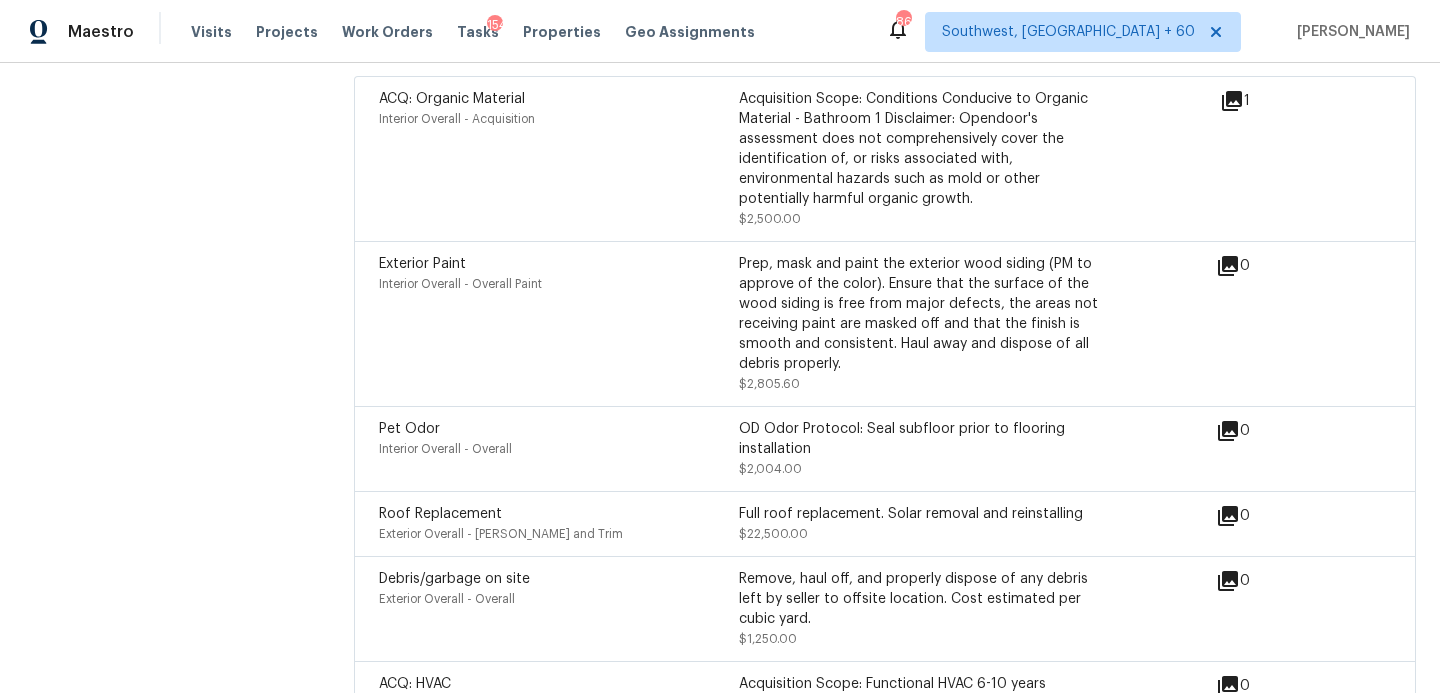 scroll, scrollTop: 5294, scrollLeft: 0, axis: vertical 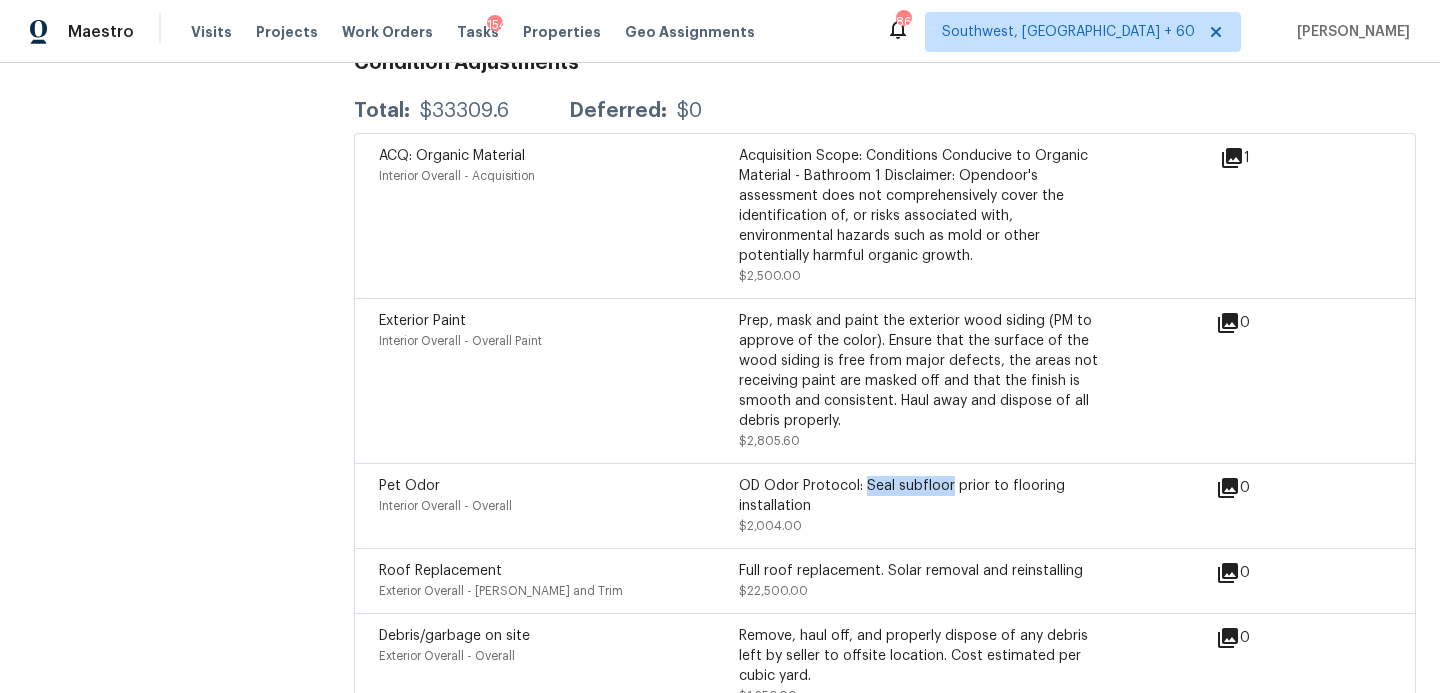 drag, startPoint x: 865, startPoint y: 460, endPoint x: 948, endPoint y: 458, distance: 83.02409 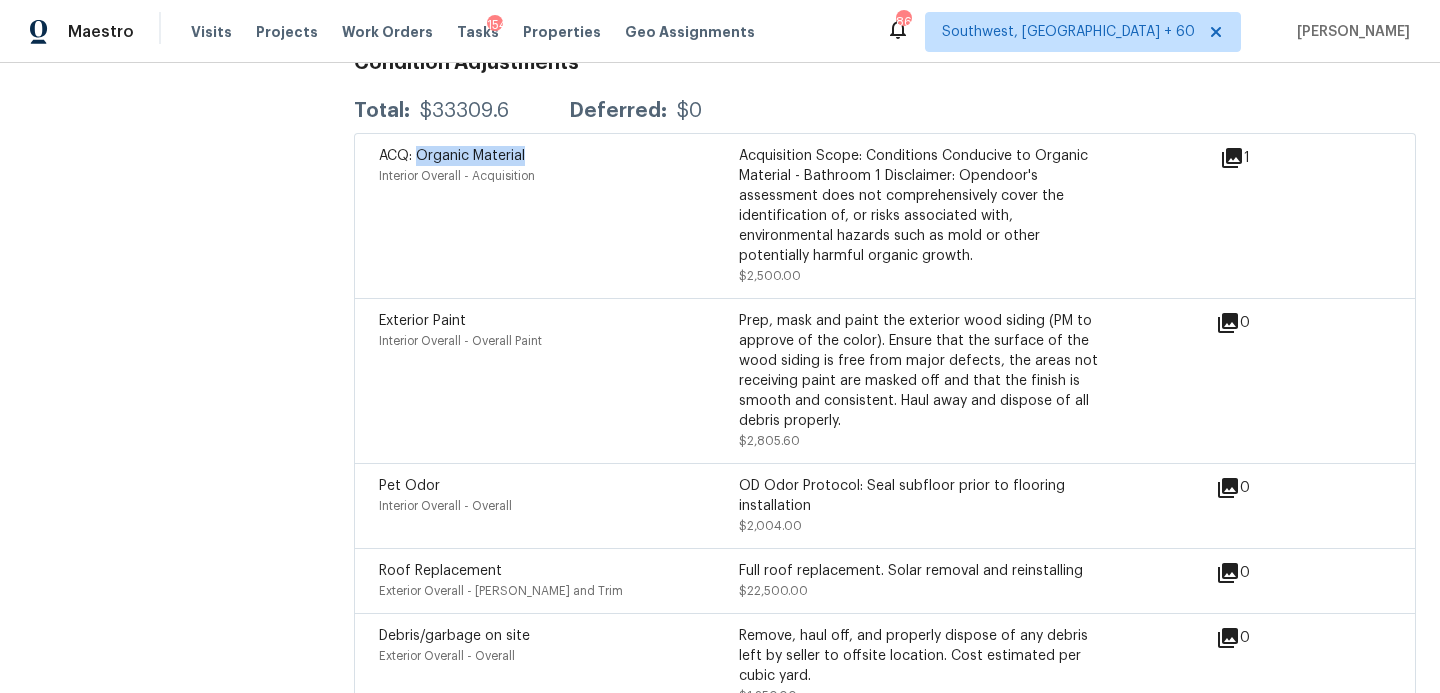 drag, startPoint x: 416, startPoint y: 132, endPoint x: 555, endPoint y: 132, distance: 139 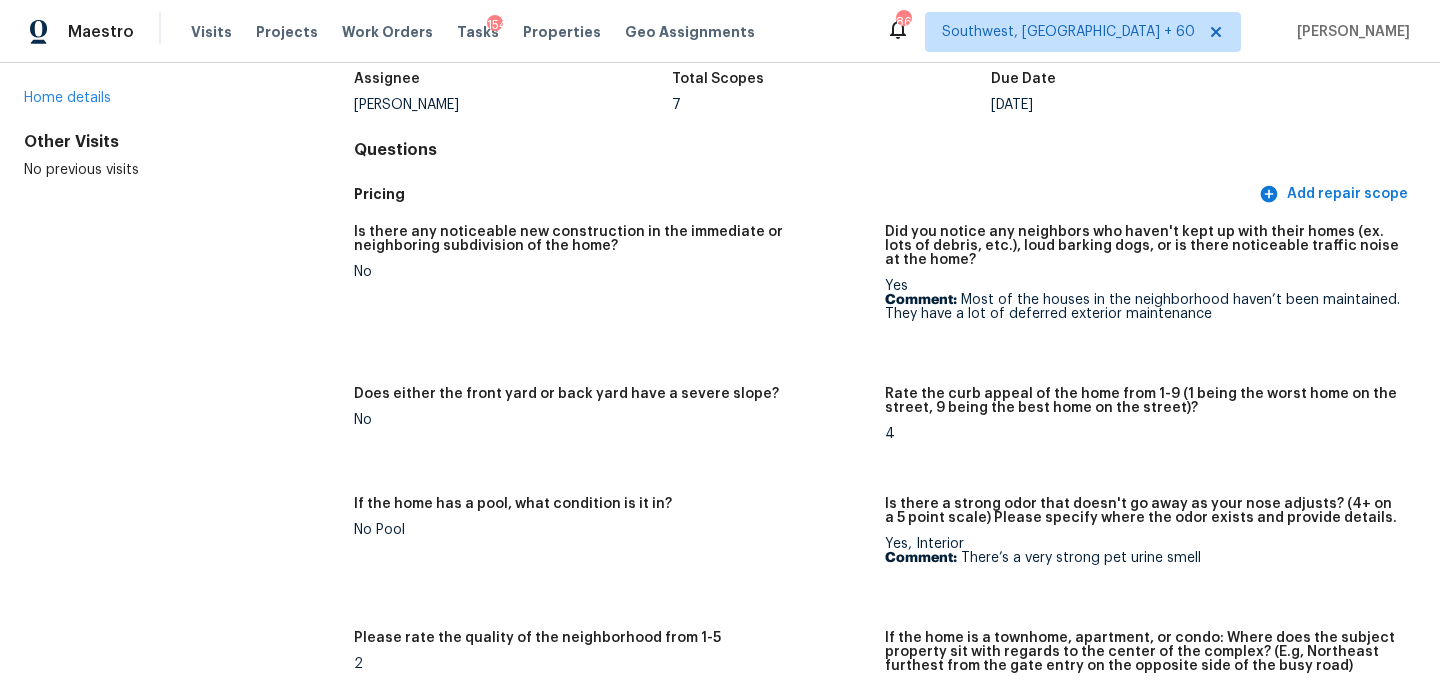 scroll, scrollTop: 0, scrollLeft: 0, axis: both 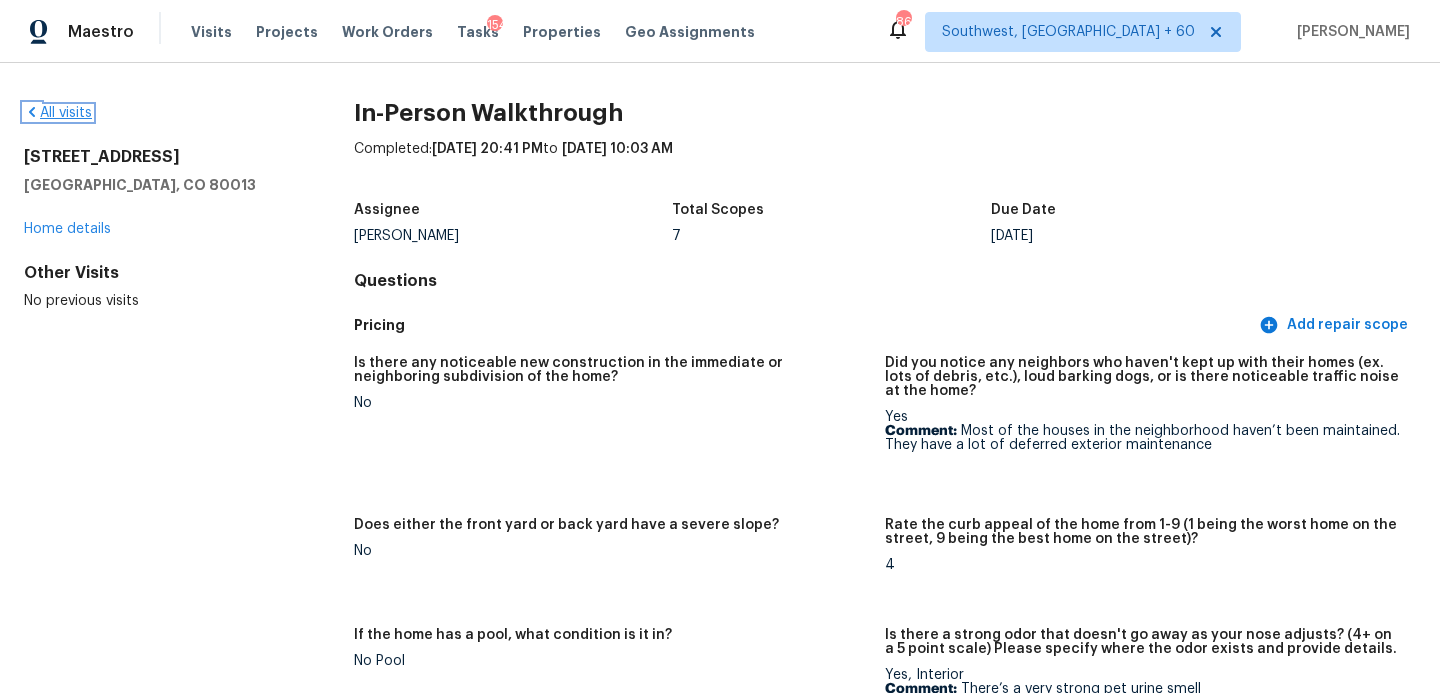click on "All visits" at bounding box center (58, 113) 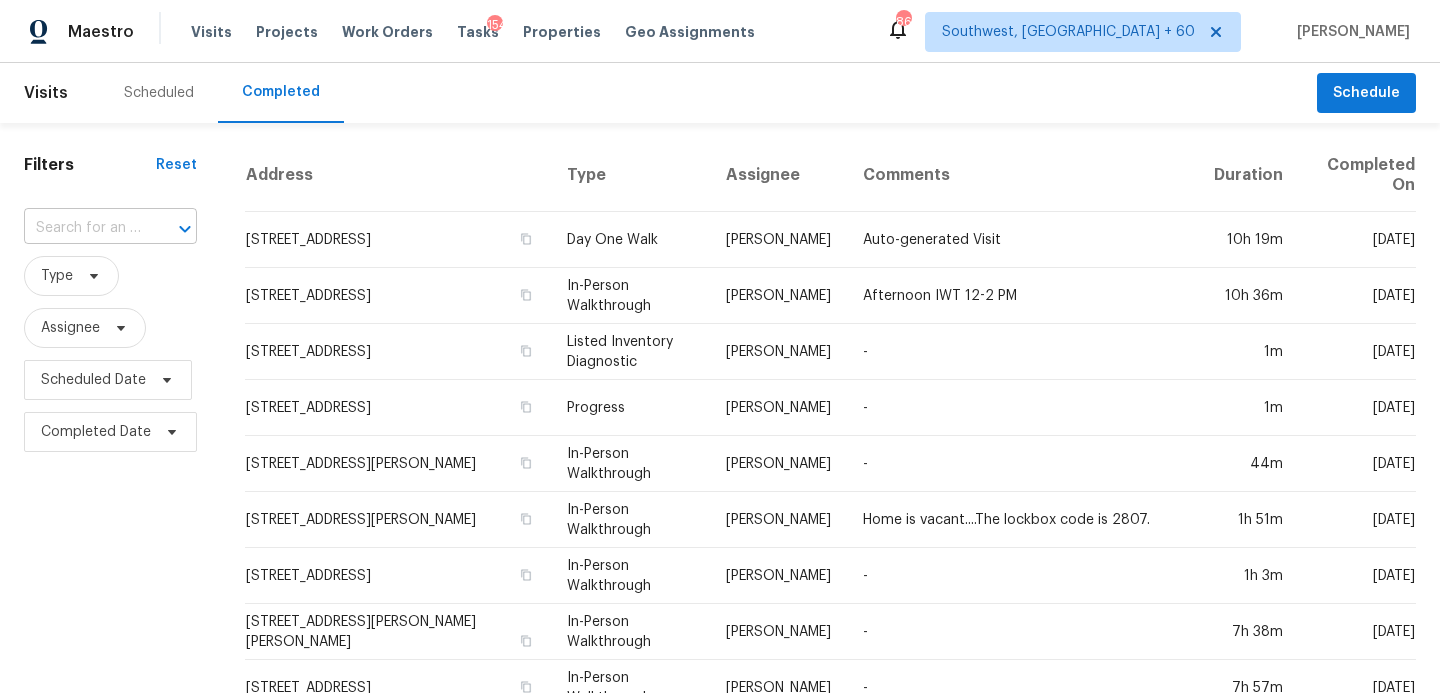 click on "​" at bounding box center (110, 228) 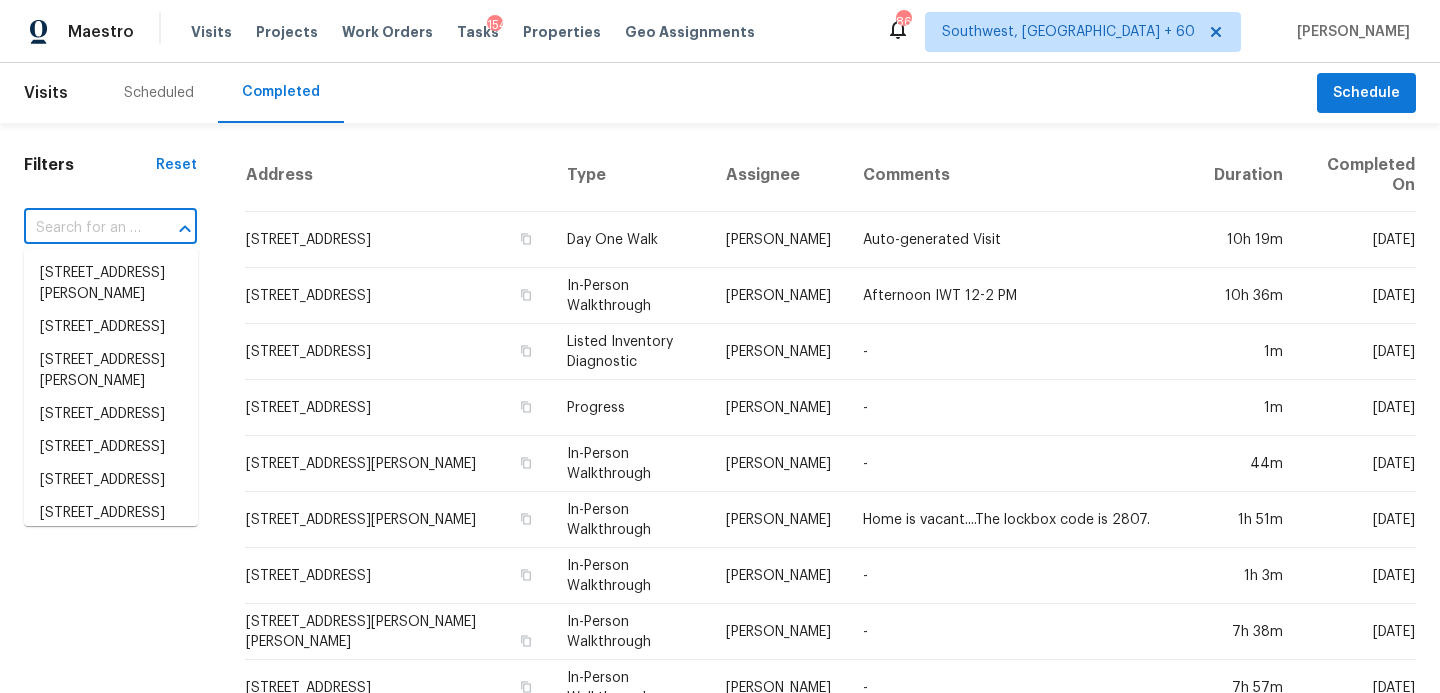 paste on "3307 W Ballast Point Blvd, Tampa, FL 33611" 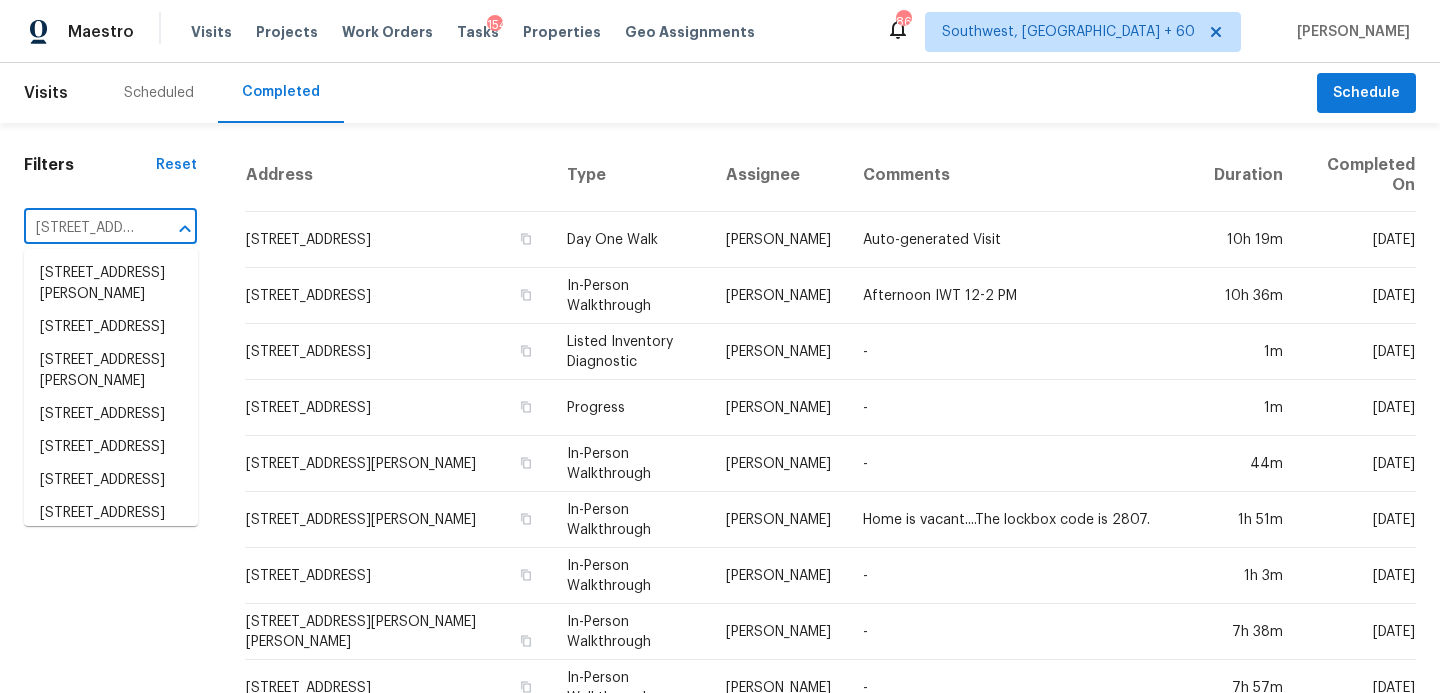 scroll, scrollTop: 0, scrollLeft: 173, axis: horizontal 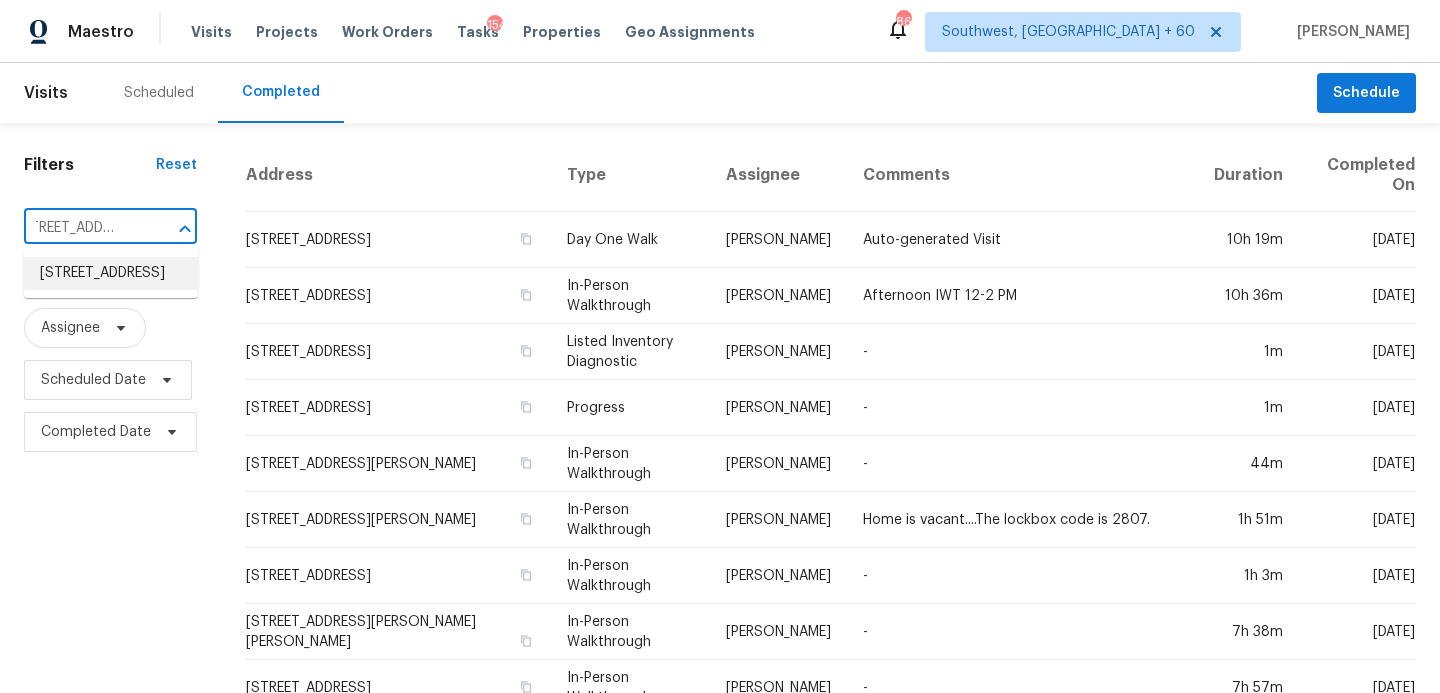 click on "3307 W Ballast Point Blvd, Tampa, FL 33611" at bounding box center (111, 273) 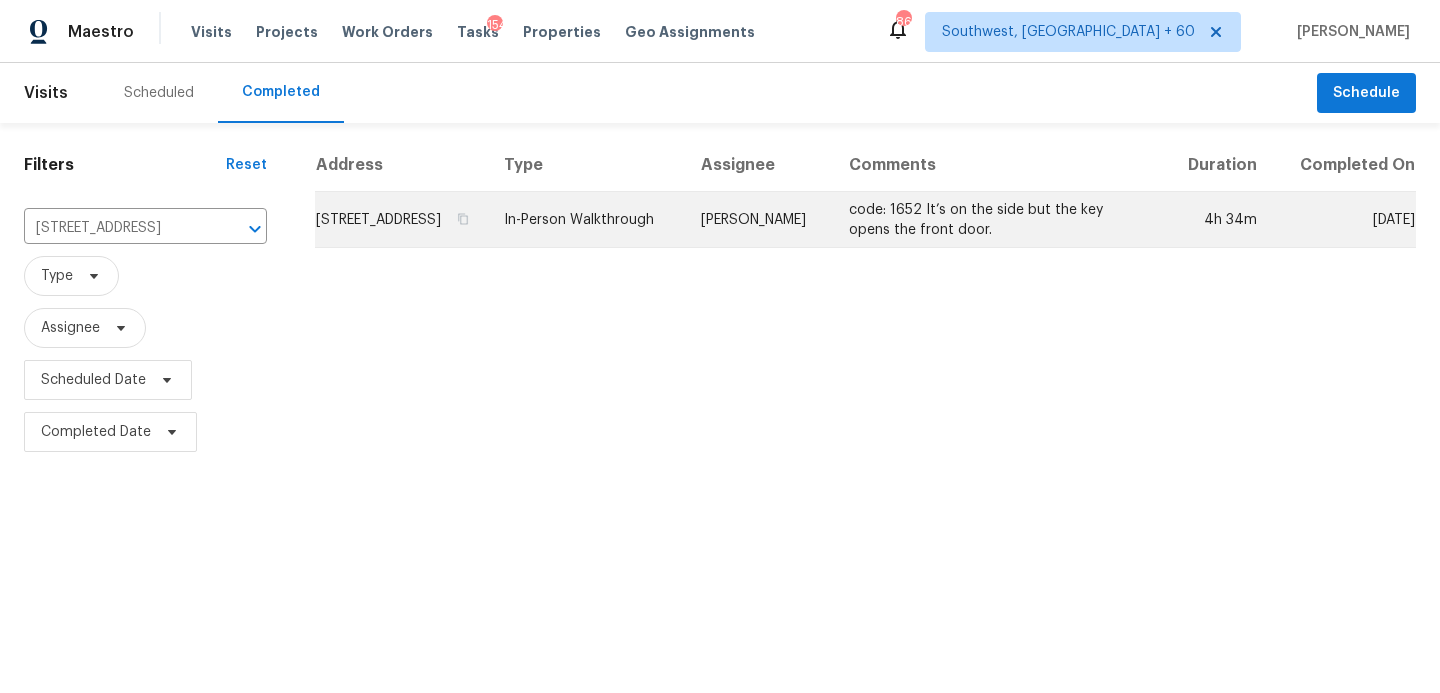click on "In-Person Walkthrough" at bounding box center [586, 220] 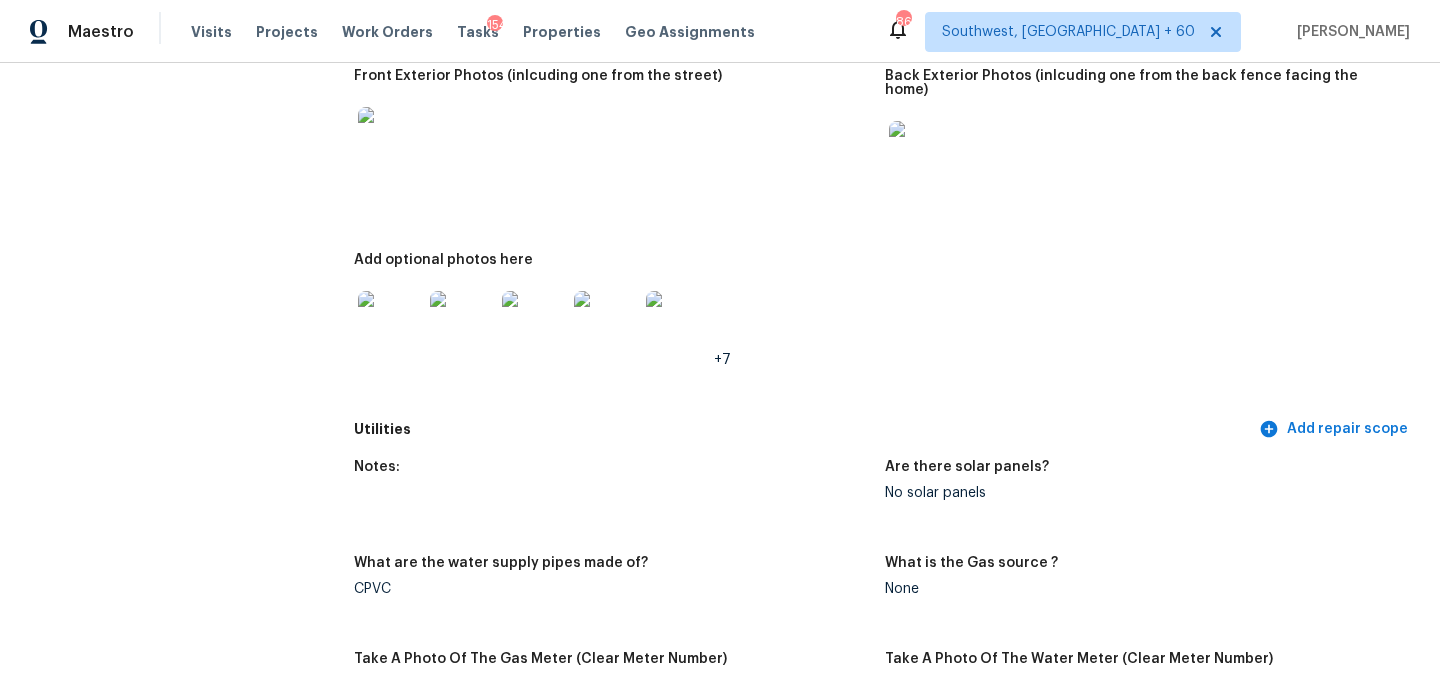 scroll, scrollTop: 1015, scrollLeft: 0, axis: vertical 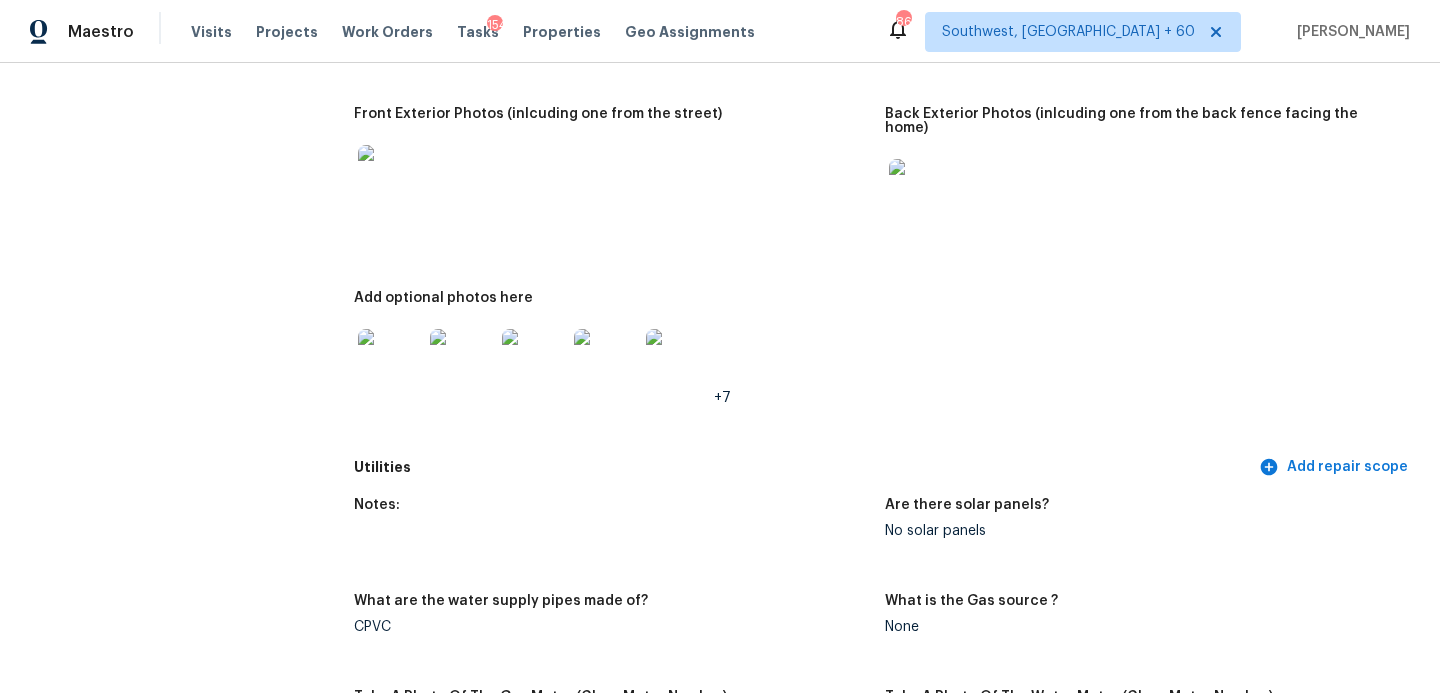 click at bounding box center [390, 177] 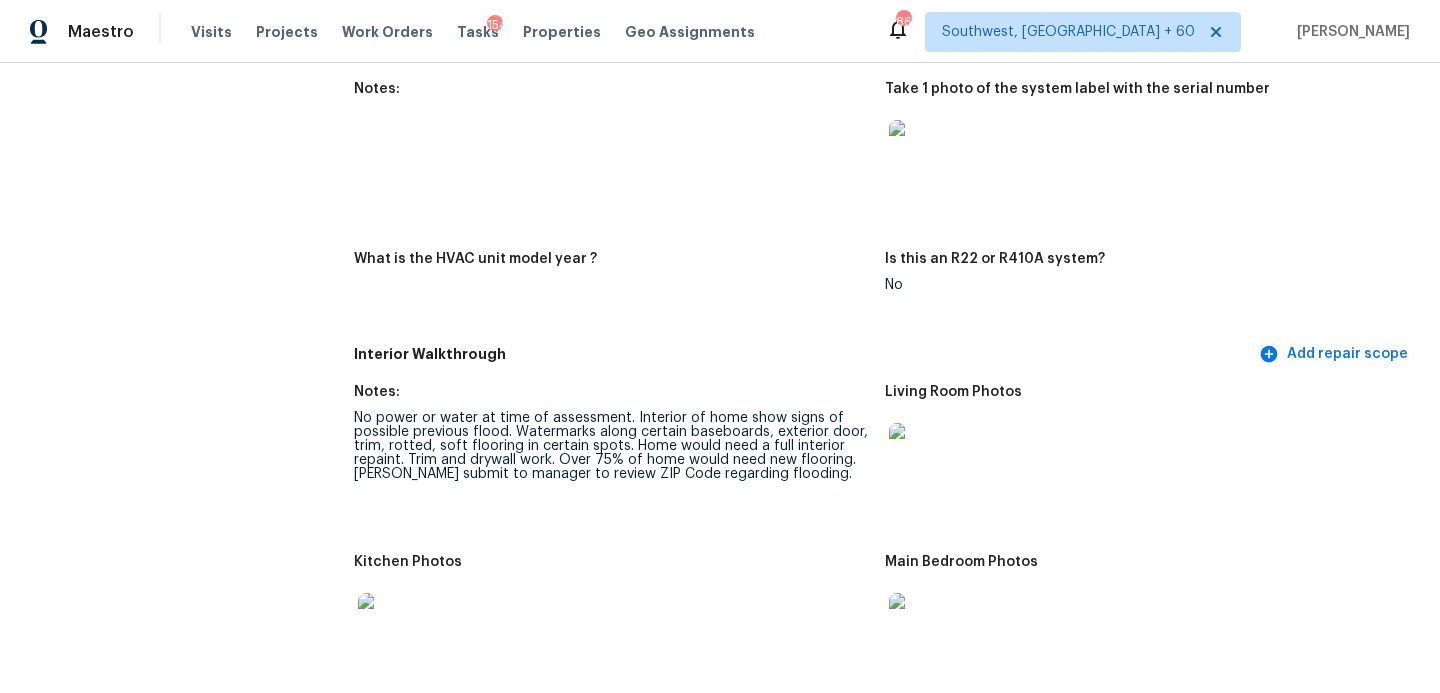 scroll, scrollTop: 2110, scrollLeft: 0, axis: vertical 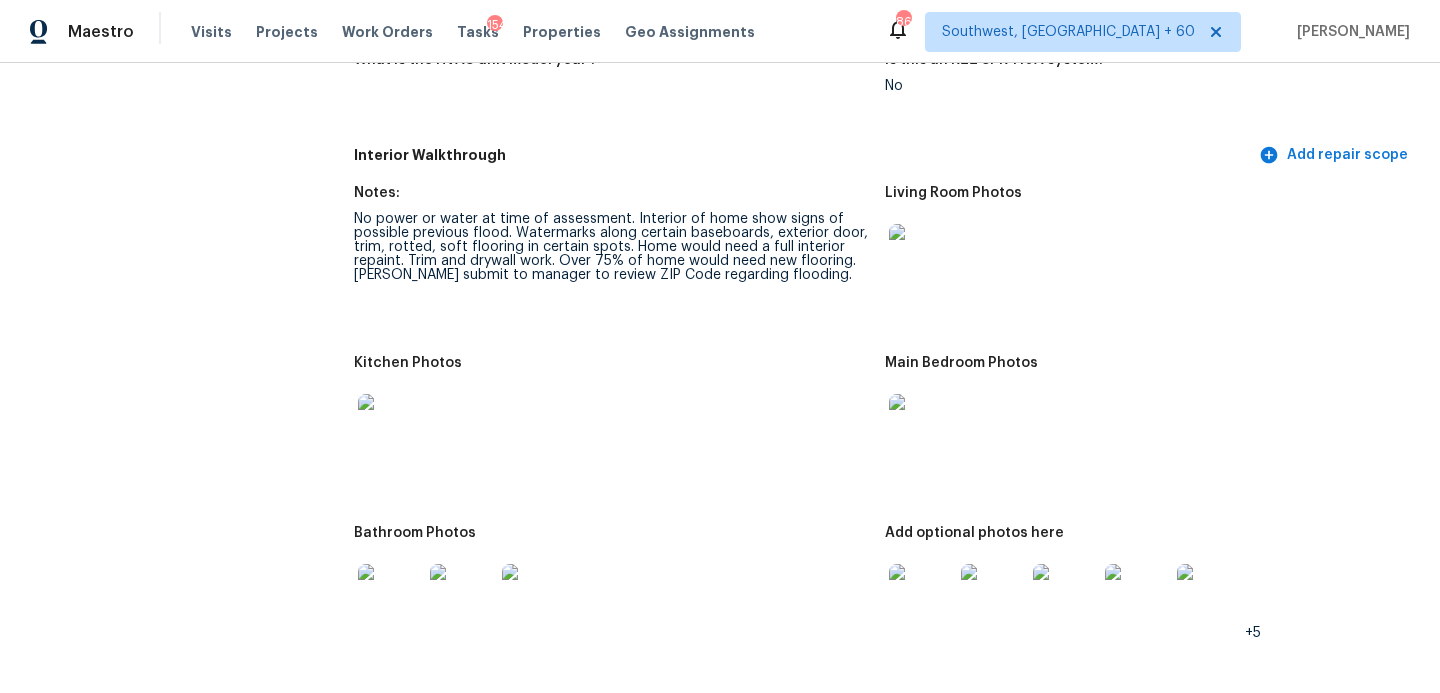 click at bounding box center (921, 256) 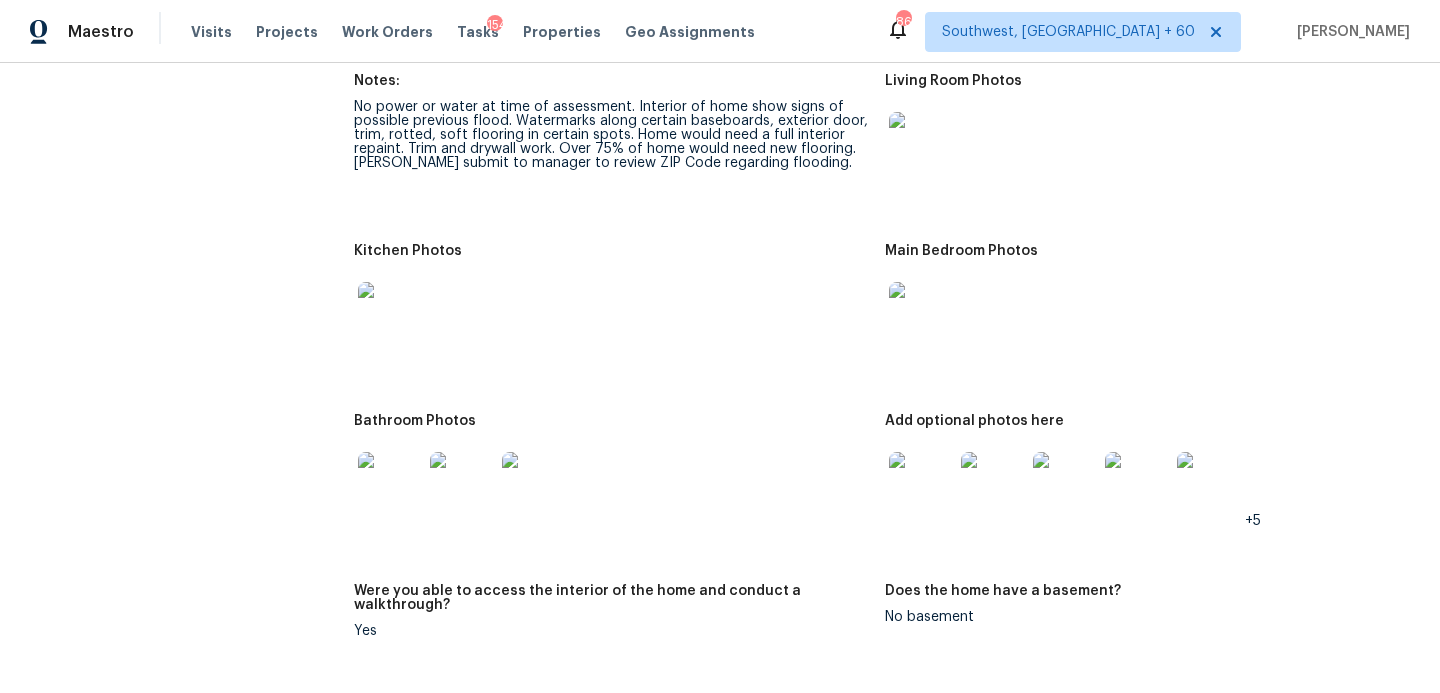 scroll, scrollTop: 2281, scrollLeft: 0, axis: vertical 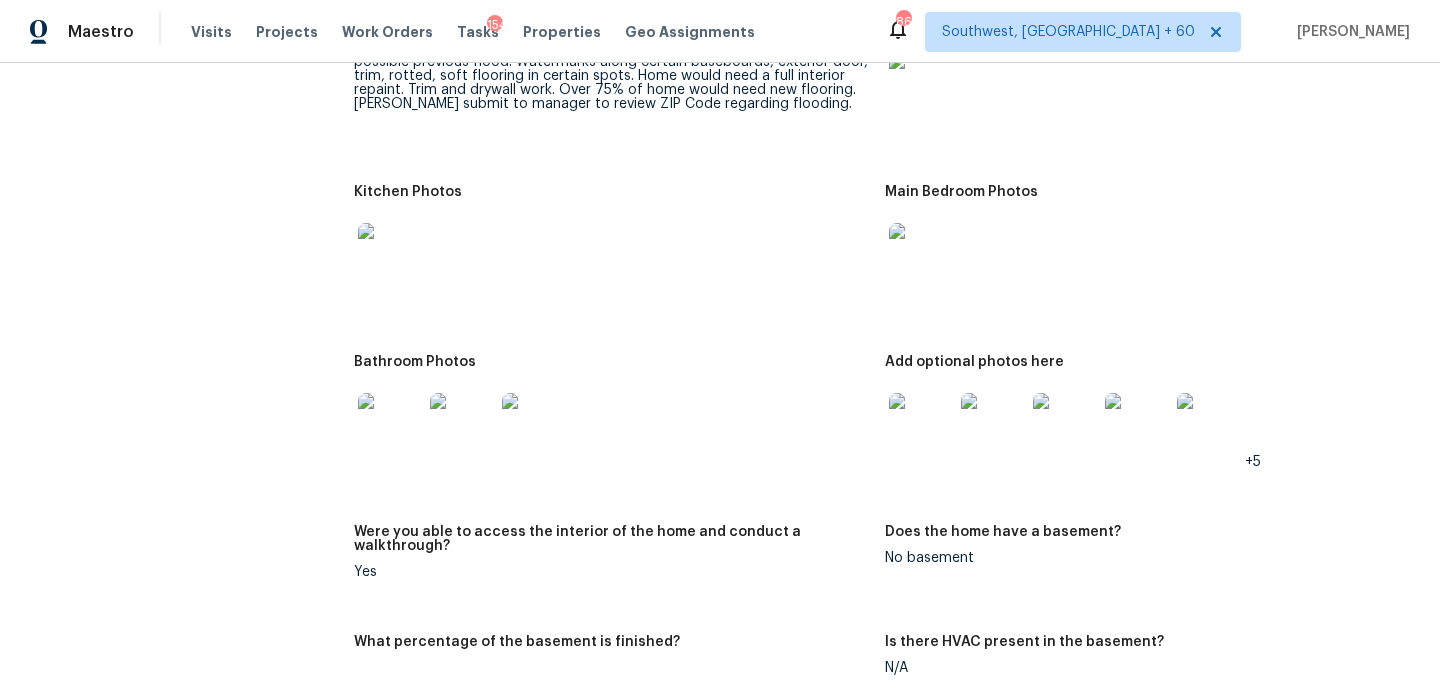 click at bounding box center (921, 255) 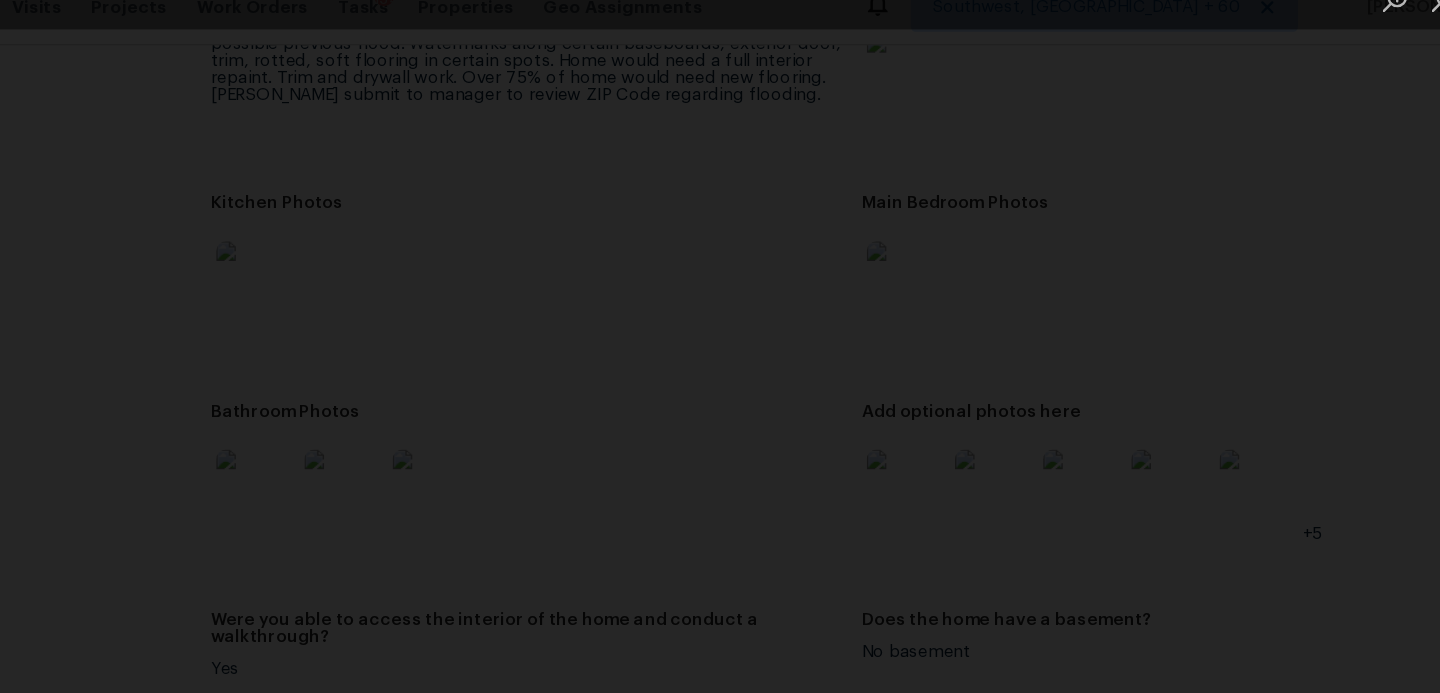 click at bounding box center [661, 582] 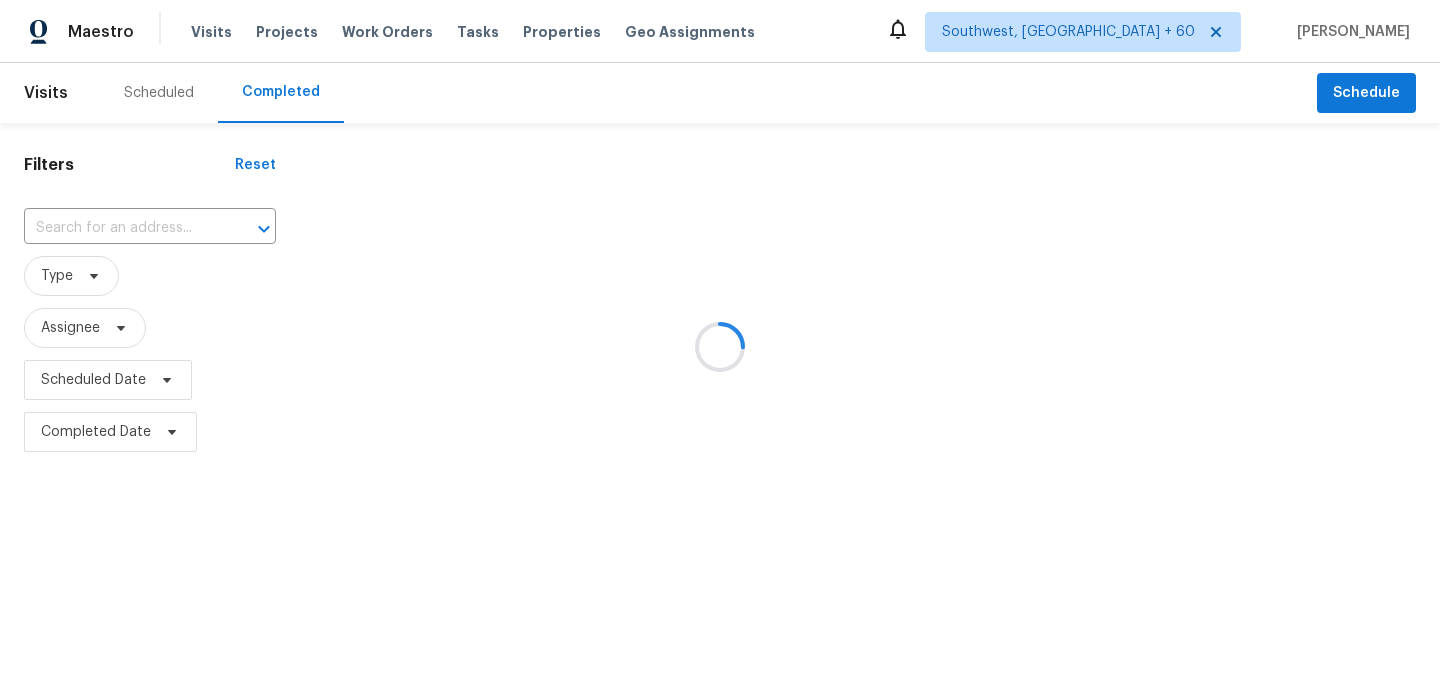scroll, scrollTop: 0, scrollLeft: 0, axis: both 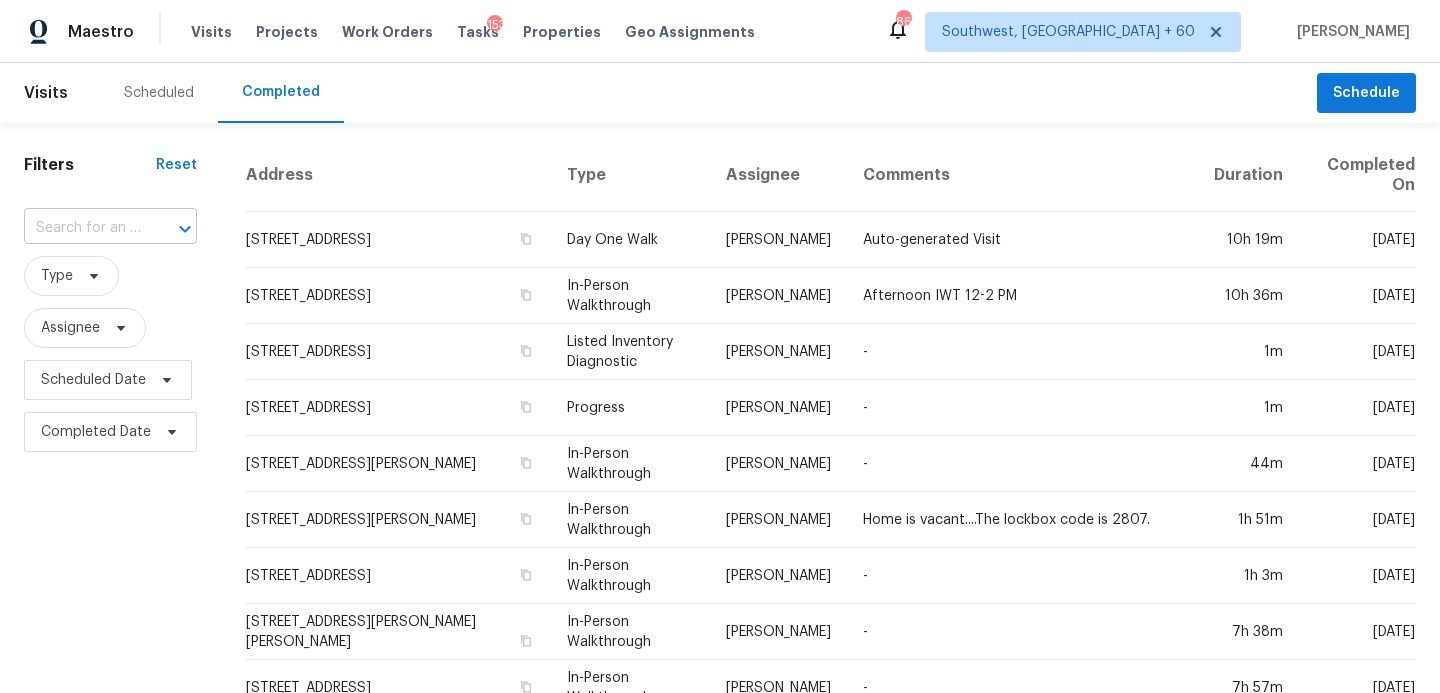 click at bounding box center (82, 228) 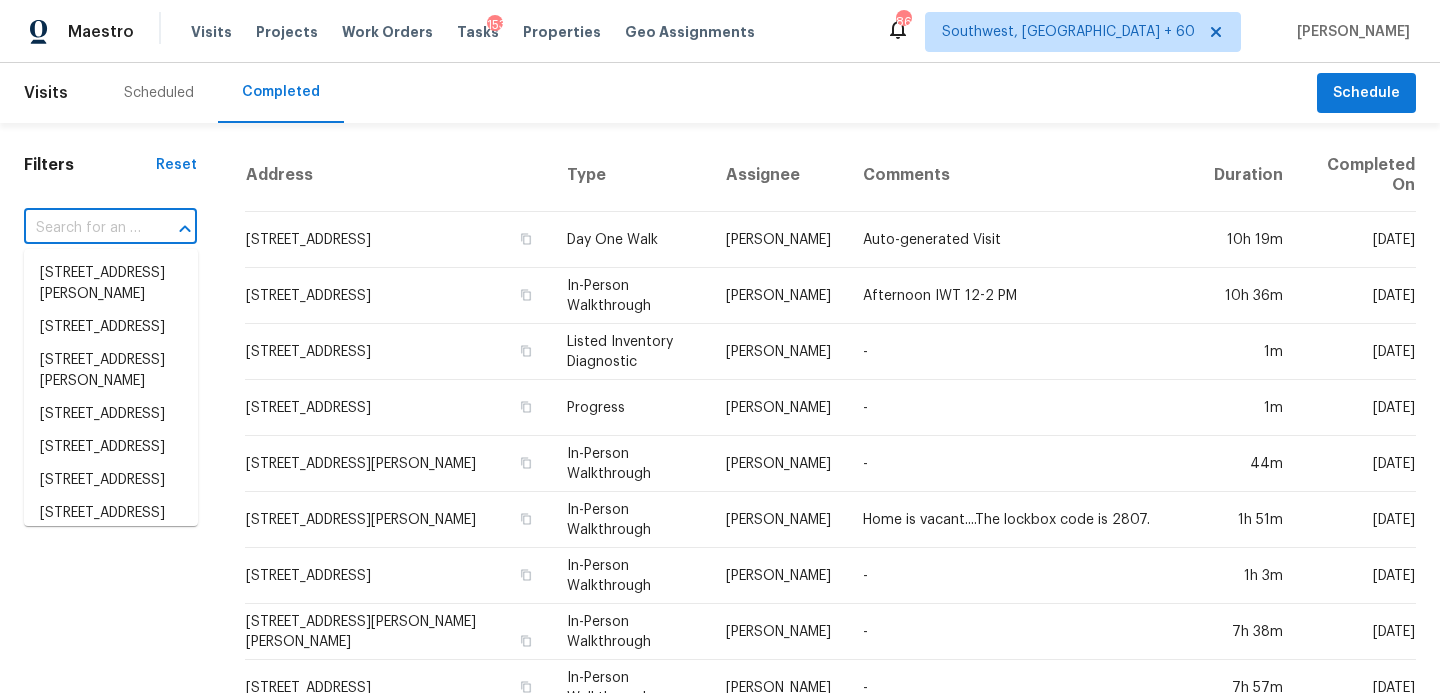 paste on "[STREET_ADDRESS]" 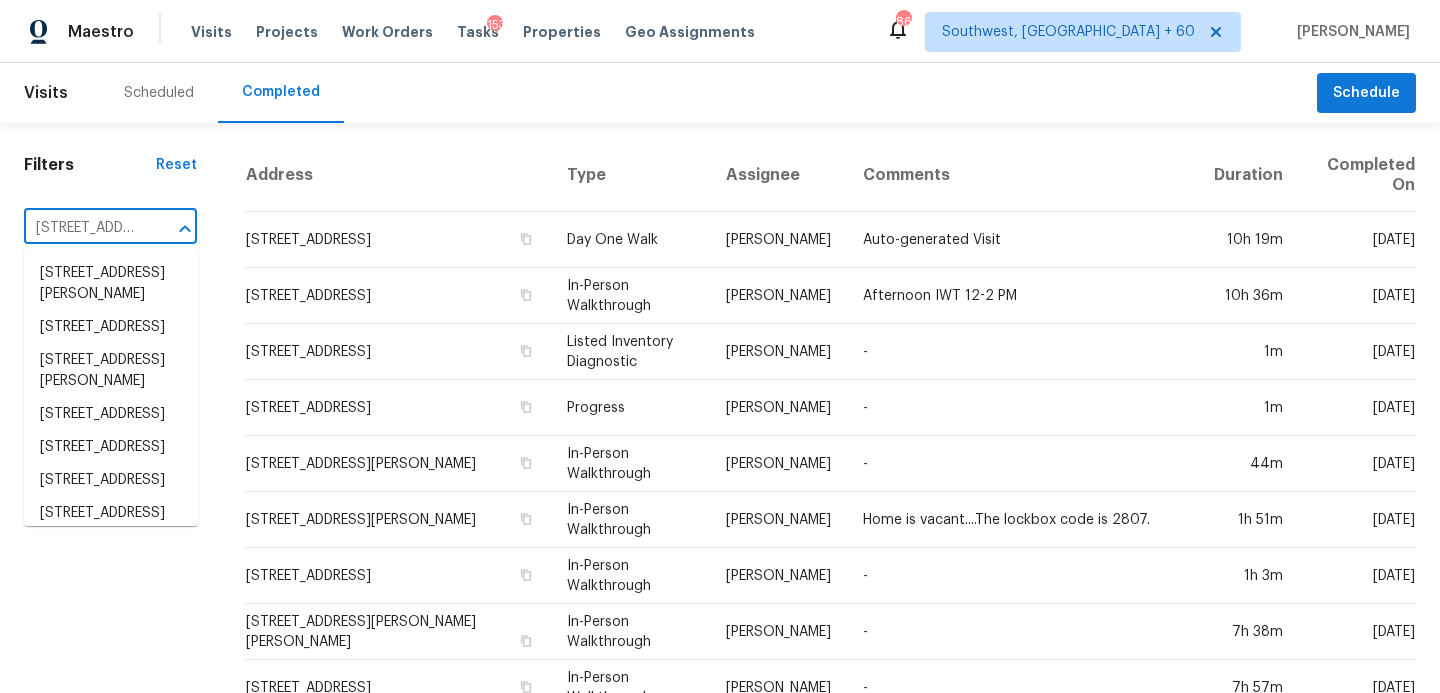 scroll, scrollTop: 0, scrollLeft: 173, axis: horizontal 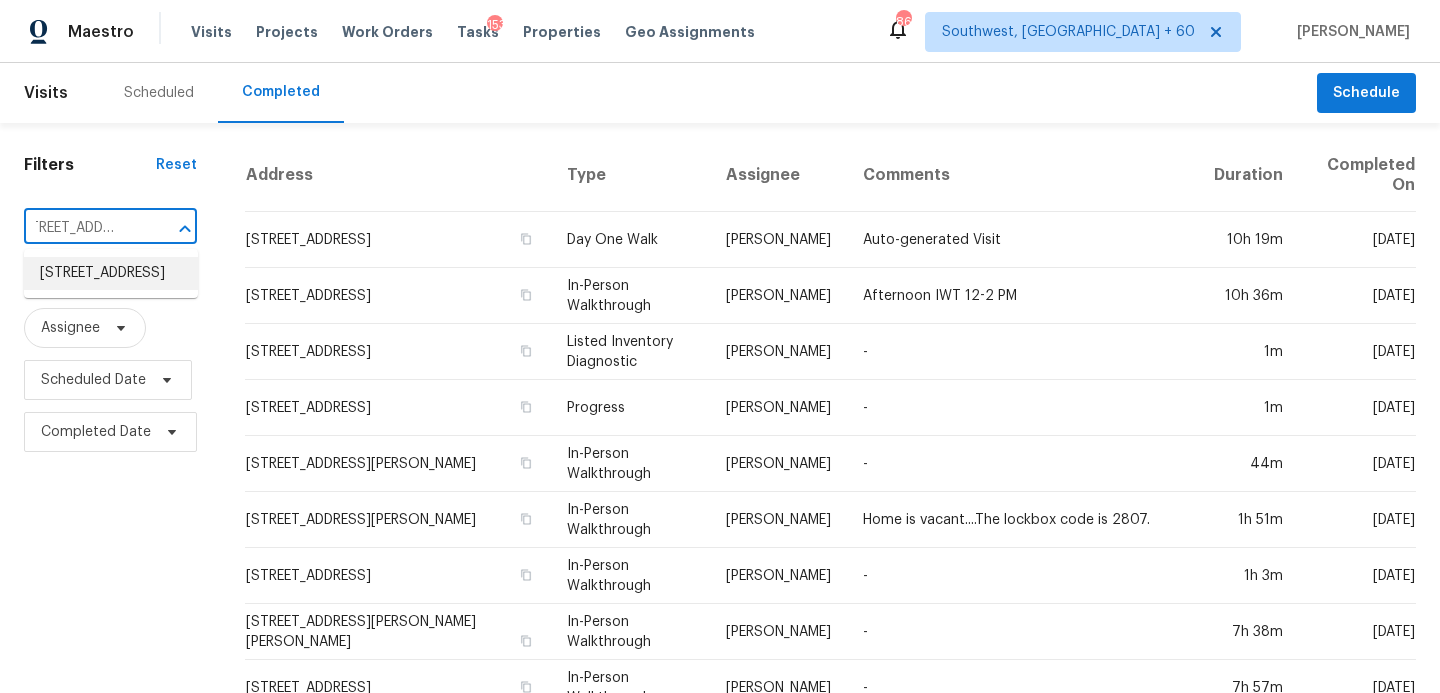 click on "[STREET_ADDRESS]" at bounding box center (111, 273) 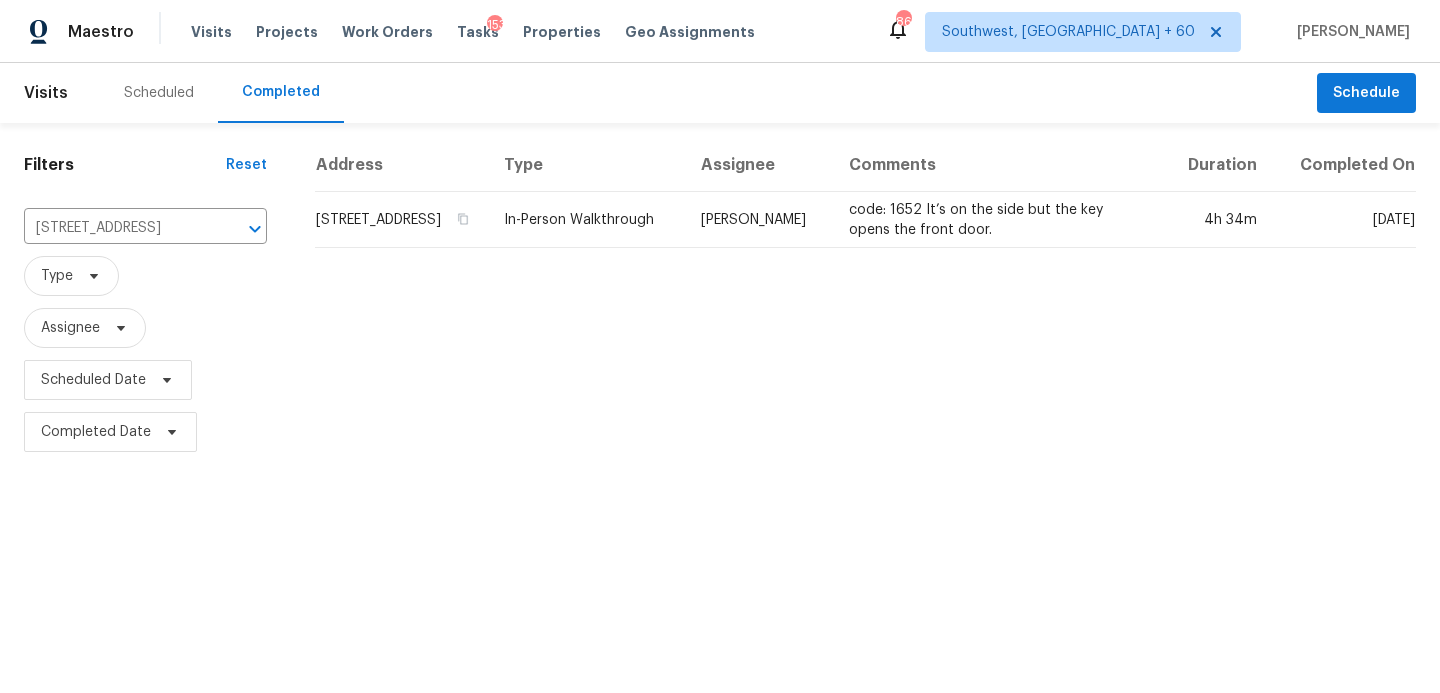 click on "In-Person Walkthrough" at bounding box center [586, 220] 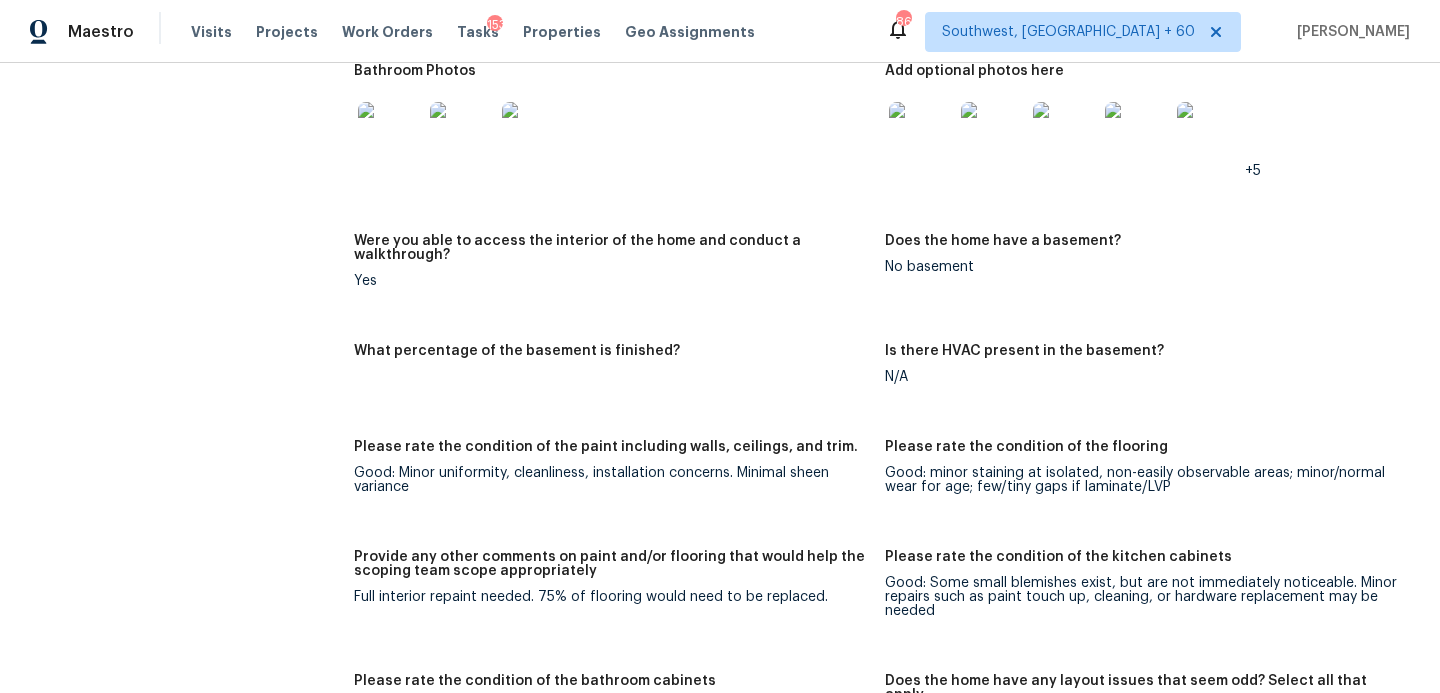 scroll, scrollTop: 2107, scrollLeft: 0, axis: vertical 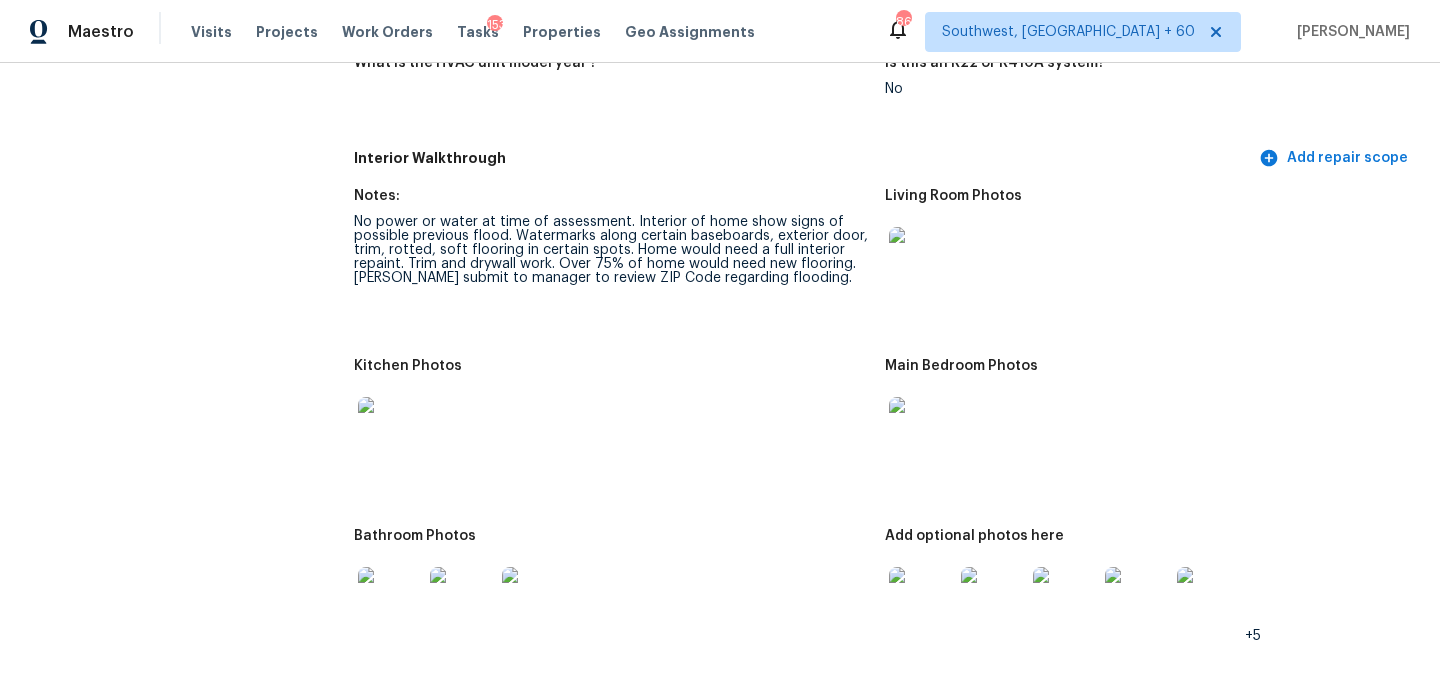 click at bounding box center (611, 429) 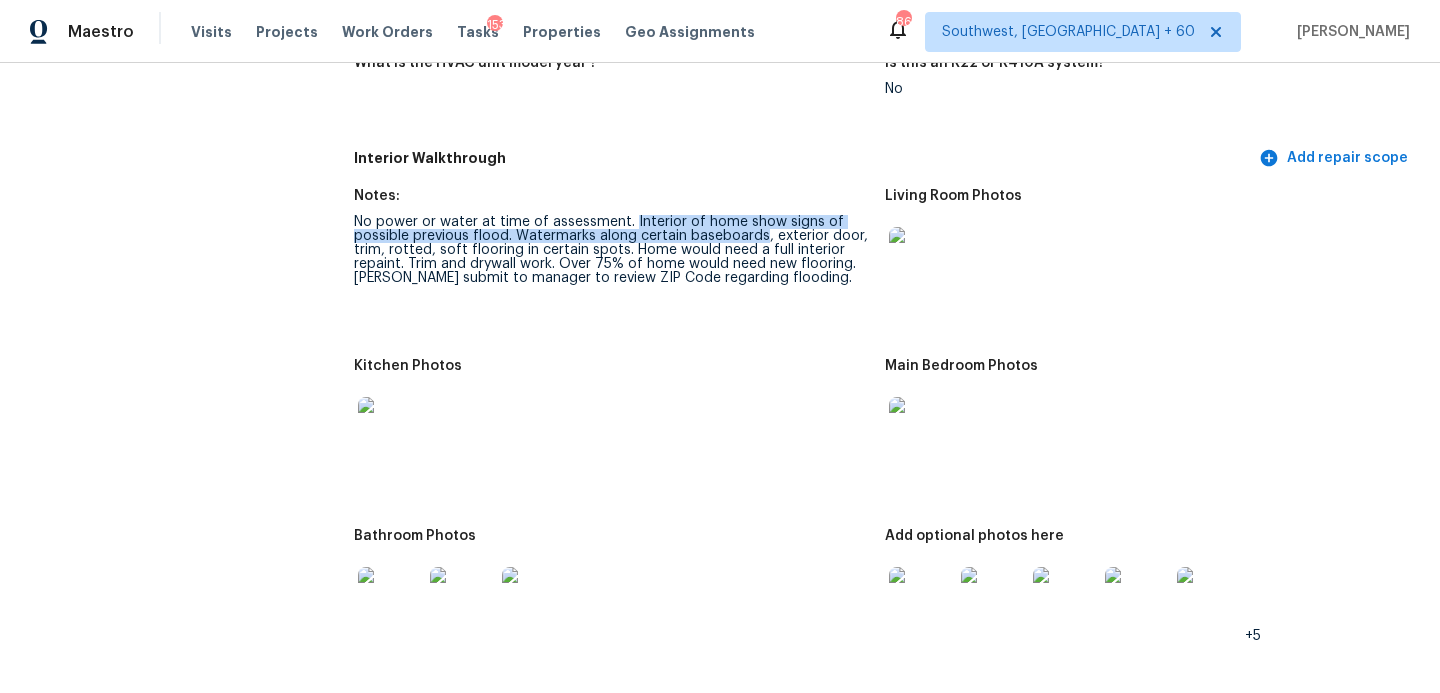 drag, startPoint x: 629, startPoint y: 205, endPoint x: 760, endPoint y: 214, distance: 131.30879 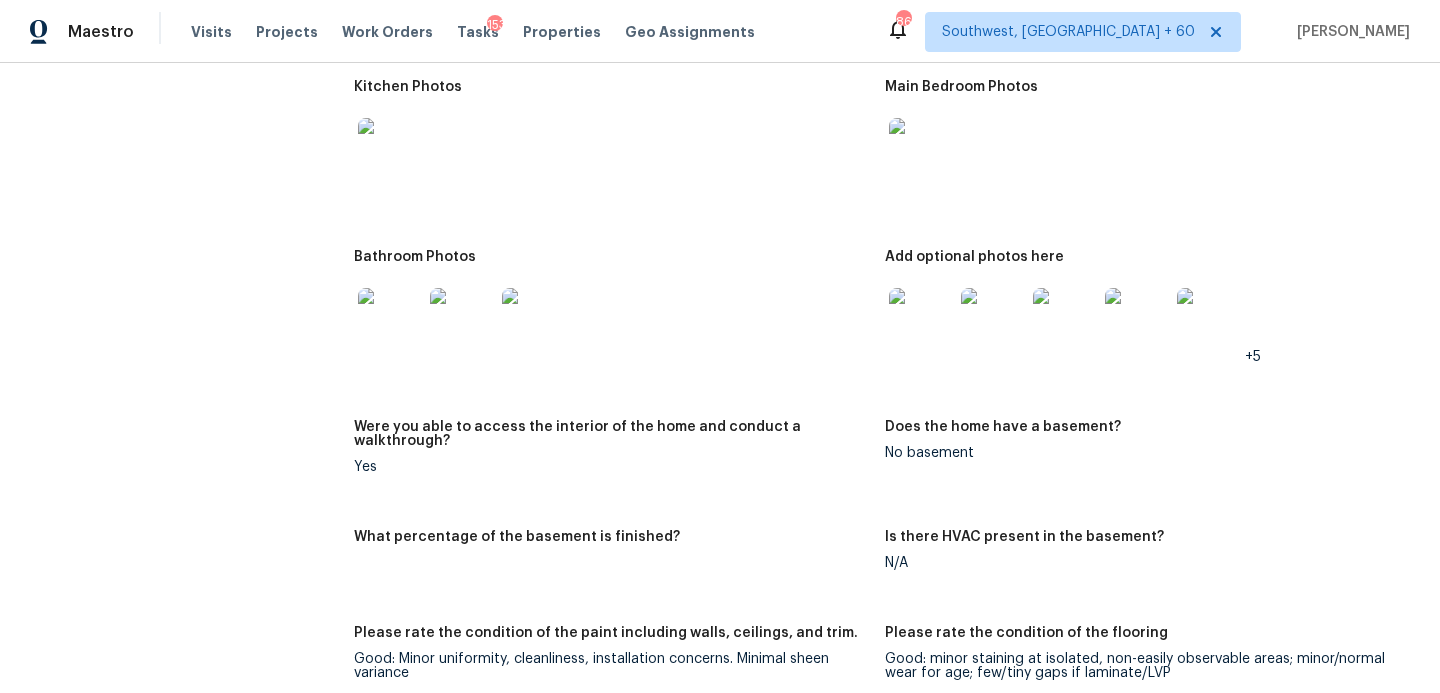 scroll, scrollTop: 2129, scrollLeft: 0, axis: vertical 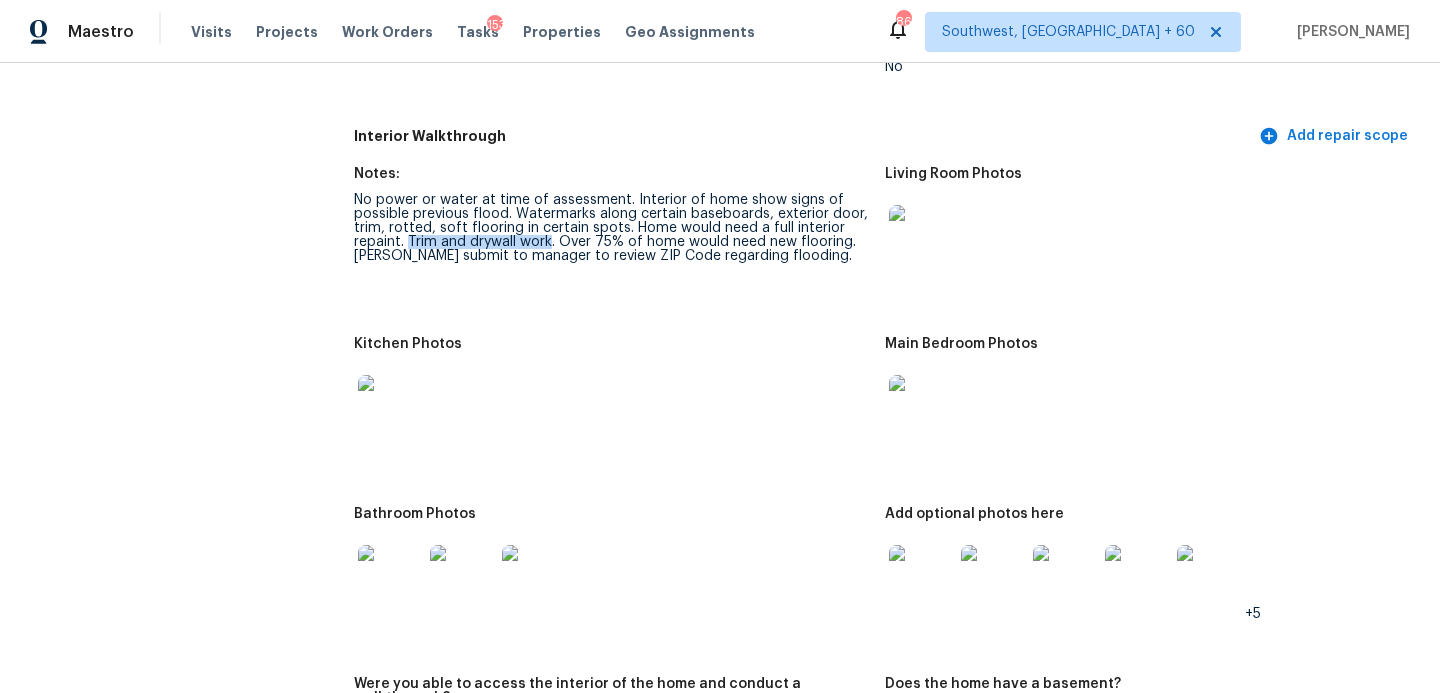 drag, startPoint x: 409, startPoint y: 227, endPoint x: 550, endPoint y: 225, distance: 141.01419 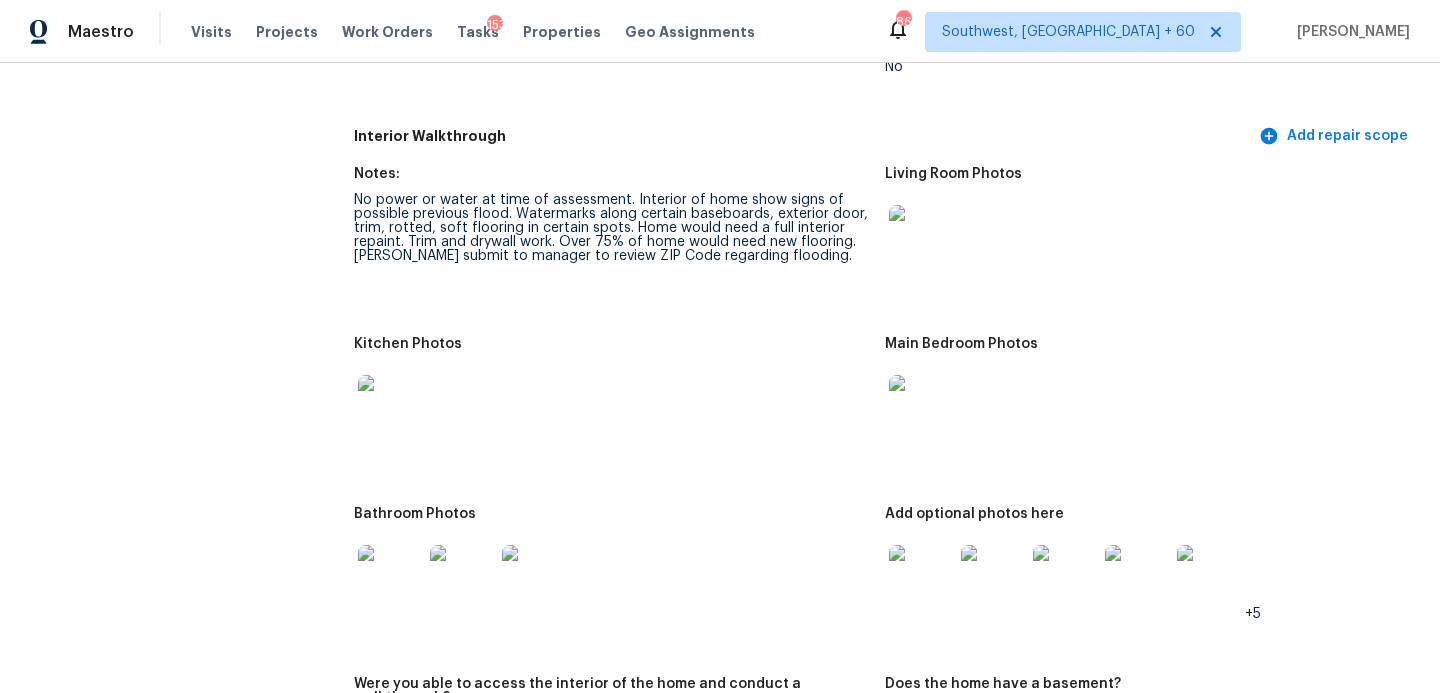 click on "Kitchen Photos" at bounding box center (611, 350) 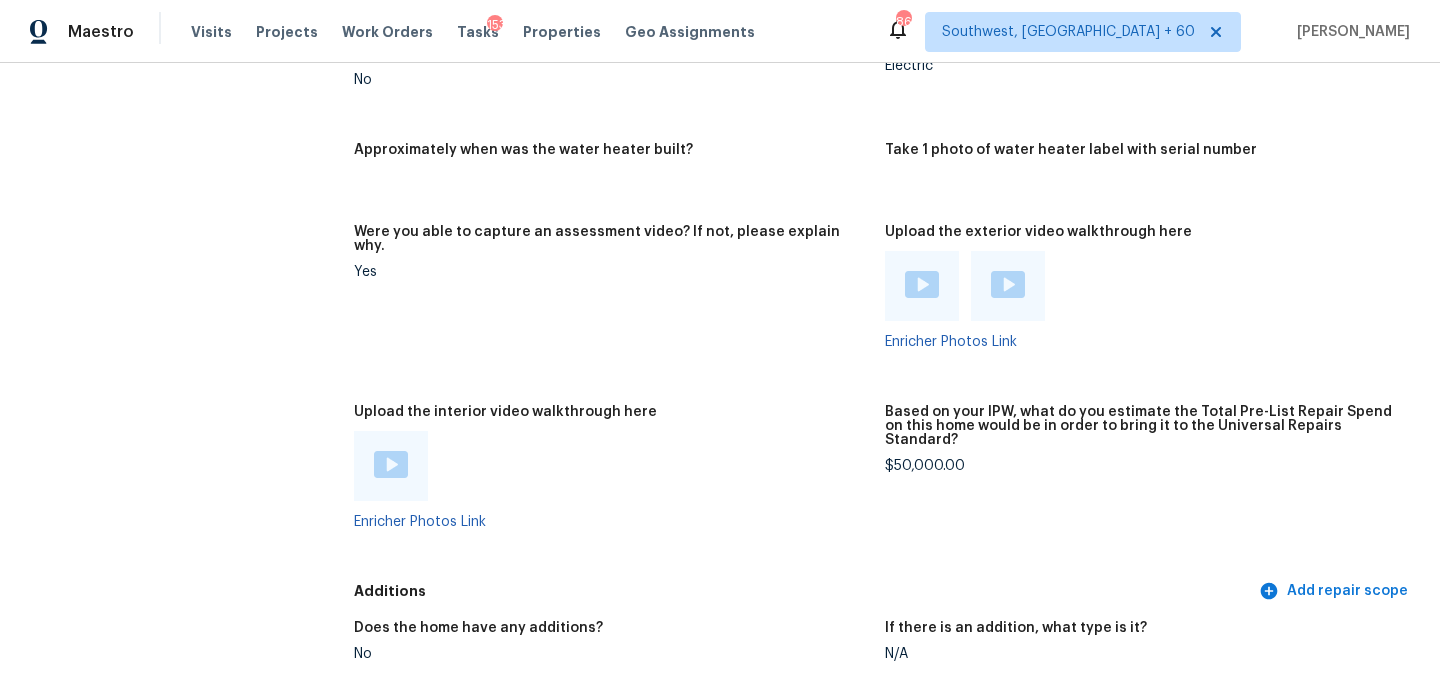 scroll, scrollTop: 3613, scrollLeft: 0, axis: vertical 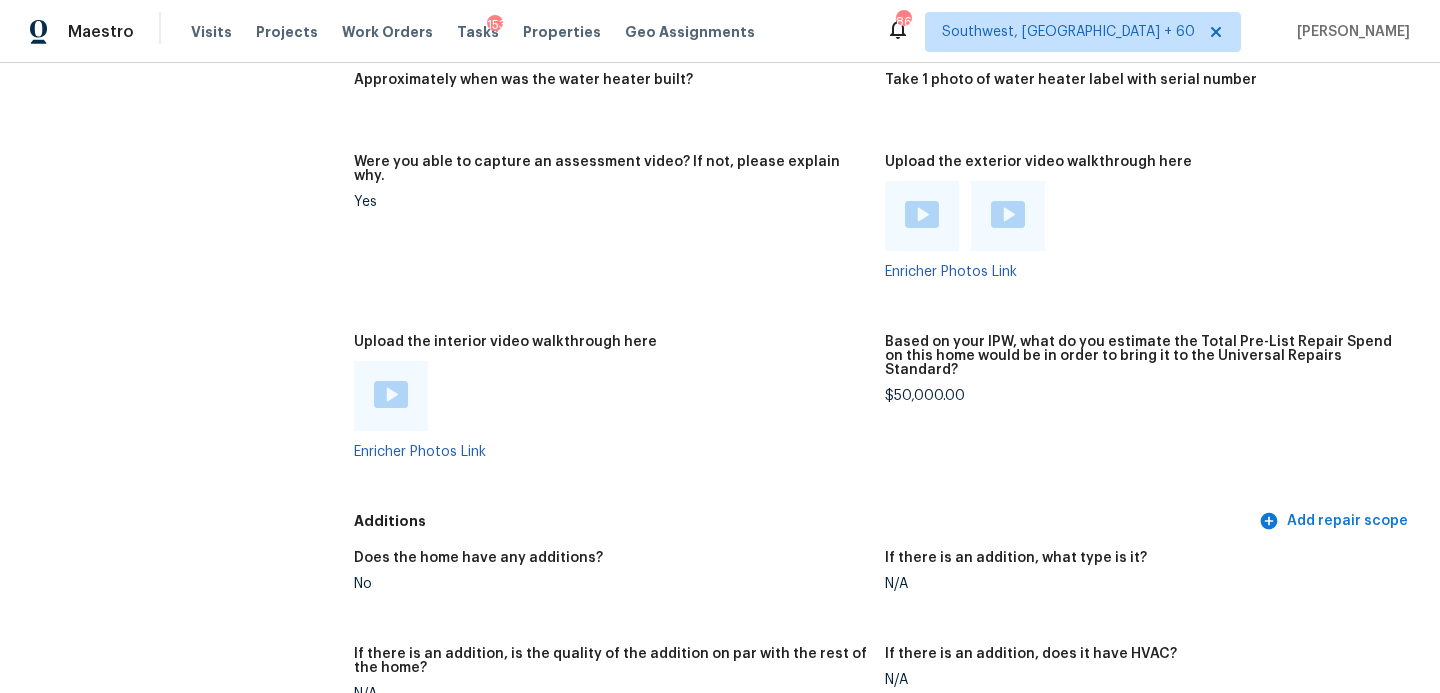 click at bounding box center (391, 394) 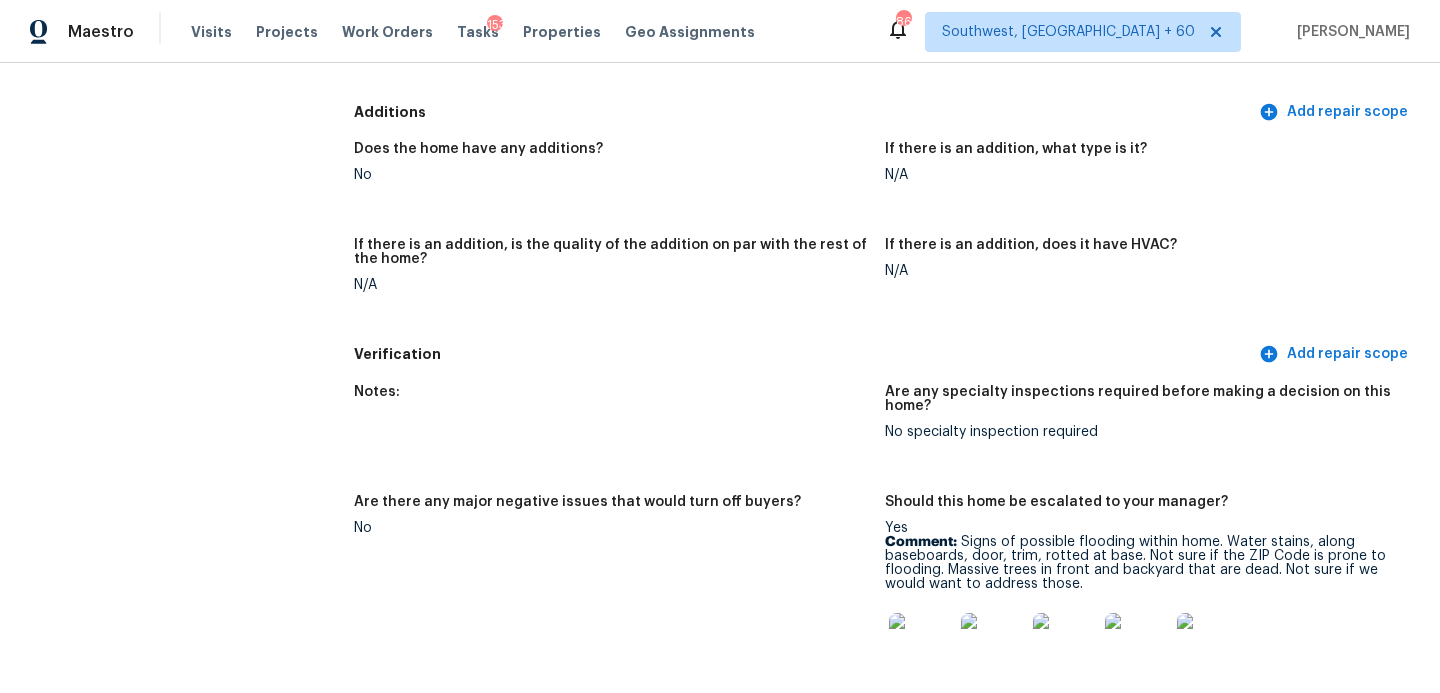 scroll, scrollTop: 4233, scrollLeft: 0, axis: vertical 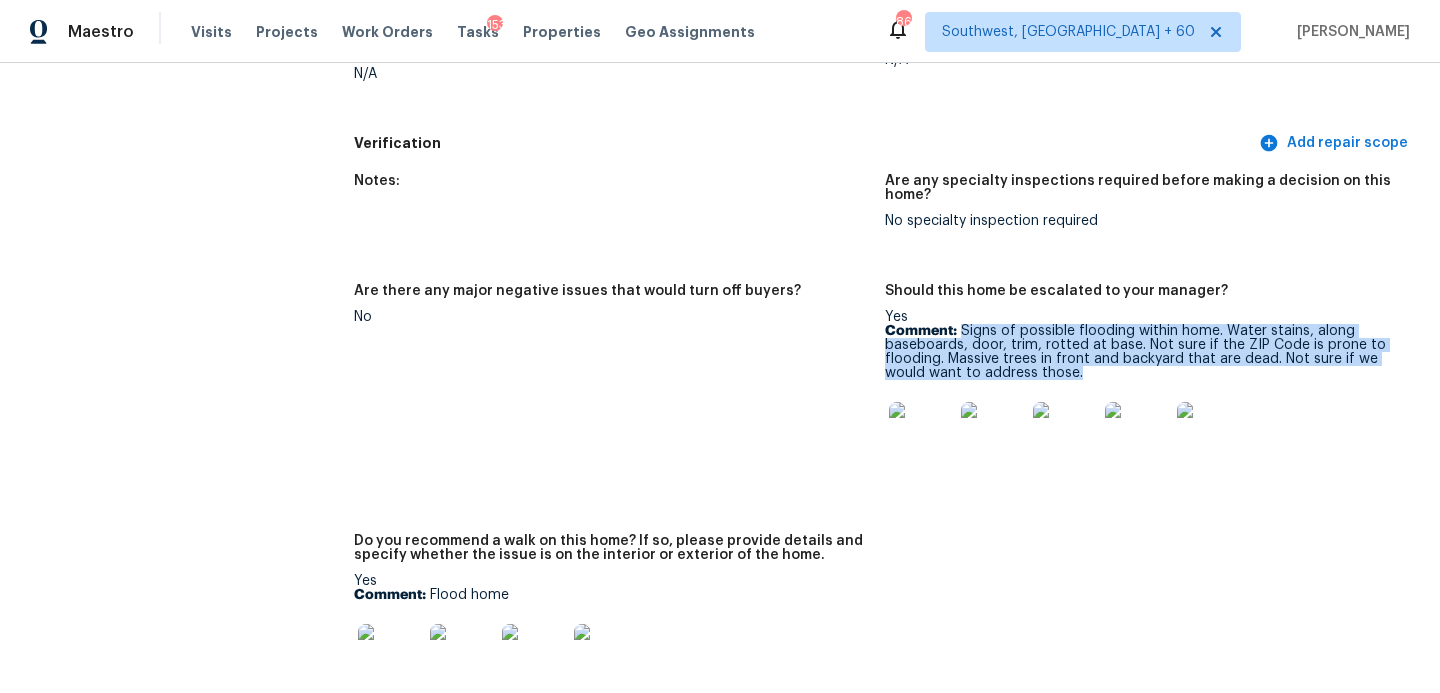 drag, startPoint x: 961, startPoint y: 301, endPoint x: 1089, endPoint y: 343, distance: 134.71451 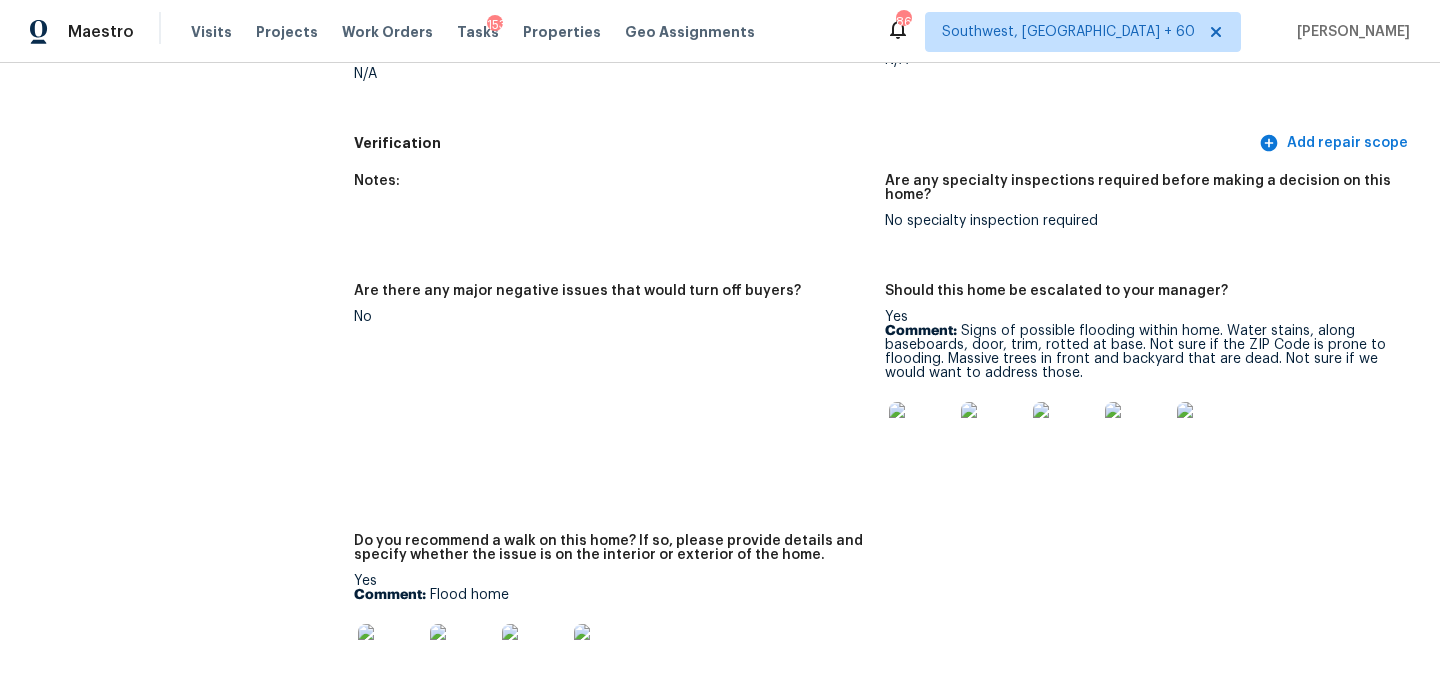 click on "Are there any major negative issues that would turn off buyers? No" at bounding box center (619, 397) 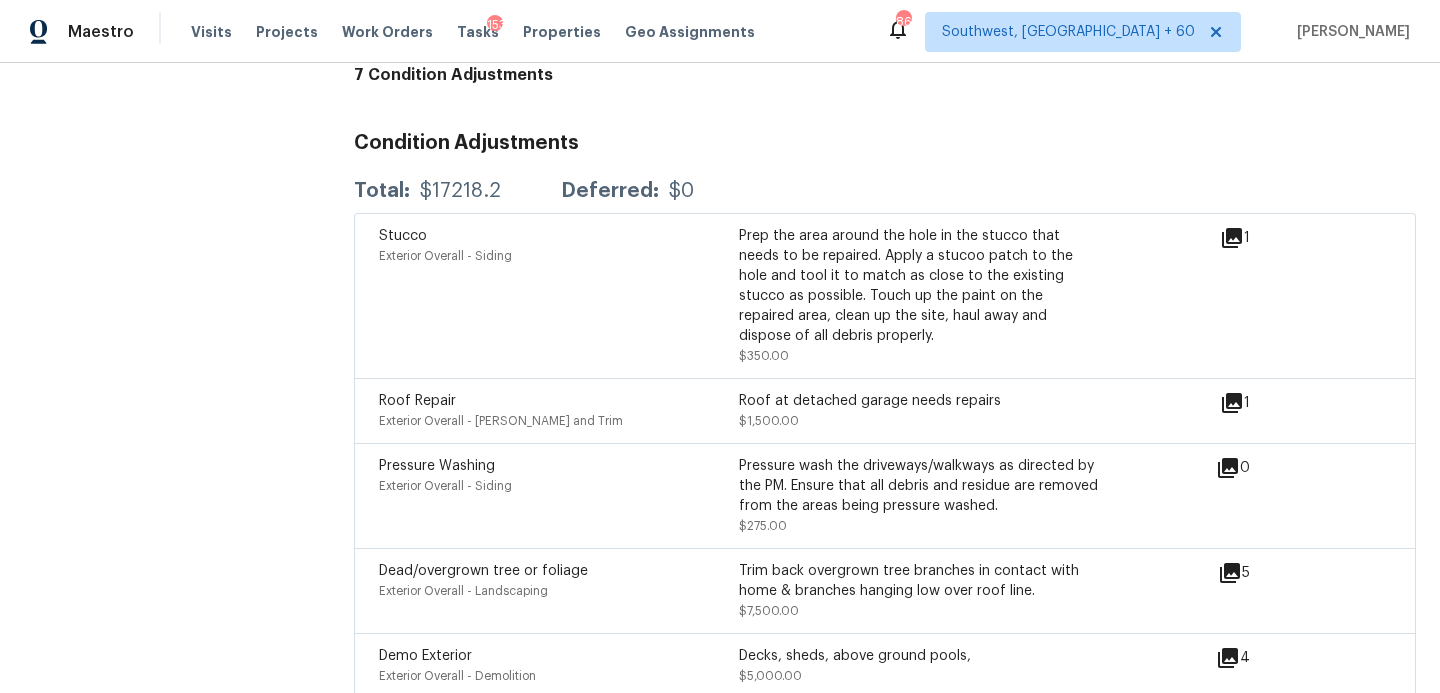 scroll, scrollTop: 4829, scrollLeft: 0, axis: vertical 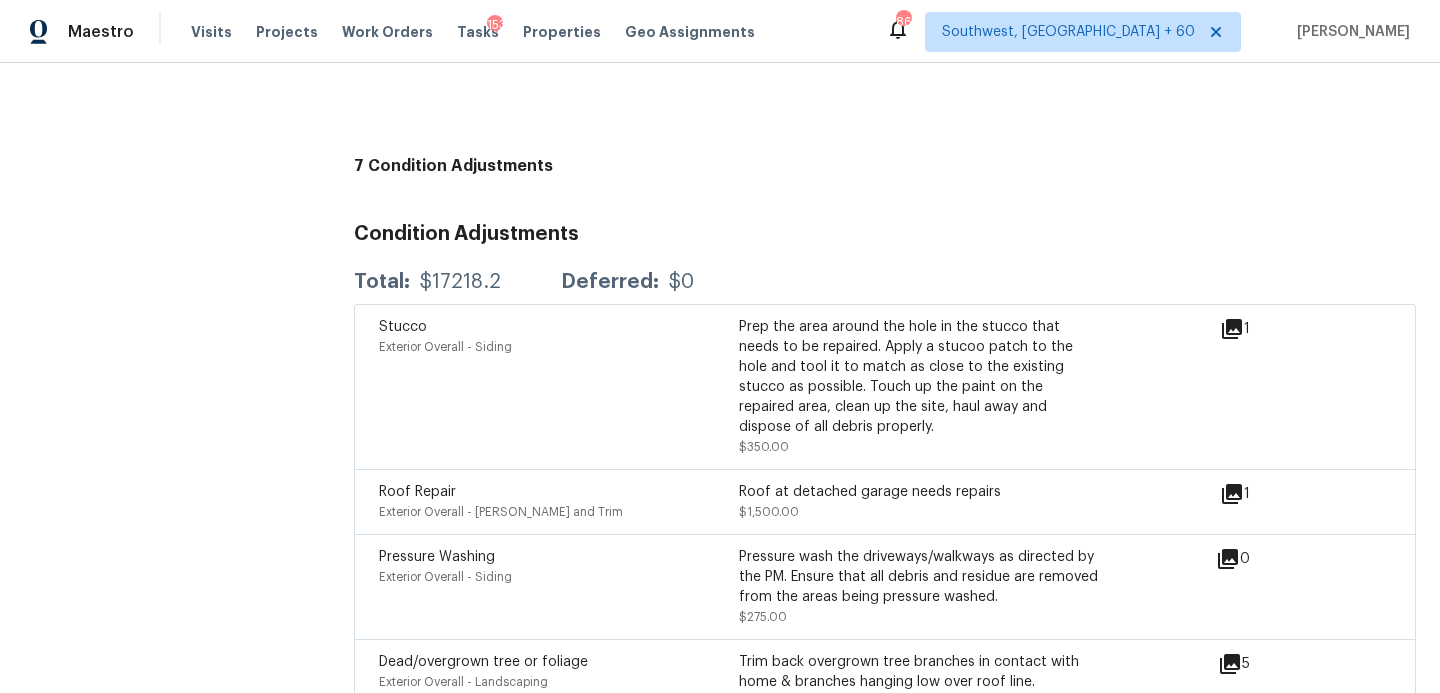 click on "All visits 3307 W Ballast Point Blvd Tampa, FL 33611 Home details Other Visits No previous visits" at bounding box center [157, -1747] 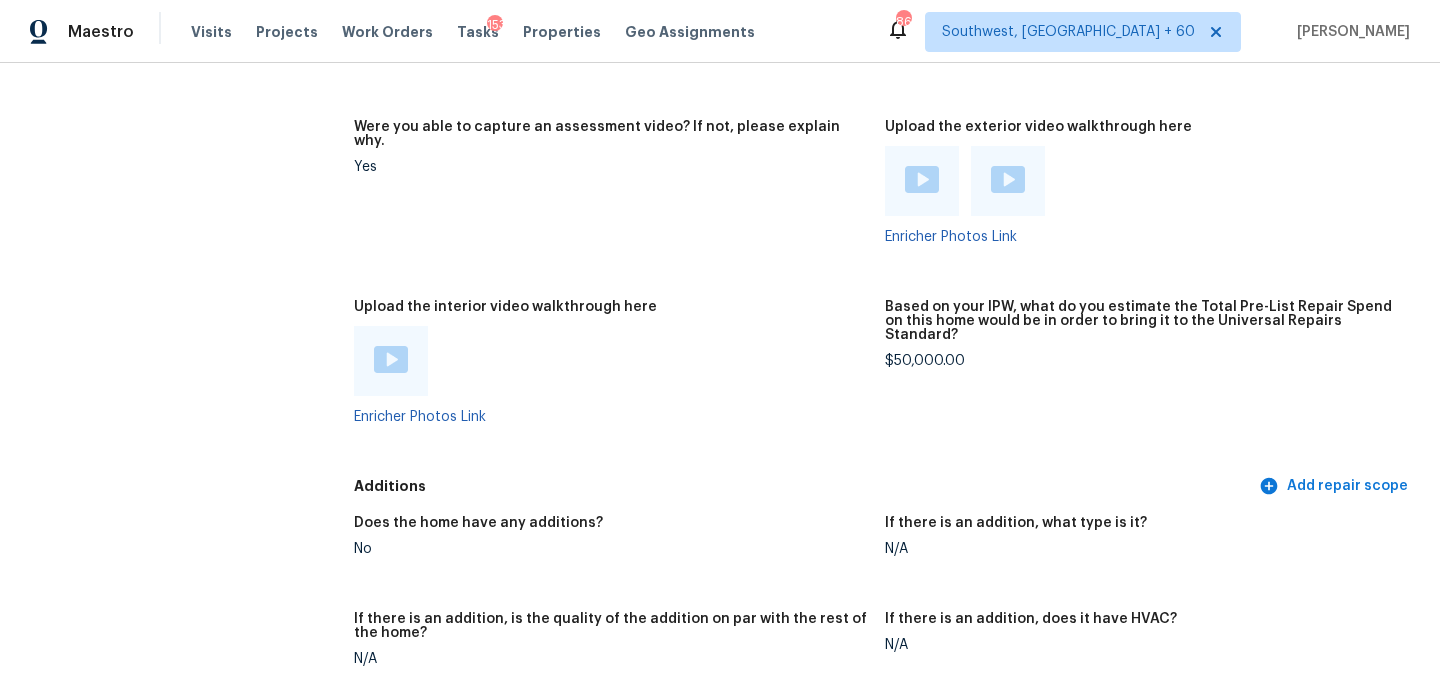 scroll, scrollTop: 3533, scrollLeft: 0, axis: vertical 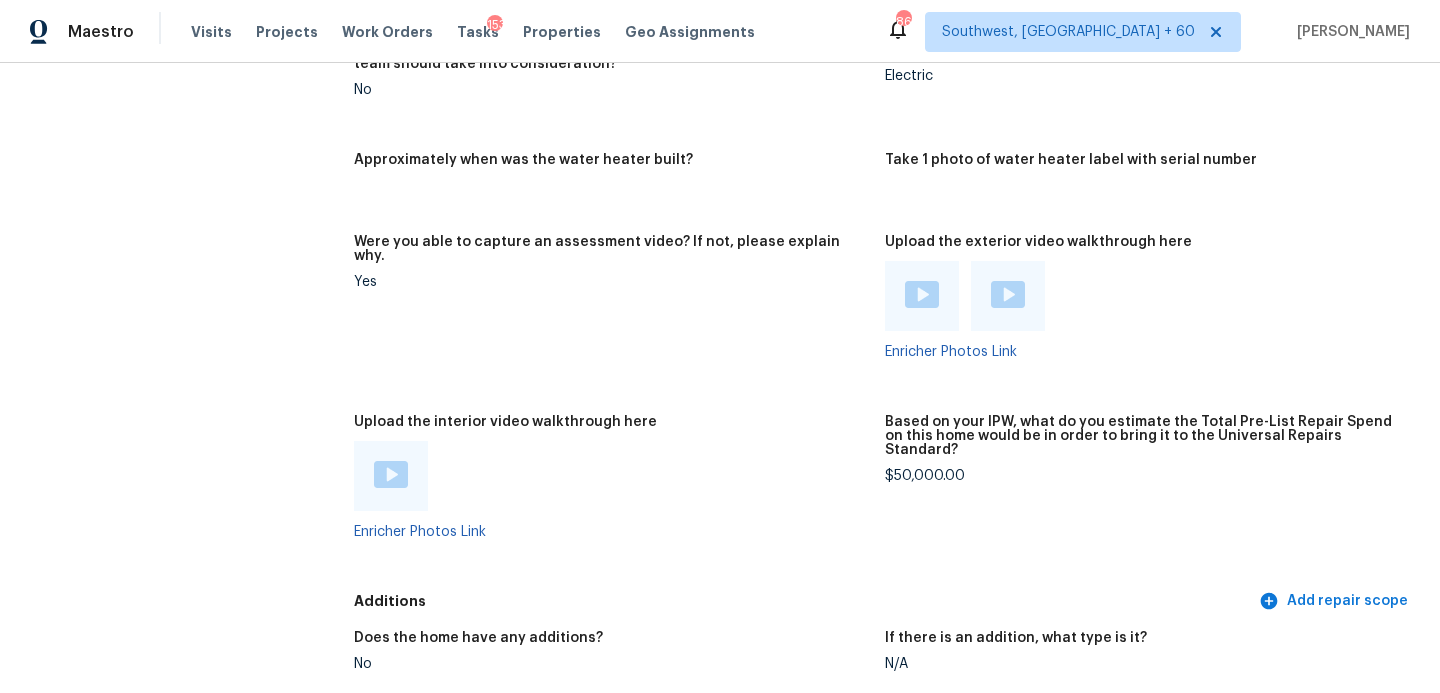 click on "$50,000.00" at bounding box center (1142, 476) 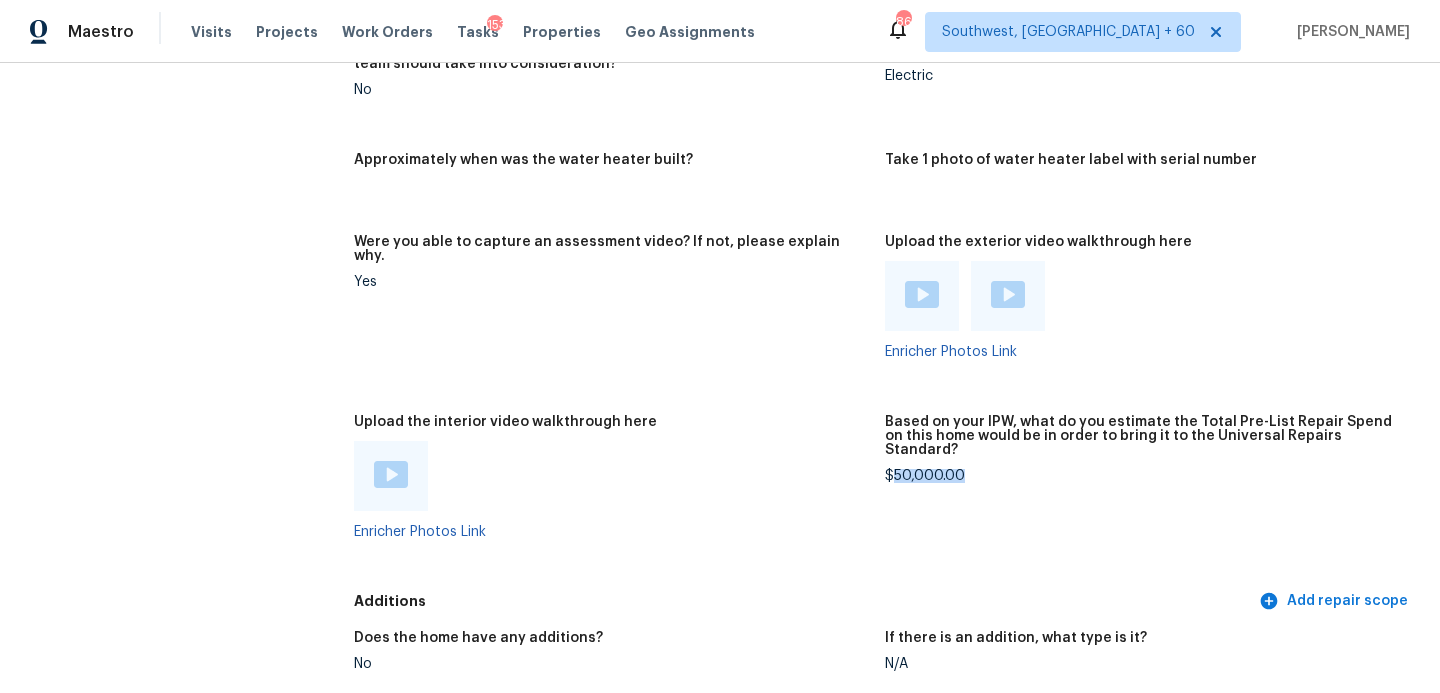click on "$50,000.00" at bounding box center (1142, 476) 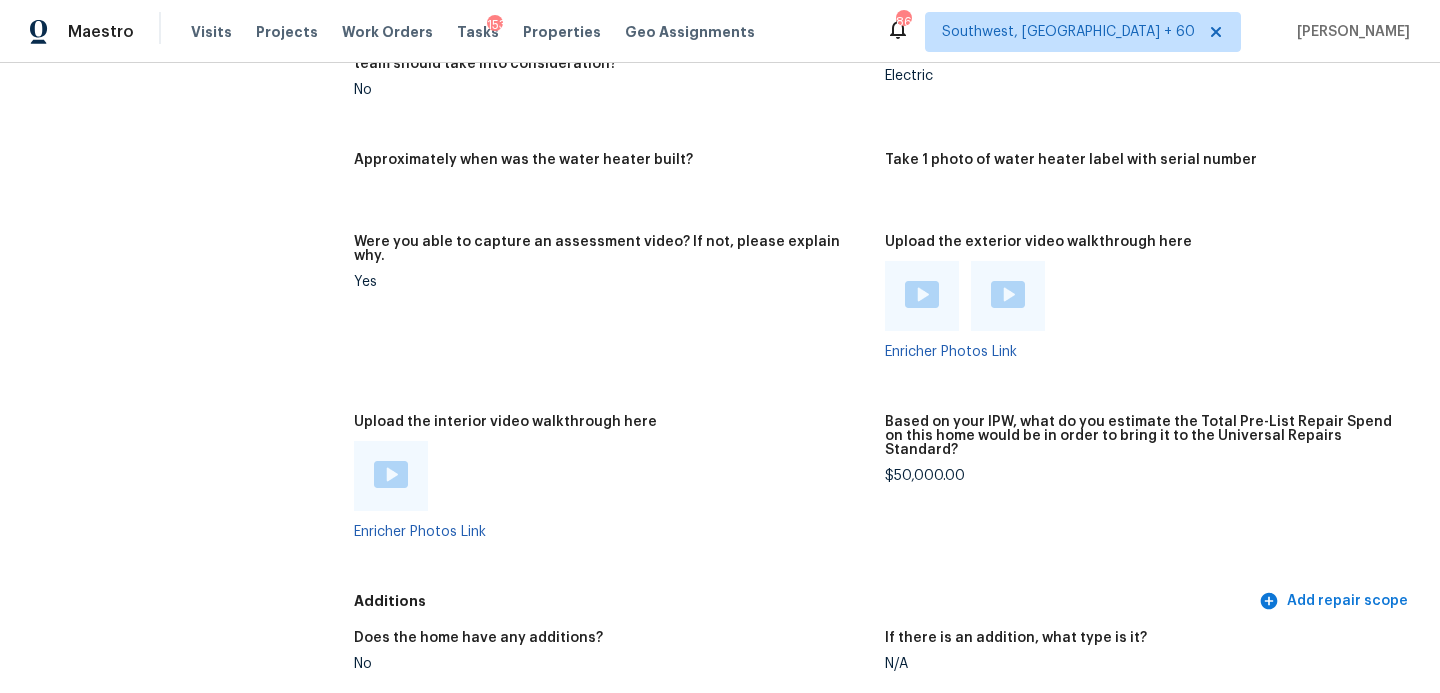 click on "Is there anything else generally positive about the home that the pricing team should take into consideration? No" at bounding box center [619, 86] 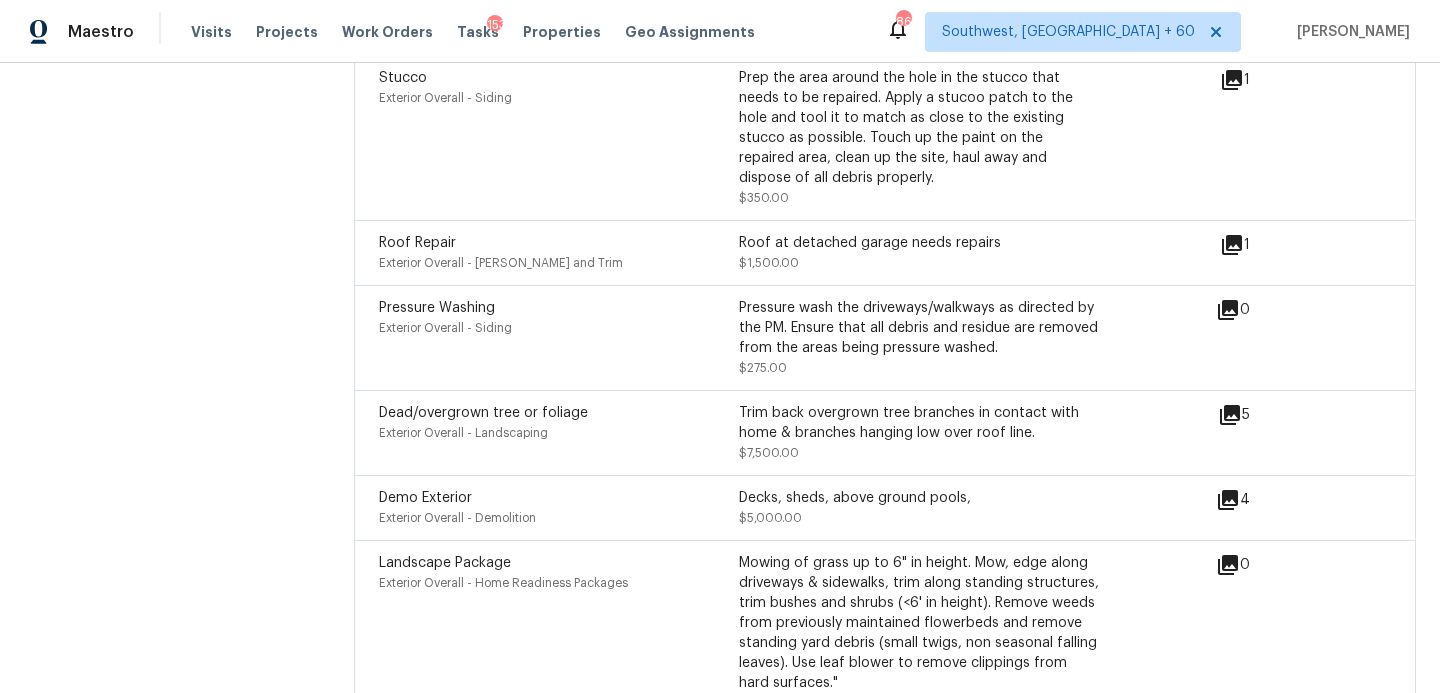 scroll, scrollTop: 5004, scrollLeft: 0, axis: vertical 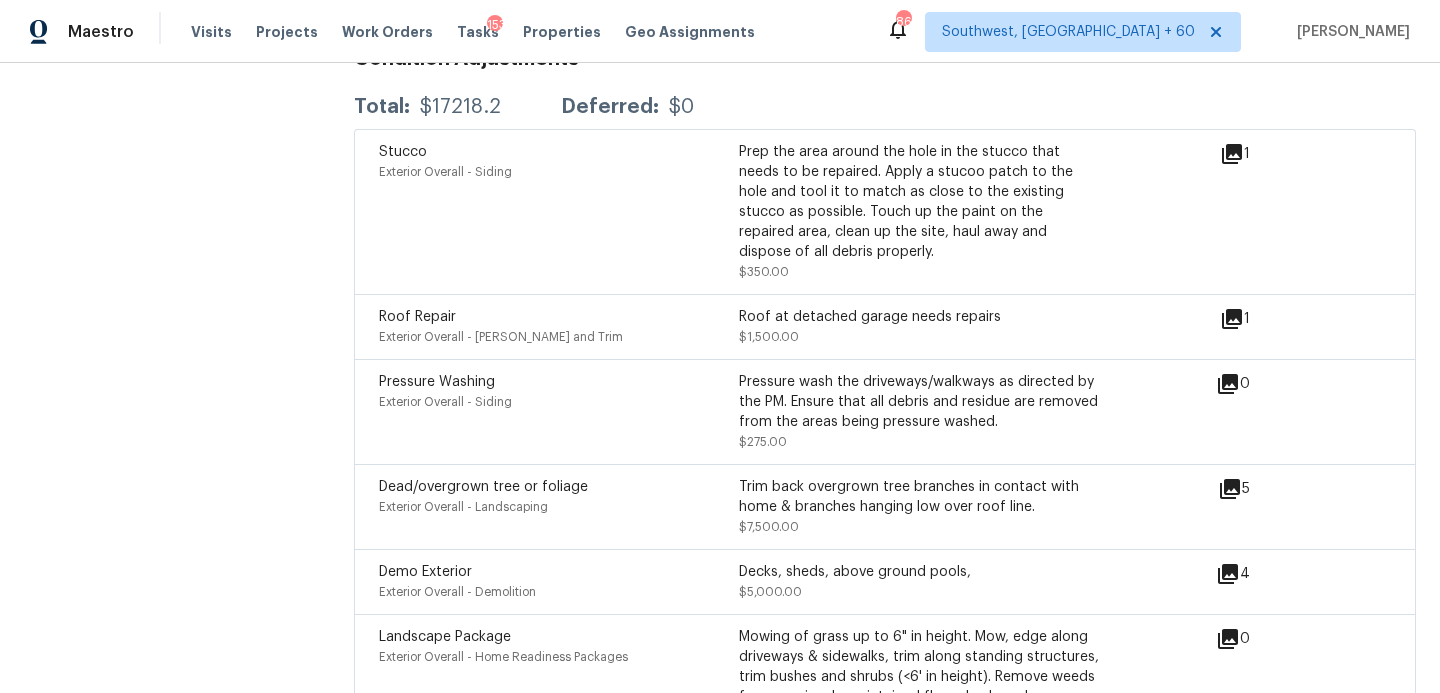 click on "Roof Repair" at bounding box center [417, 317] 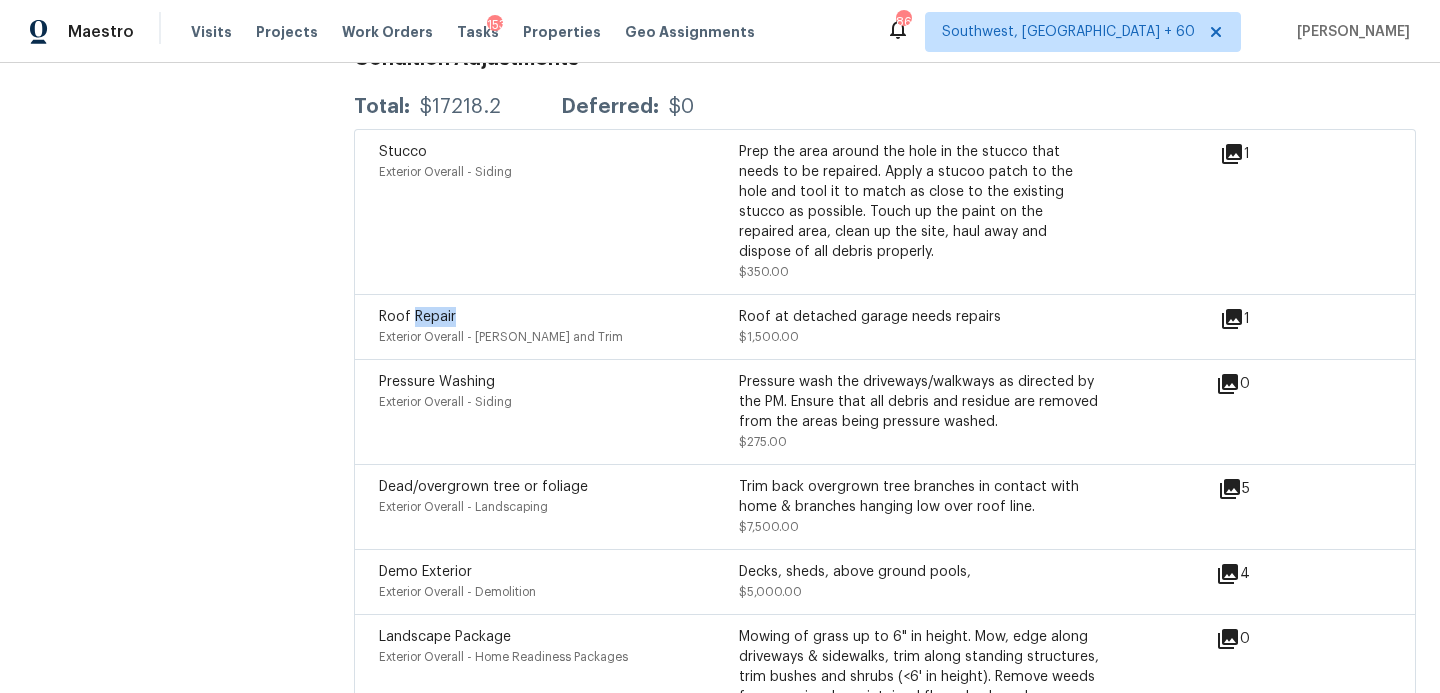 click on "Roof Repair" at bounding box center (417, 317) 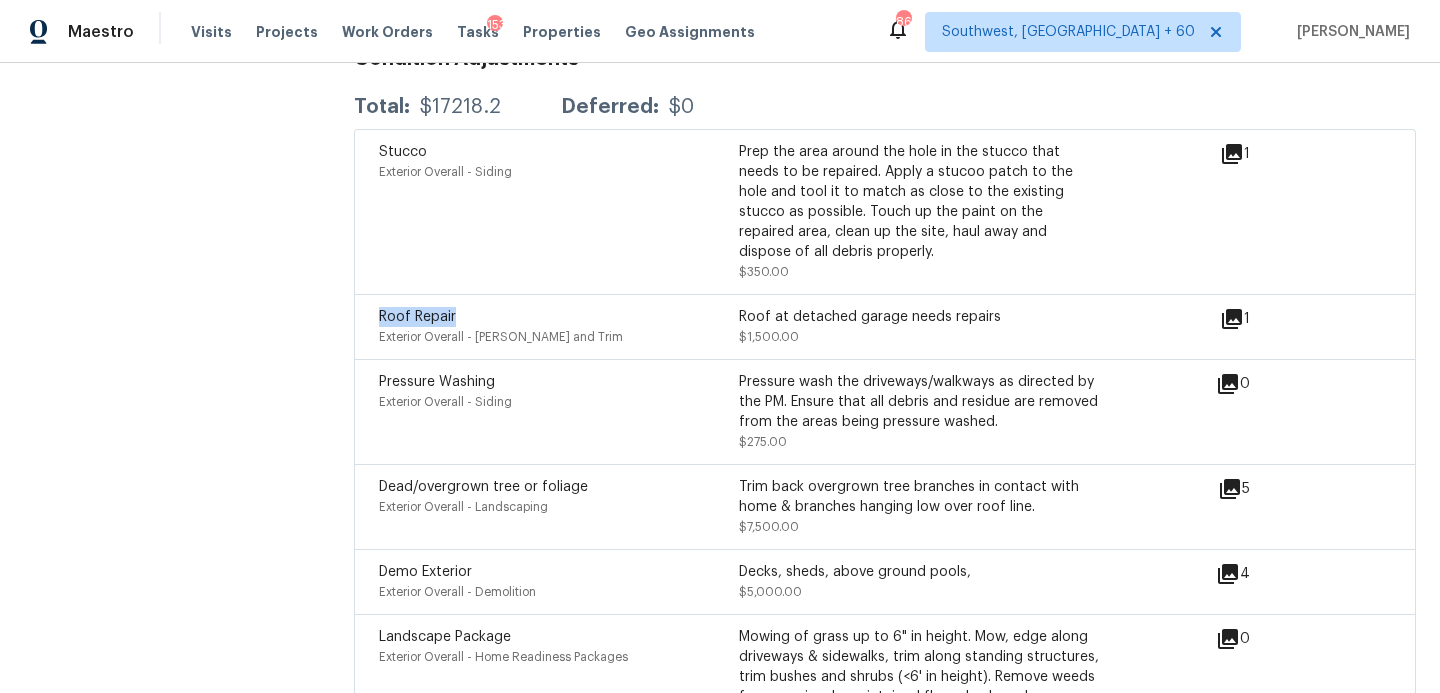 click on "Roof Repair" at bounding box center [417, 317] 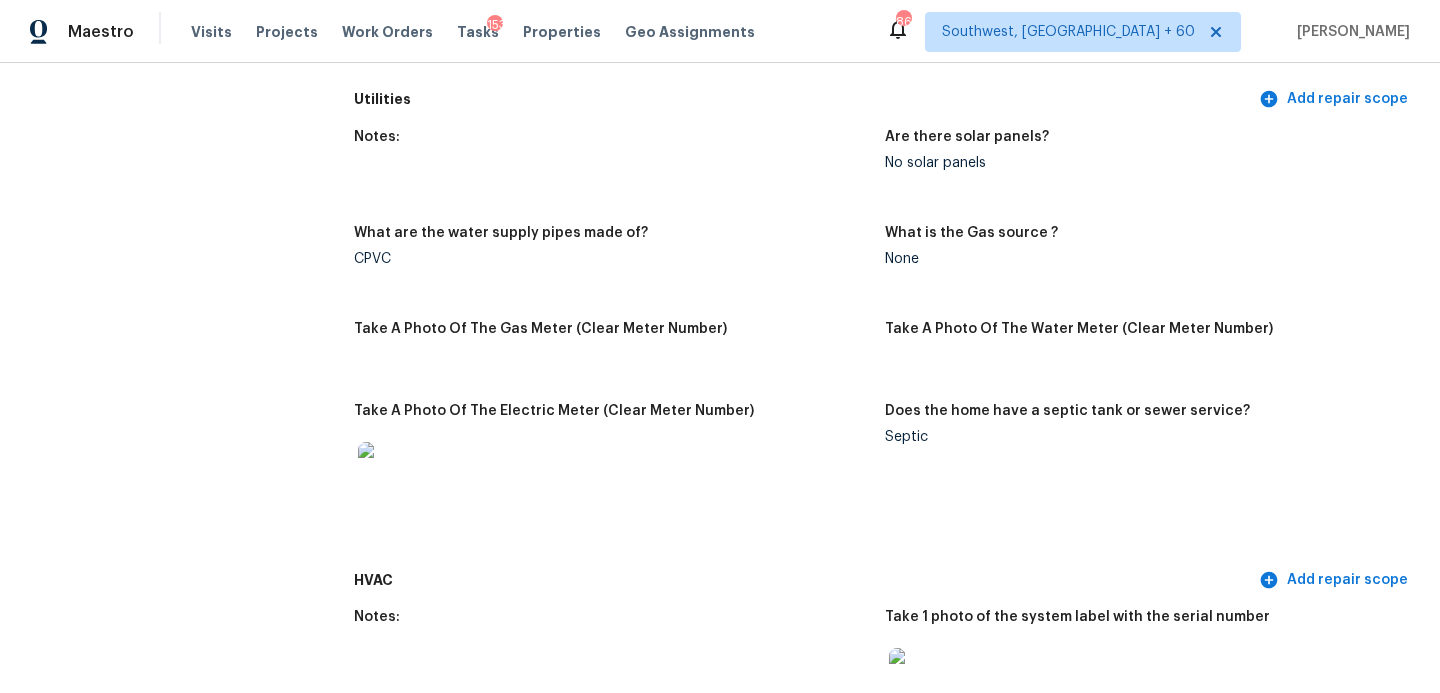 scroll, scrollTop: 0, scrollLeft: 0, axis: both 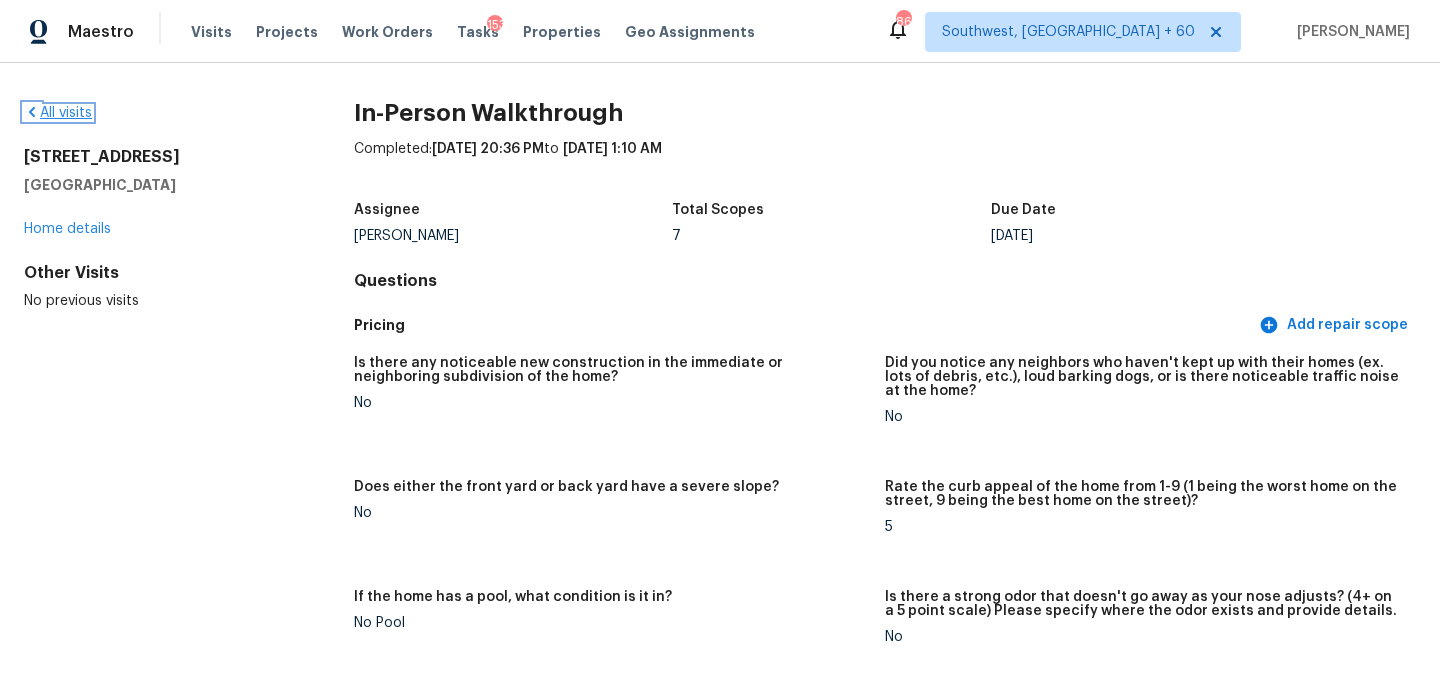 click on "All visits" at bounding box center (58, 113) 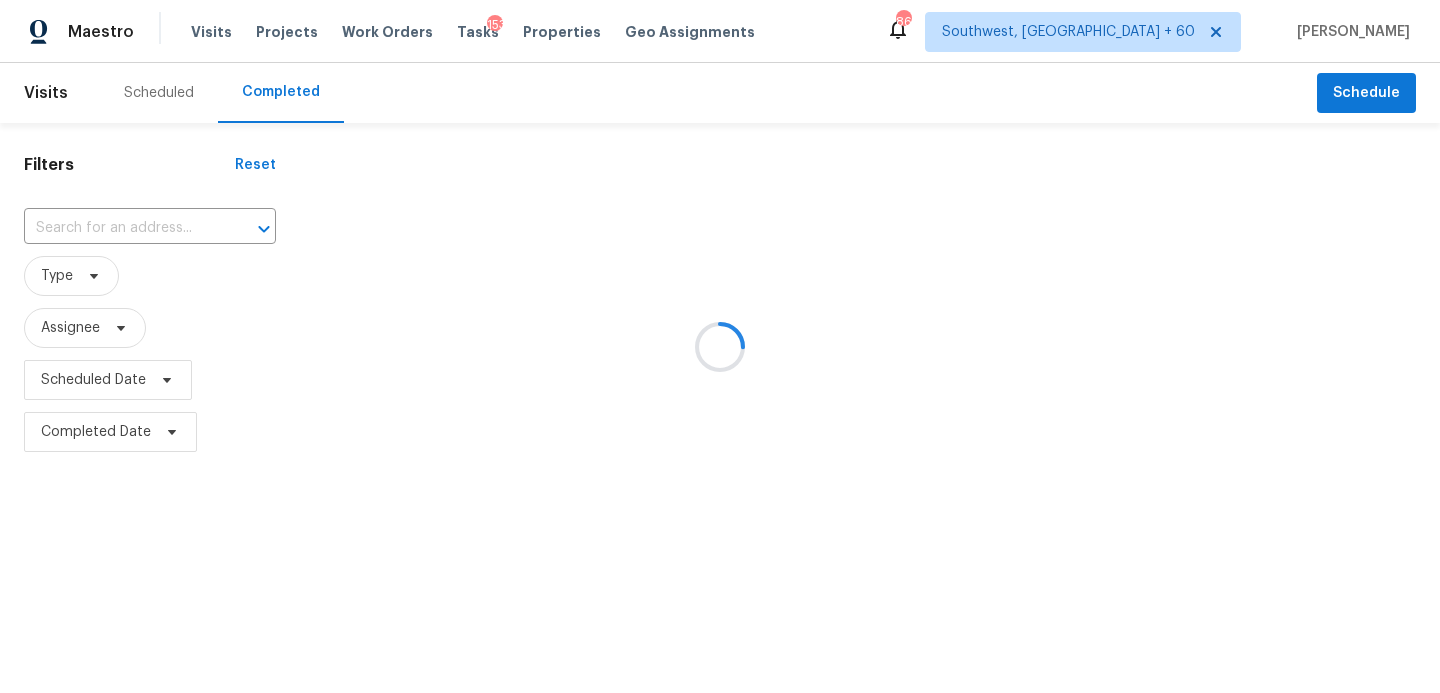 click at bounding box center [720, 346] 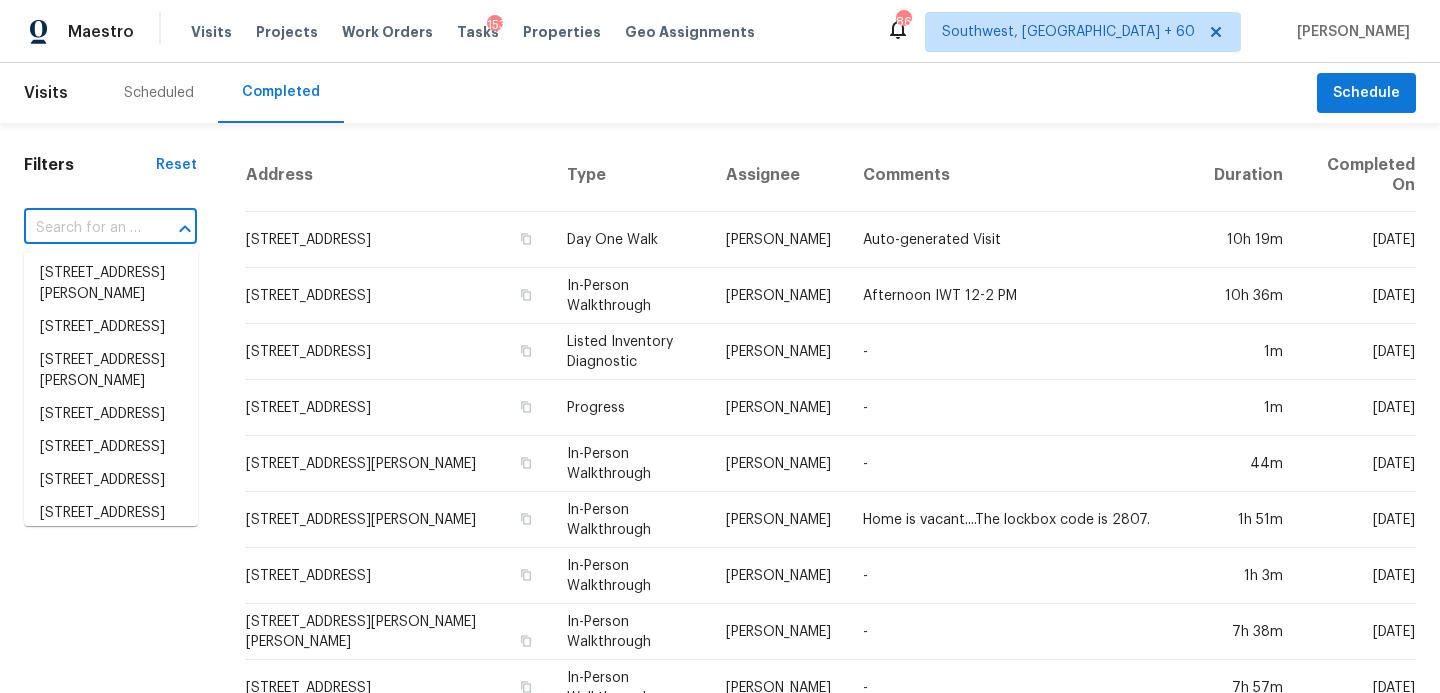 click at bounding box center [82, 228] 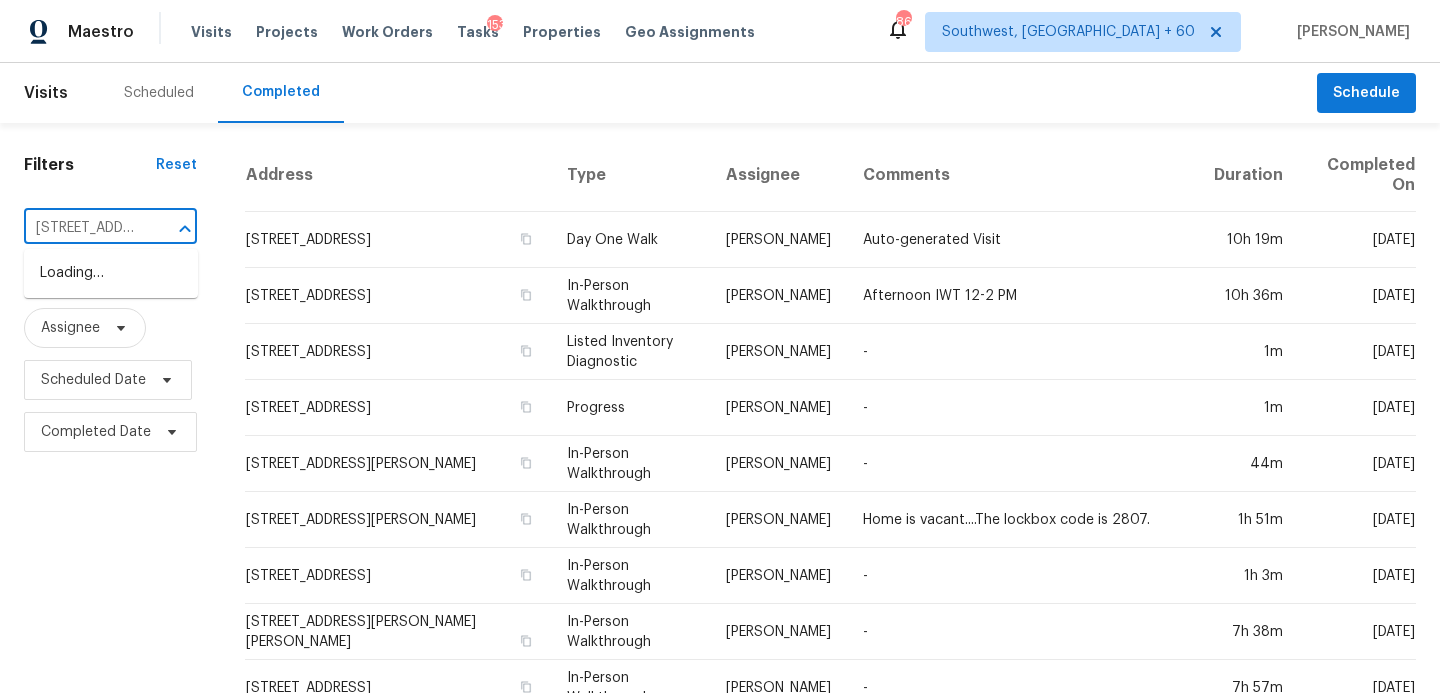 scroll, scrollTop: 0, scrollLeft: 133, axis: horizontal 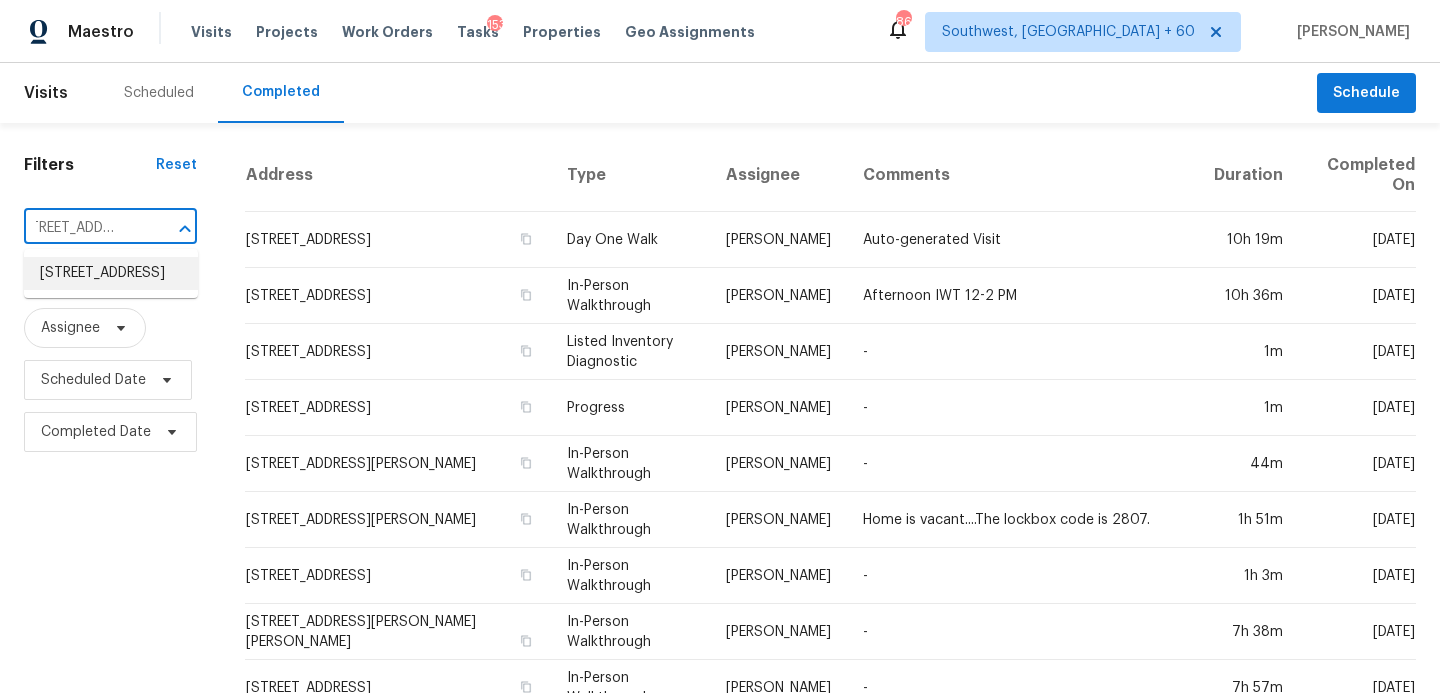 click on "14919 W 150th Ter, Olathe, KS 66062" at bounding box center [111, 273] 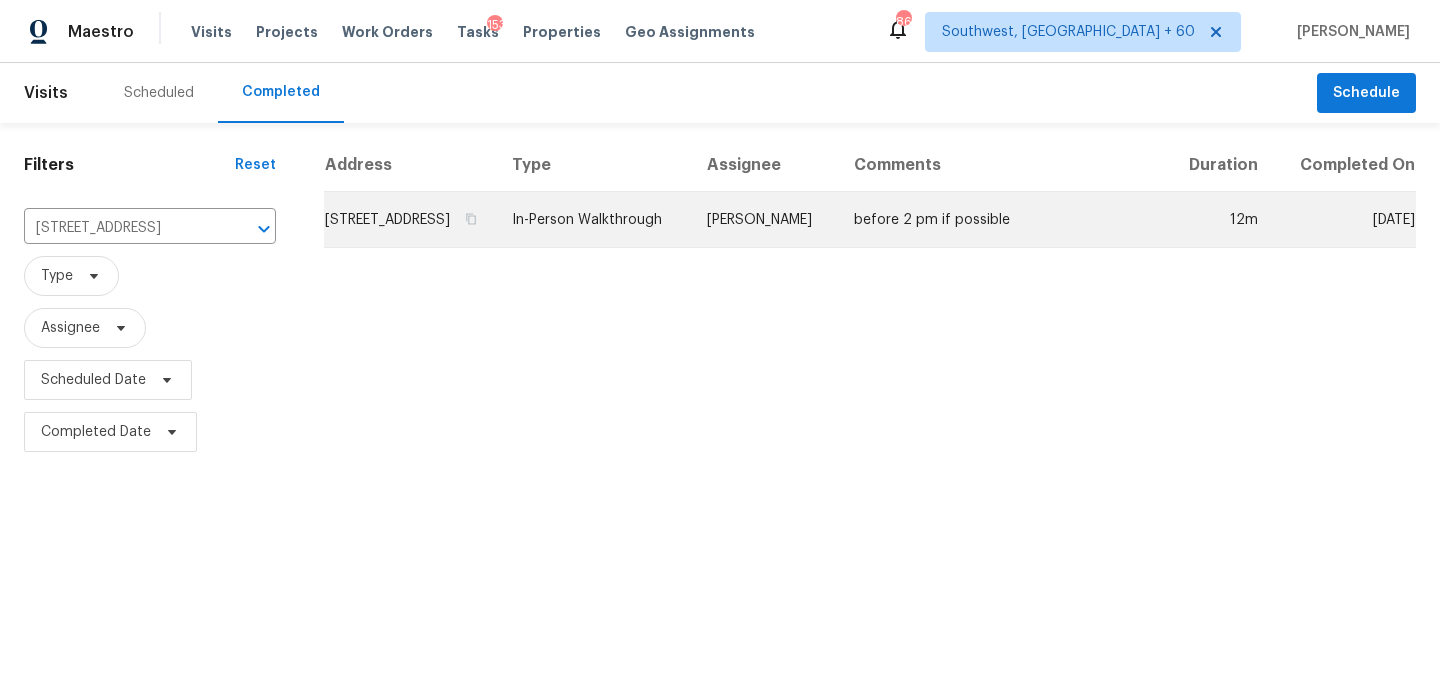 click on "Joshua Beatty" at bounding box center (764, 220) 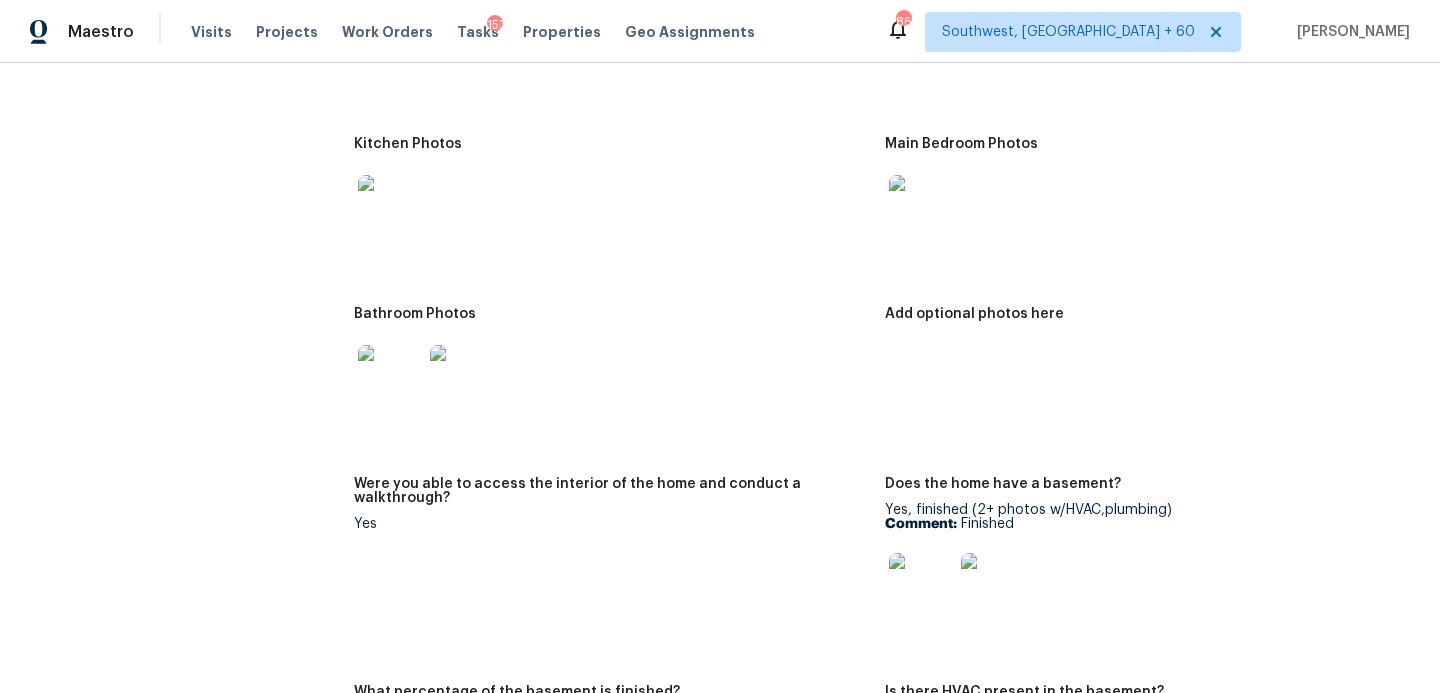 scroll, scrollTop: 2438, scrollLeft: 0, axis: vertical 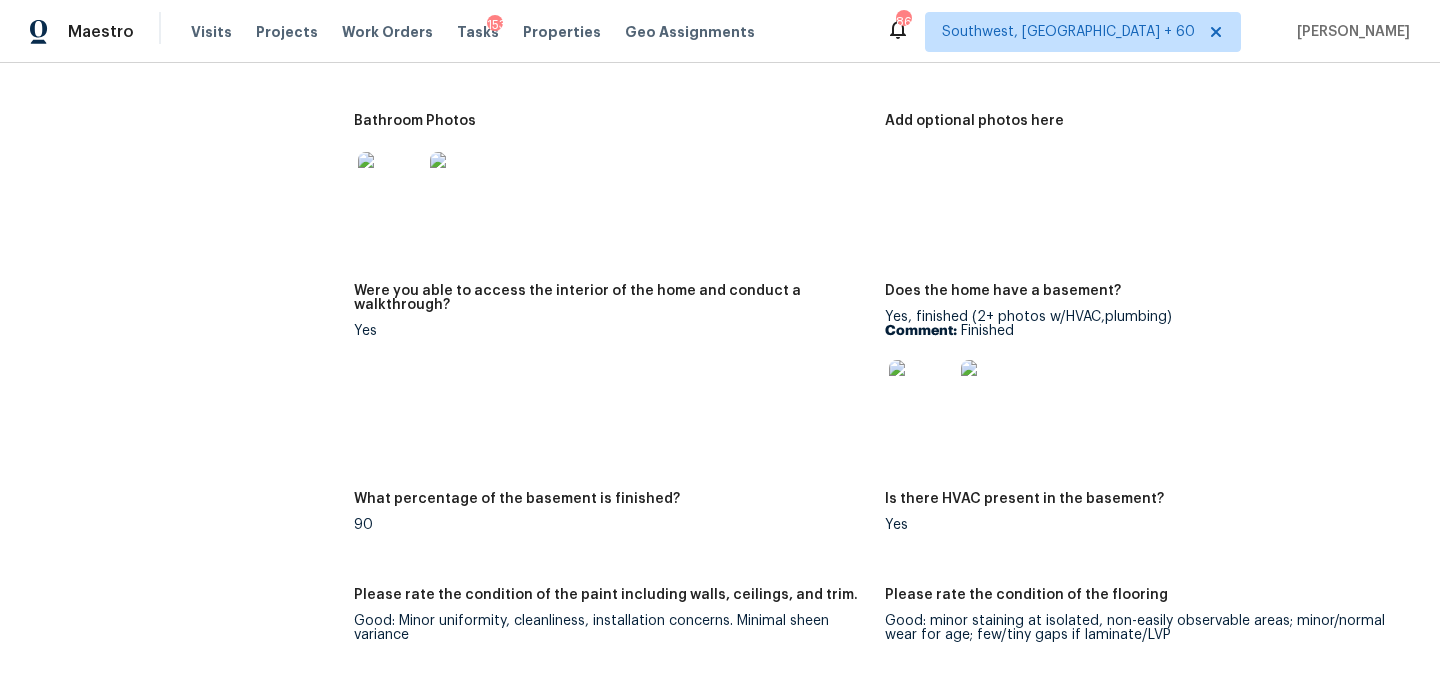click on "Were you able to access the interior of the home and conduct a walkthrough? Yes" at bounding box center (619, 376) 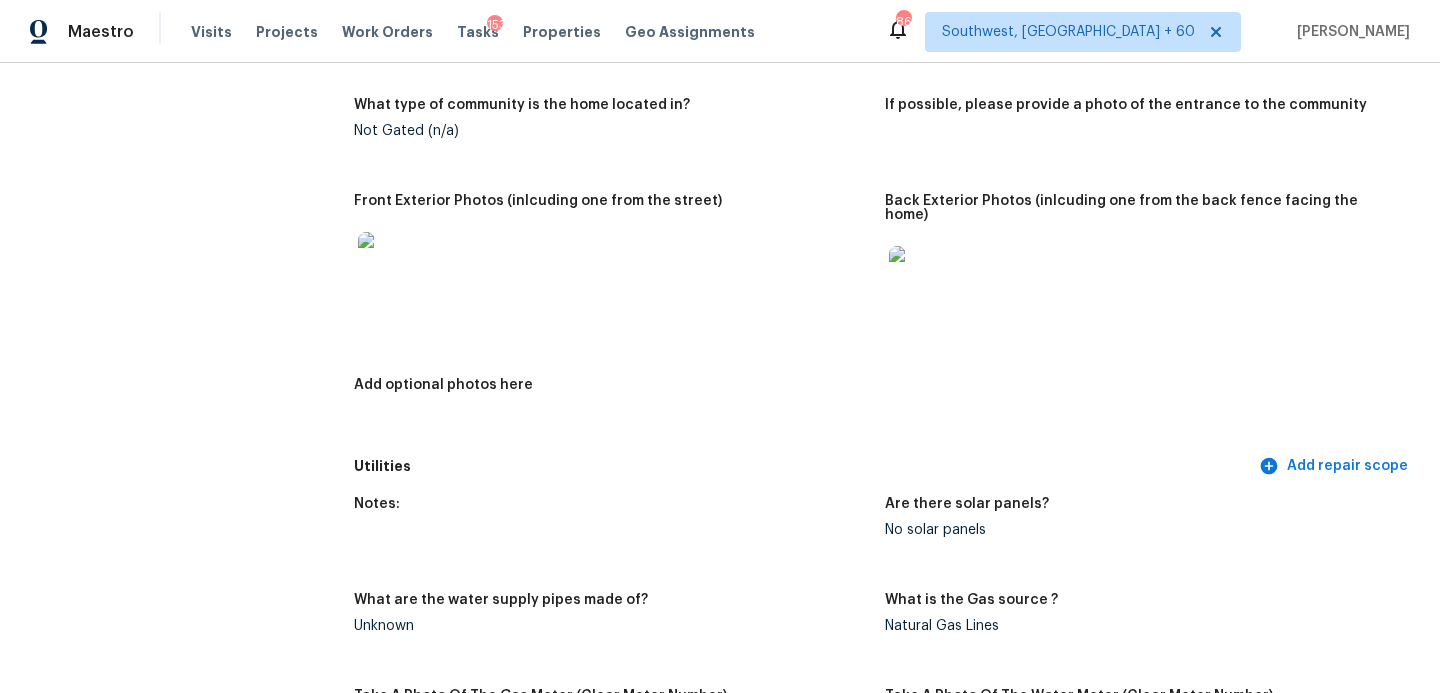 scroll, scrollTop: 0, scrollLeft: 0, axis: both 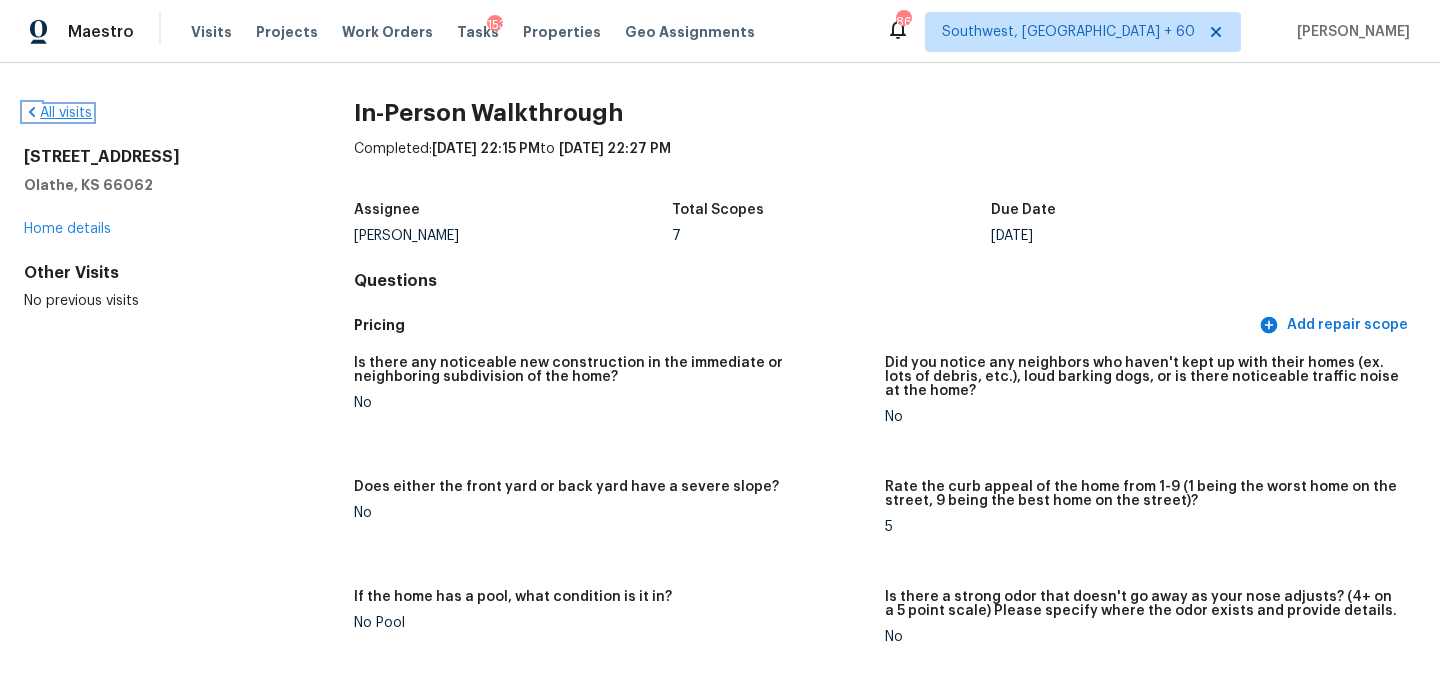 click on "All visits" at bounding box center (58, 113) 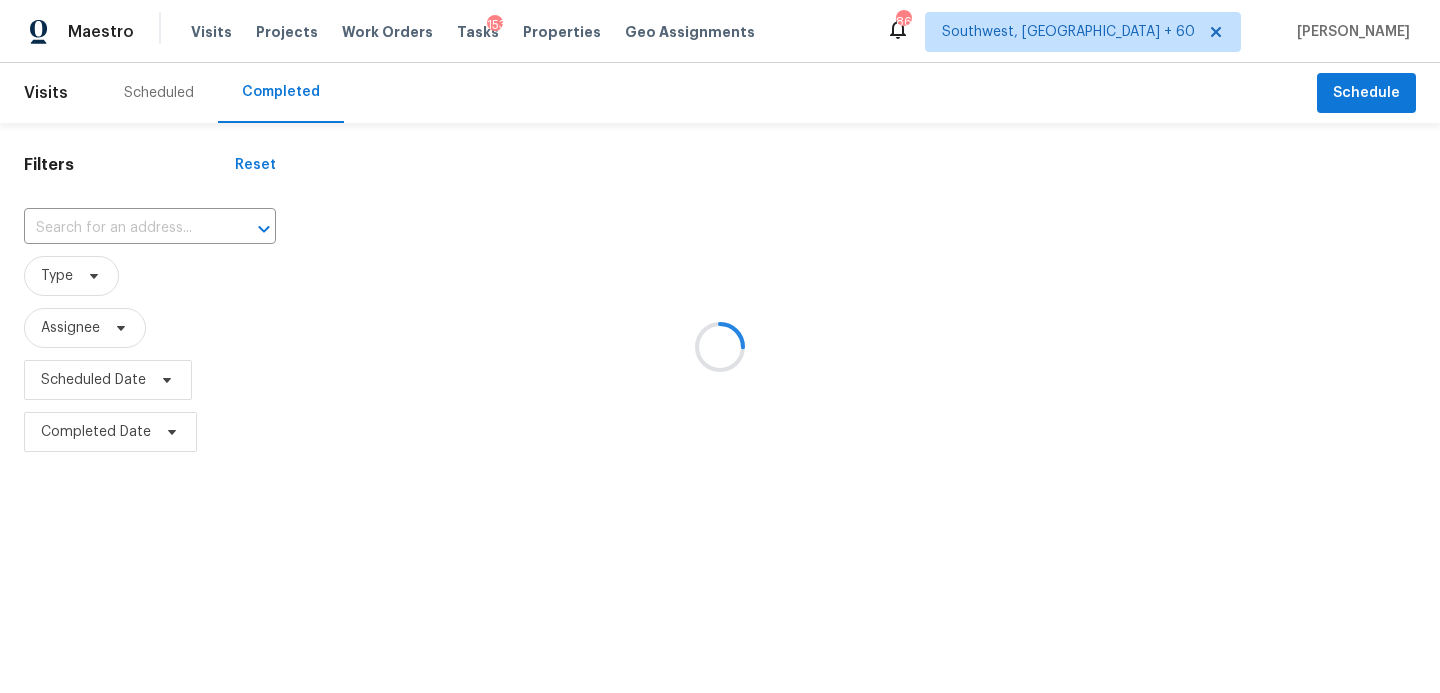 click at bounding box center (720, 346) 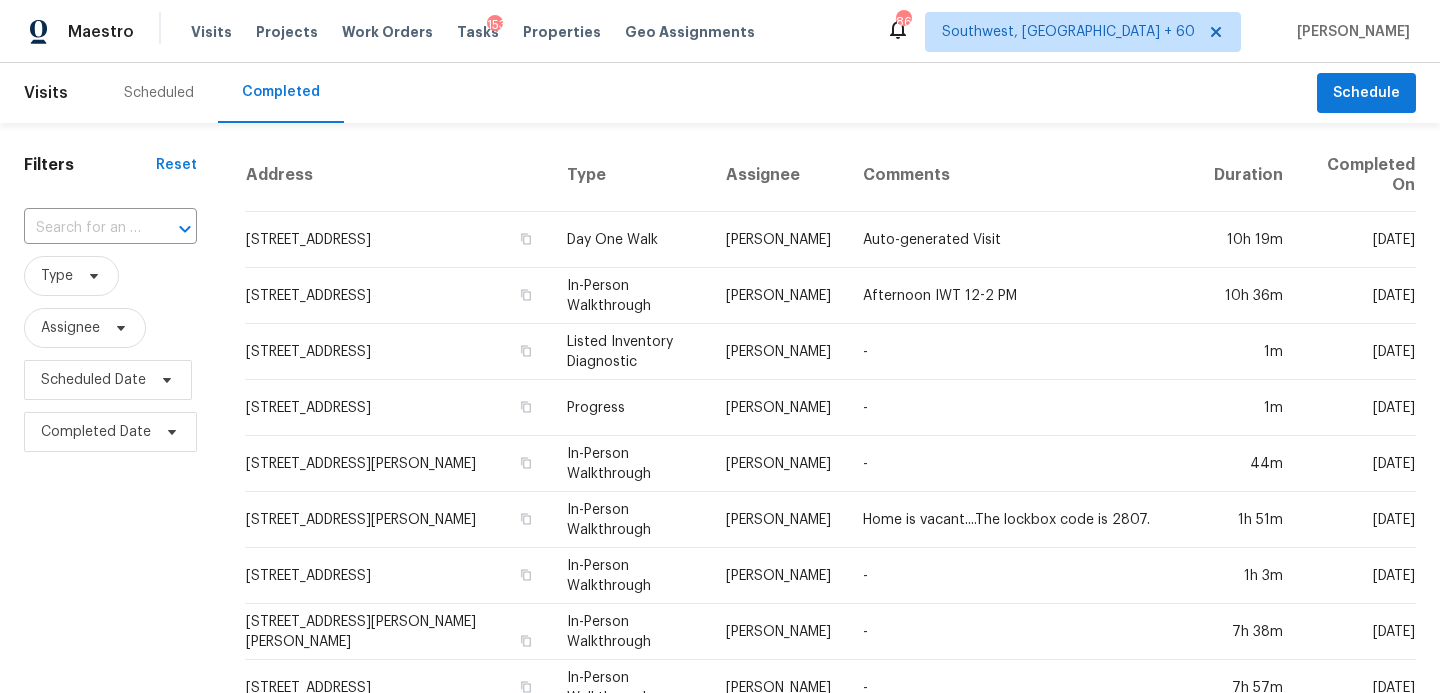 click 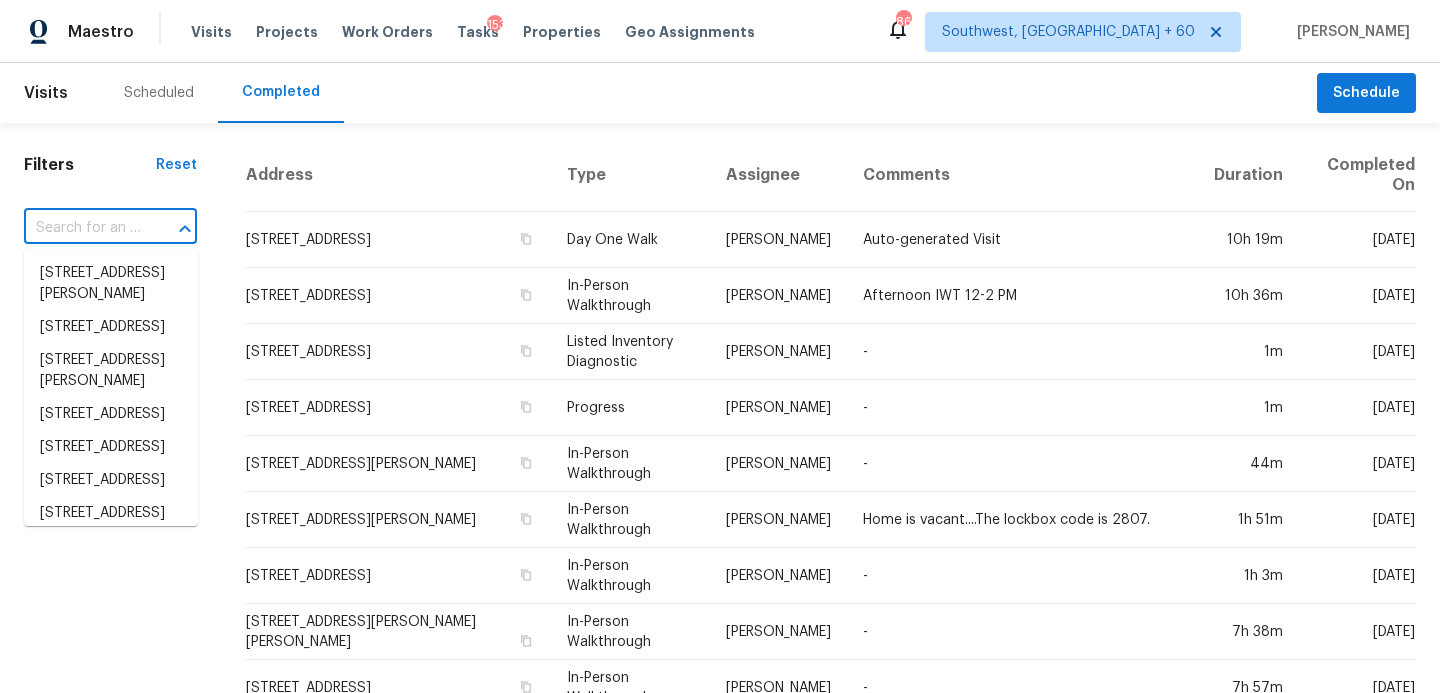paste on "9233 Princeton Cir, Plainfield, IN 46168" 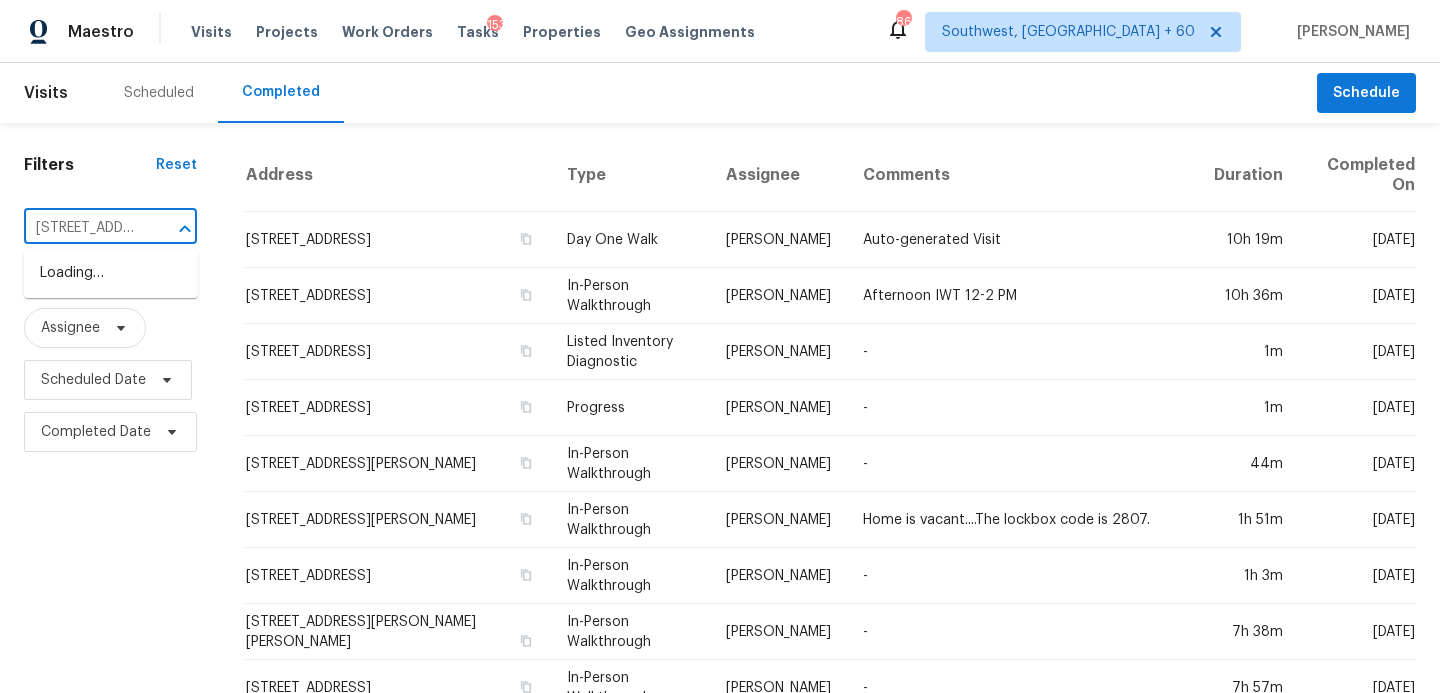 scroll, scrollTop: 0, scrollLeft: 148, axis: horizontal 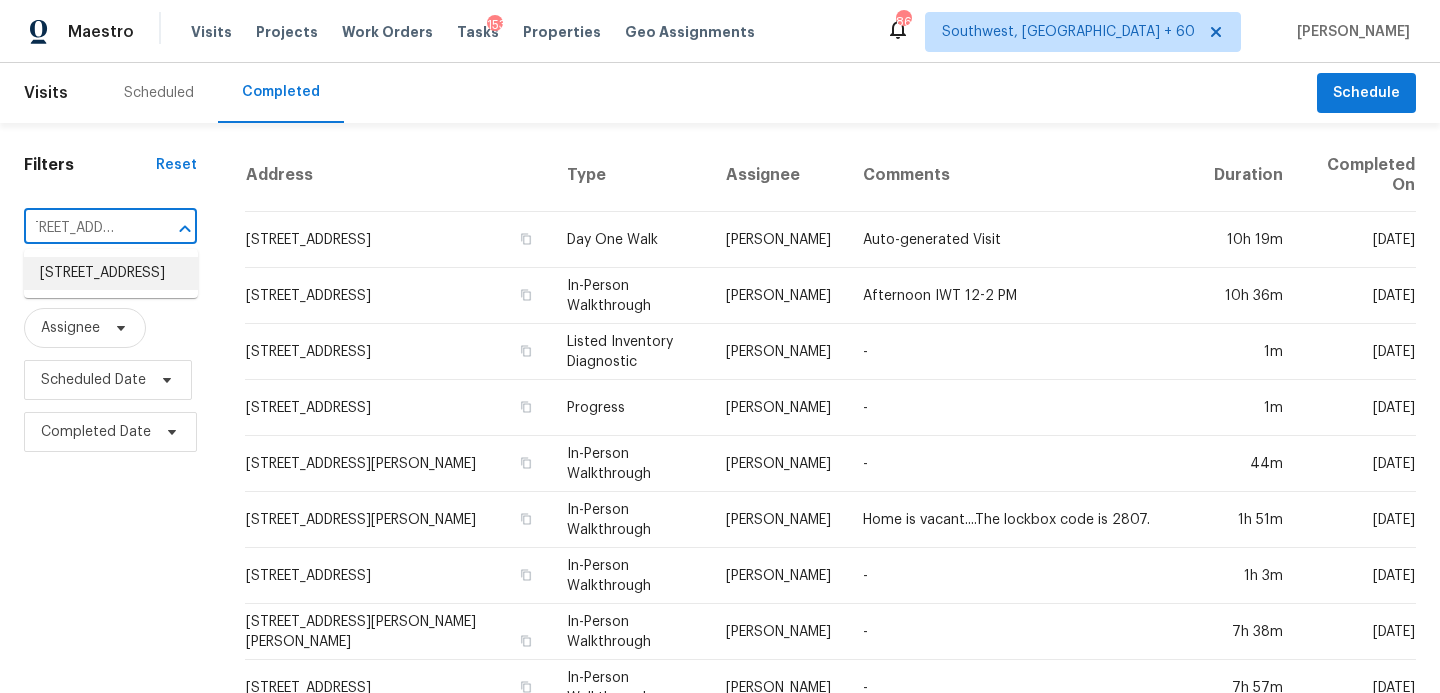 click on "9233 Princeton Cir, Plainfield, IN 46168" at bounding box center [111, 273] 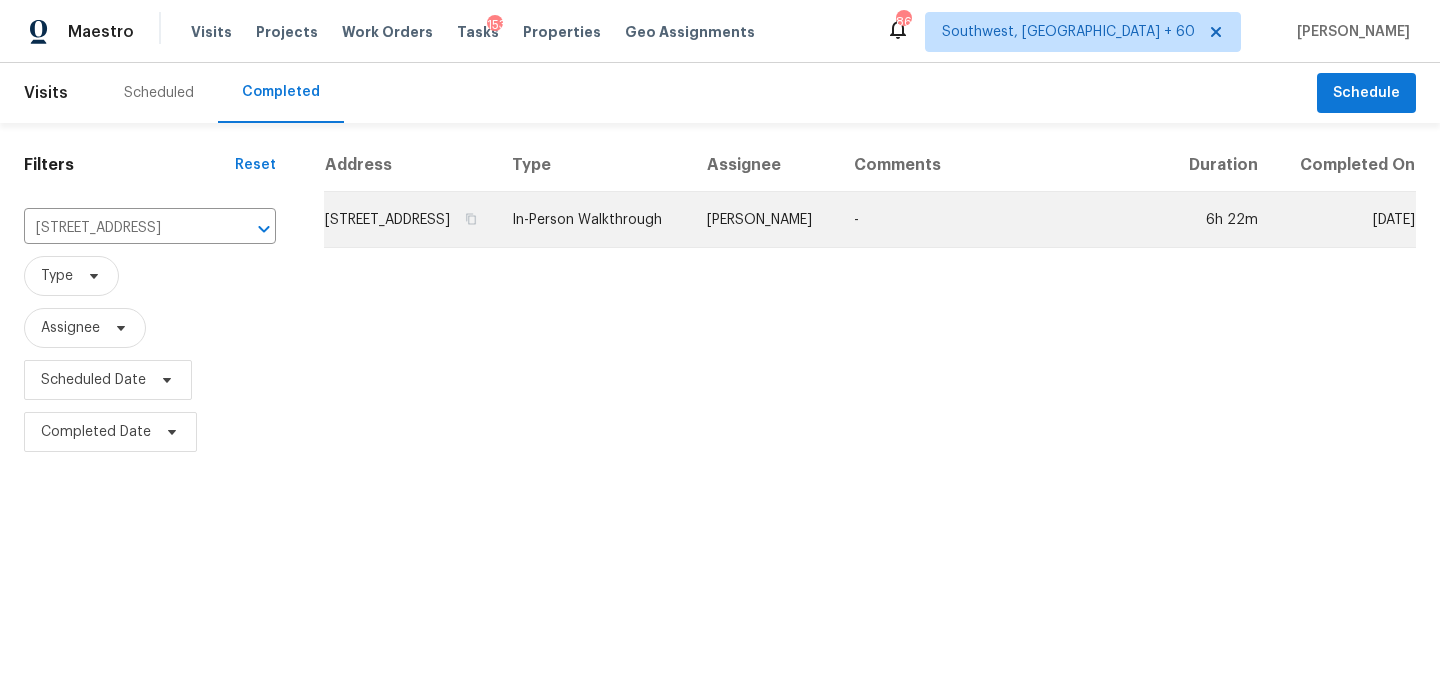 click on "In-Person Walkthrough" at bounding box center (593, 220) 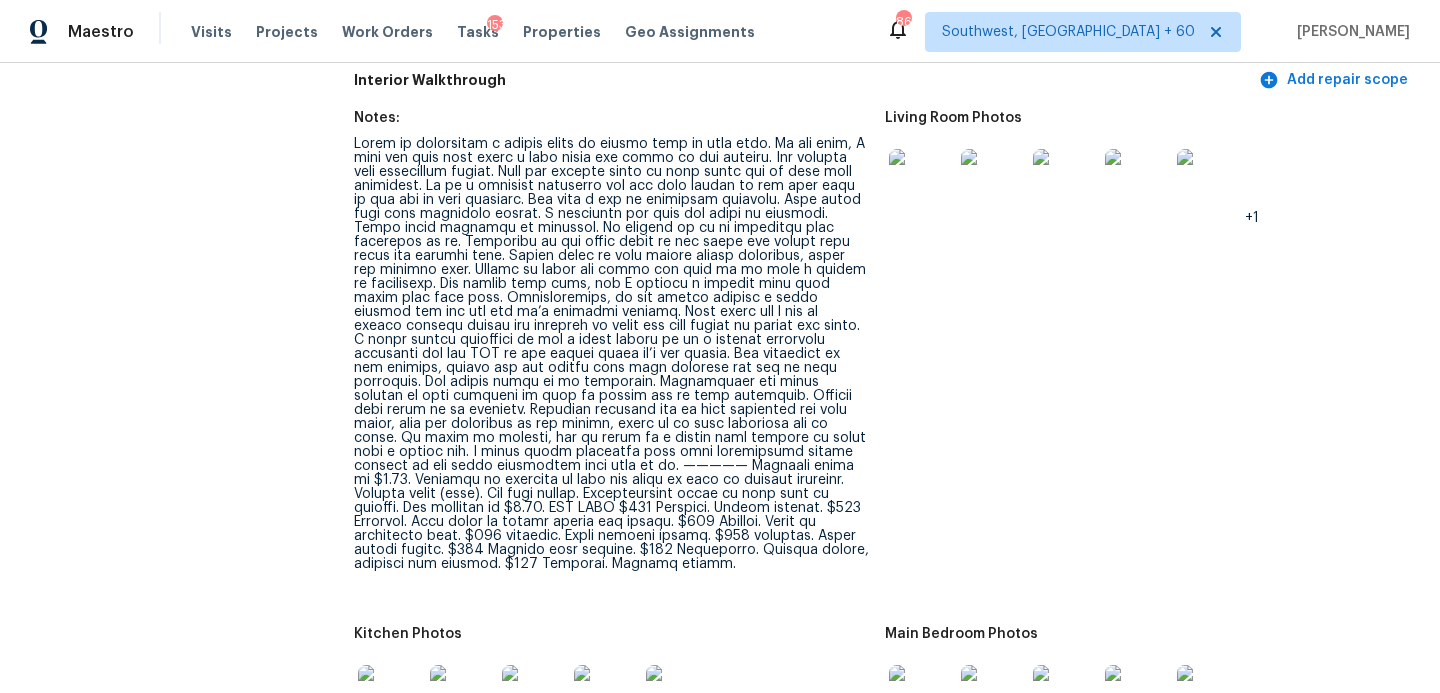 scroll, scrollTop: 2109, scrollLeft: 0, axis: vertical 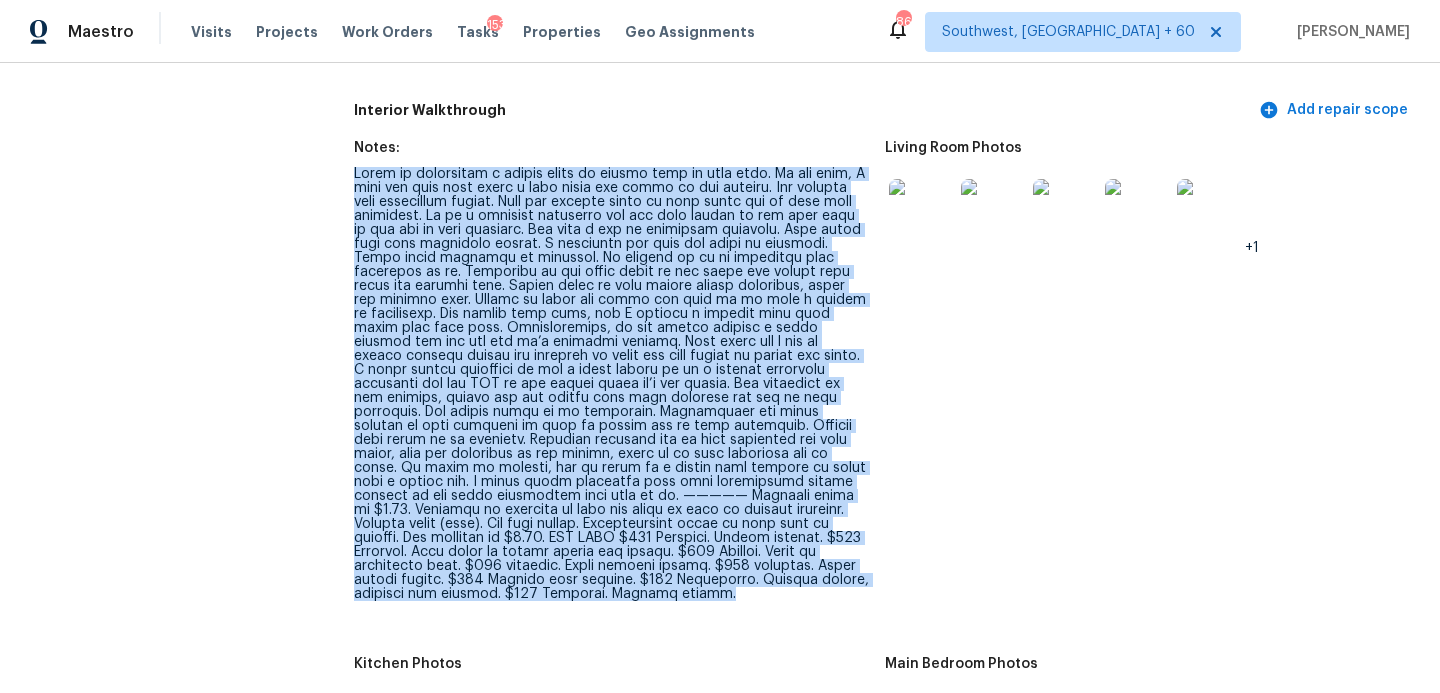 drag, startPoint x: 353, startPoint y: 158, endPoint x: 826, endPoint y: 570, distance: 627.2743 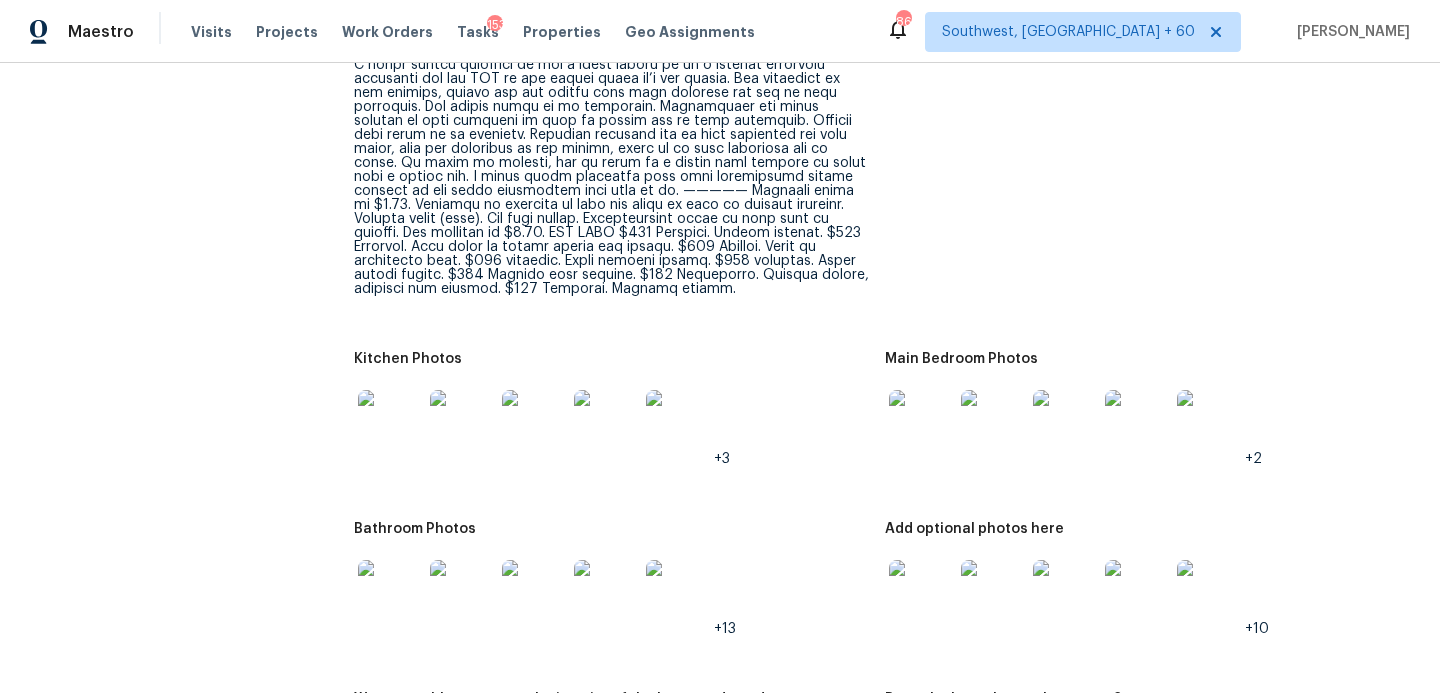 scroll, scrollTop: 2415, scrollLeft: 0, axis: vertical 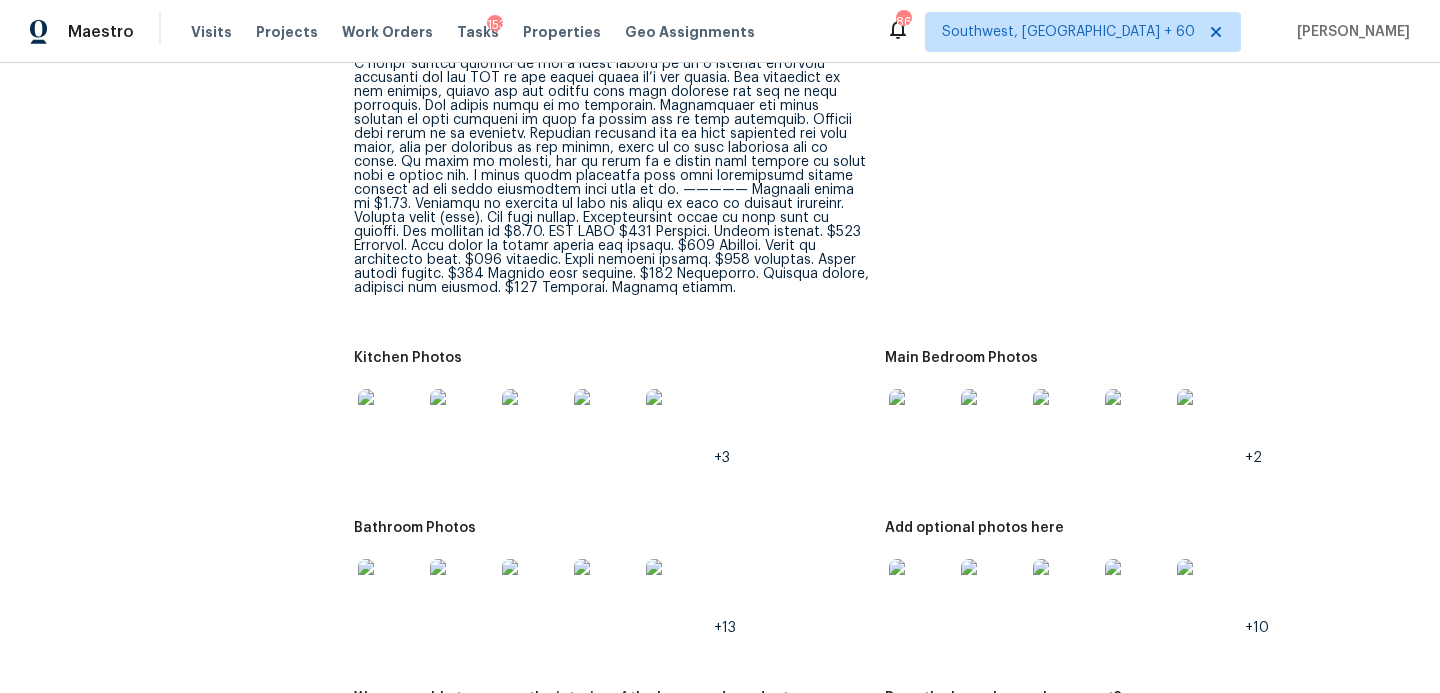 click at bounding box center (921, 421) 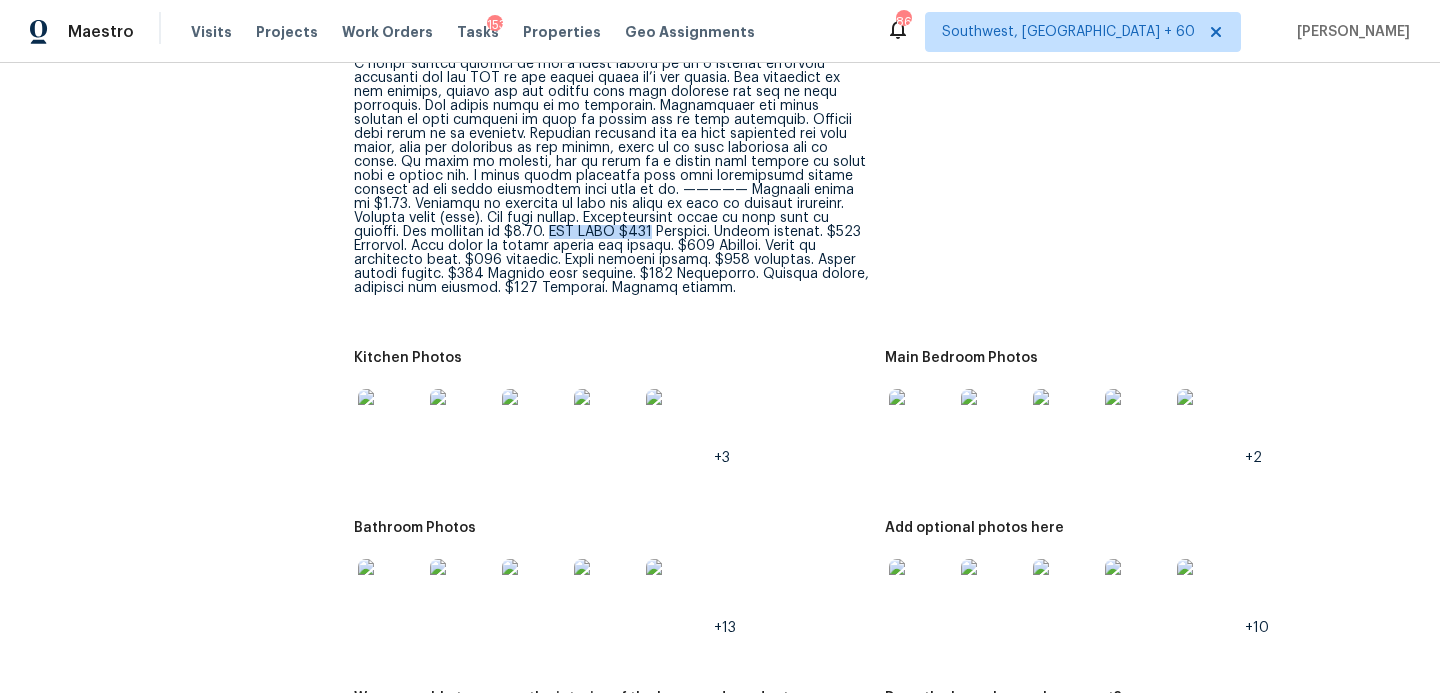 drag, startPoint x: 652, startPoint y: 202, endPoint x: 760, endPoint y: 204, distance: 108.01852 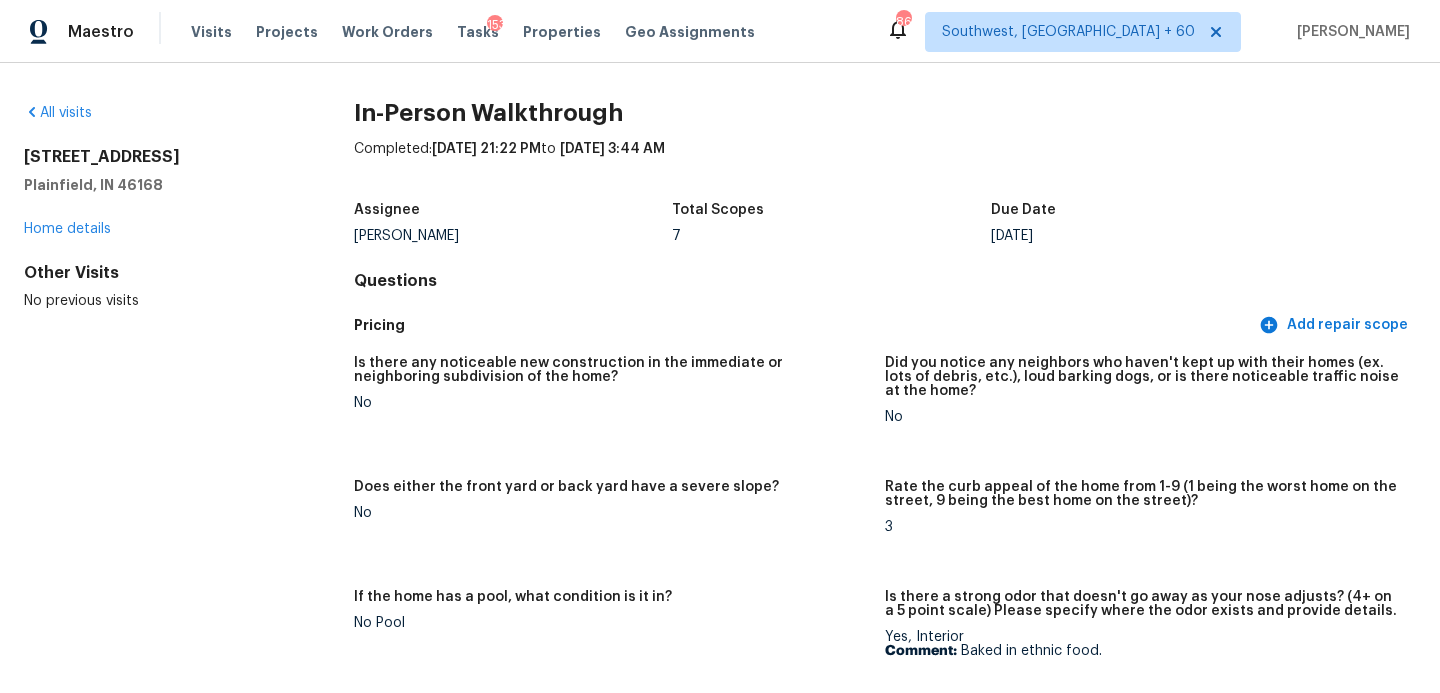 scroll, scrollTop: 269, scrollLeft: 0, axis: vertical 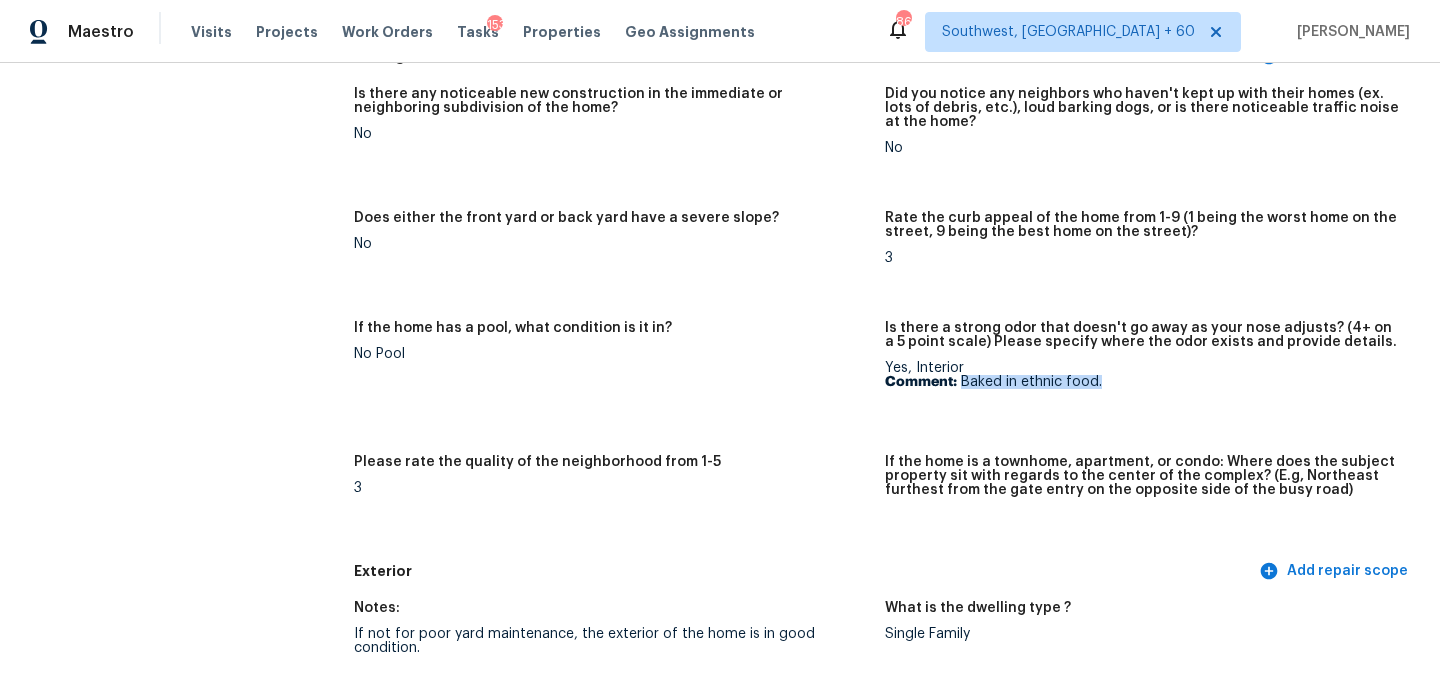 drag, startPoint x: 964, startPoint y: 382, endPoint x: 1171, endPoint y: 382, distance: 207 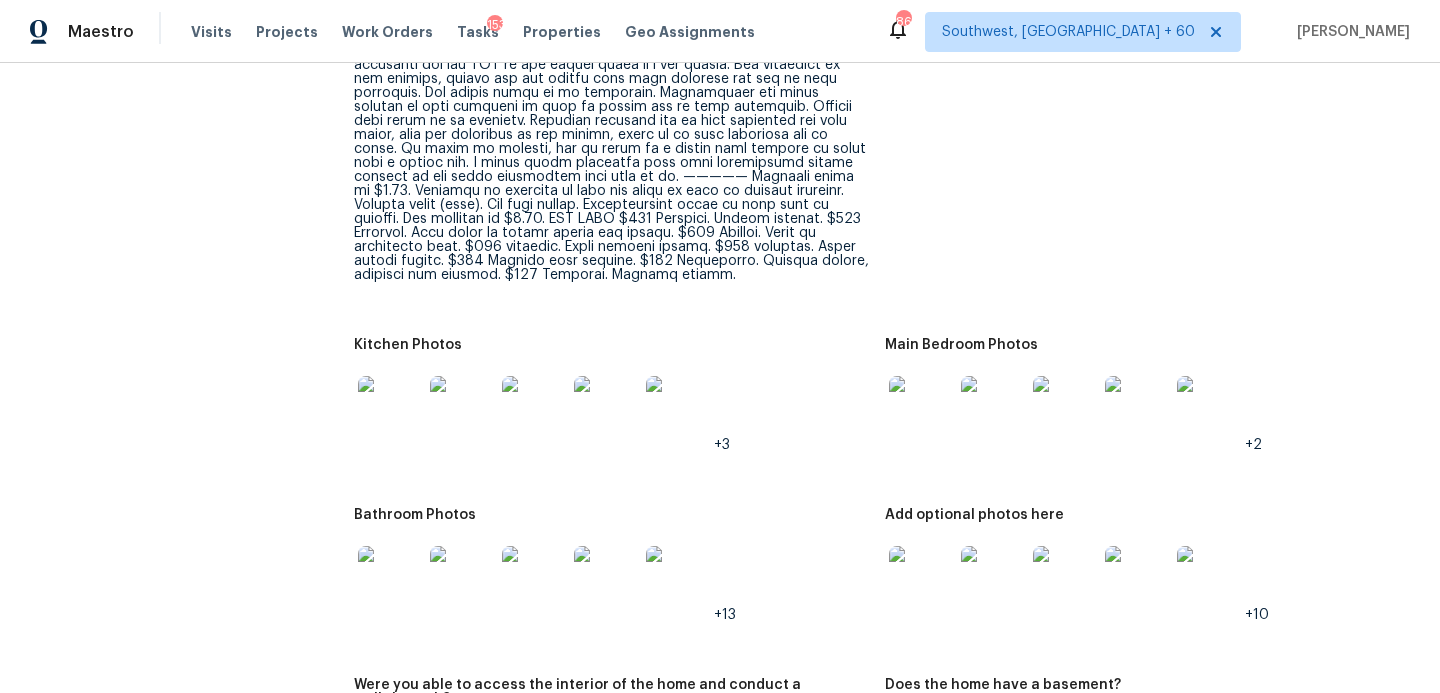 scroll, scrollTop: 2376, scrollLeft: 0, axis: vertical 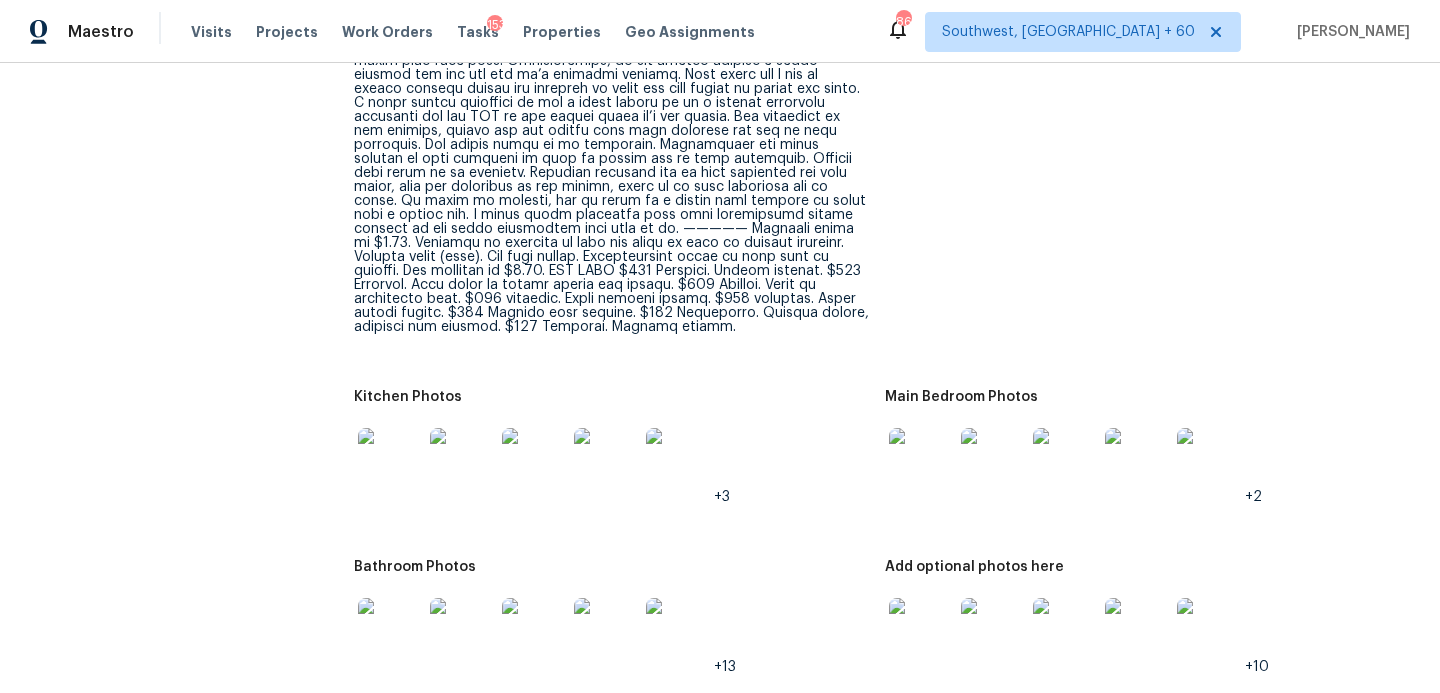 click on "Notes:" at bounding box center (619, 120) 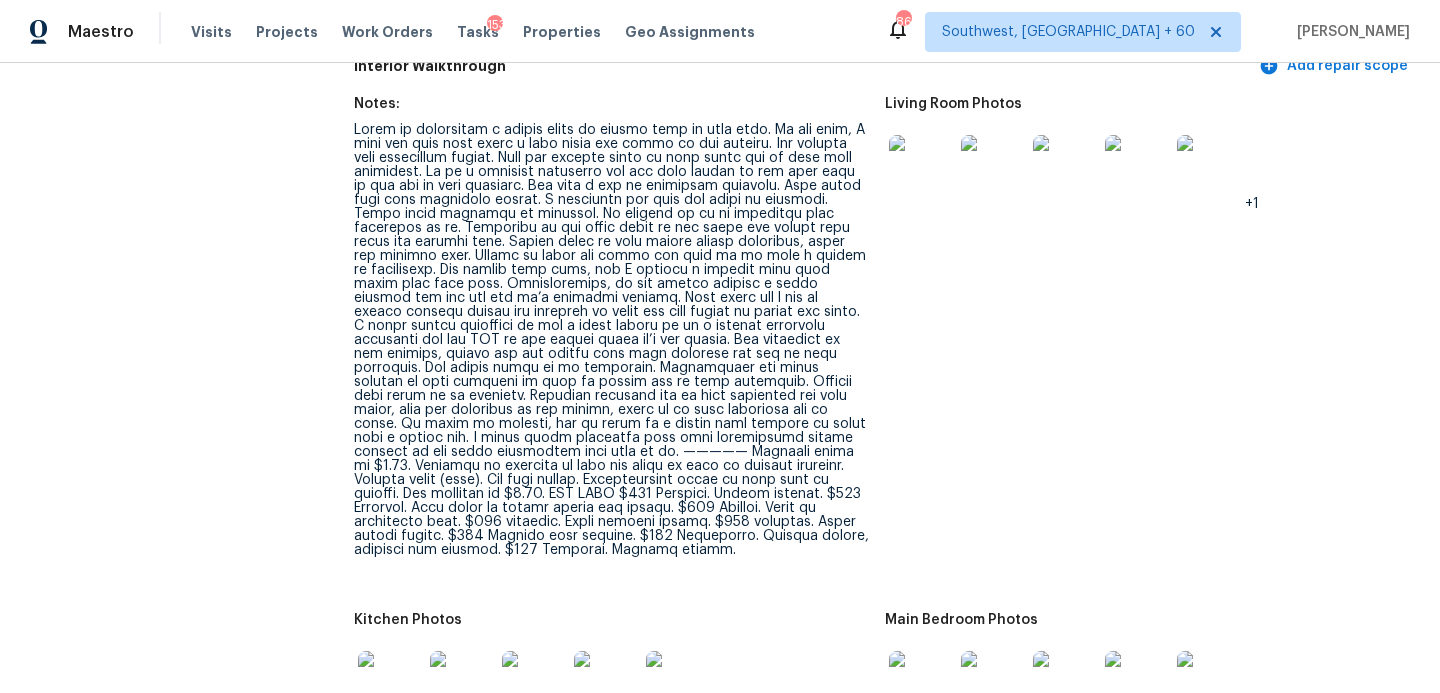 click at bounding box center (611, 340) 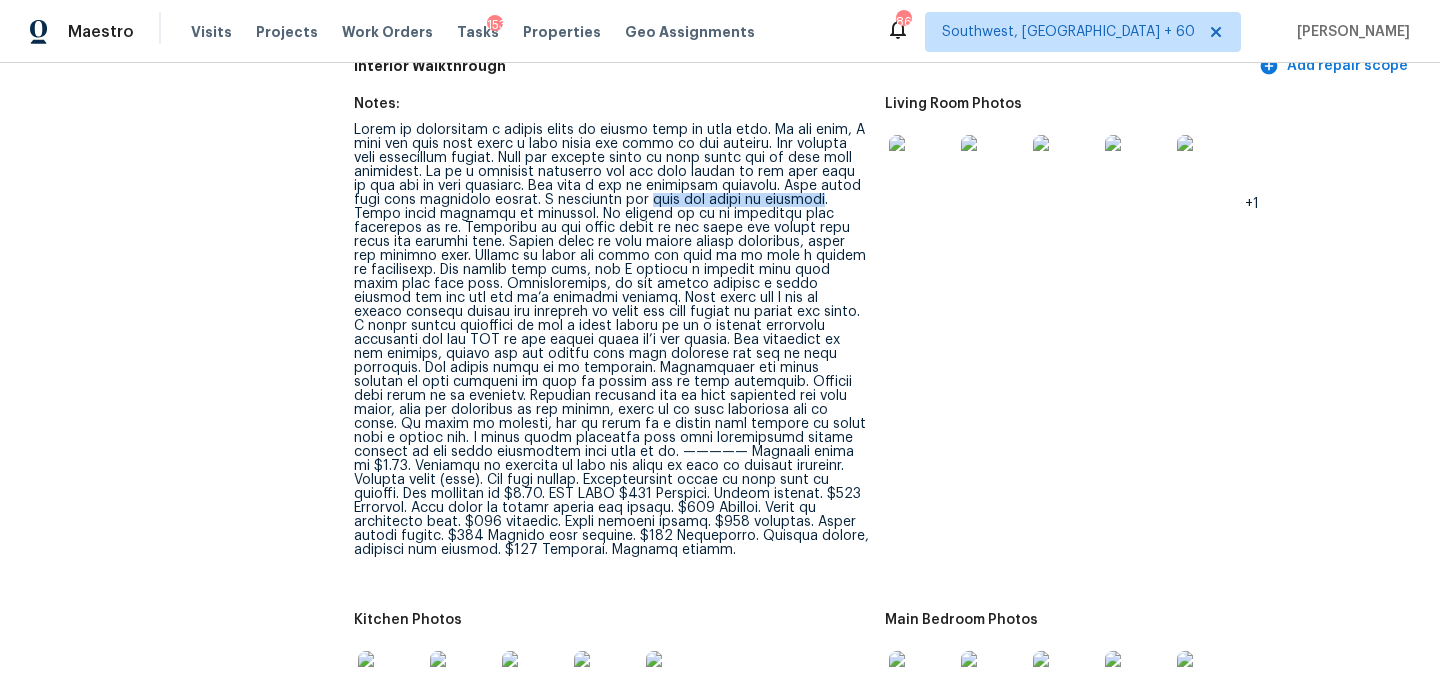 drag, startPoint x: 619, startPoint y: 184, endPoint x: 794, endPoint y: 187, distance: 175.02571 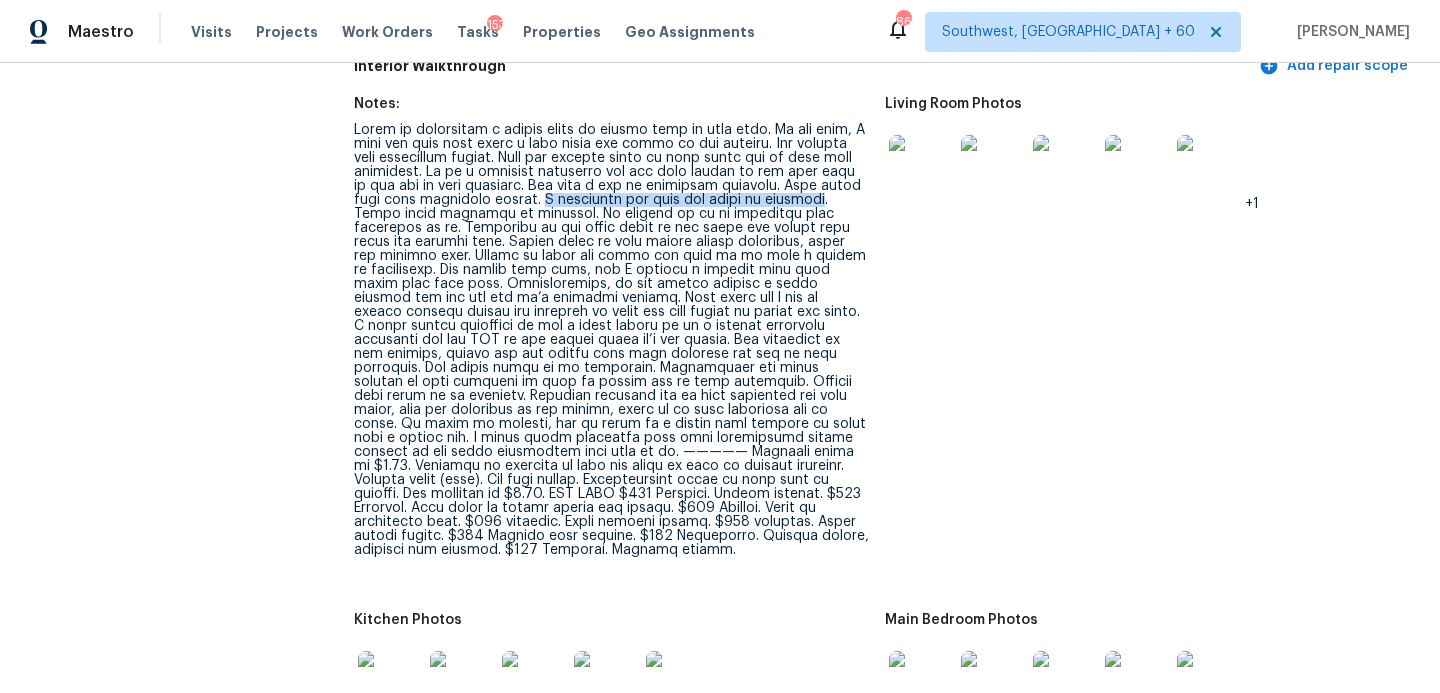 drag, startPoint x: 506, startPoint y: 188, endPoint x: 794, endPoint y: 184, distance: 288.02777 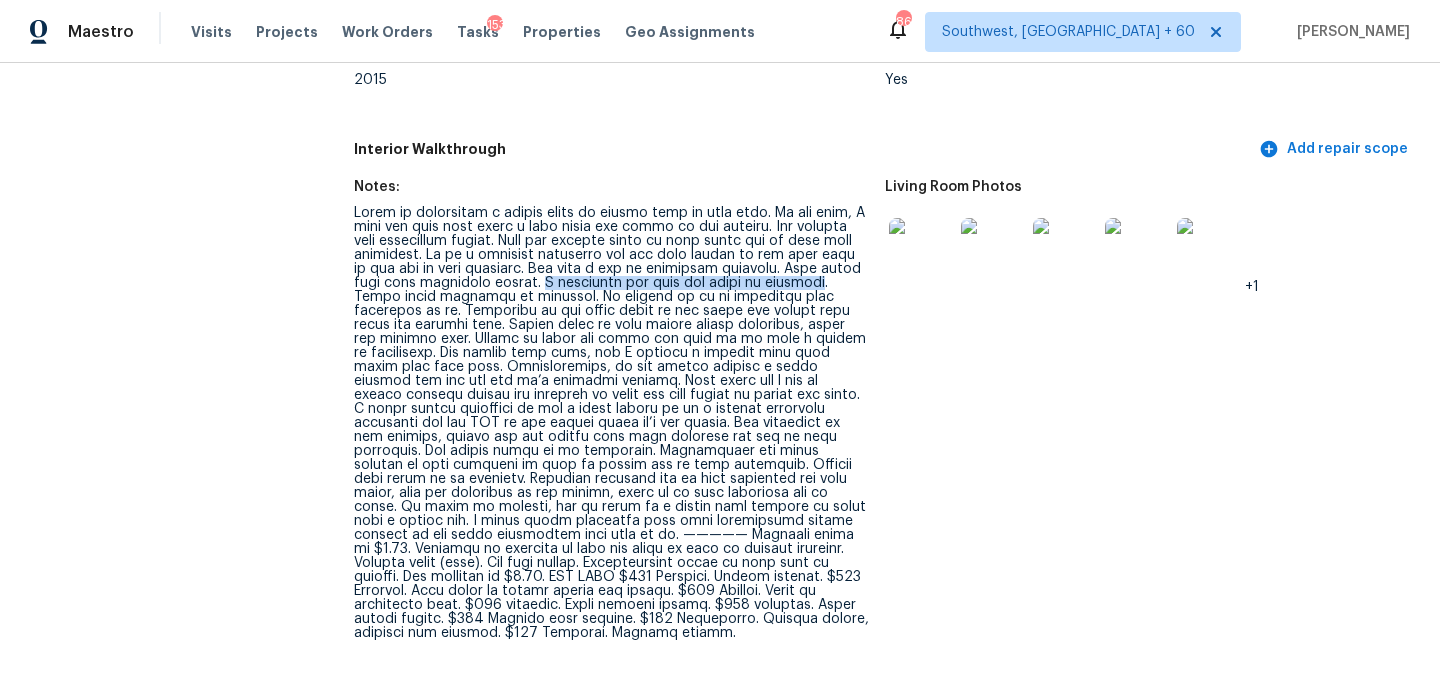 click at bounding box center [611, 423] 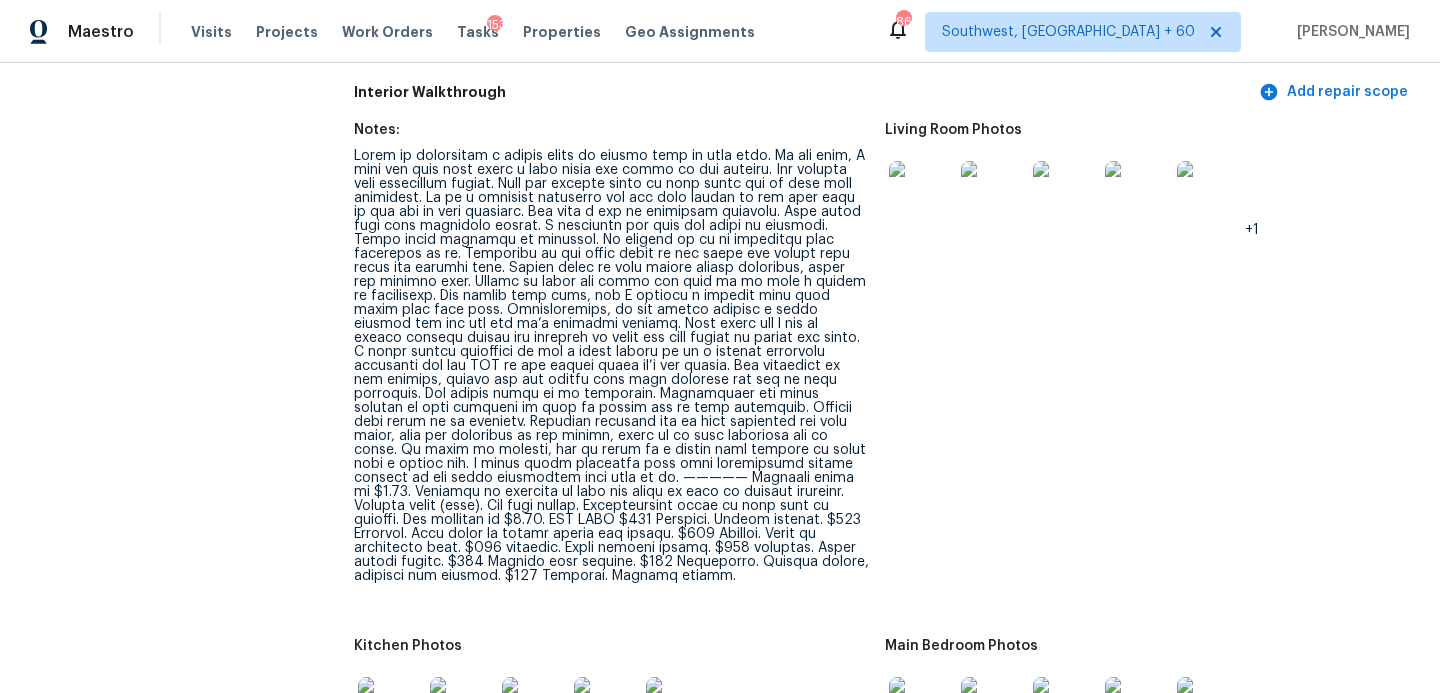 scroll, scrollTop: 2142, scrollLeft: 0, axis: vertical 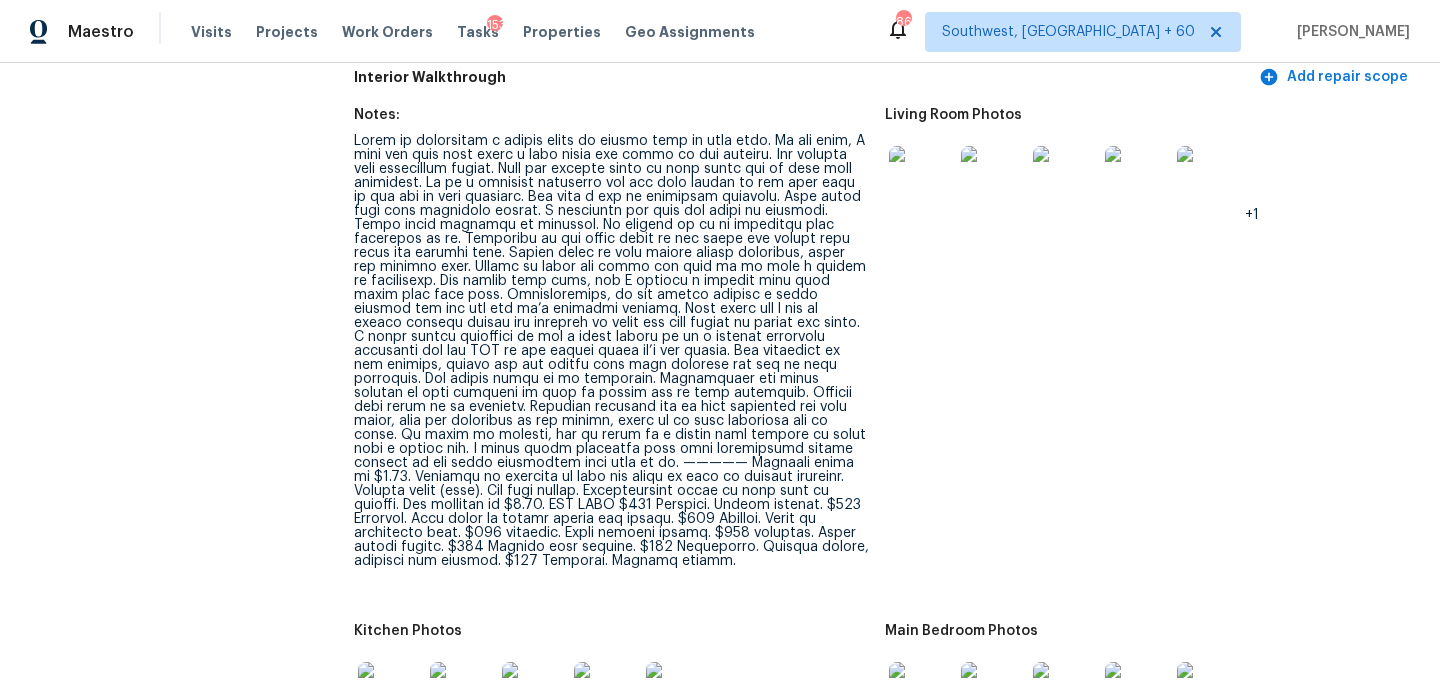 click at bounding box center (611, 351) 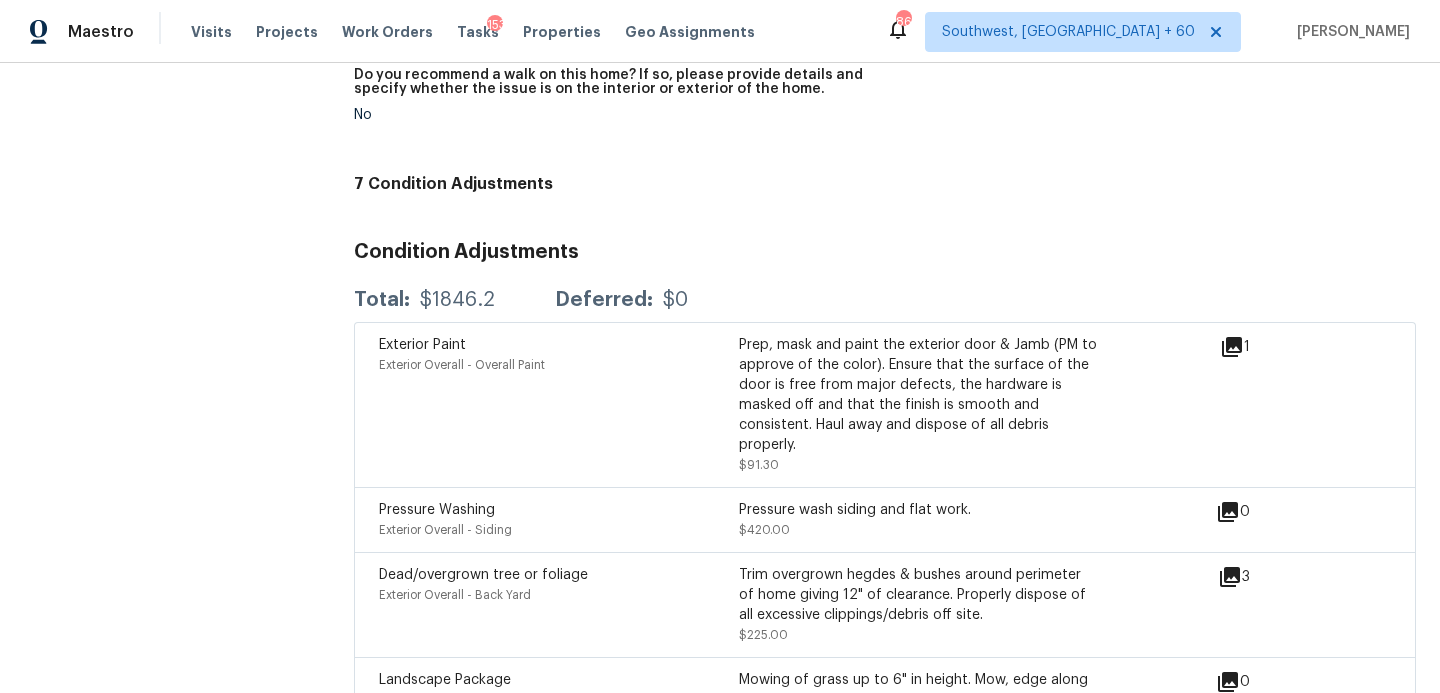 scroll, scrollTop: 5168, scrollLeft: 0, axis: vertical 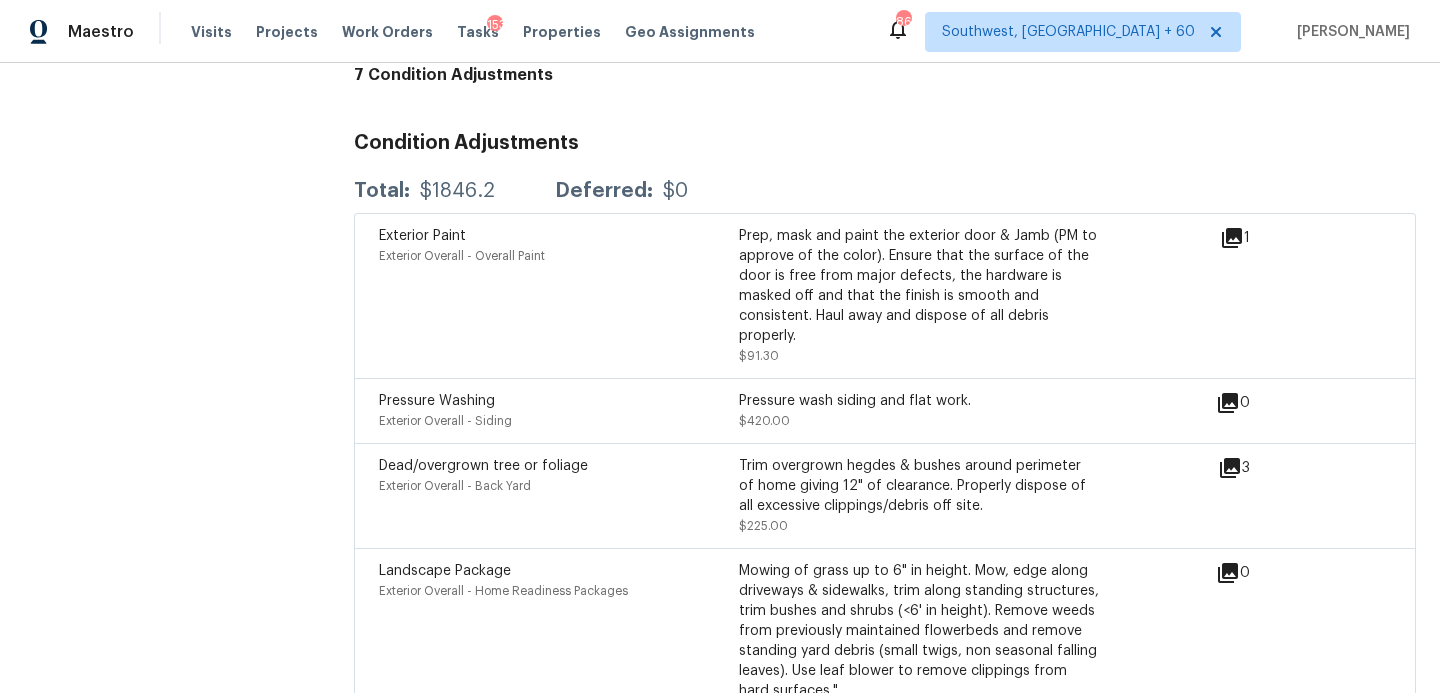 click on "Exterior Paint Exterior Overall - Overall Paint" at bounding box center [559, 296] 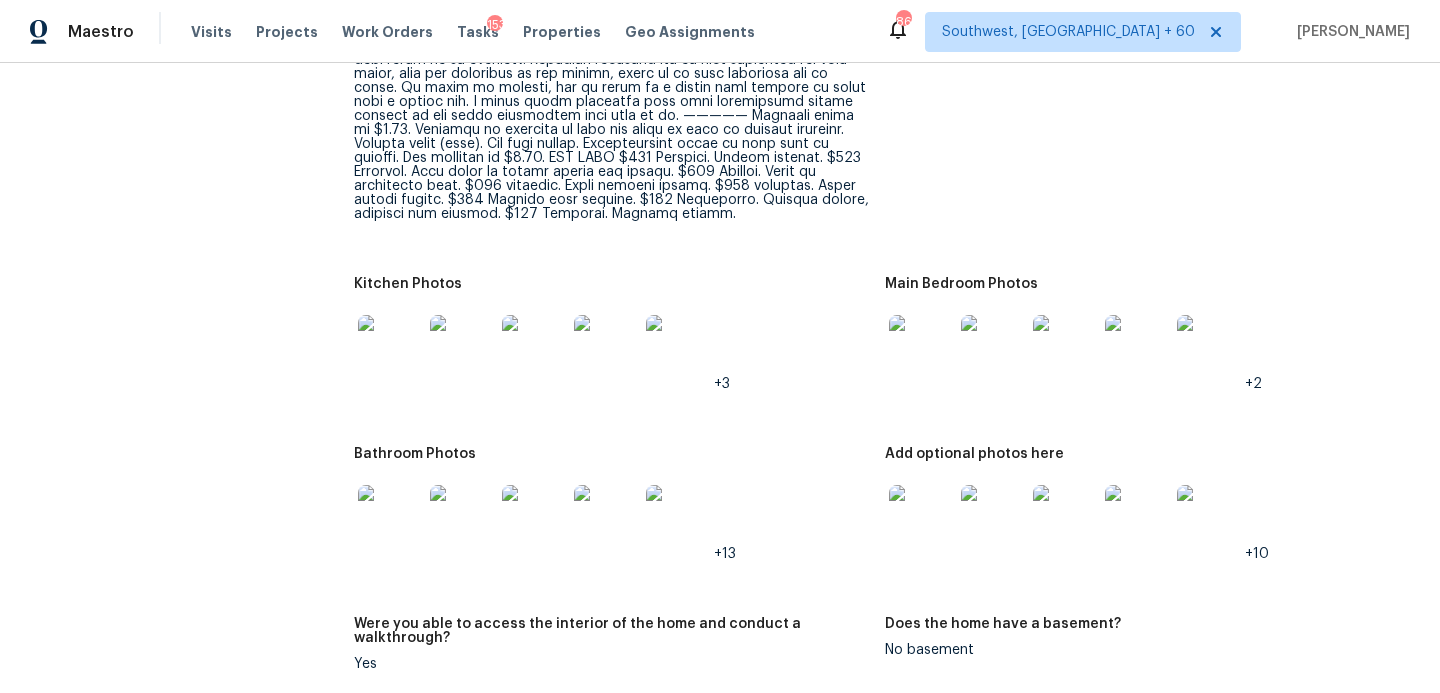 scroll, scrollTop: 2223, scrollLeft: 0, axis: vertical 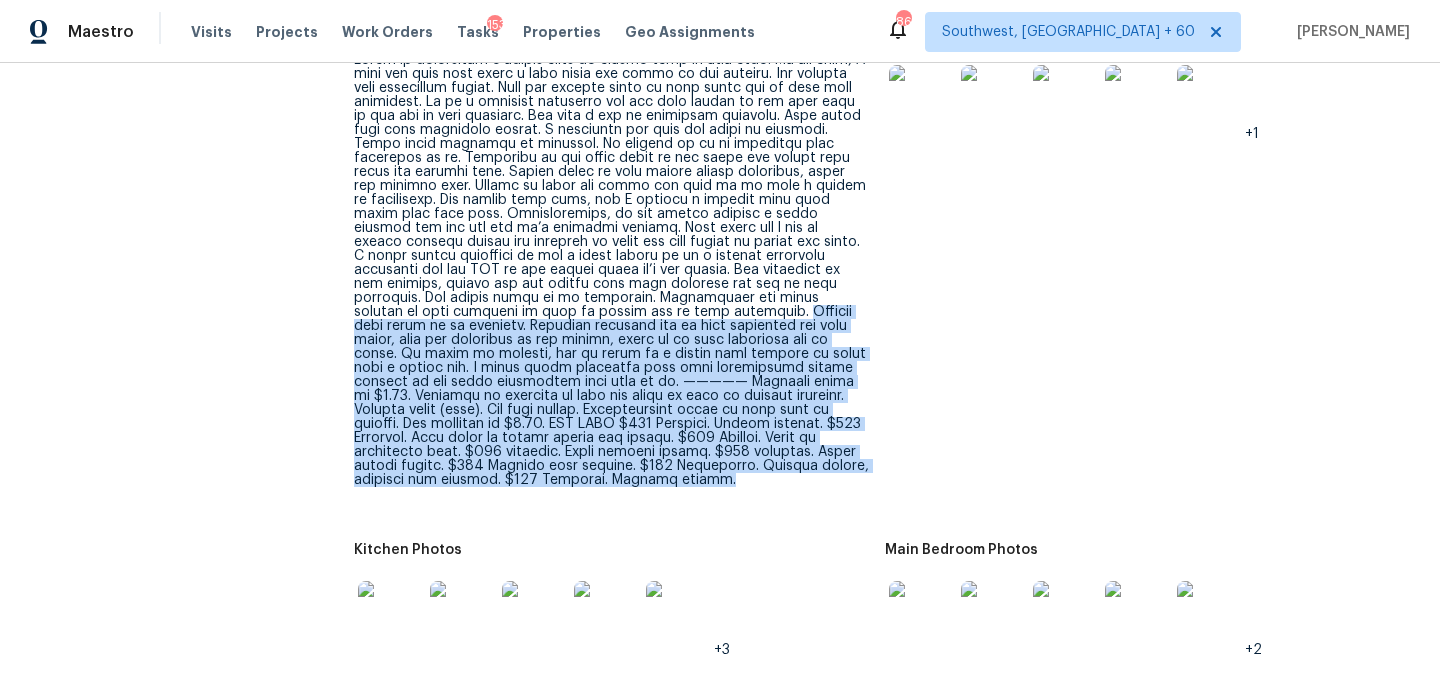 drag, startPoint x: 424, startPoint y: 295, endPoint x: 808, endPoint y: 452, distance: 414.8554 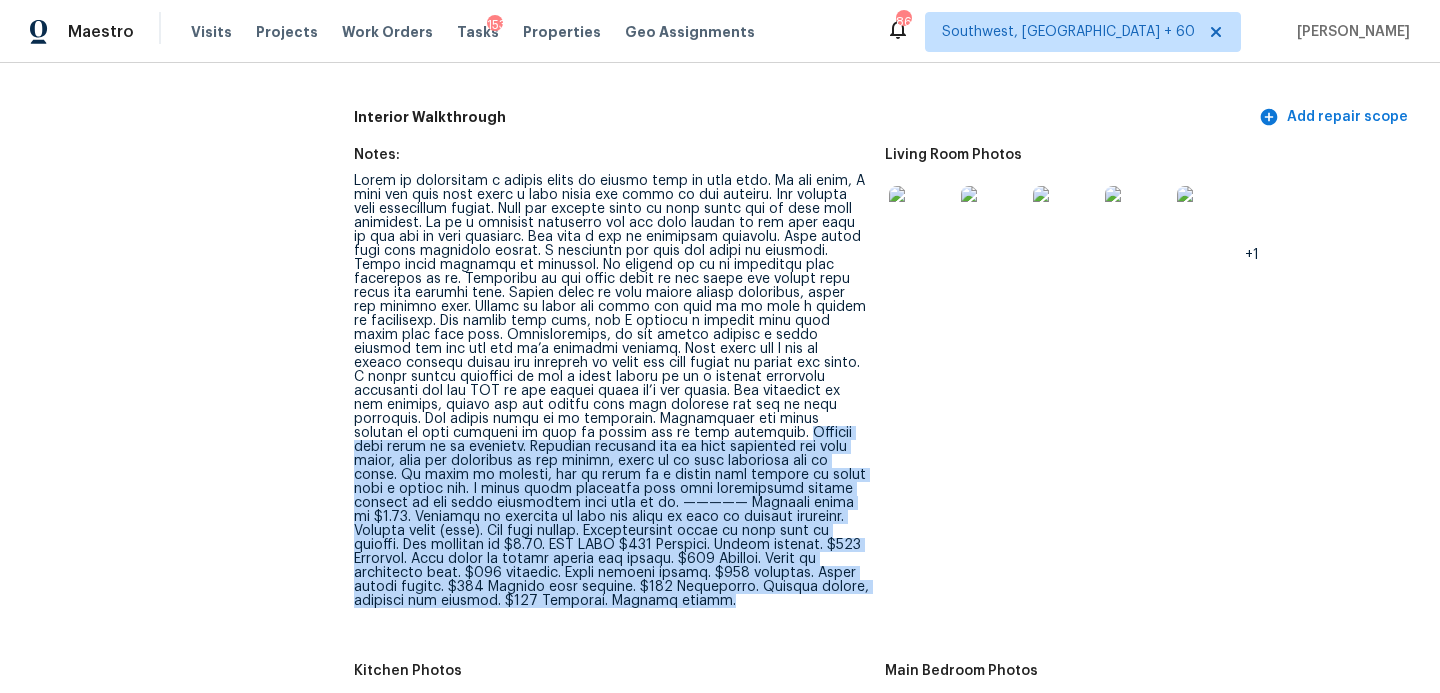 scroll, scrollTop: 2090, scrollLeft: 0, axis: vertical 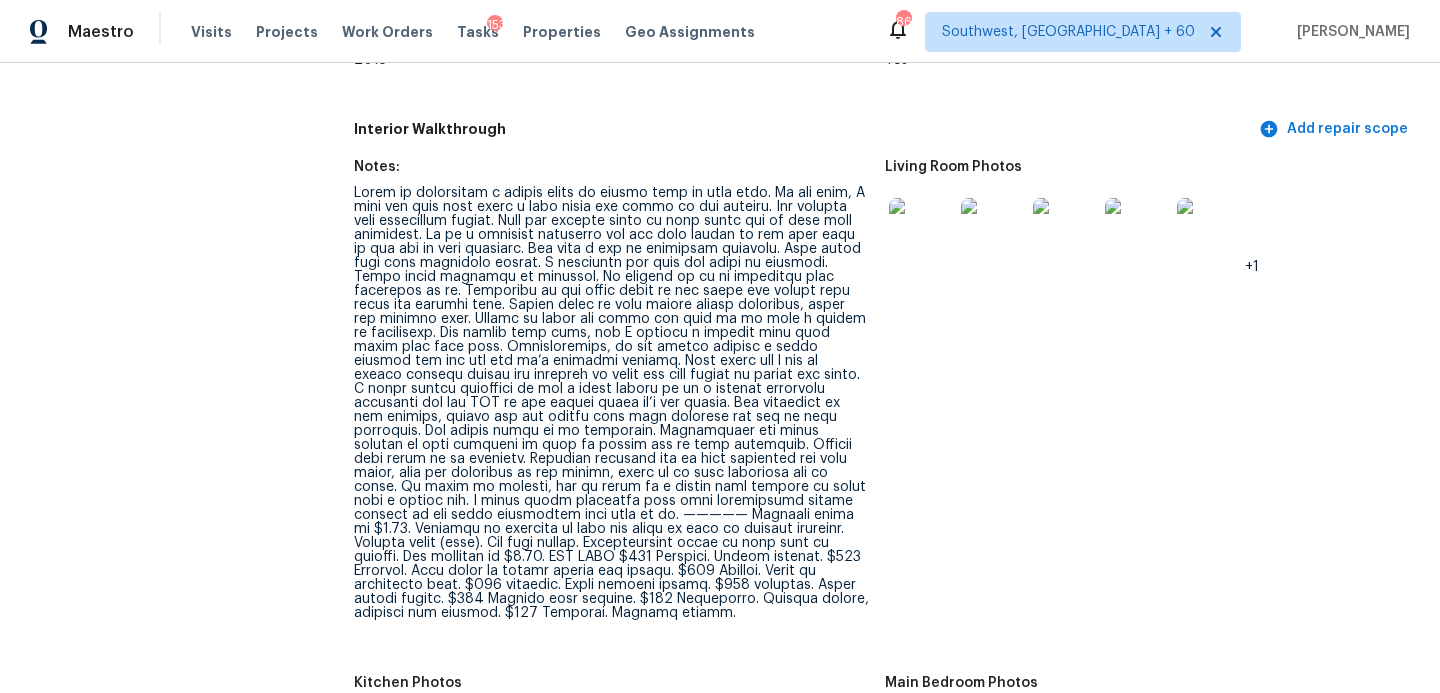 click at bounding box center [611, 403] 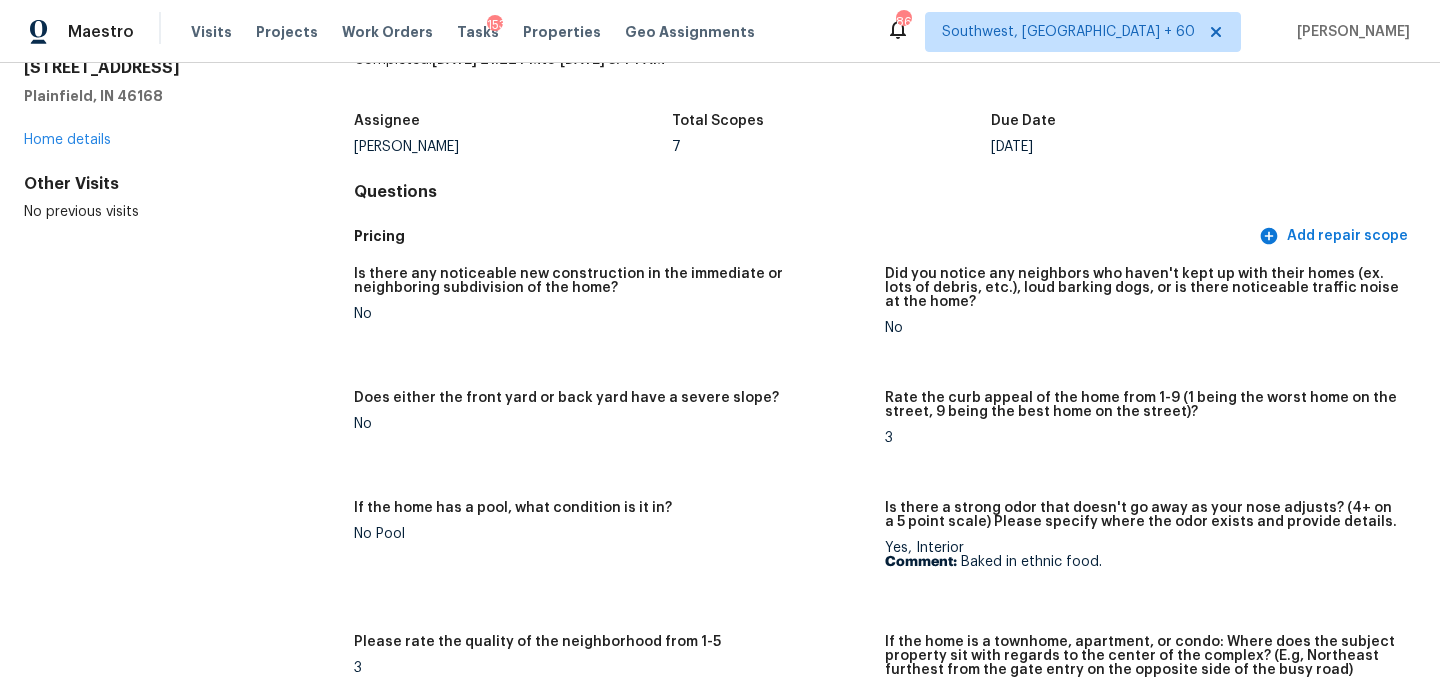 scroll, scrollTop: 0, scrollLeft: 0, axis: both 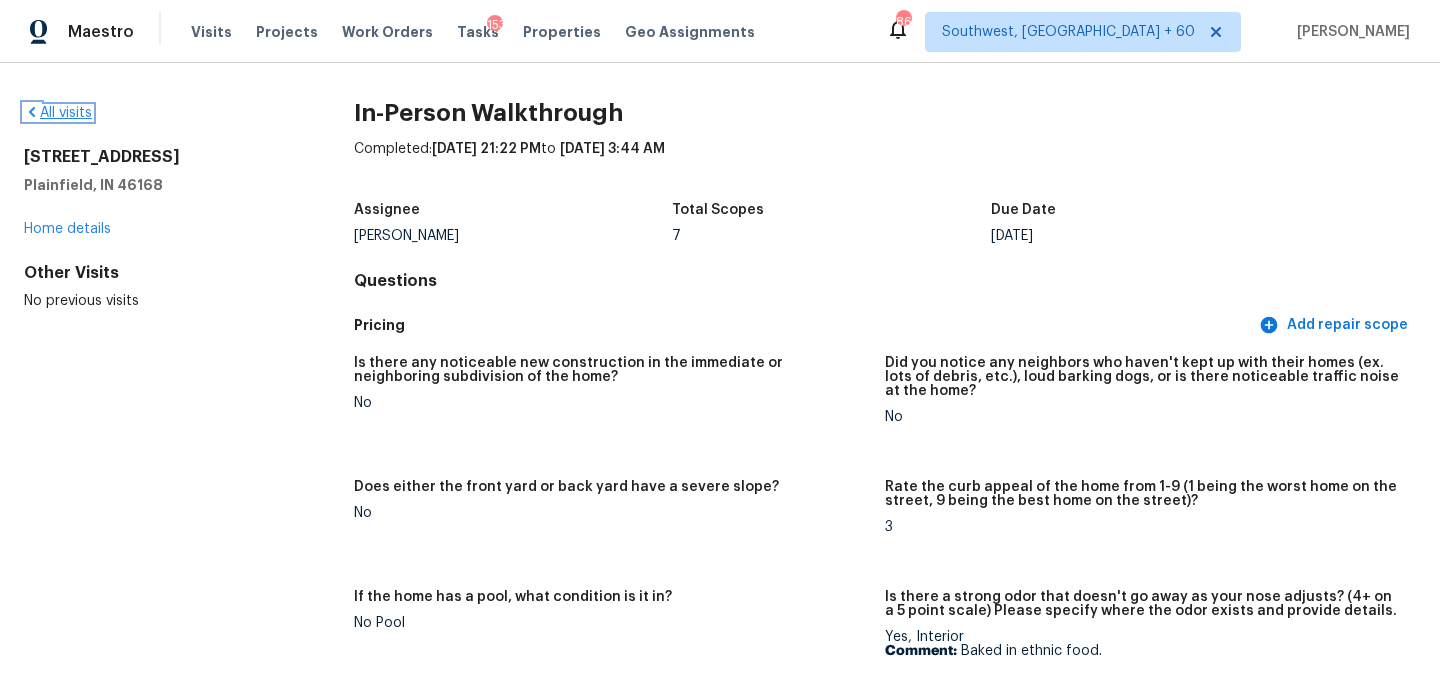 click on "All visits" at bounding box center (58, 113) 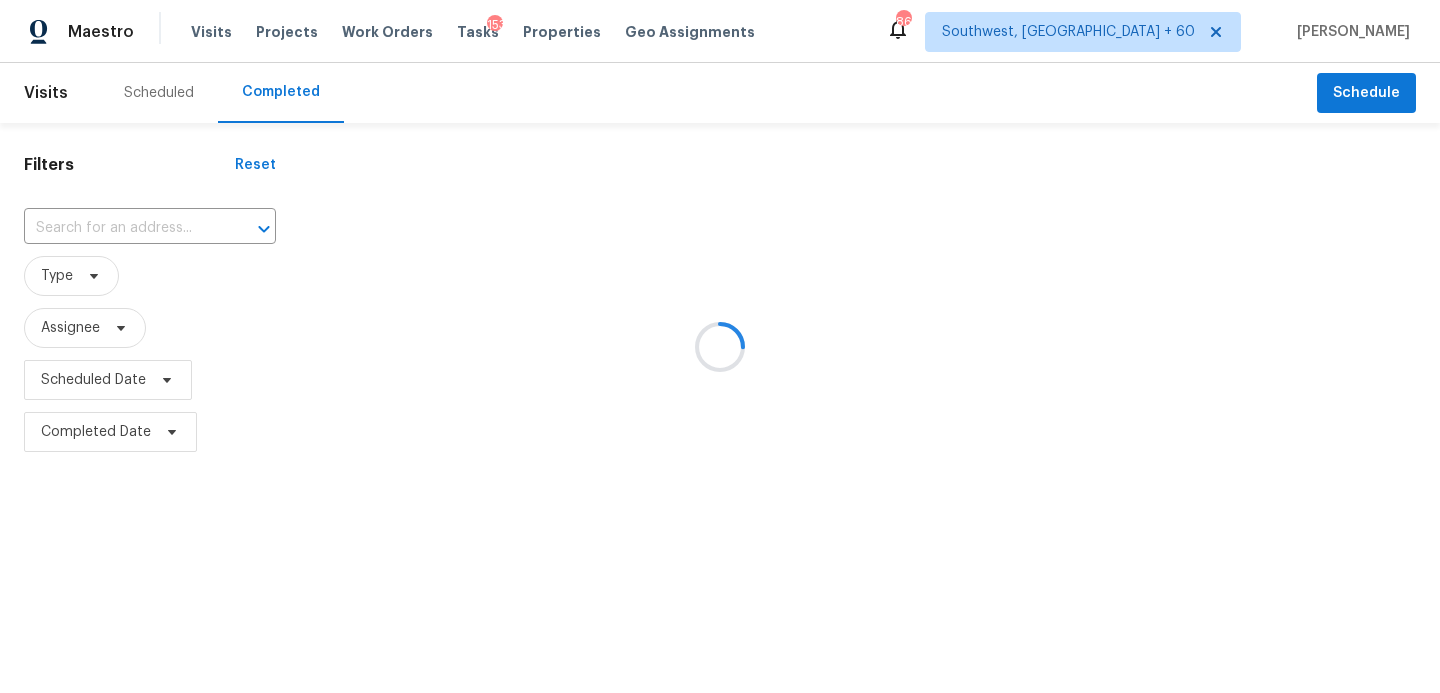 click at bounding box center (720, 346) 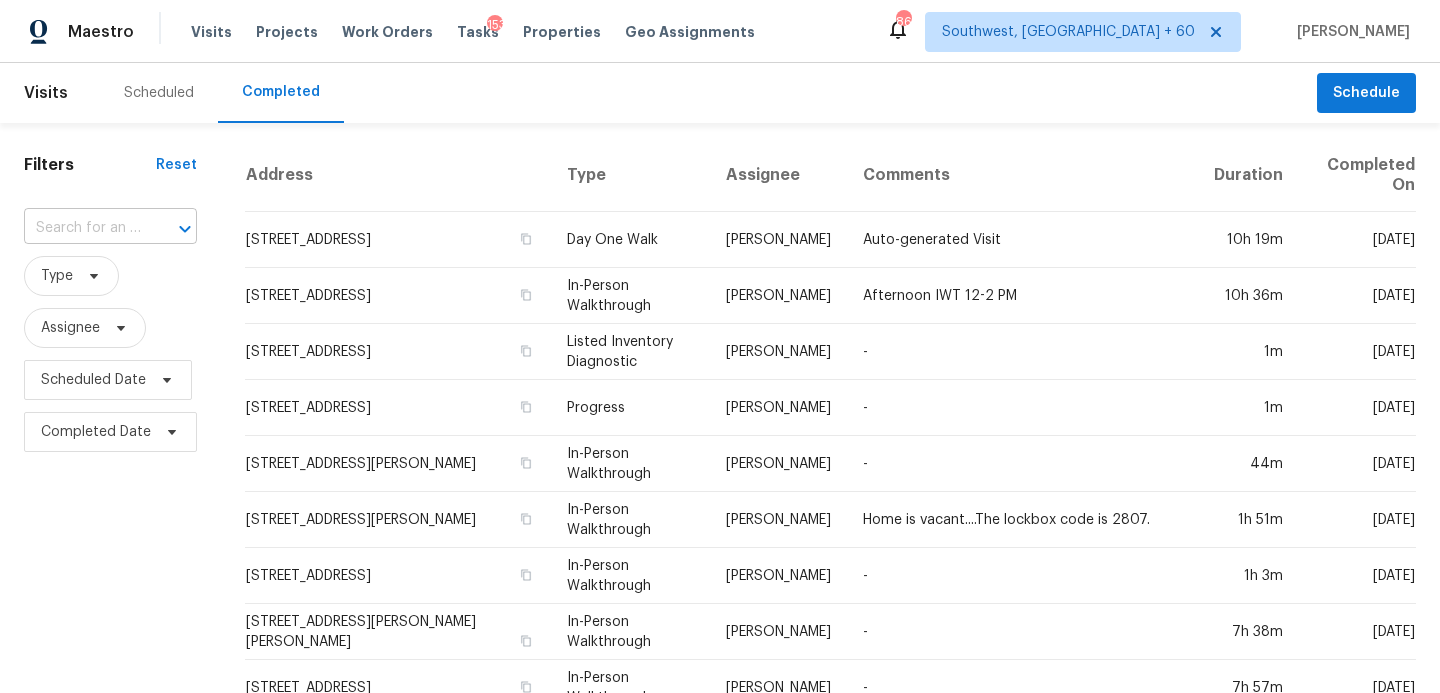click at bounding box center (82, 228) 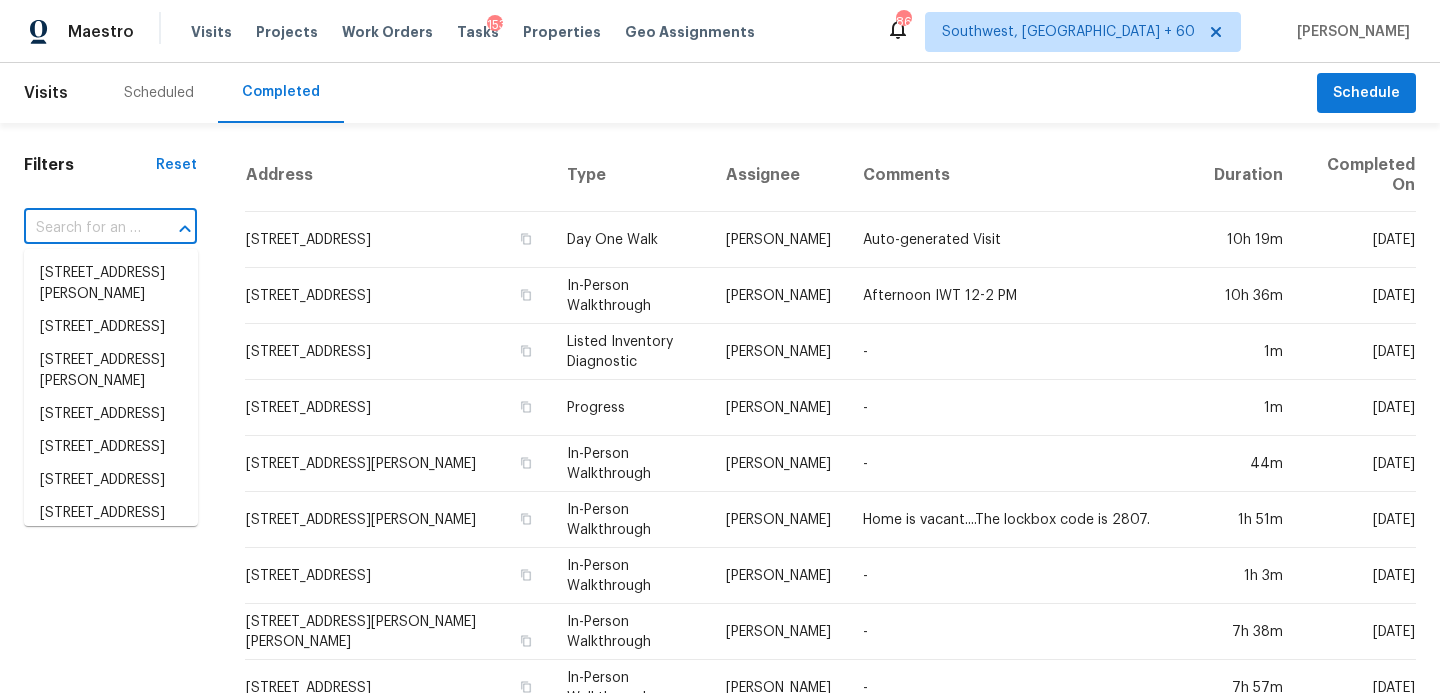 paste on "6219 Darlinghurst Dr, Houston, TX 77085" 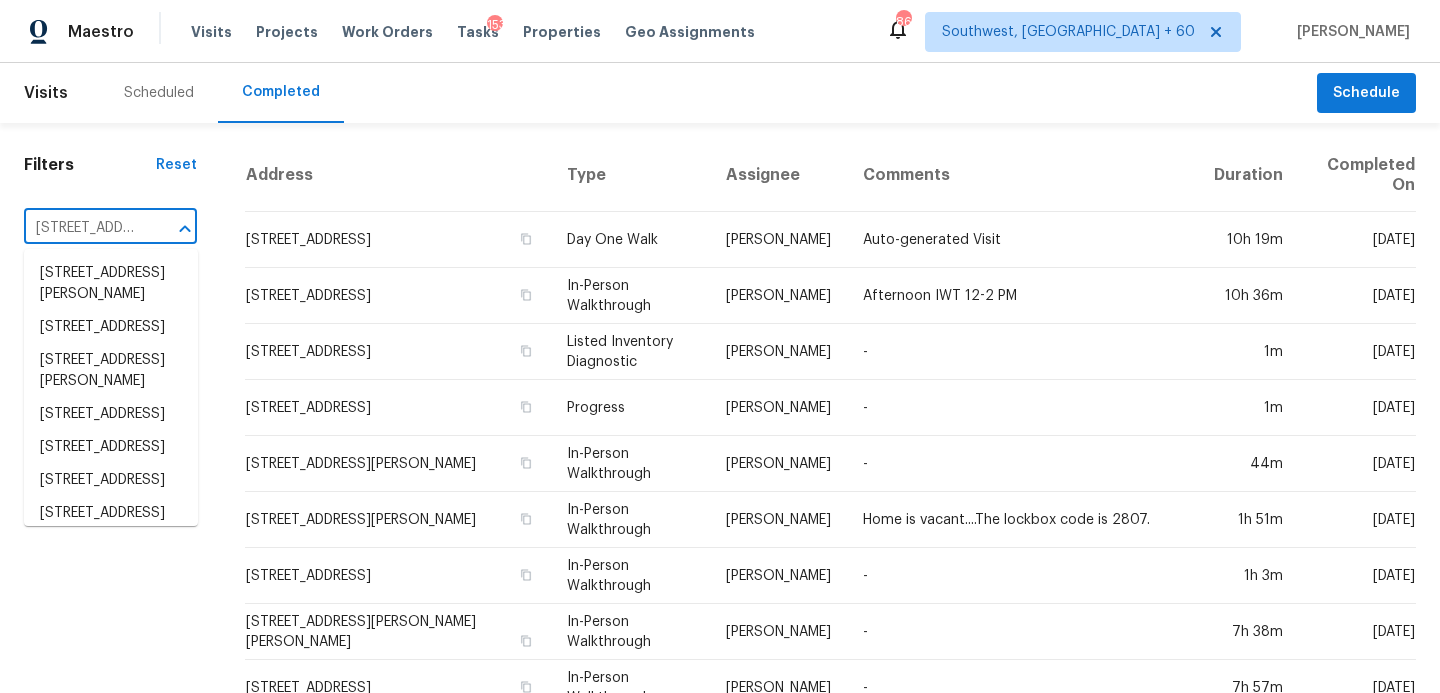 scroll, scrollTop: 0, scrollLeft: 158, axis: horizontal 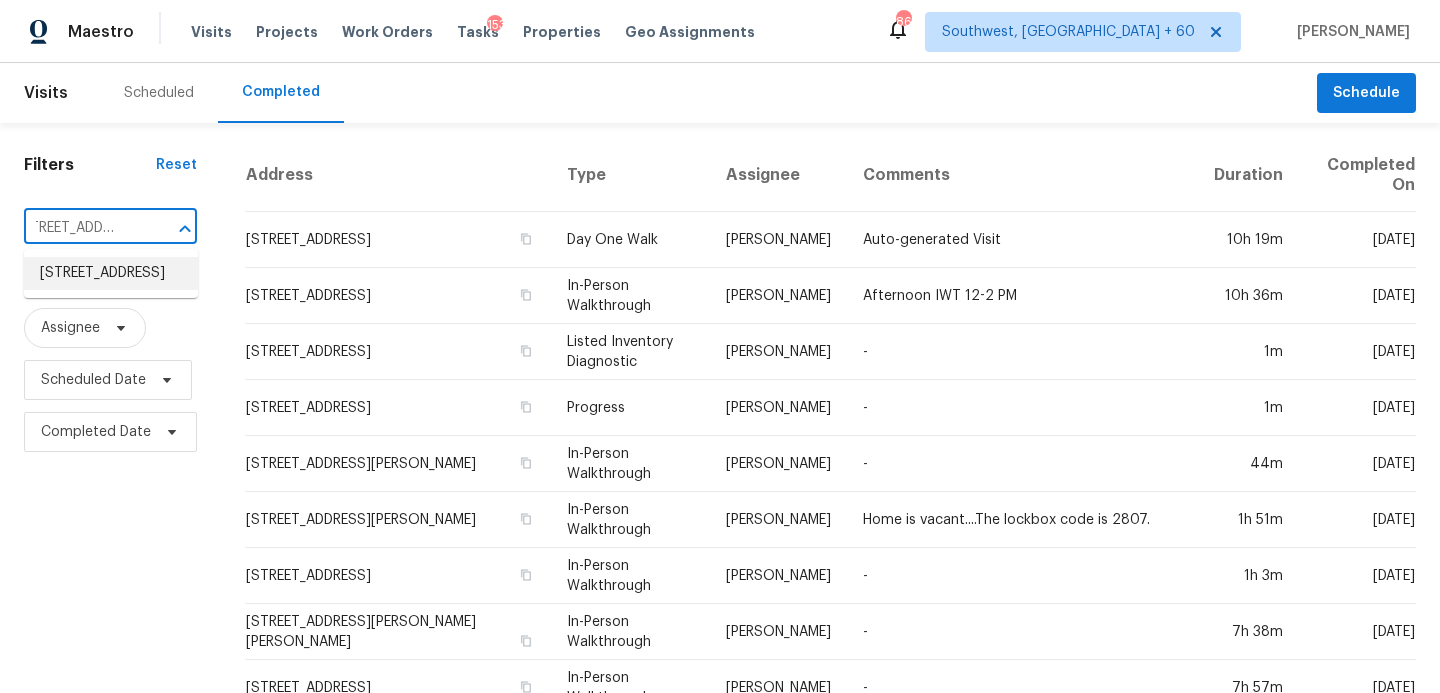 click on "6219 Darlinghurst Dr, Houston, TX 77085" at bounding box center [111, 273] 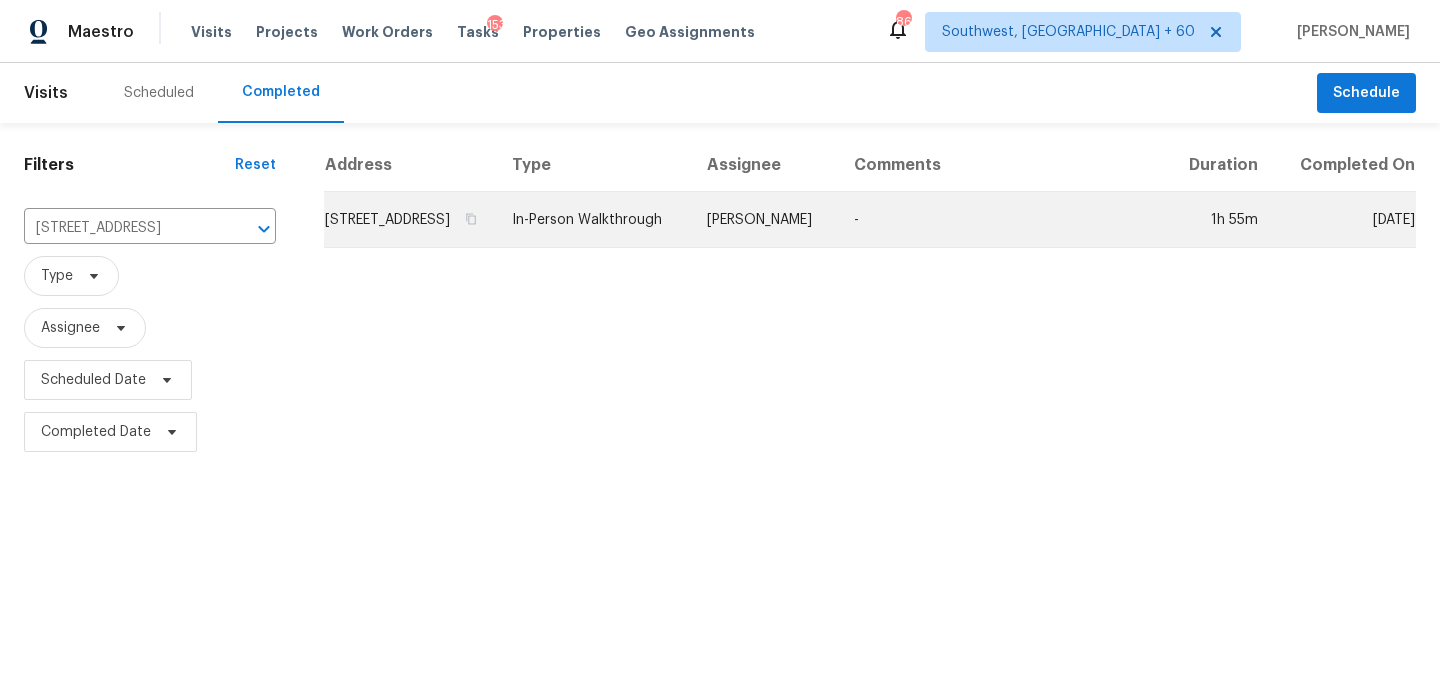 click on "Stephen Lacy" at bounding box center (764, 220) 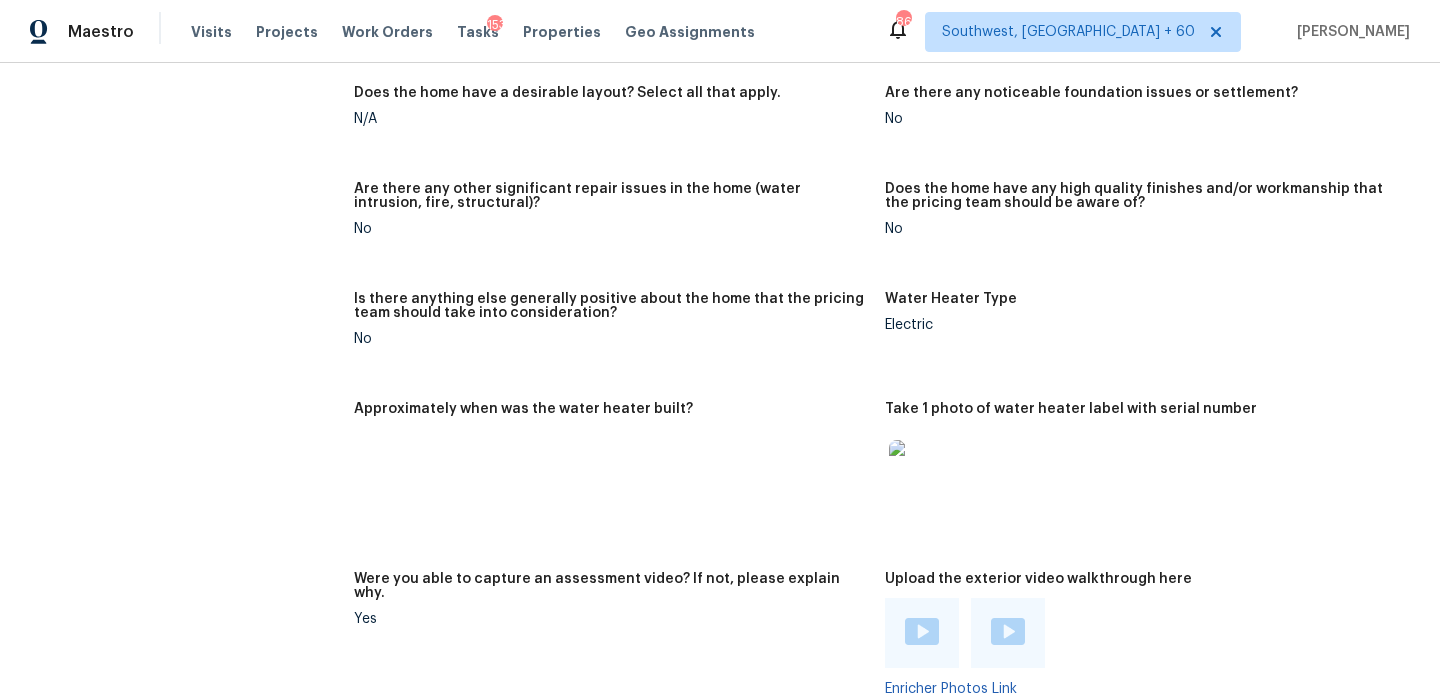 scroll, scrollTop: 3599, scrollLeft: 0, axis: vertical 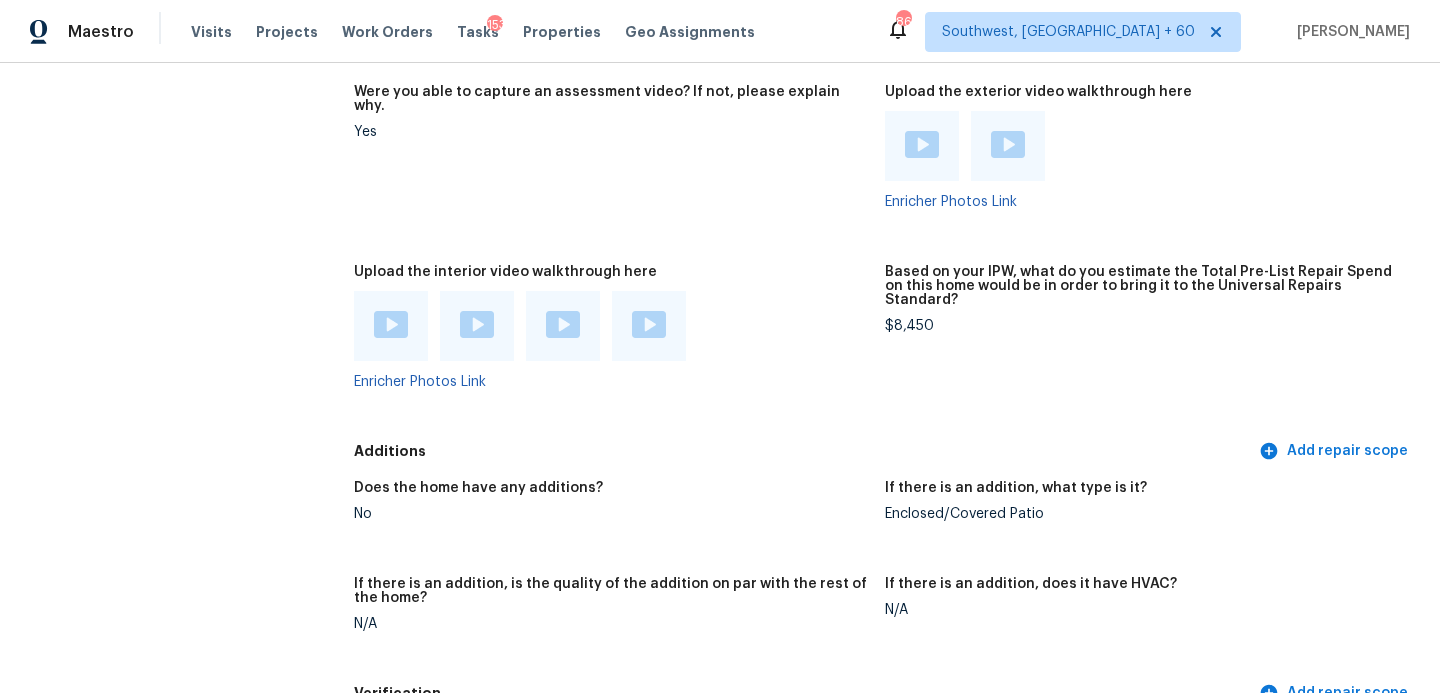 click at bounding box center (391, 324) 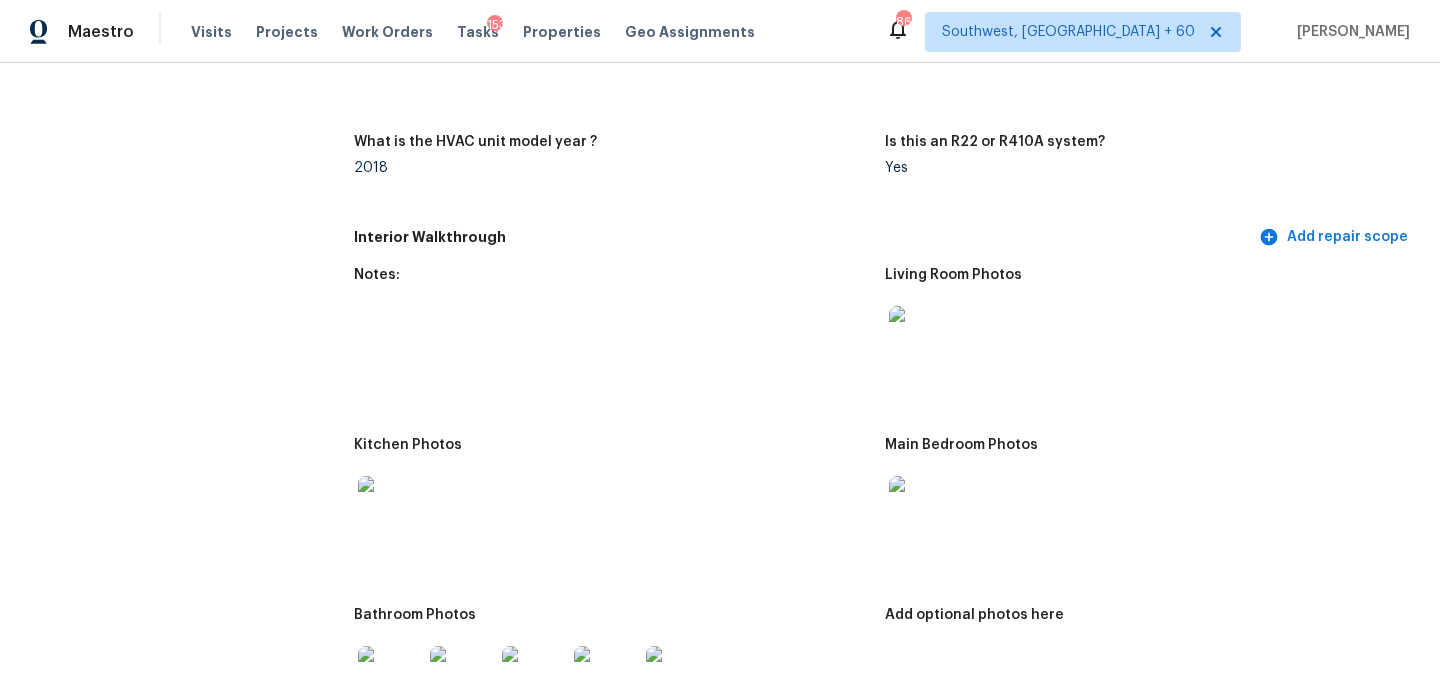 scroll, scrollTop: 2033, scrollLeft: 0, axis: vertical 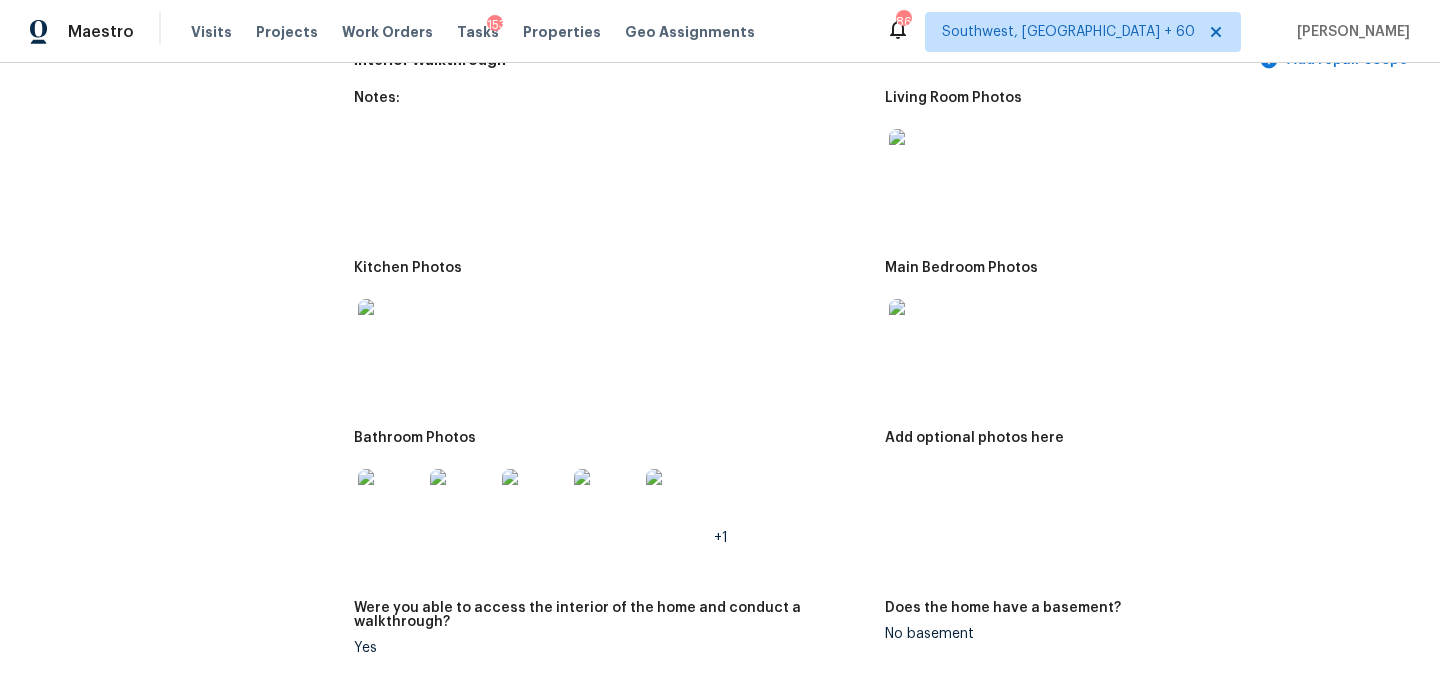 click at bounding box center [921, 161] 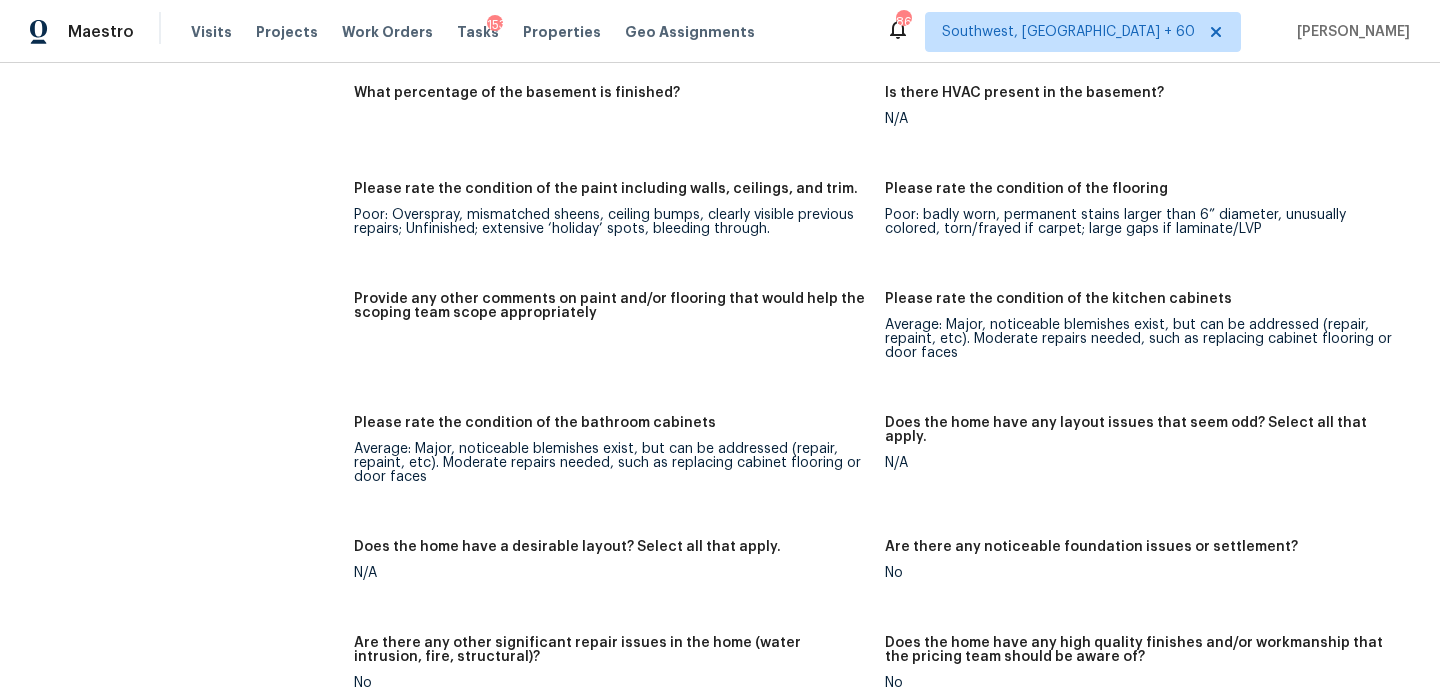 scroll, scrollTop: 2659, scrollLeft: 0, axis: vertical 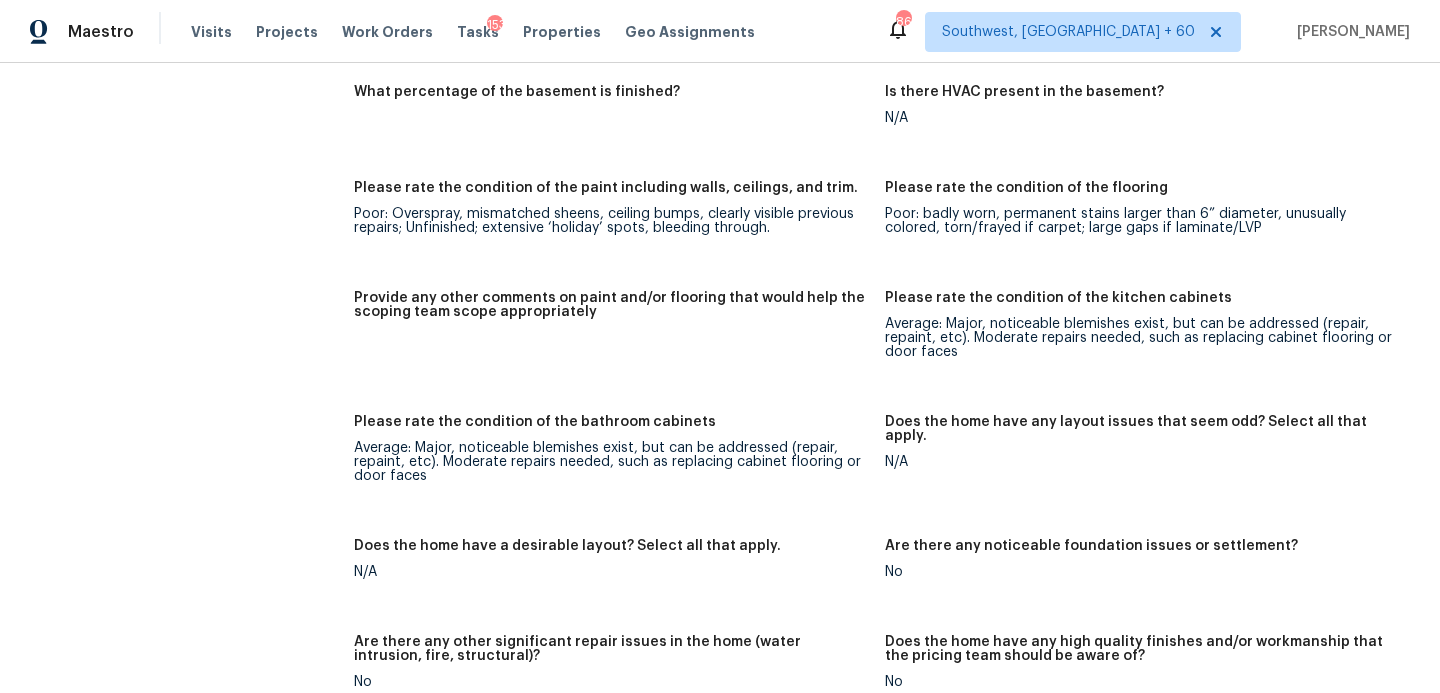 click on "Provide any other comments on paint and/or flooring that would help the scoping team scope appropriately" at bounding box center [619, 341] 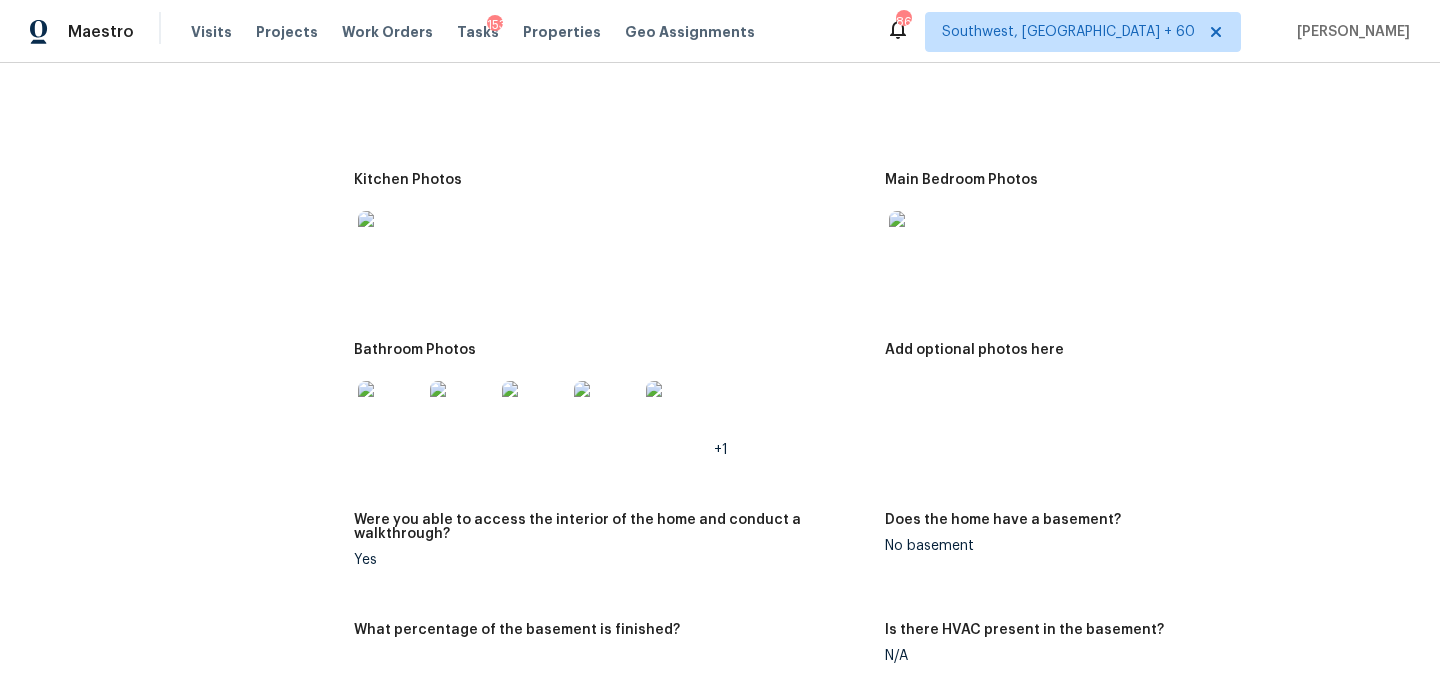 scroll, scrollTop: 2126, scrollLeft: 0, axis: vertical 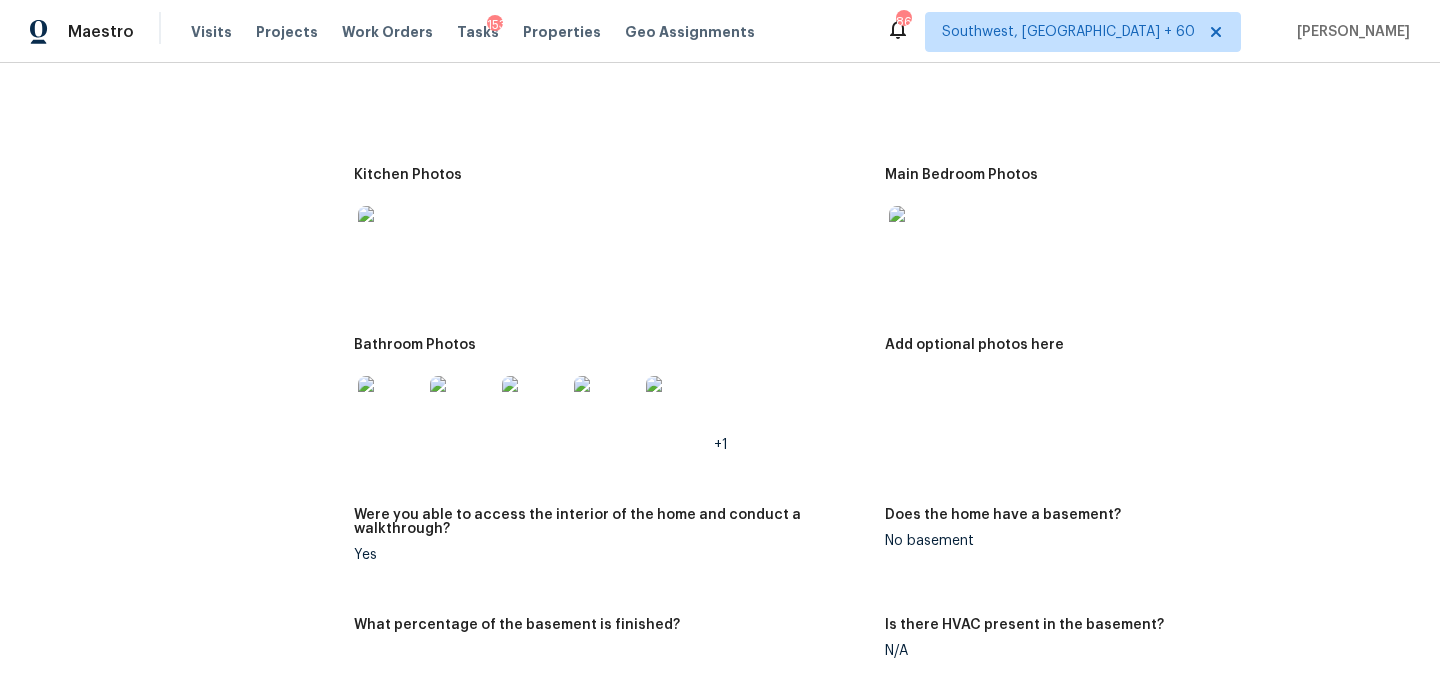 click at bounding box center [390, 408] 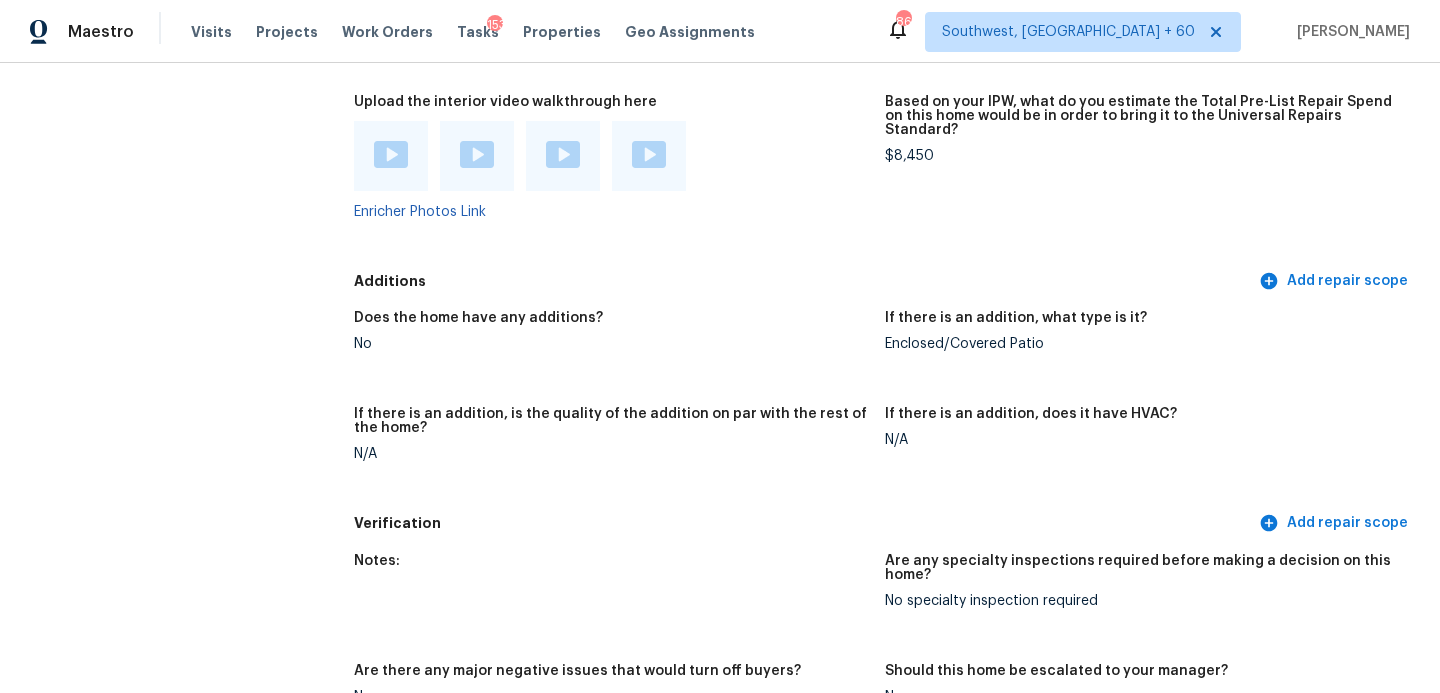 scroll, scrollTop: 3794, scrollLeft: 0, axis: vertical 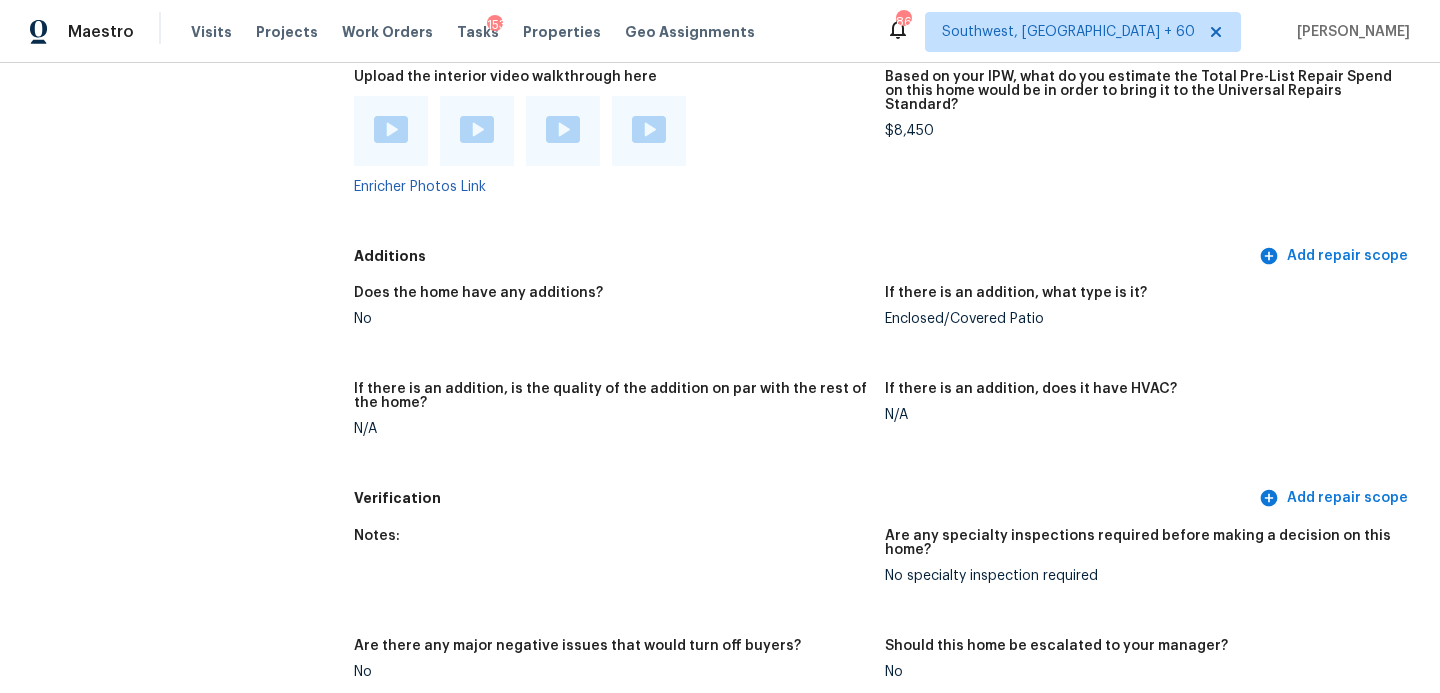click on "Enclosed/Covered Patio" at bounding box center (1142, 319) 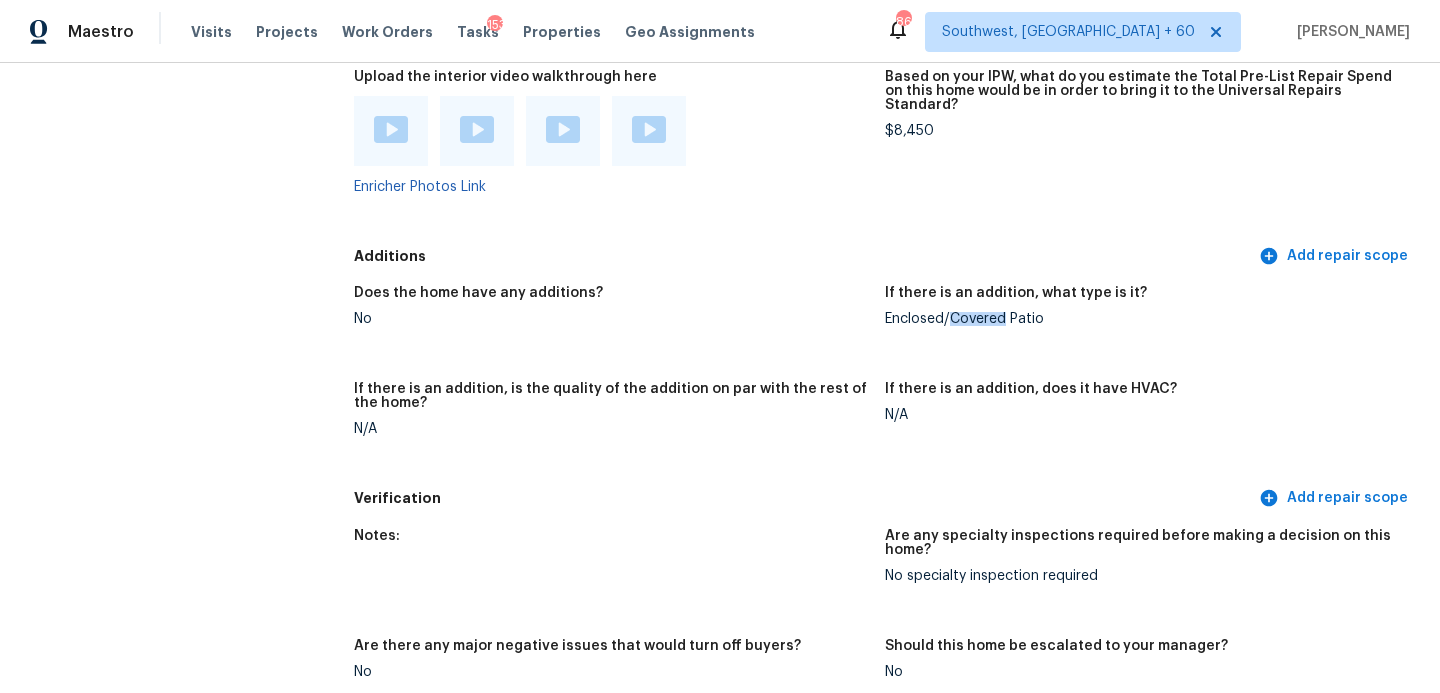 click on "Enclosed/Covered Patio" at bounding box center [1142, 319] 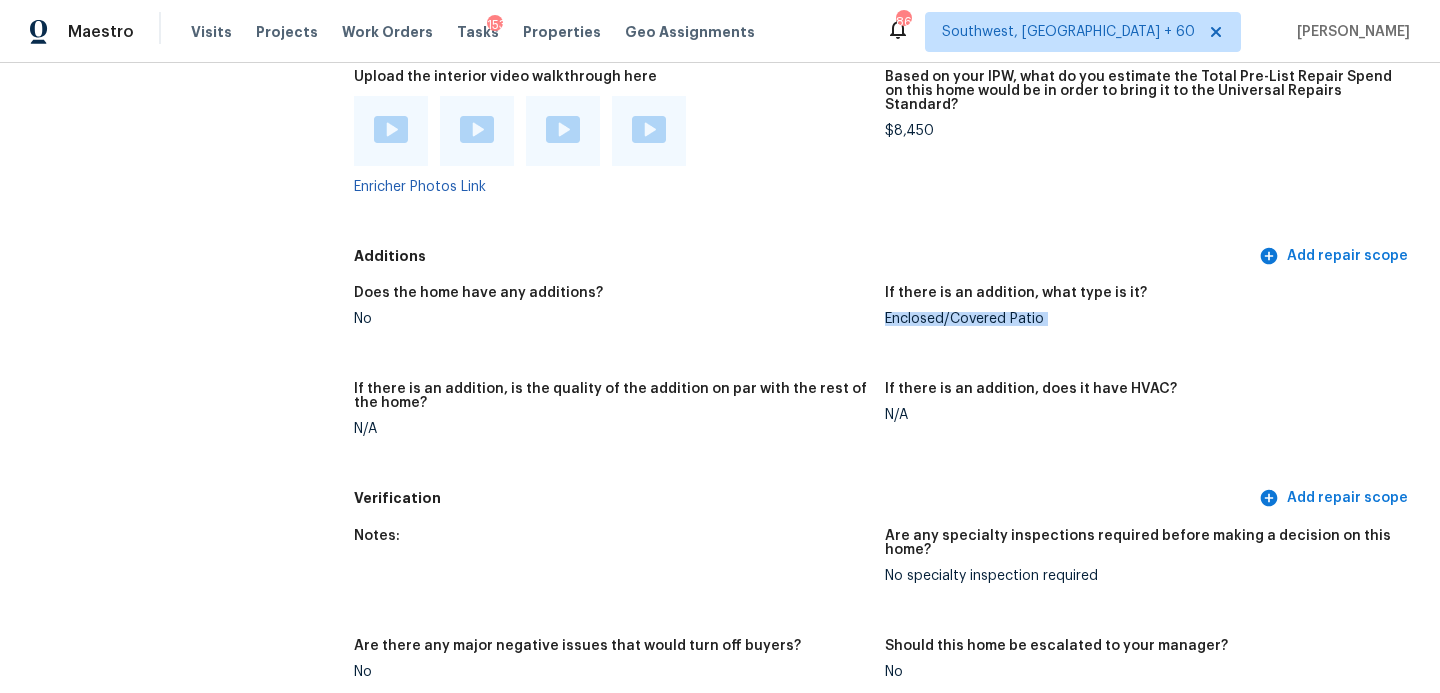 click on "Enclosed/Covered Patio" at bounding box center [1142, 319] 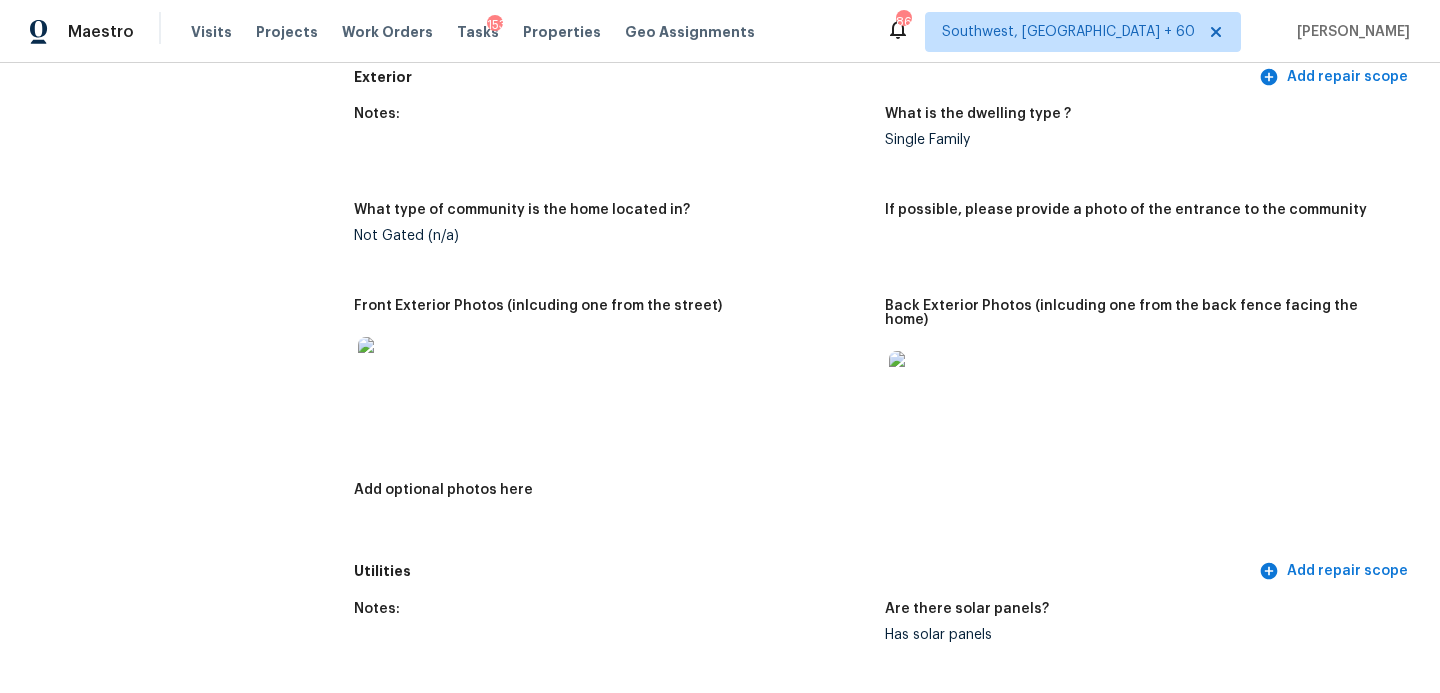 scroll, scrollTop: 692, scrollLeft: 0, axis: vertical 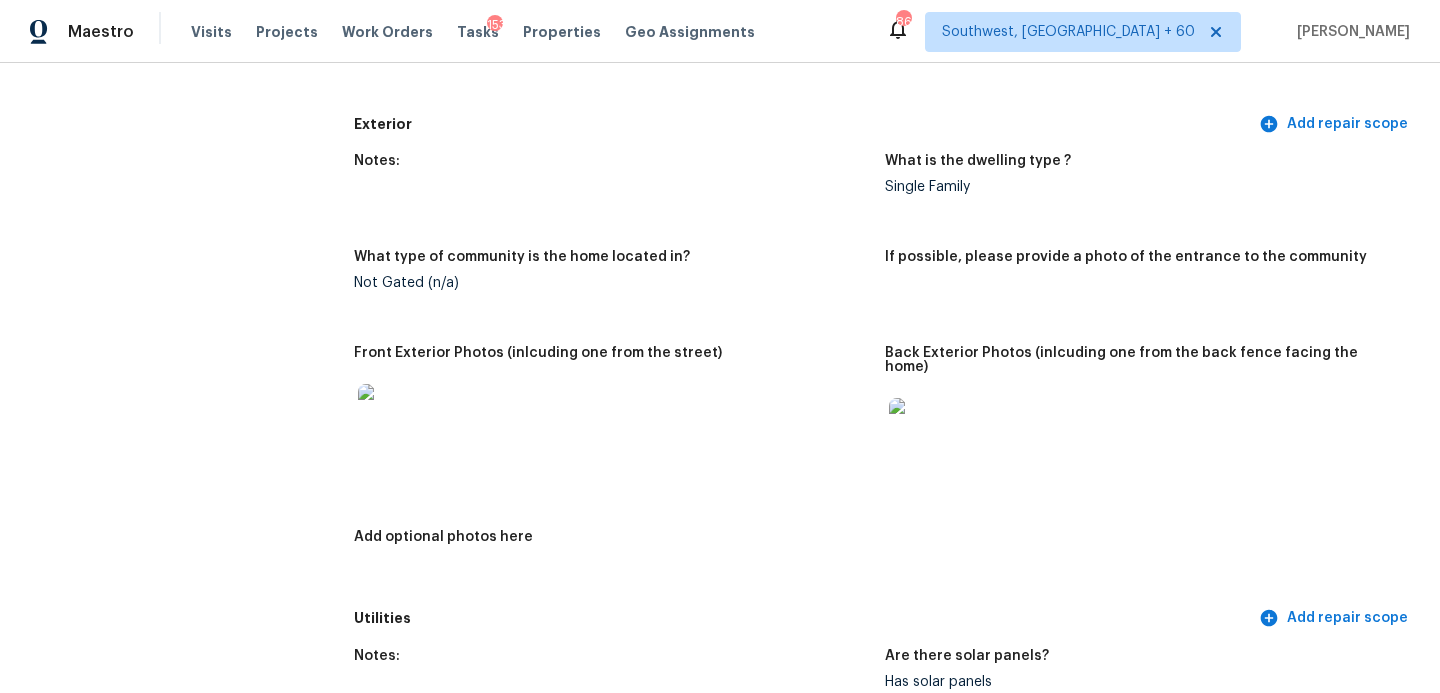 click at bounding box center (390, 416) 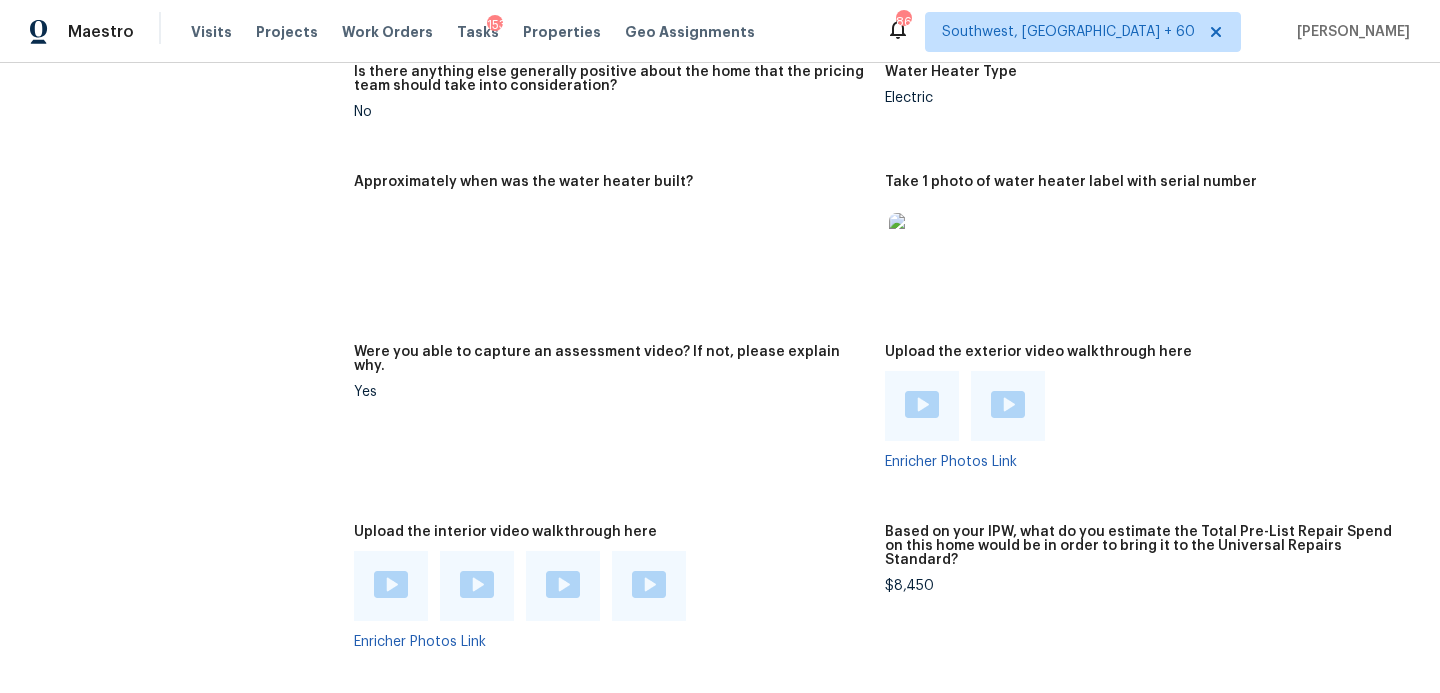 scroll, scrollTop: 3305, scrollLeft: 0, axis: vertical 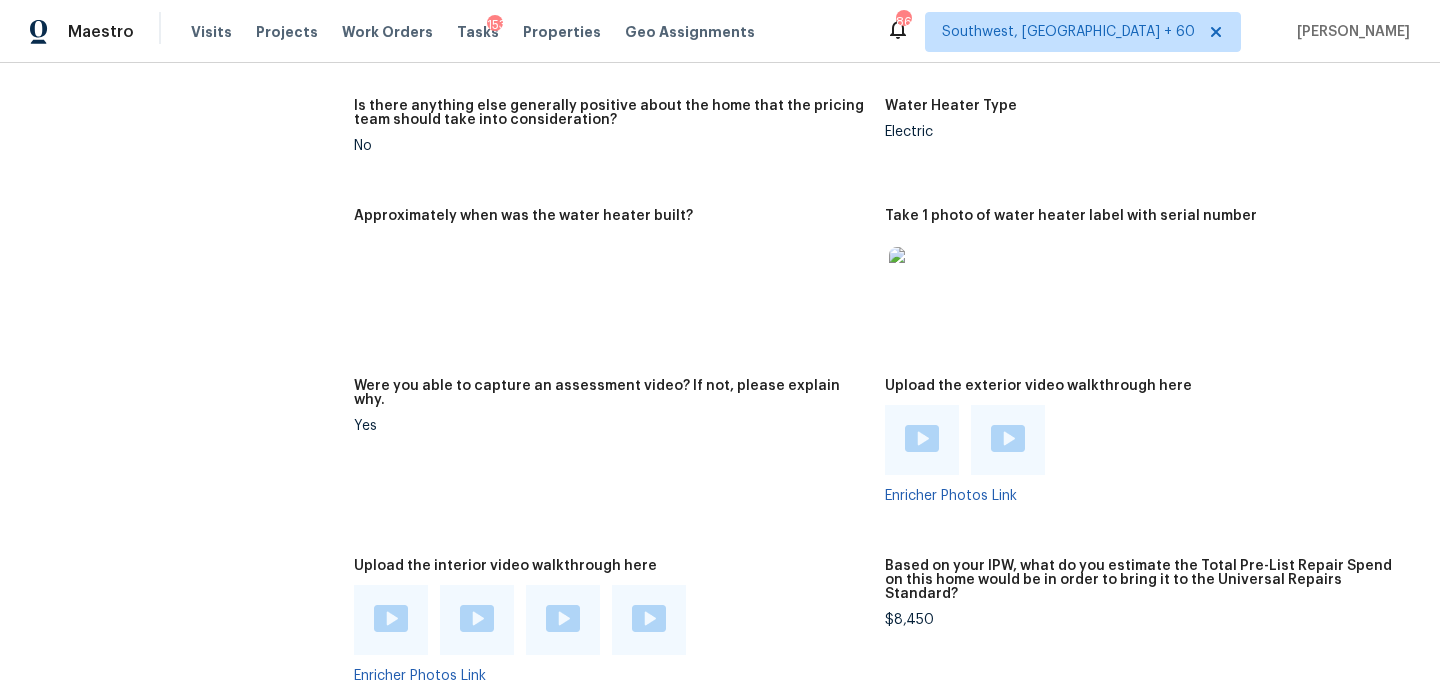 click on "Were you able to capture an assessment video? If not, please explain why. Yes" at bounding box center (619, 457) 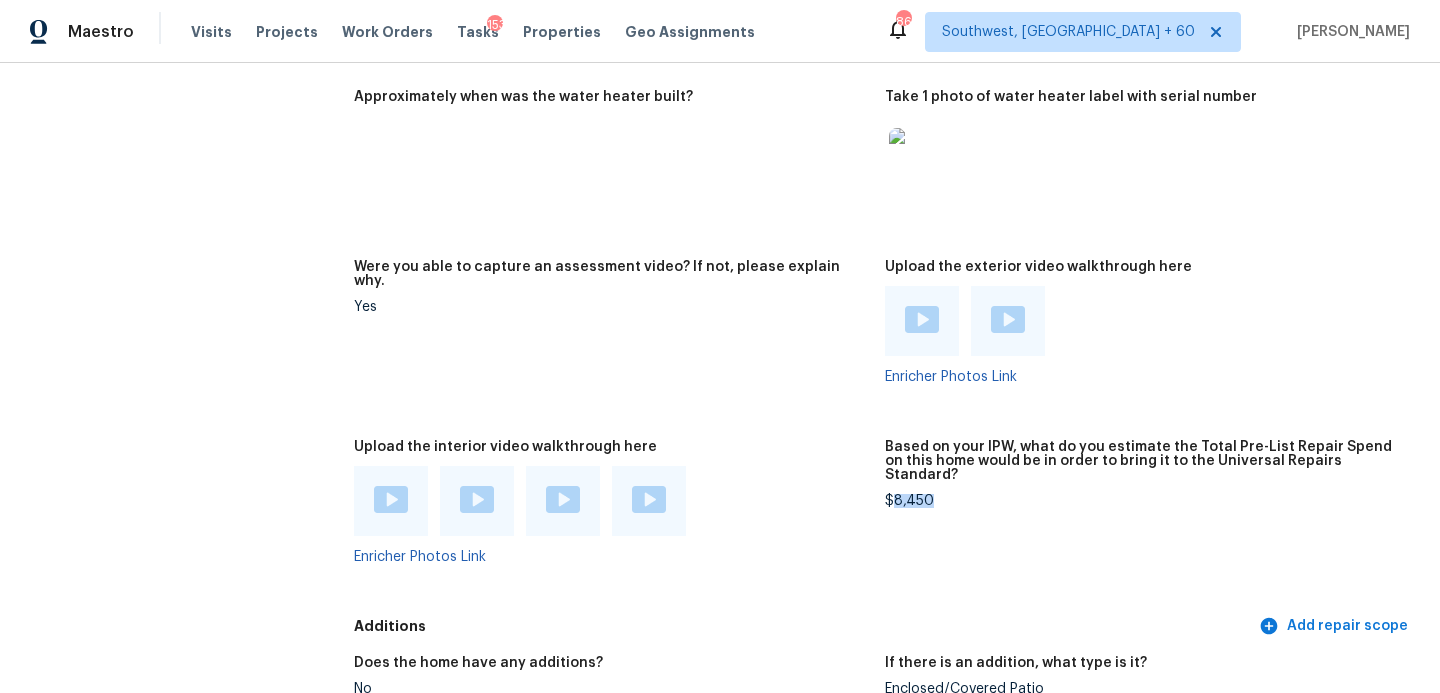 drag, startPoint x: 897, startPoint y: 459, endPoint x: 945, endPoint y: 459, distance: 48 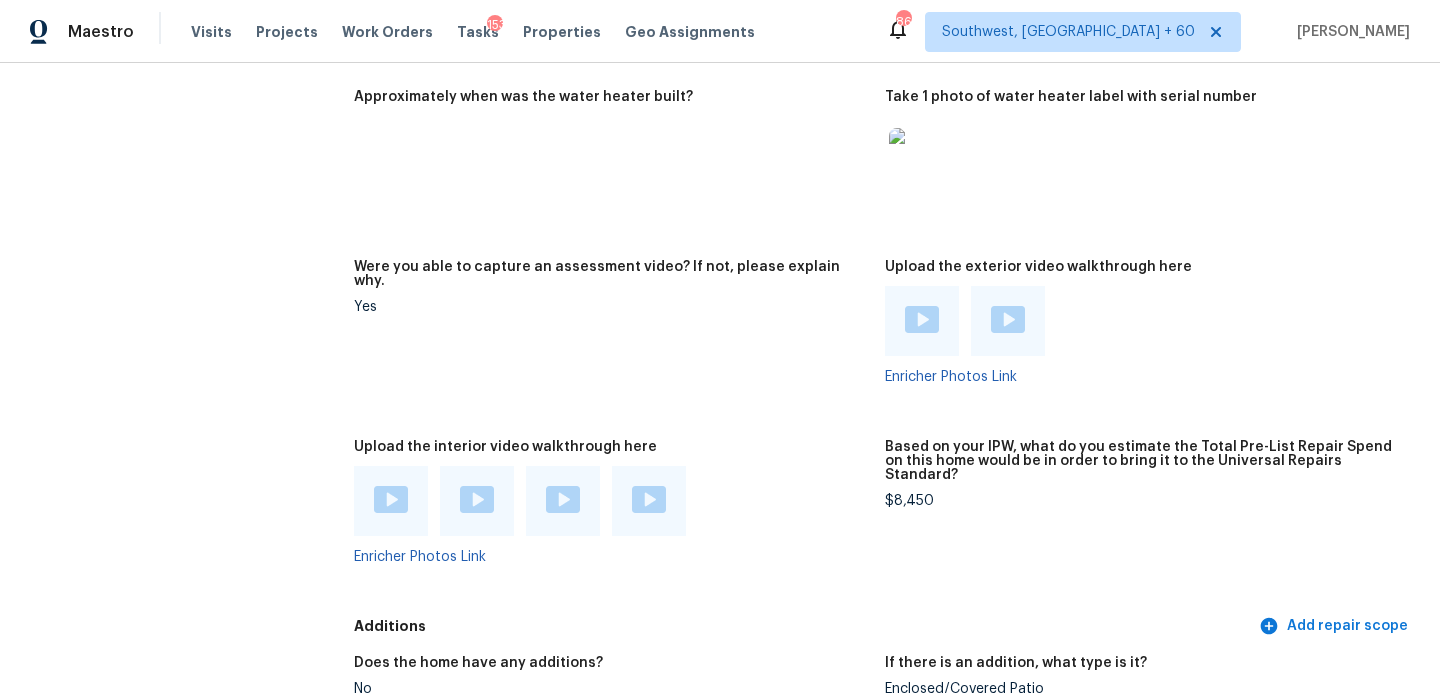 click on "Approximately when was the water heater built?" at bounding box center [619, 163] 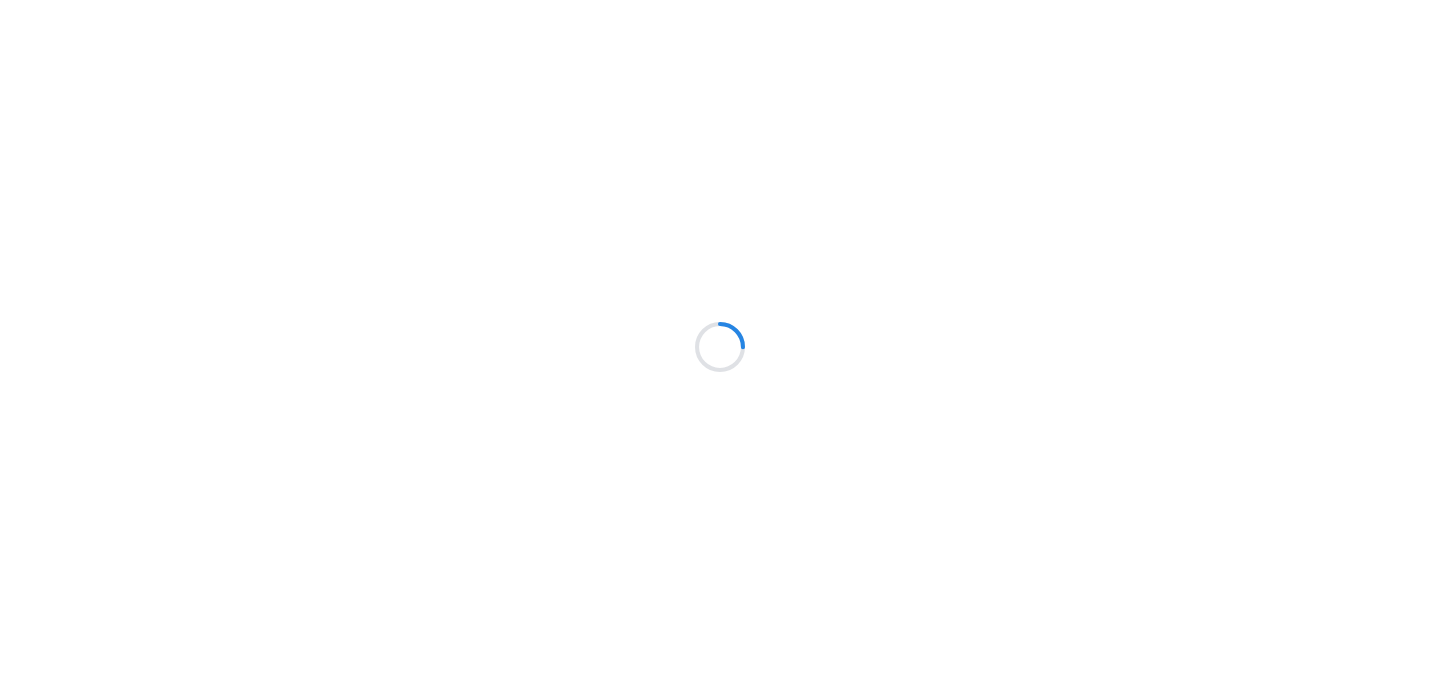 scroll, scrollTop: 0, scrollLeft: 0, axis: both 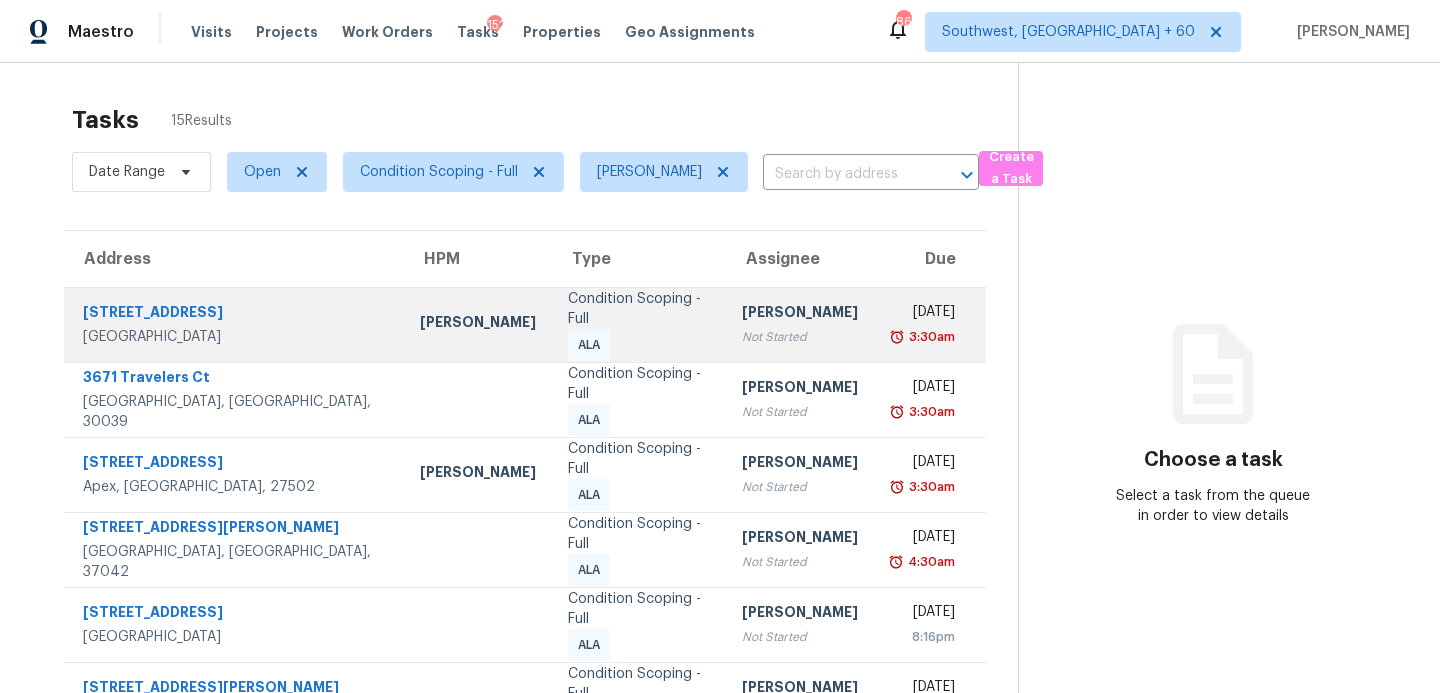 click on "Not Started" at bounding box center [800, 337] 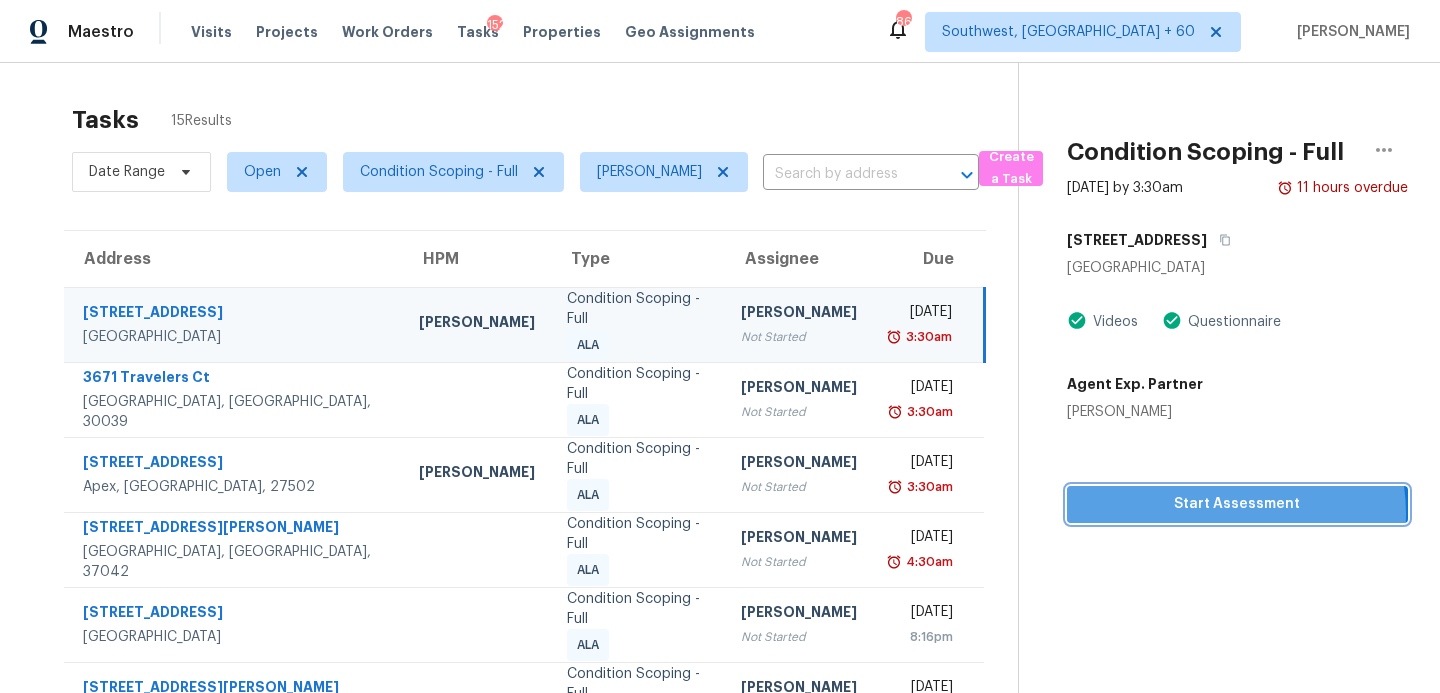 click on "Start Assessment" at bounding box center [1237, 504] 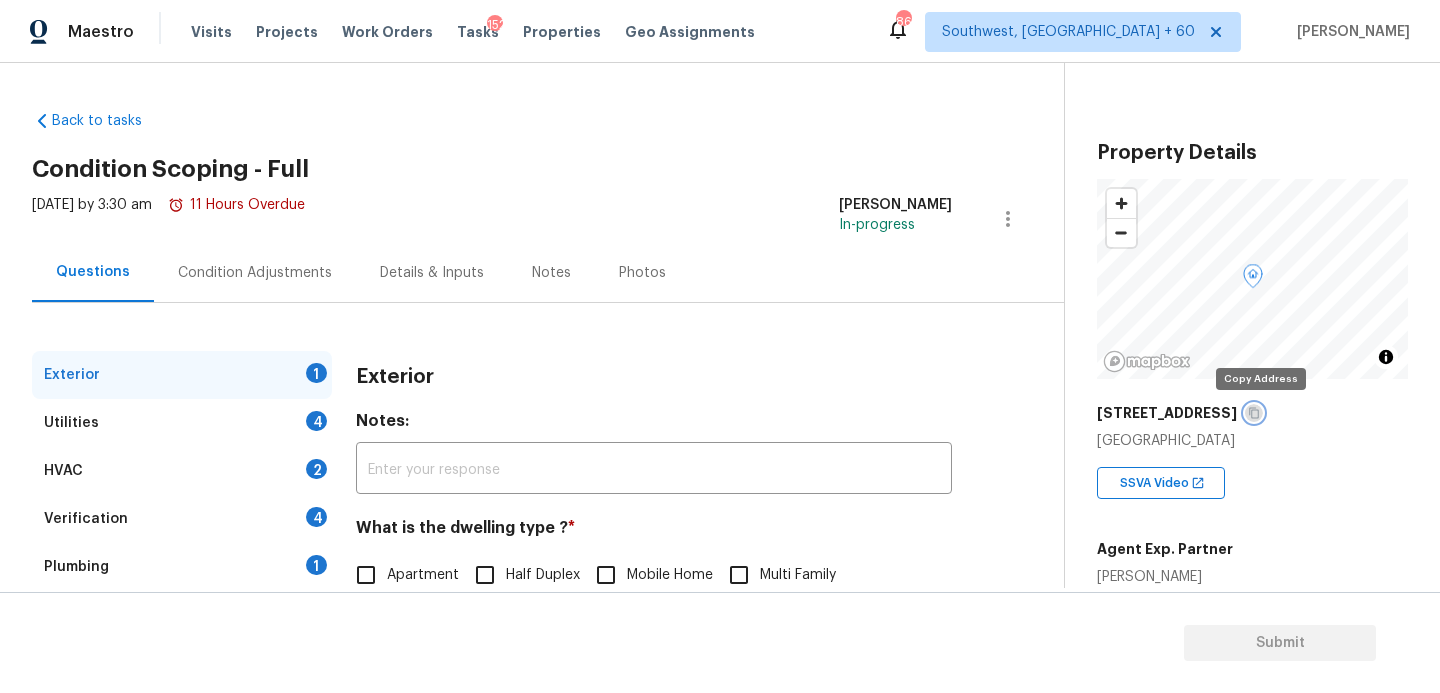 click 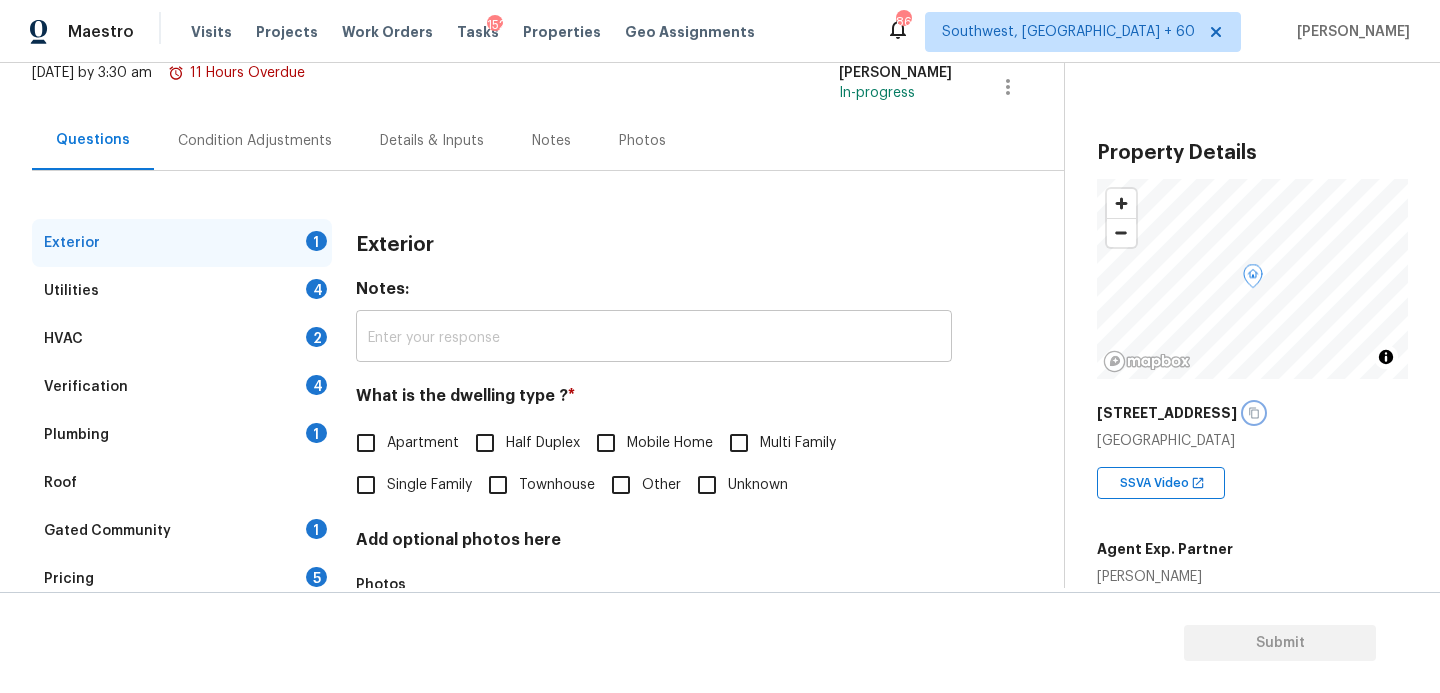 scroll, scrollTop: 211, scrollLeft: 0, axis: vertical 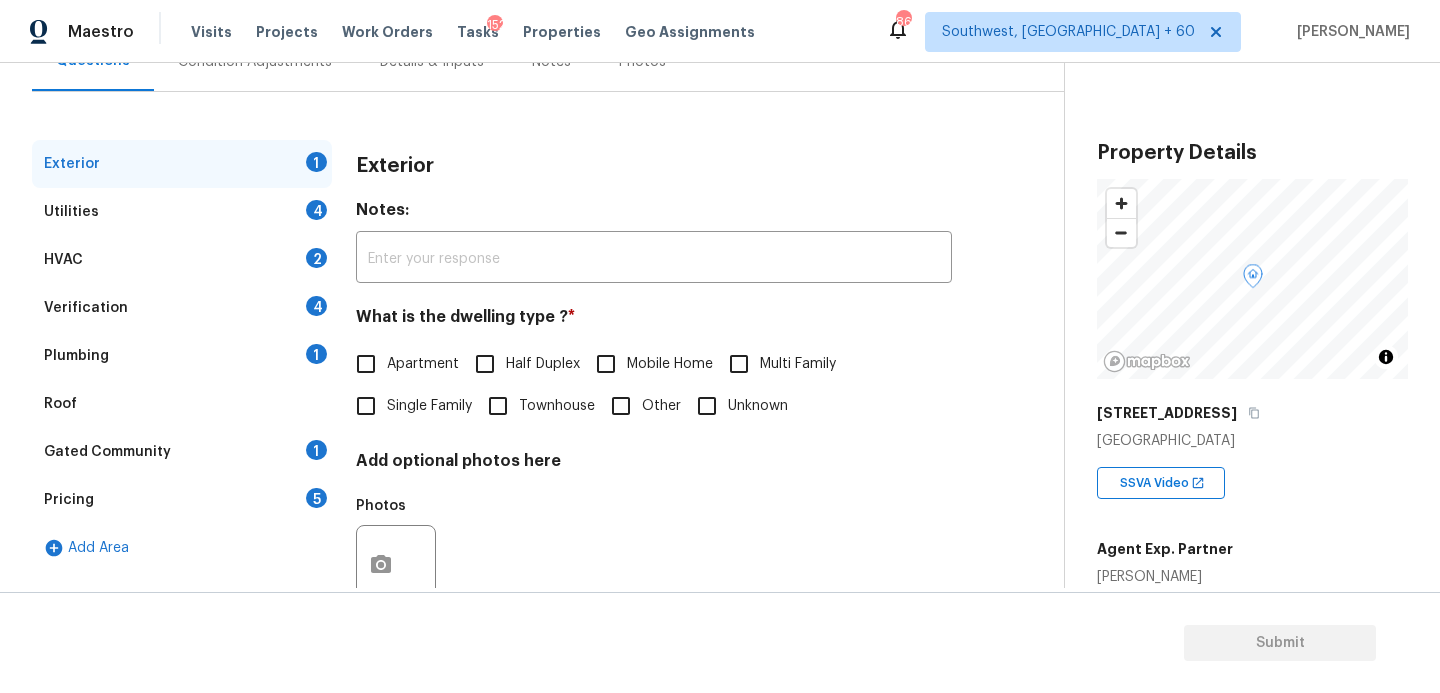 click on "Single Family" at bounding box center [429, 406] 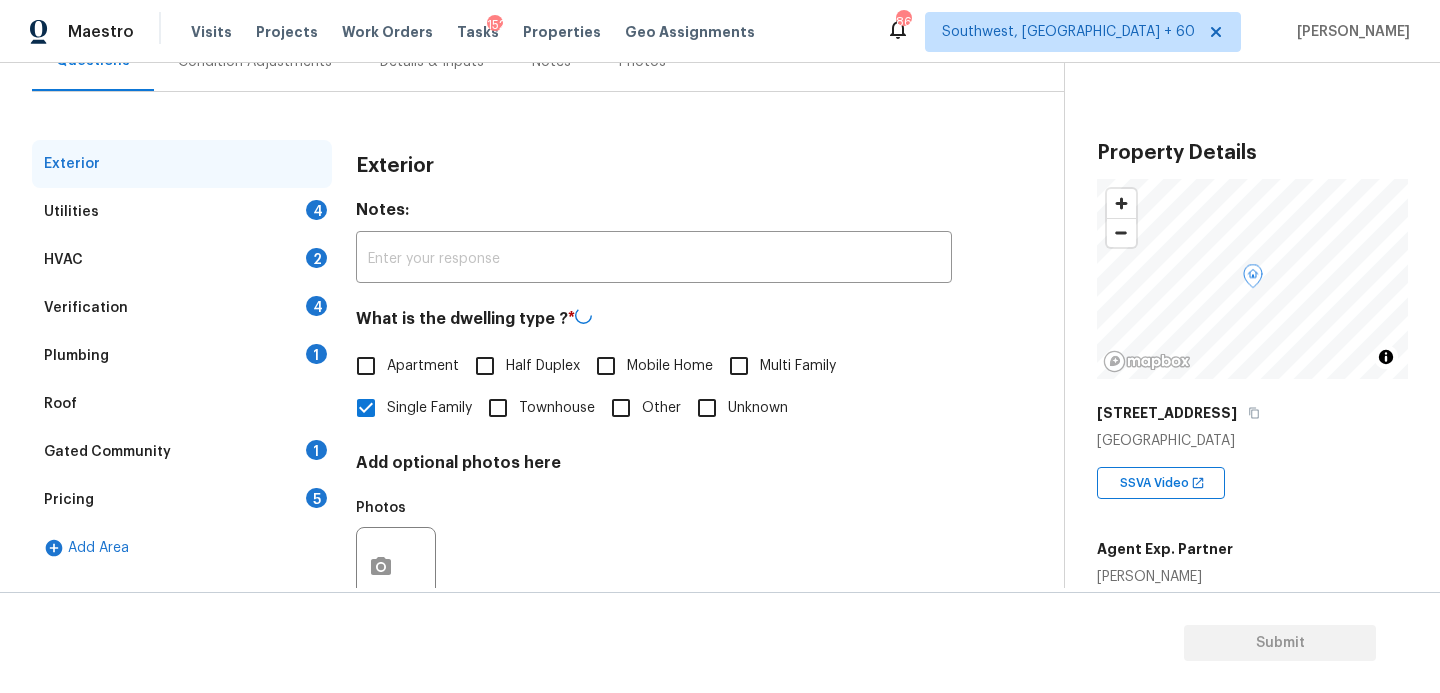 click on "Utilities 4" at bounding box center (182, 212) 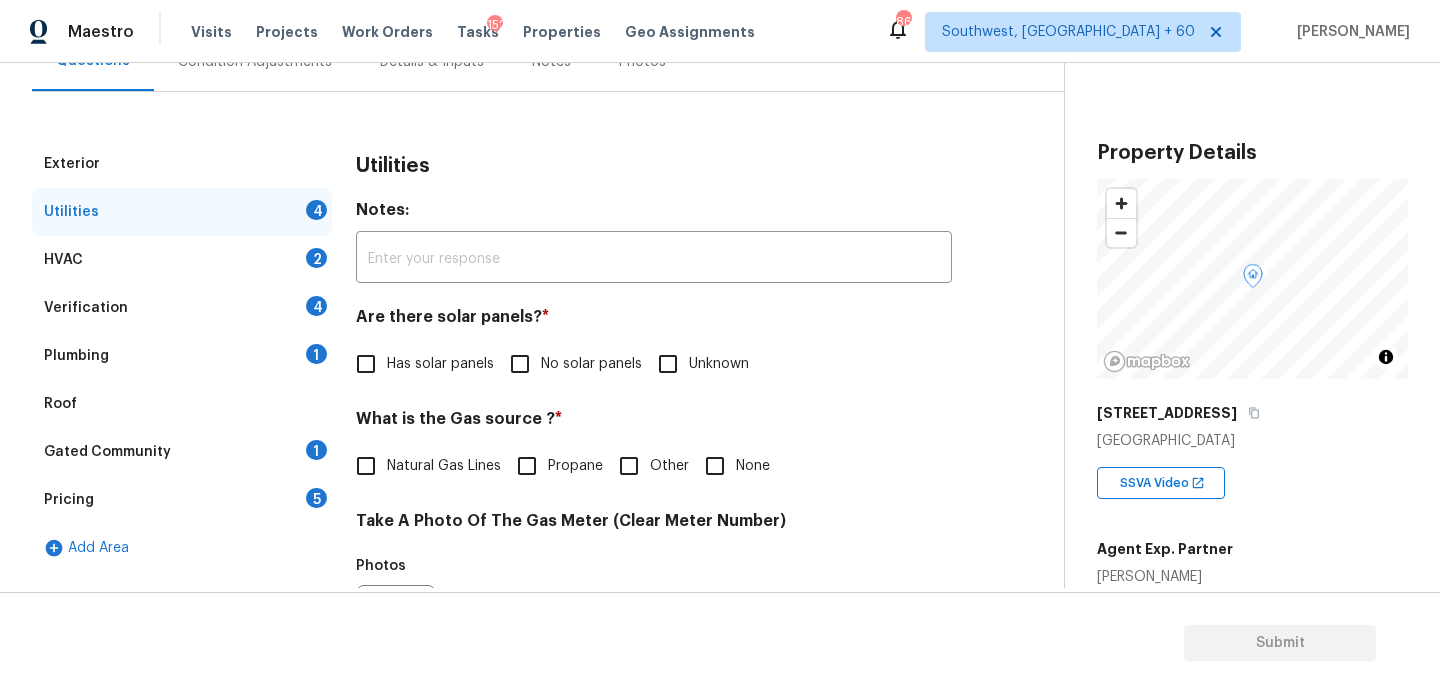 click on "No solar panels" at bounding box center [591, 364] 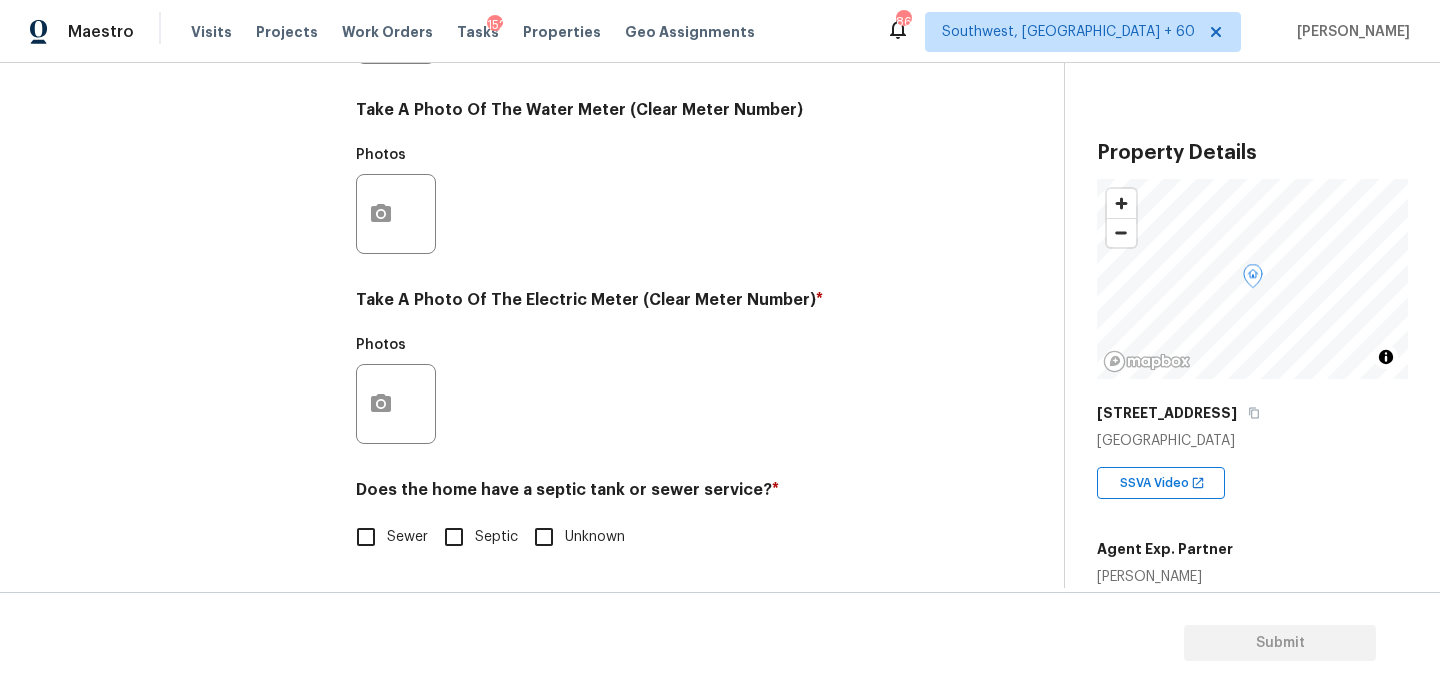 click on "Sewer" at bounding box center [386, 537] 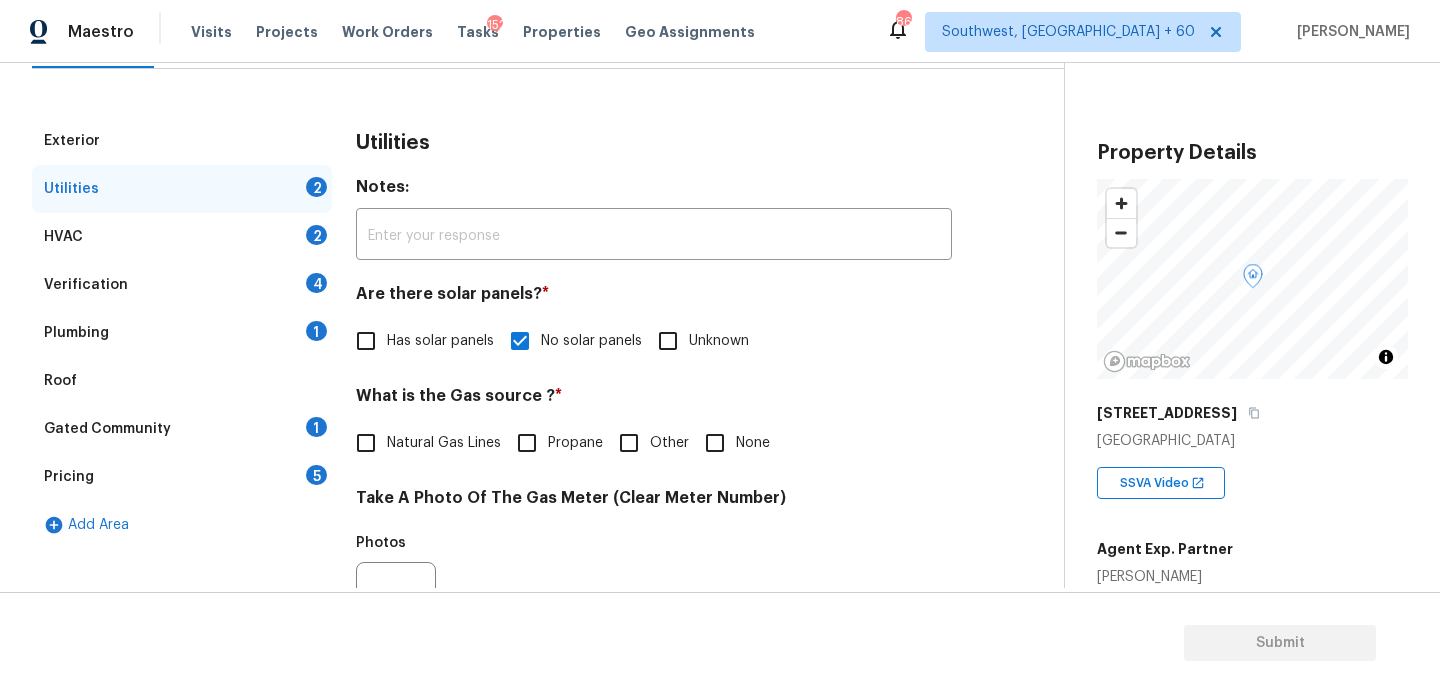 click on "Plumbing 1" at bounding box center [182, 333] 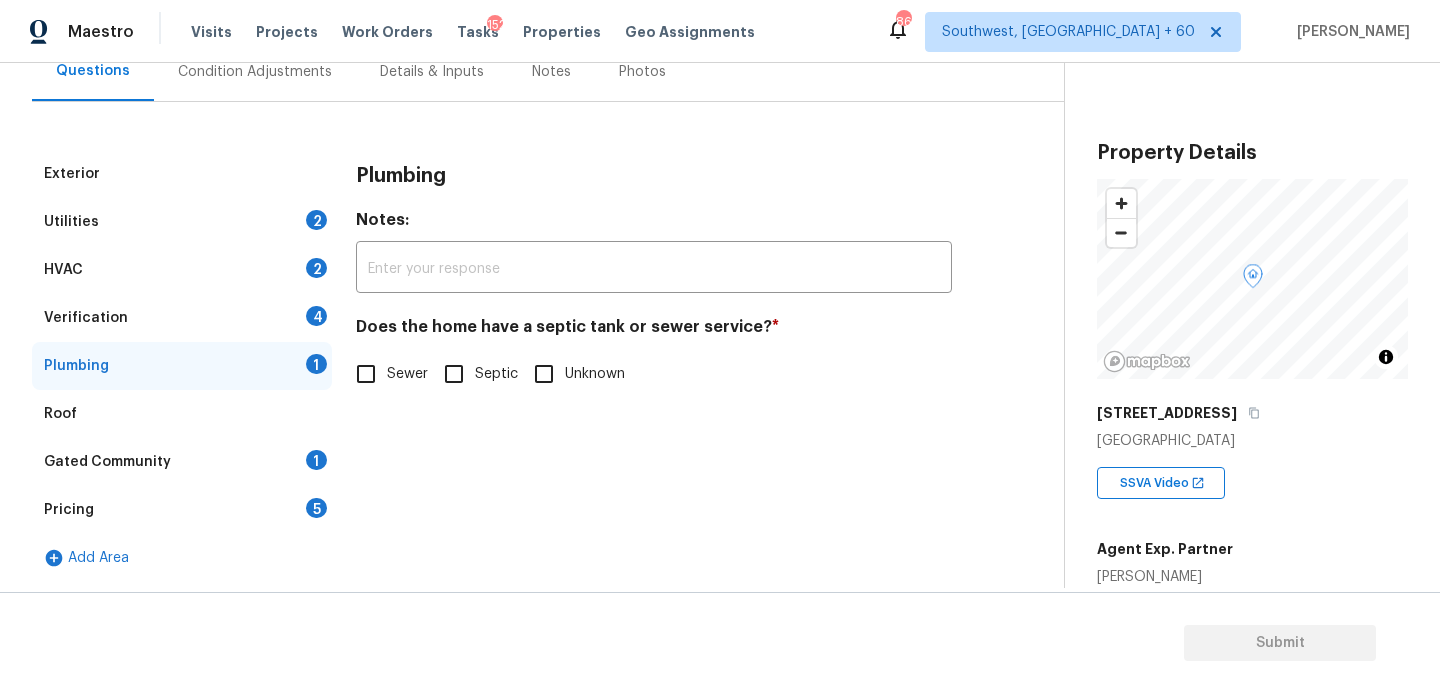 click on "Sewer" at bounding box center (407, 374) 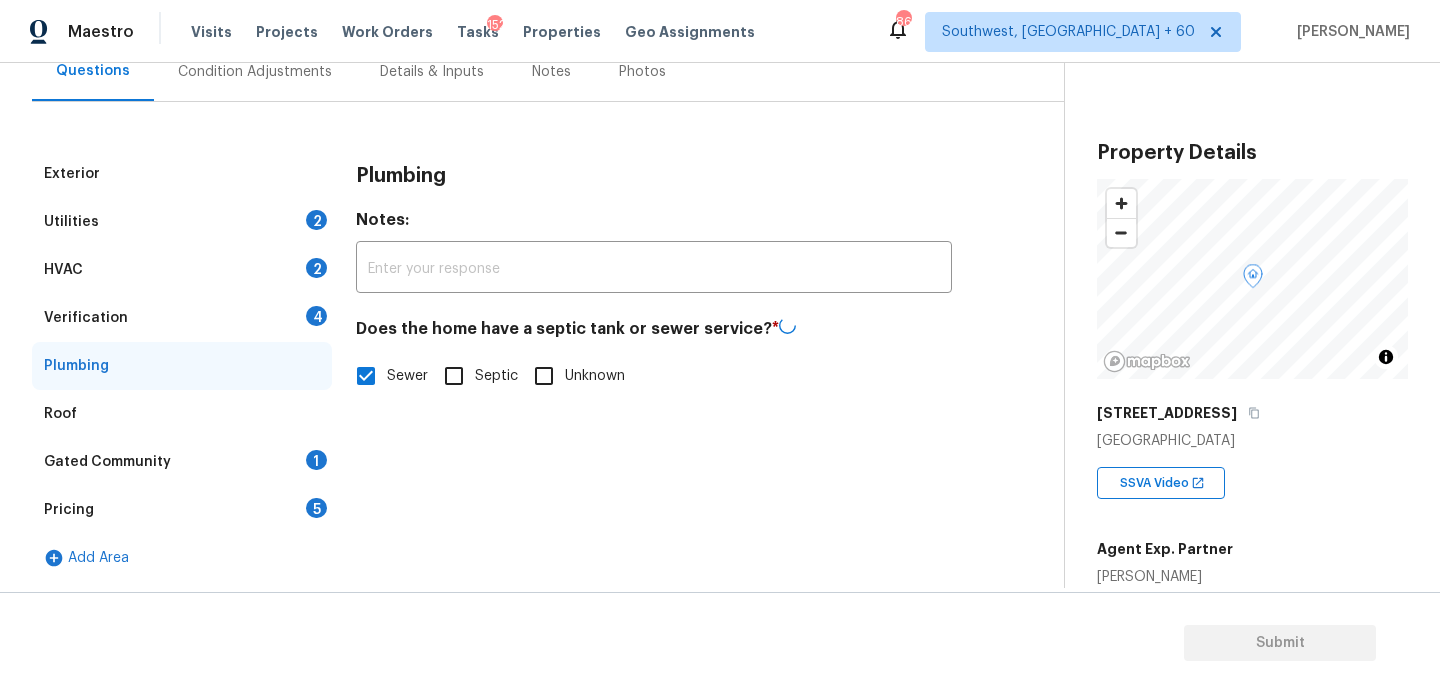 click on "Gated Community 1" at bounding box center [182, 462] 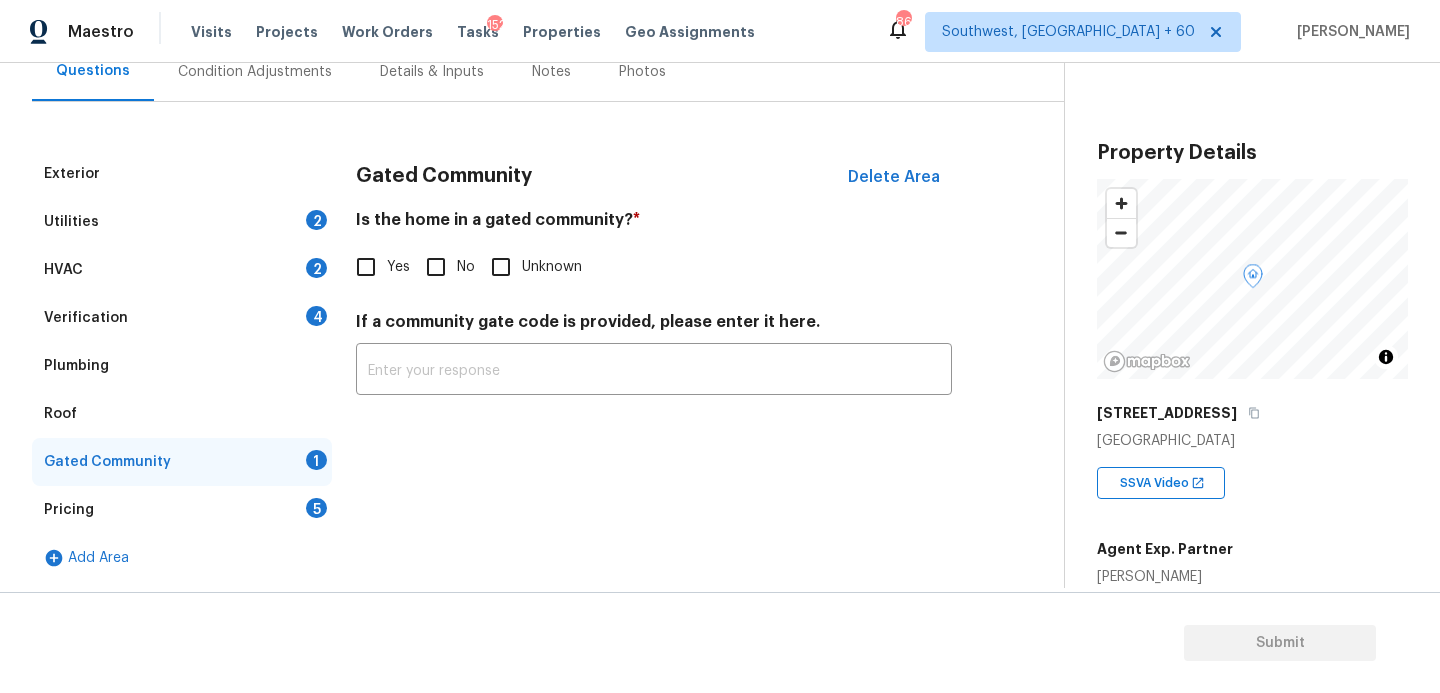 click on "No" at bounding box center [436, 267] 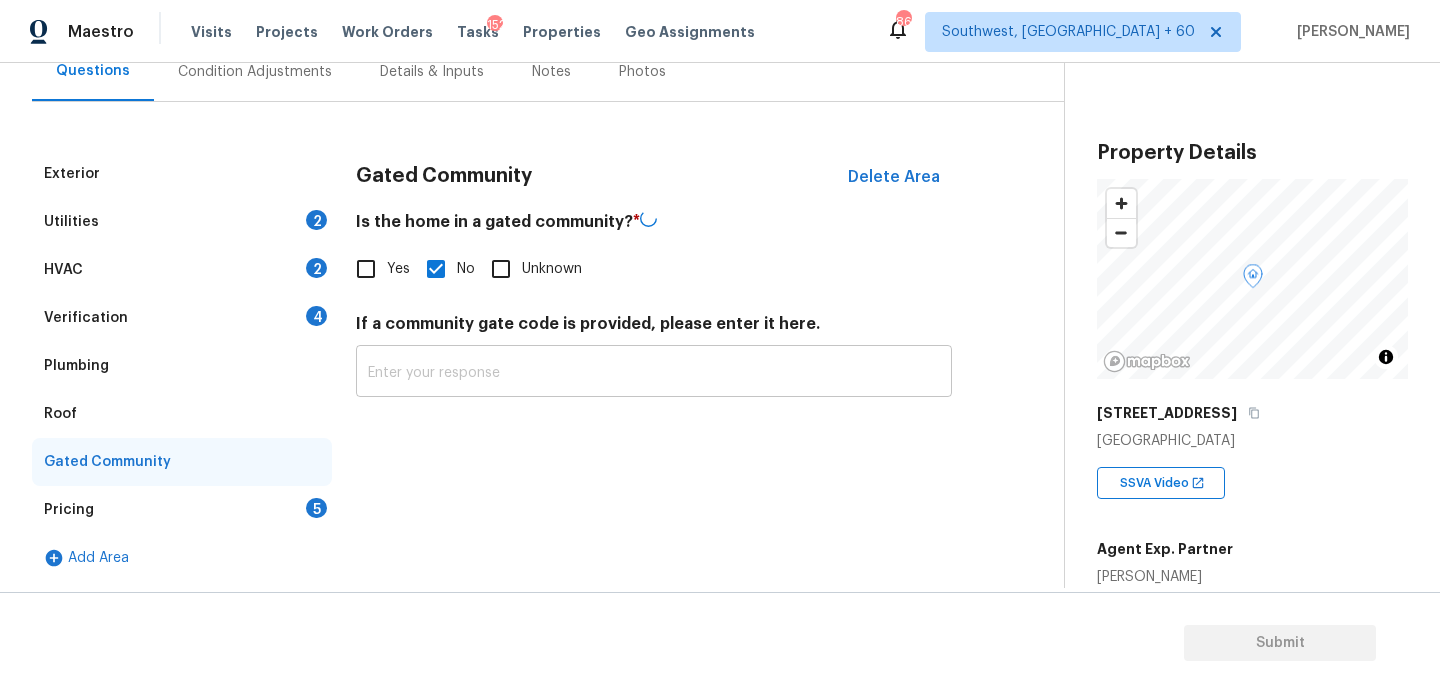 scroll, scrollTop: 97, scrollLeft: 0, axis: vertical 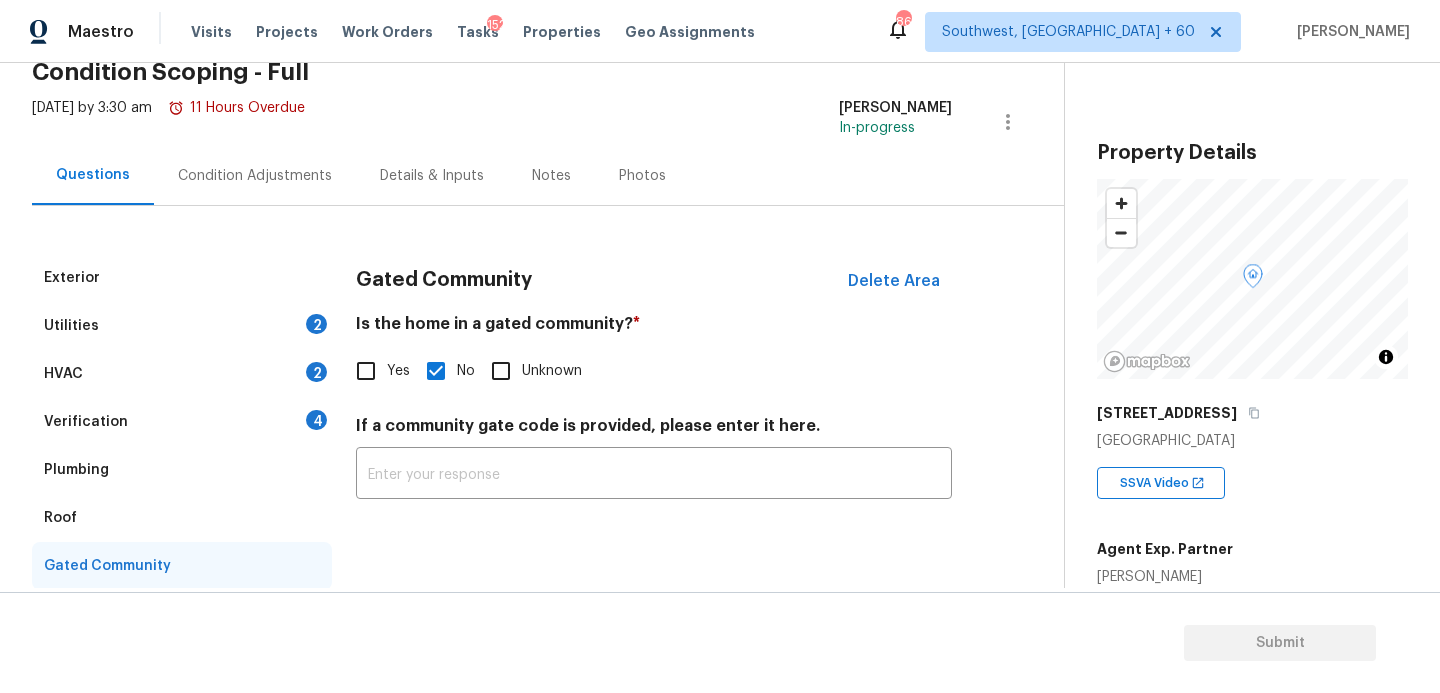 click on "Condition Adjustments" at bounding box center (255, 176) 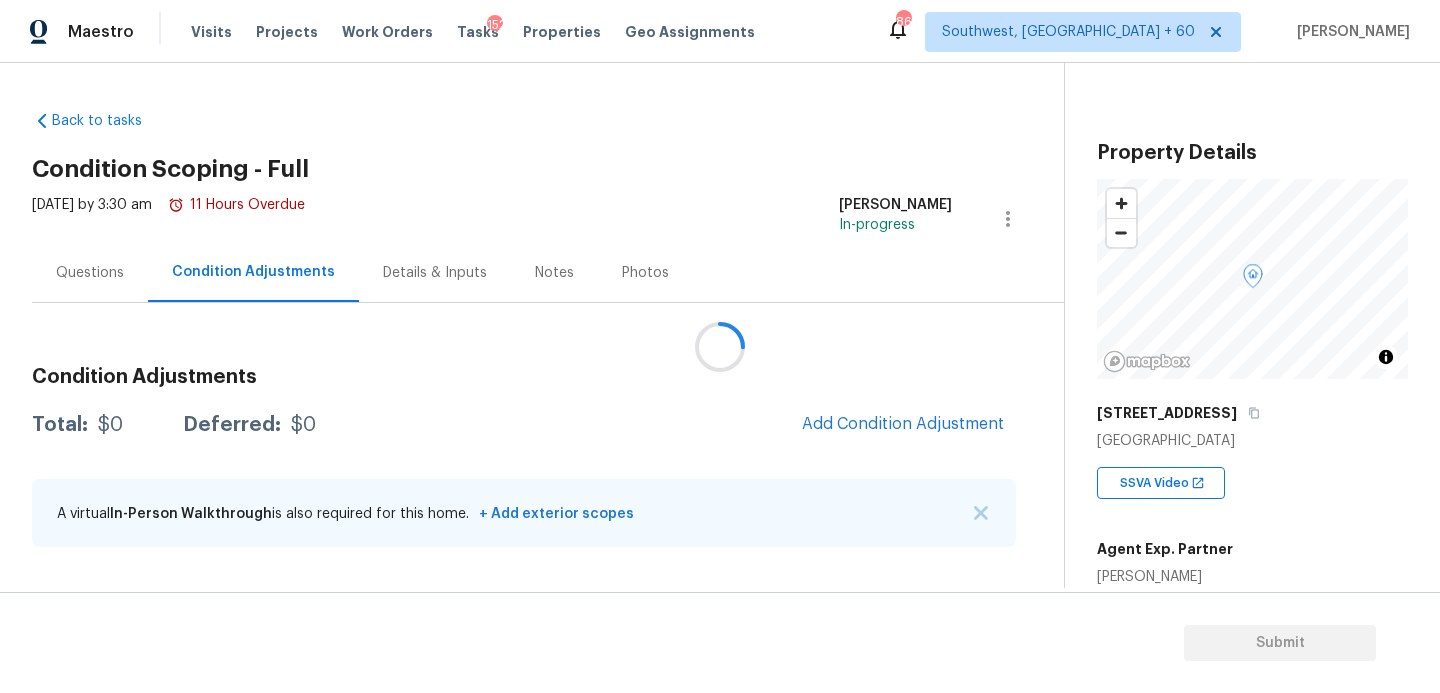 scroll, scrollTop: 0, scrollLeft: 0, axis: both 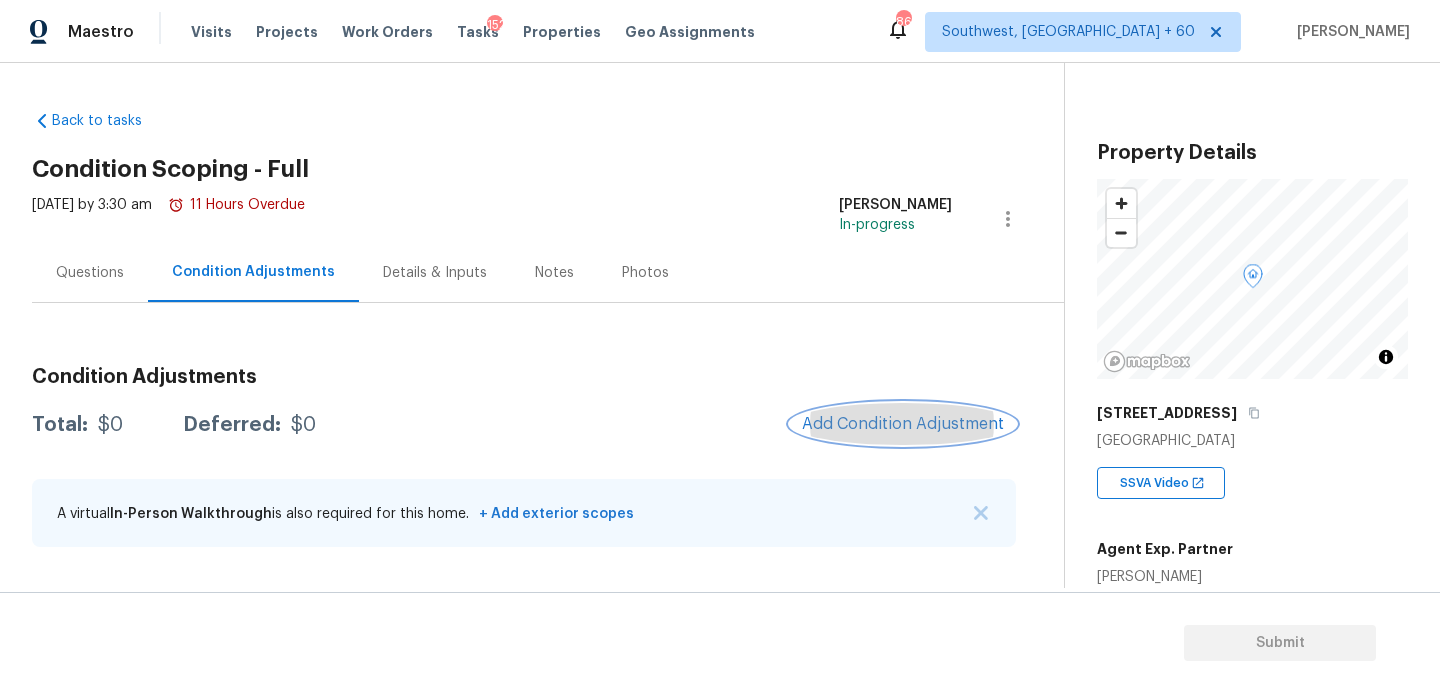 click on "Add Condition Adjustment" at bounding box center [903, 424] 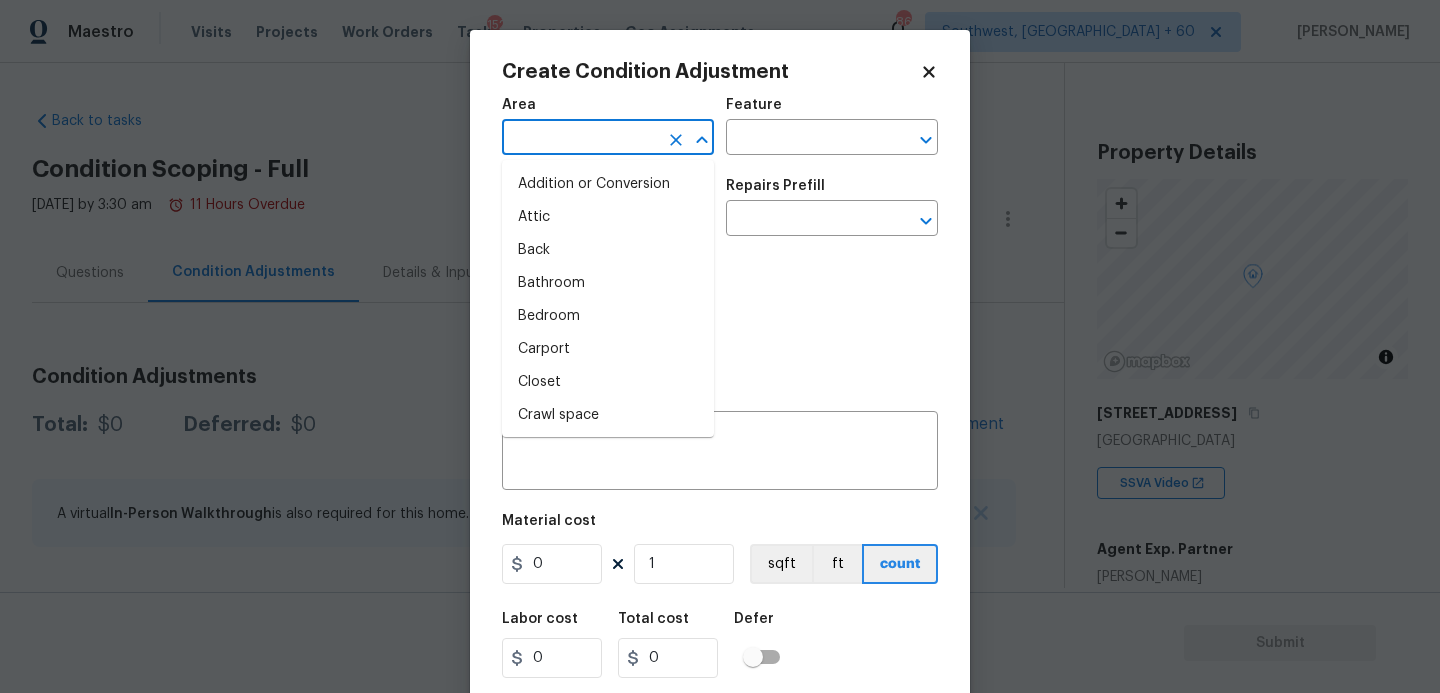 click at bounding box center [580, 139] 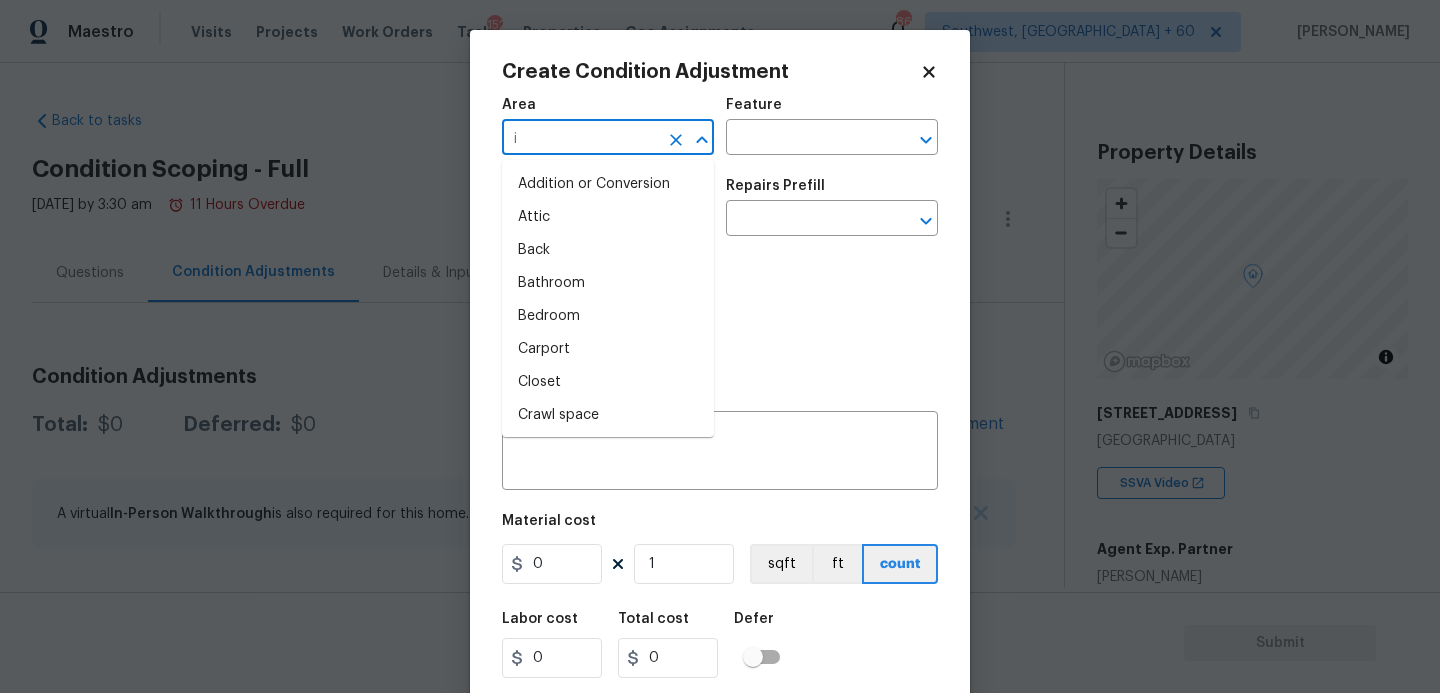 type on "in" 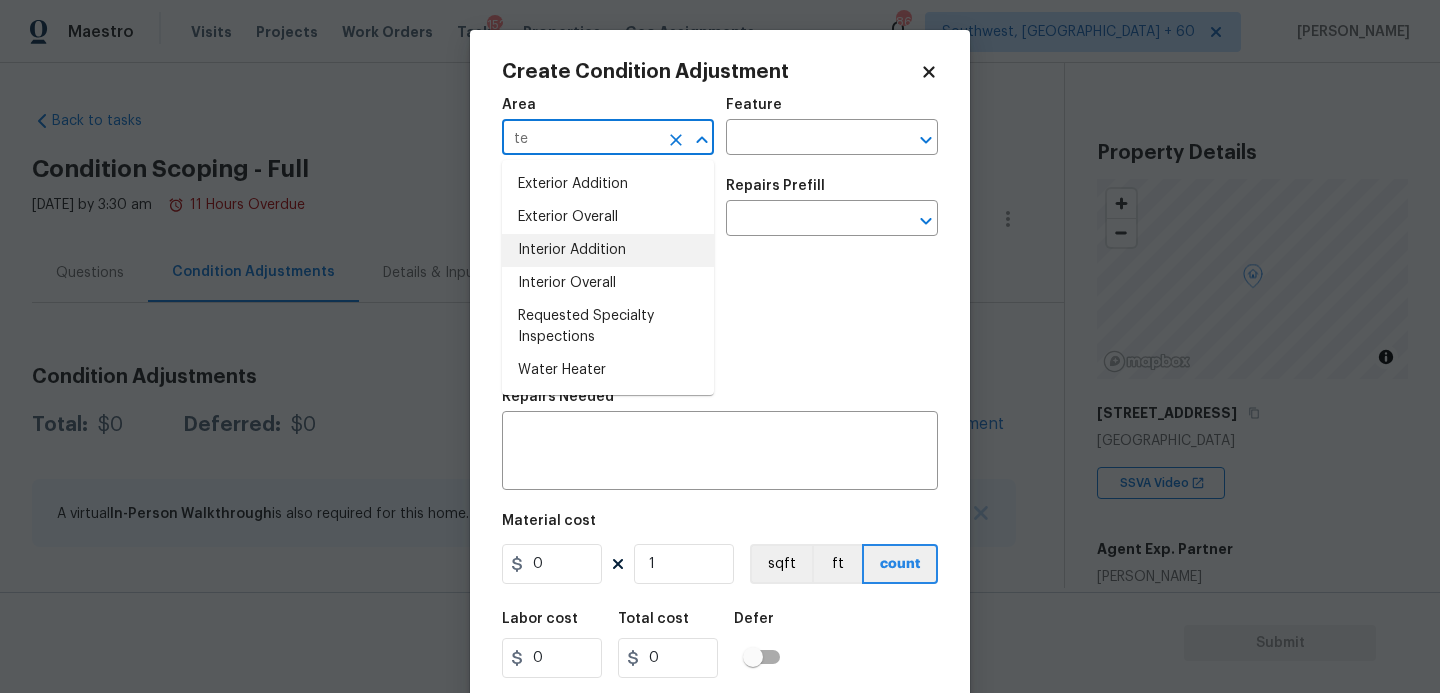 type on "t" 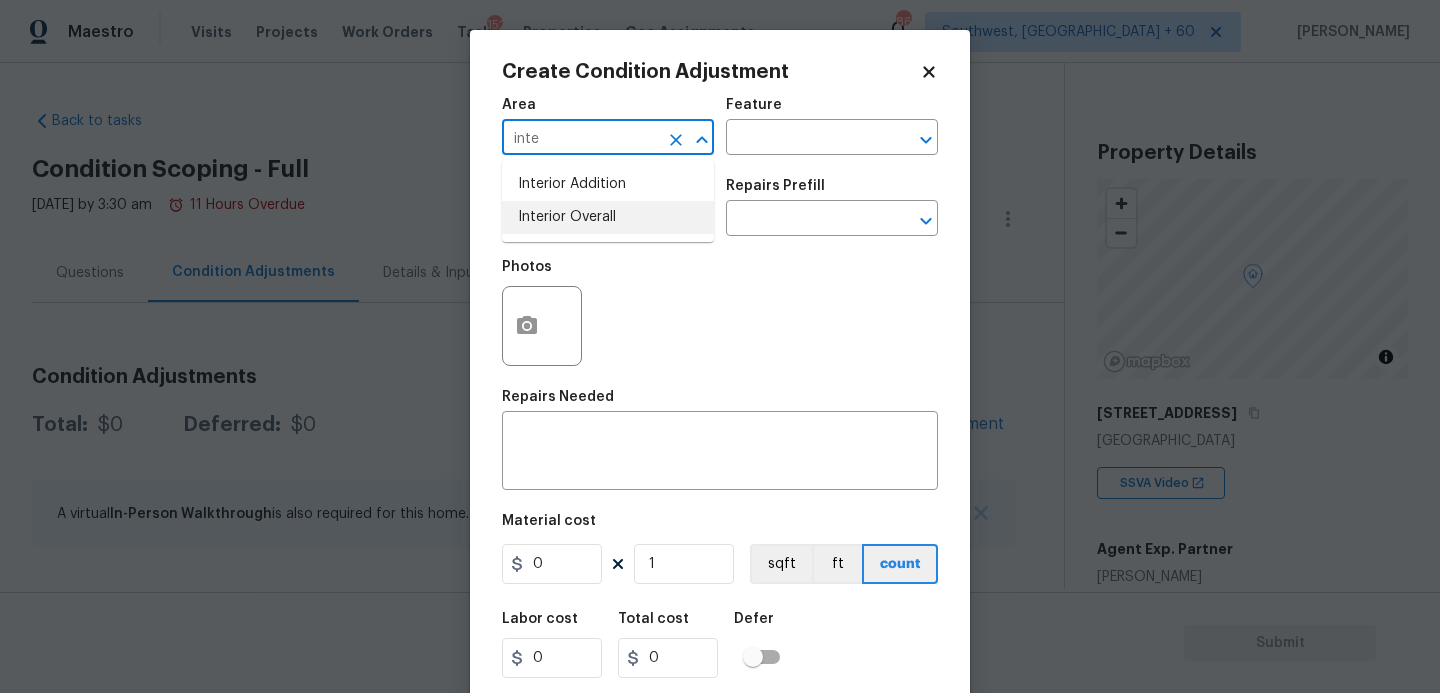 click on "Interior Overall" at bounding box center [608, 217] 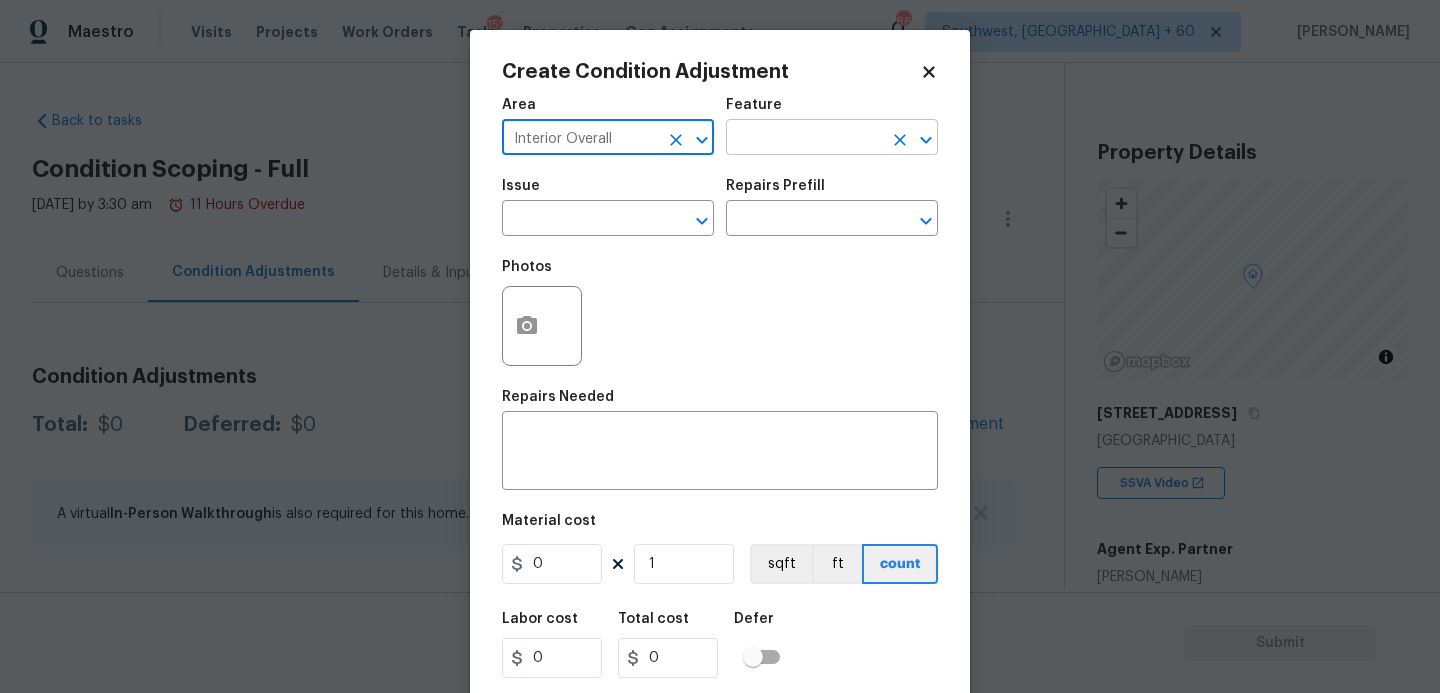 type on "Interior Overall" 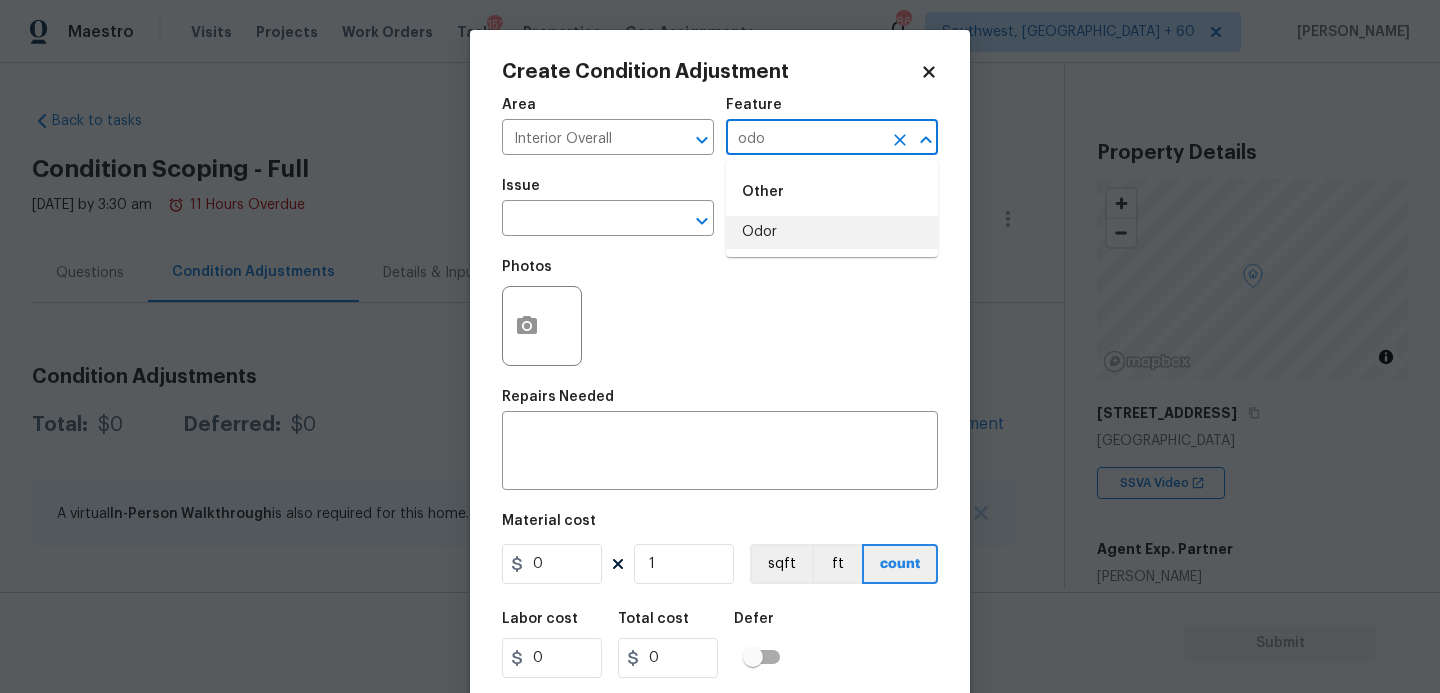click on "Odor" at bounding box center (832, 232) 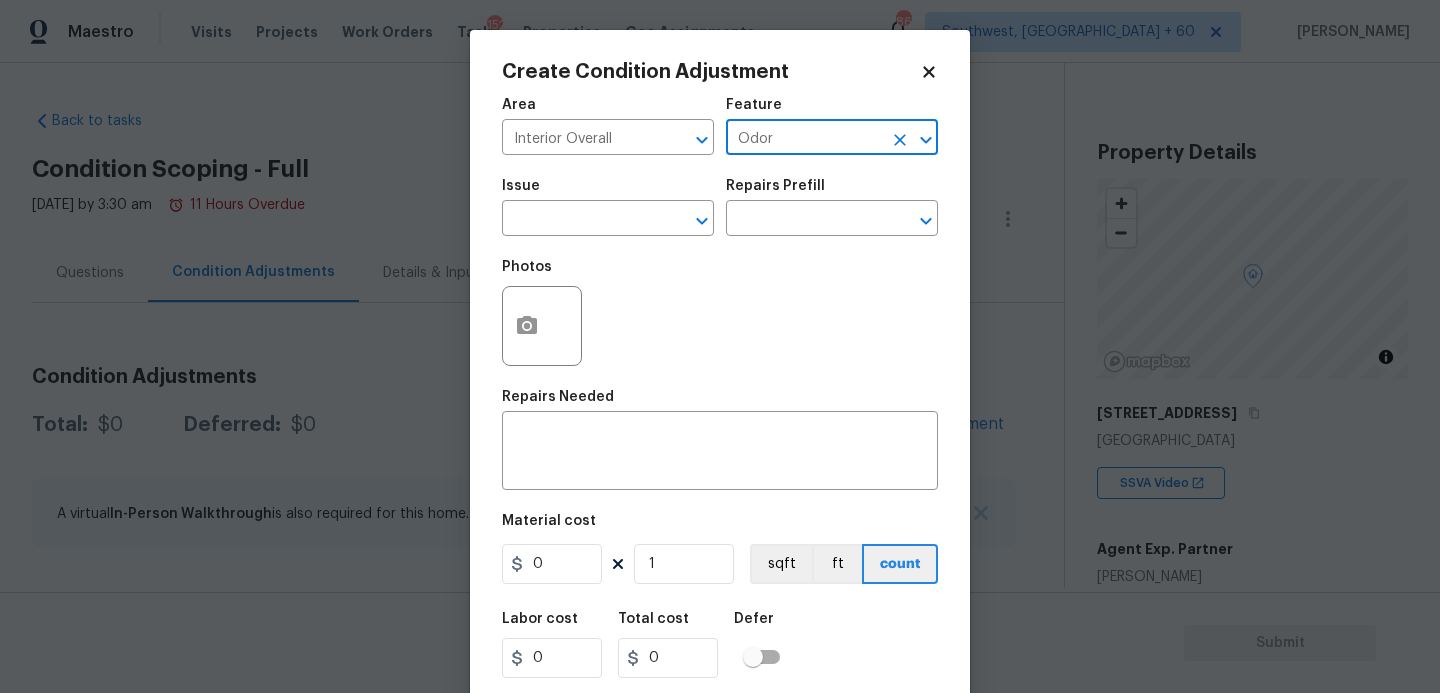 type on "Odor" 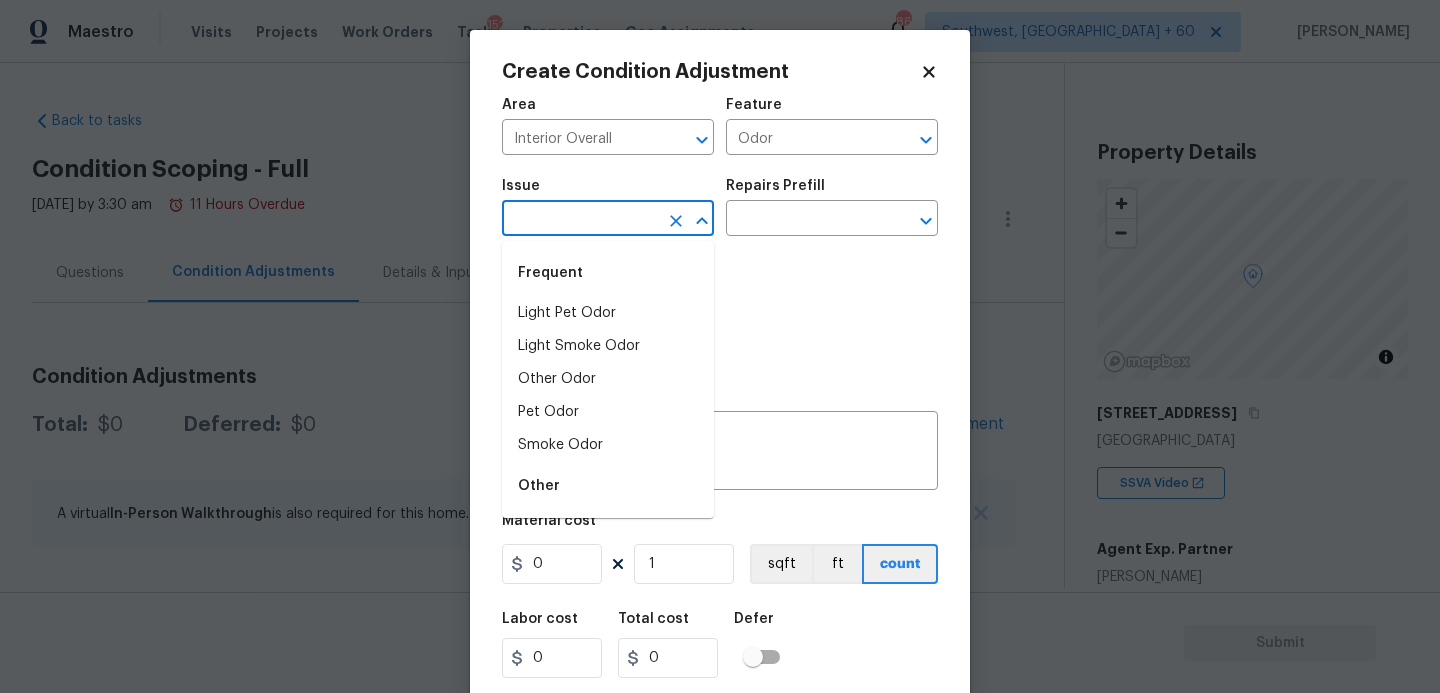 click at bounding box center [580, 220] 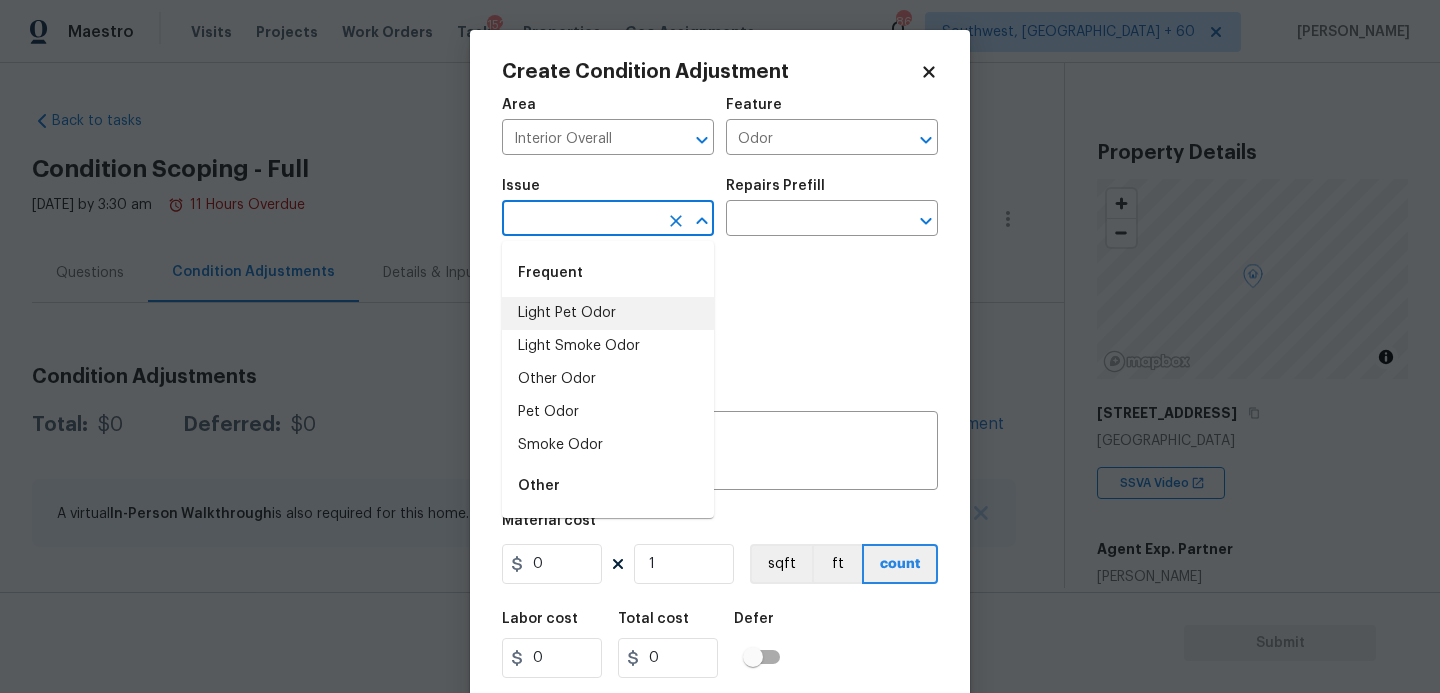 click on "Light Pet Odor" at bounding box center (608, 313) 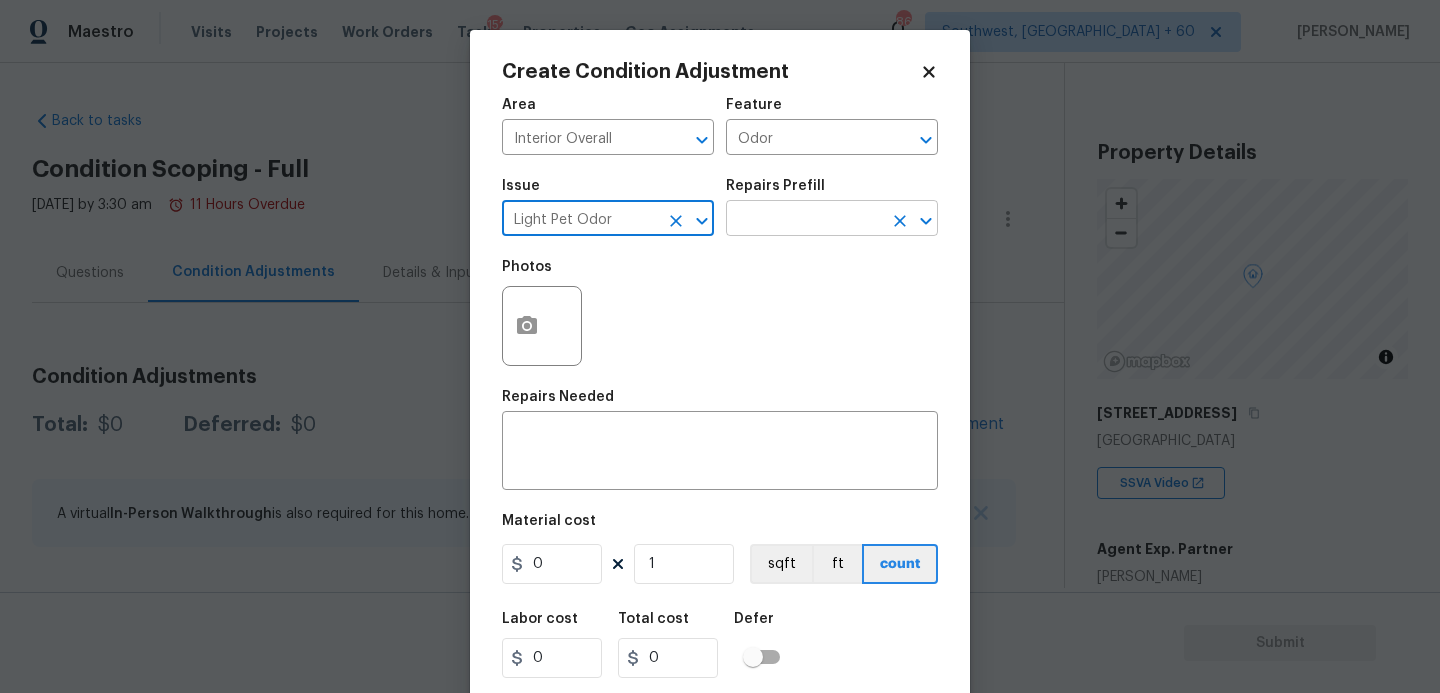click at bounding box center [804, 220] 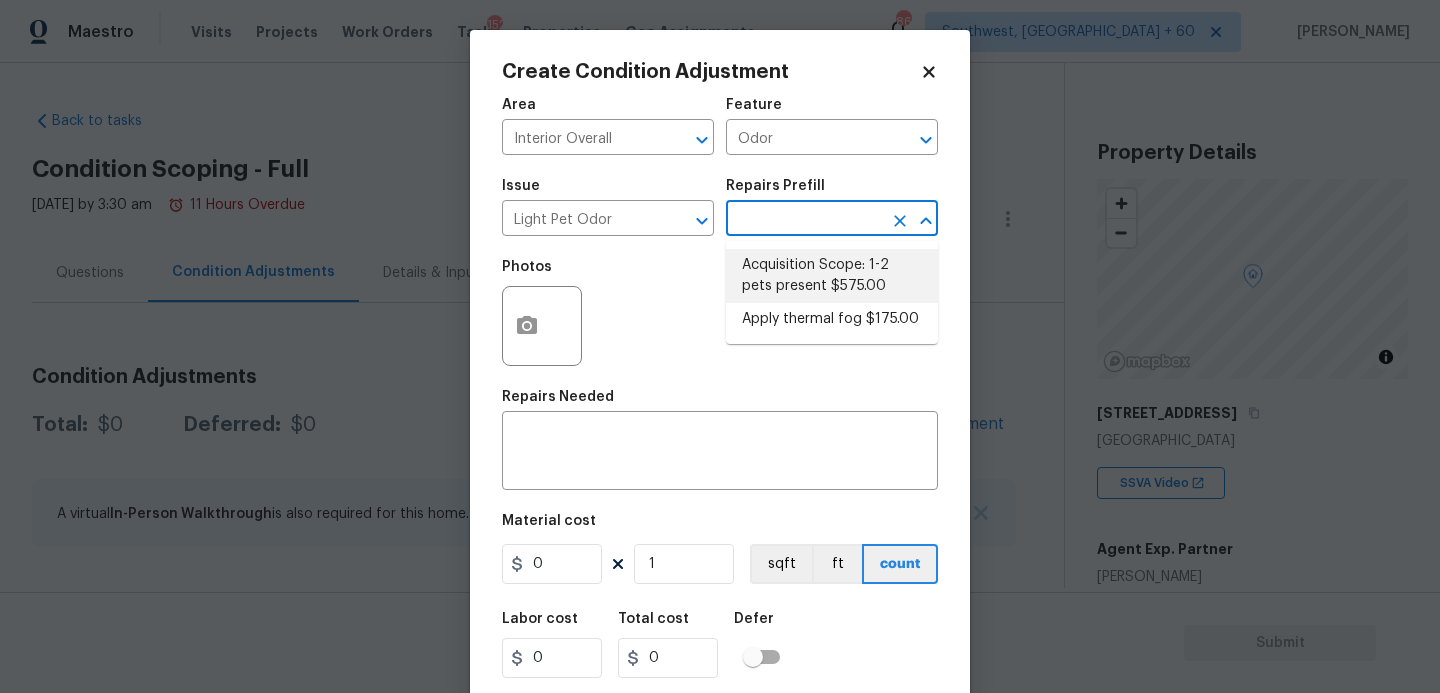 click on "Acquisition Scope: 1-2 pets present $575.00" at bounding box center (832, 276) 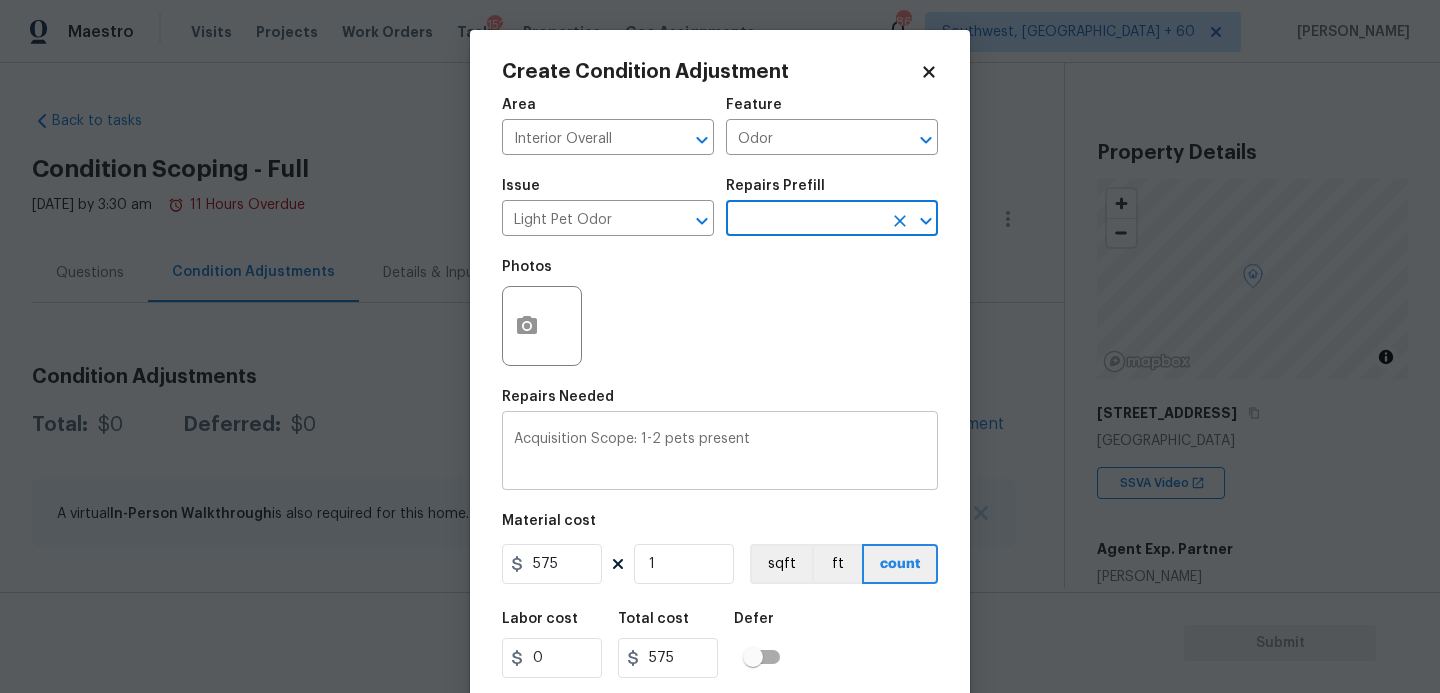 scroll, scrollTop: 54, scrollLeft: 0, axis: vertical 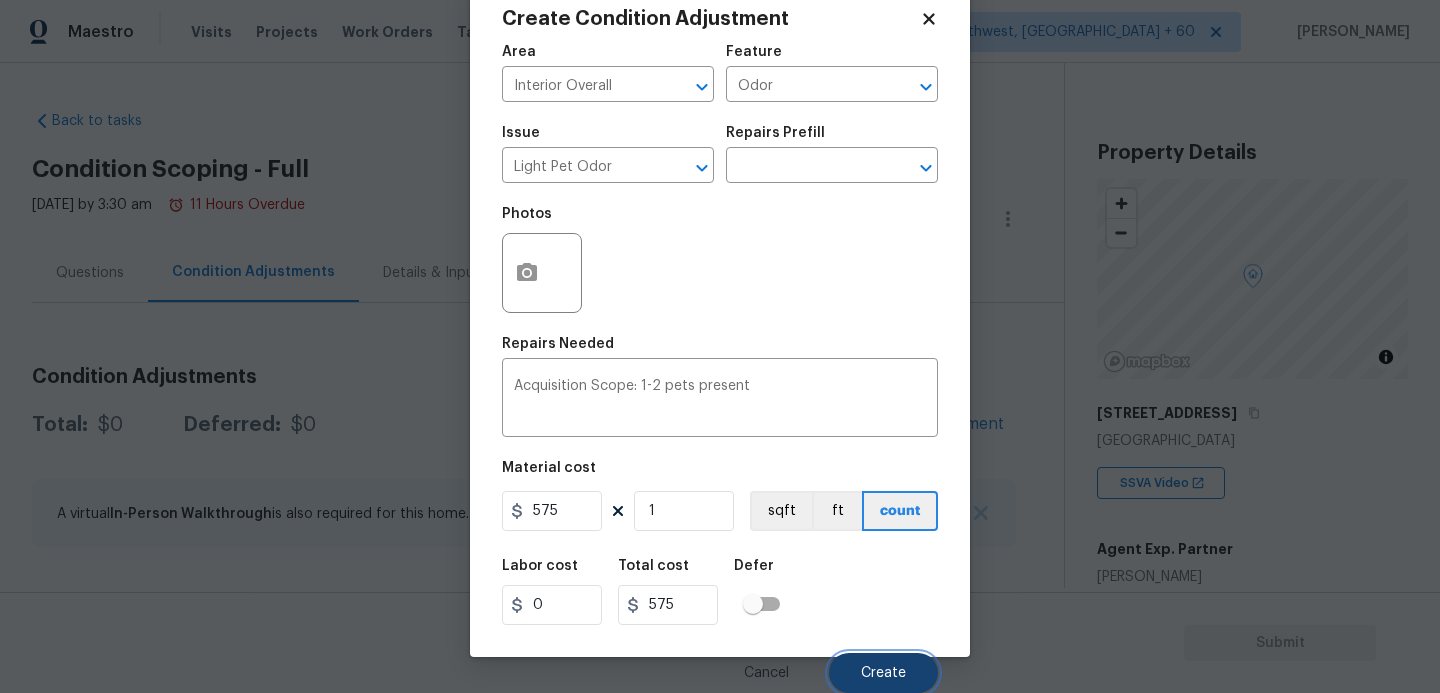 click on "Create" at bounding box center (883, 673) 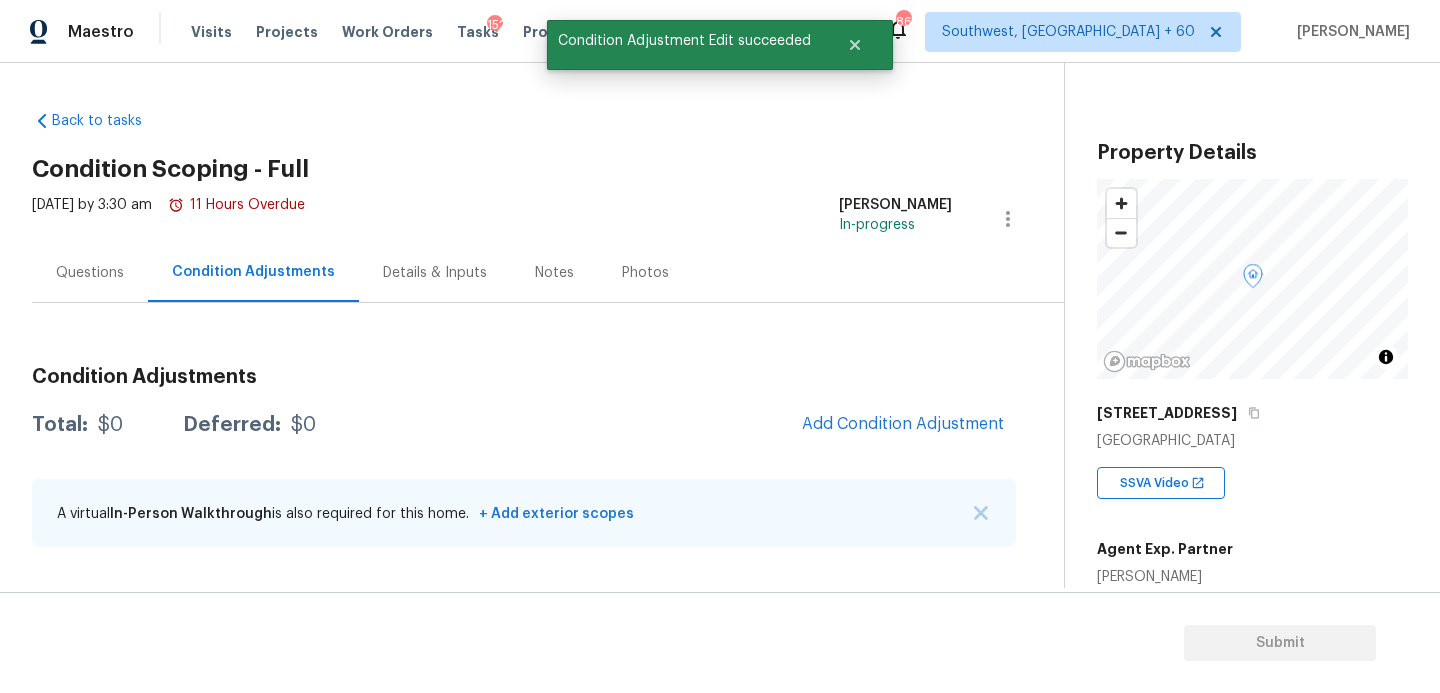 scroll, scrollTop: 47, scrollLeft: 0, axis: vertical 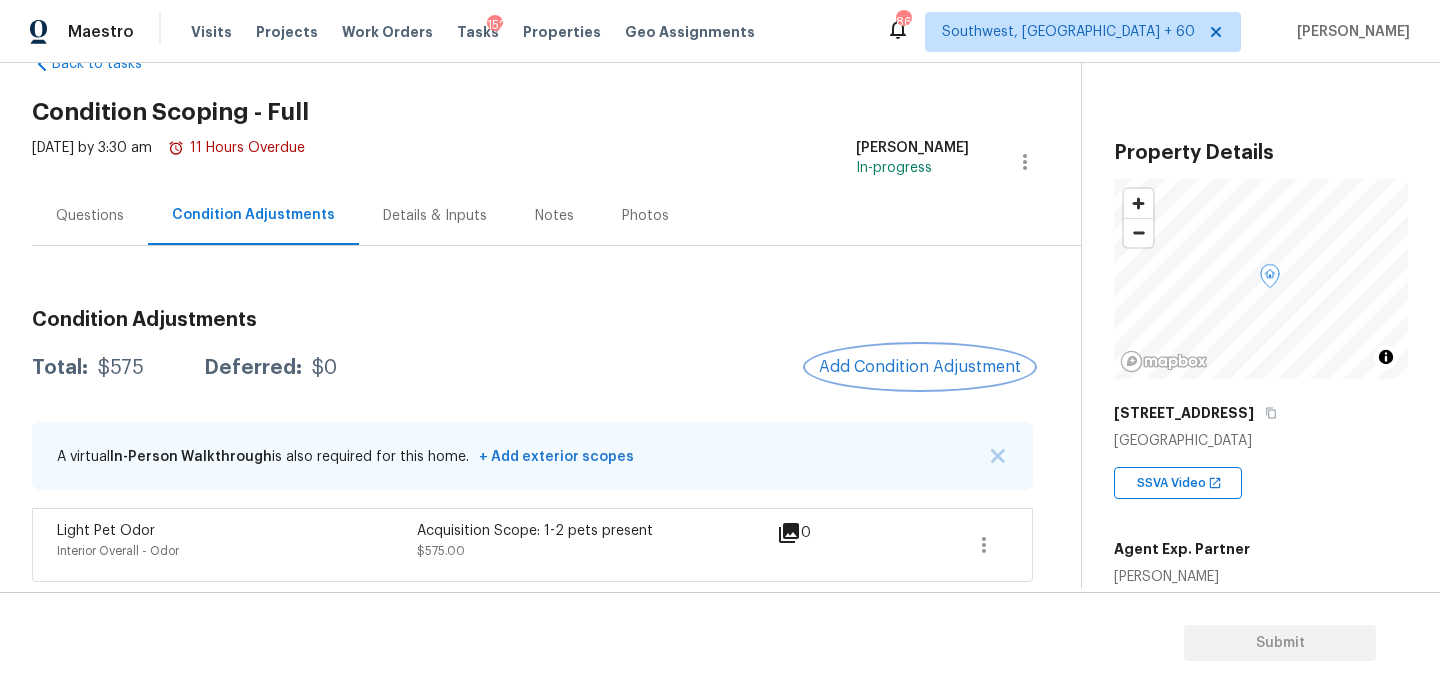 click on "Add Condition Adjustment" at bounding box center (920, 367) 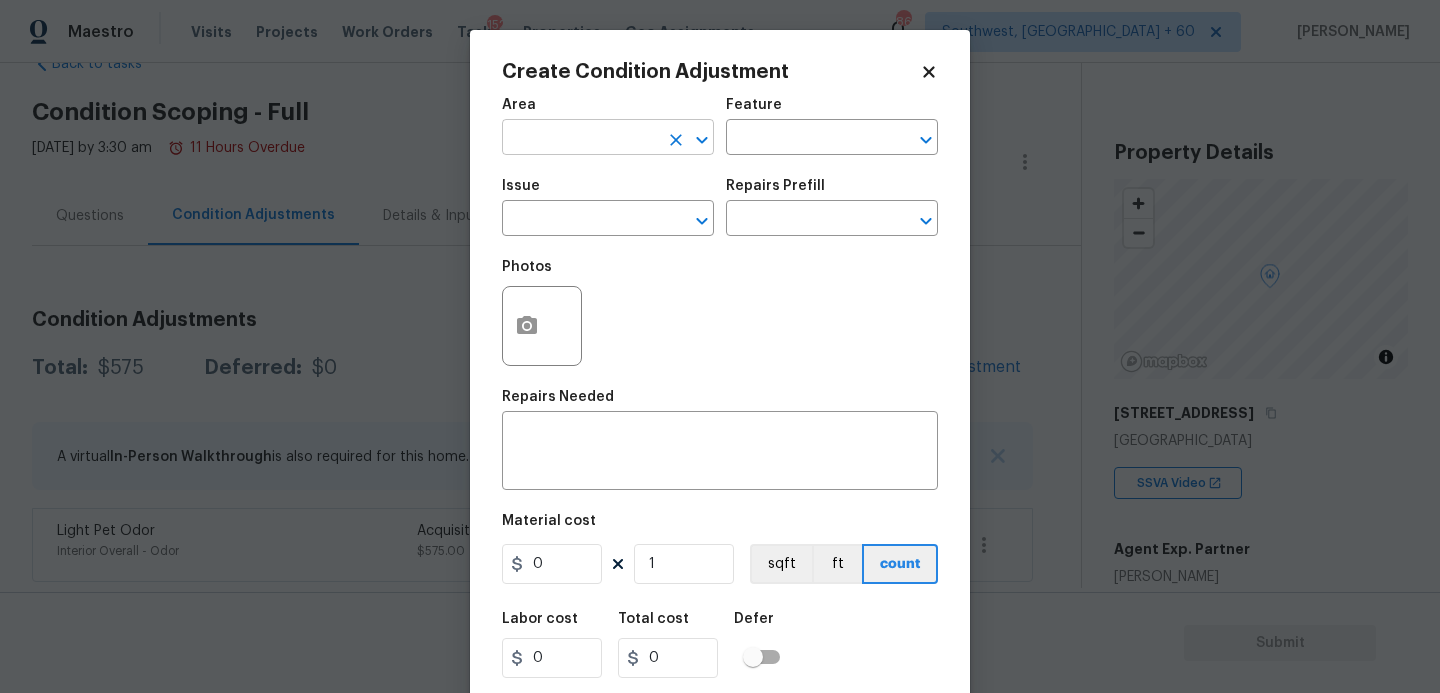 click at bounding box center [580, 139] 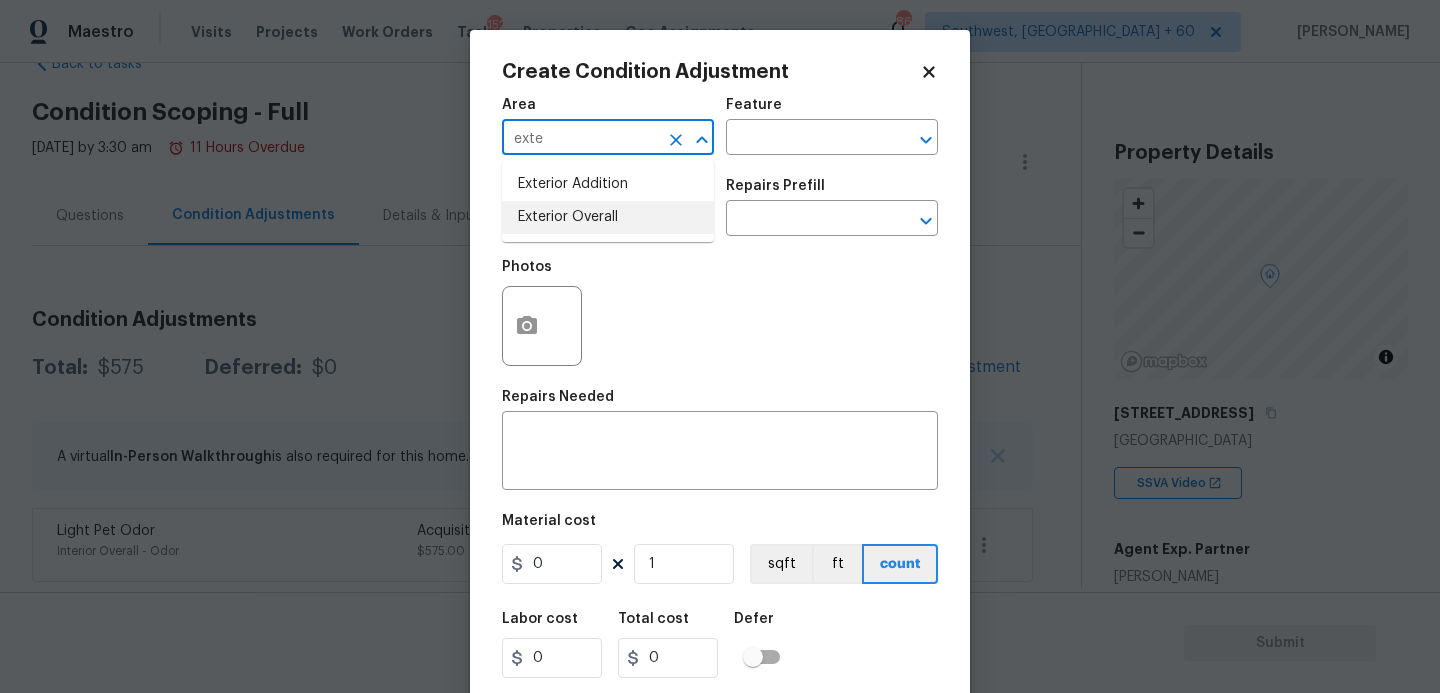 click on "Exterior Overall" at bounding box center [608, 217] 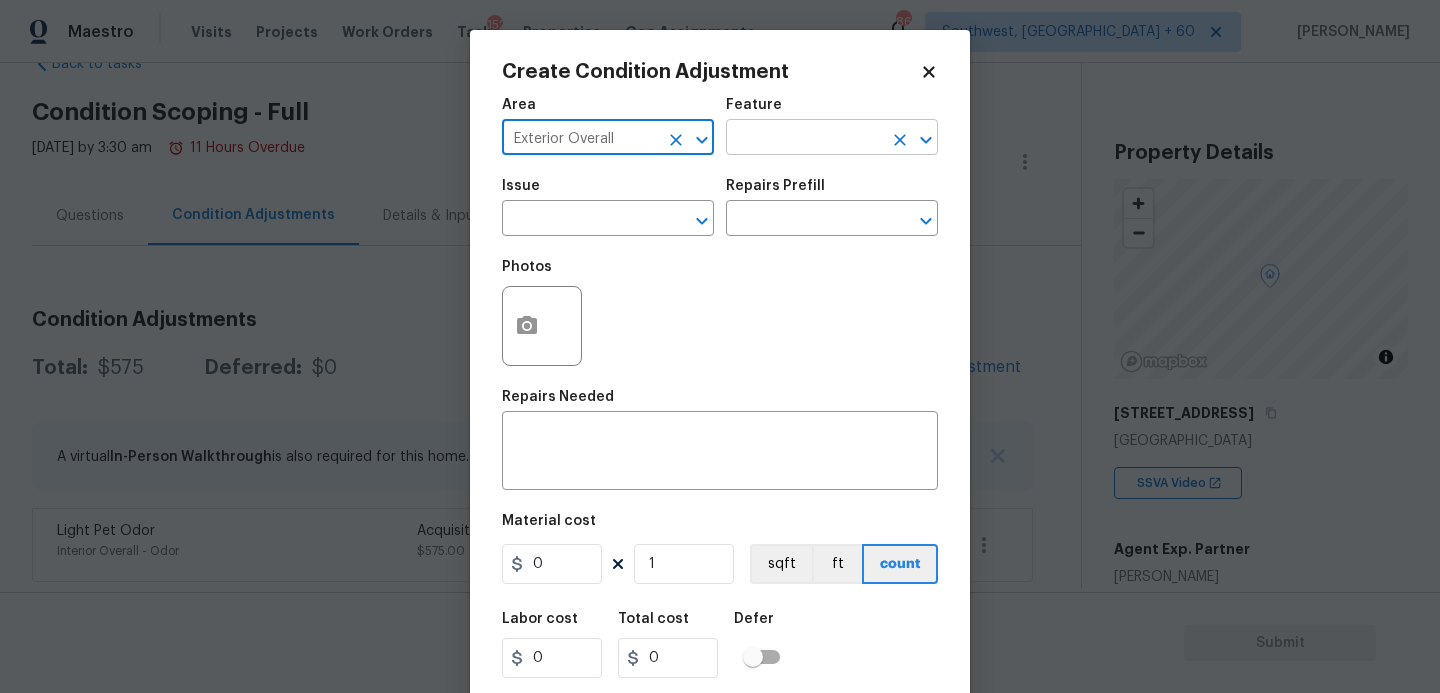 type on "Exterior Overall" 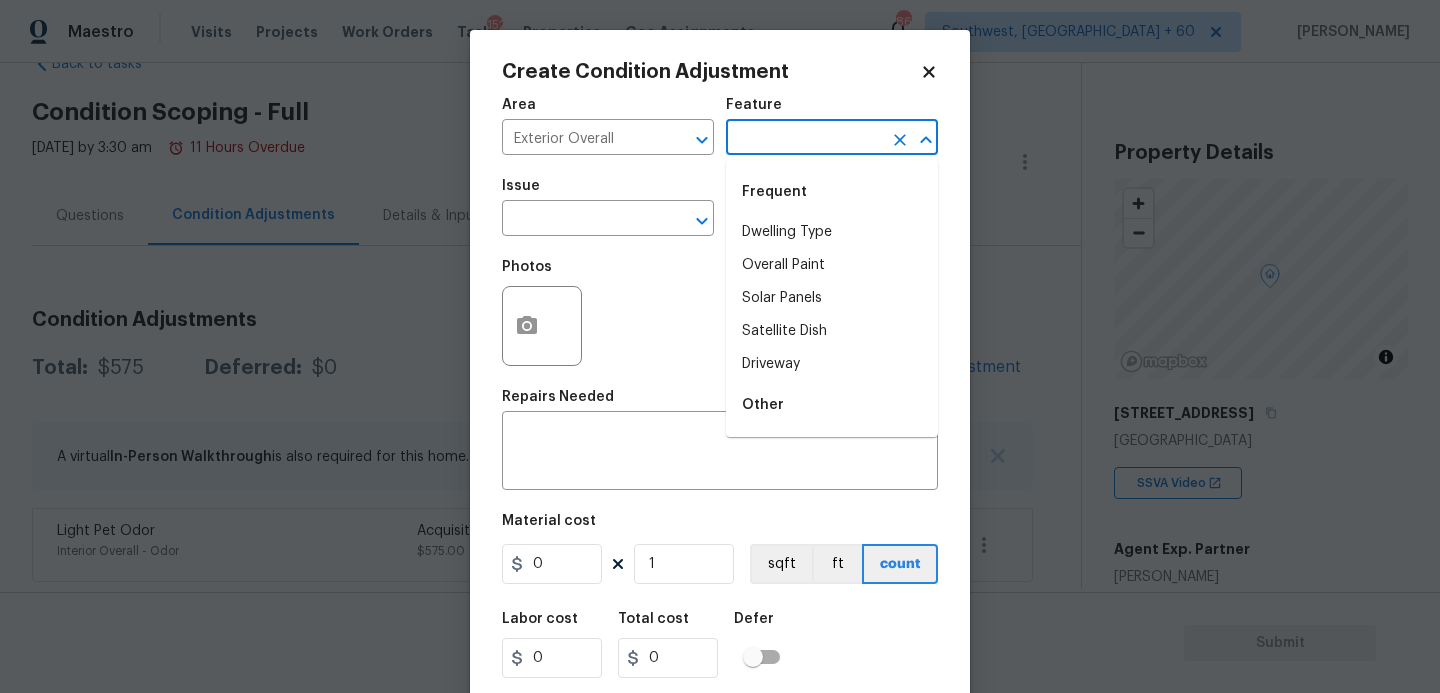 click at bounding box center (804, 139) 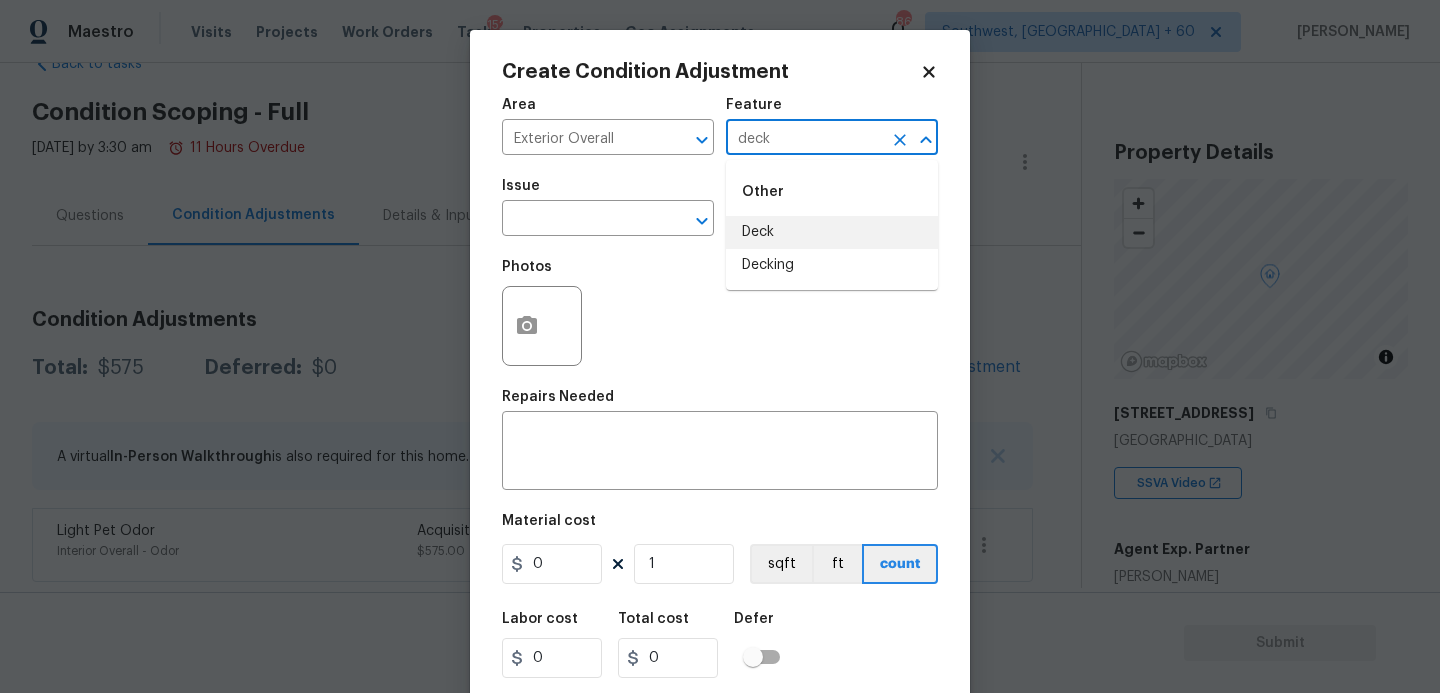 click on "Deck" at bounding box center (832, 232) 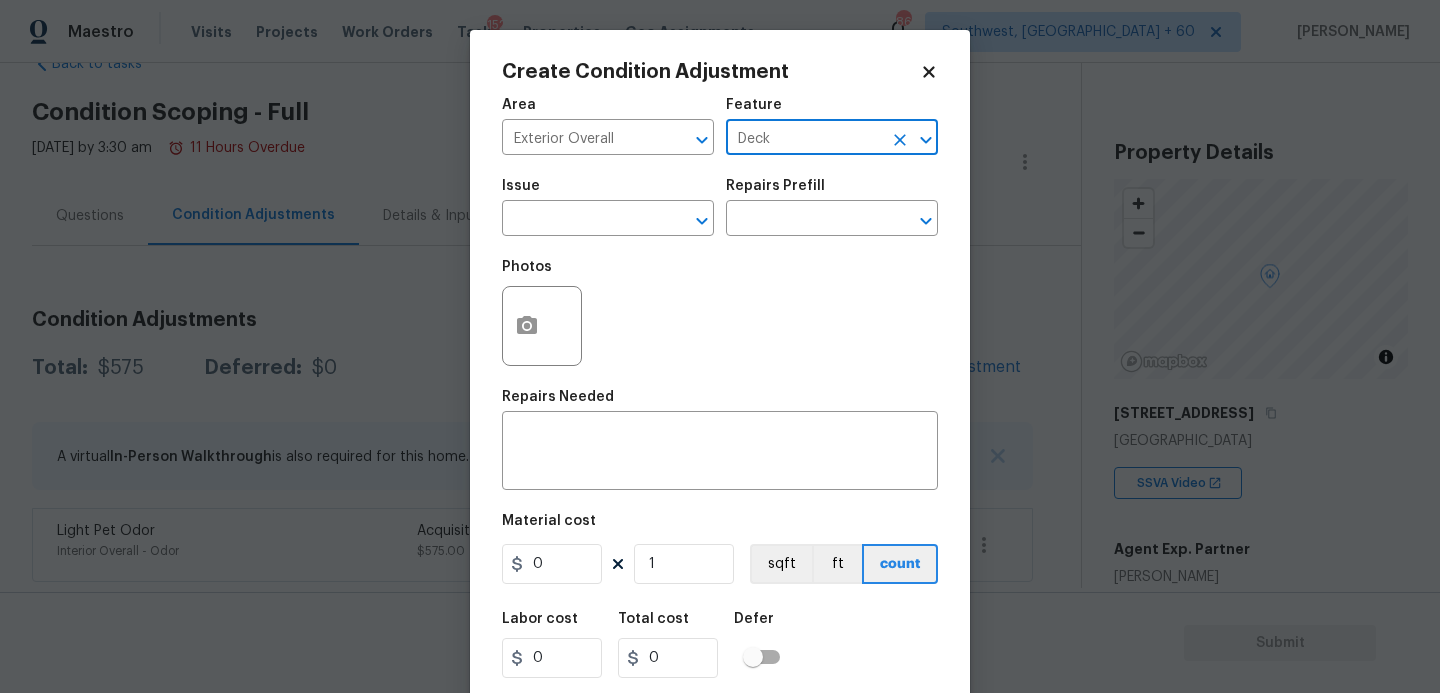 type on "Deck" 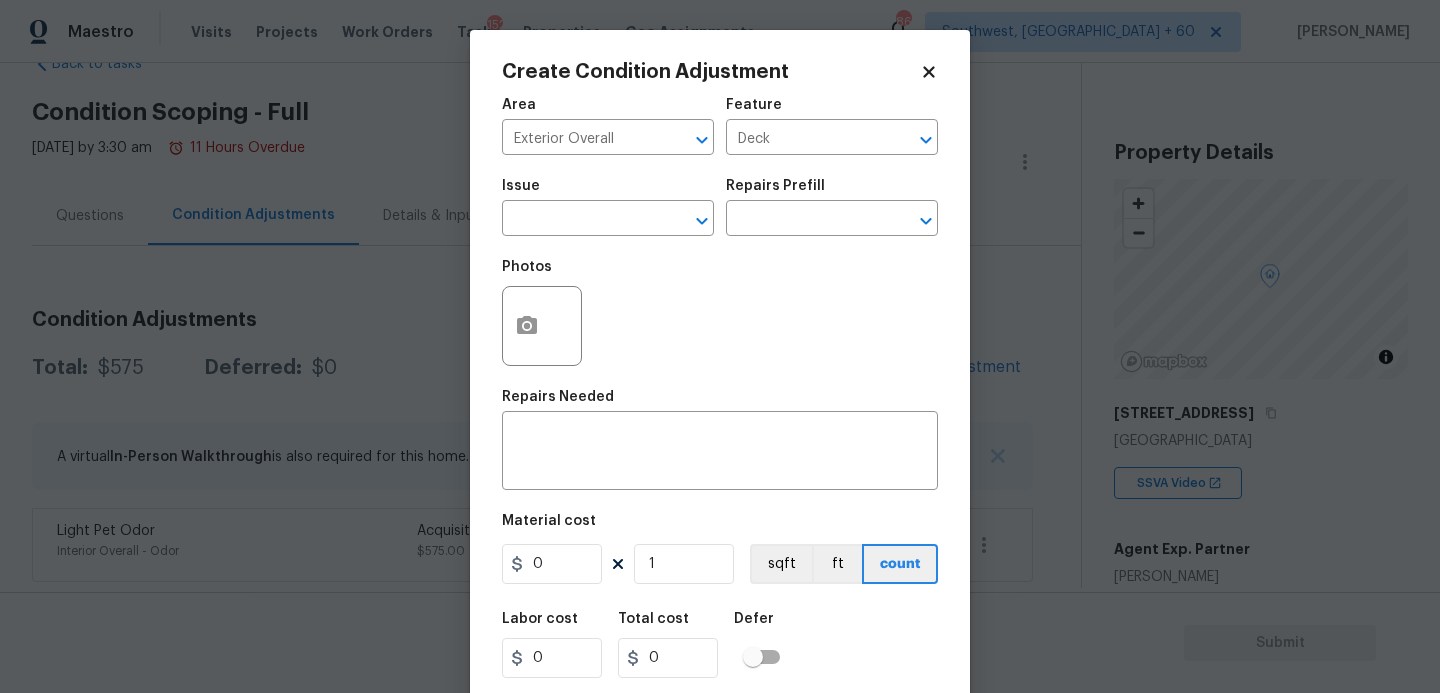 click on "Issue ​" at bounding box center (608, 207) 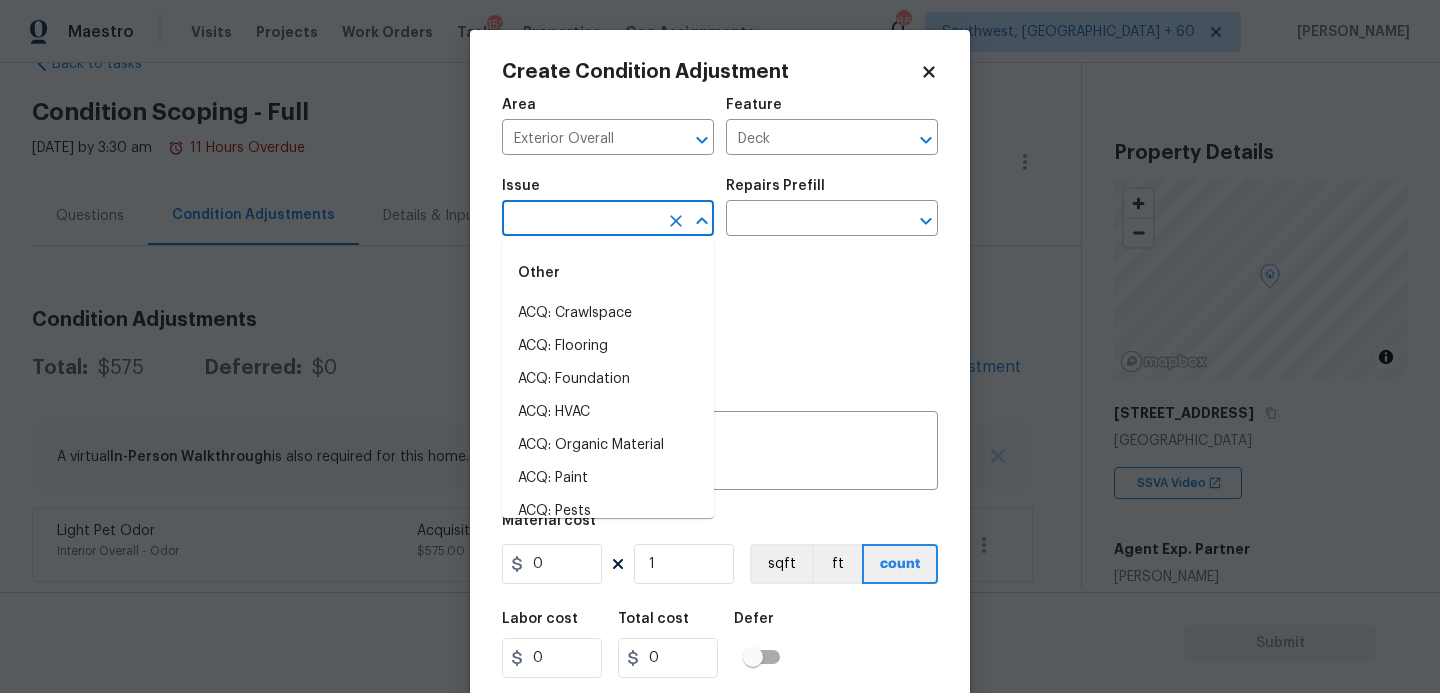 click at bounding box center (580, 220) 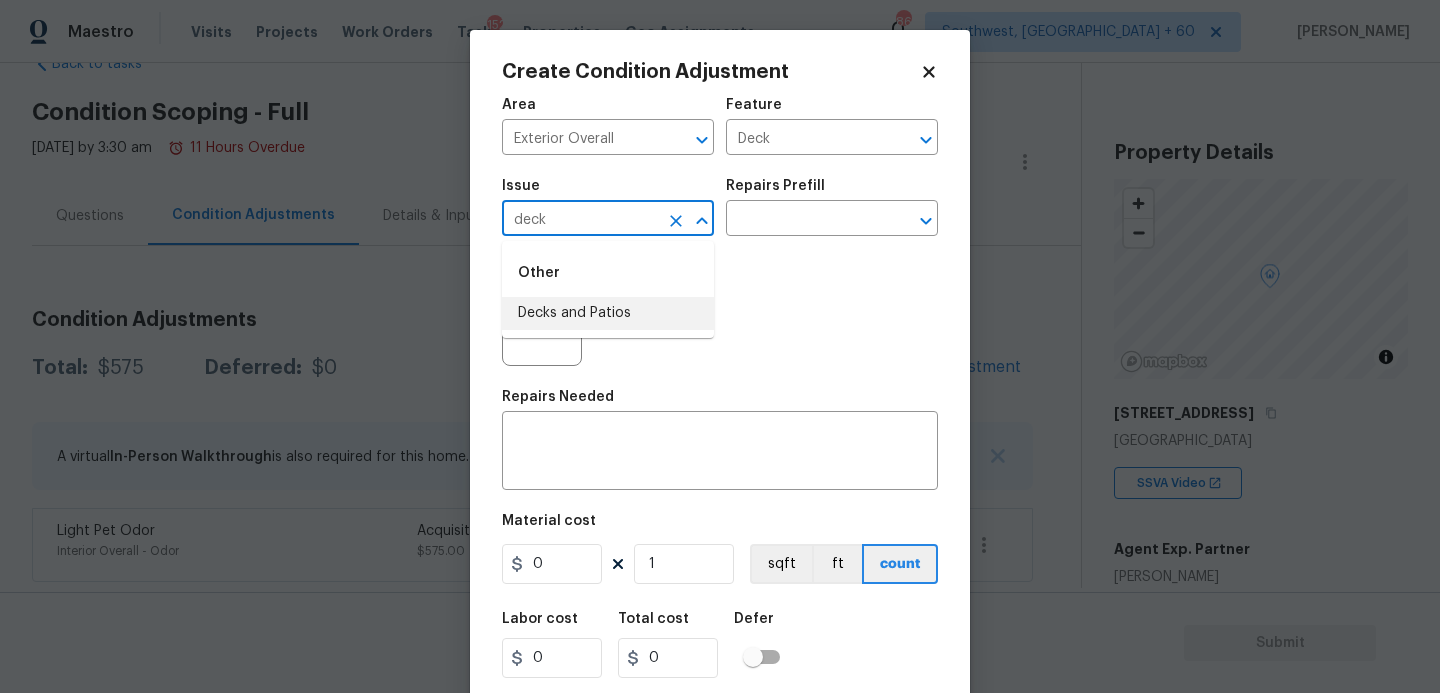 click on "Decks and Patios" at bounding box center (608, 313) 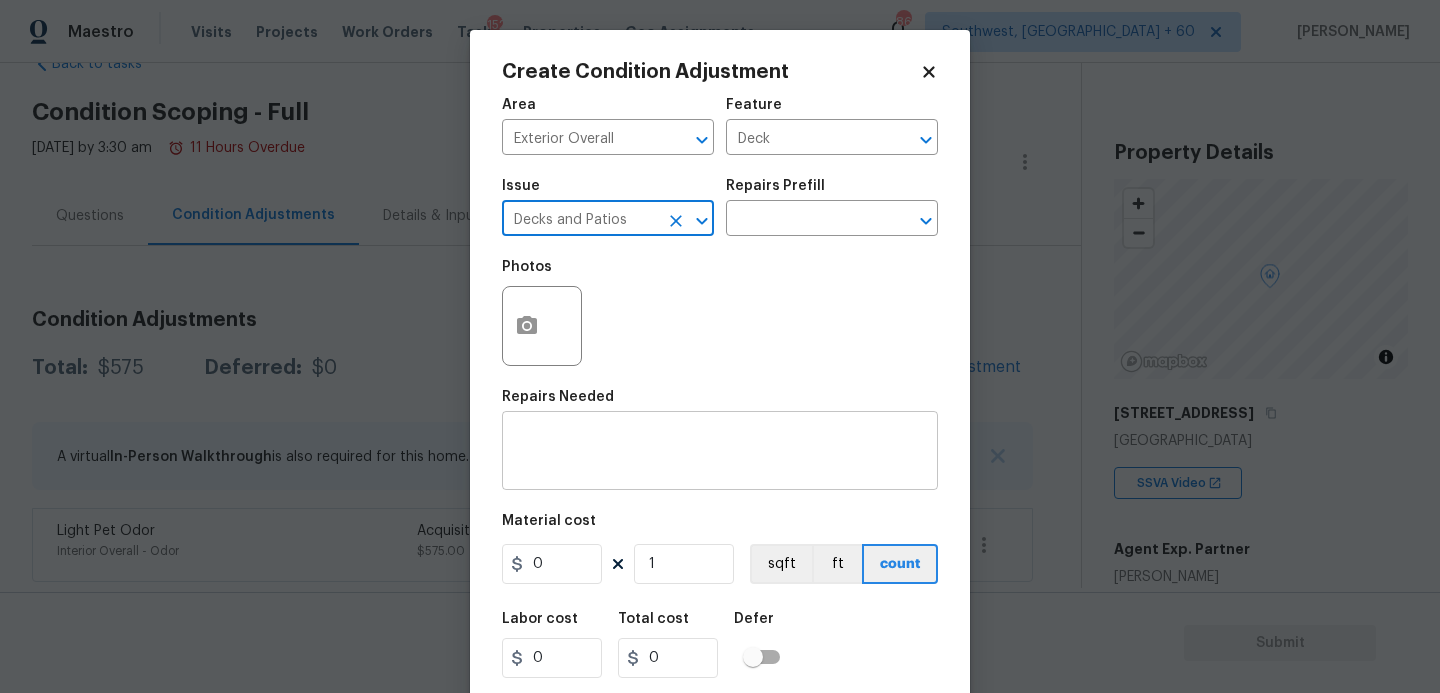 type on "Decks and Patios" 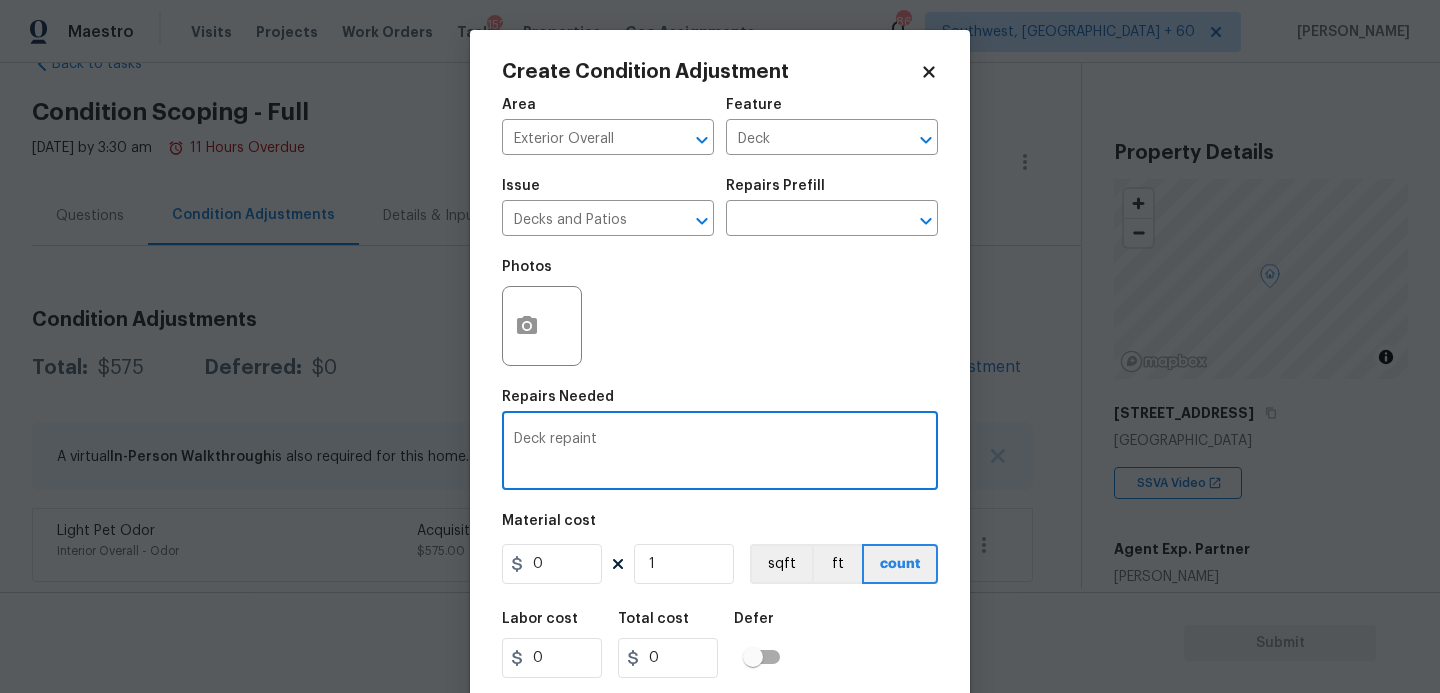 type on "Deck repaint" 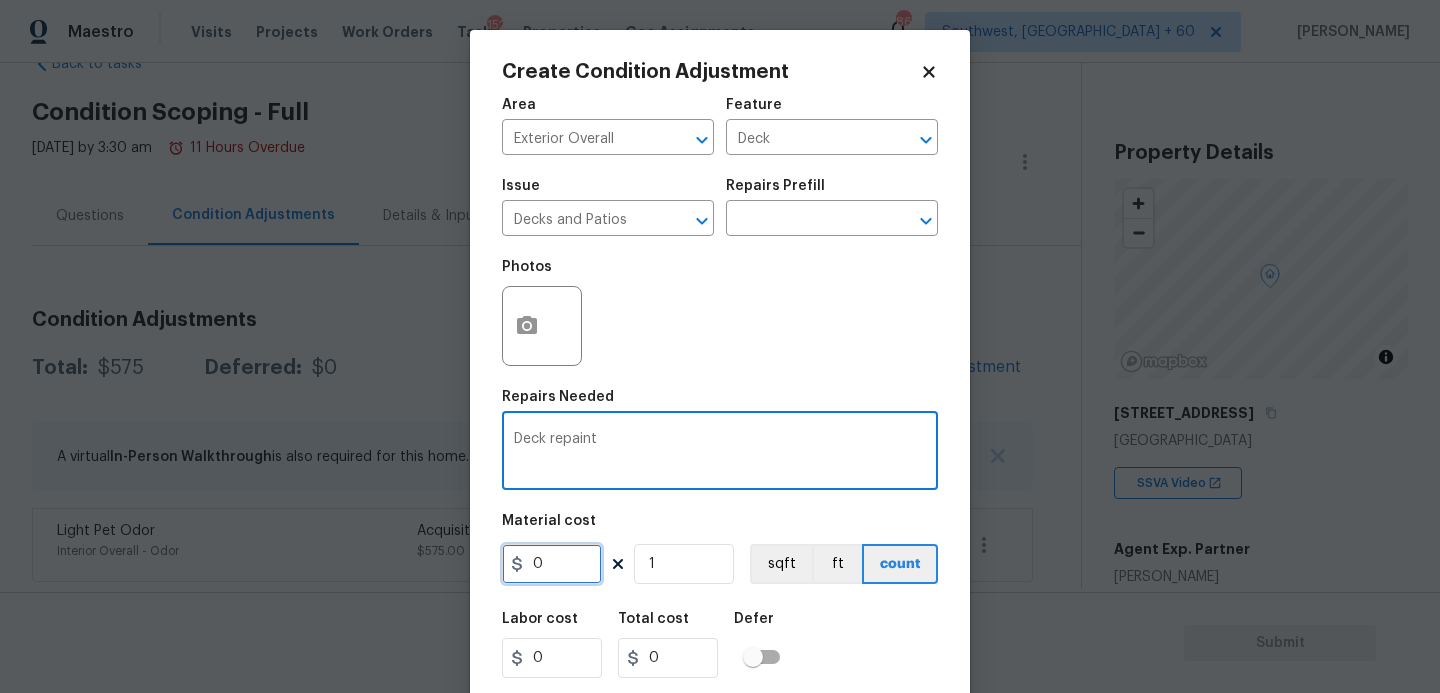 drag, startPoint x: 569, startPoint y: 576, endPoint x: 435, endPoint y: 576, distance: 134 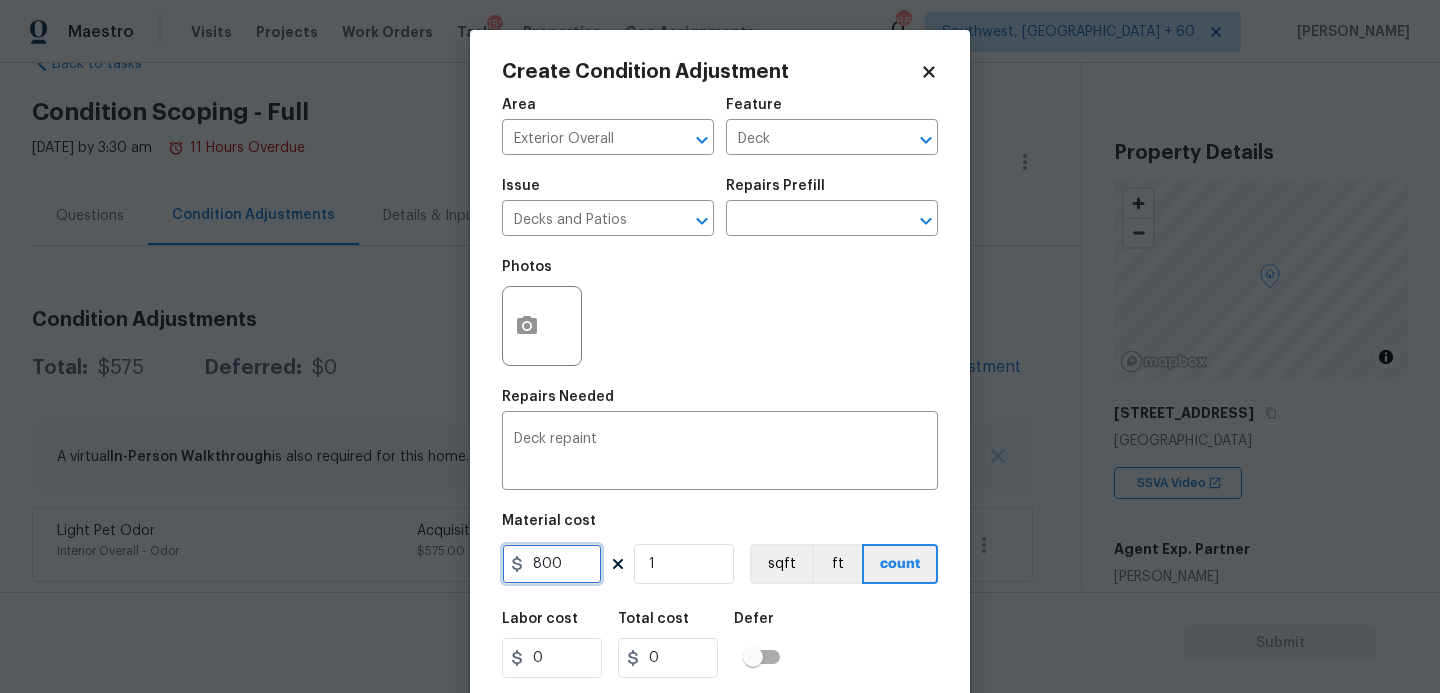 type on "800" 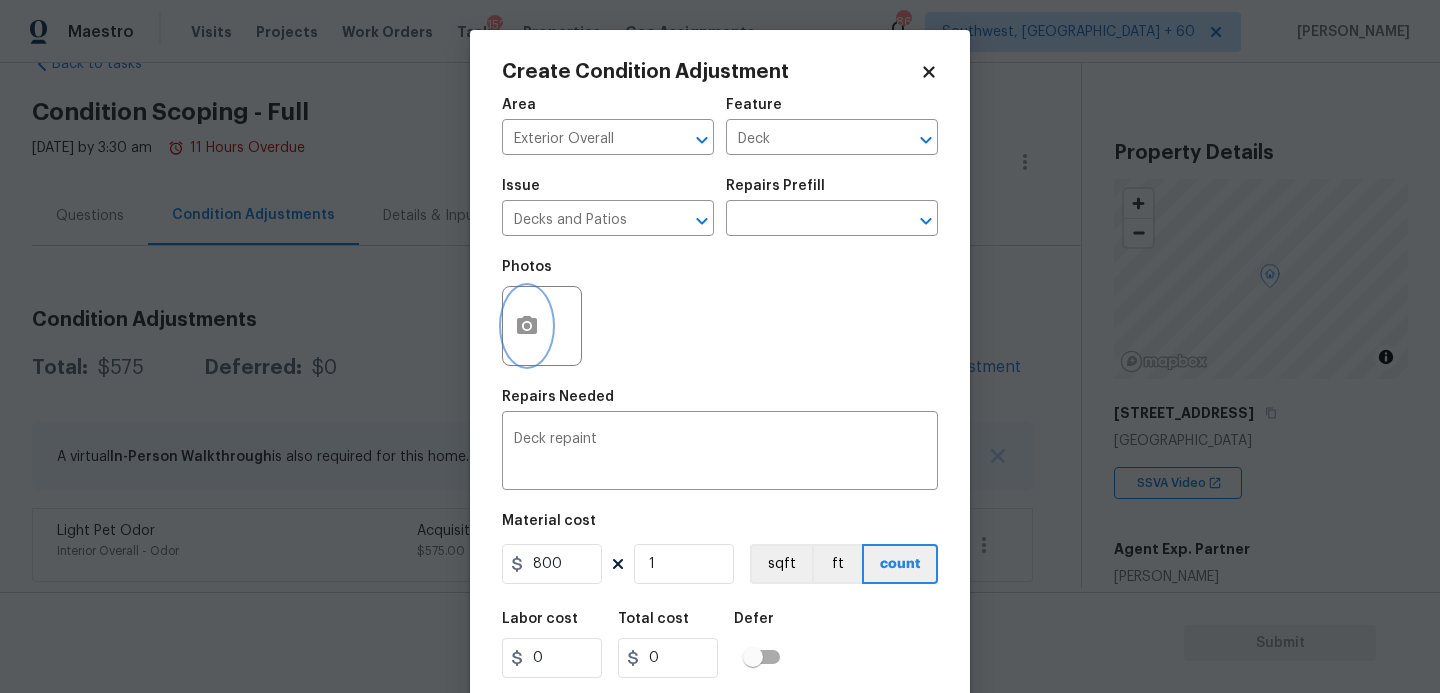 type on "800" 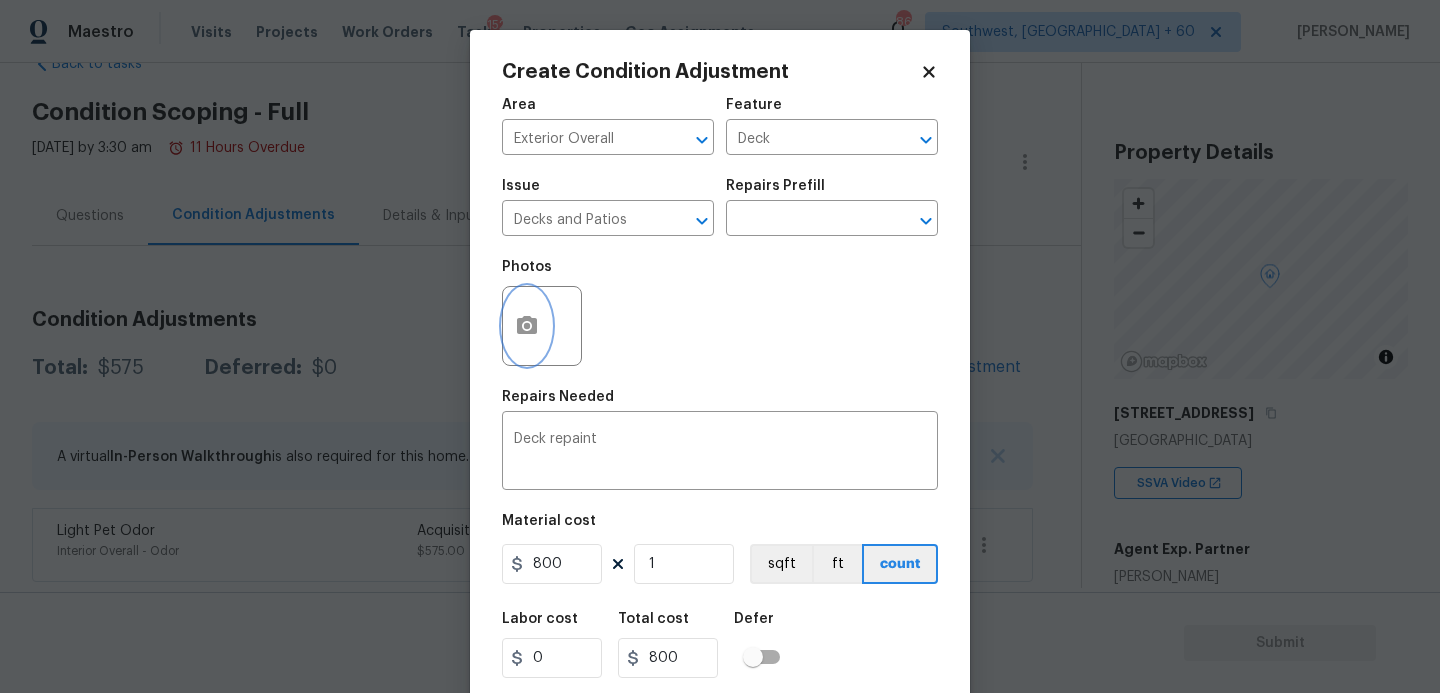 click 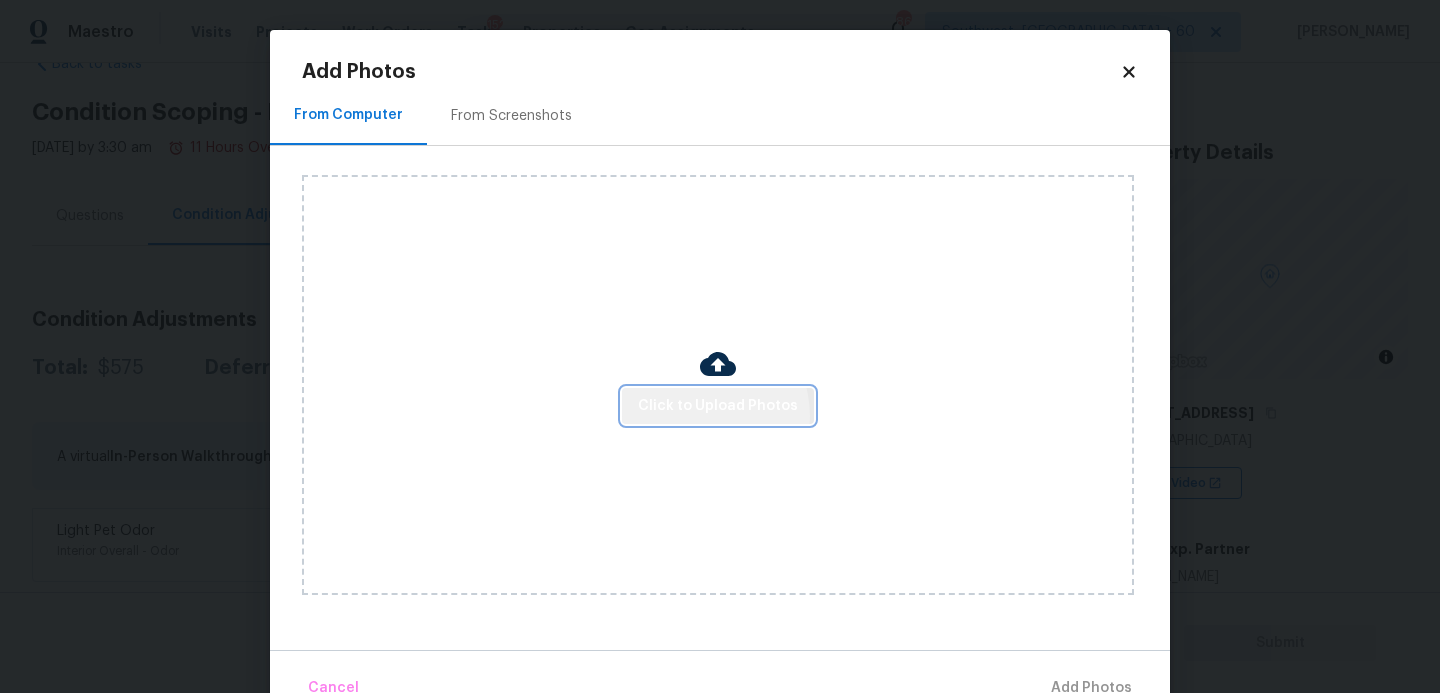 click on "Click to Upload Photos" at bounding box center (718, 406) 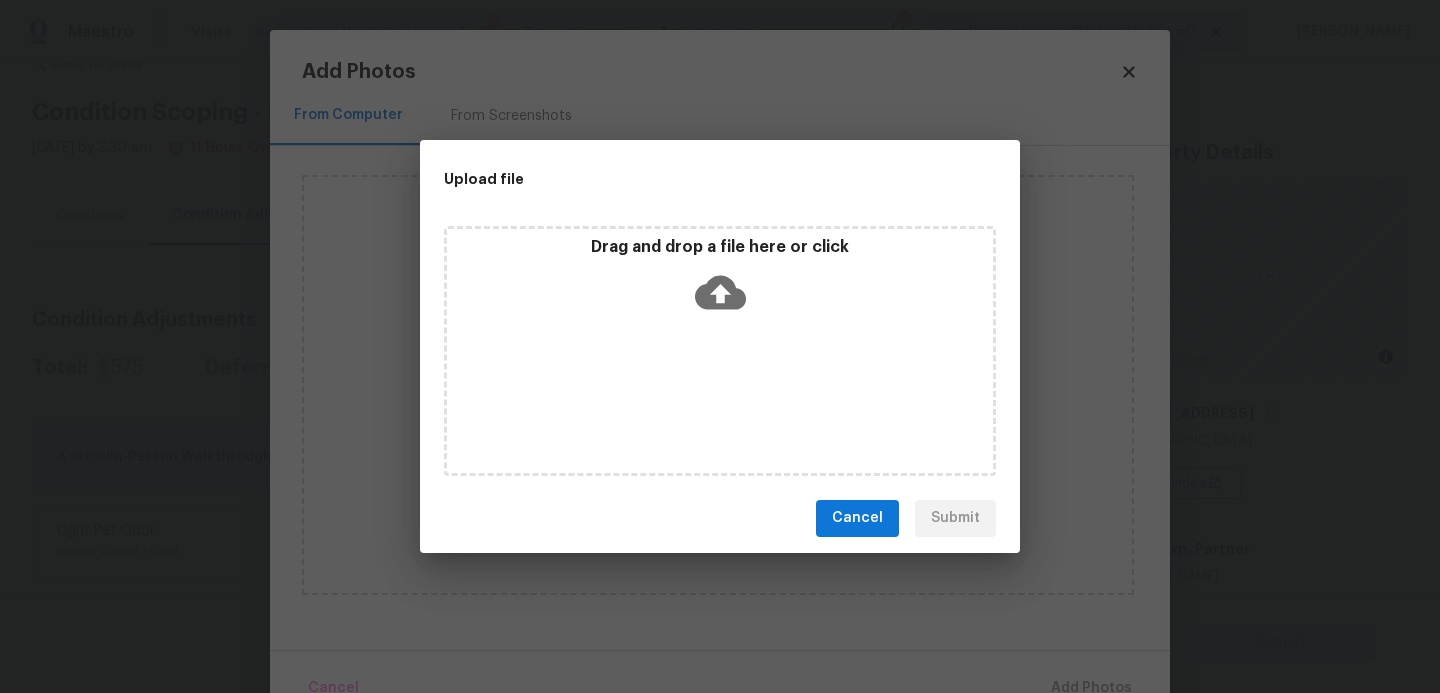 click 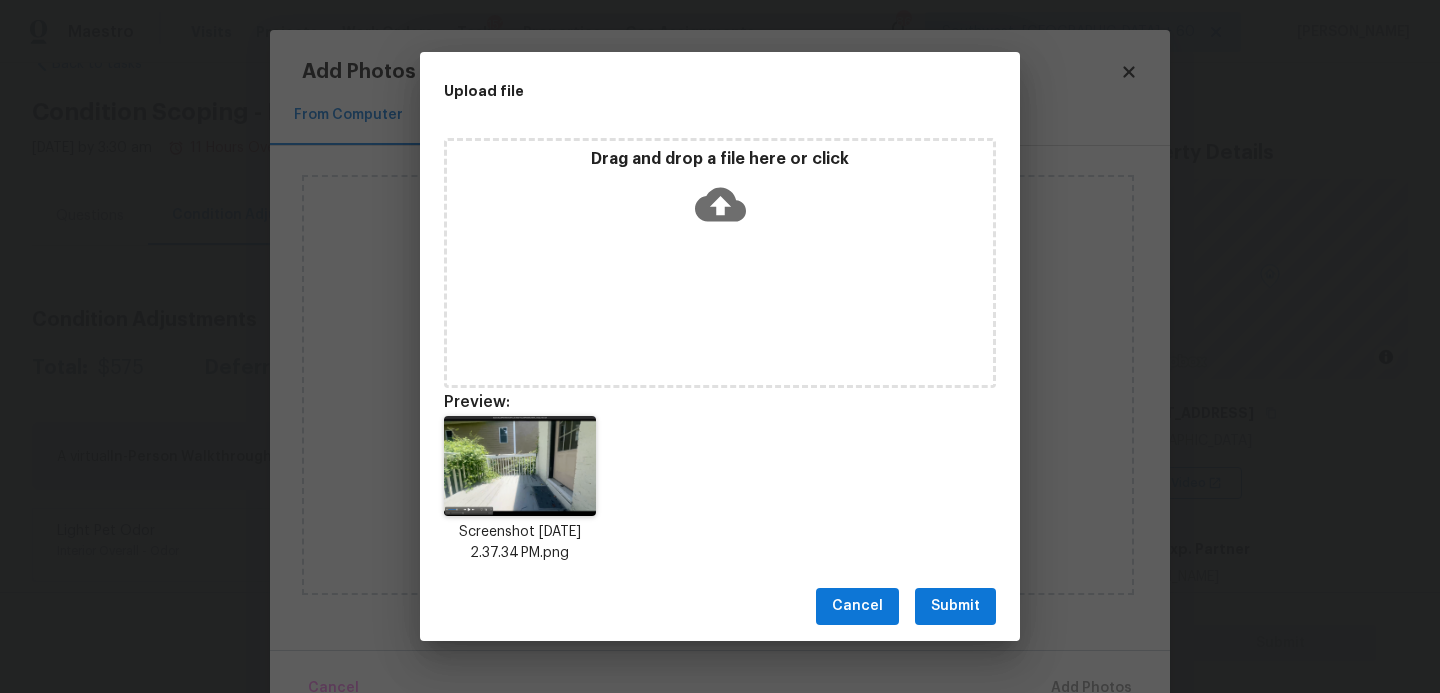 click on "Submit" at bounding box center [955, 606] 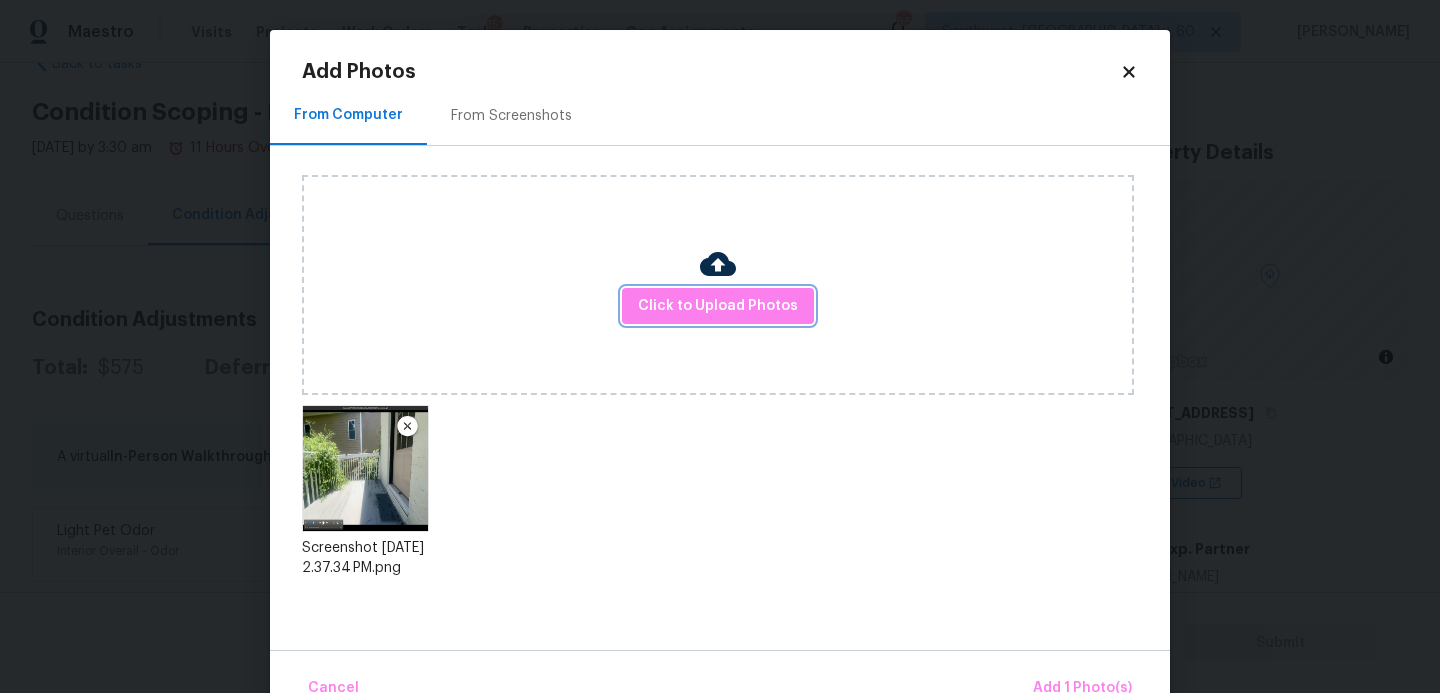 scroll, scrollTop: 47, scrollLeft: 0, axis: vertical 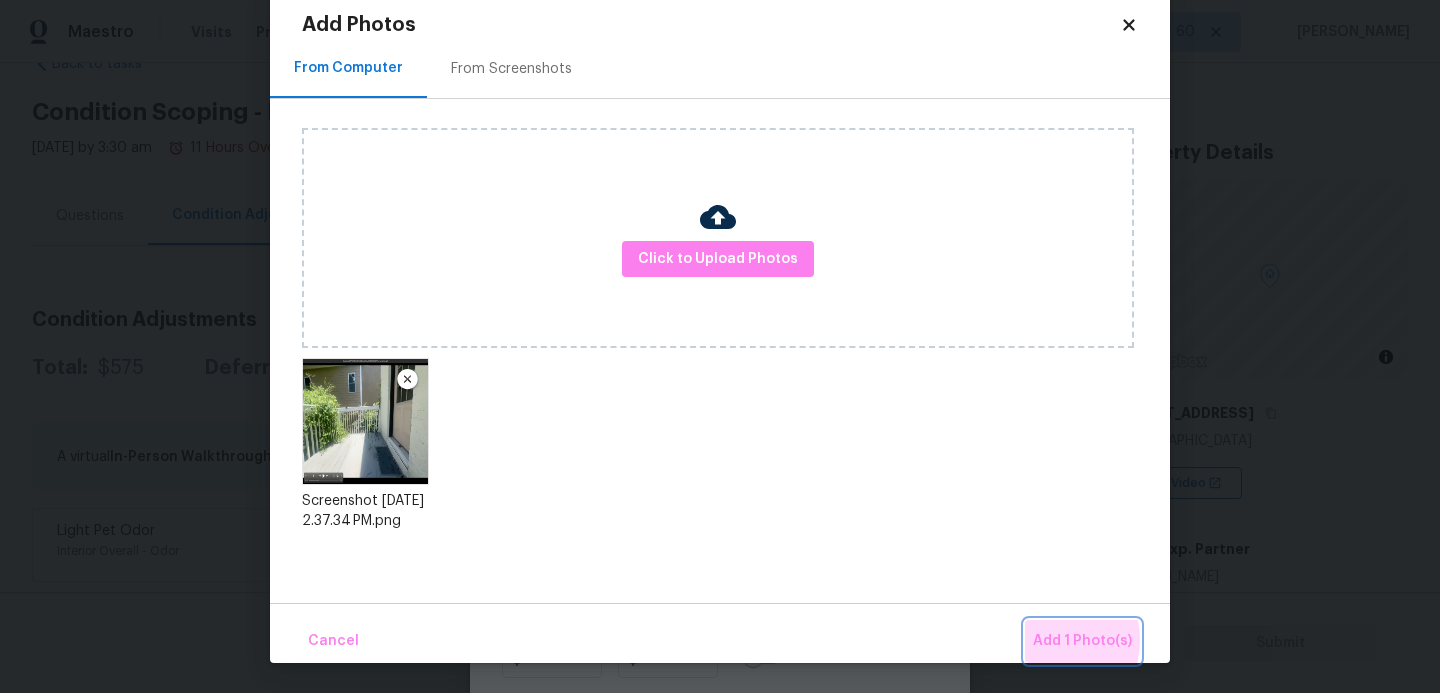 click on "Add 1 Photo(s)" at bounding box center (1082, 641) 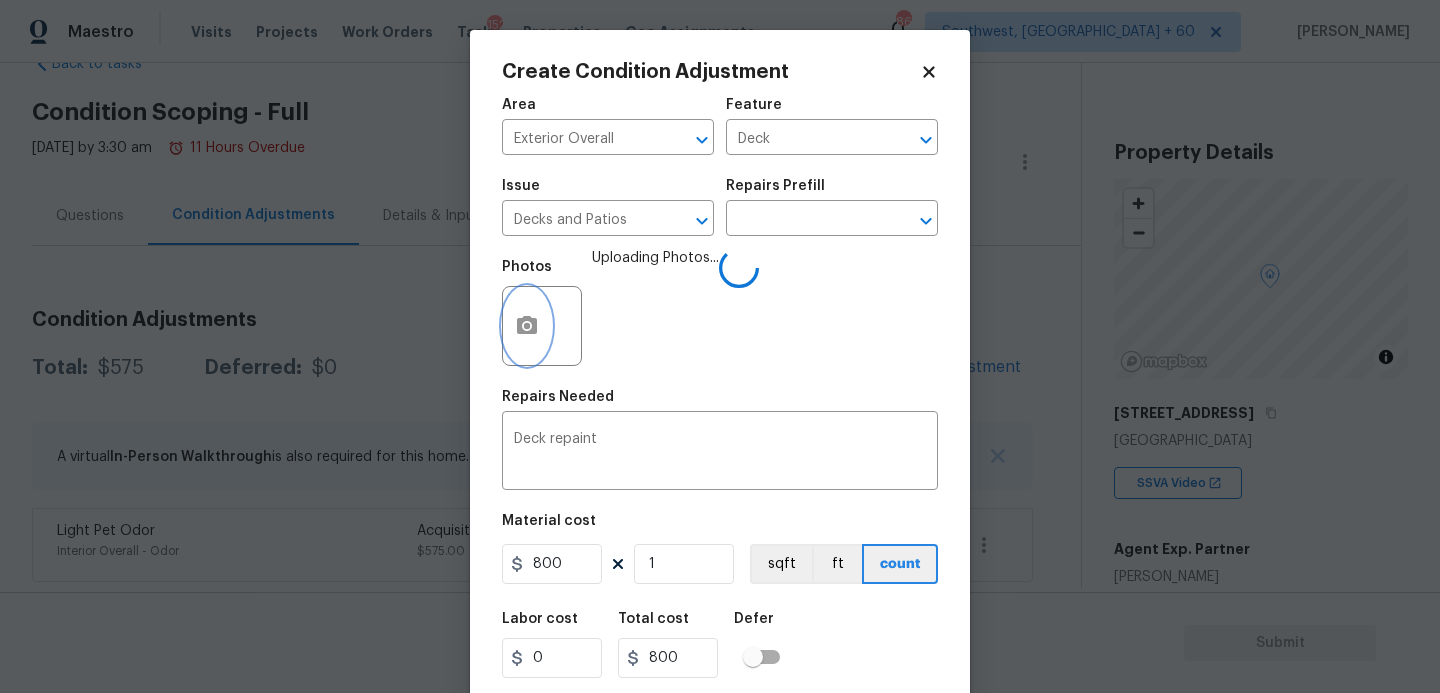 scroll, scrollTop: 0, scrollLeft: 0, axis: both 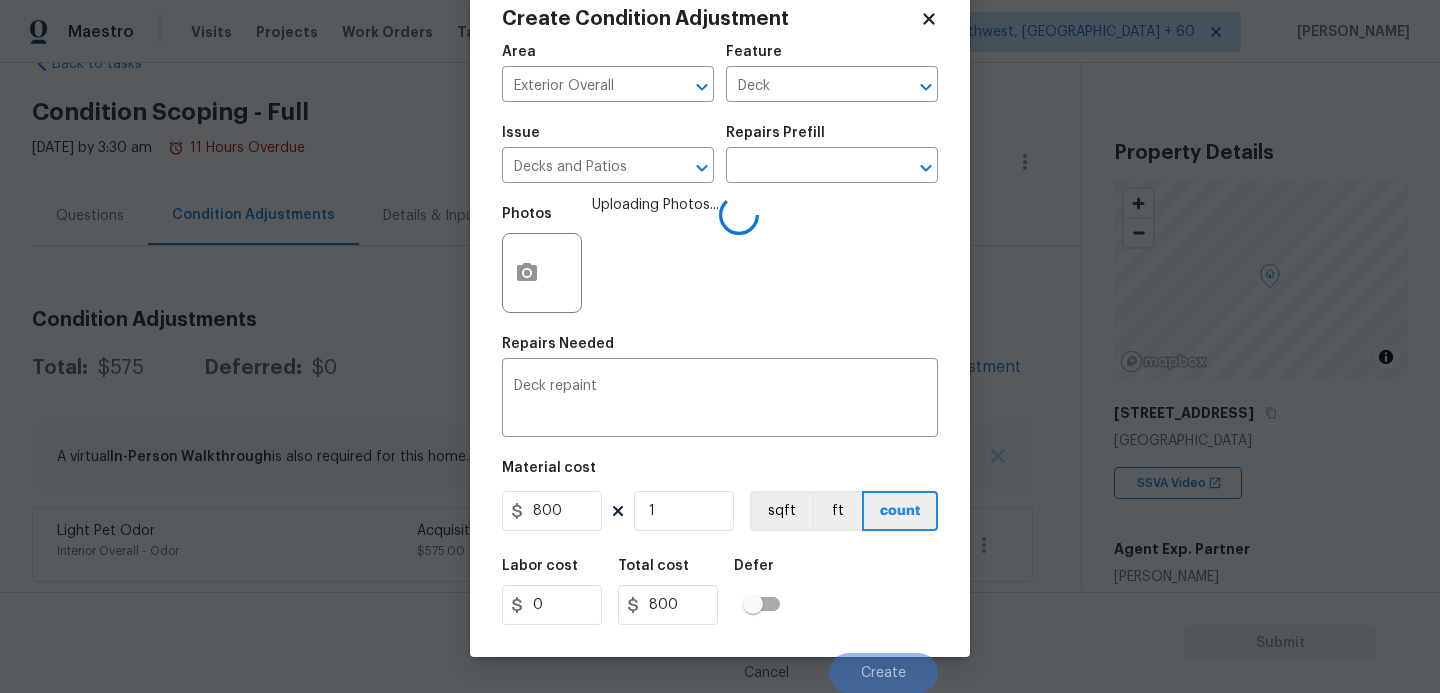 click on "Labor cost 0 Total cost 800 Defer" at bounding box center [720, 592] 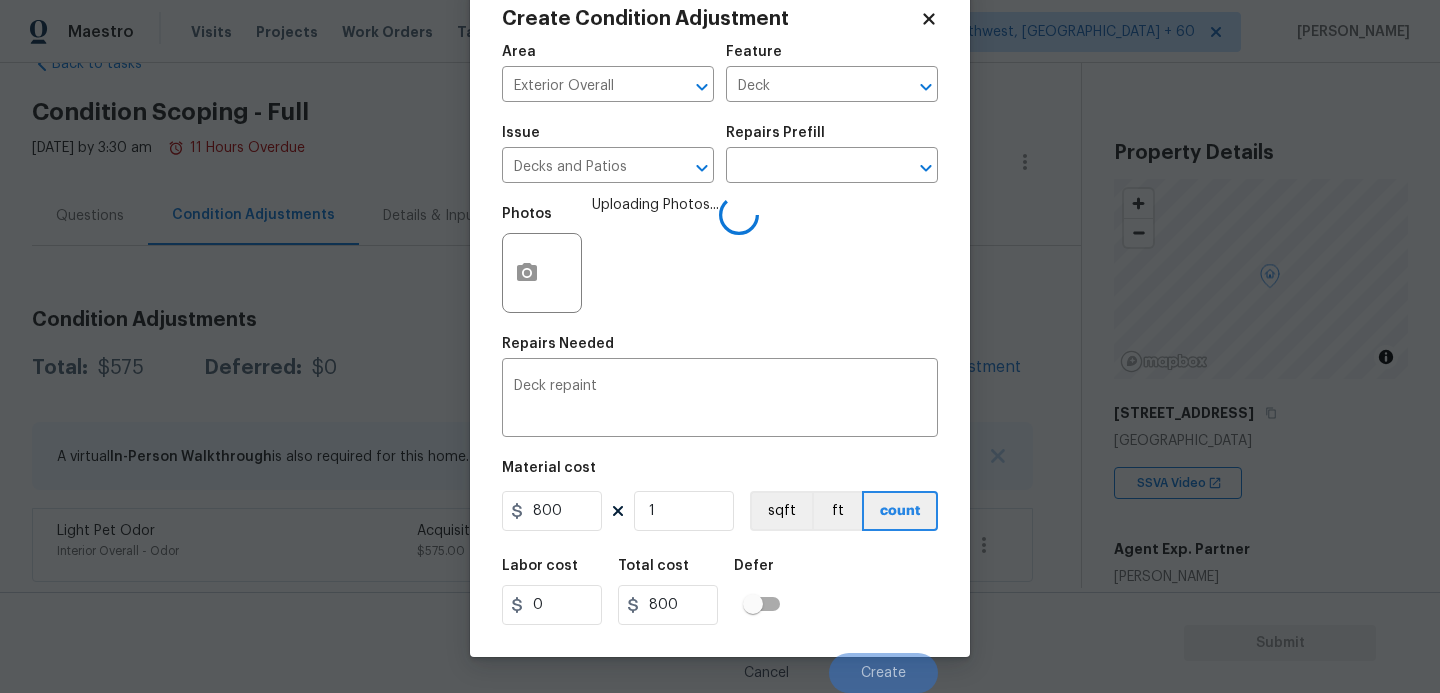 click on "Labor cost 0 Total cost 800 Defer" at bounding box center (720, 592) 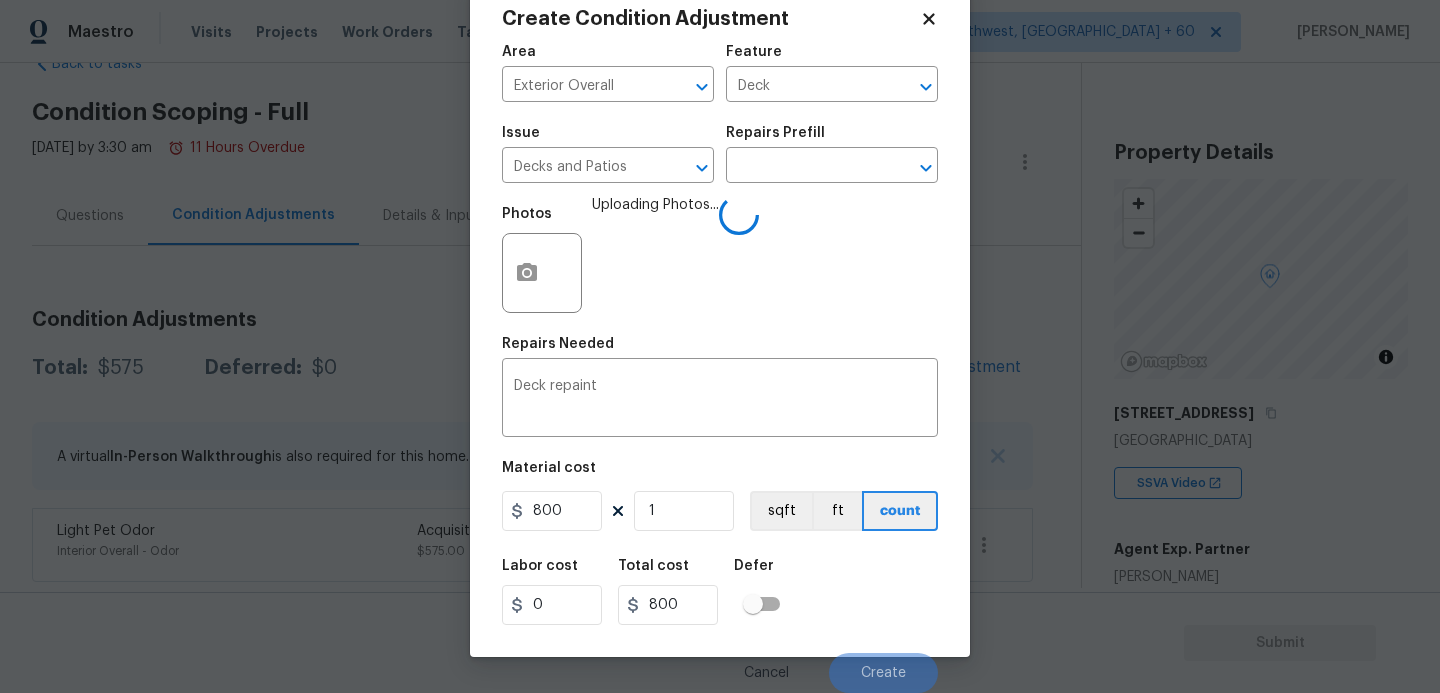 click on "Labor cost 0 Total cost 800 Defer" at bounding box center (720, 592) 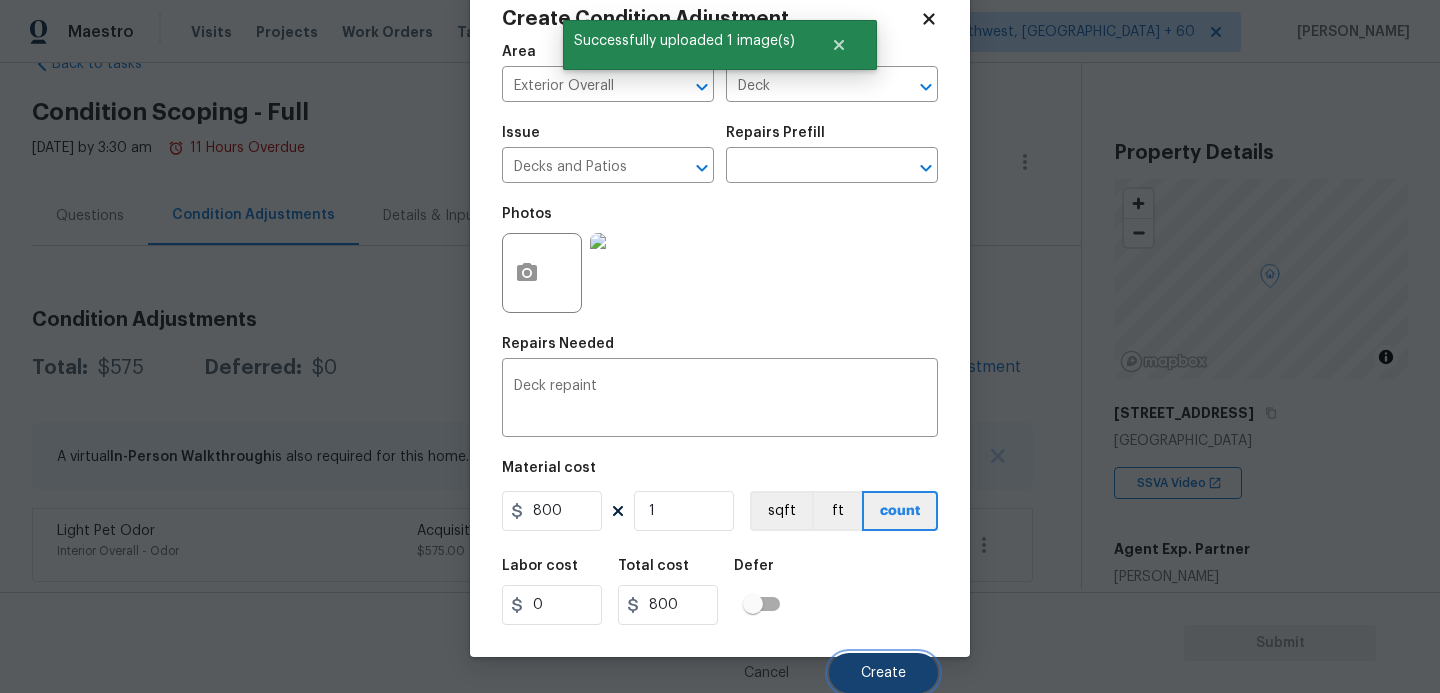 click on "Create" at bounding box center (883, 673) 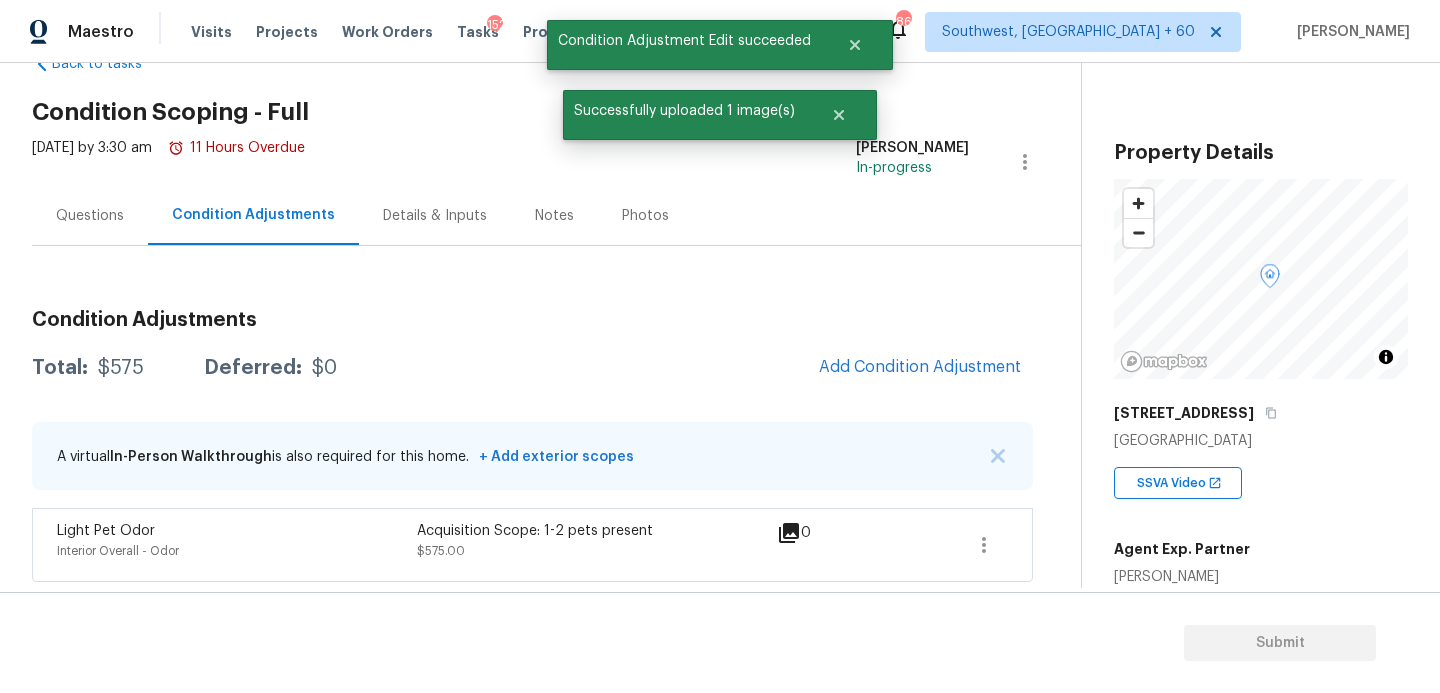 scroll, scrollTop: 0, scrollLeft: 0, axis: both 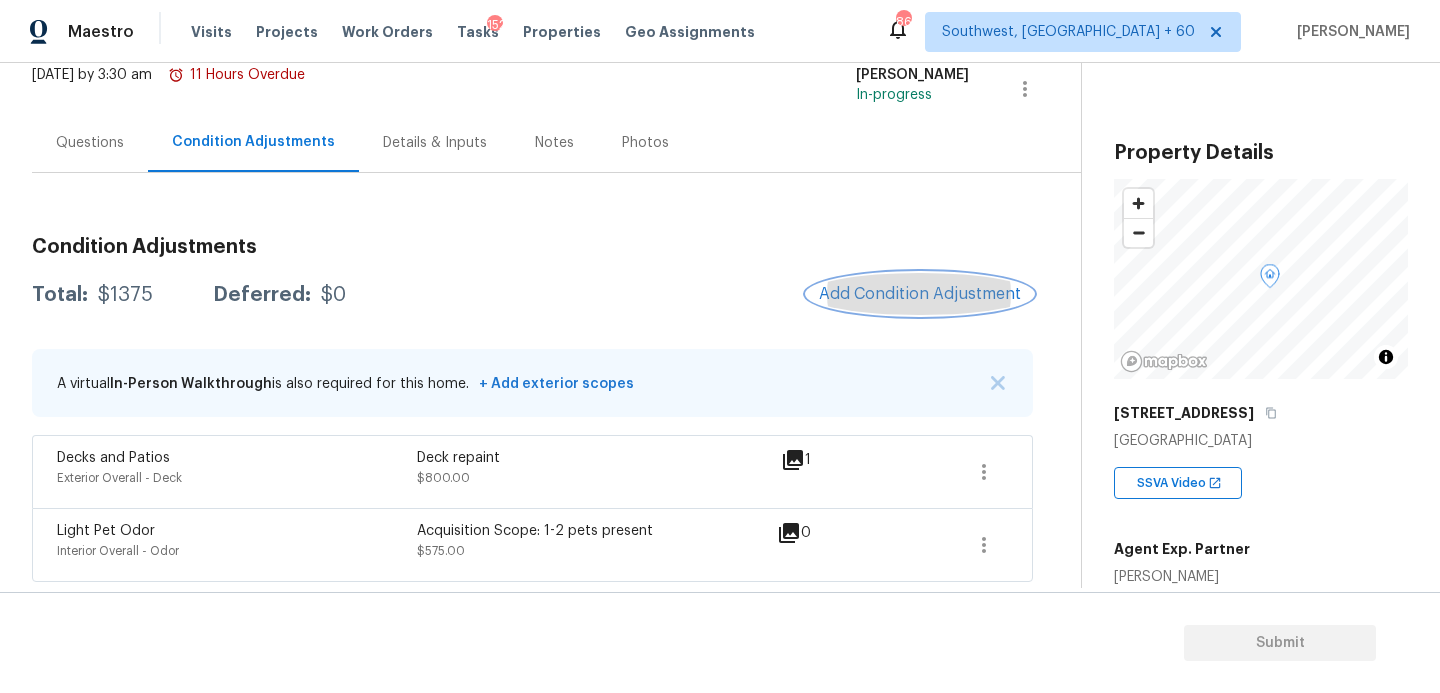 click on "Add Condition Adjustment" at bounding box center [920, 294] 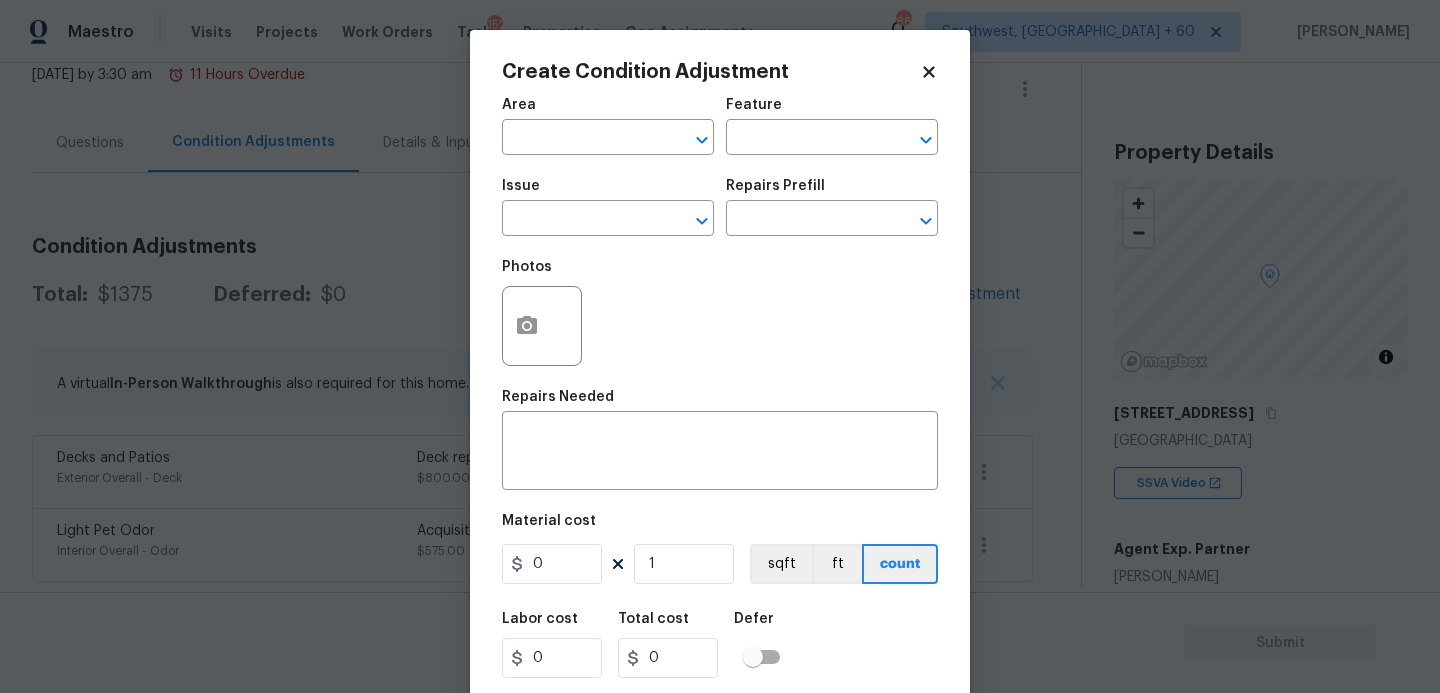 click on "Area ​" at bounding box center (608, 126) 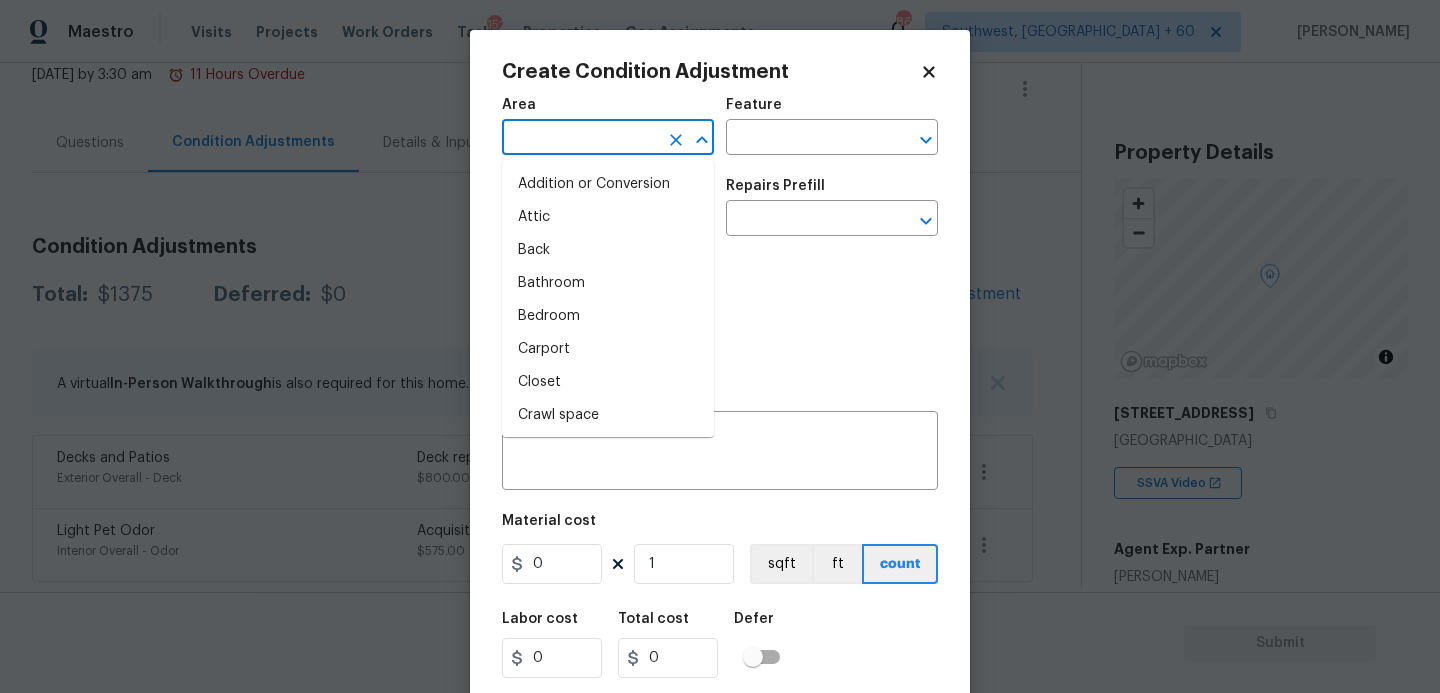 click at bounding box center (580, 139) 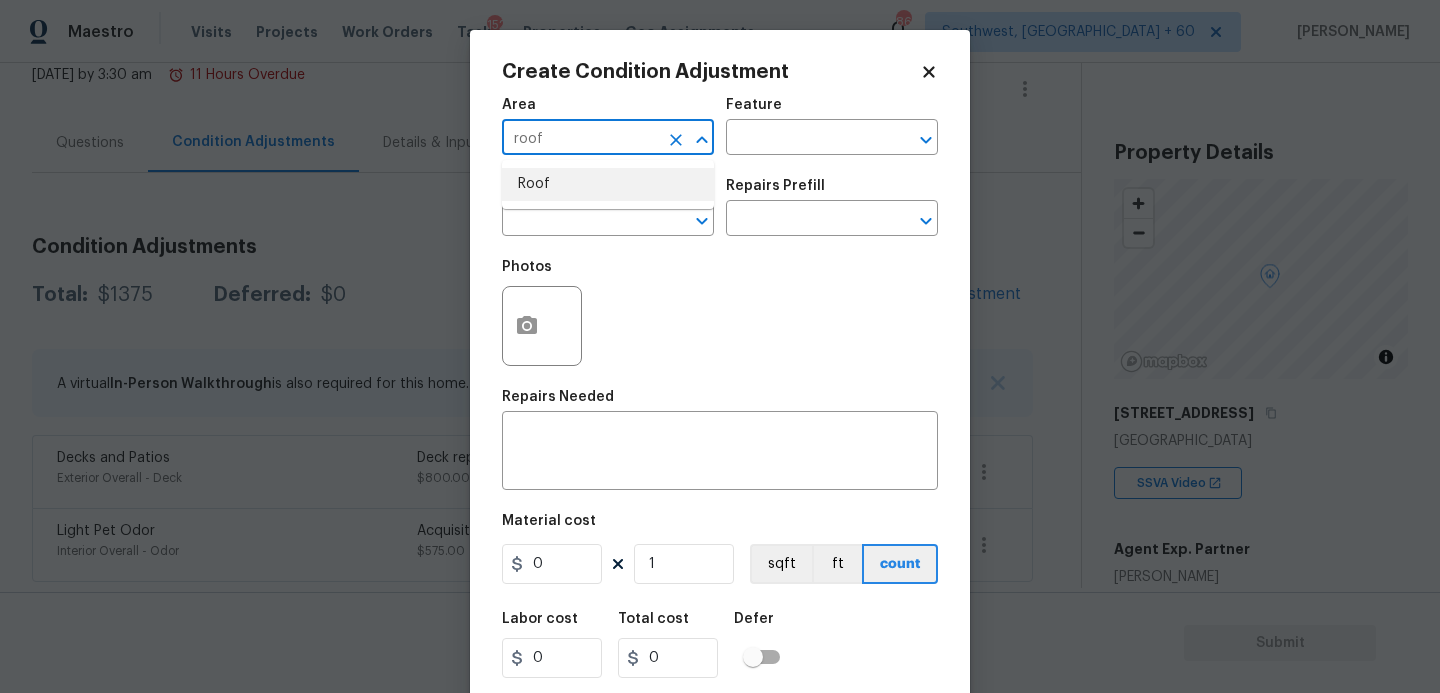 click on "Roof" at bounding box center (608, 184) 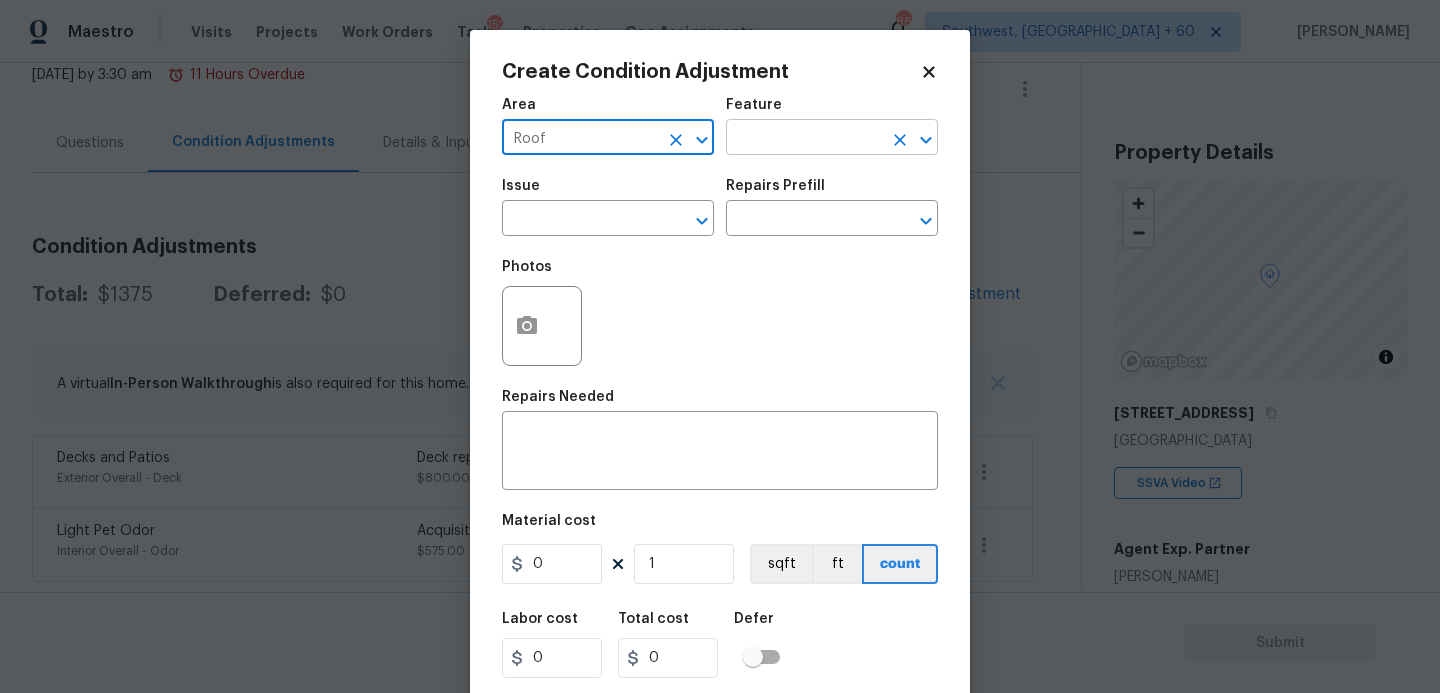 type on "Roof" 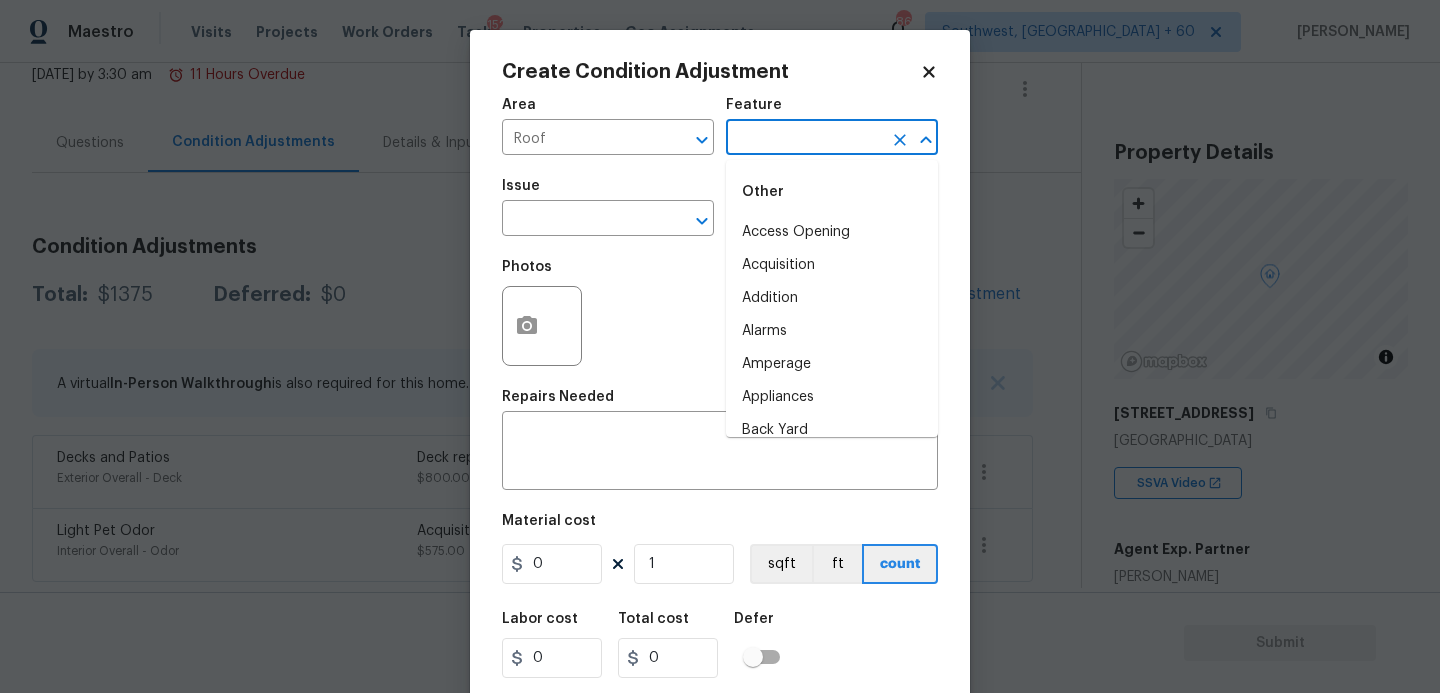 click at bounding box center (804, 139) 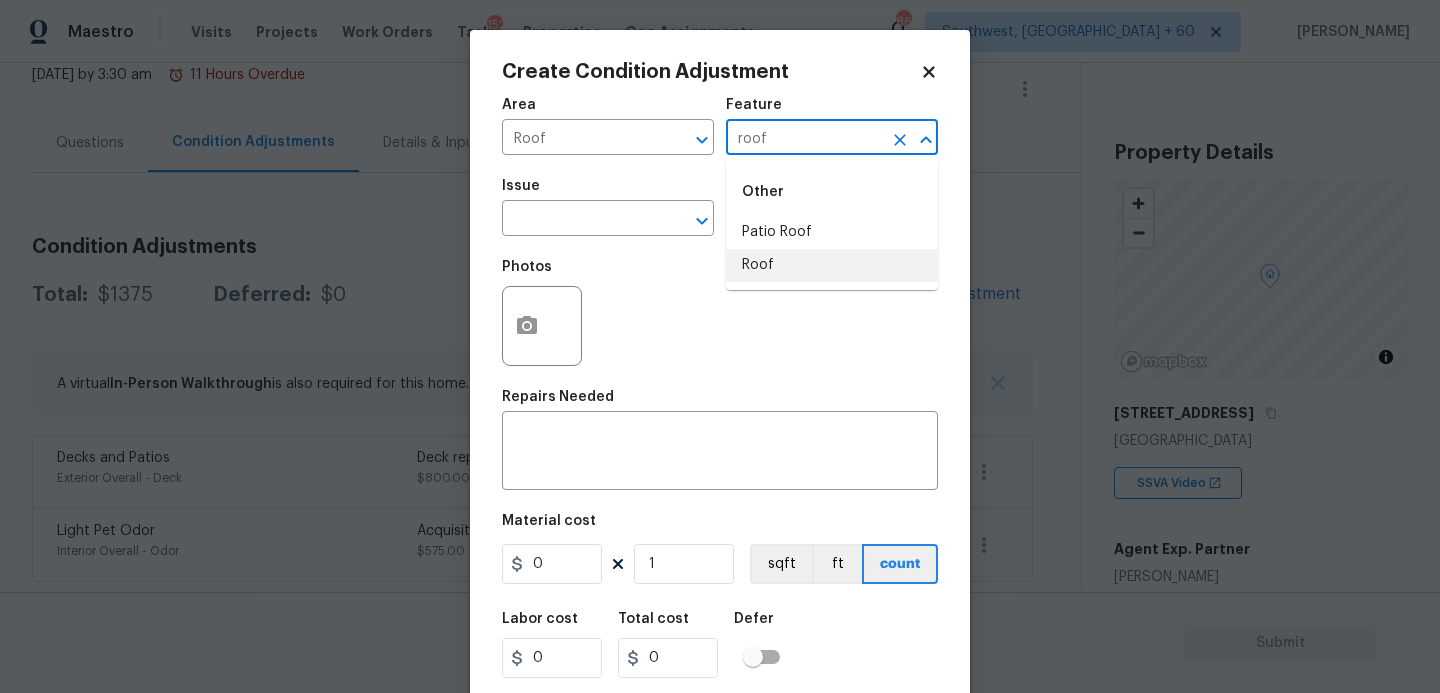 click on "Roof" at bounding box center [832, 265] 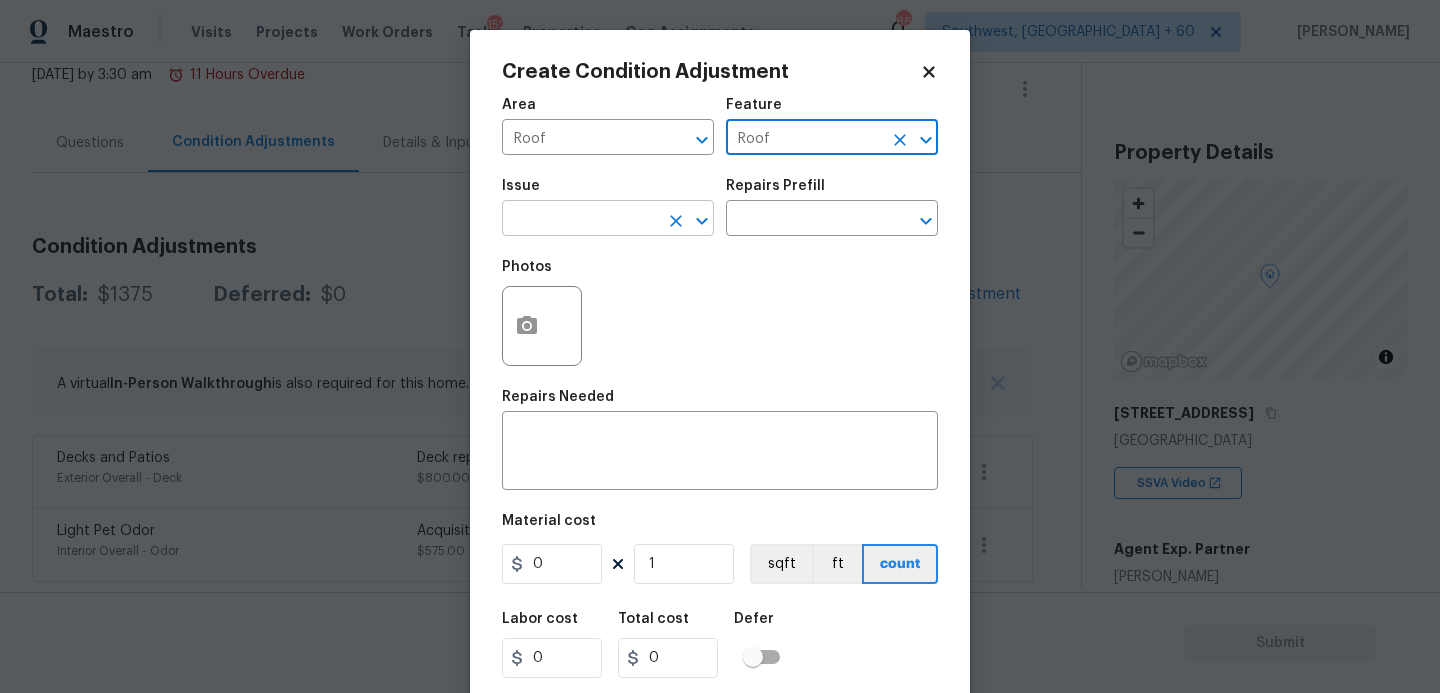type on "Roof" 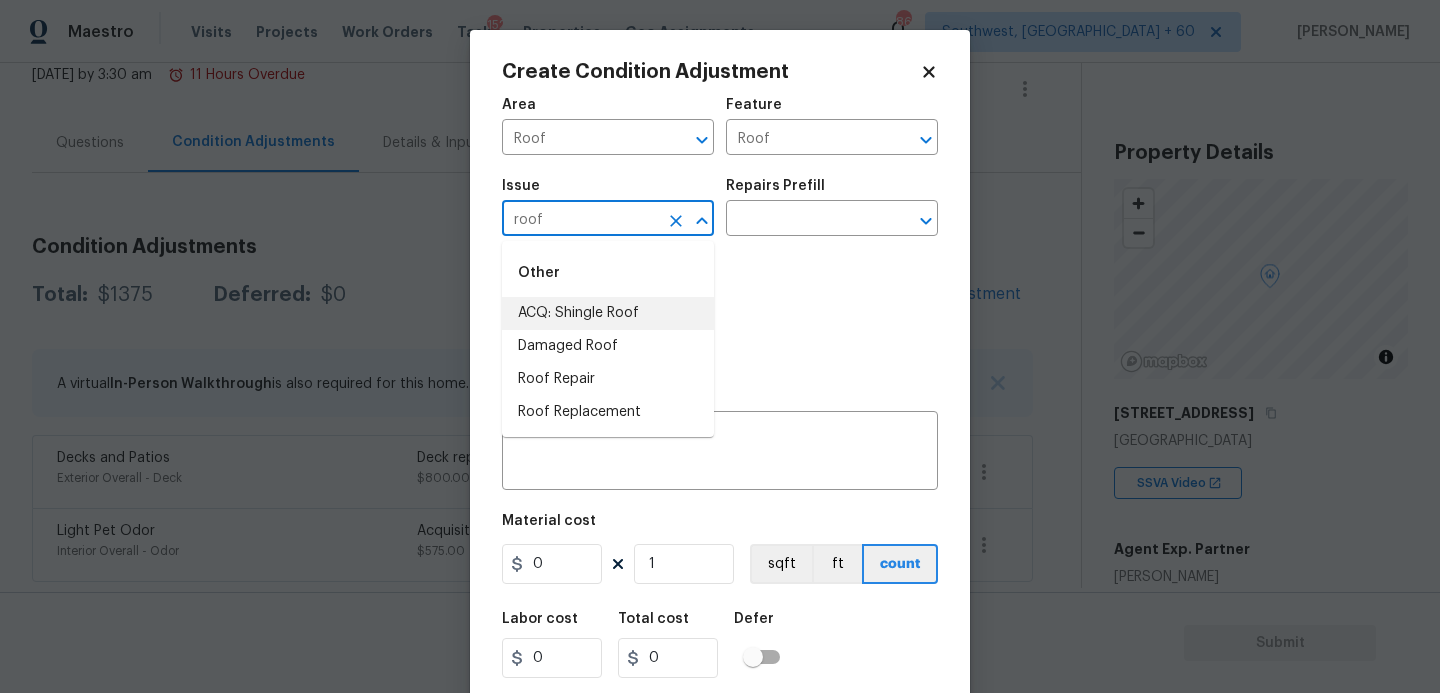 click on "ACQ: Shingle Roof" at bounding box center (608, 313) 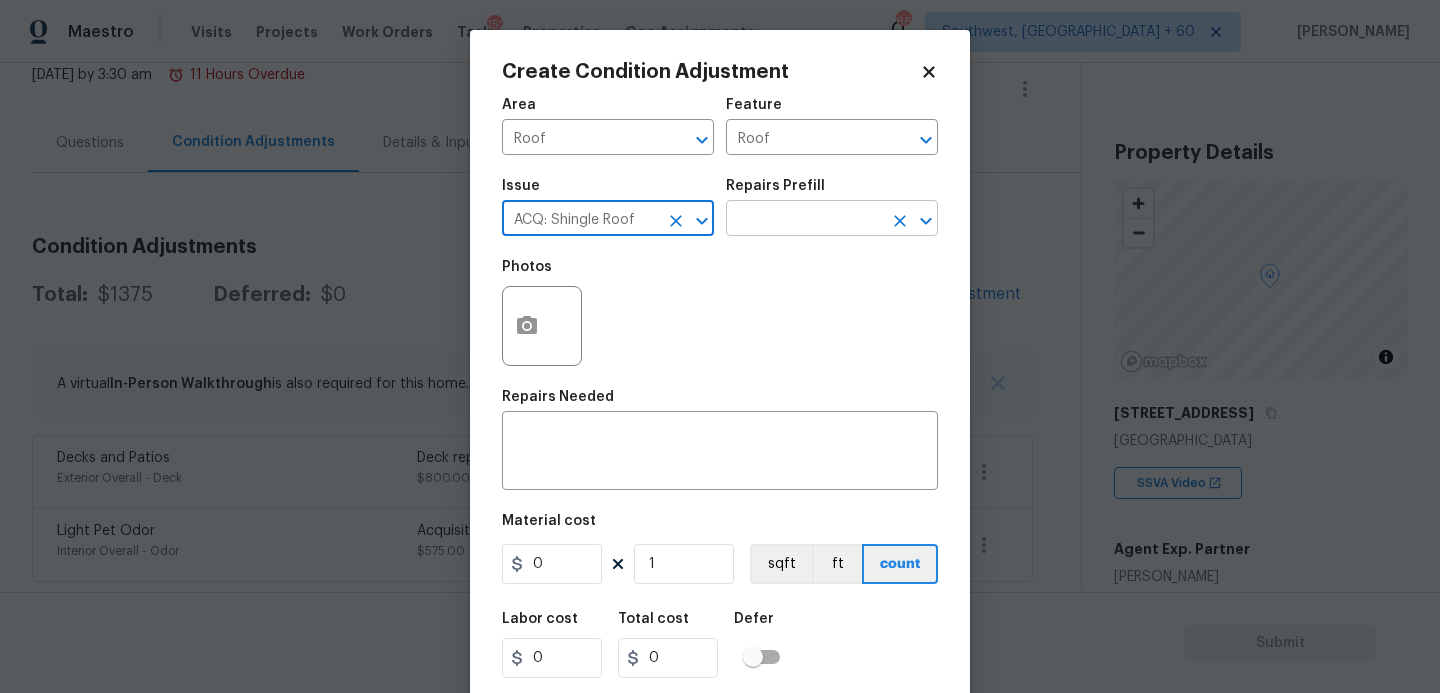 type on "ACQ: Shingle Roof" 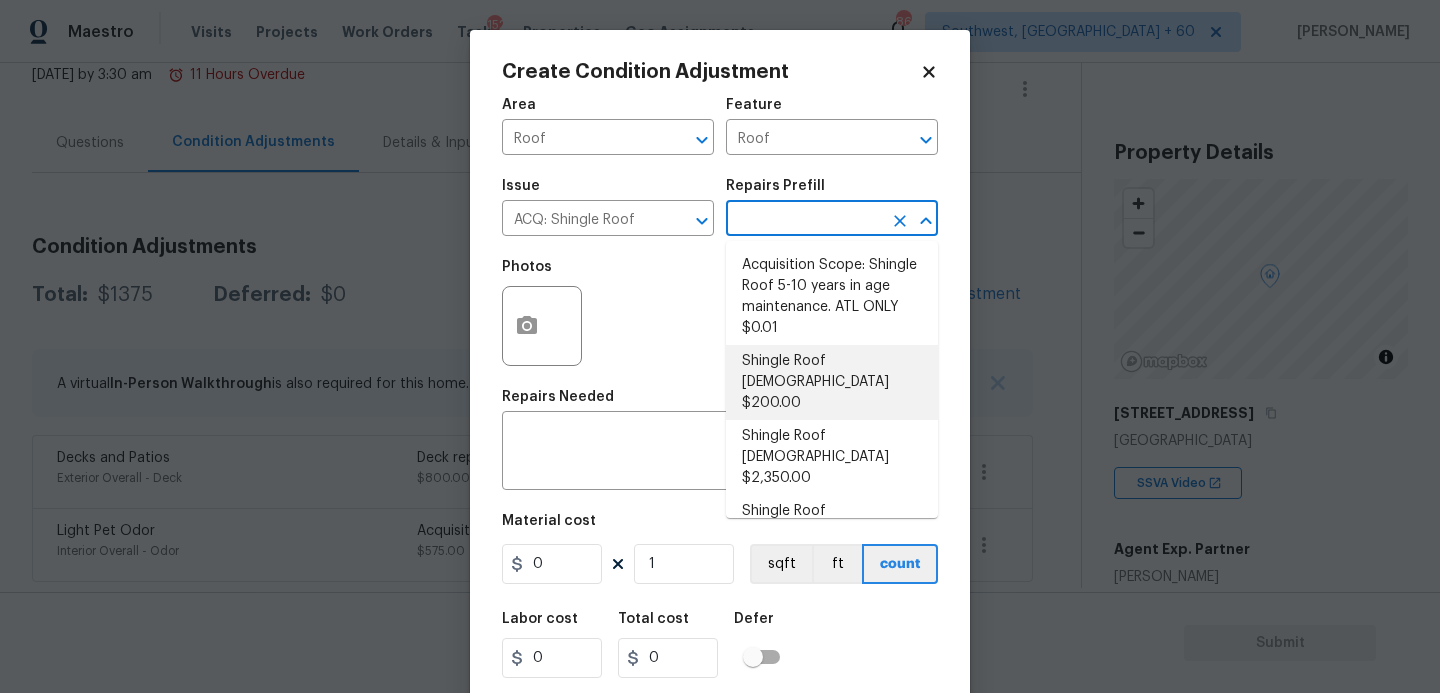 click on "Shingle Roof 0-10 Years Old $200.00" at bounding box center (832, 382) 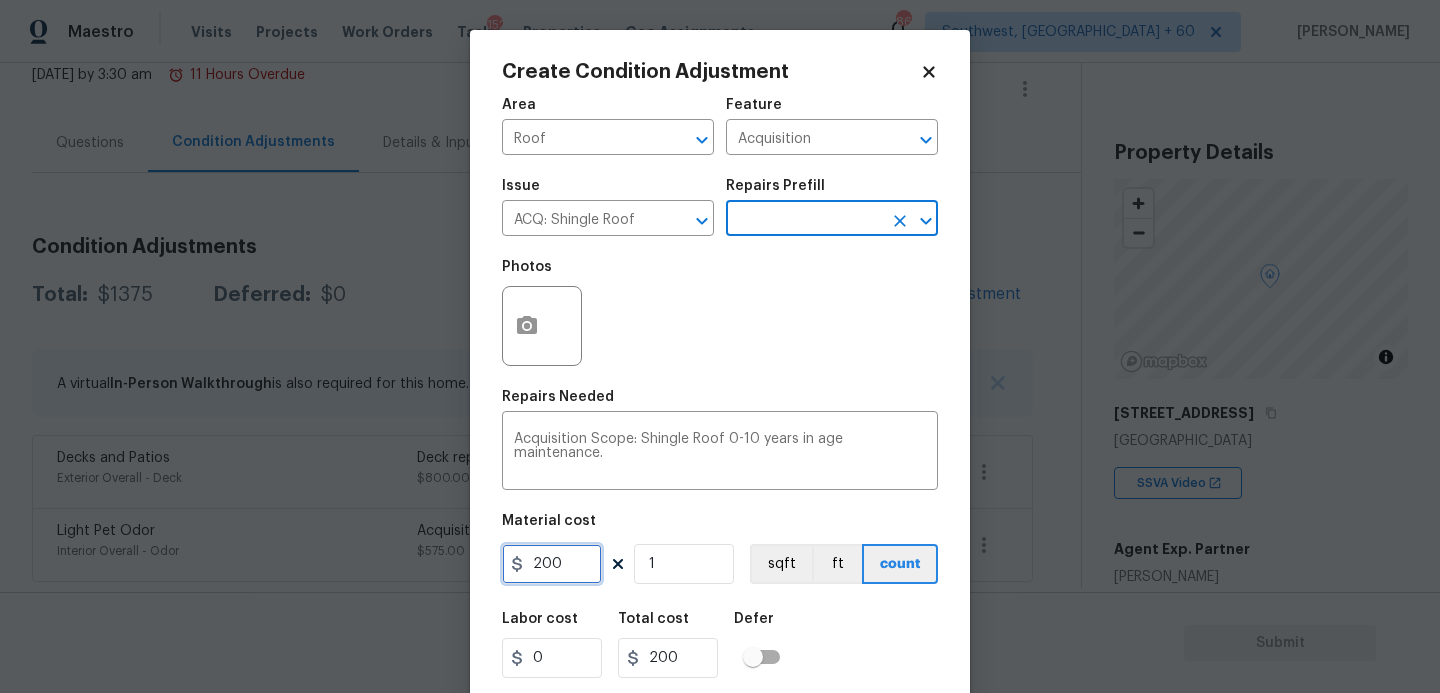 drag, startPoint x: 571, startPoint y: 567, endPoint x: 414, endPoint y: 565, distance: 157.01274 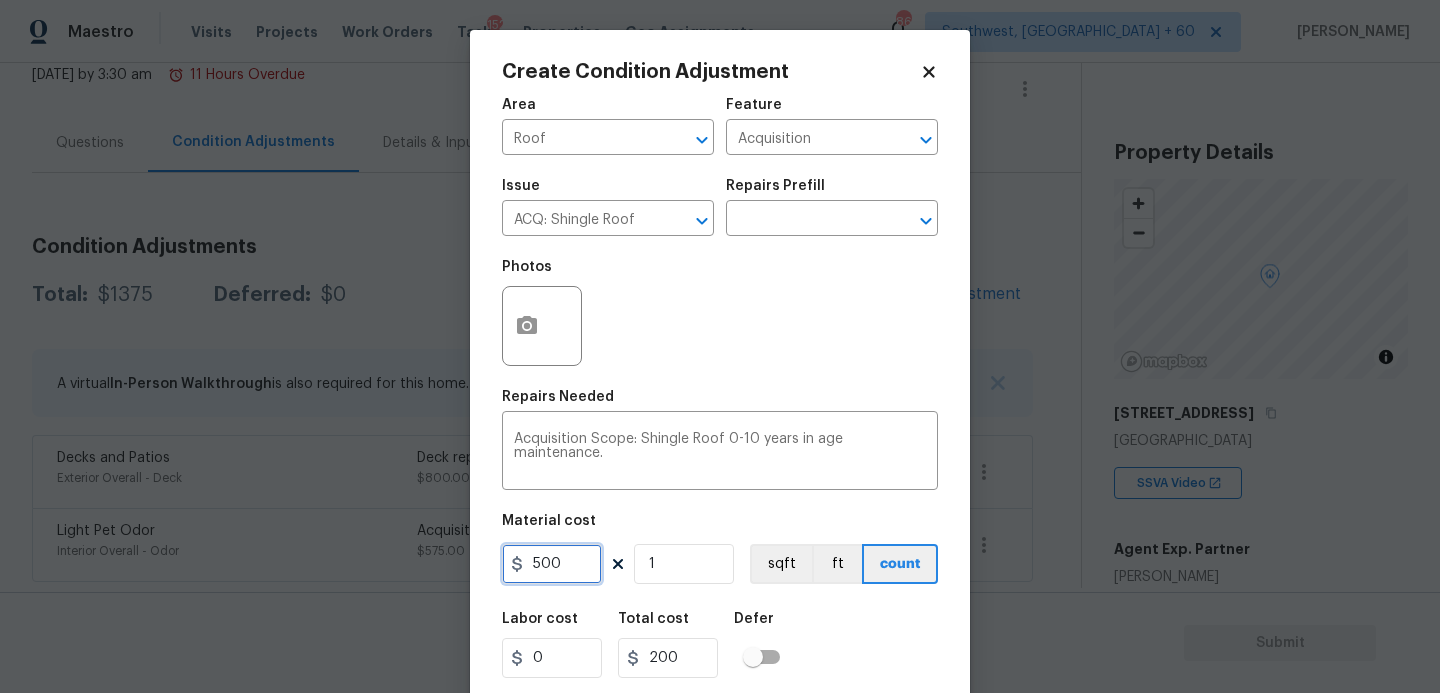 type on "500" 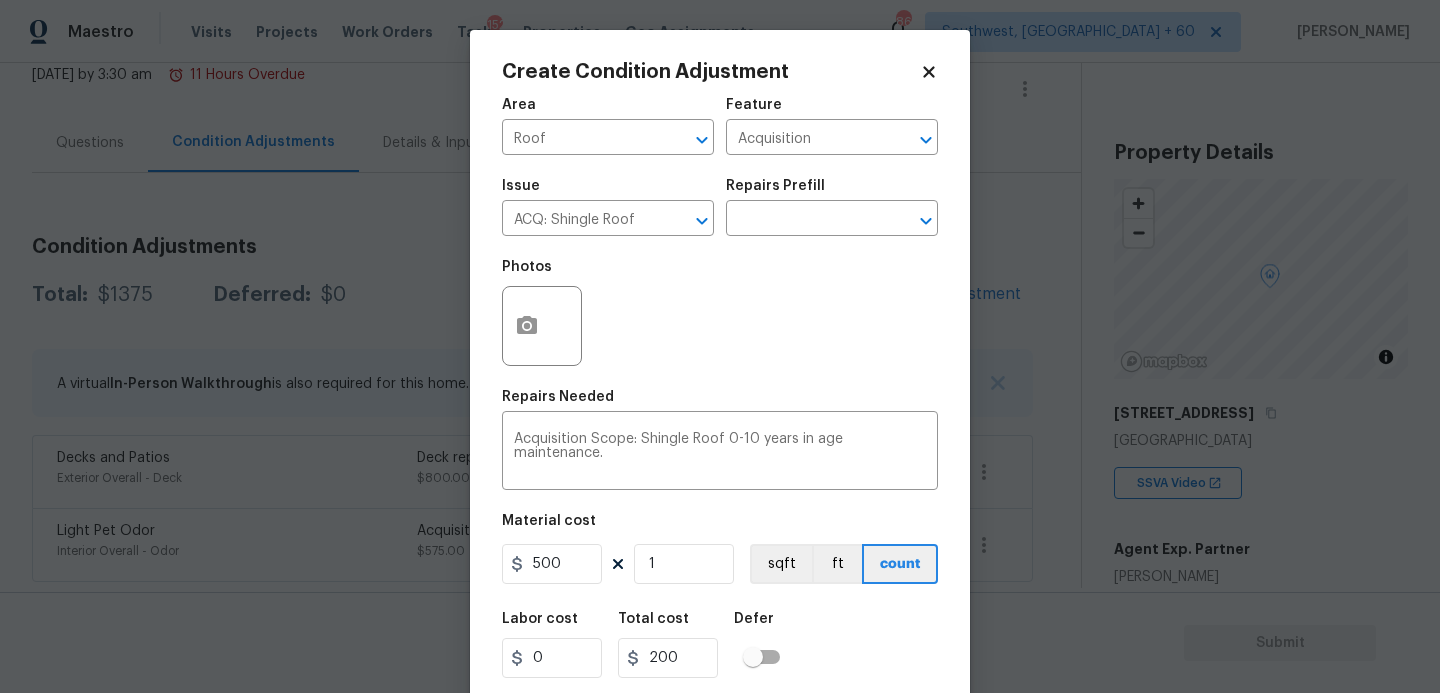 type on "500" 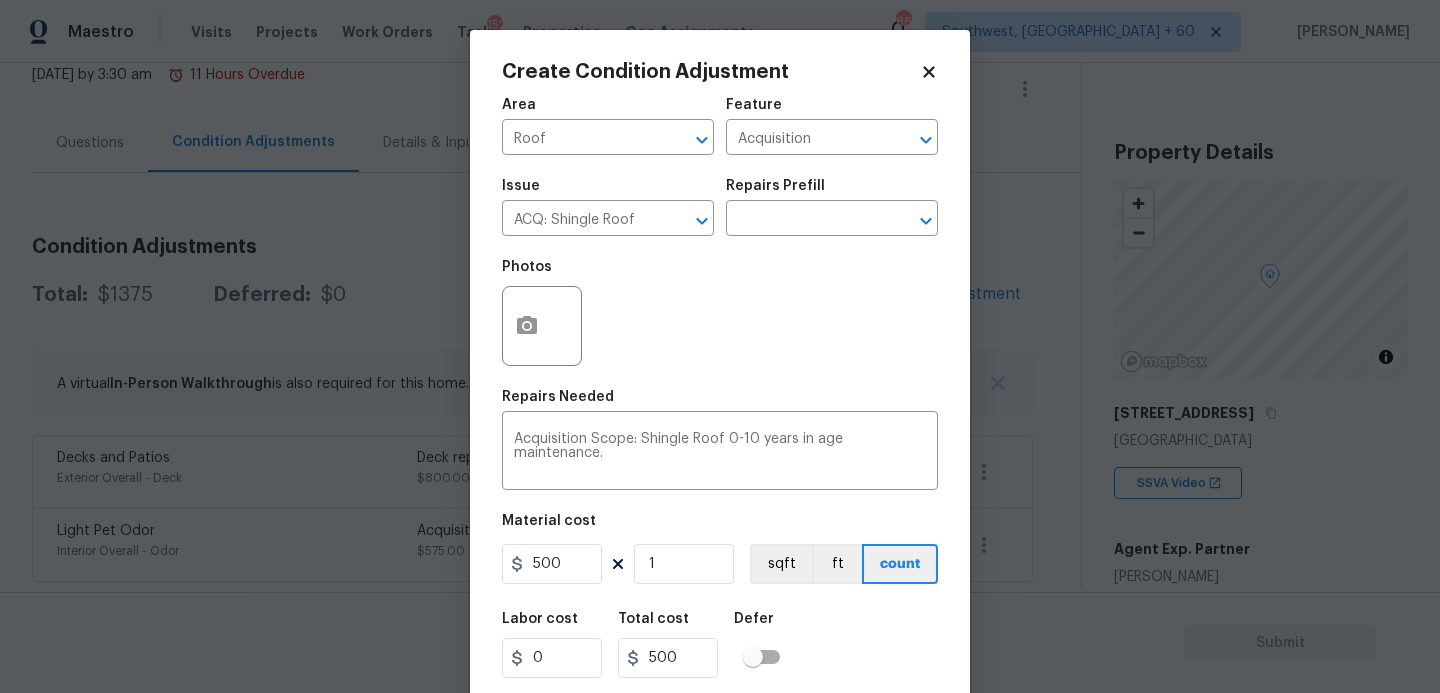 click on "Labor cost 0 Total cost 500 Defer" at bounding box center (720, 645) 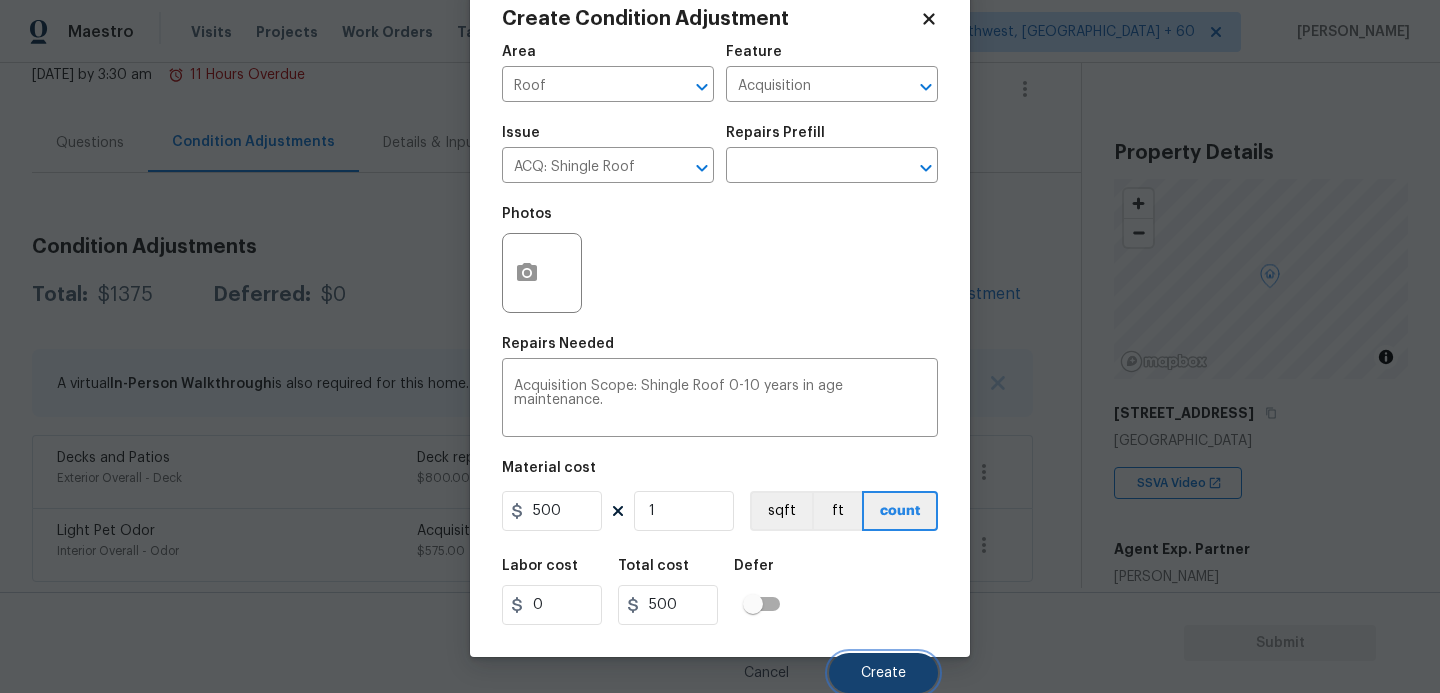 click on "Create" at bounding box center [883, 673] 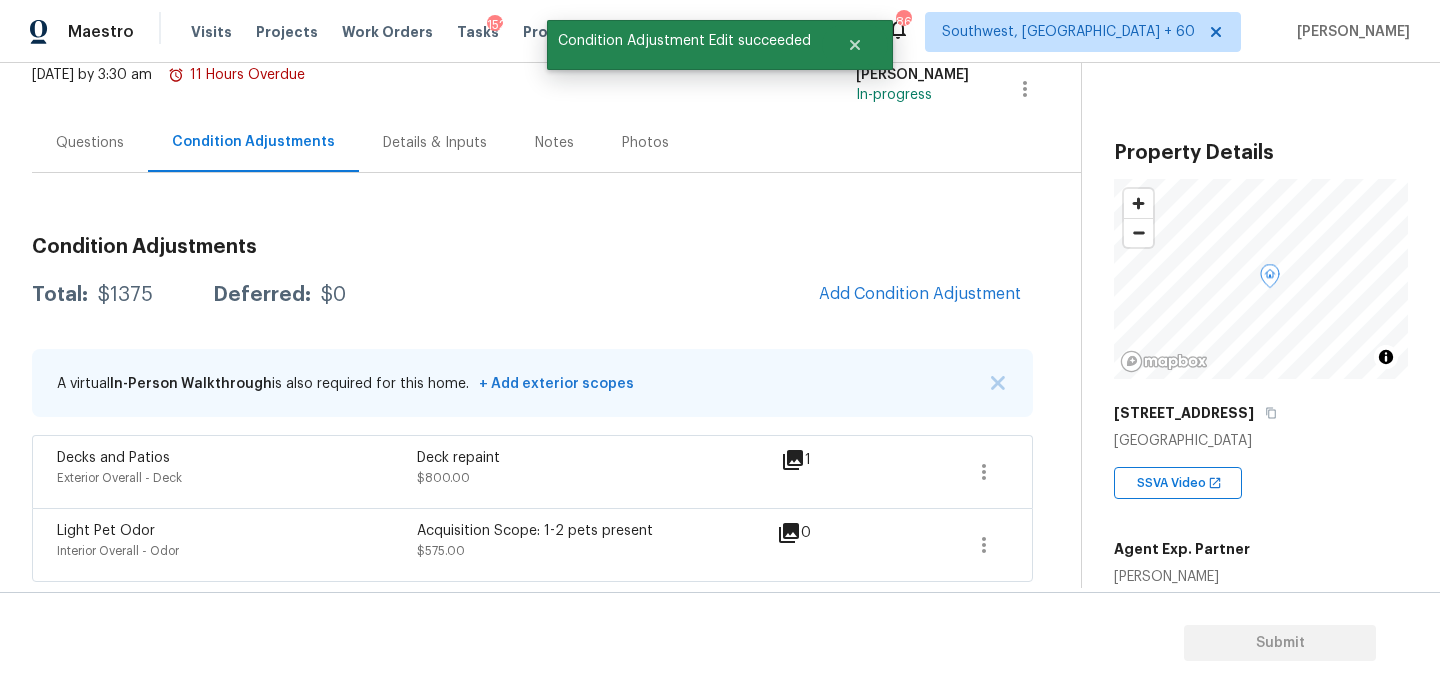 scroll, scrollTop: 47, scrollLeft: 0, axis: vertical 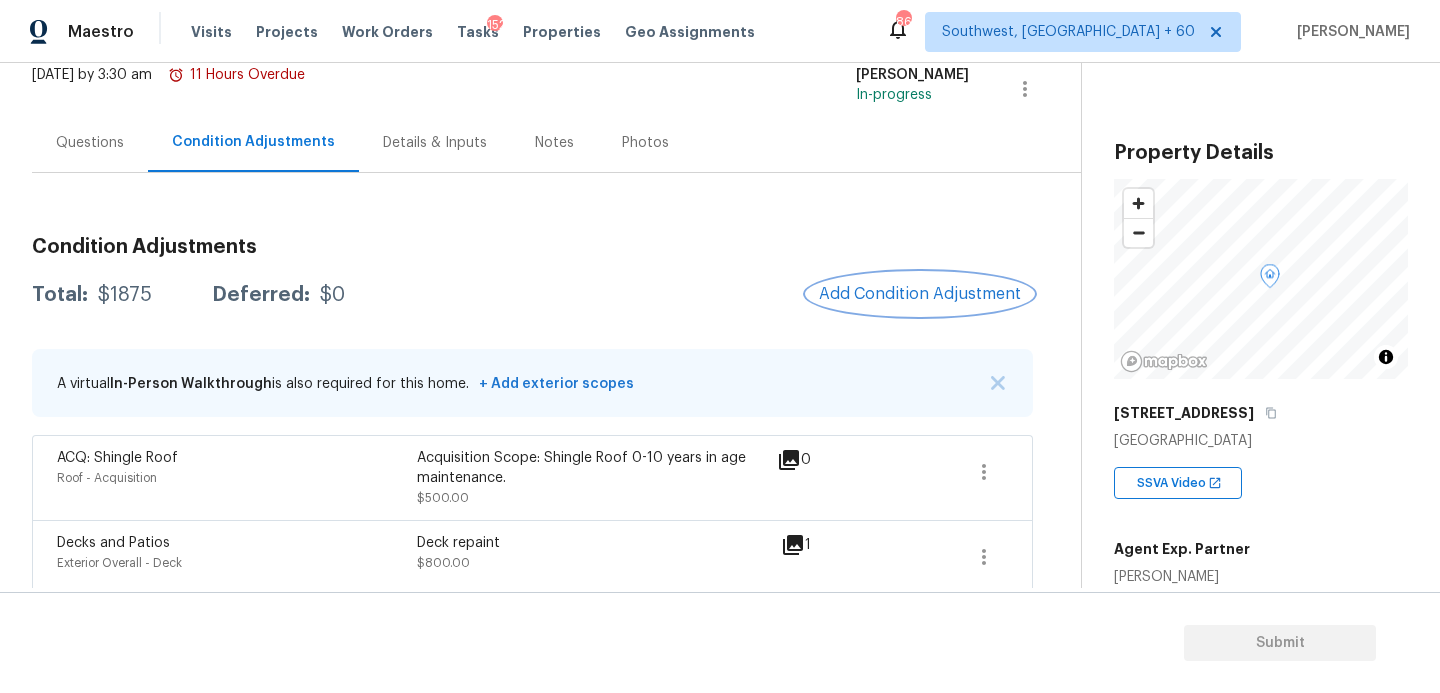 click on "Add Condition Adjustment" at bounding box center (920, 294) 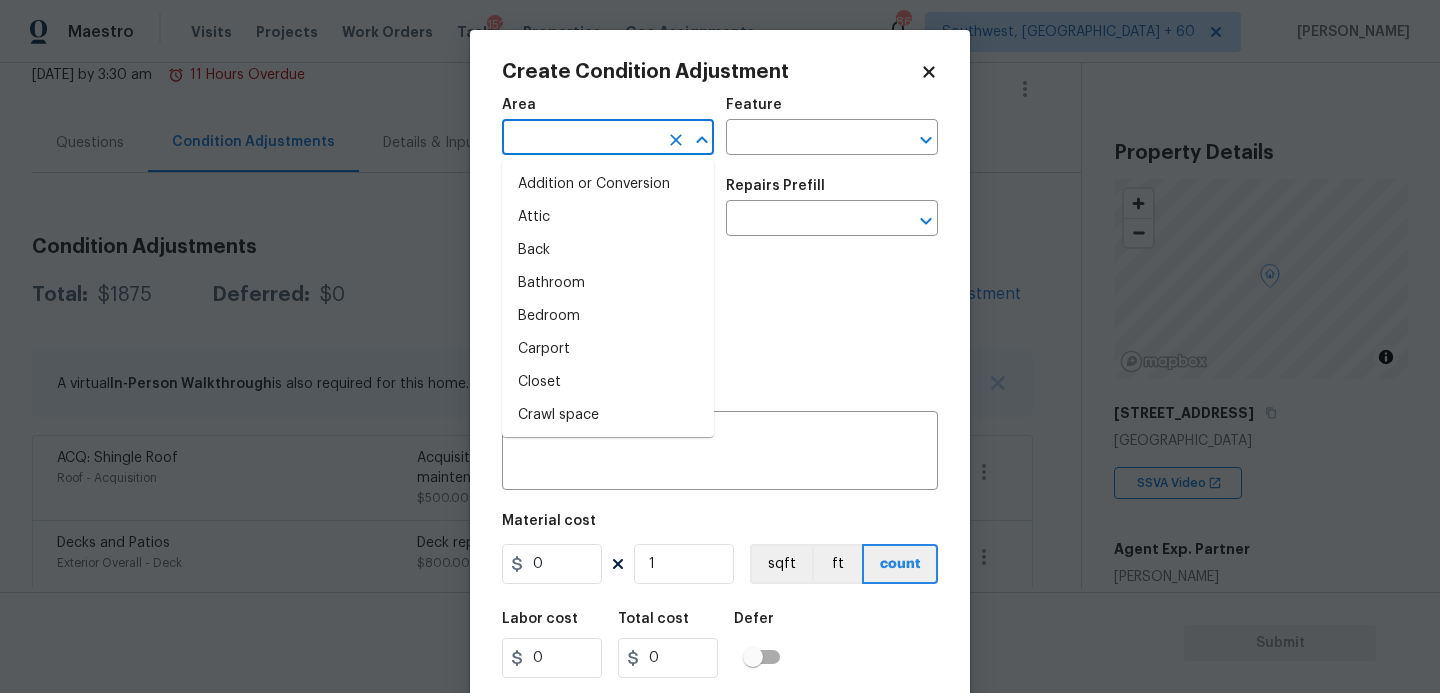 click at bounding box center [580, 139] 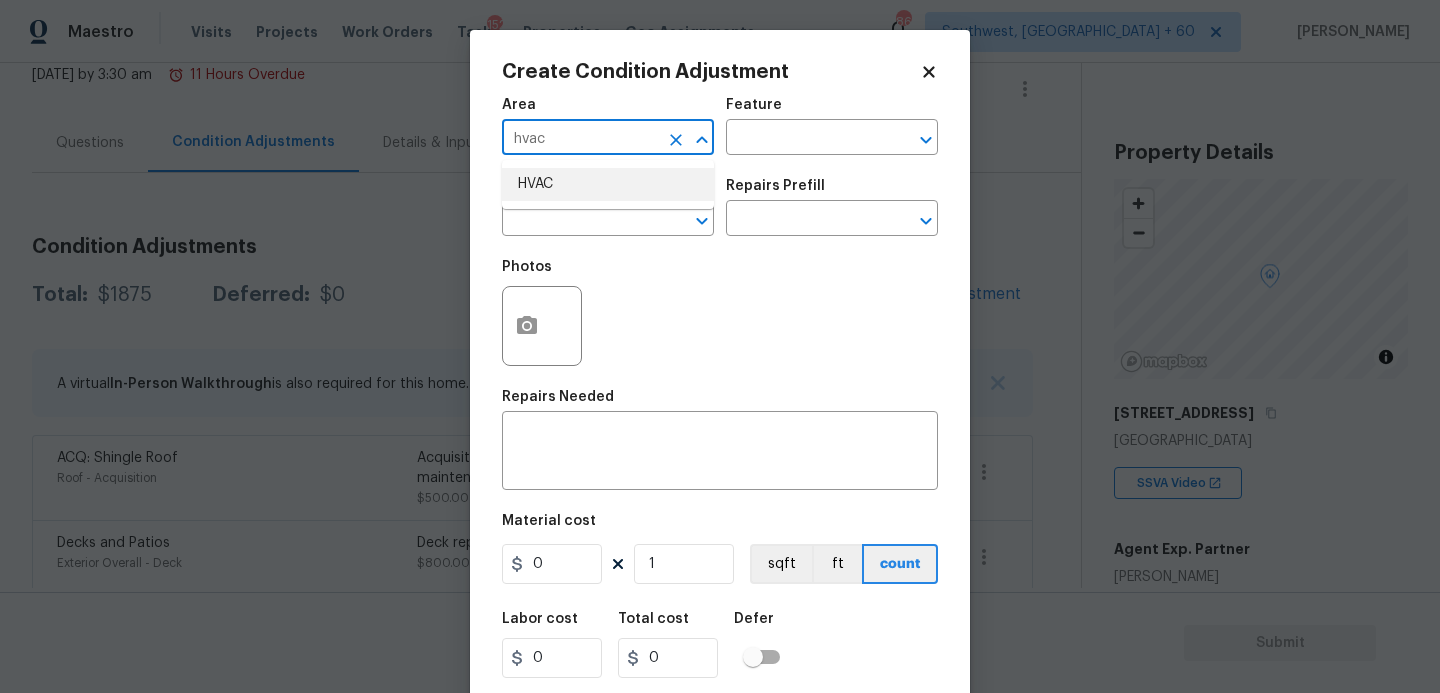 click on "HVAC" at bounding box center (608, 184) 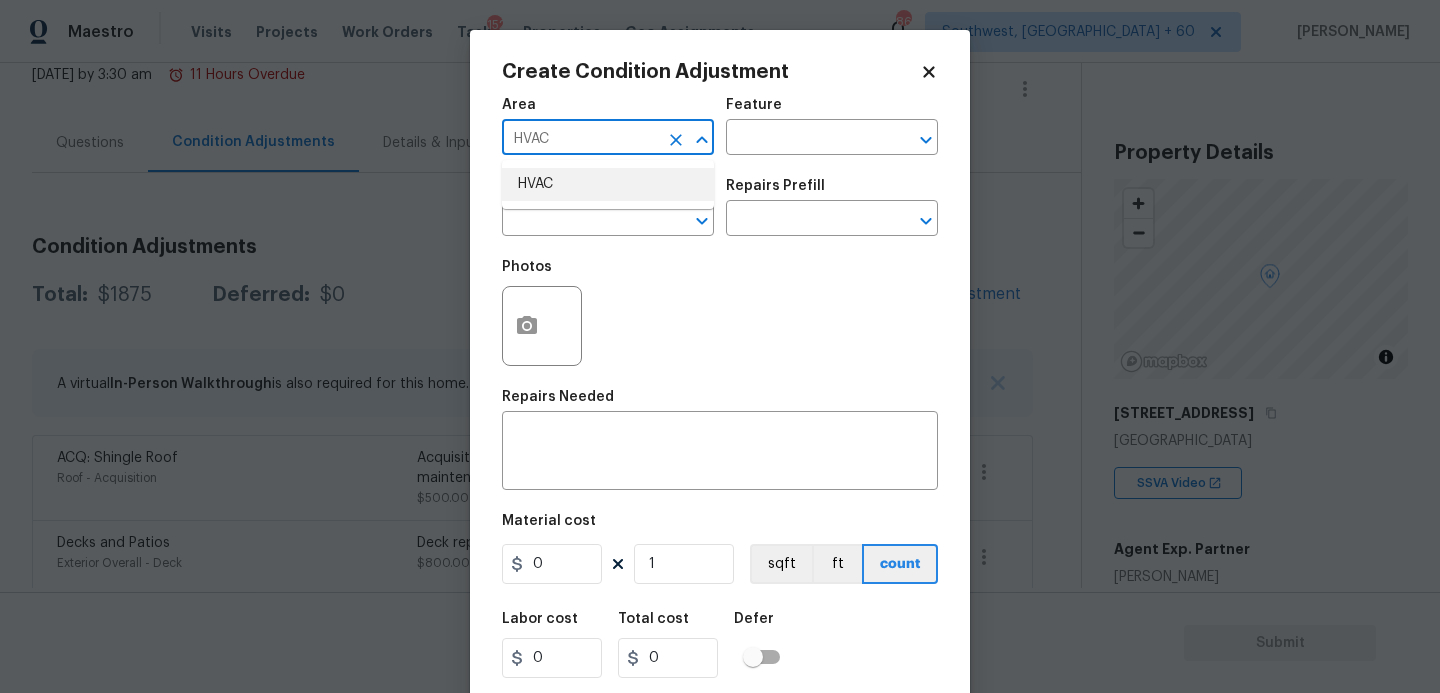 type on "HVAC" 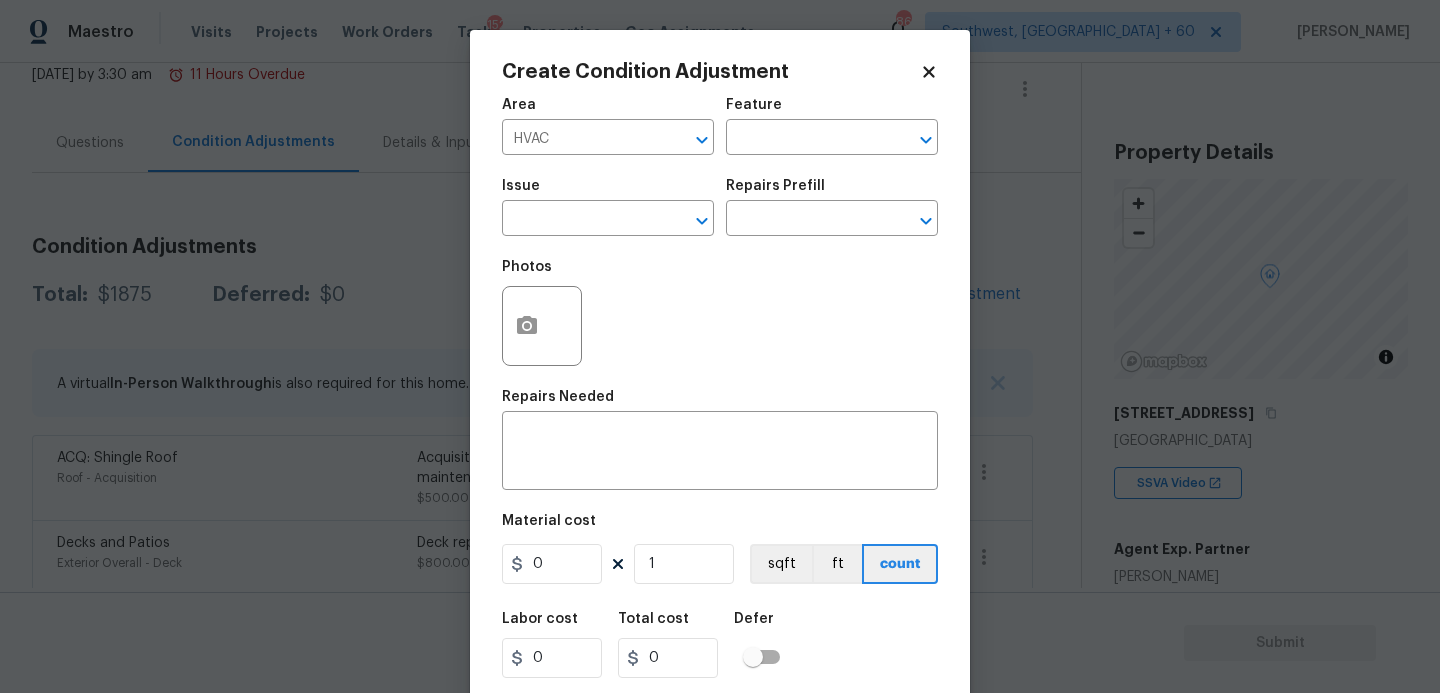 click on "Feature" at bounding box center [832, 111] 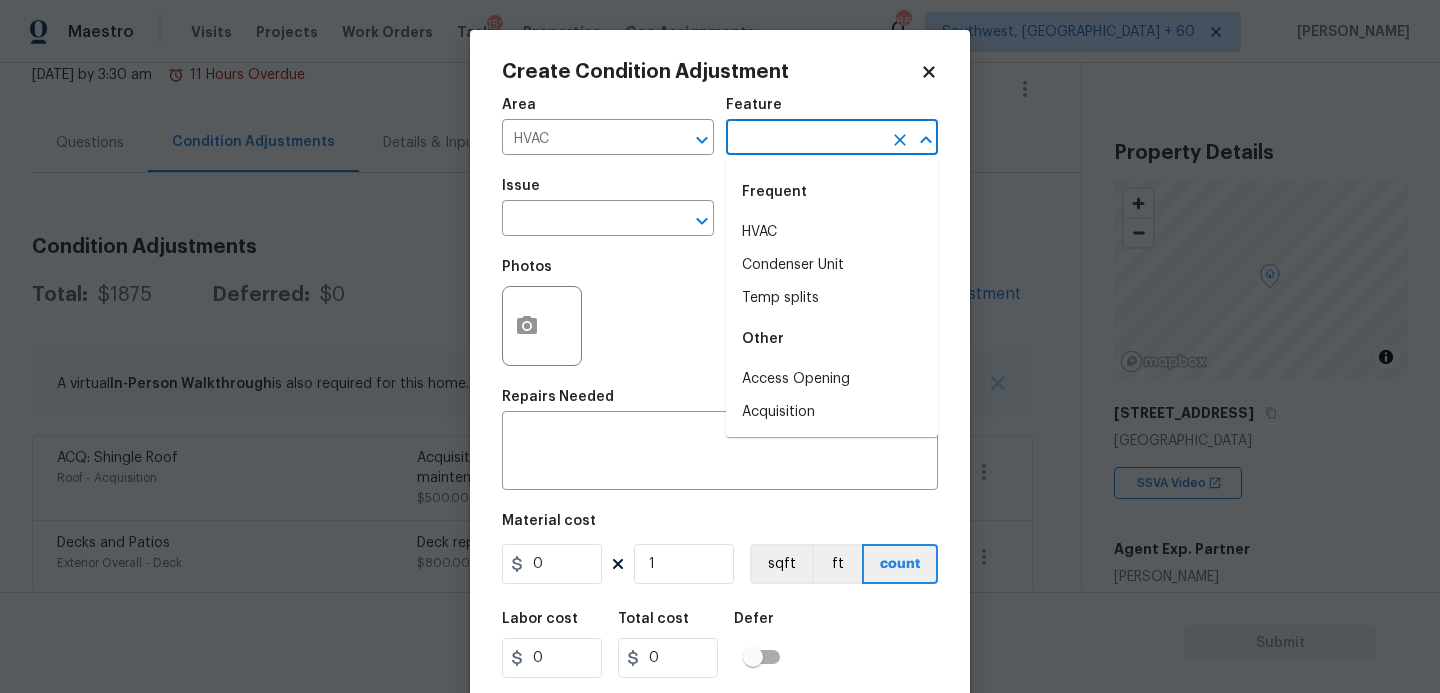 click at bounding box center (804, 139) 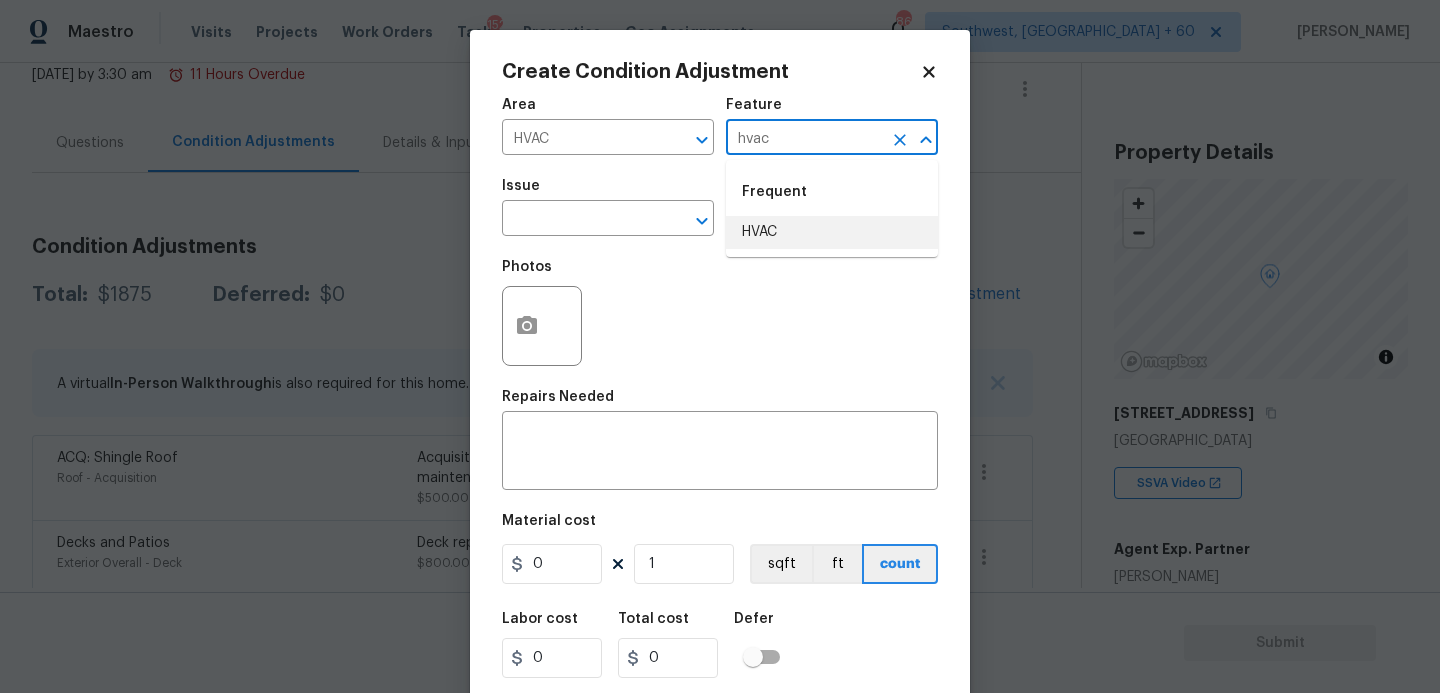 click on "HVAC" at bounding box center [832, 232] 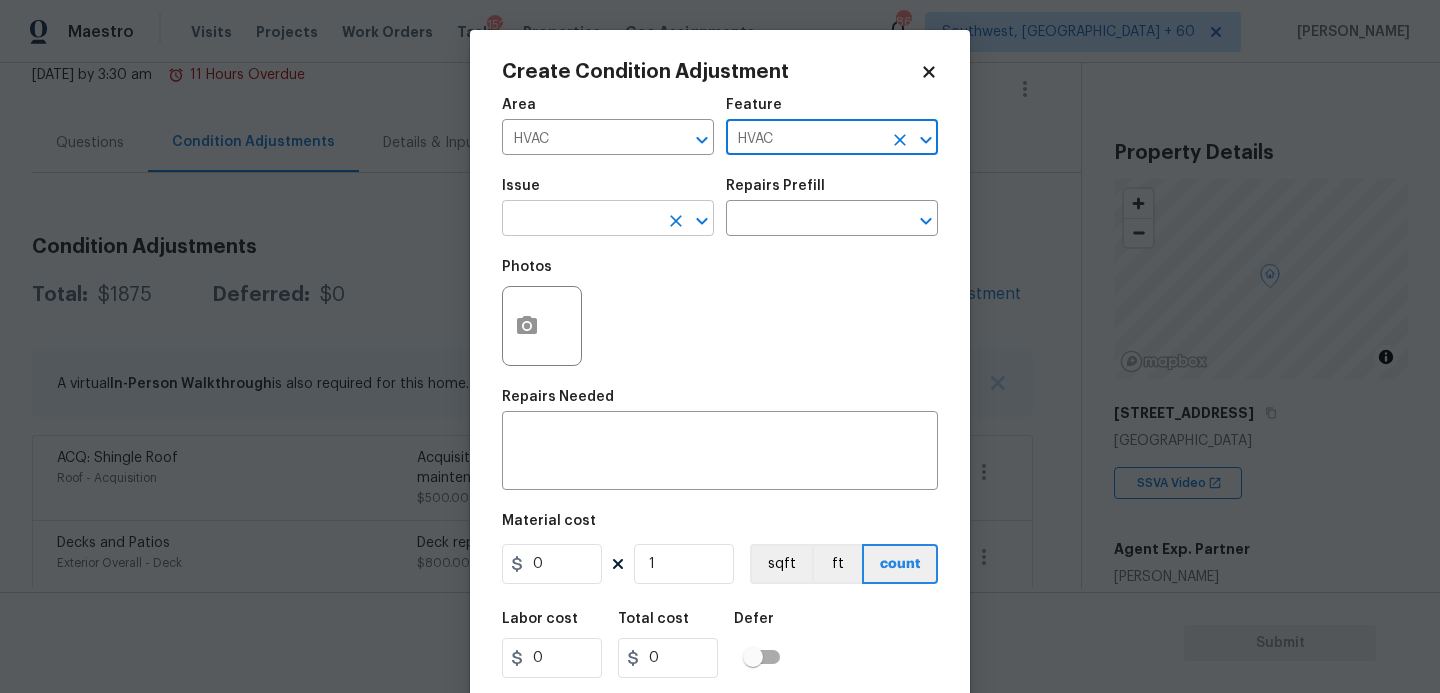 click on "​" at bounding box center [608, 220] 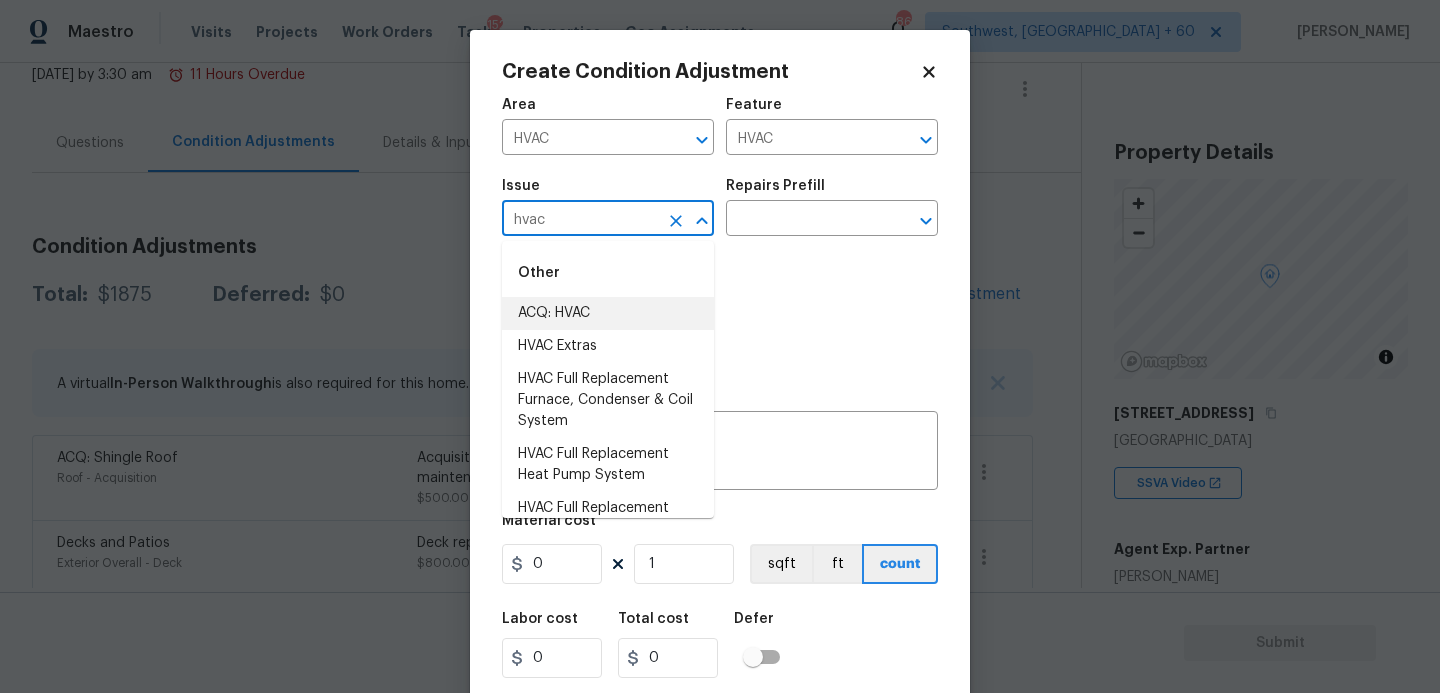 click on "ACQ: HVAC" at bounding box center [608, 313] 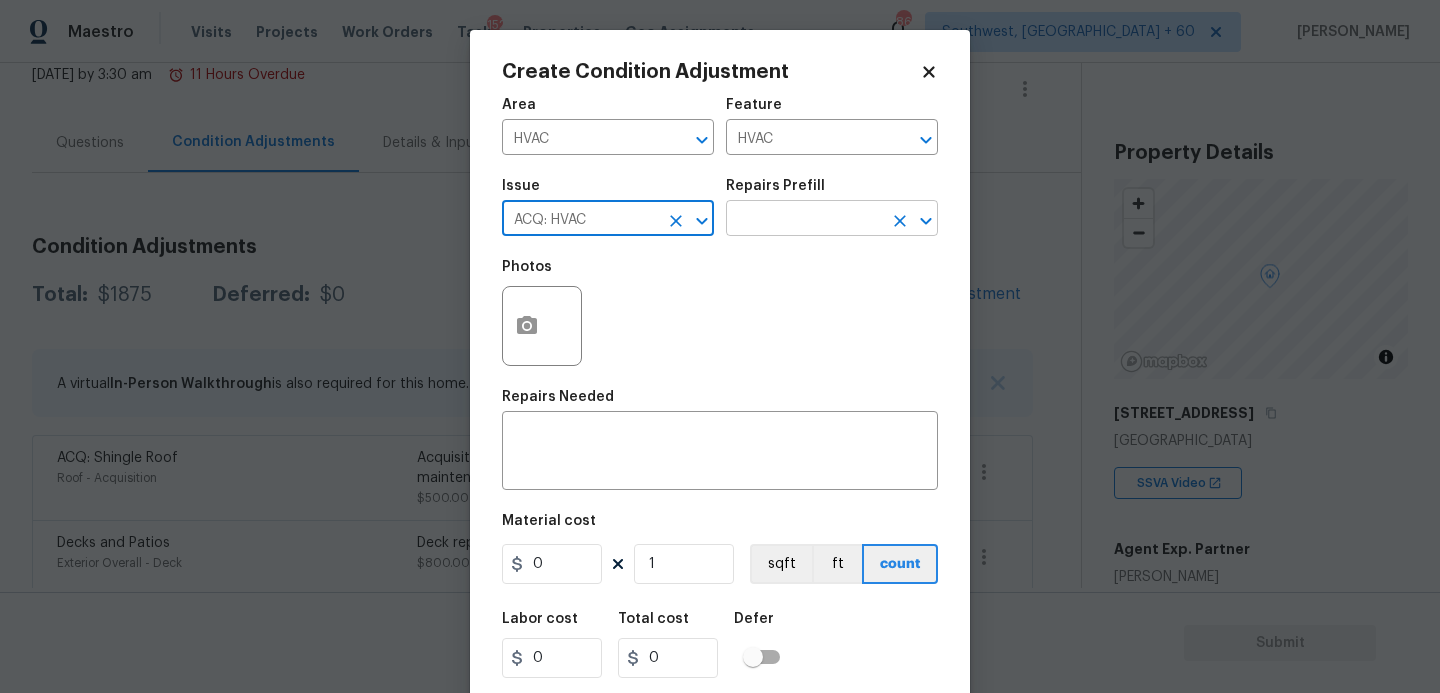 type on "ACQ: HVAC" 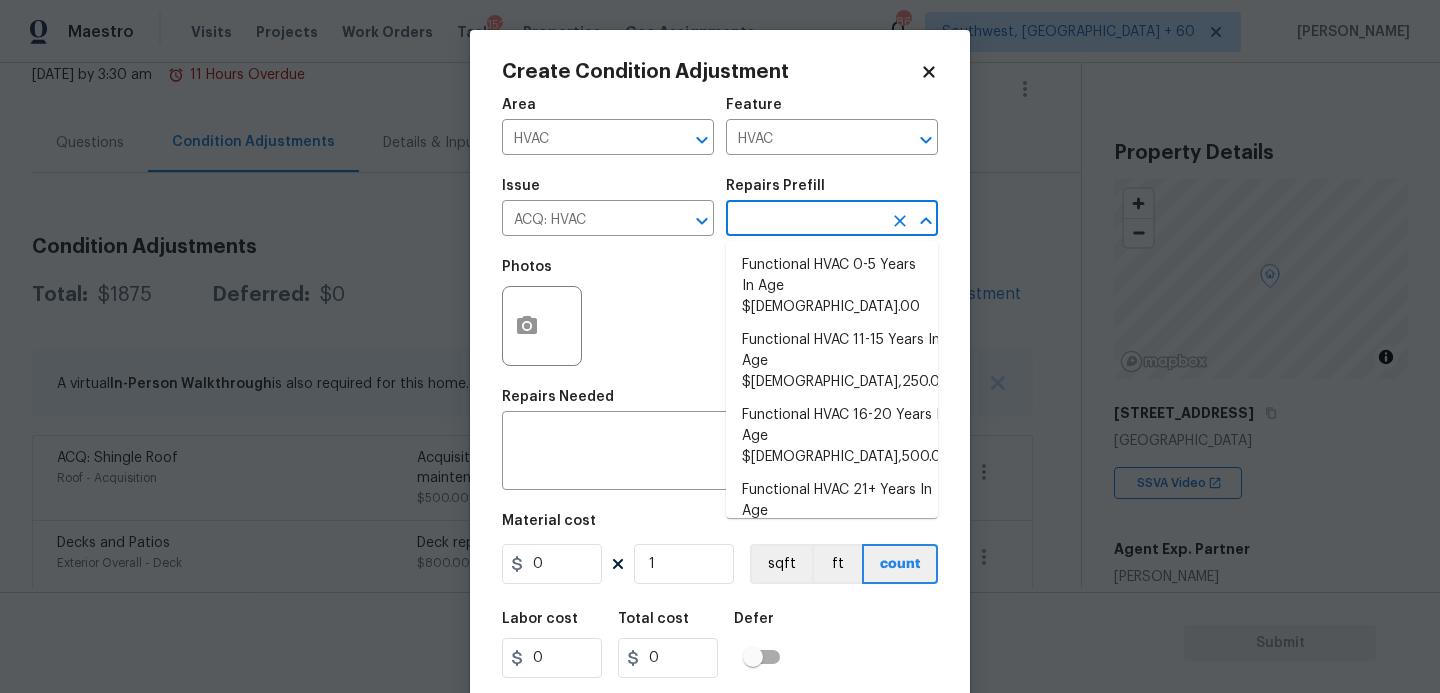 click on "Functional HVAC 6-10 Years In Age $500.00" at bounding box center (832, 576) 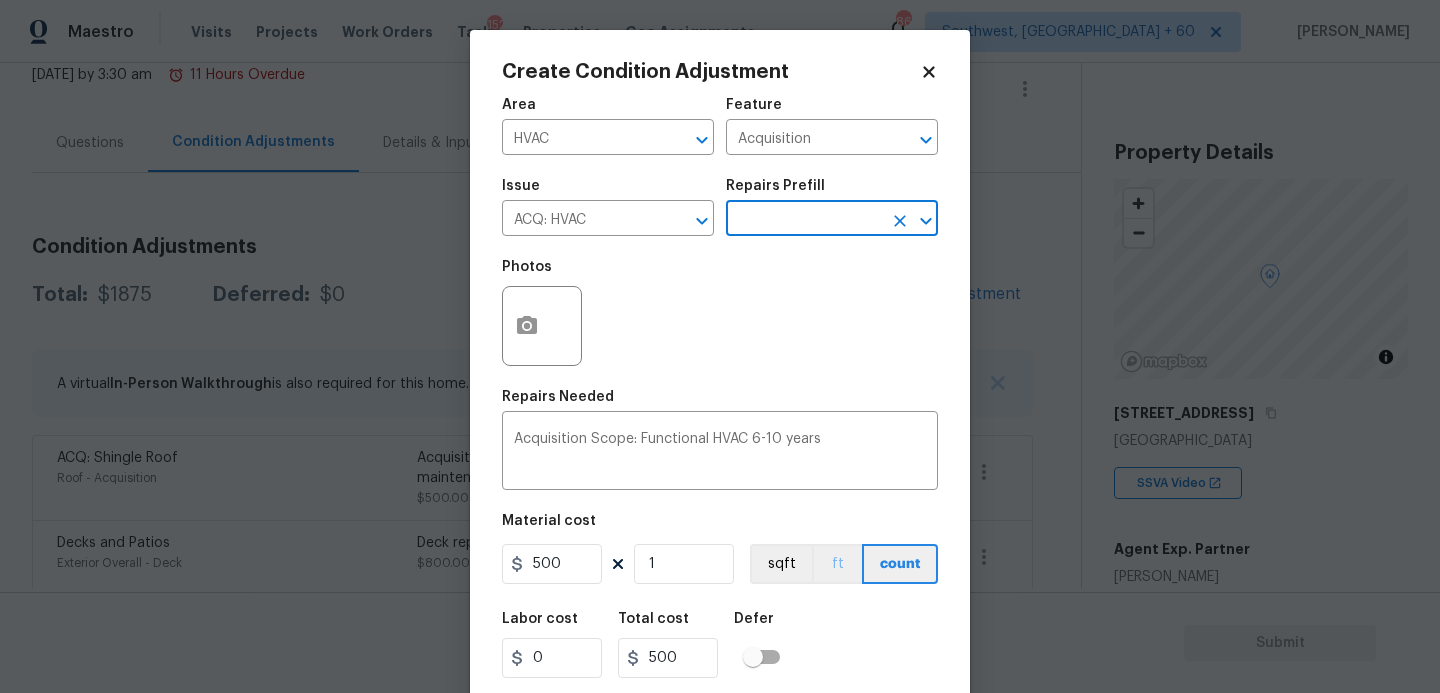 scroll, scrollTop: 54, scrollLeft: 0, axis: vertical 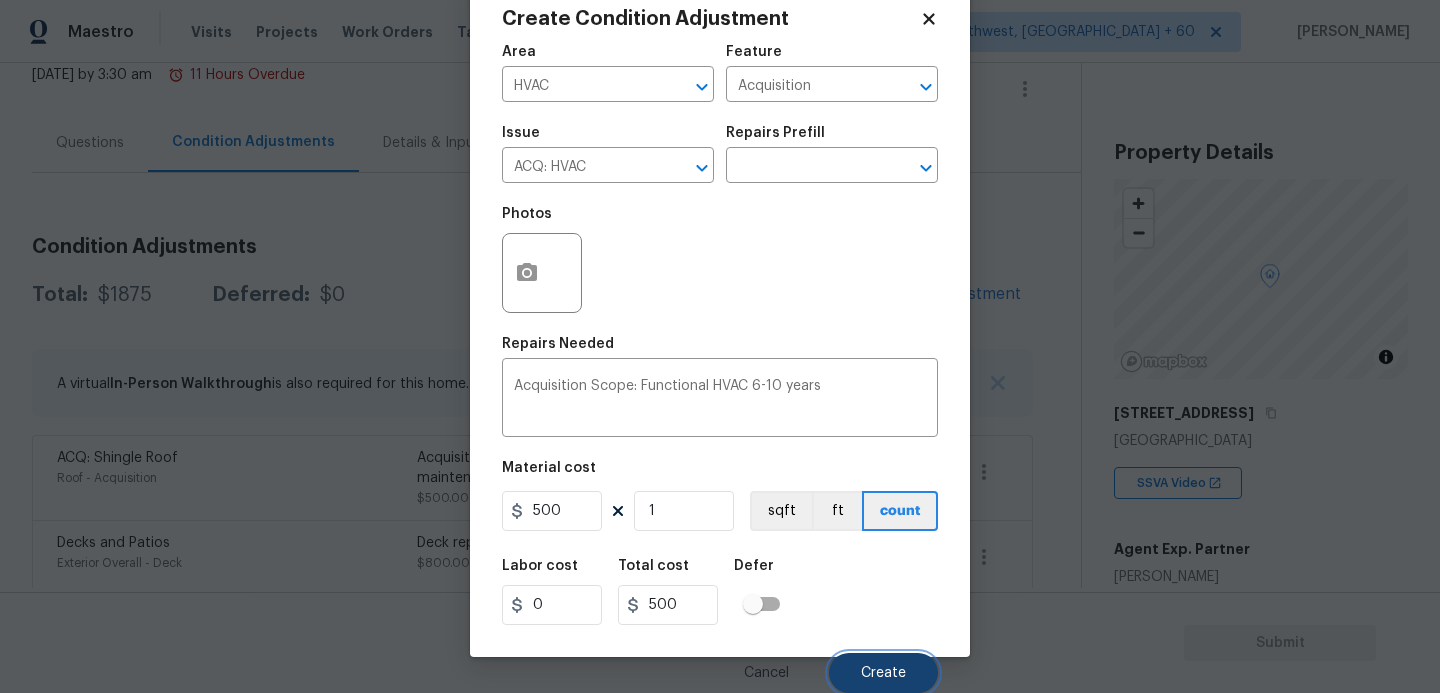 click on "Create" at bounding box center [883, 673] 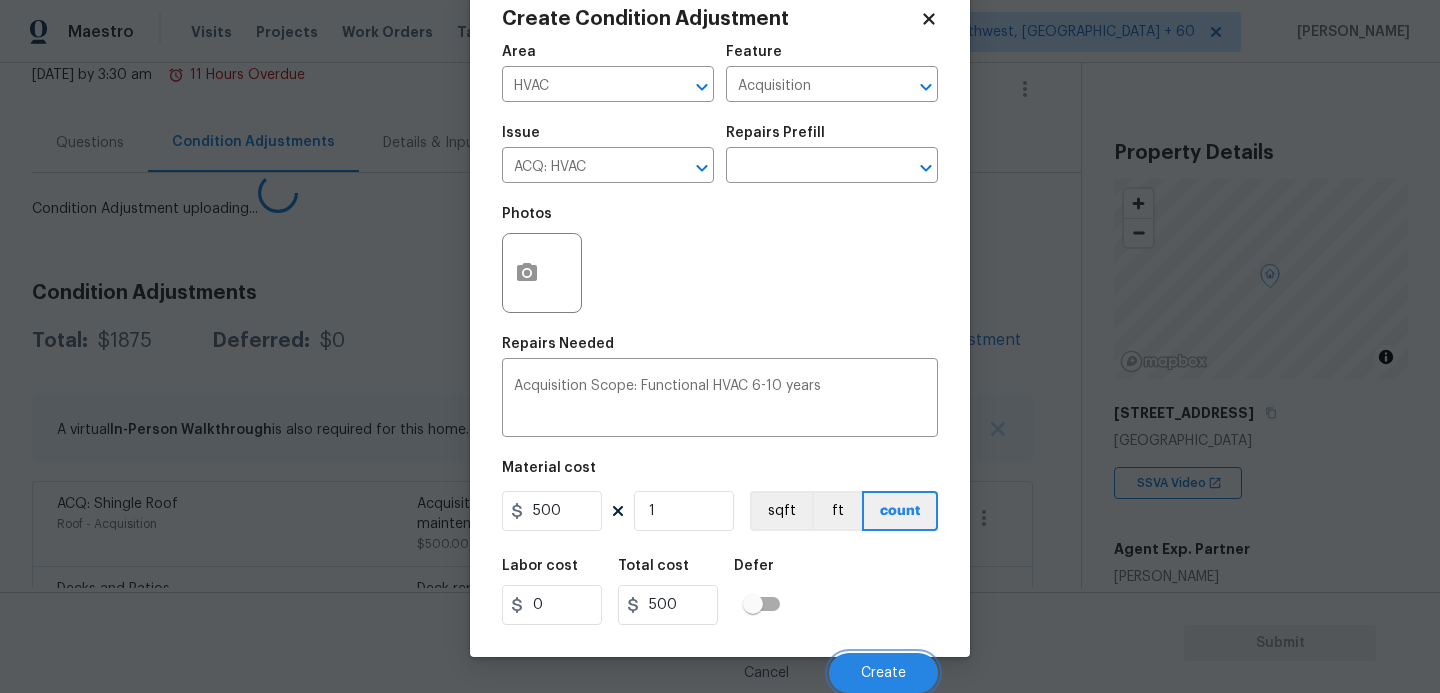 scroll, scrollTop: 47, scrollLeft: 0, axis: vertical 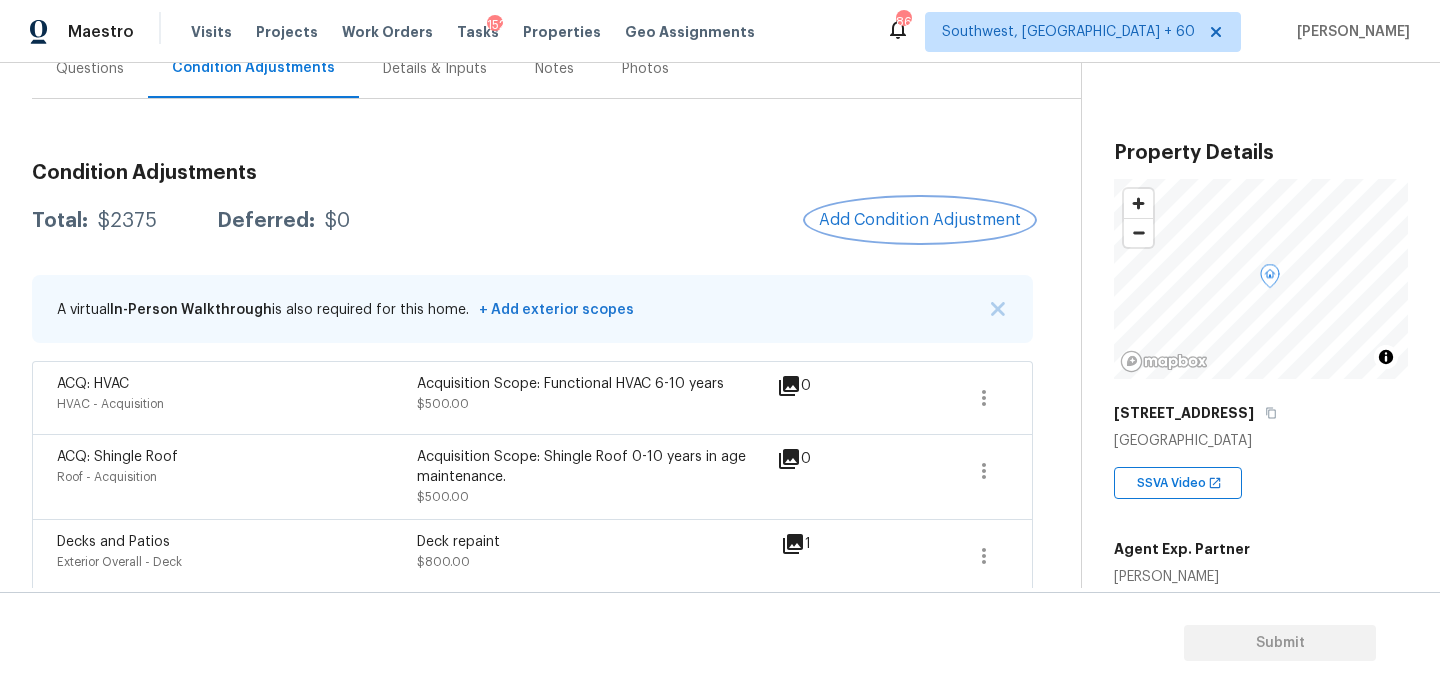 click on "Add Condition Adjustment" at bounding box center (920, 220) 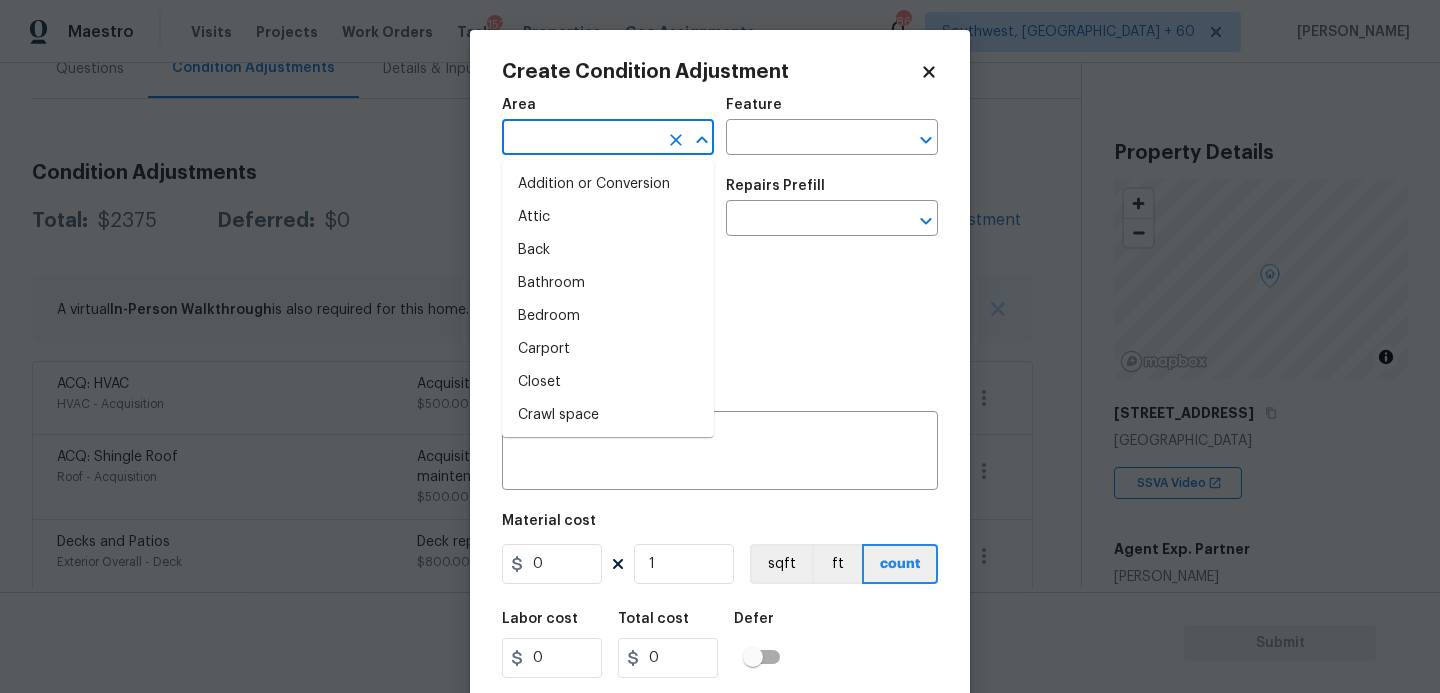 click at bounding box center (580, 139) 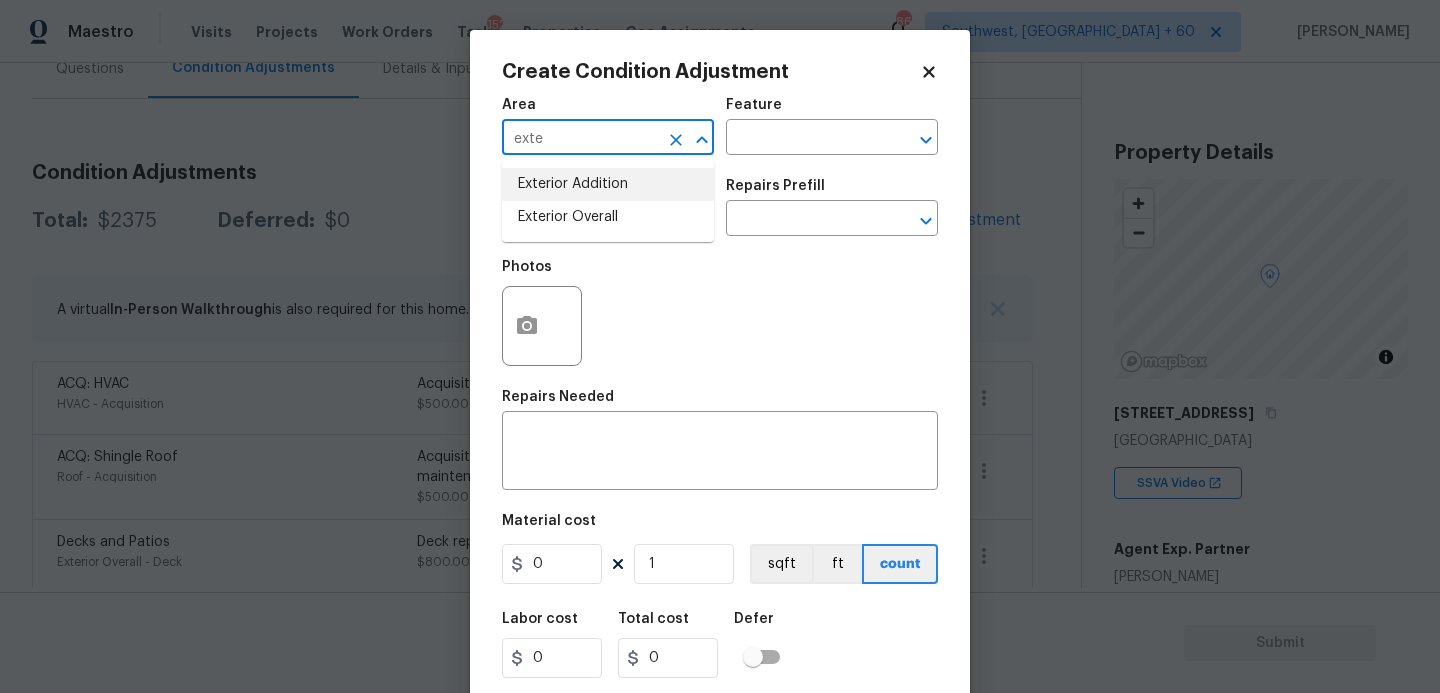 click on "Exterior Overall" at bounding box center (608, 217) 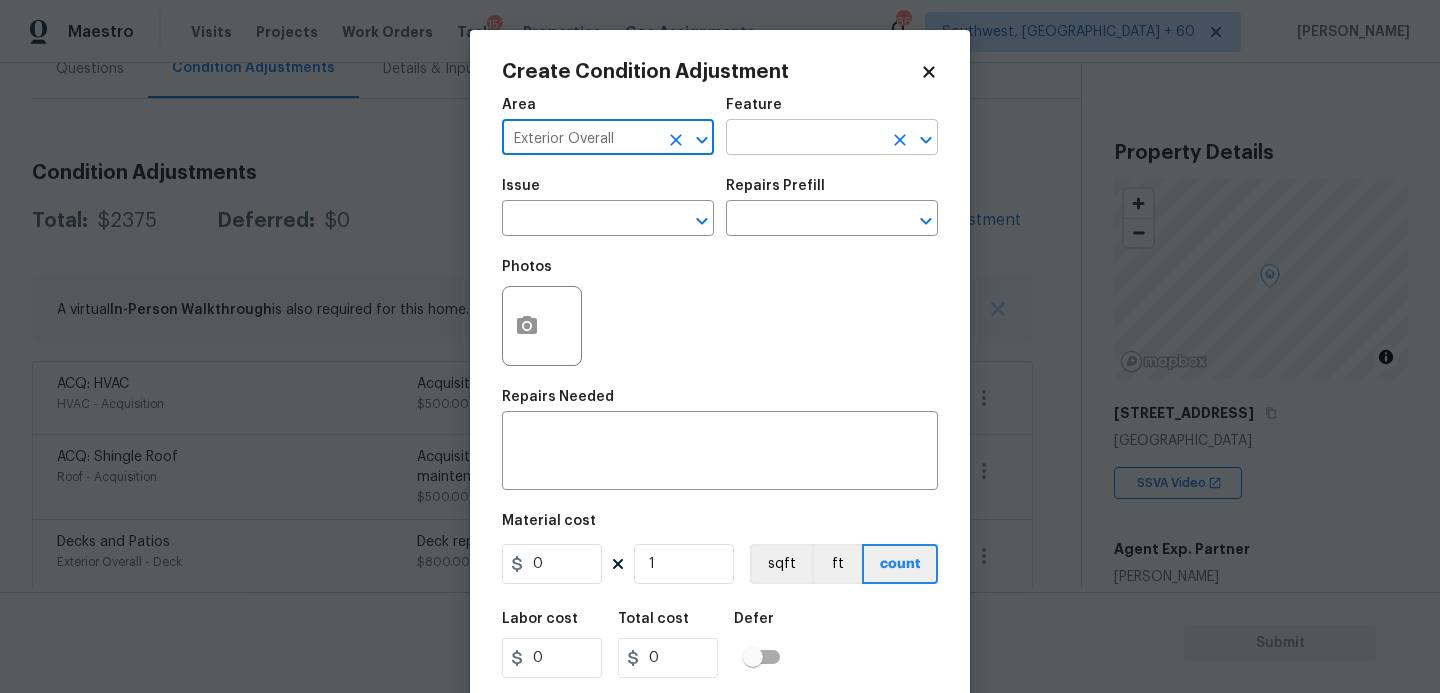 type on "Exterior Overall" 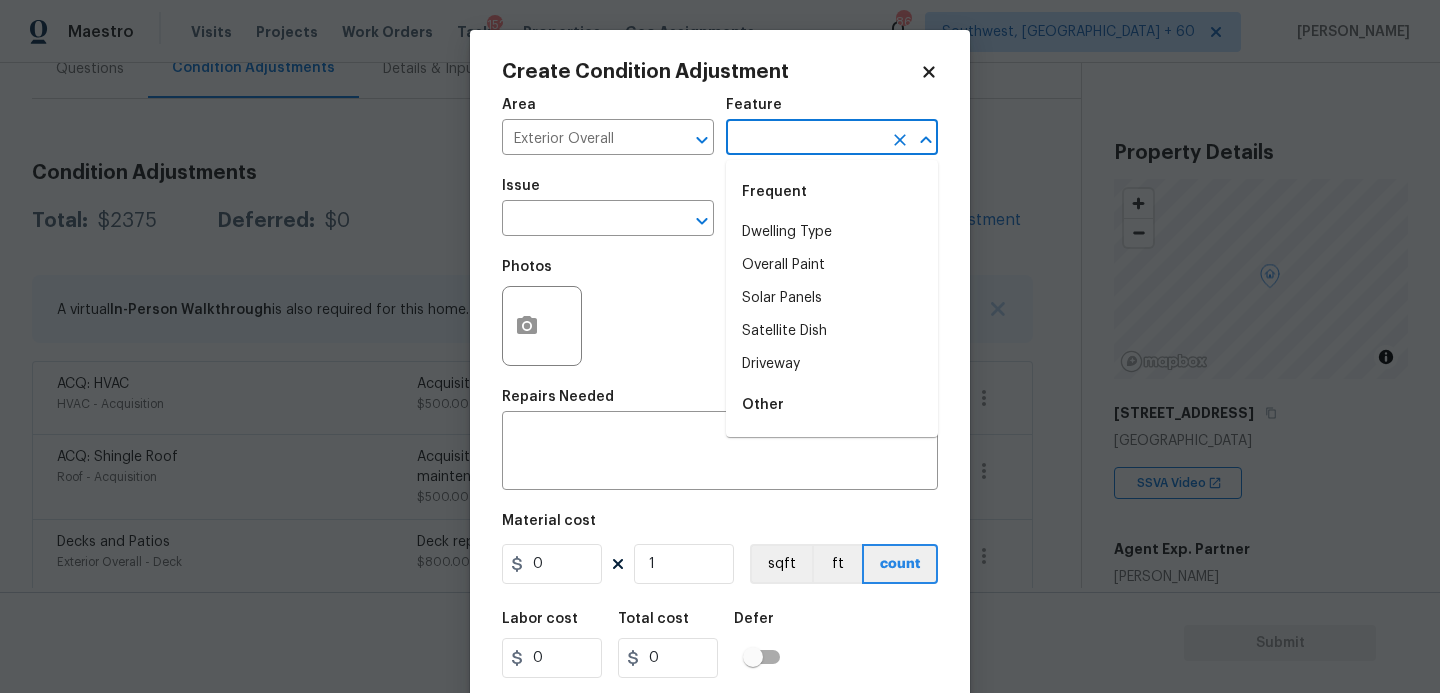click at bounding box center [804, 139] 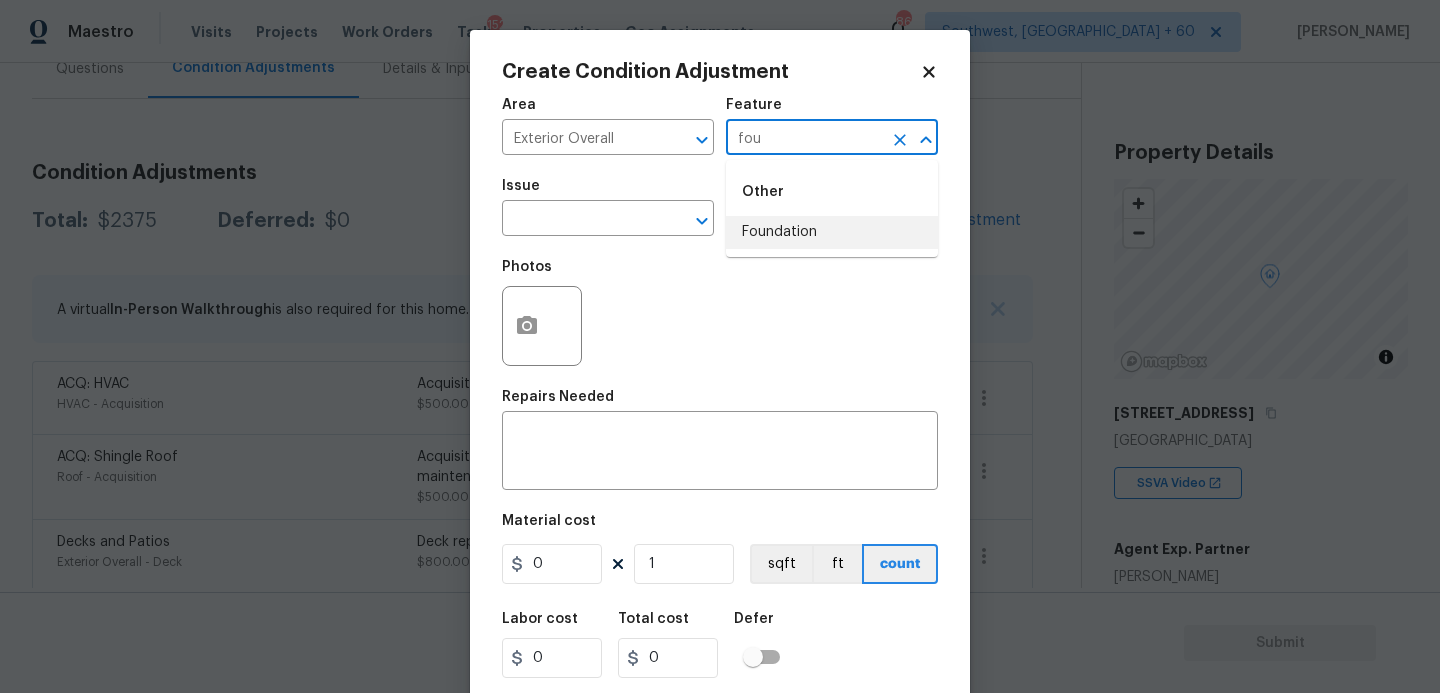 click on "Foundation" at bounding box center (832, 232) 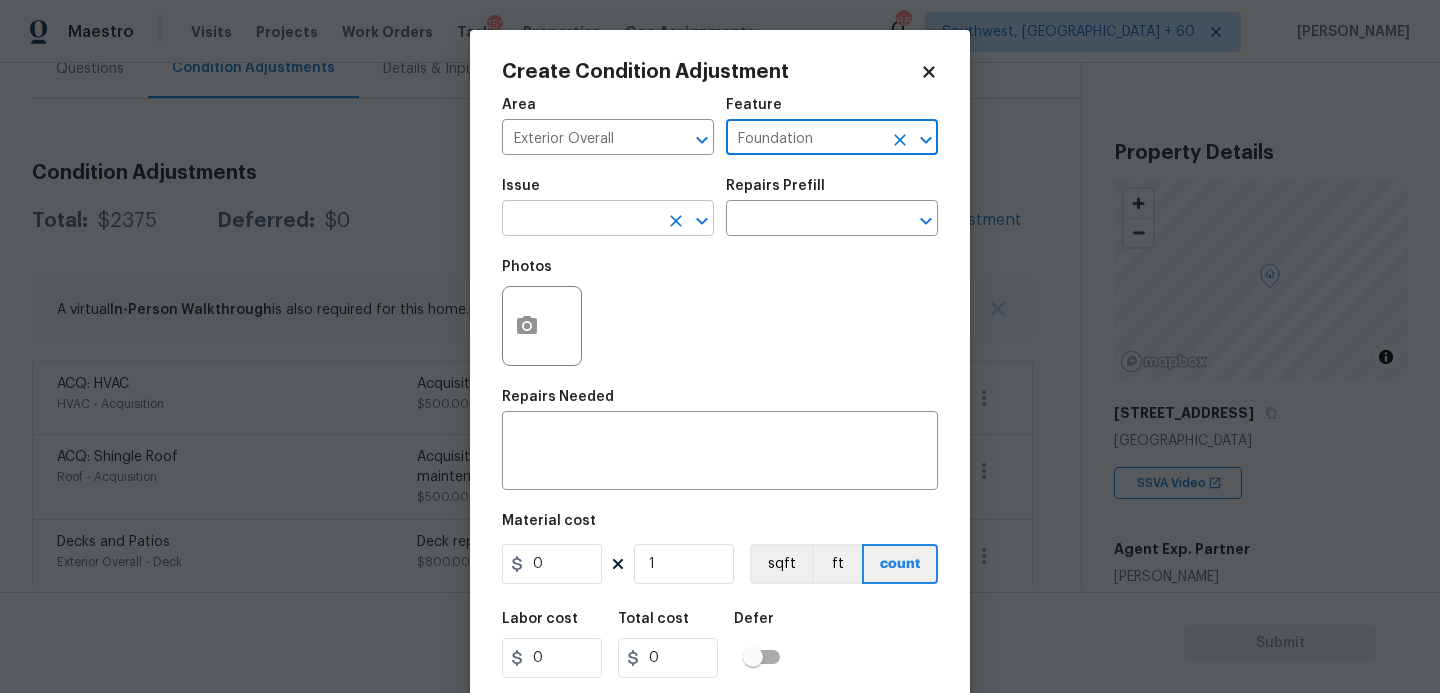 type on "Foundation" 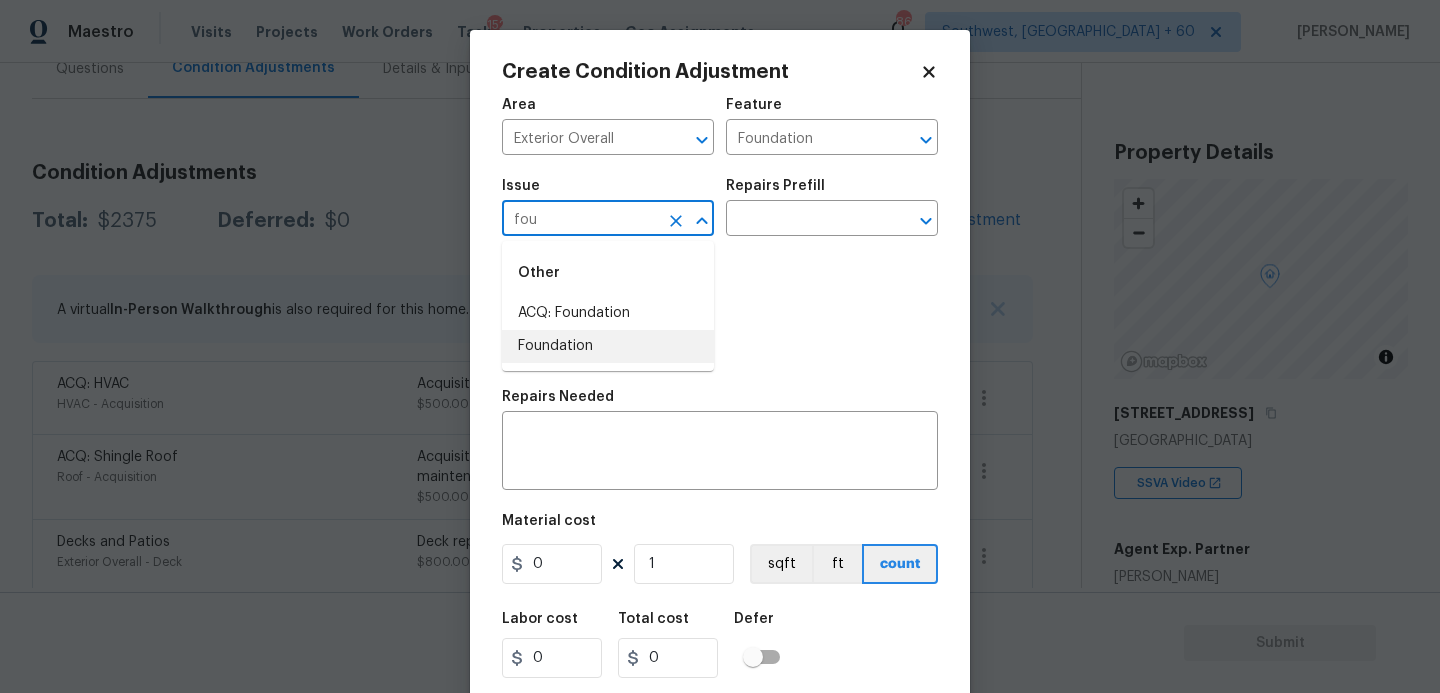 click on "ACQ: Foundation" at bounding box center (608, 313) 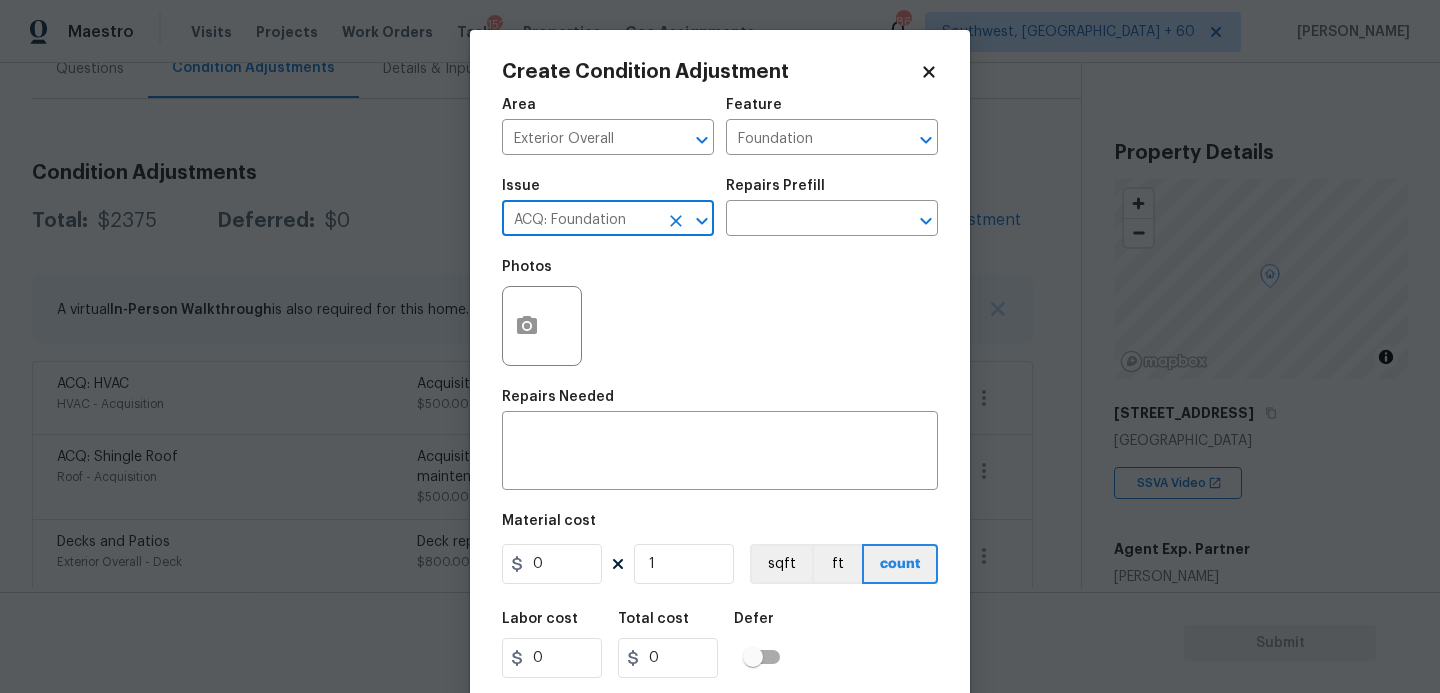 type on "ACQ: Foundation" 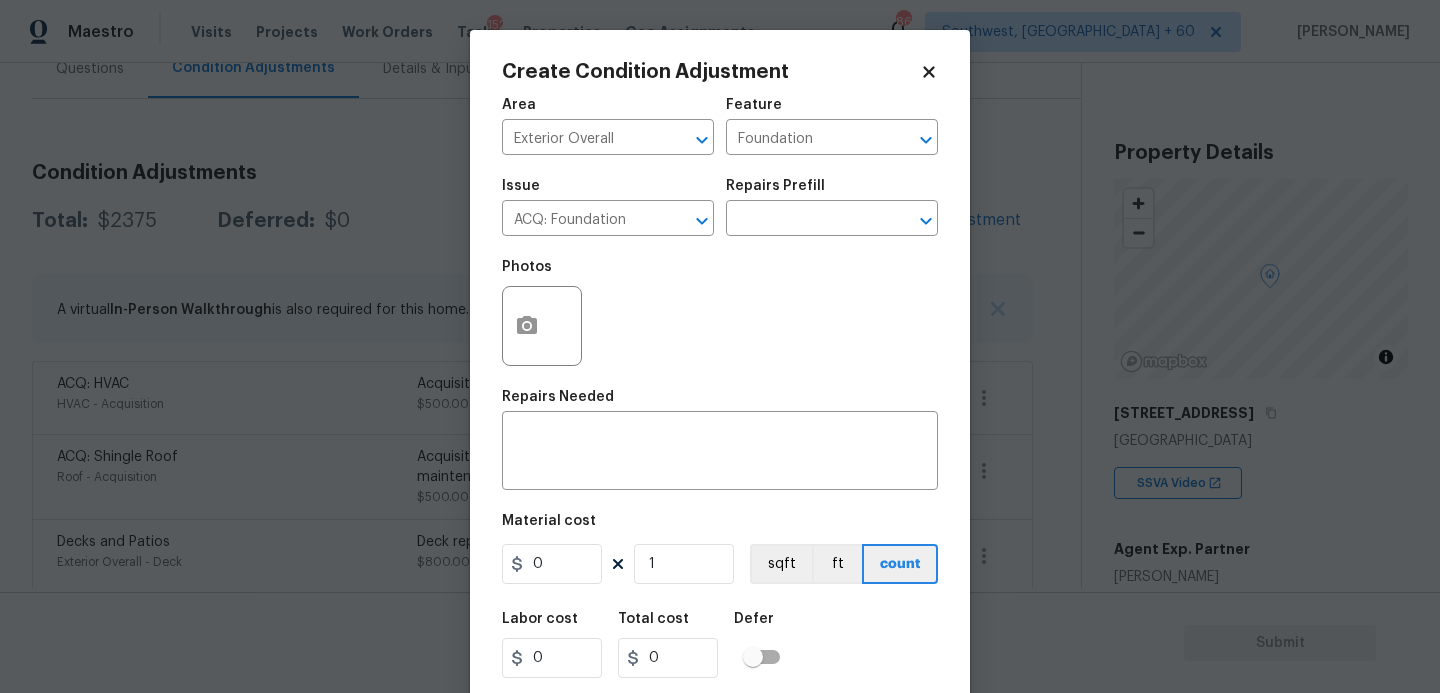 click on "Issue ACQ: Foundation ​ Repairs Prefill ​" at bounding box center (720, 207) 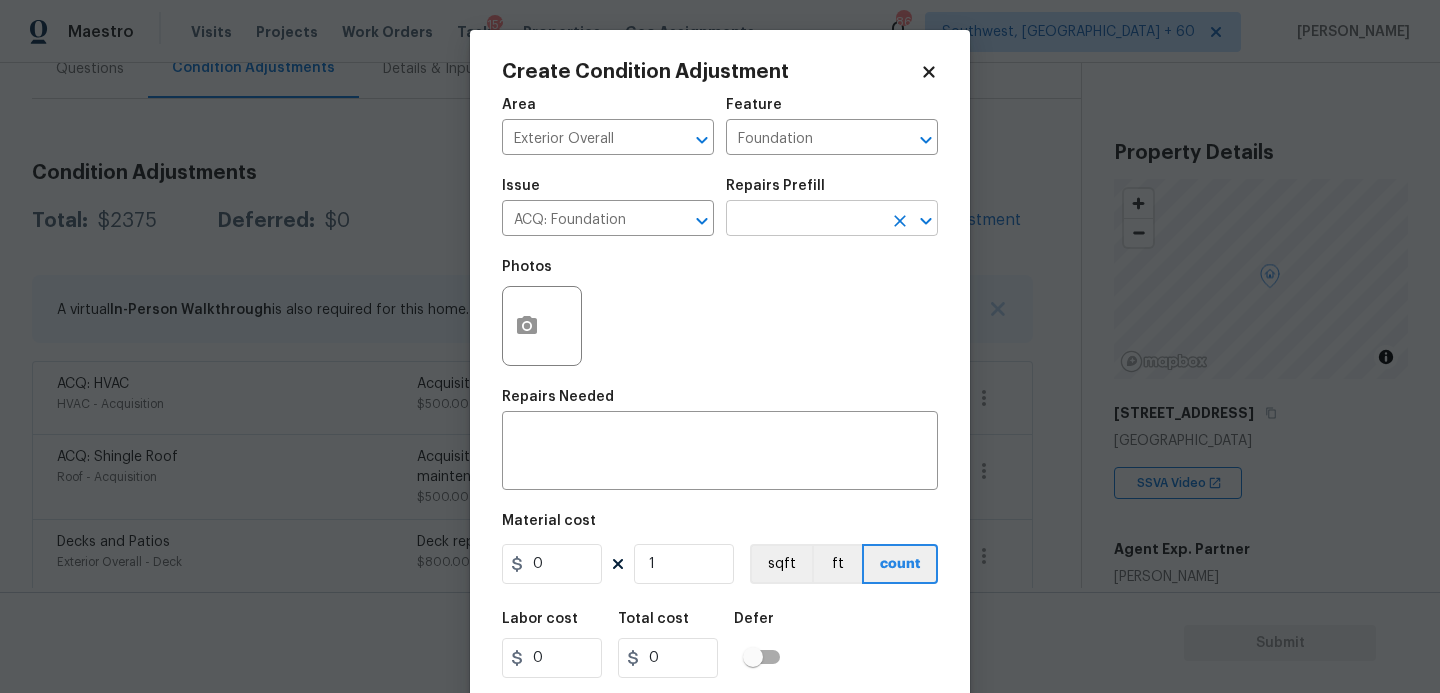 click at bounding box center (804, 220) 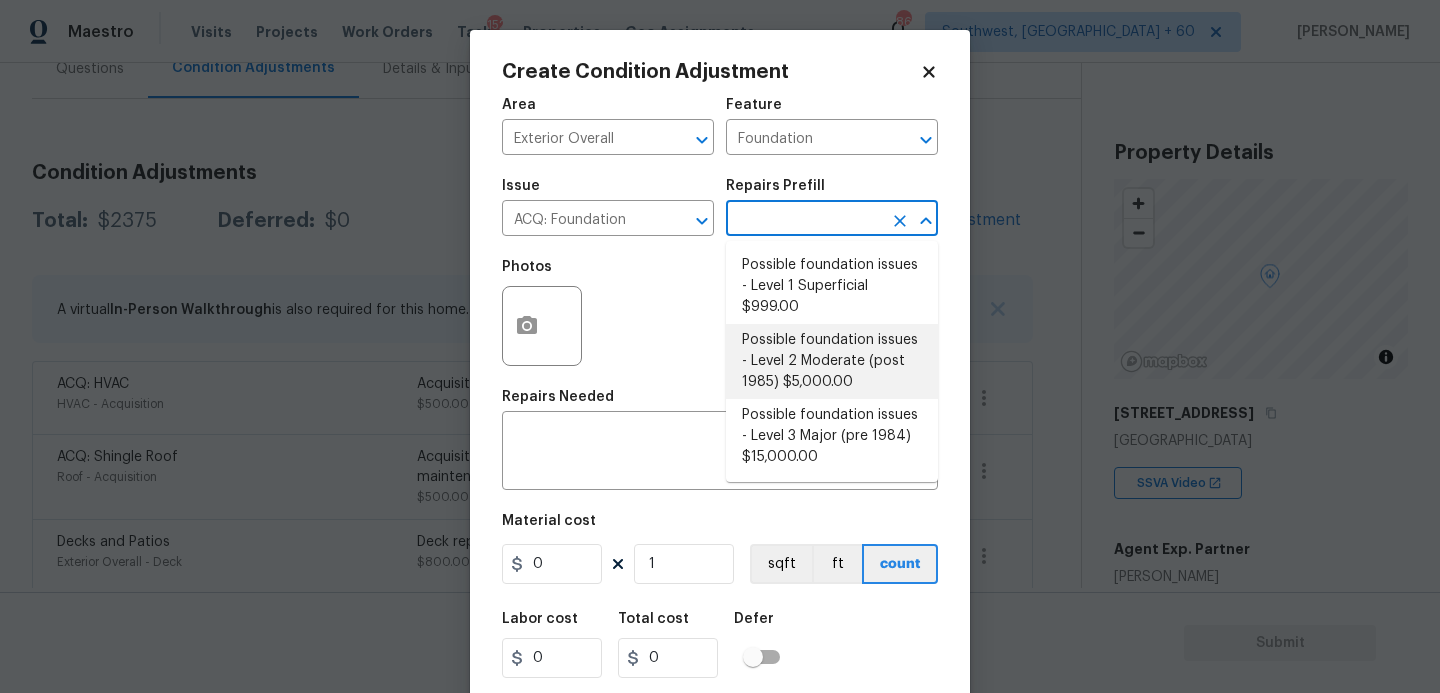 click on "Possible foundation issues - Level 2 Moderate (post 1985) $5,000.00" at bounding box center [832, 361] 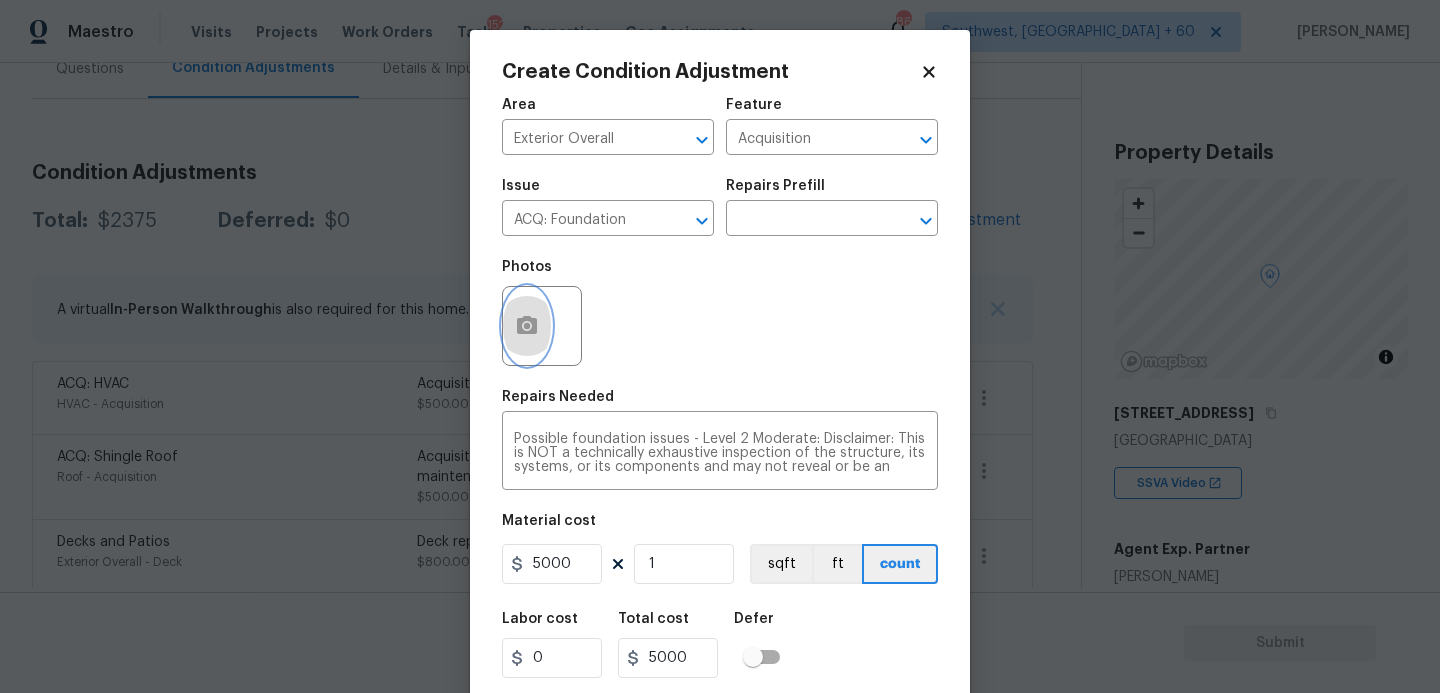 click 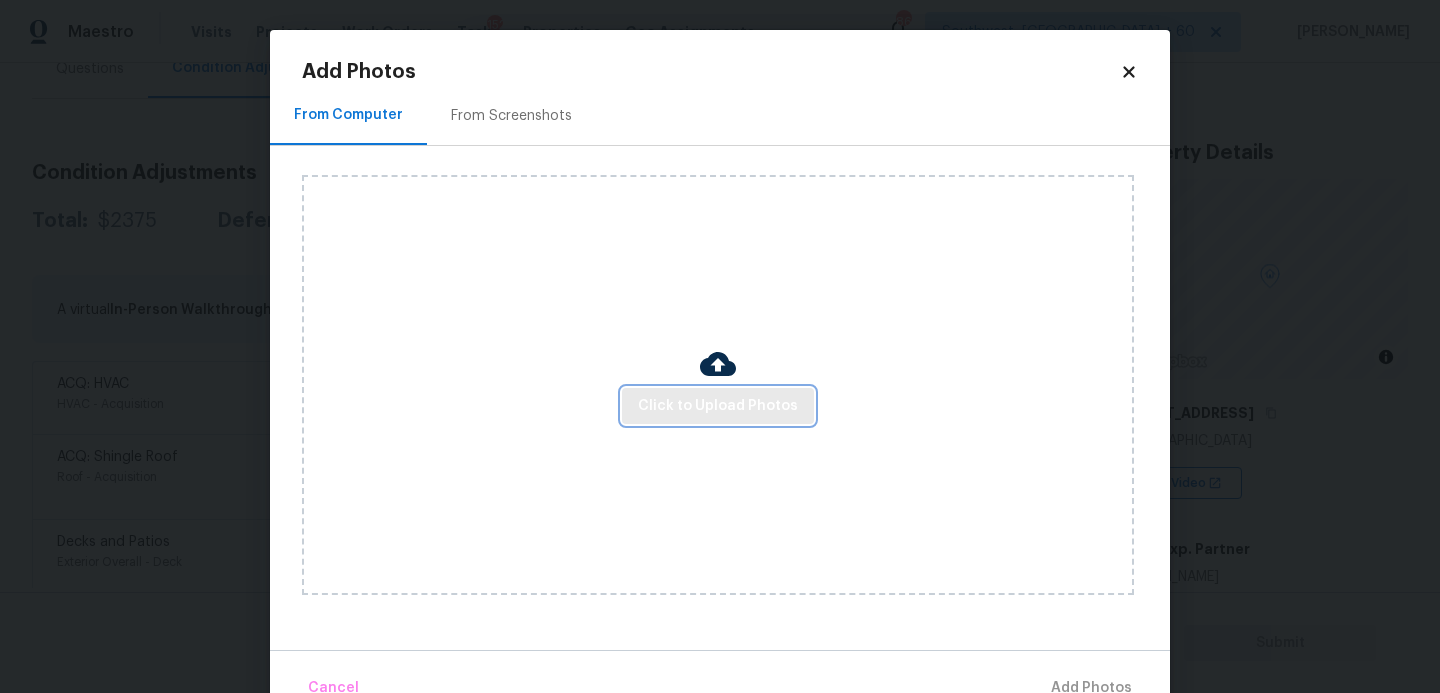 click on "Click to Upload Photos" at bounding box center (718, 406) 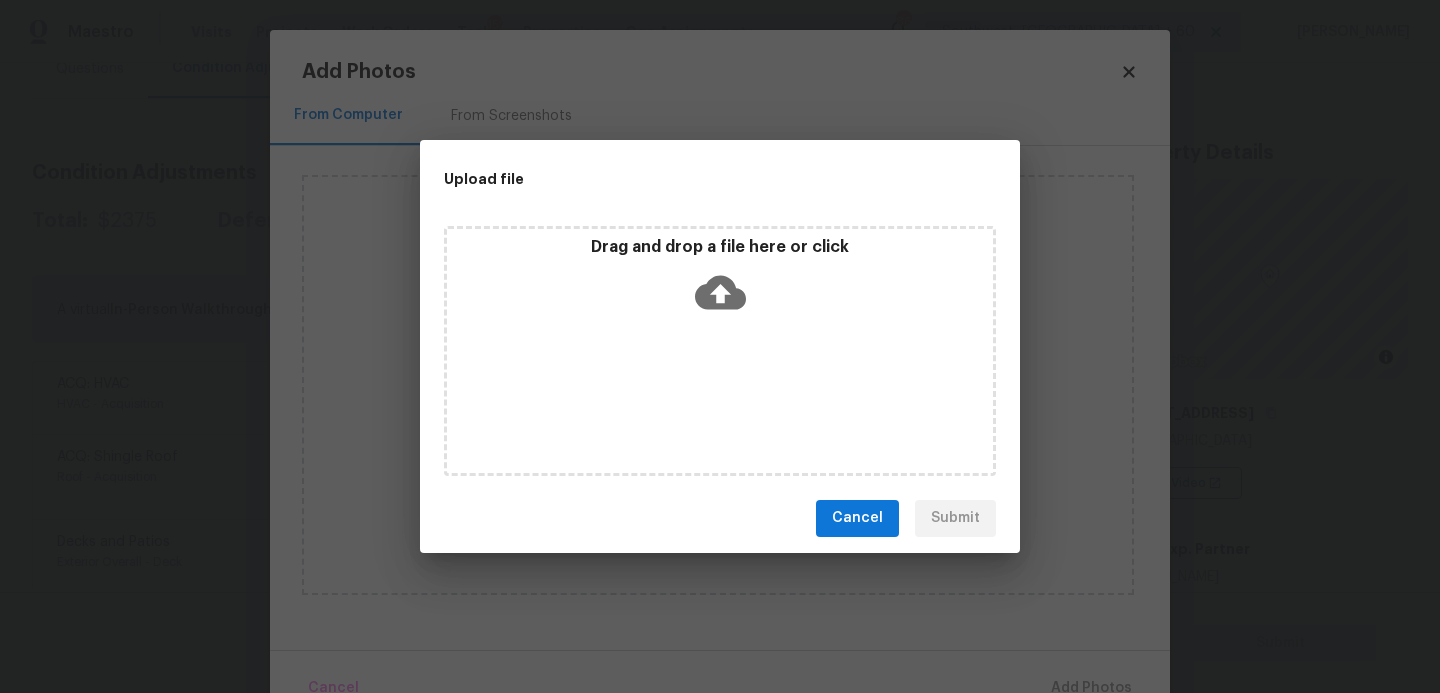click on "Drag and drop a file here or click" at bounding box center (720, 351) 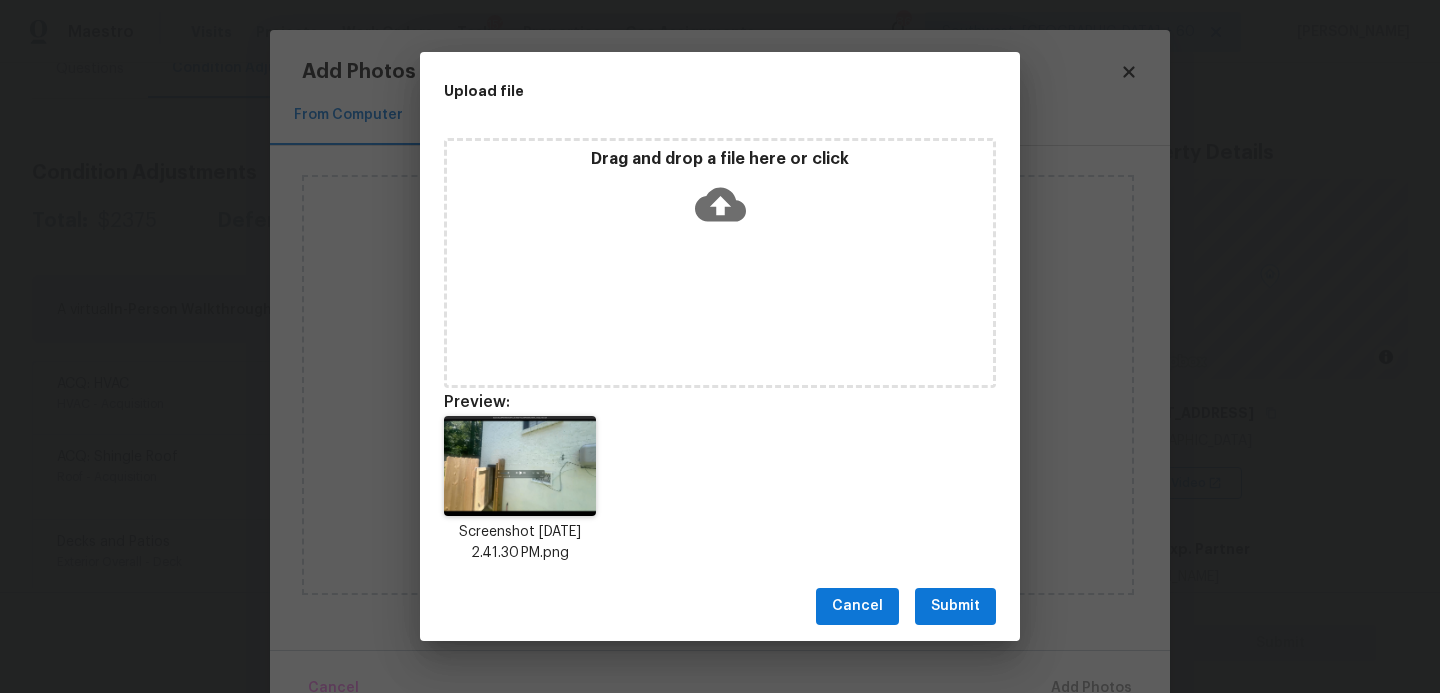 click on "Submit" at bounding box center (955, 606) 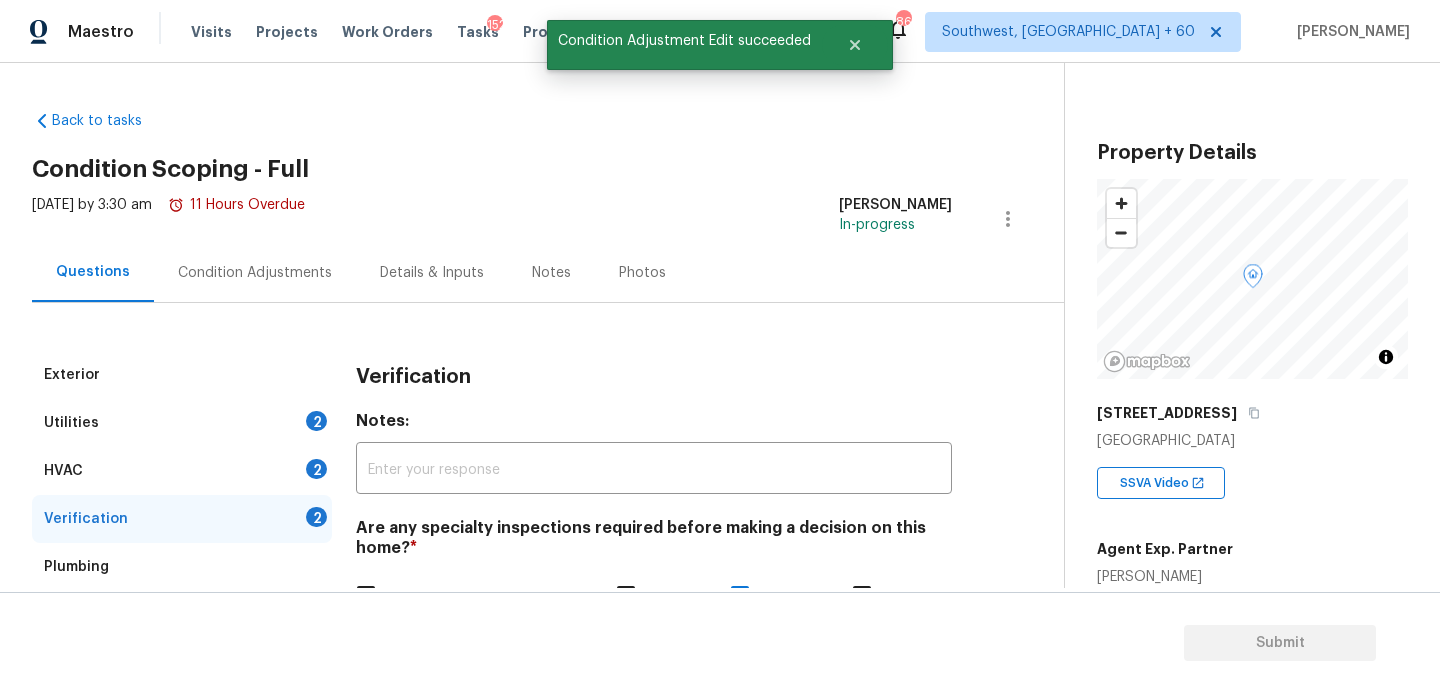 scroll, scrollTop: 0, scrollLeft: 0, axis: both 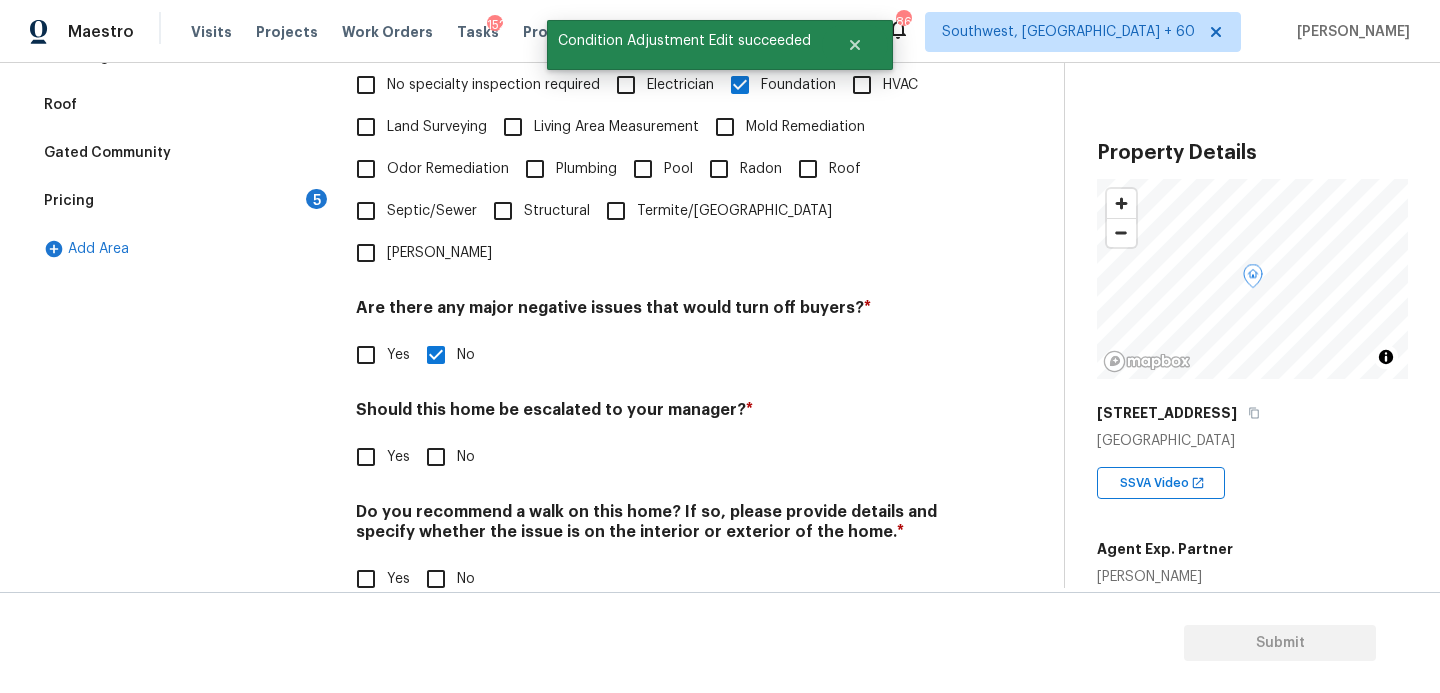 click on "No" at bounding box center [436, 579] 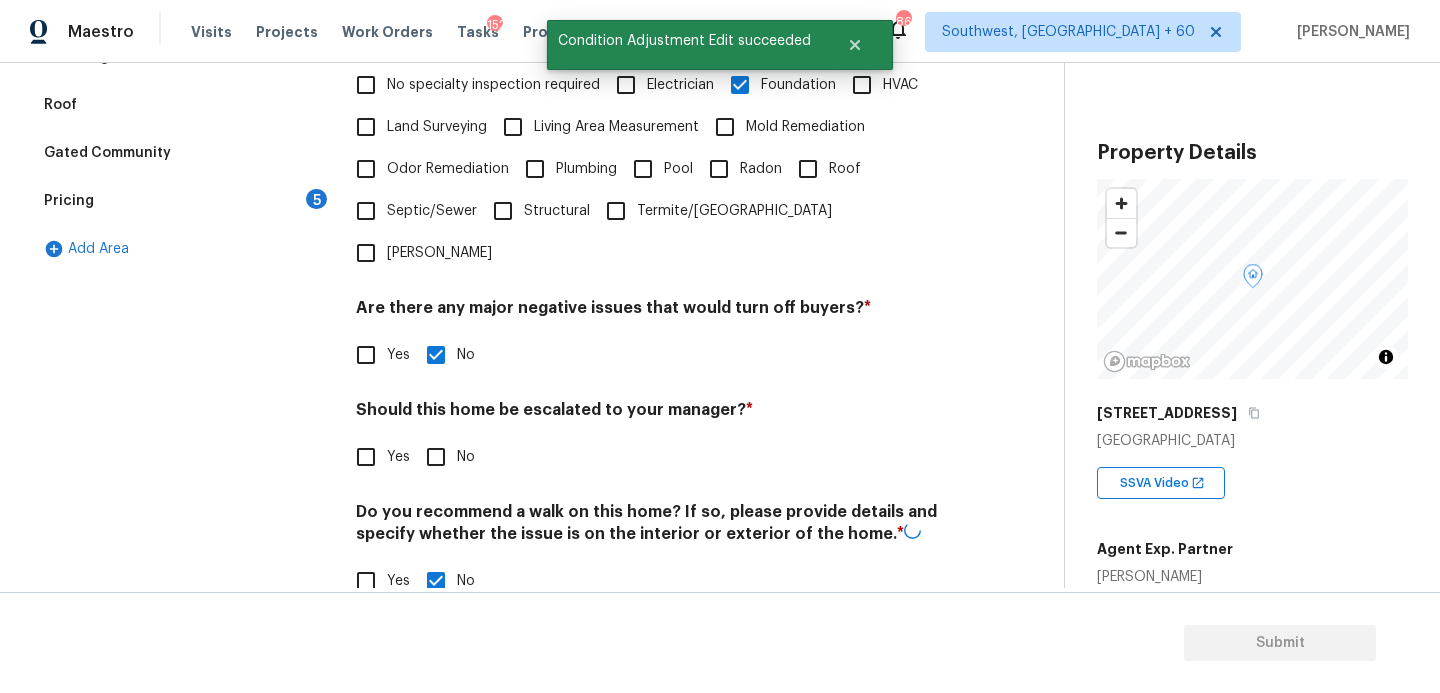 click on "Yes" at bounding box center [366, 457] 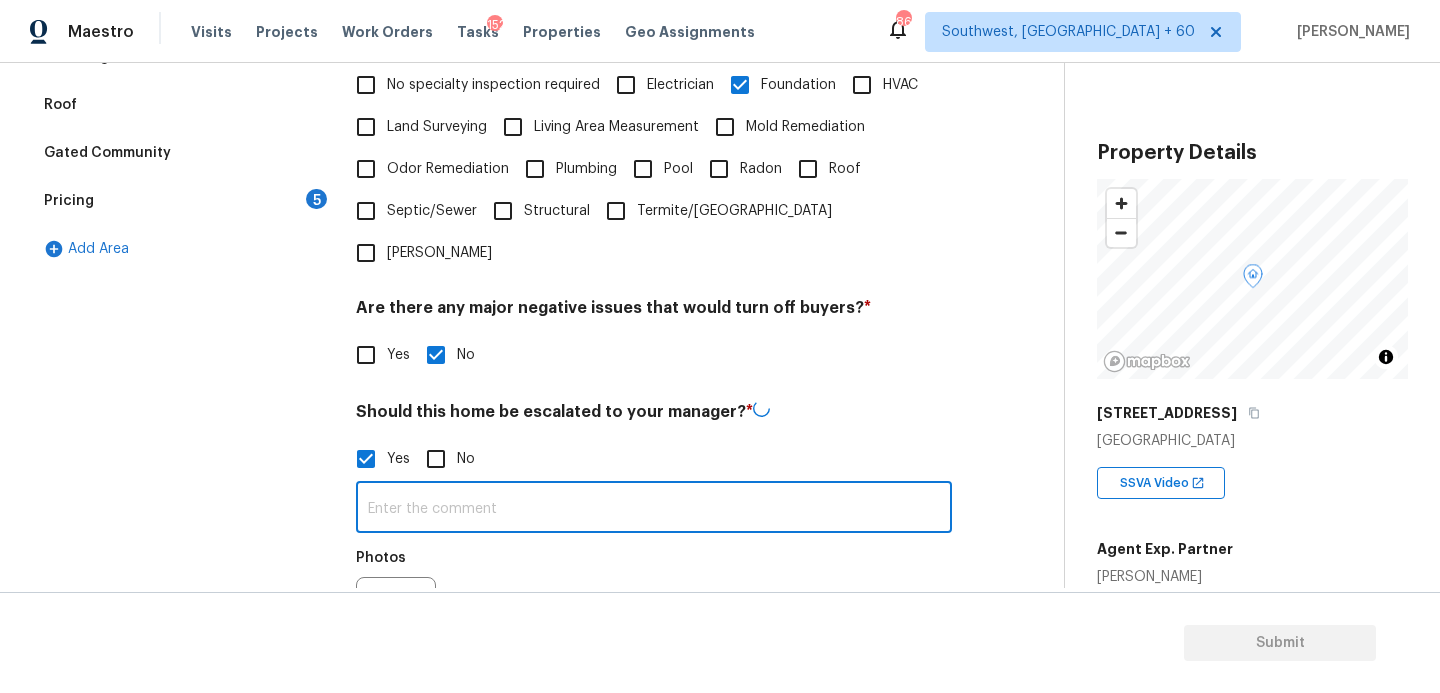 click at bounding box center (654, 509) 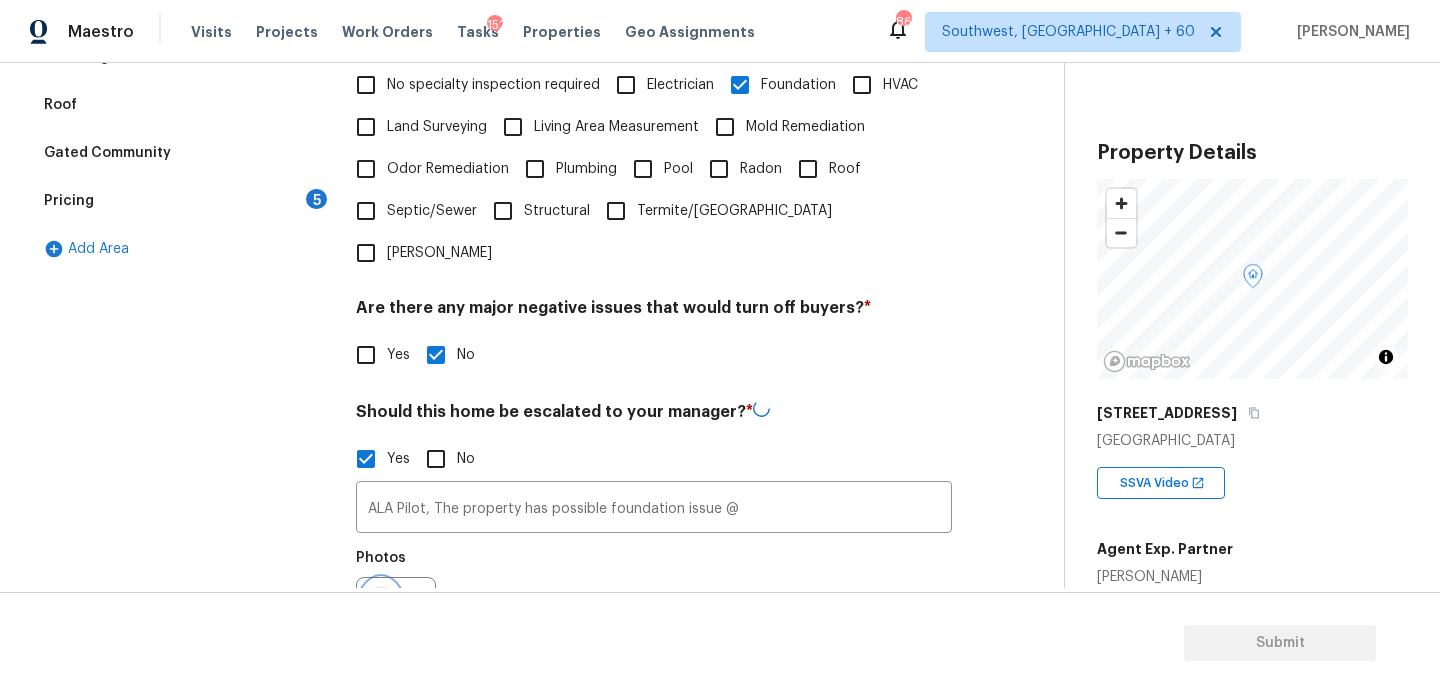 click 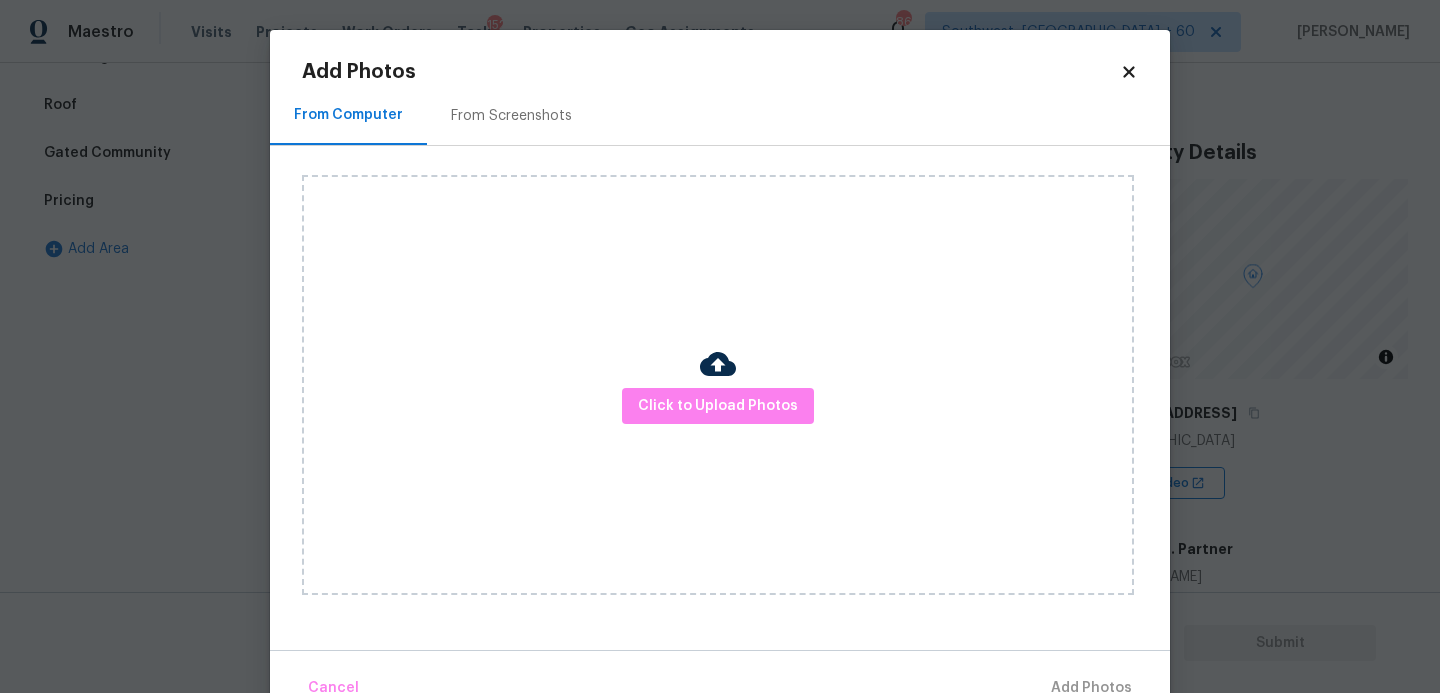 click on "Click to Upload Photos" at bounding box center (718, 385) 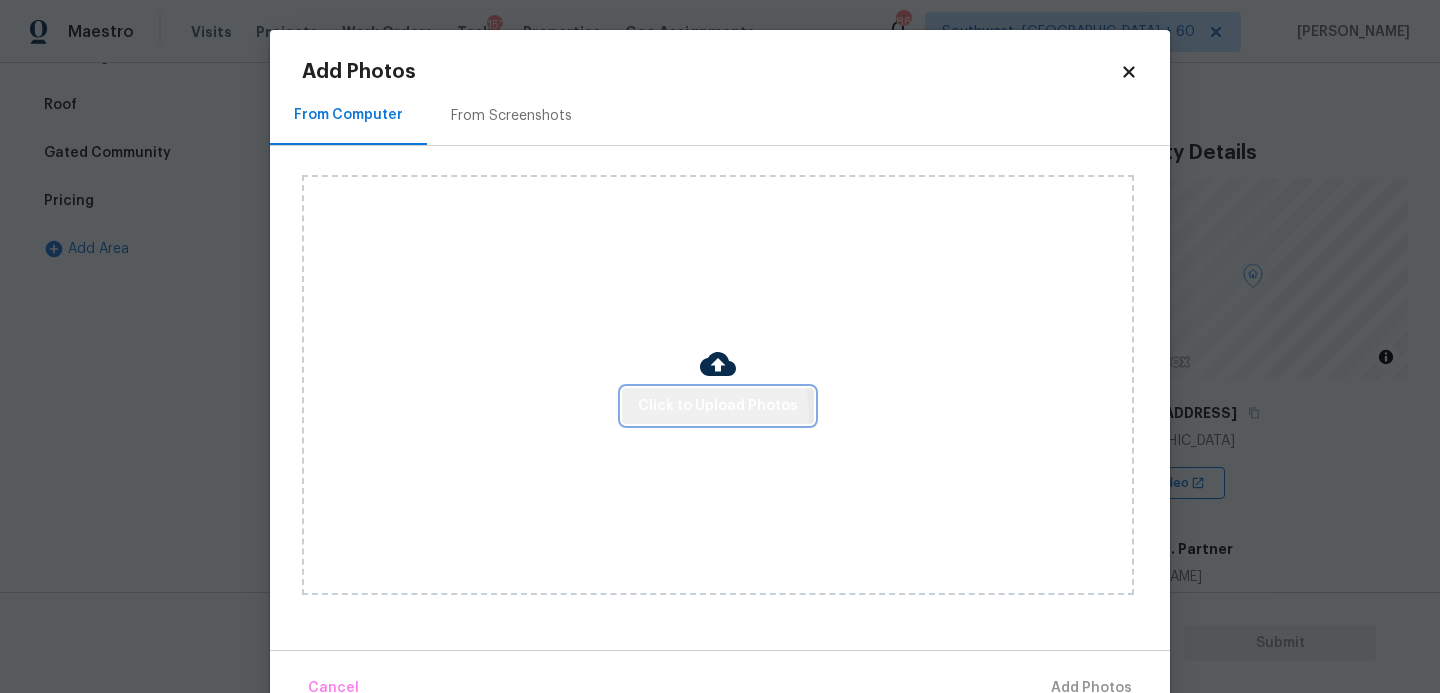 click on "Click to Upload Photos" at bounding box center [718, 406] 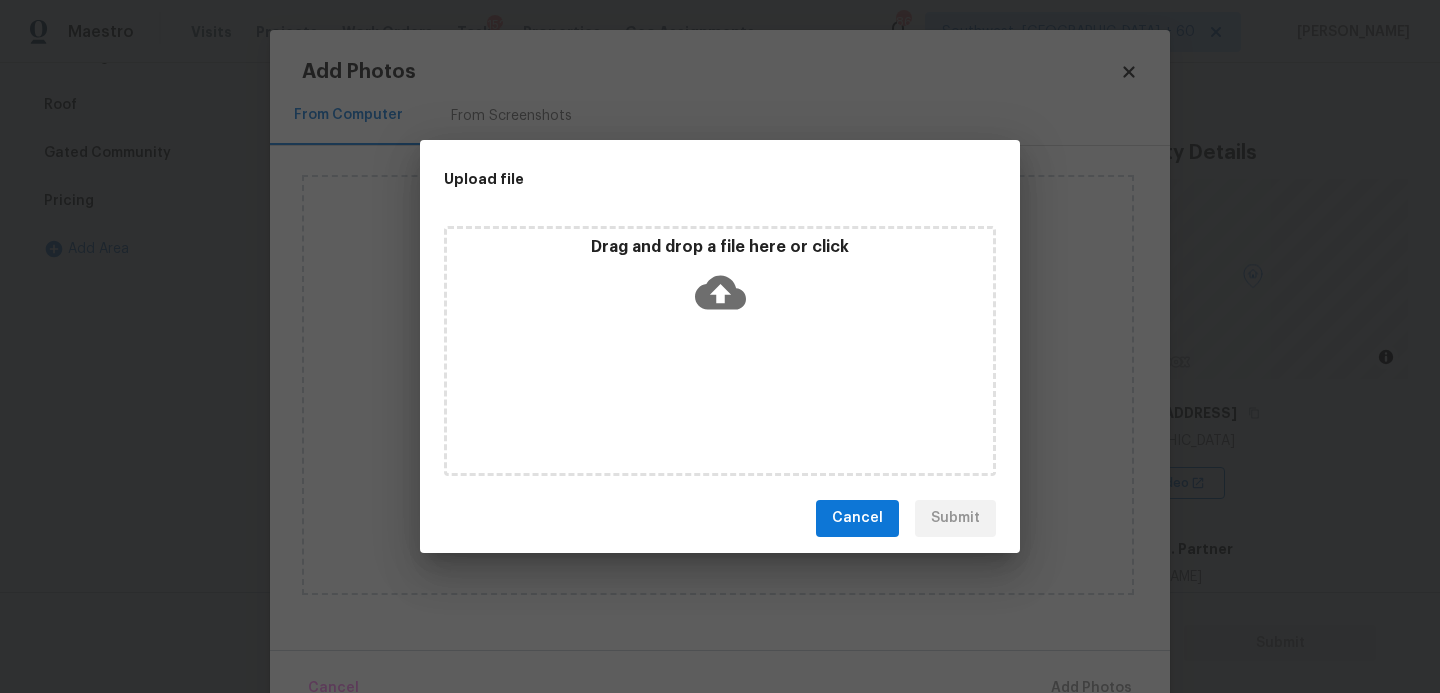 click on "Drag and drop a file here or click" at bounding box center (720, 351) 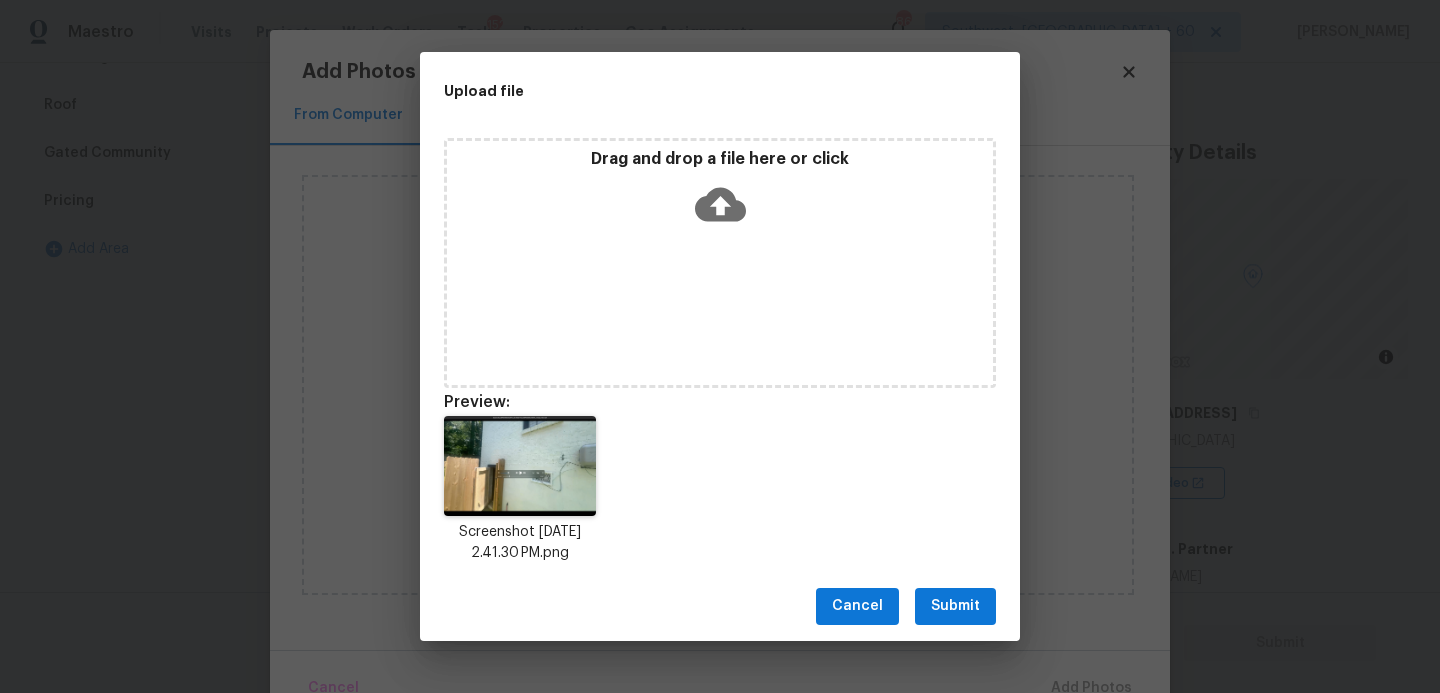 click on "Submit" at bounding box center [955, 606] 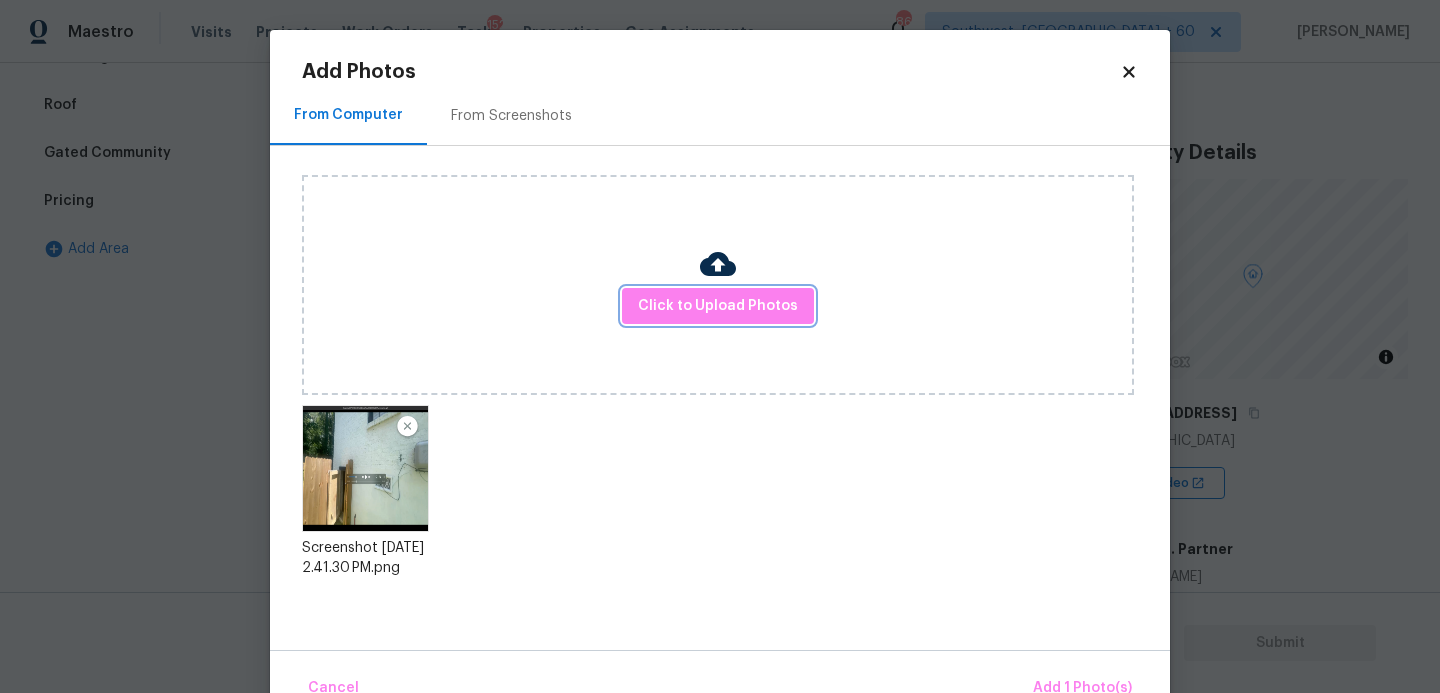 scroll, scrollTop: 46, scrollLeft: 0, axis: vertical 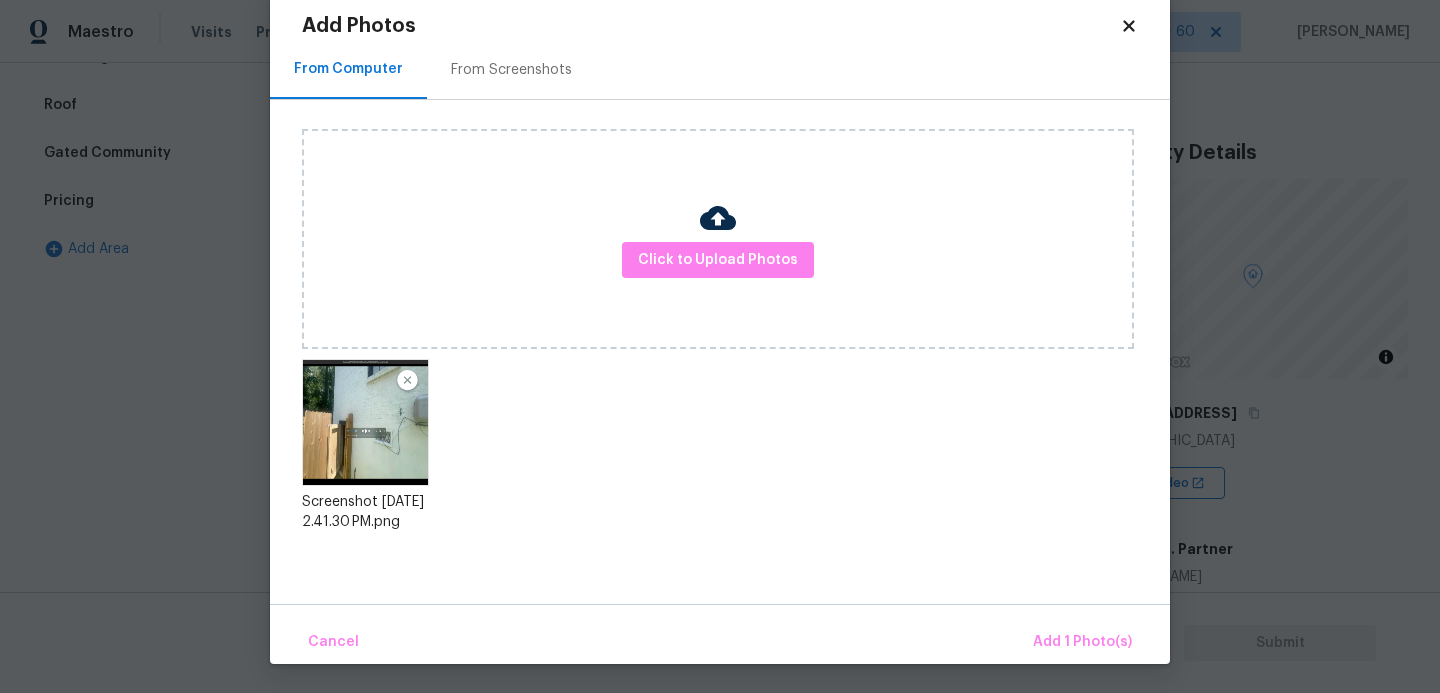 click on "Cancel Add 1 Photo(s)" at bounding box center (720, 634) 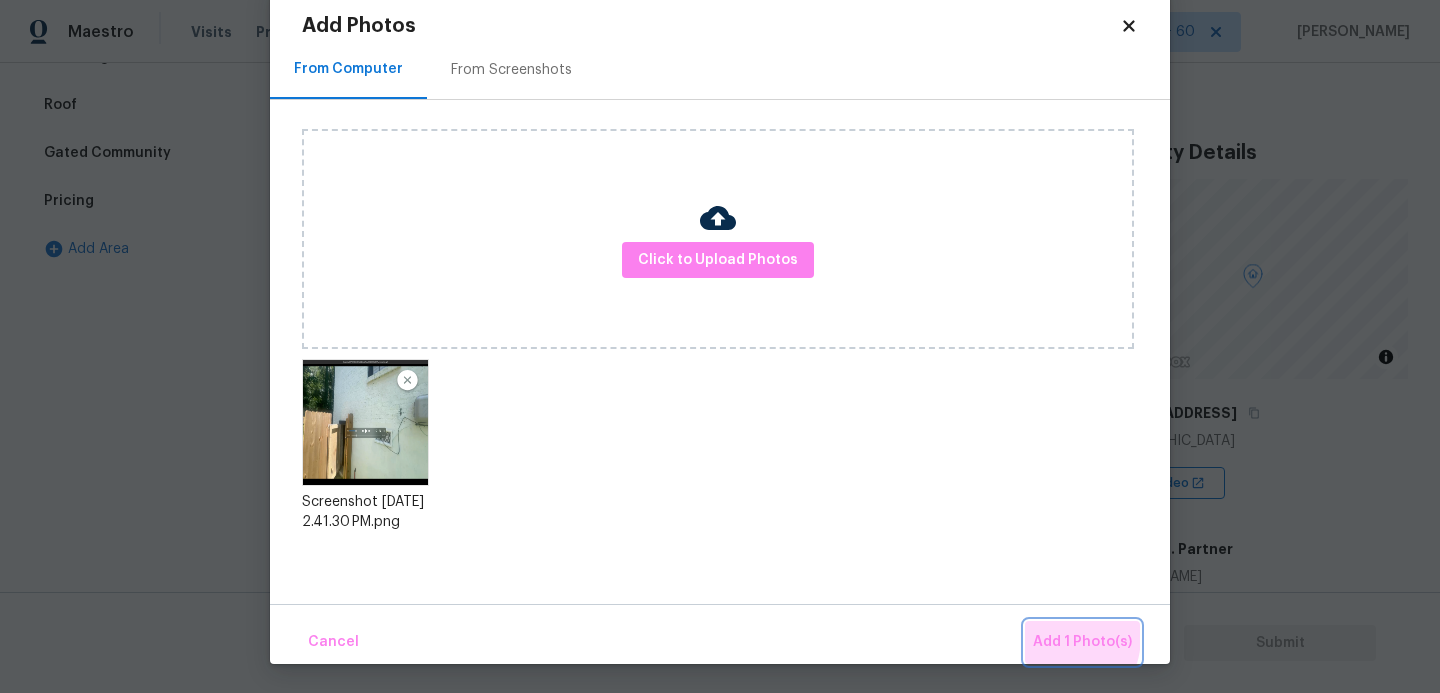 click on "Add 1 Photo(s)" at bounding box center (1082, 642) 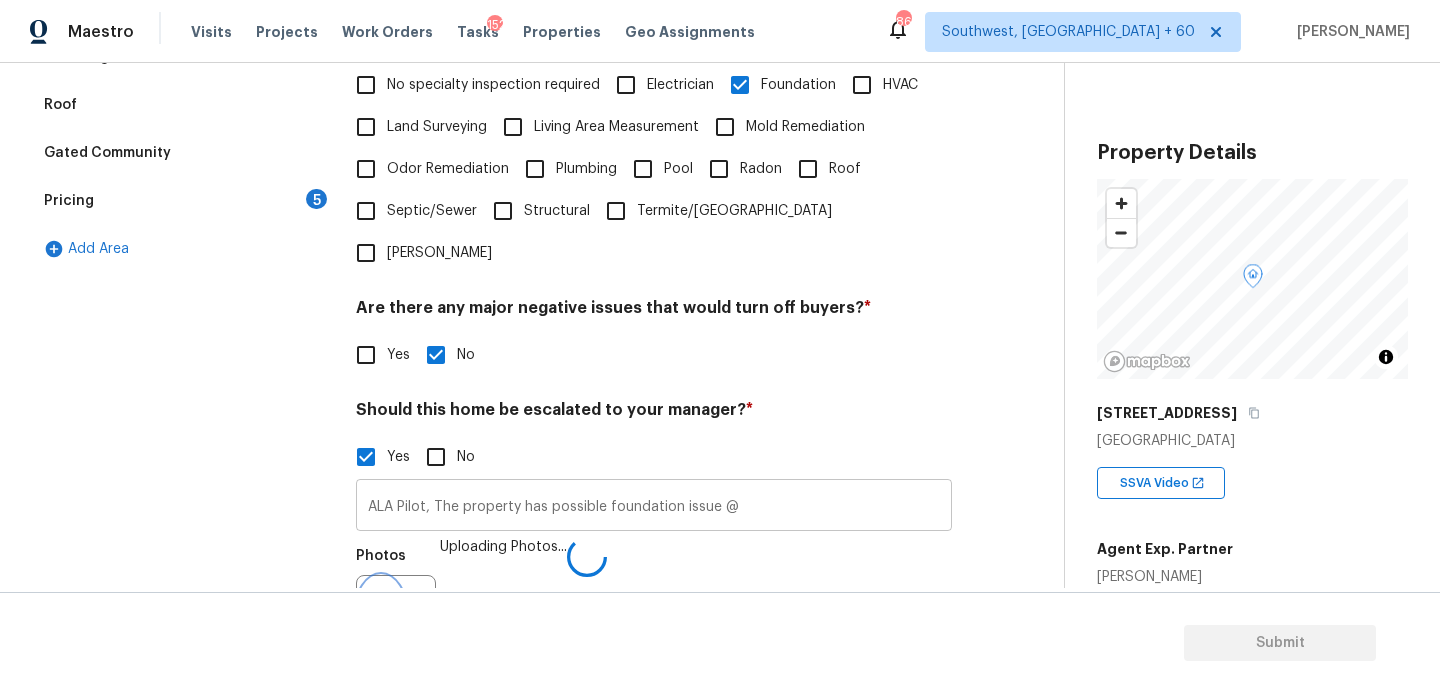 scroll, scrollTop: 535, scrollLeft: 0, axis: vertical 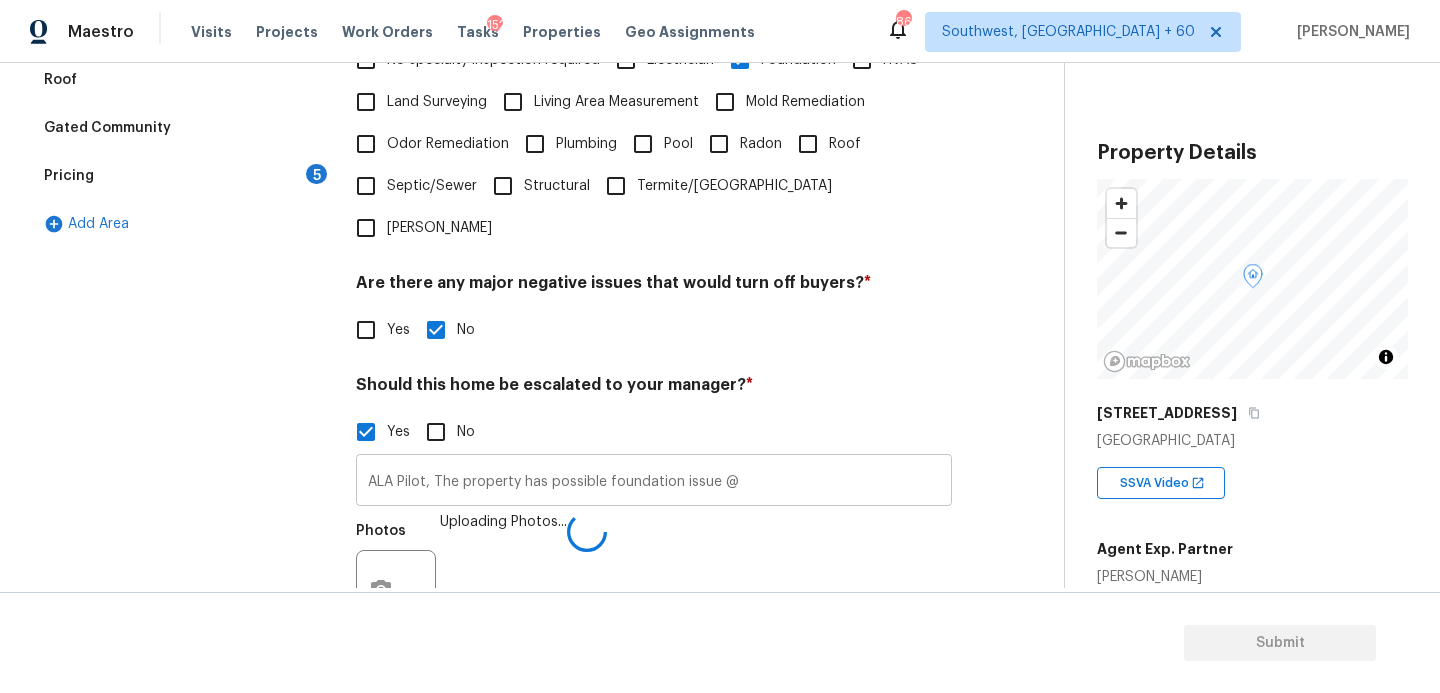 click on "ALA Pilot, The property has possible foundation issue @" at bounding box center [654, 482] 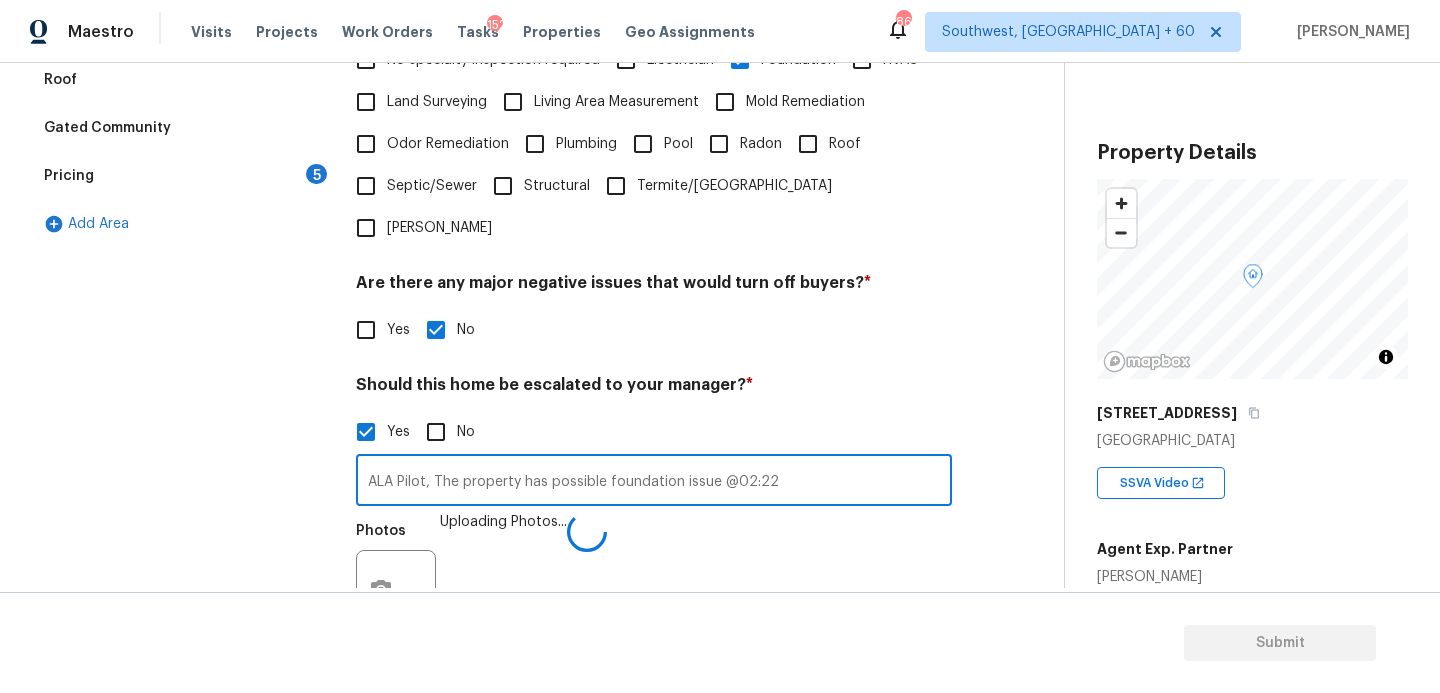 type on "ALA Pilot, The property has possible foundation issue @02:22" 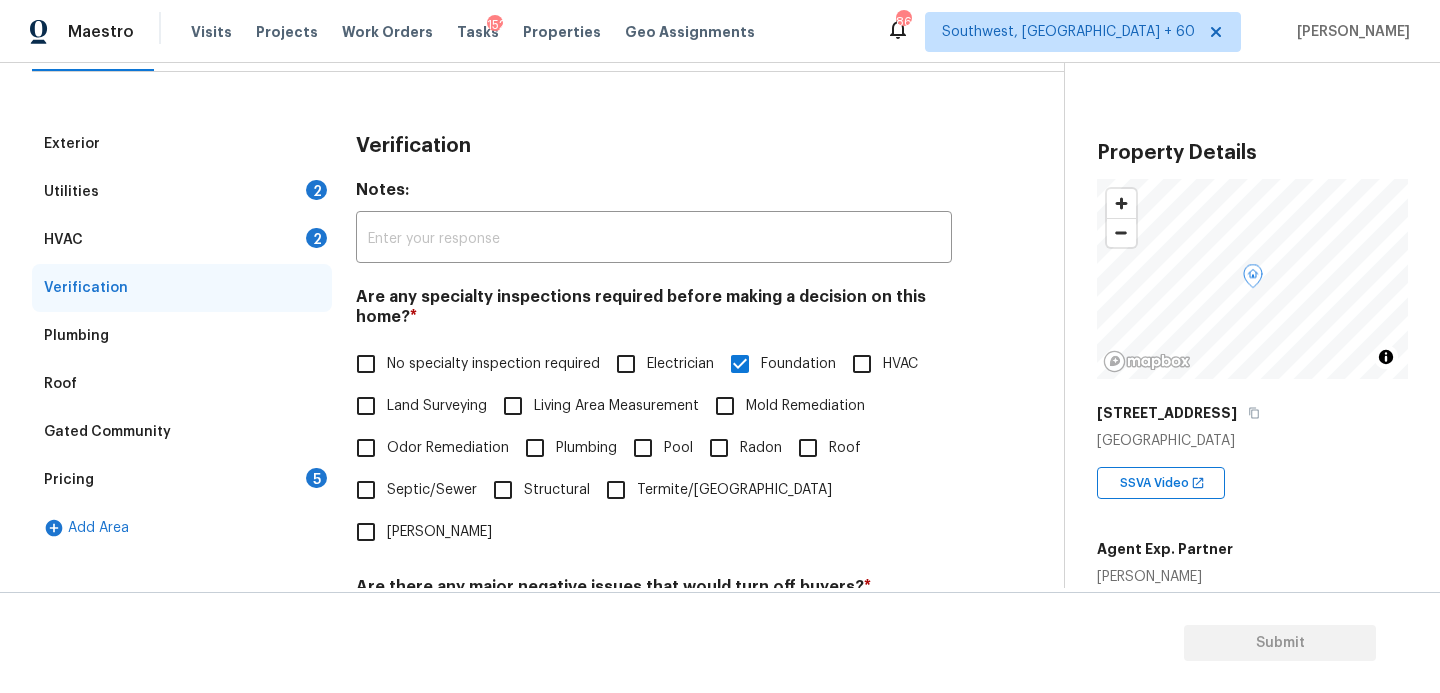 scroll, scrollTop: 58, scrollLeft: 0, axis: vertical 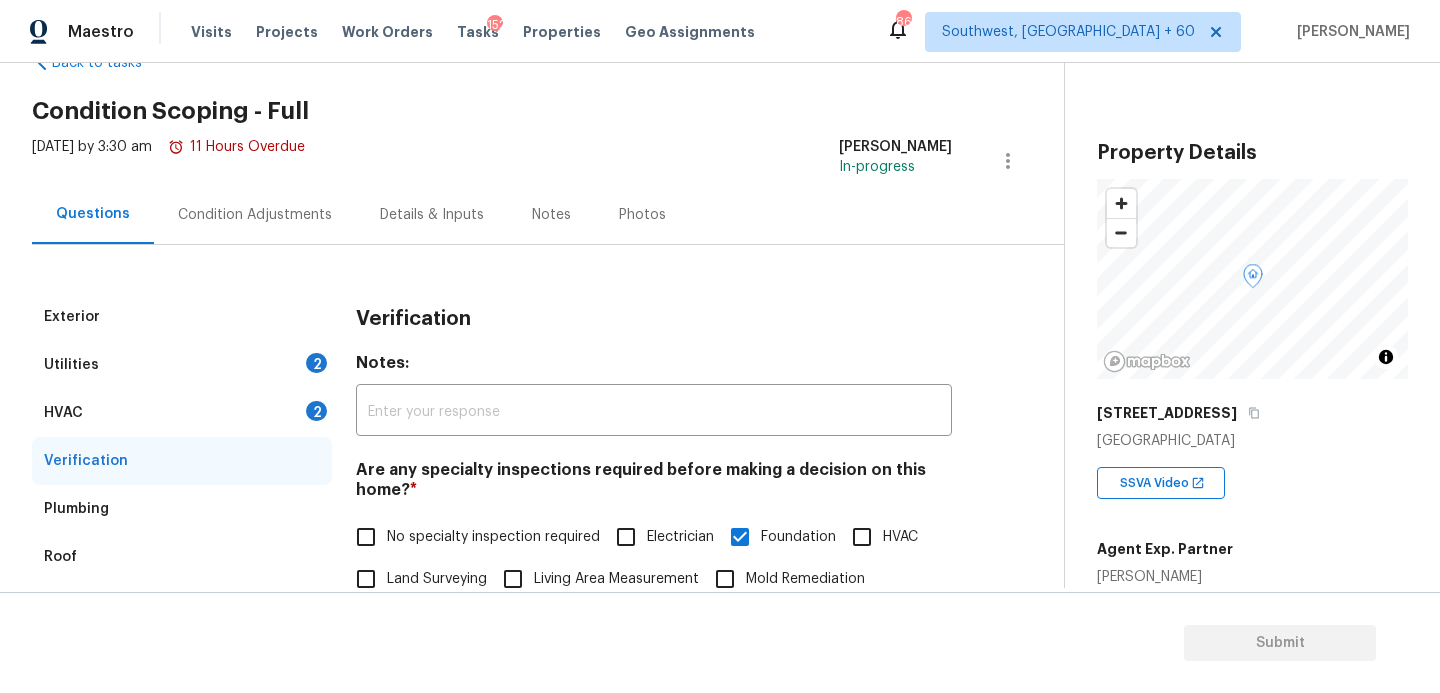 click on "Condition Adjustments" at bounding box center (255, 214) 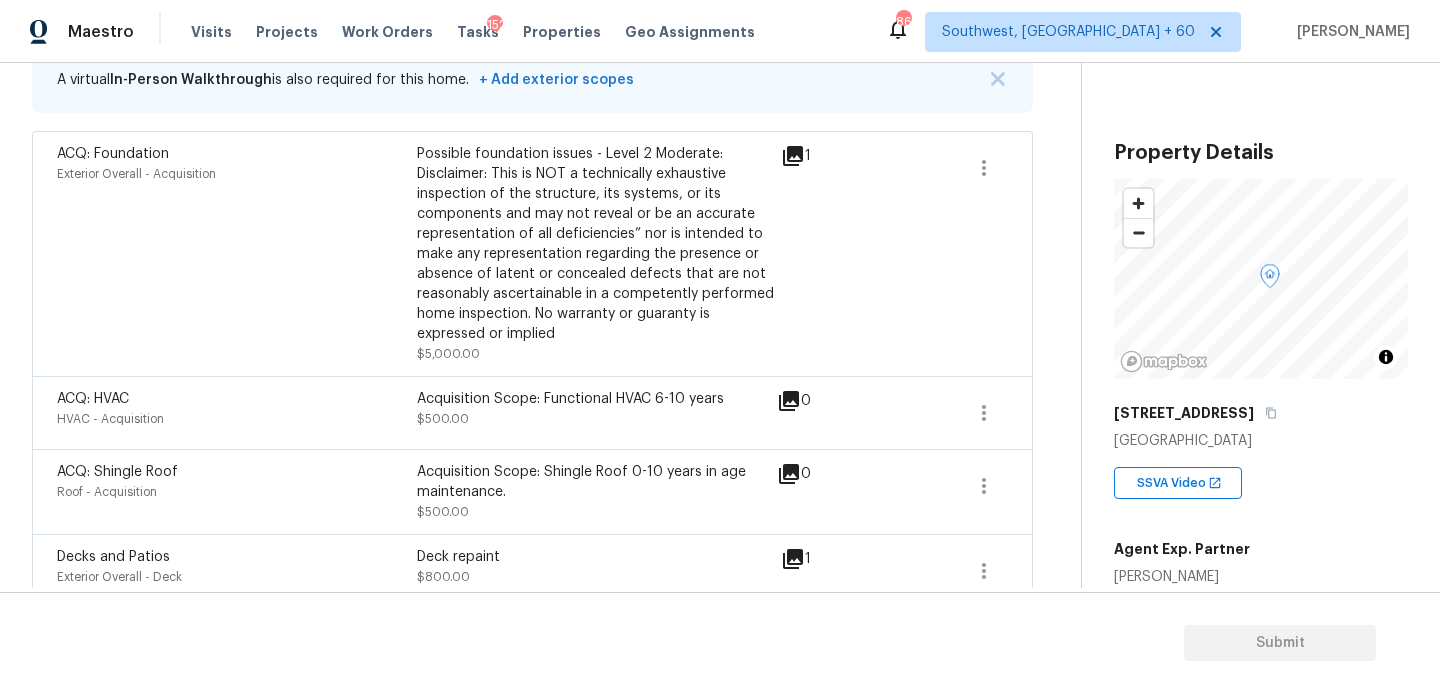 scroll, scrollTop: 278, scrollLeft: 0, axis: vertical 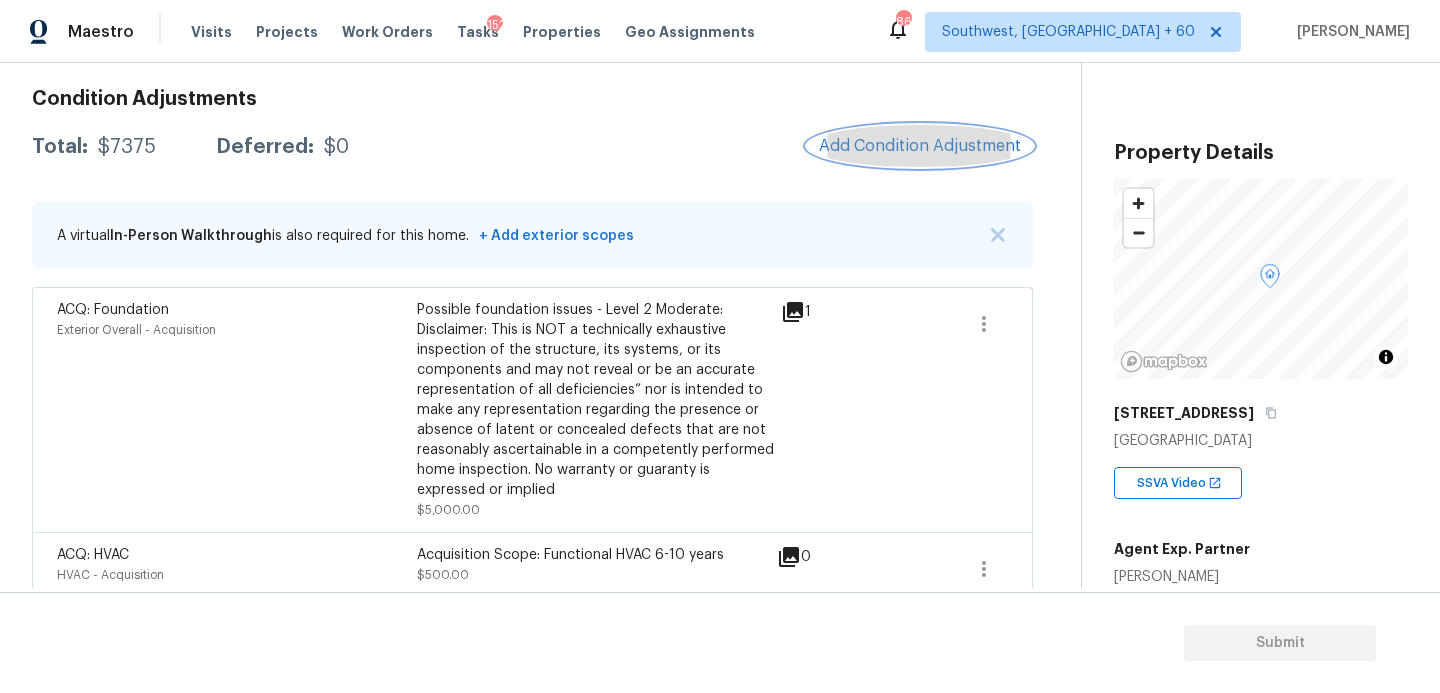 click on "Add Condition Adjustment" at bounding box center (920, 146) 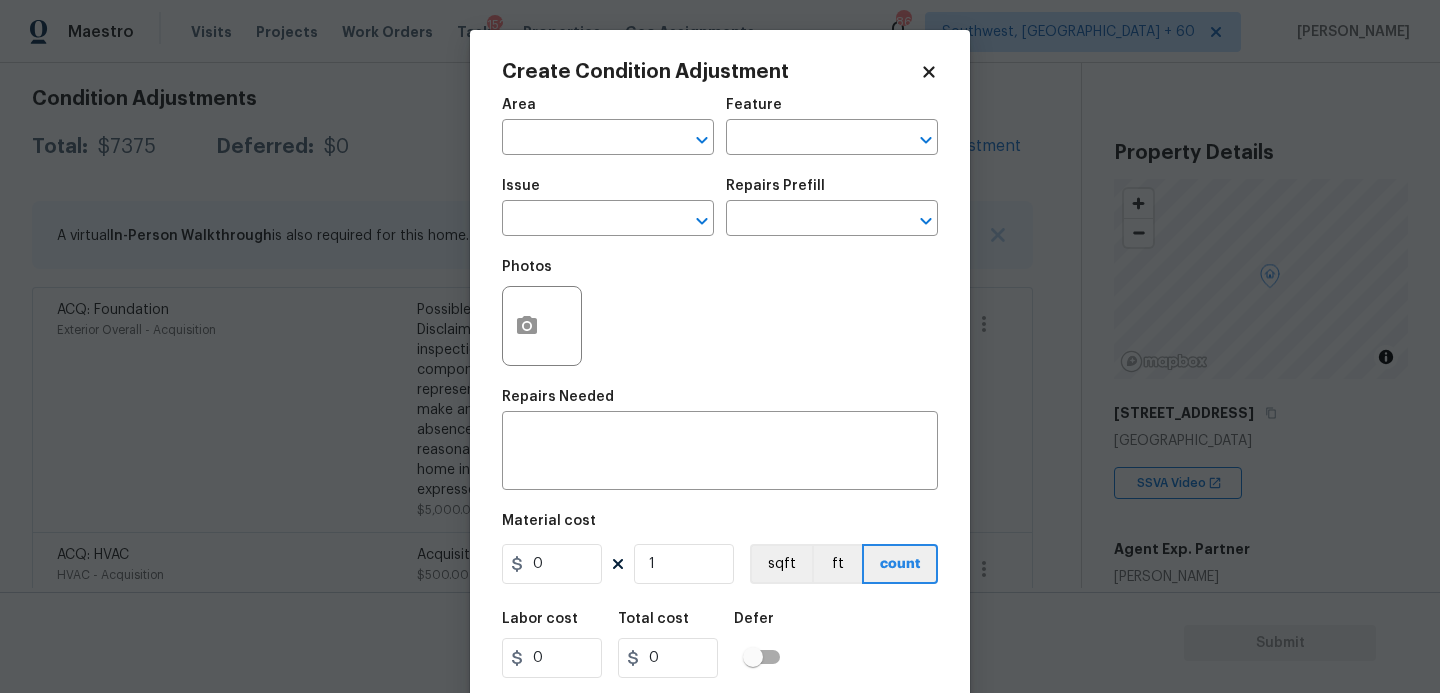 click on "Area" at bounding box center [608, 111] 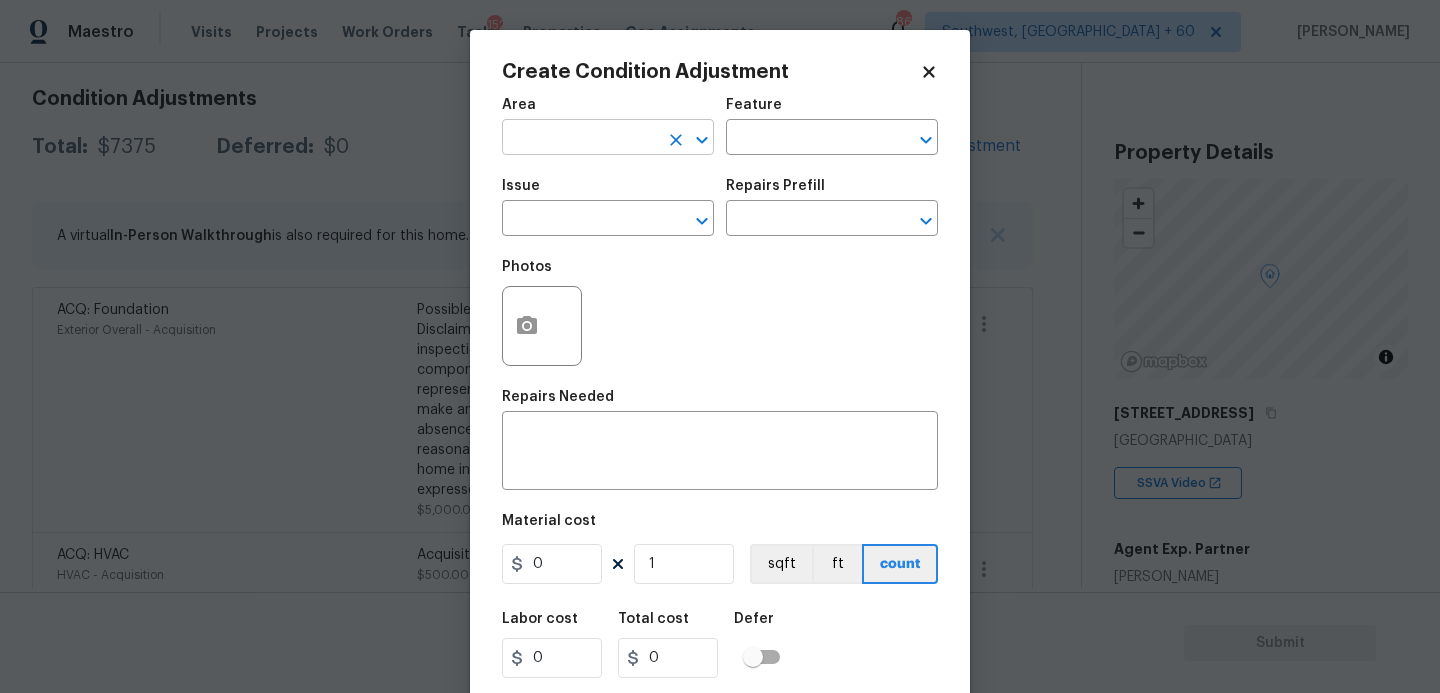 click at bounding box center [580, 139] 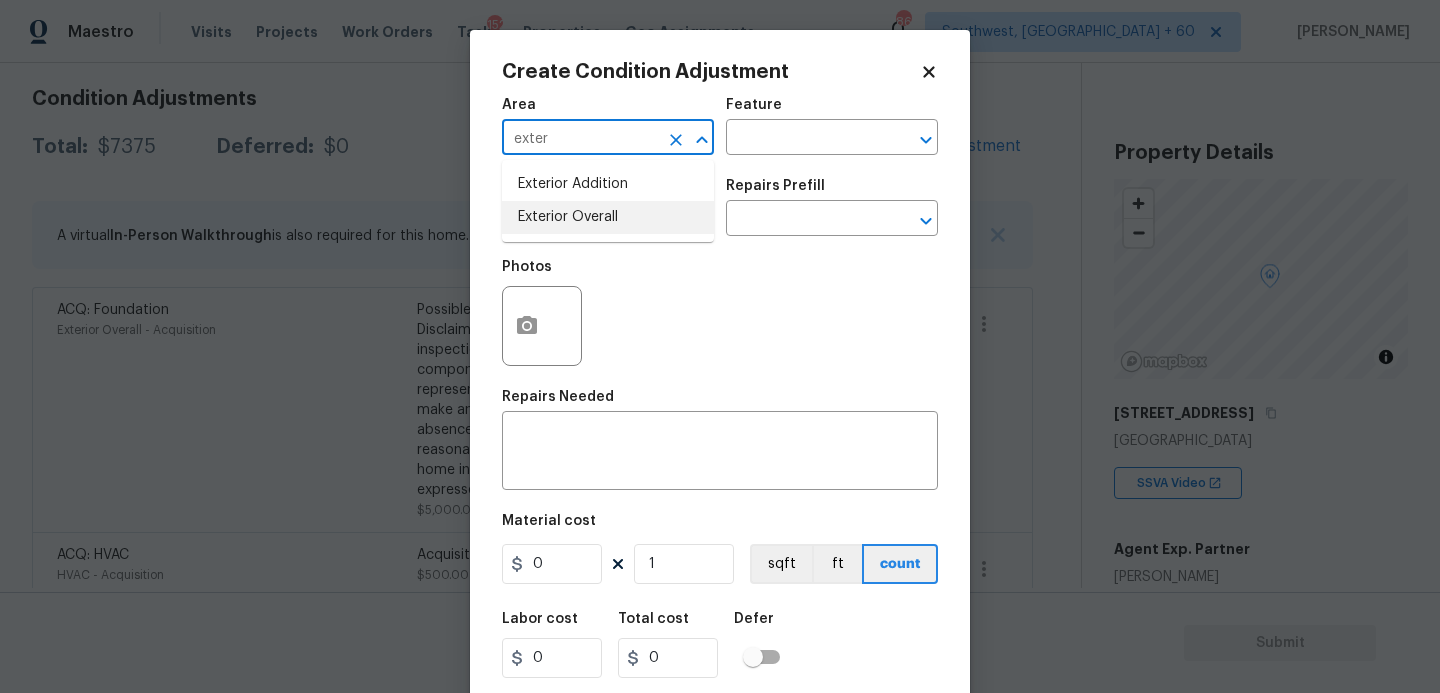 click on "Exterior Overall" at bounding box center (608, 217) 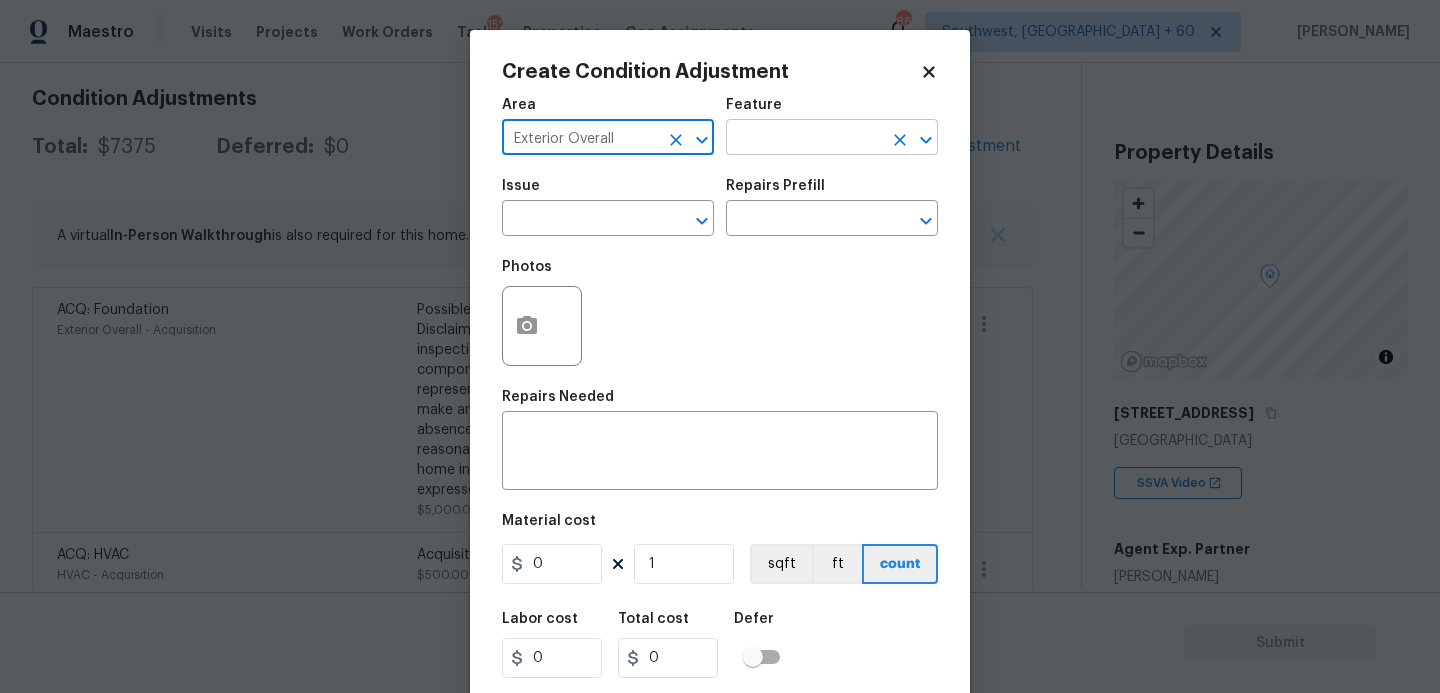 type on "Exterior Overall" 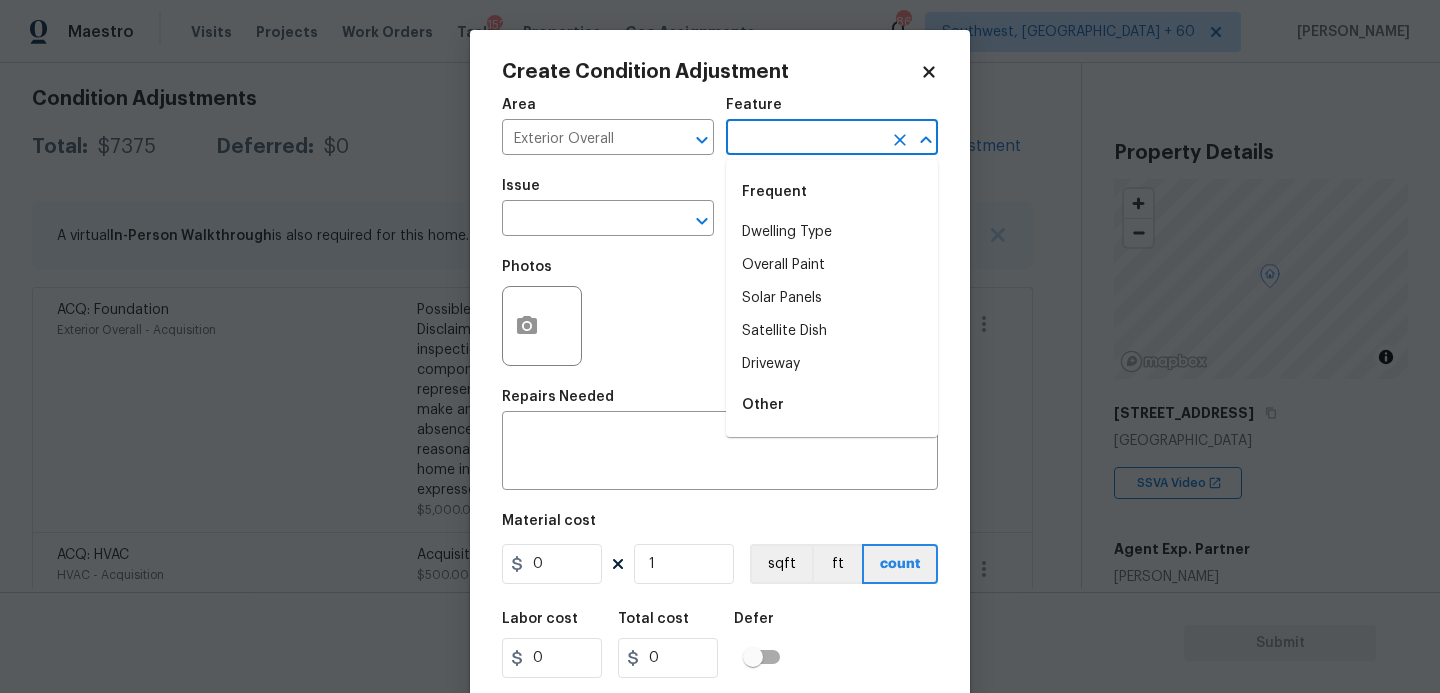 click at bounding box center [804, 139] 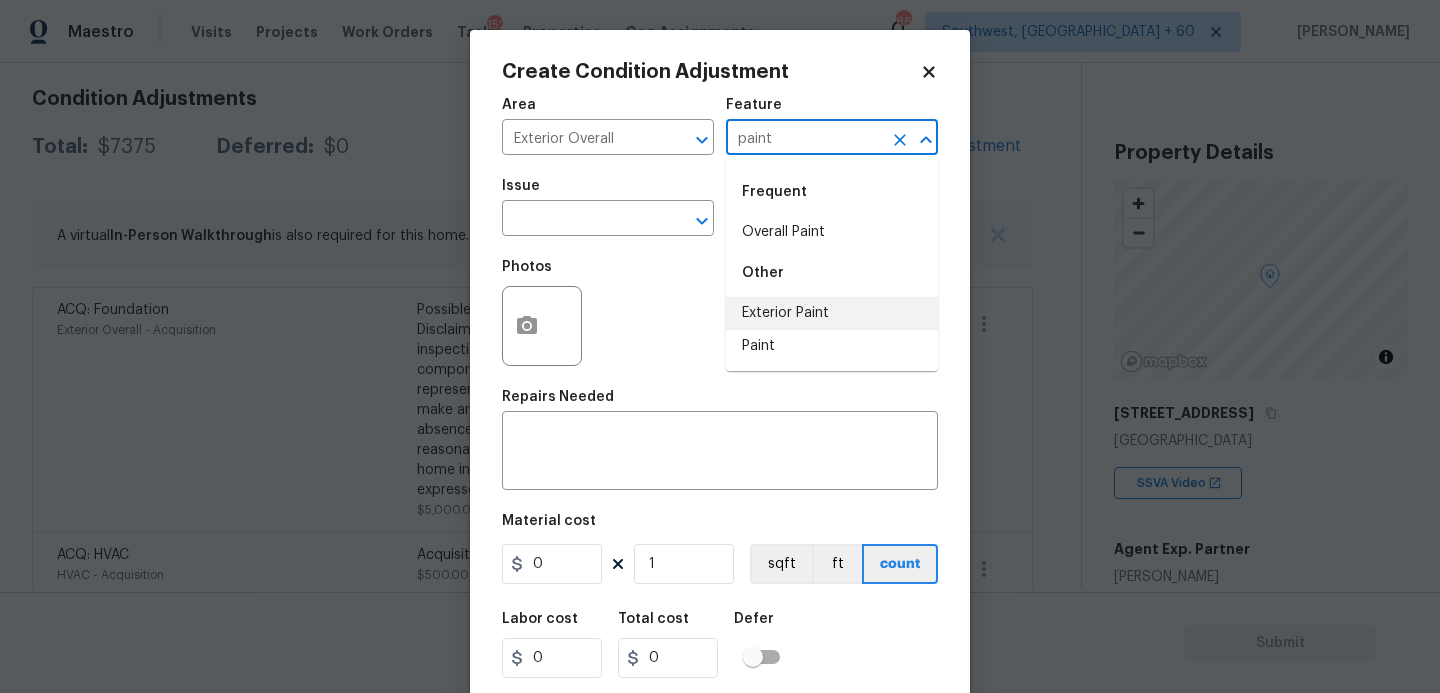 click on "Exterior Paint" at bounding box center (832, 313) 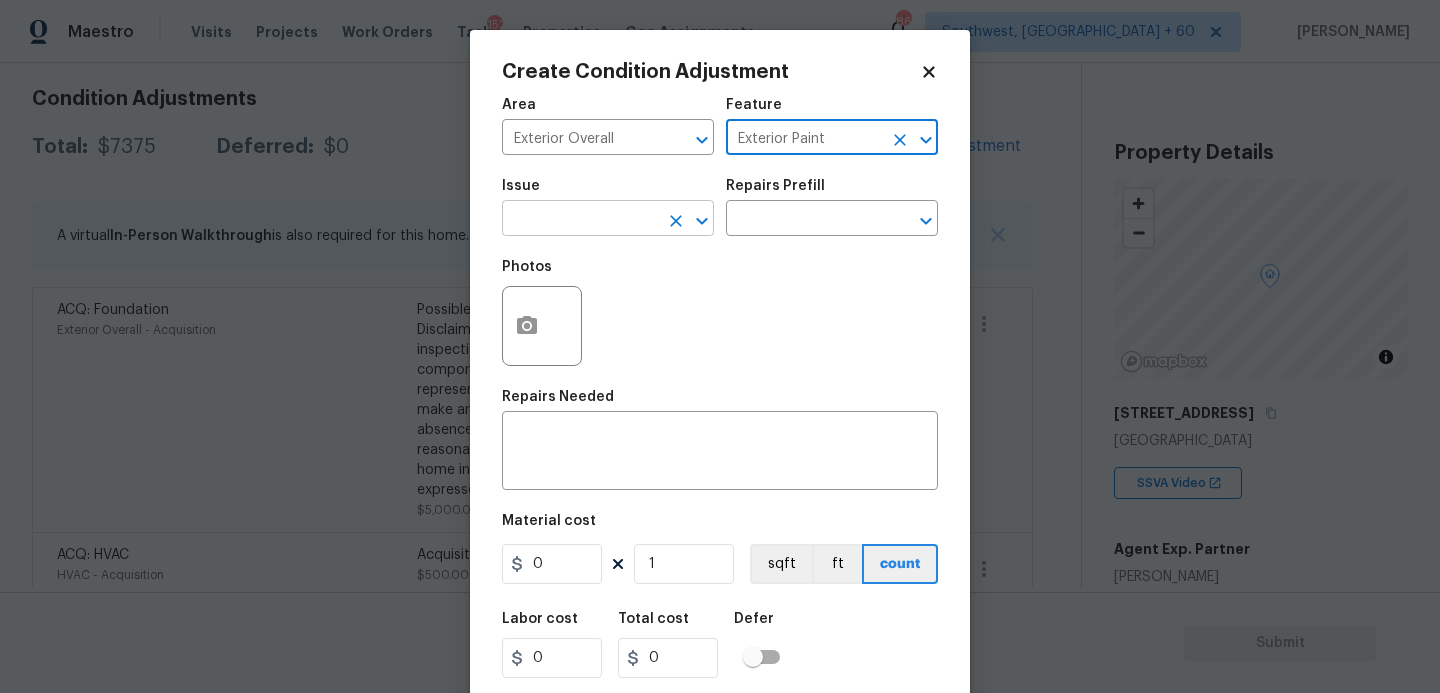 type on "Exterior Paint" 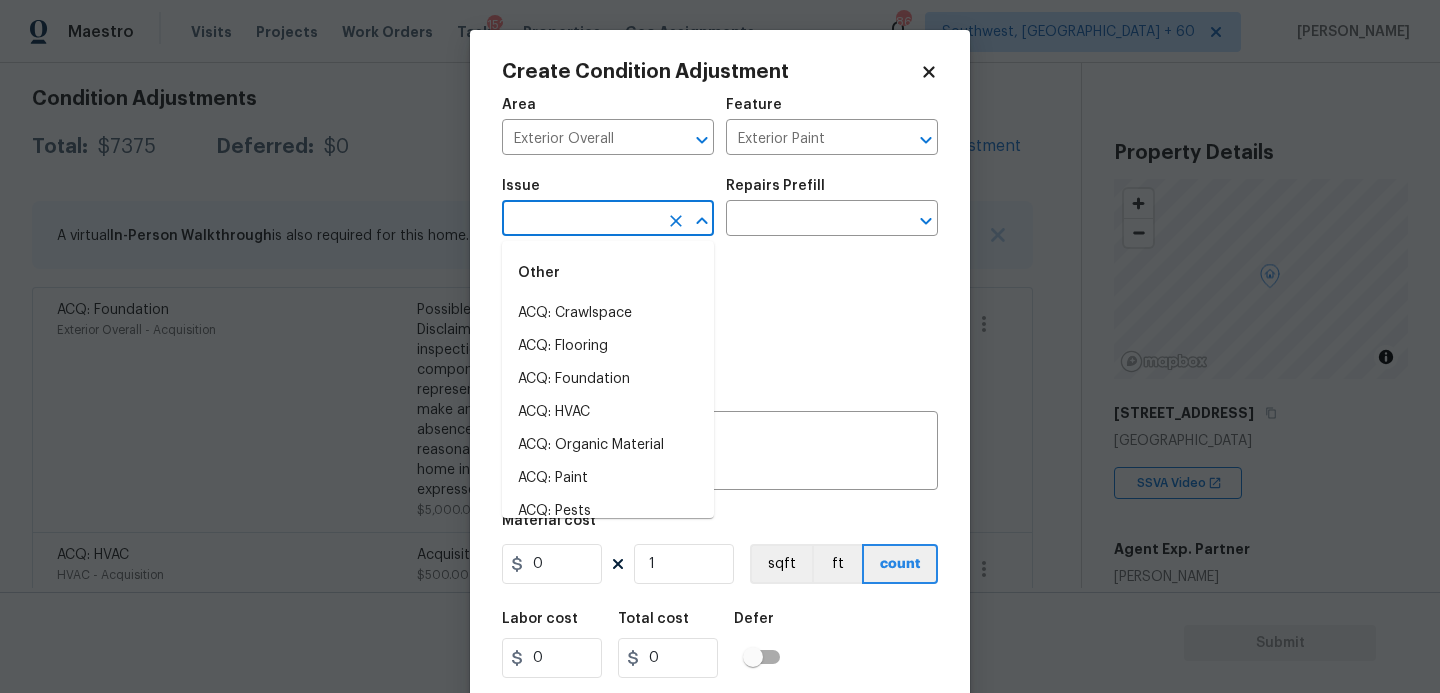 click at bounding box center [580, 220] 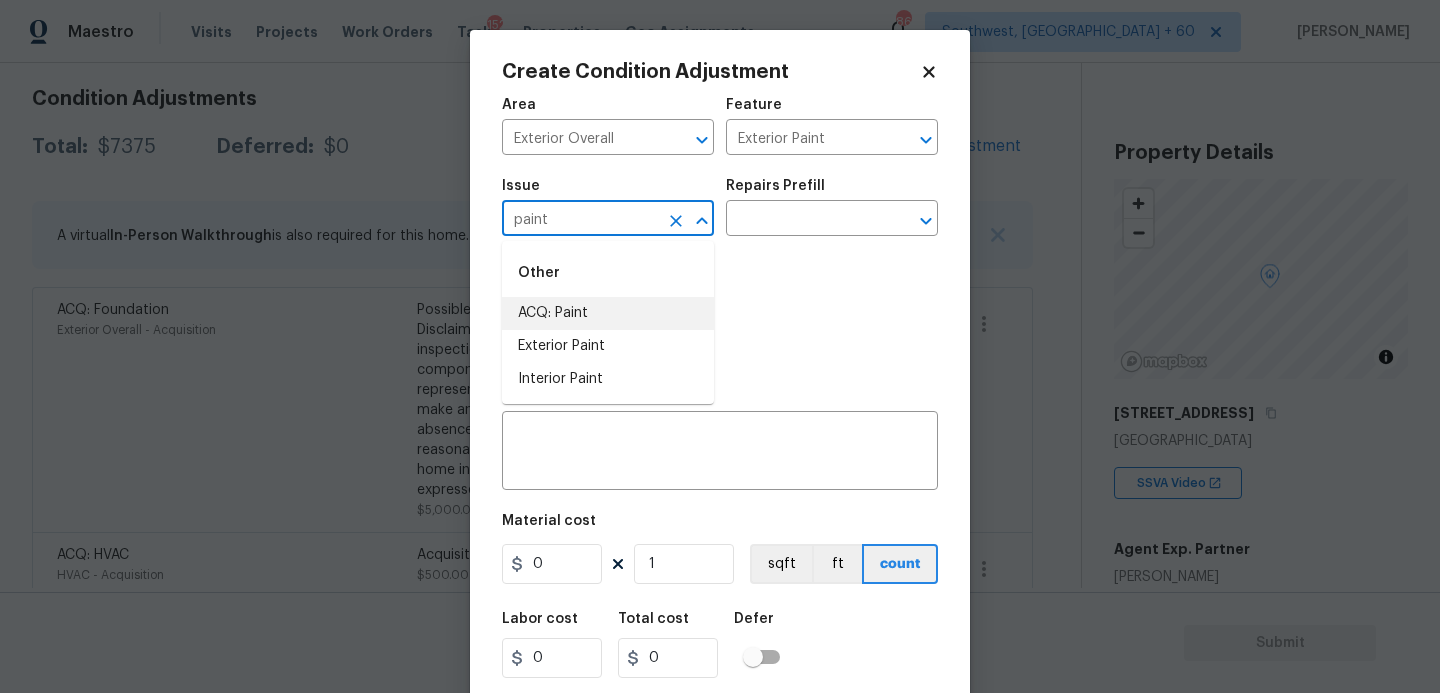 click on "ACQ: Paint" at bounding box center (608, 313) 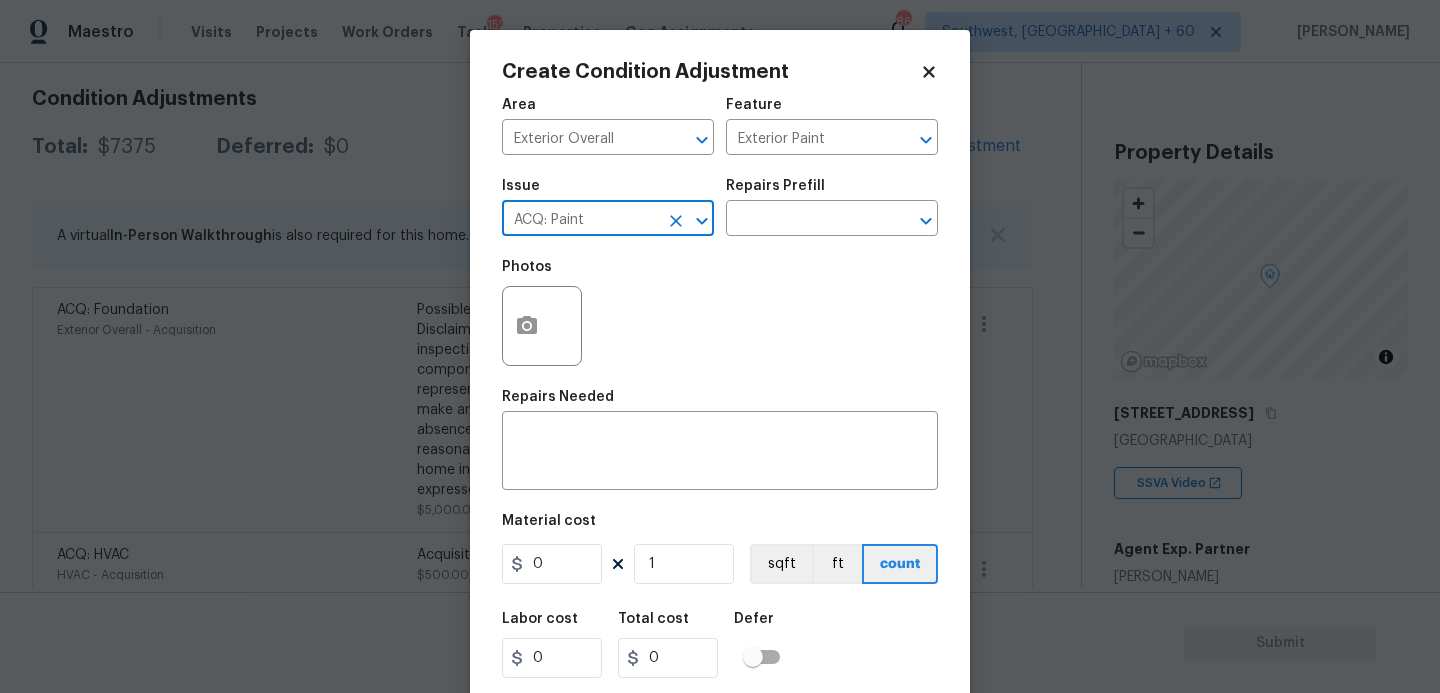 type on "ACQ: Paint" 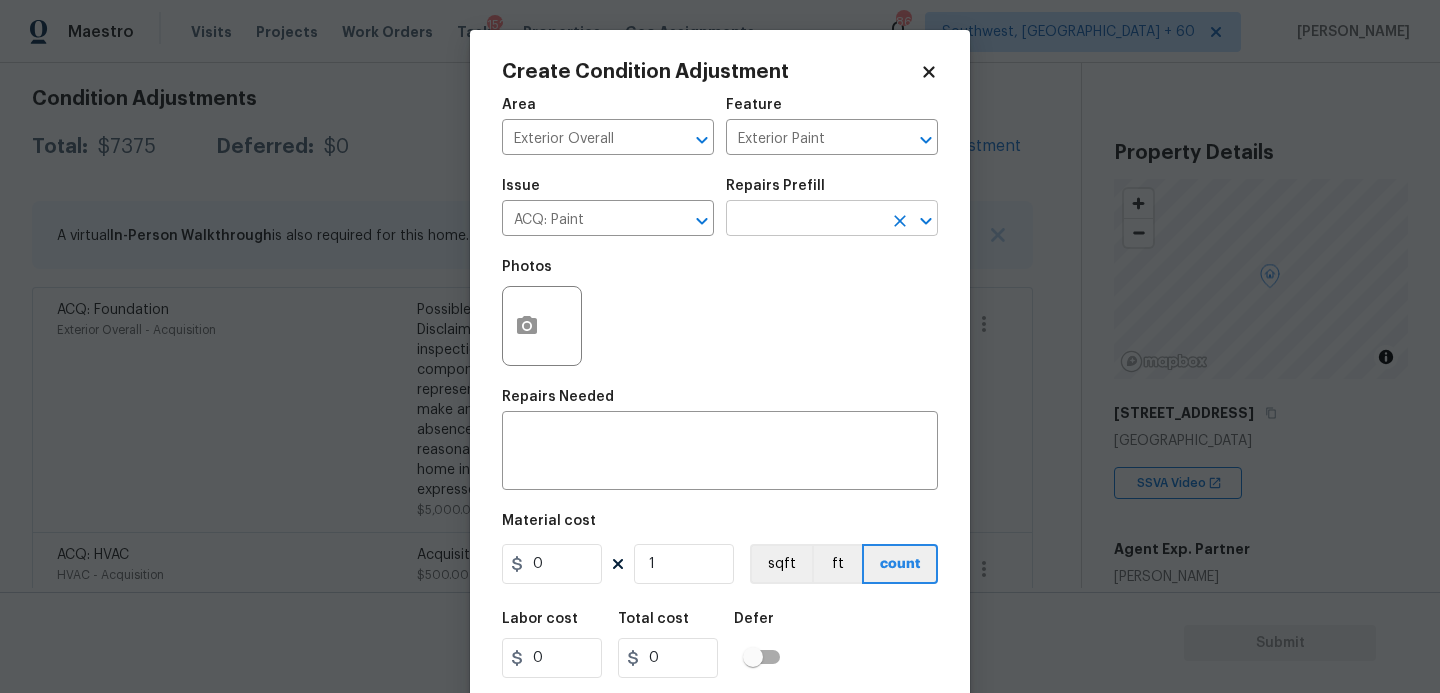 click at bounding box center (804, 220) 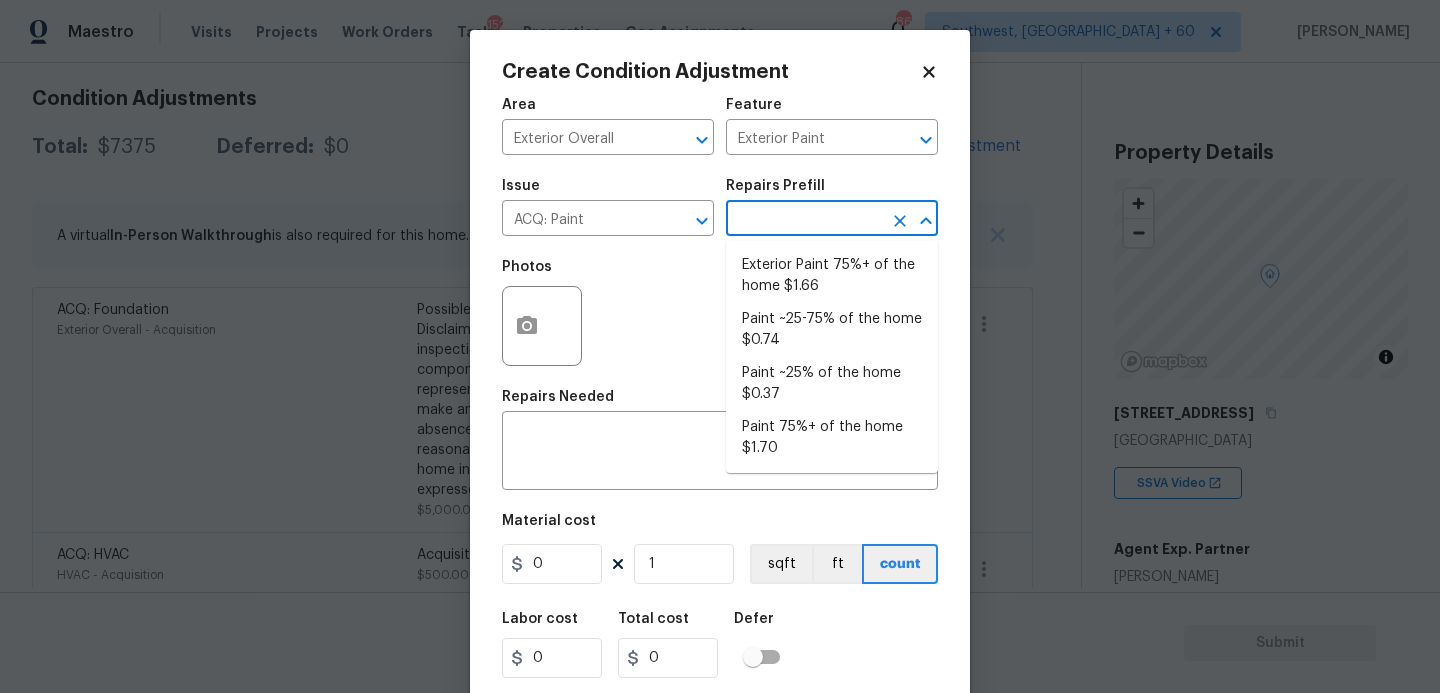 drag, startPoint x: 759, startPoint y: 232, endPoint x: 761, endPoint y: 243, distance: 11.18034 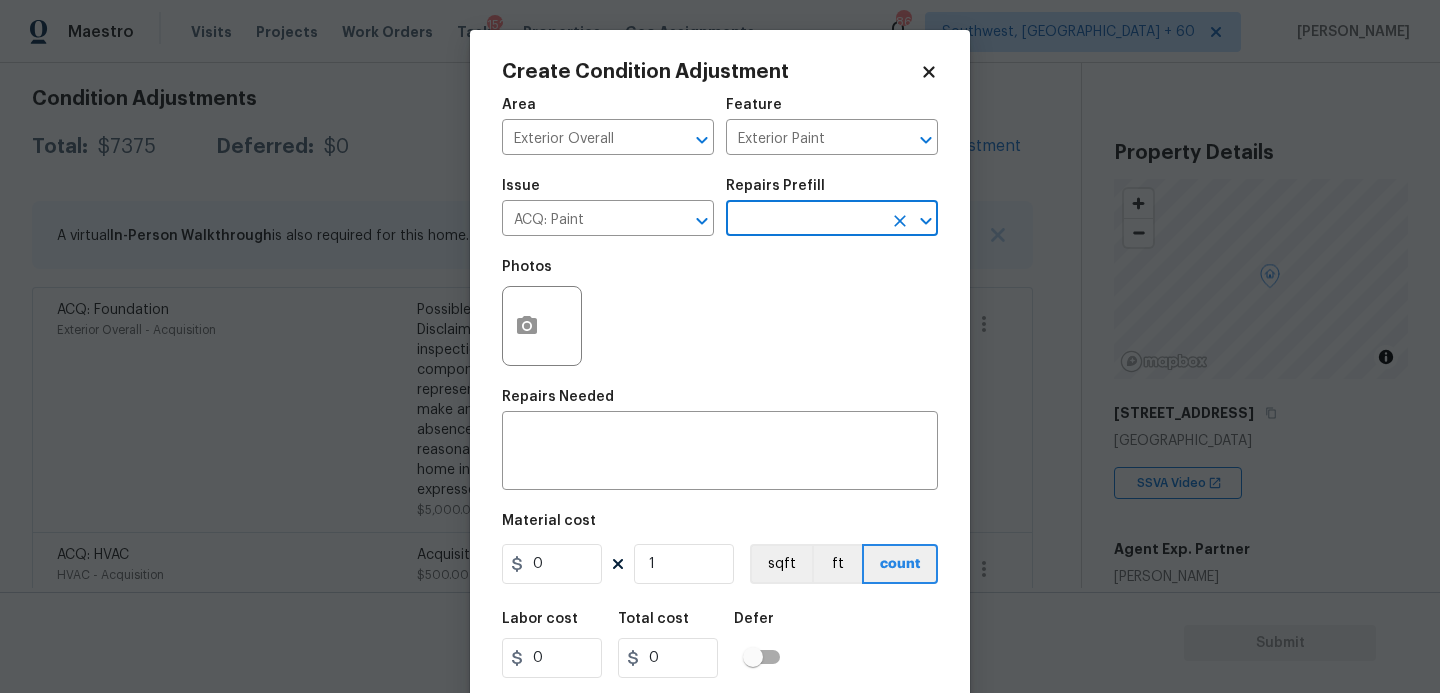 click on "Issue ACQ: Paint ​ Repairs Prefill ​" at bounding box center (720, 207) 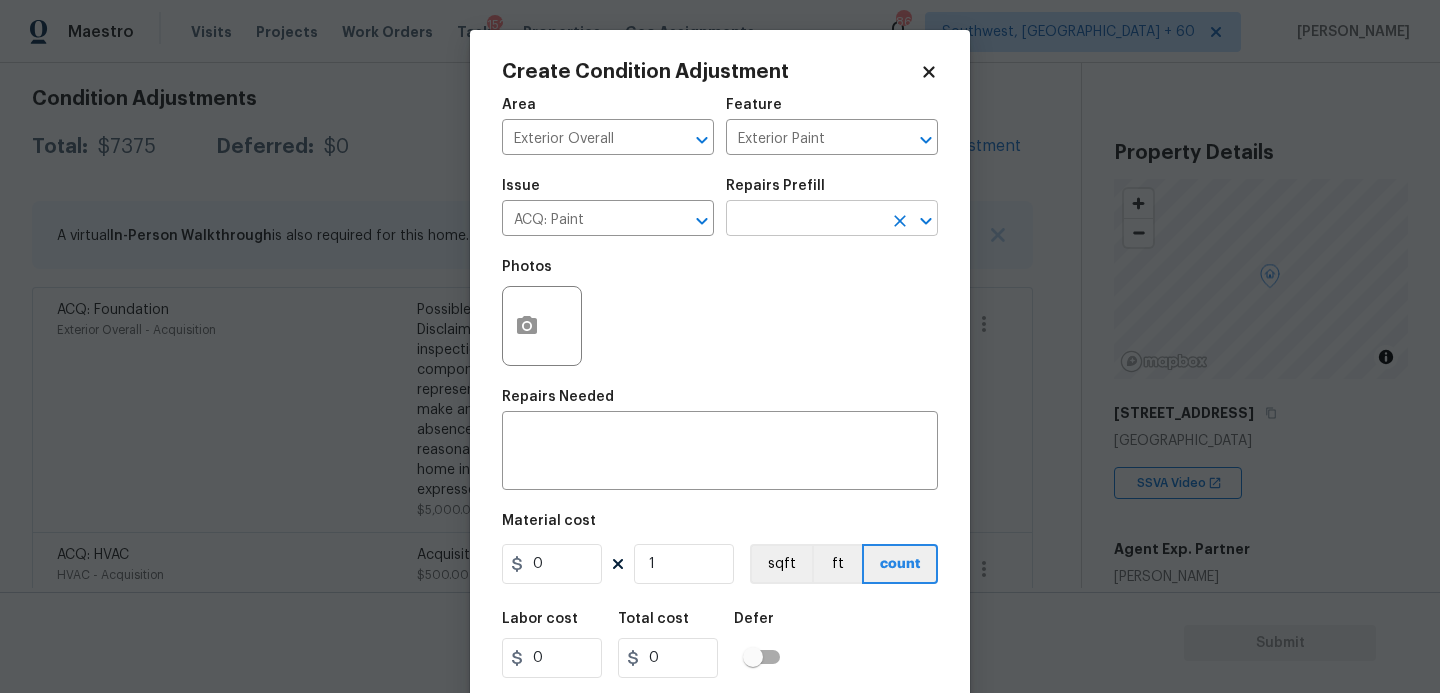 click at bounding box center [804, 220] 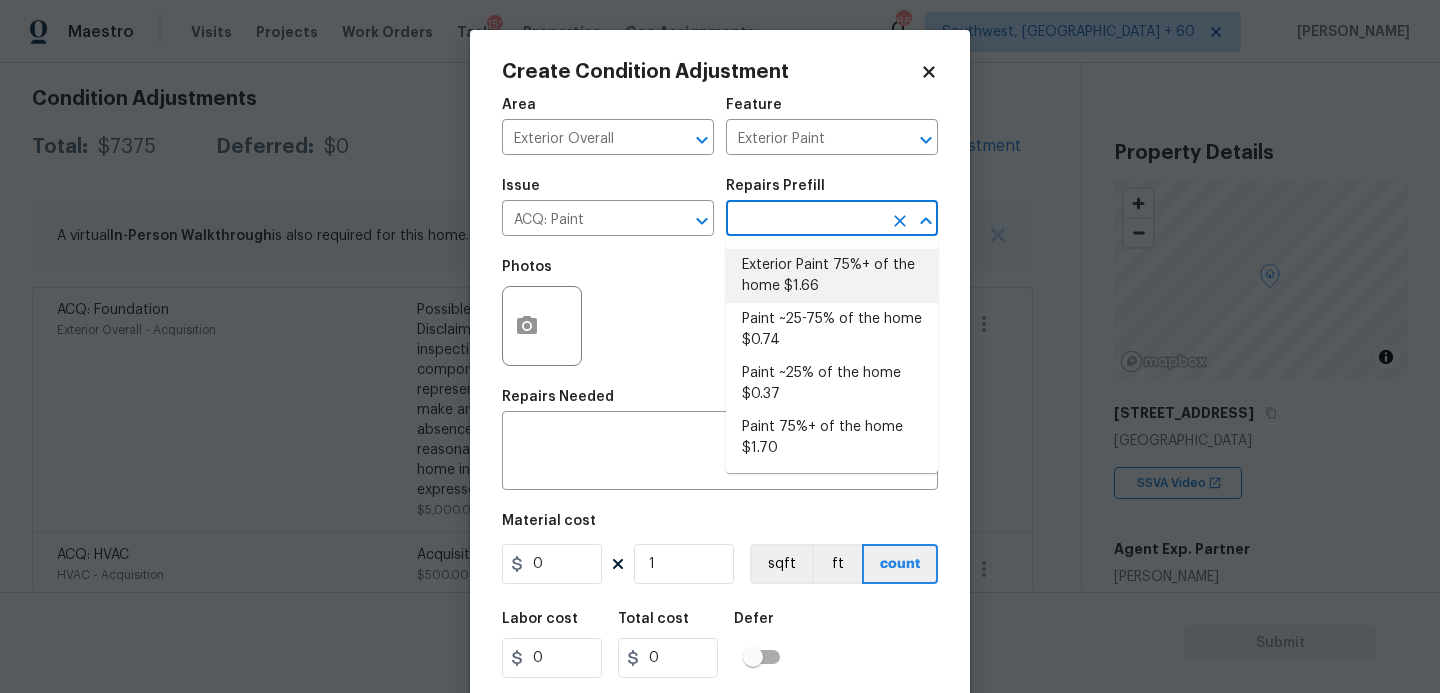 click on "Exterior Paint 75%+ of the home $1.66" at bounding box center (832, 276) 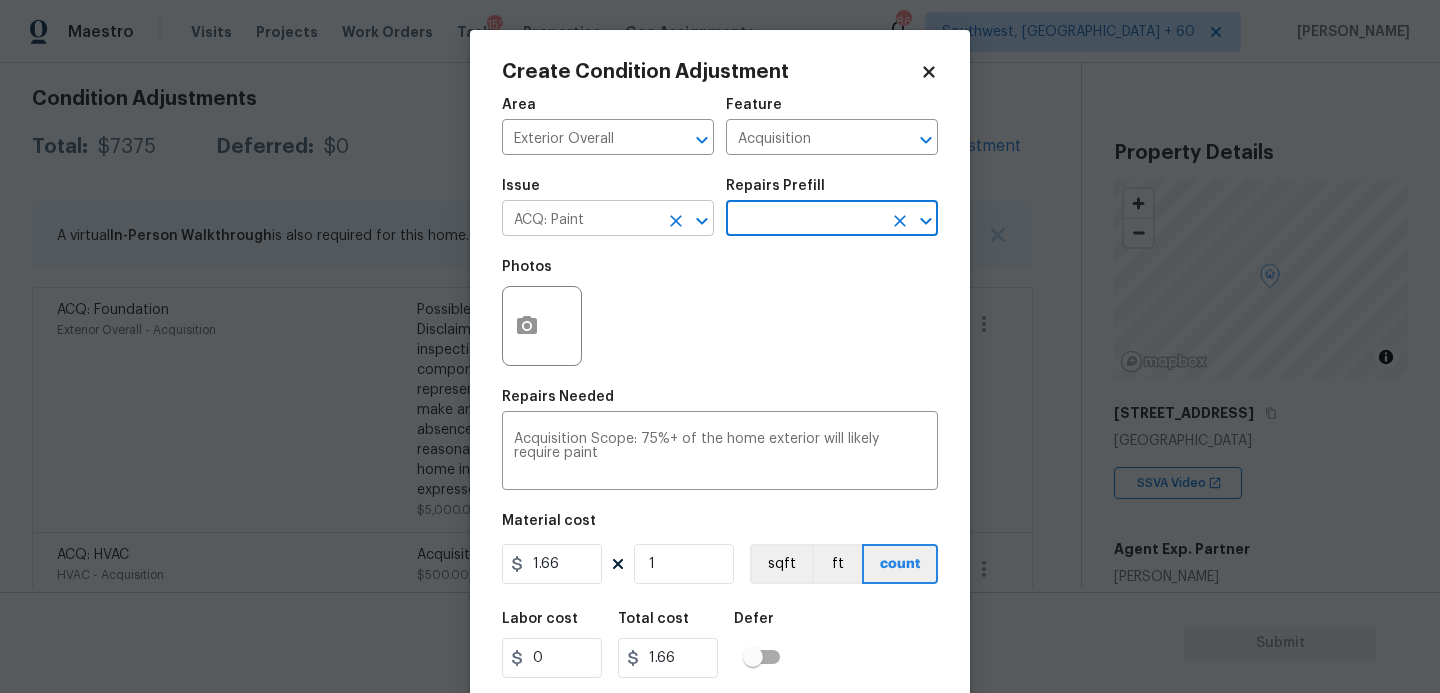 click 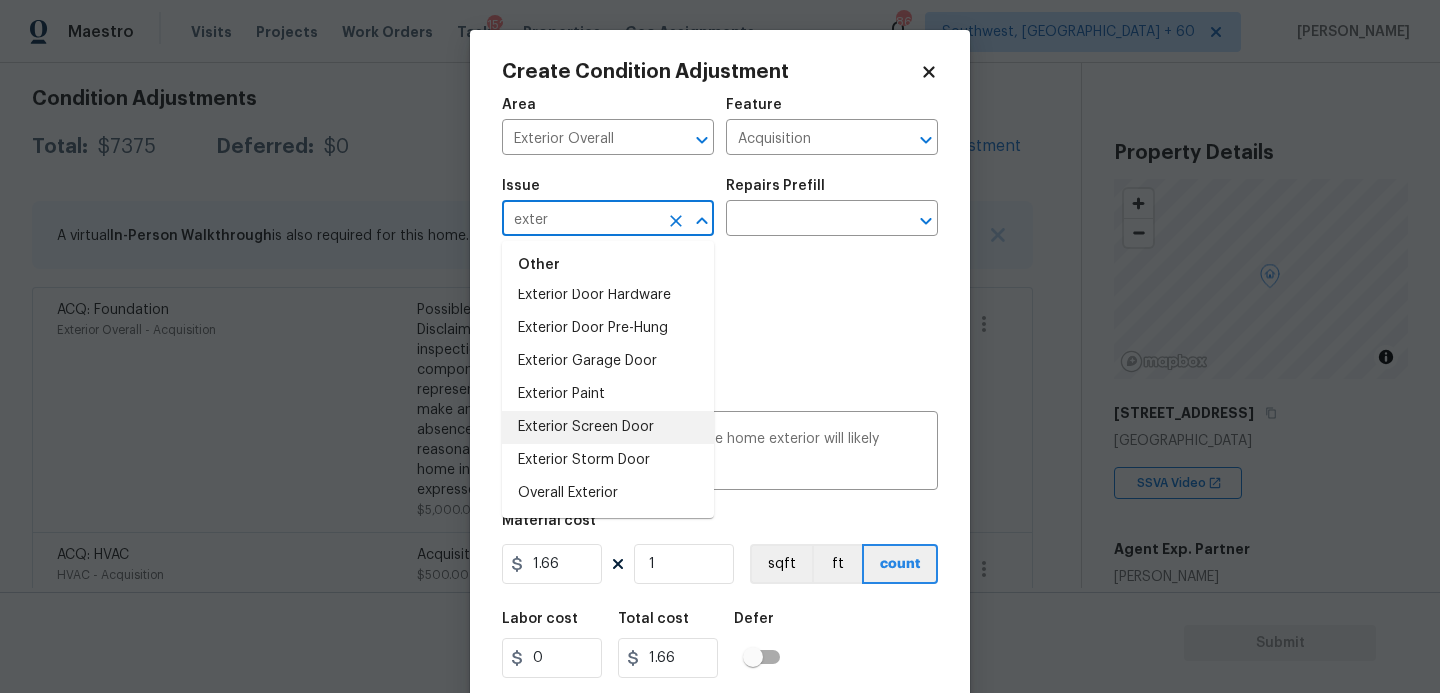 scroll, scrollTop: 0, scrollLeft: 0, axis: both 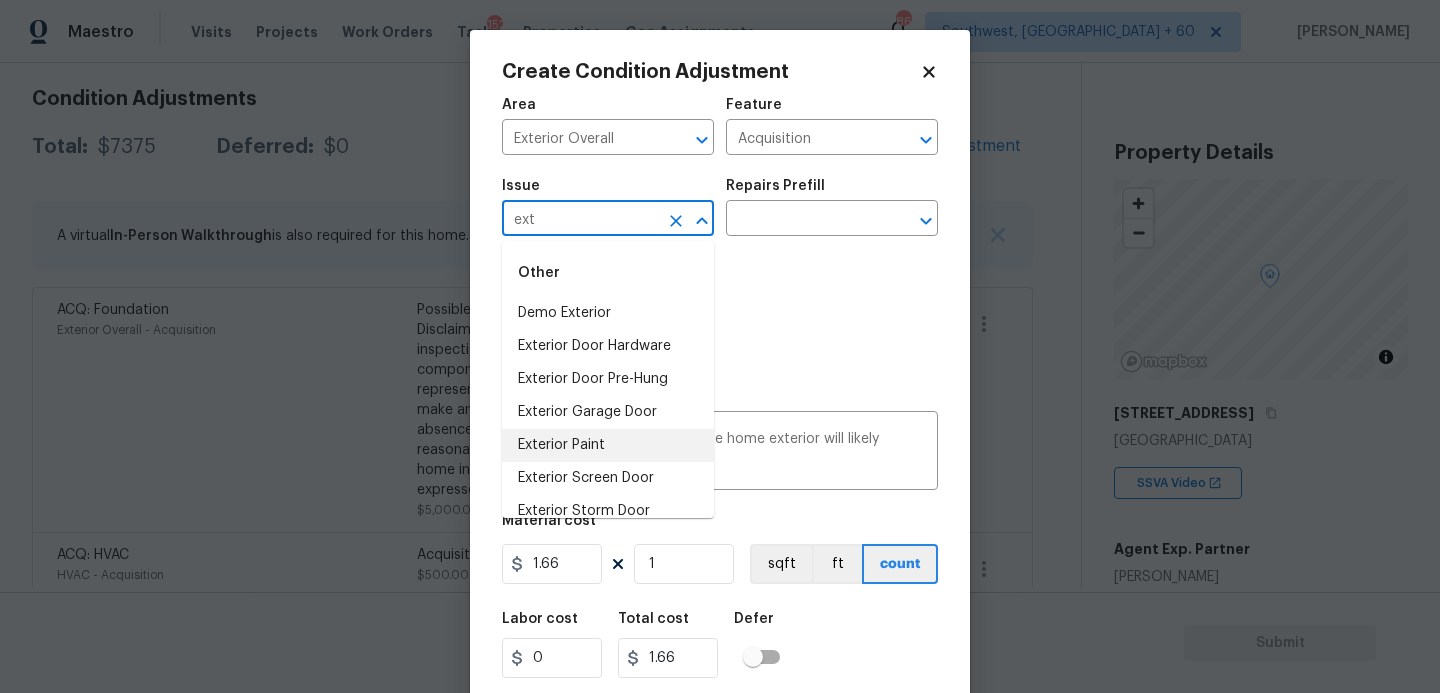 click on "Exterior Paint" at bounding box center [608, 445] 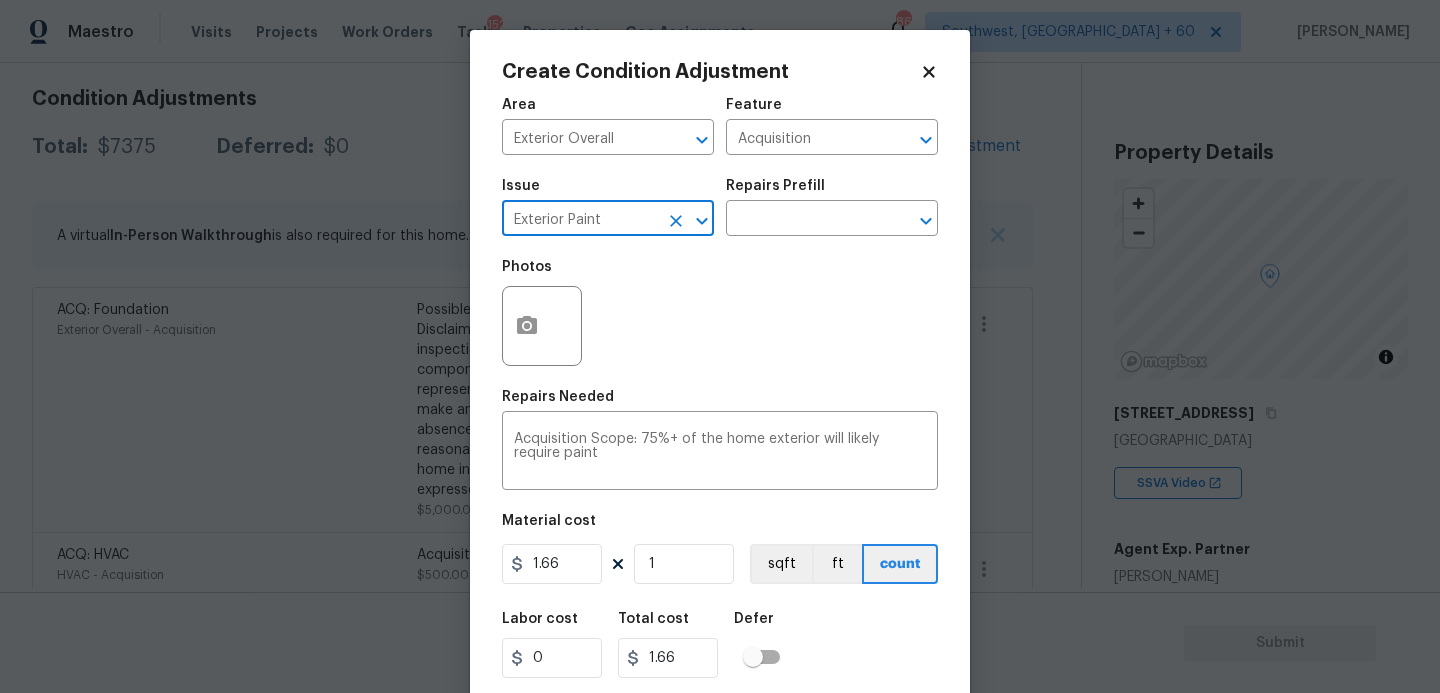type on "Exterior Paint" 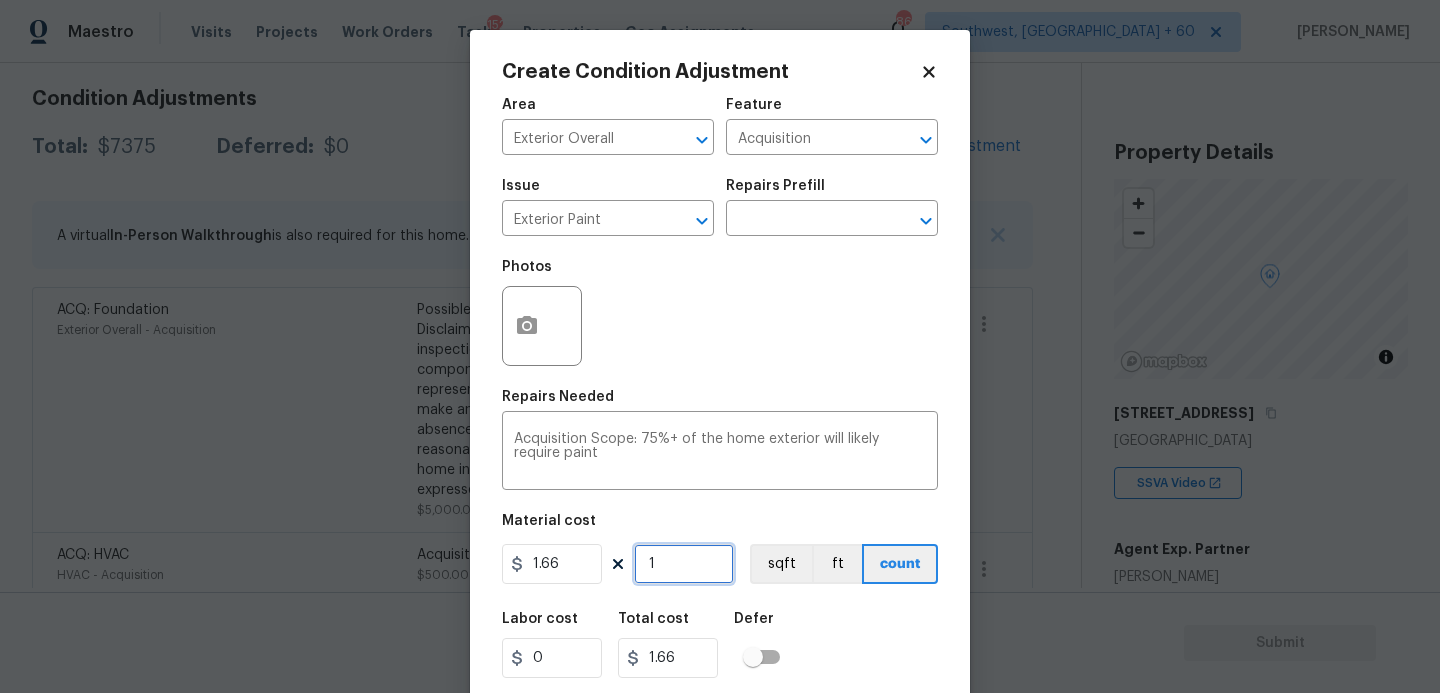 click on "1" at bounding box center (684, 564) 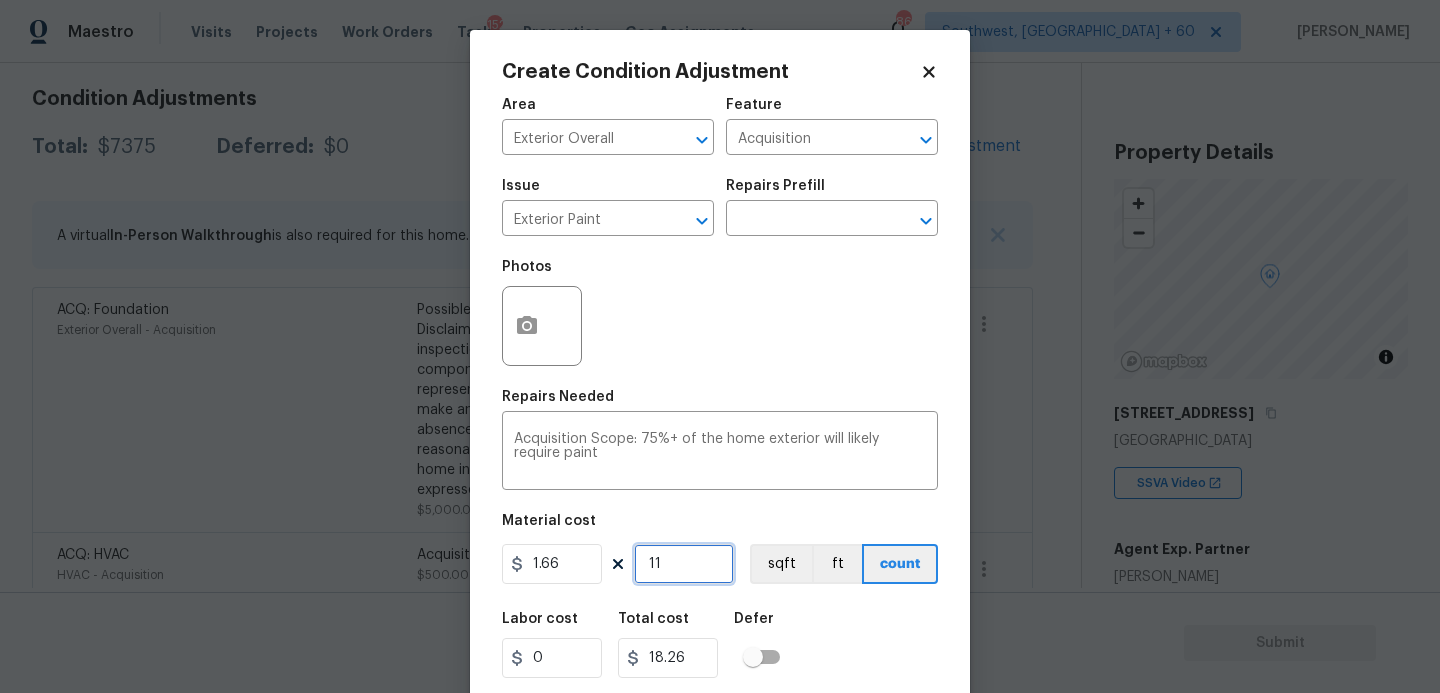 type on "118" 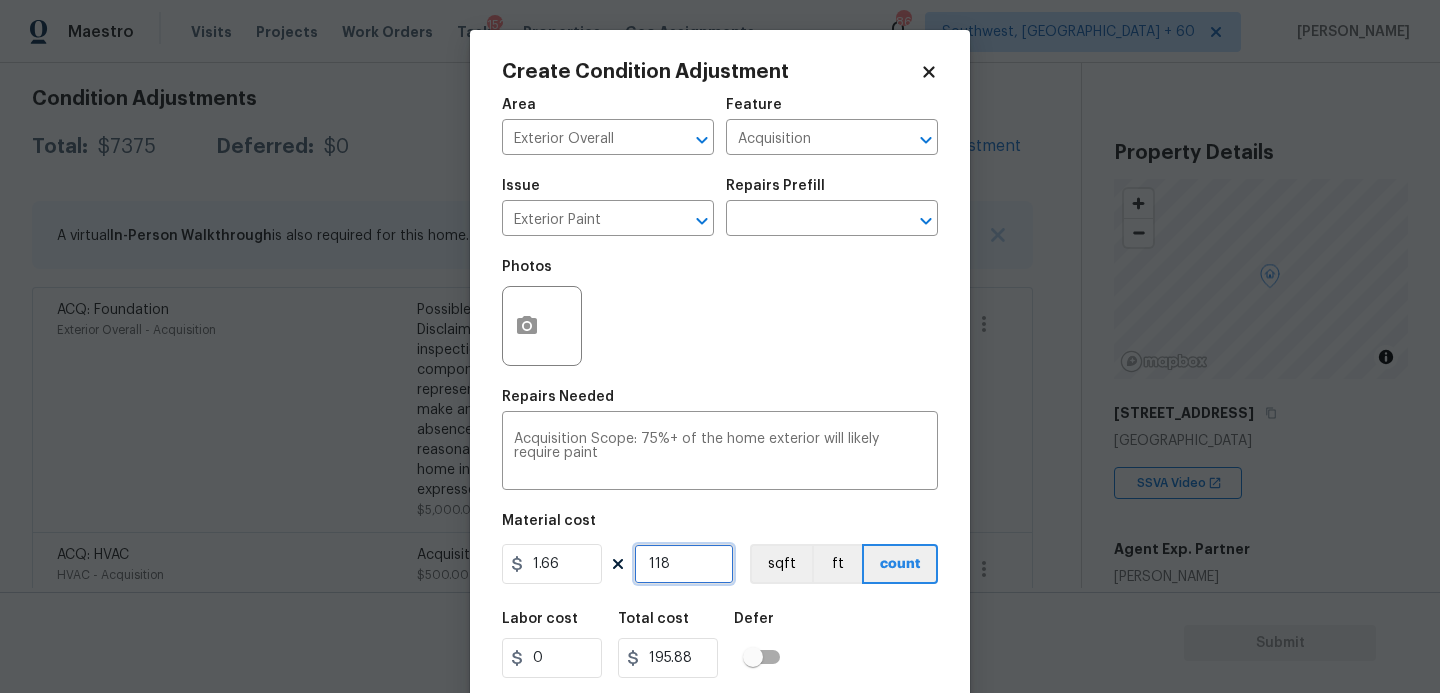 type on "1189" 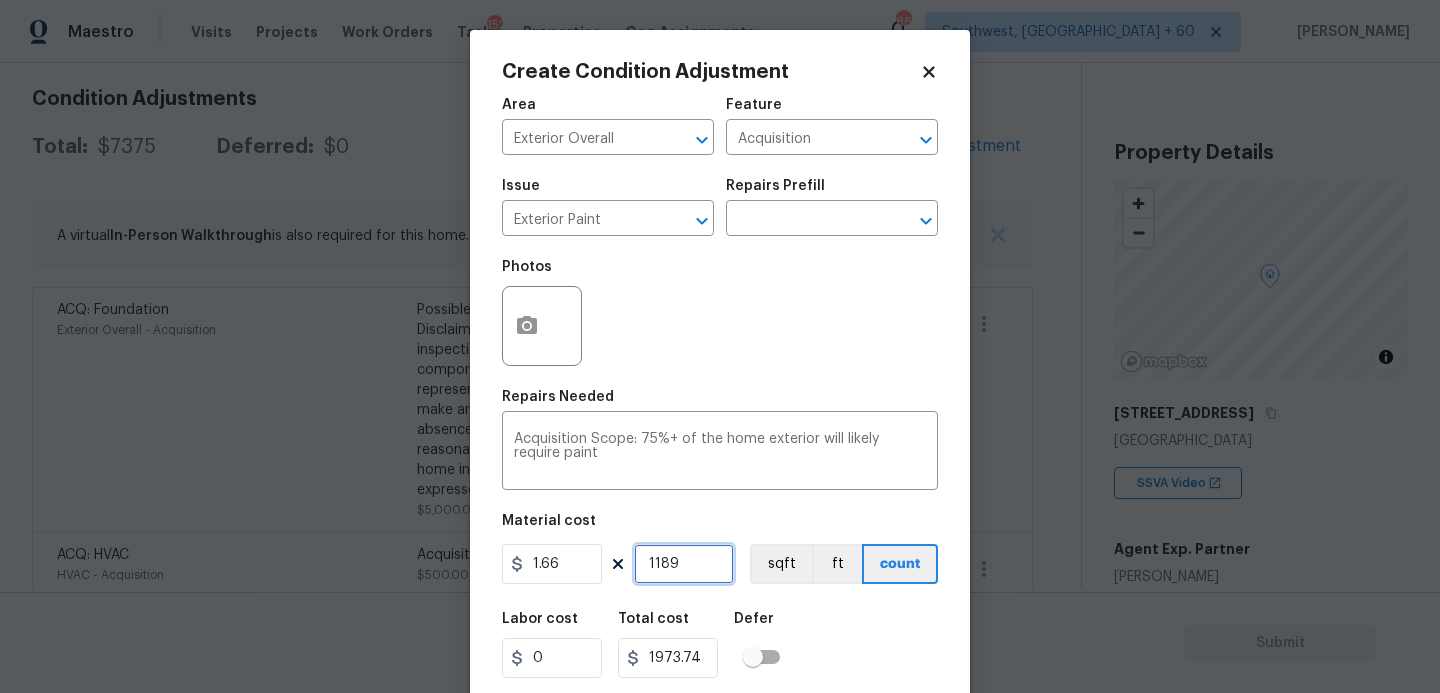 type on "1189" 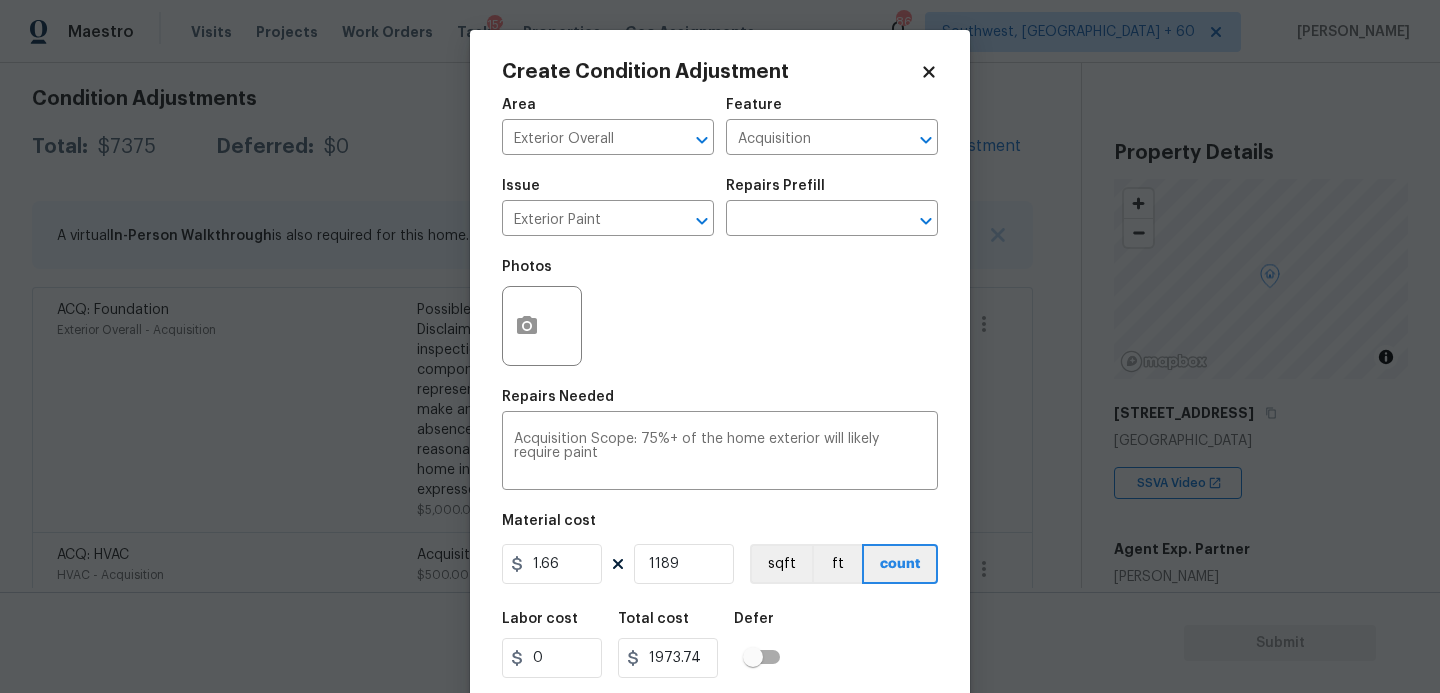 click on "Photos" at bounding box center (720, 313) 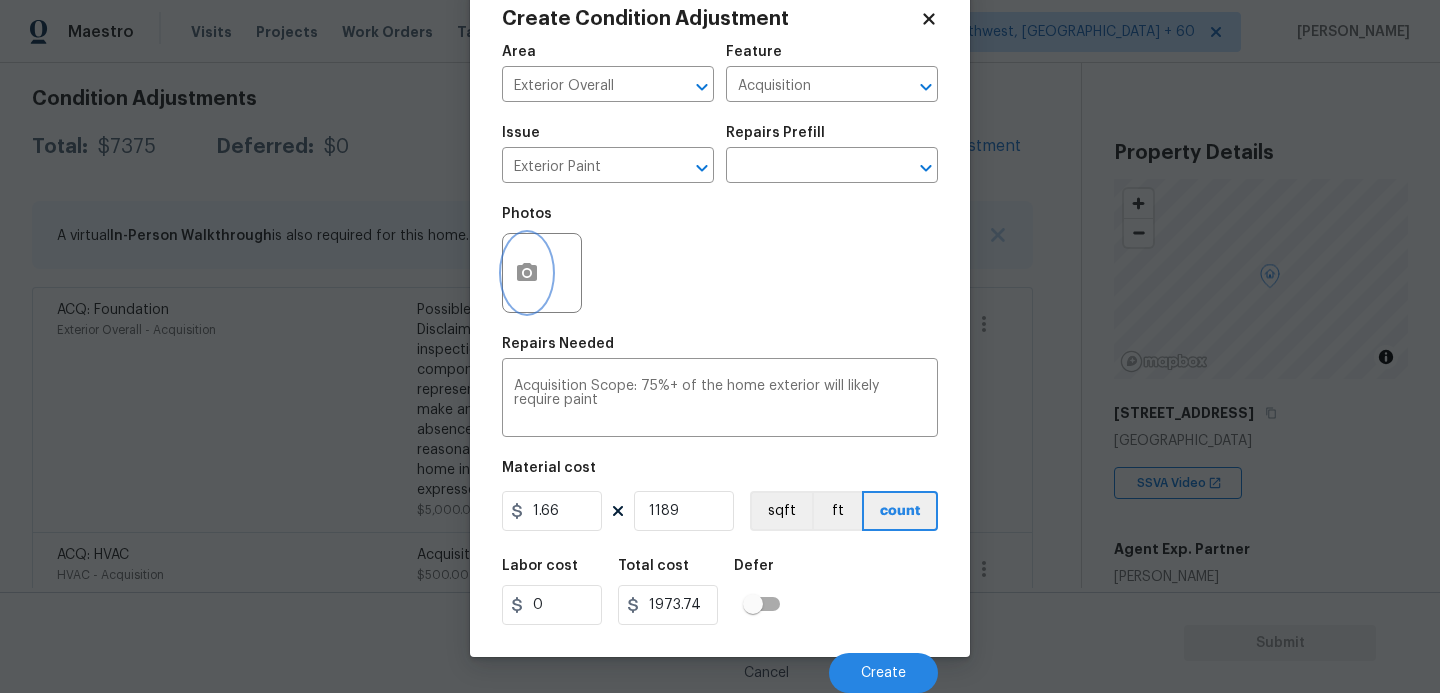 click at bounding box center [527, 273] 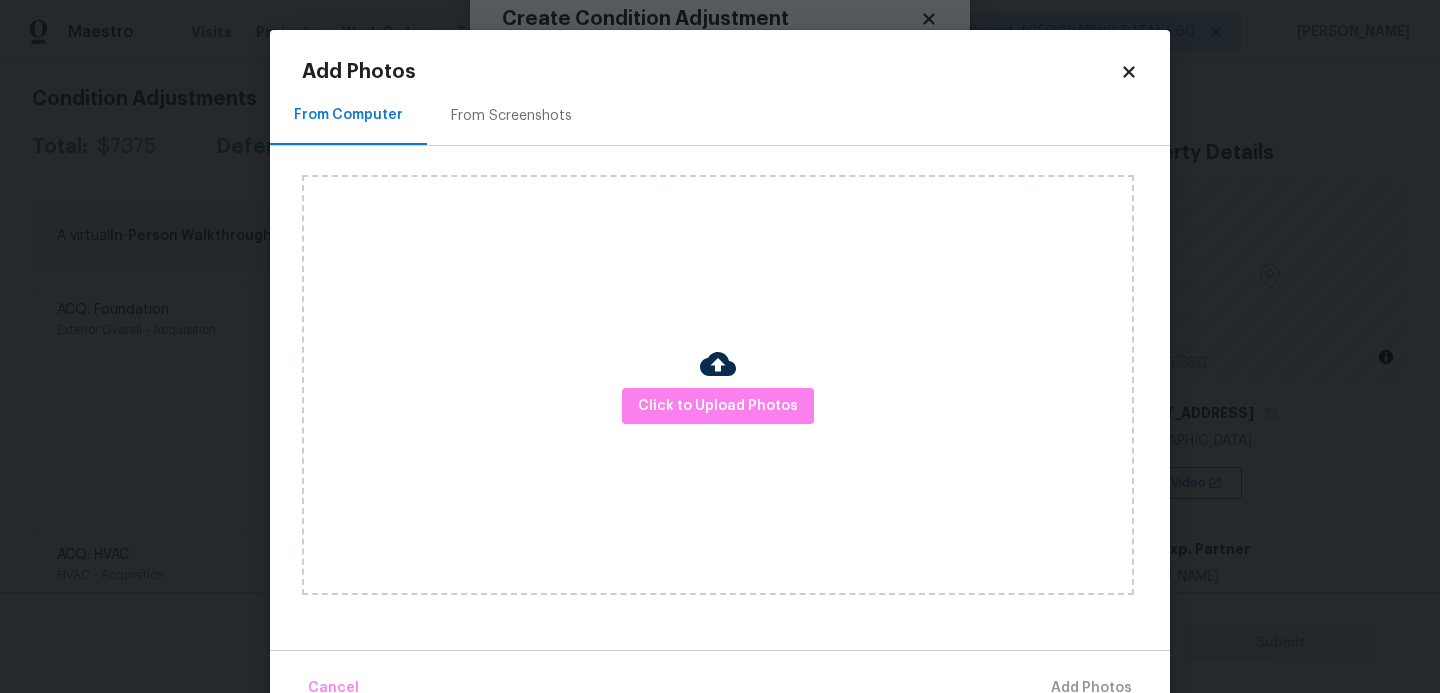 click on "Click to Upload Photos" at bounding box center (718, 385) 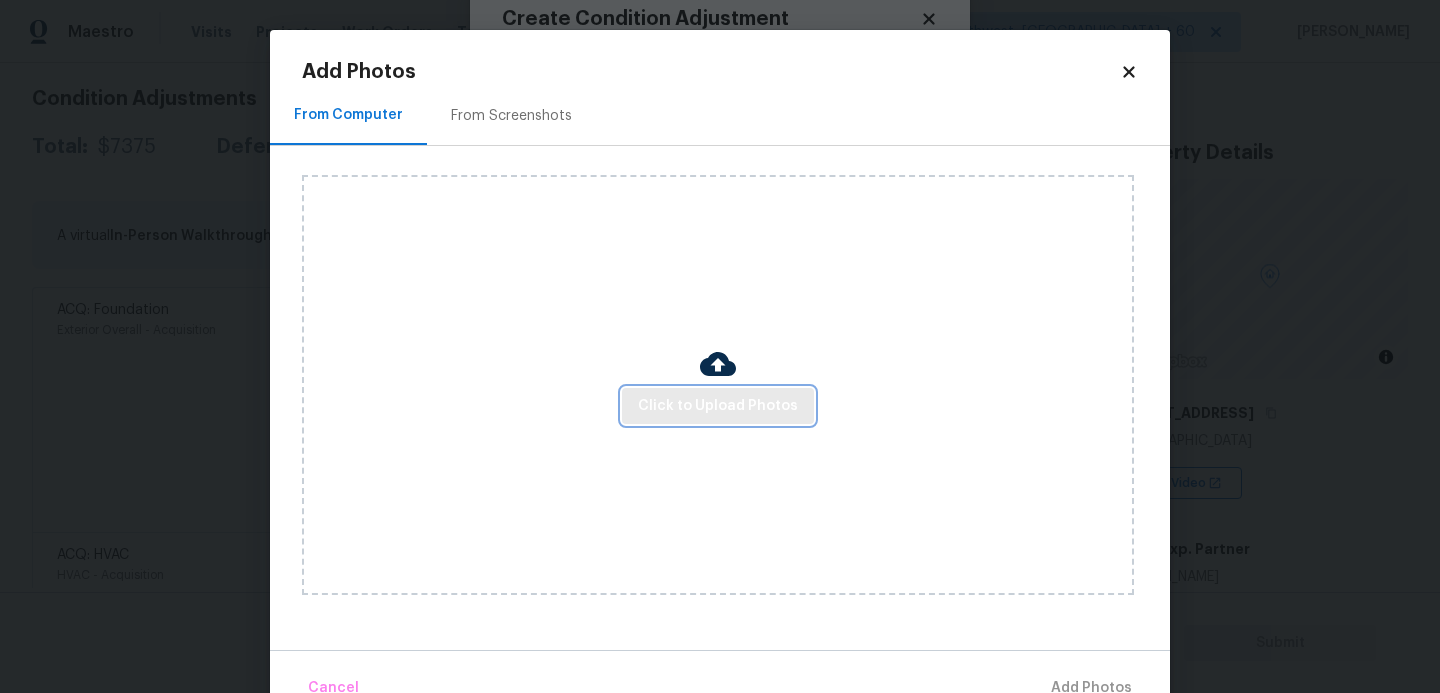 click on "Click to Upload Photos" at bounding box center [718, 406] 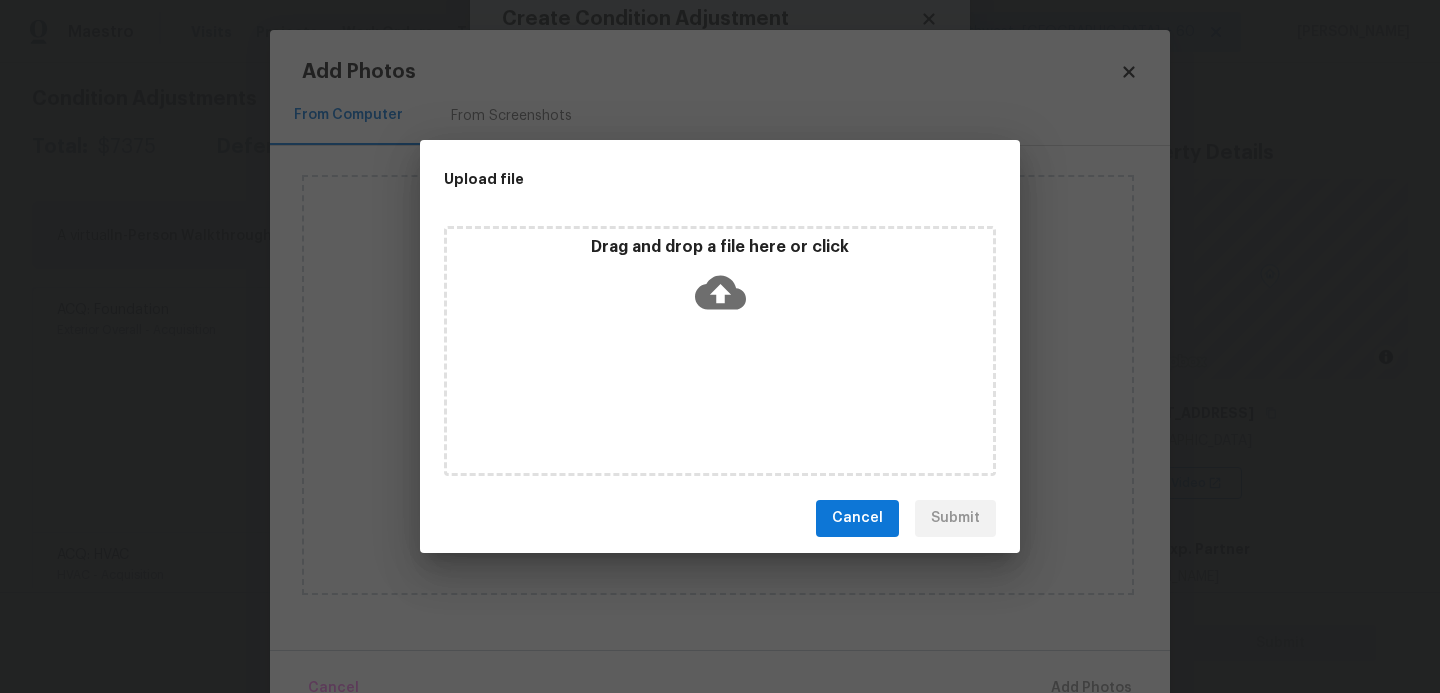 click on "Drag and drop a file here or click" at bounding box center [720, 351] 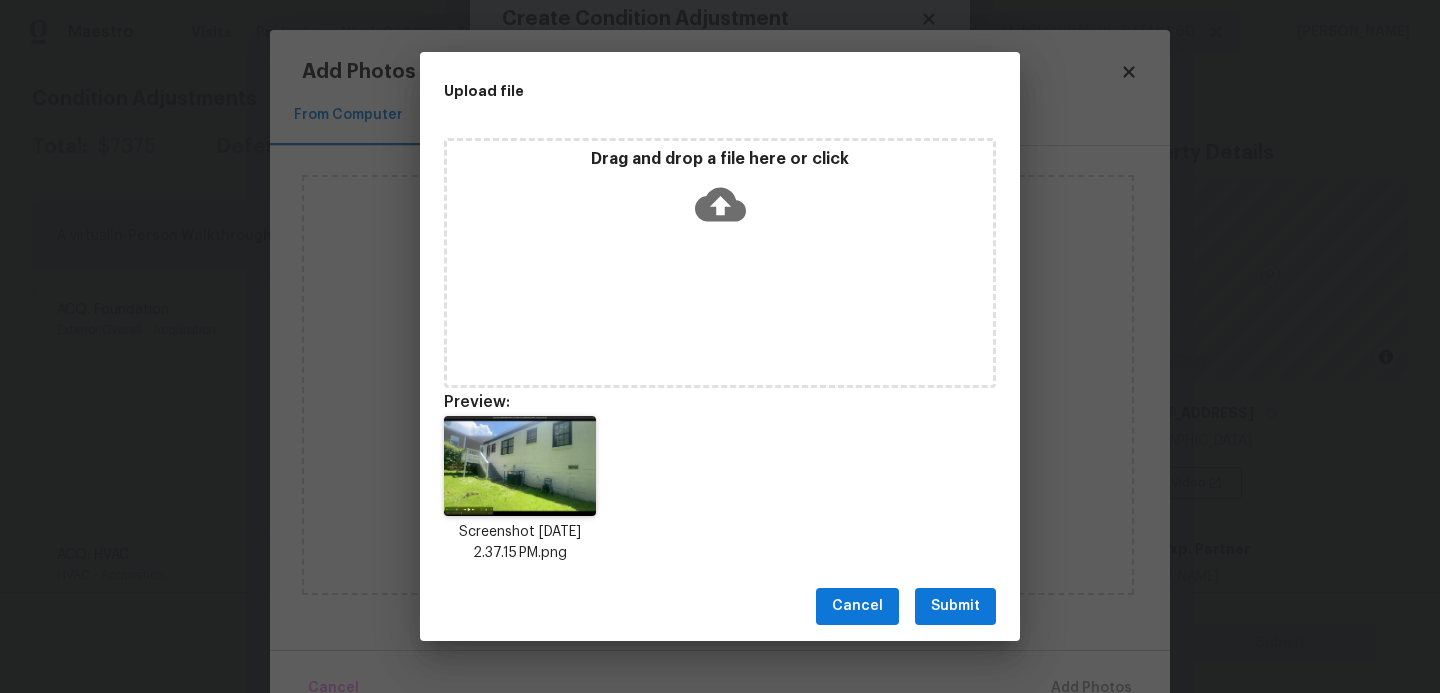 click on "Submit" at bounding box center [955, 606] 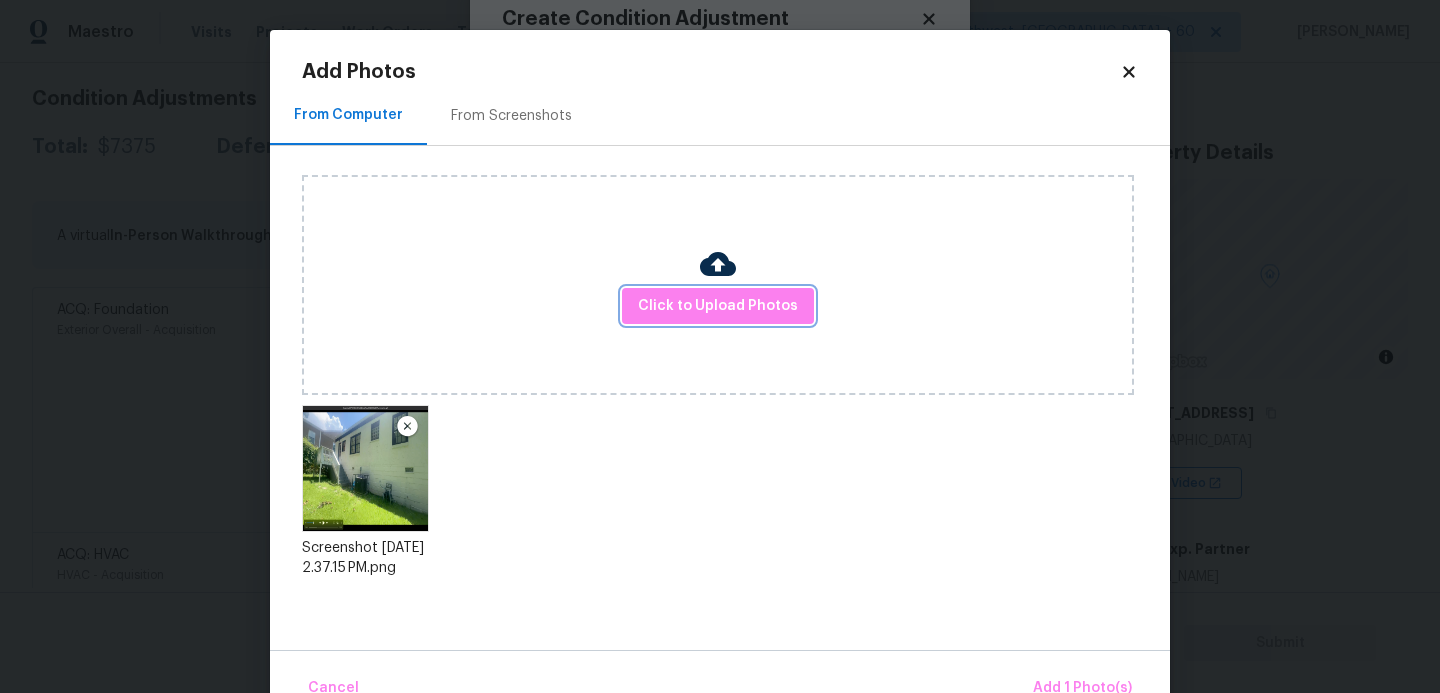 scroll, scrollTop: 47, scrollLeft: 0, axis: vertical 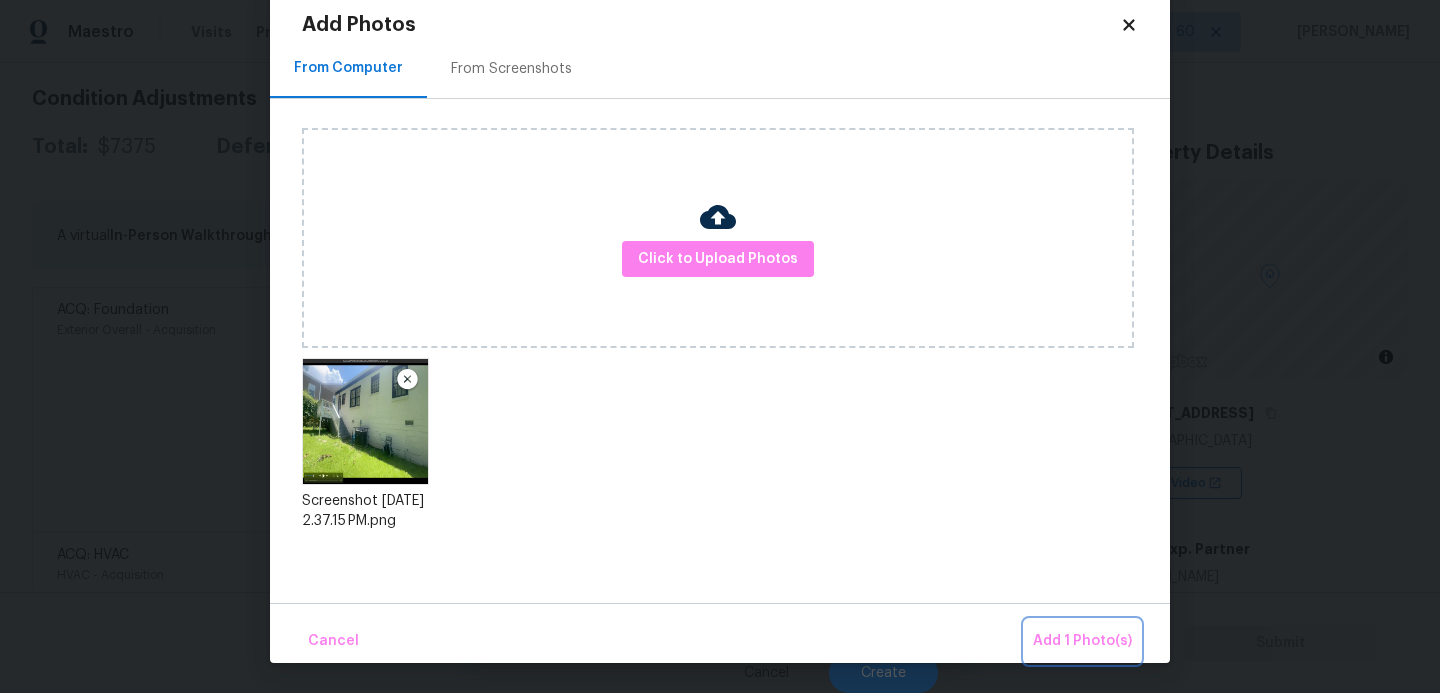 click on "Add 1 Photo(s)" at bounding box center (1082, 641) 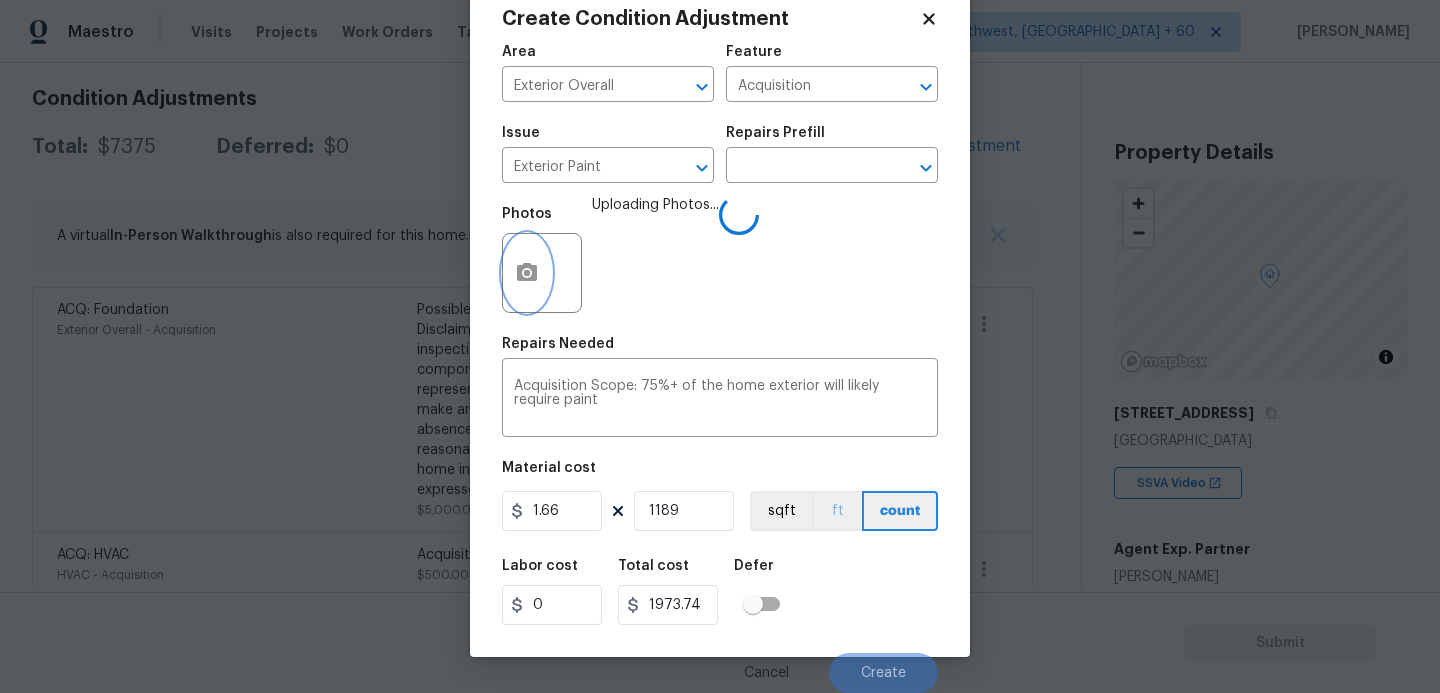 scroll, scrollTop: 0, scrollLeft: 0, axis: both 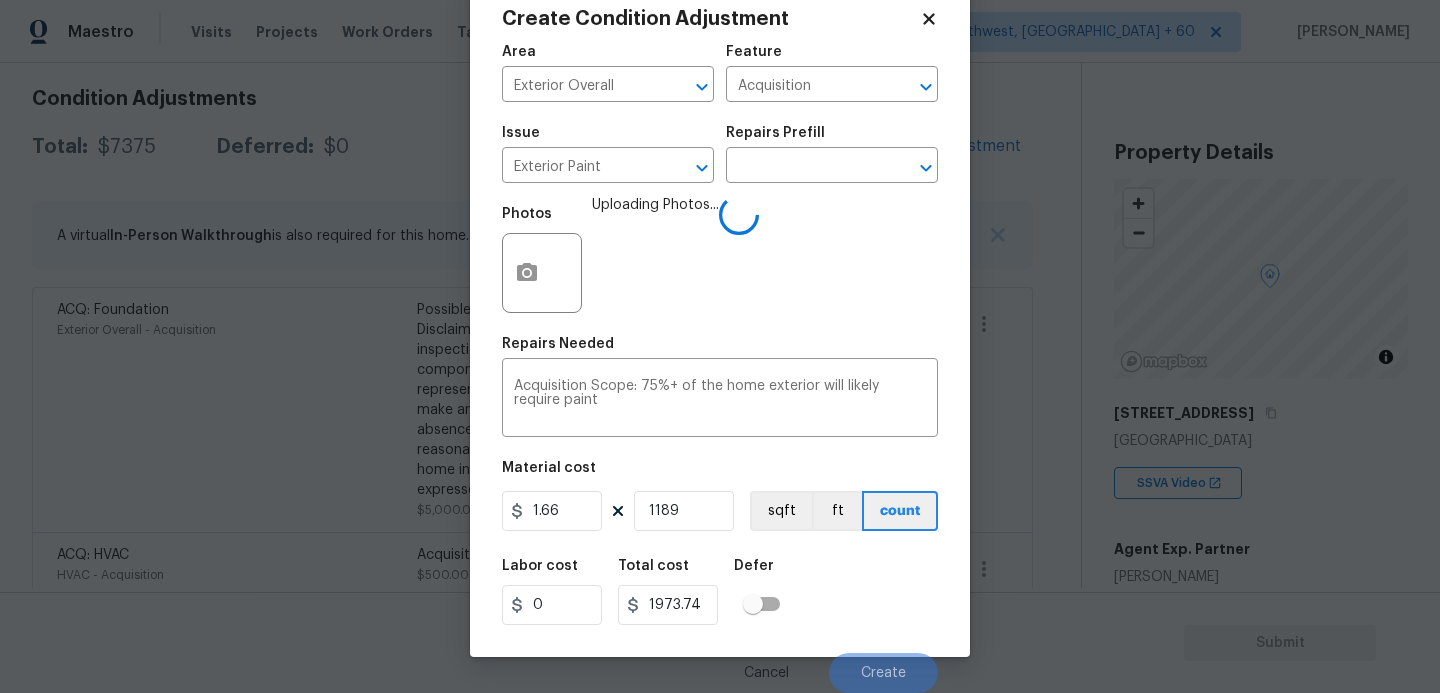 click on "Area Exterior Overall ​ Feature Acquisition ​ Issue Exterior Paint ​ Repairs Prefill ​ Photos Uploading Photos... Repairs Needed Acquisition Scope: 75%+ of the home exterior will likely require paint x ​ Material cost 1.66 1189 sqft ft count Labor cost 0 Total cost 1973.74 Defer Cancel Create" at bounding box center [720, 363] 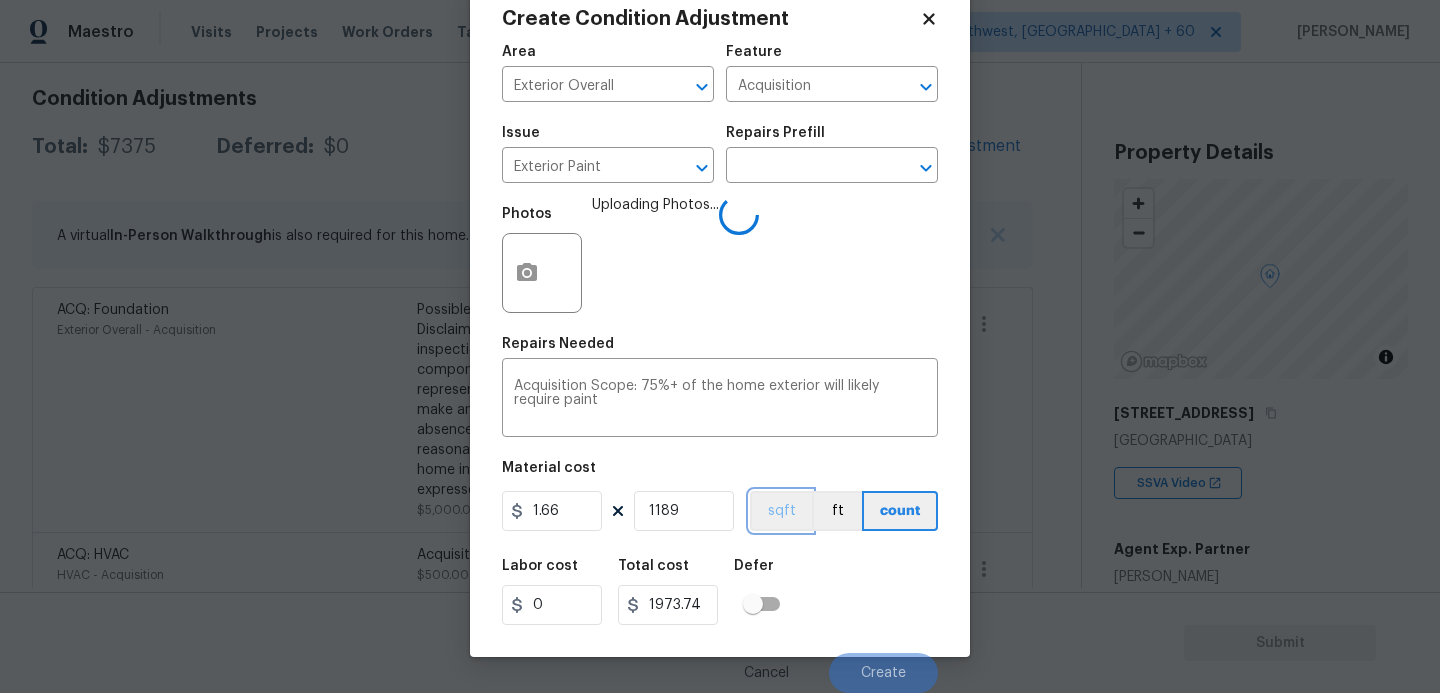 click on "sqft" at bounding box center (781, 511) 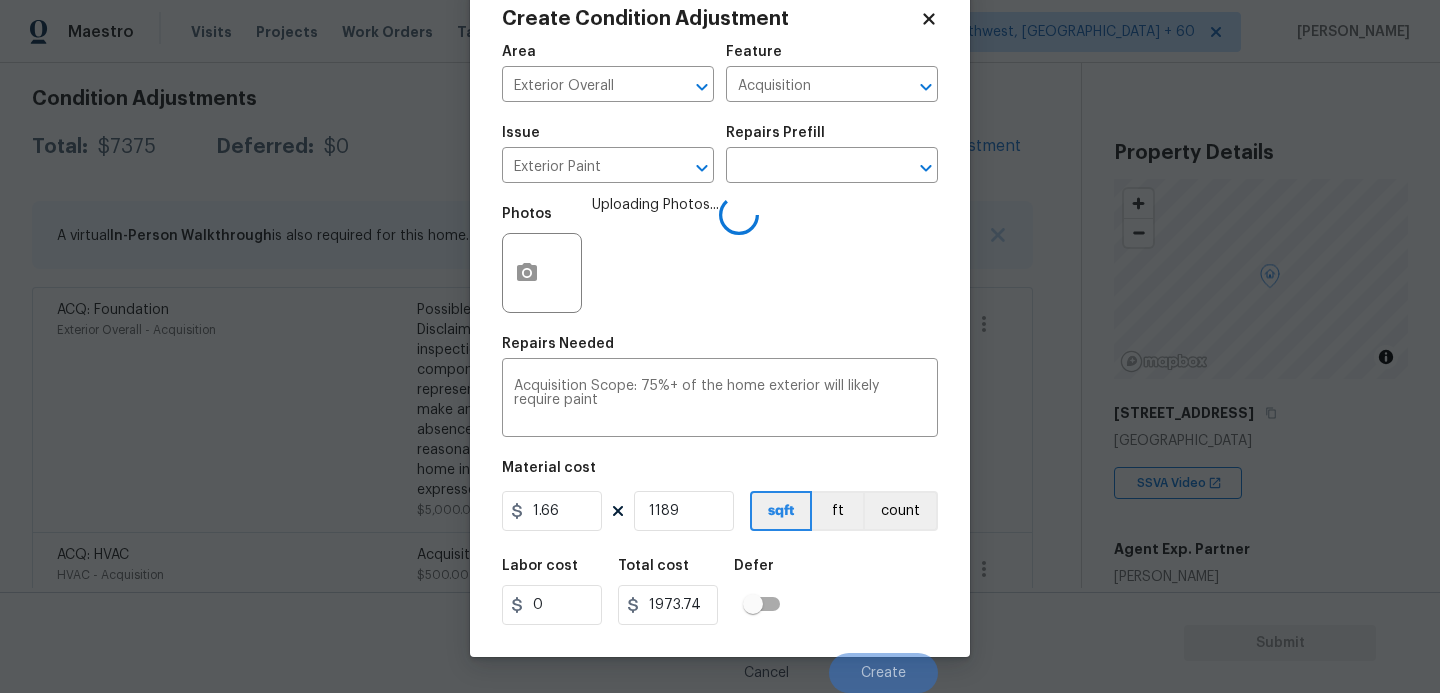click on "Labor cost 0 Total cost 1973.74 Defer" at bounding box center (720, 592) 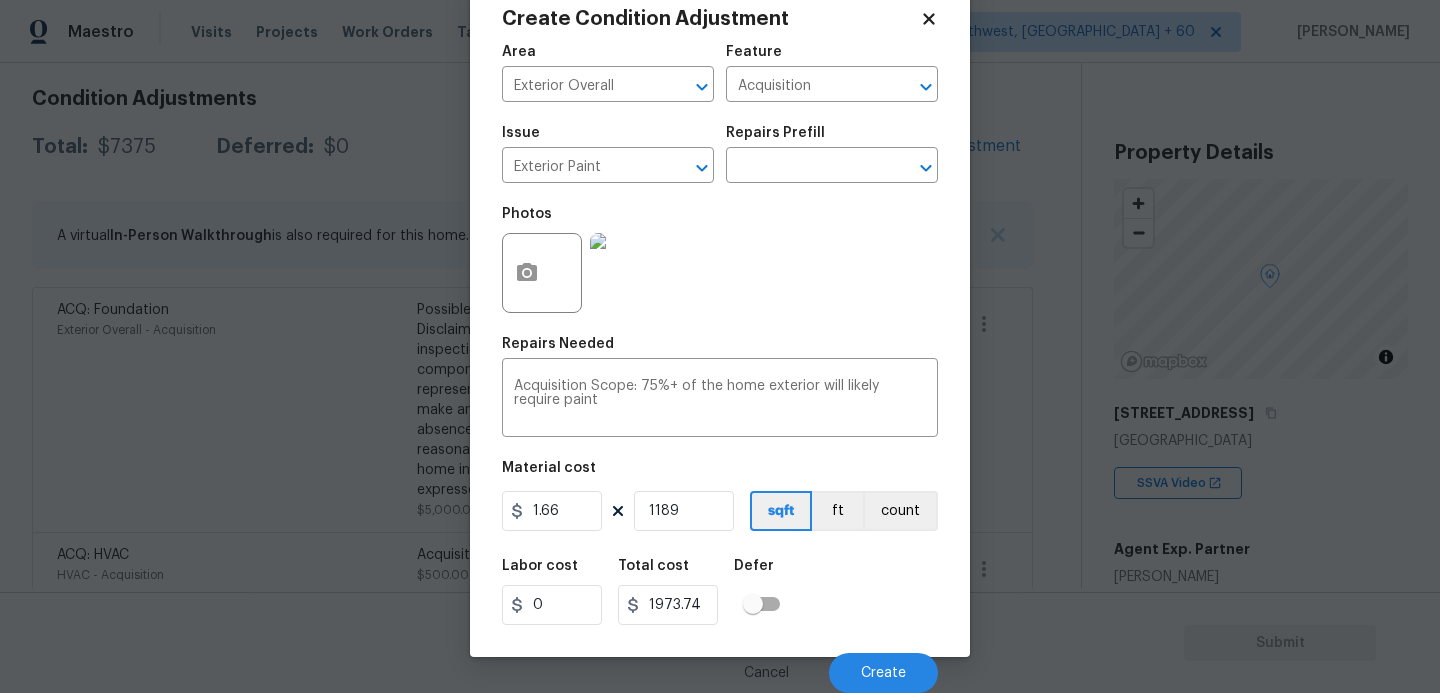 click on "Labor cost 0 Total cost 1973.74 Defer" at bounding box center (720, 592) 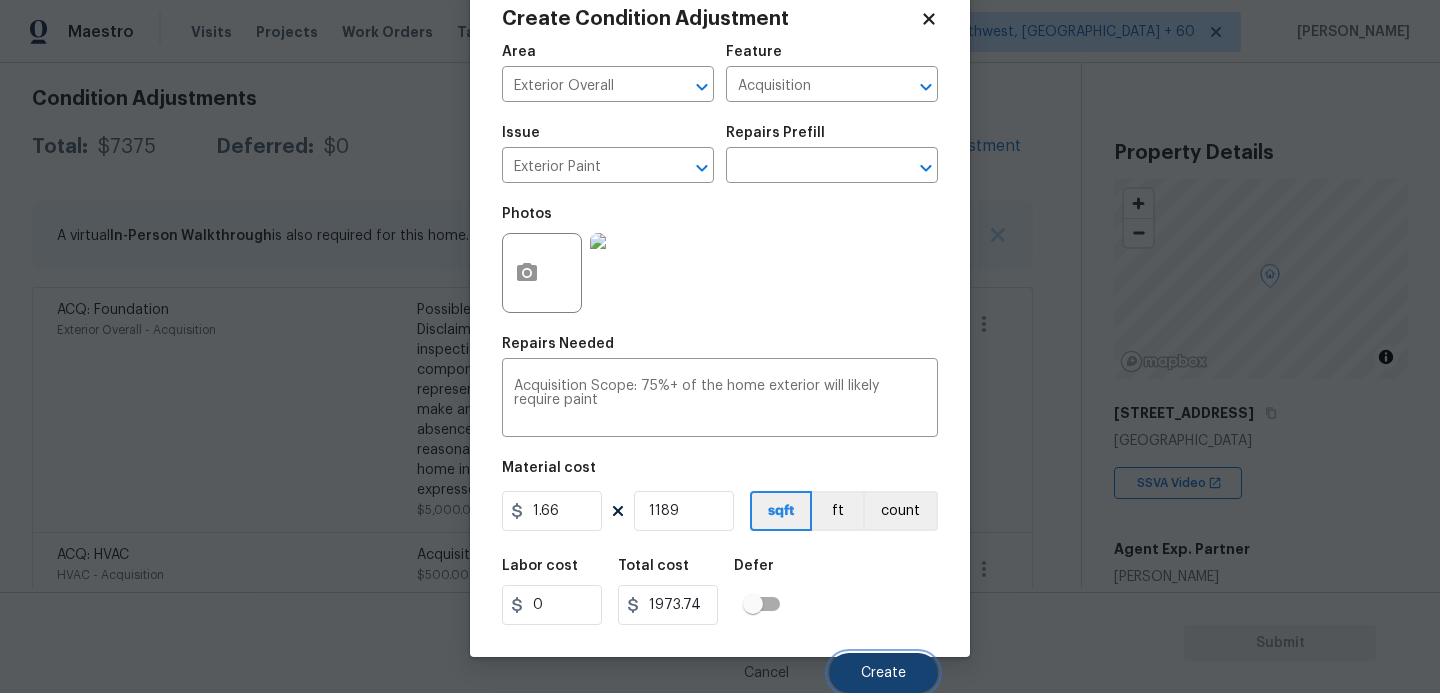 click on "Create" at bounding box center (883, 673) 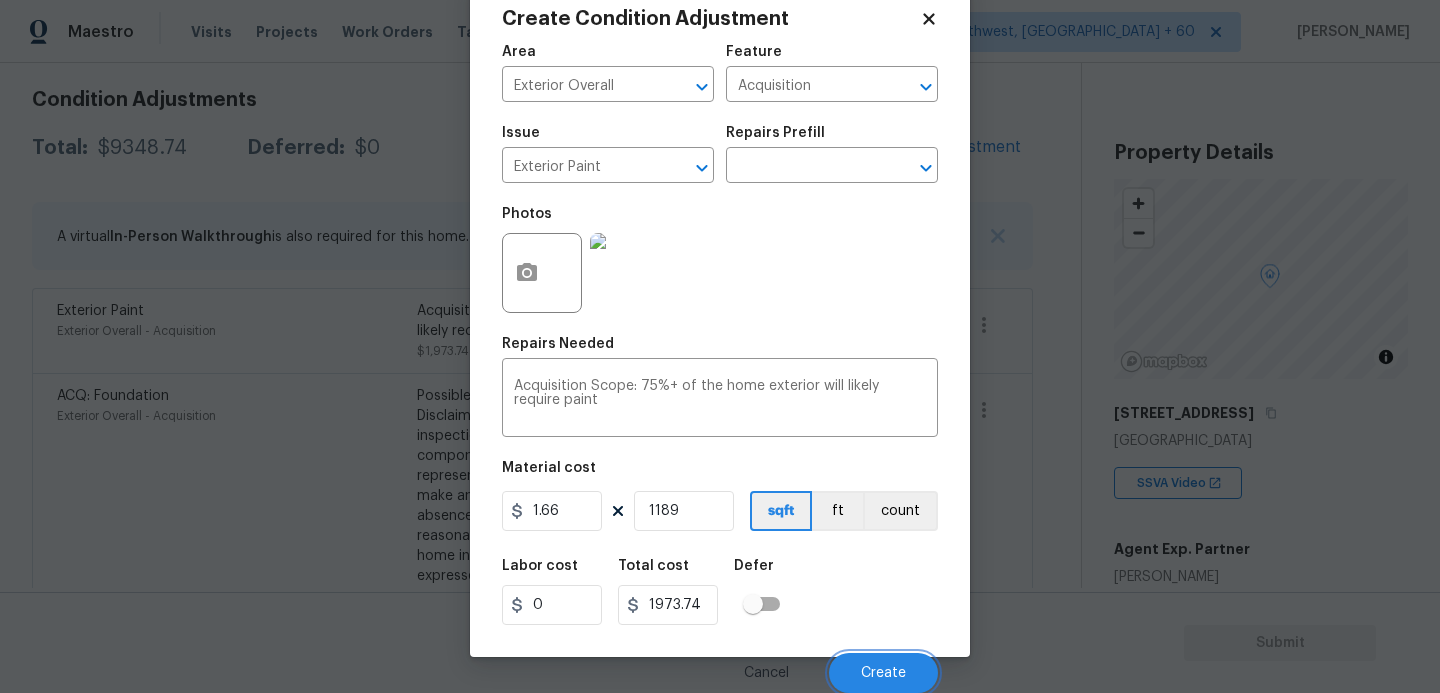 scroll, scrollTop: 278, scrollLeft: 0, axis: vertical 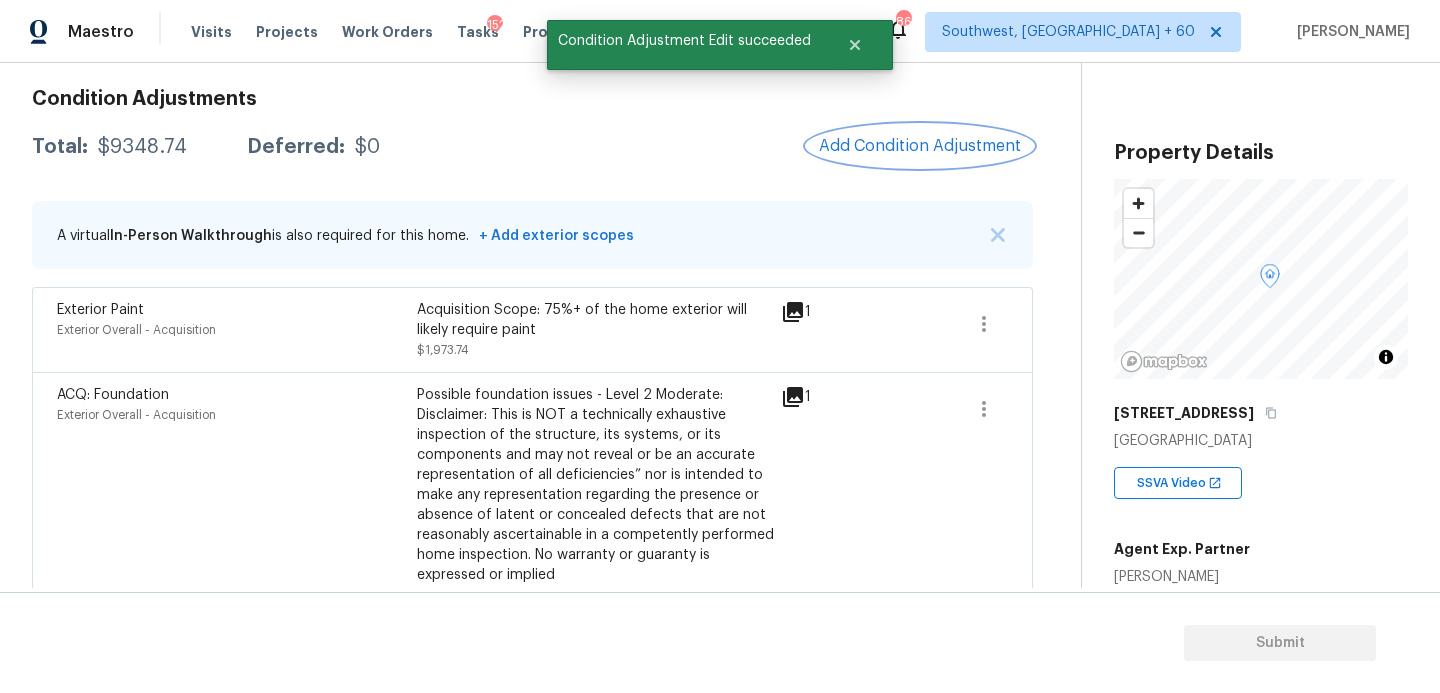 click on "Add Condition Adjustment" at bounding box center [920, 146] 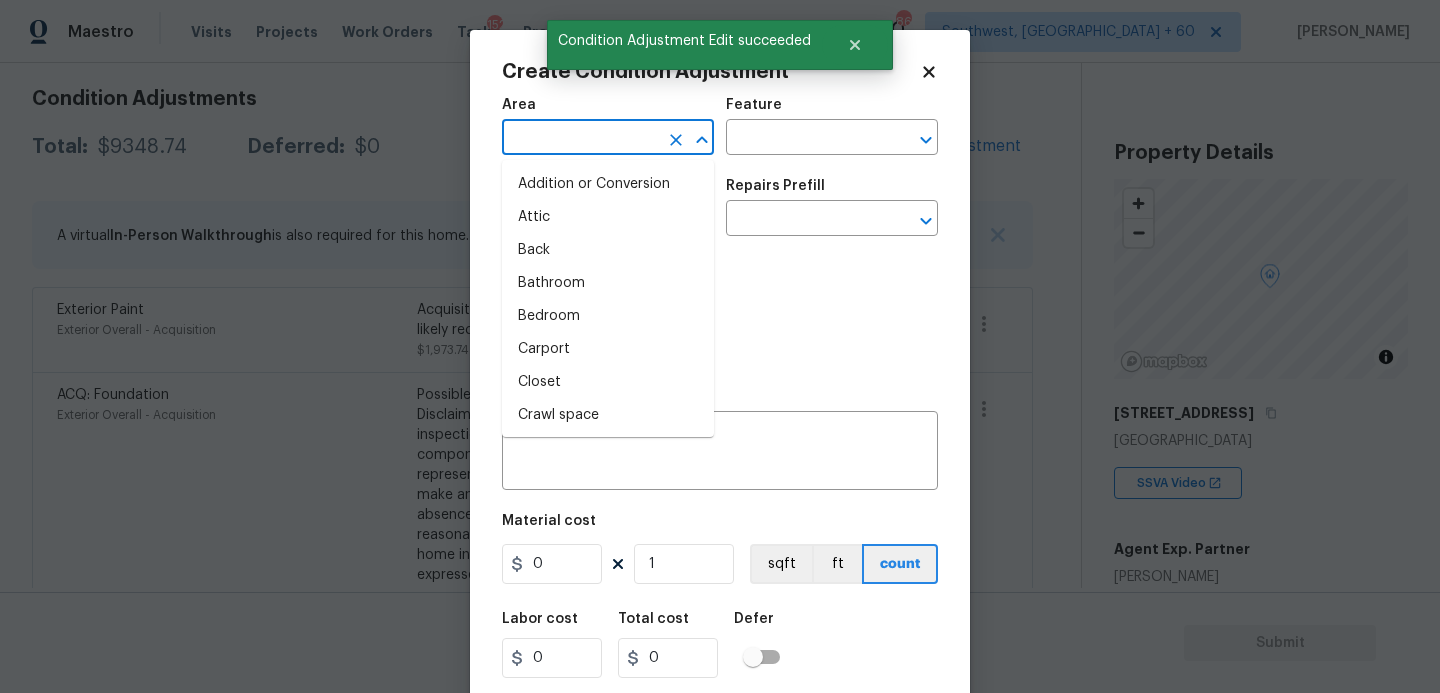 click at bounding box center [580, 139] 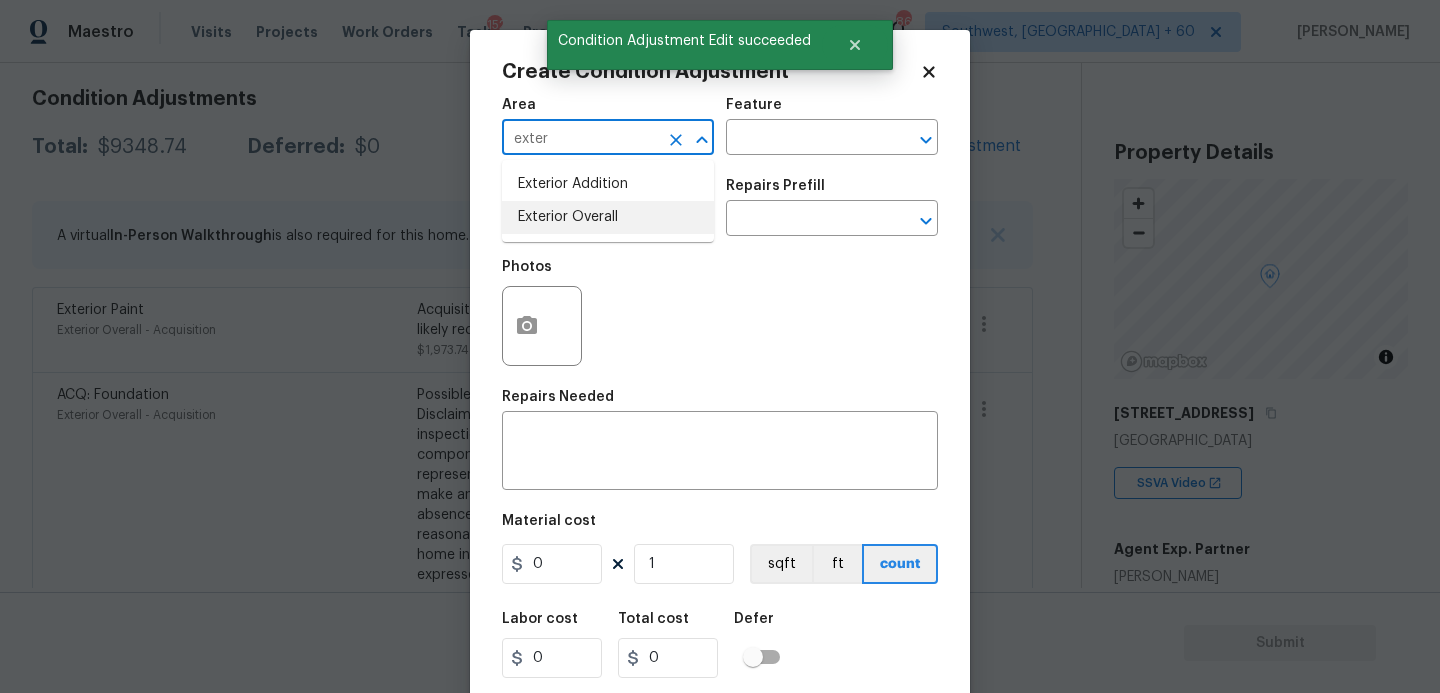 click on "Exterior Overall" at bounding box center (608, 217) 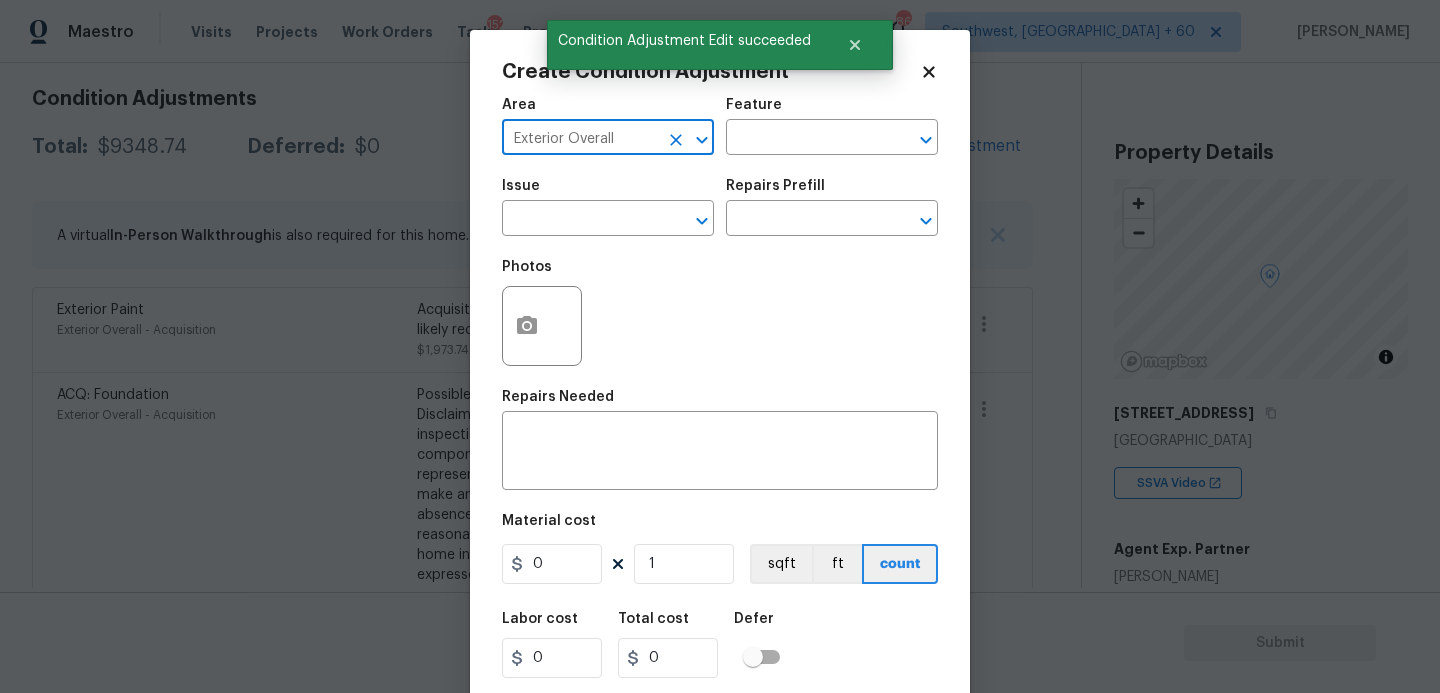 type on "Exterior Overall" 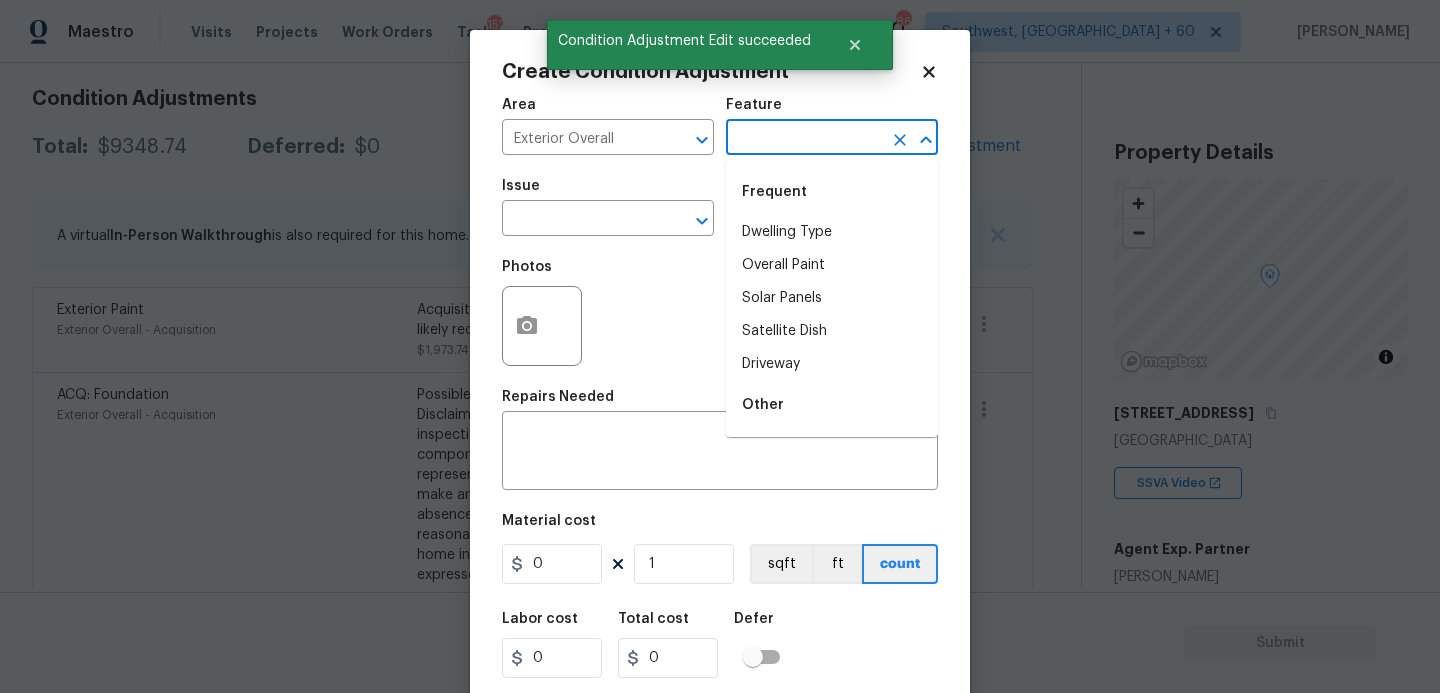 click at bounding box center [804, 139] 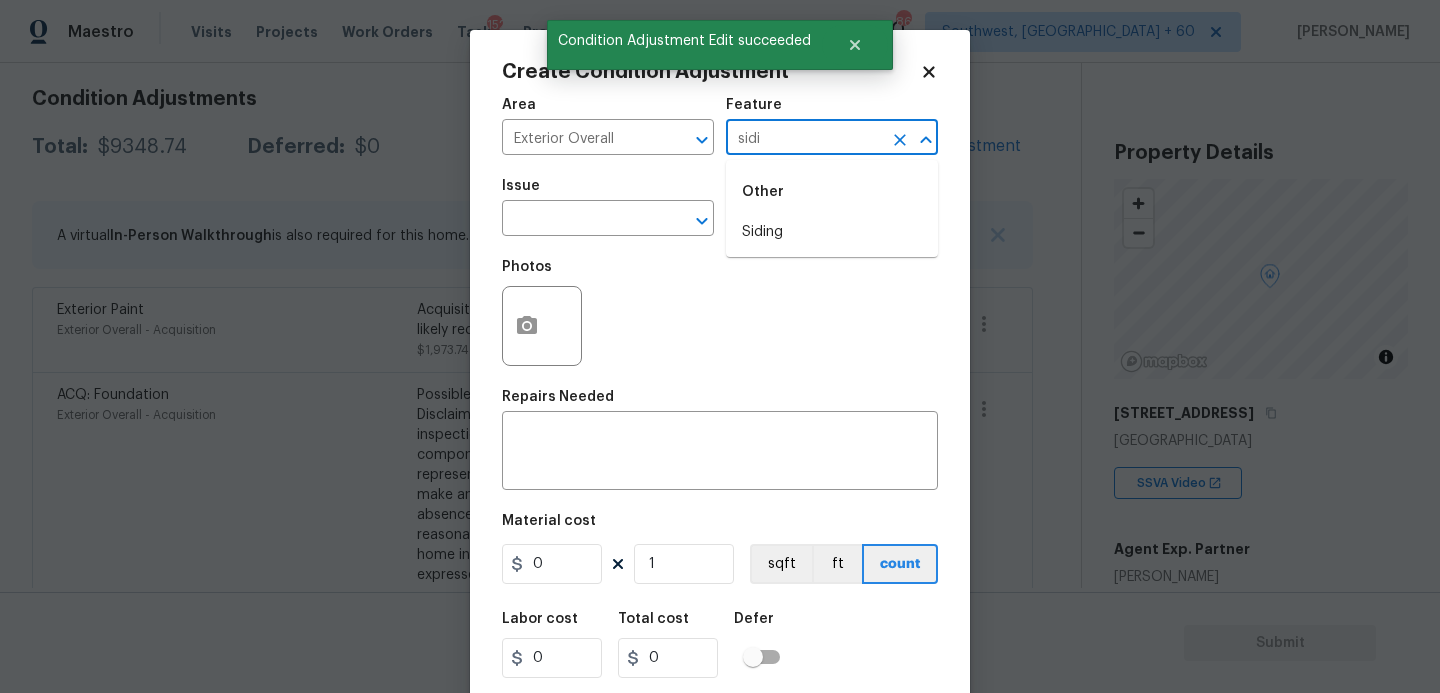click on "Siding" at bounding box center (832, 232) 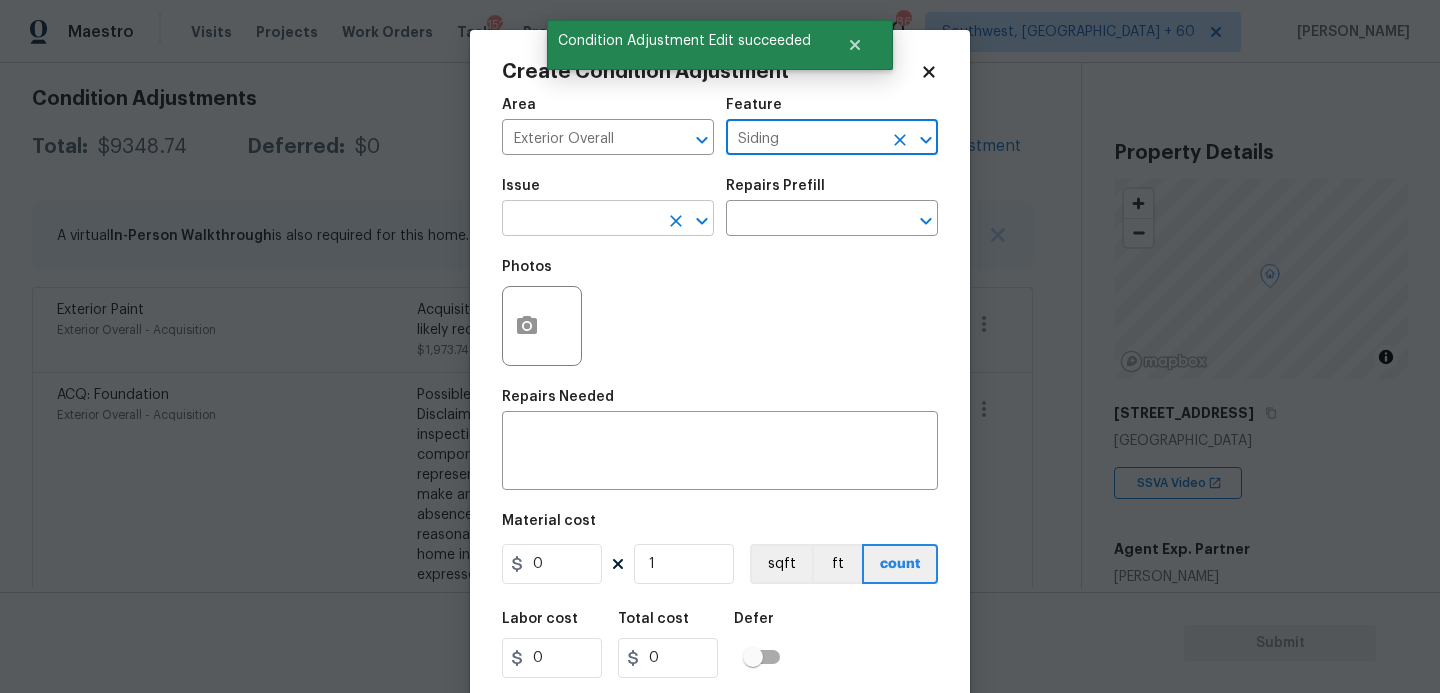 type on "Siding" 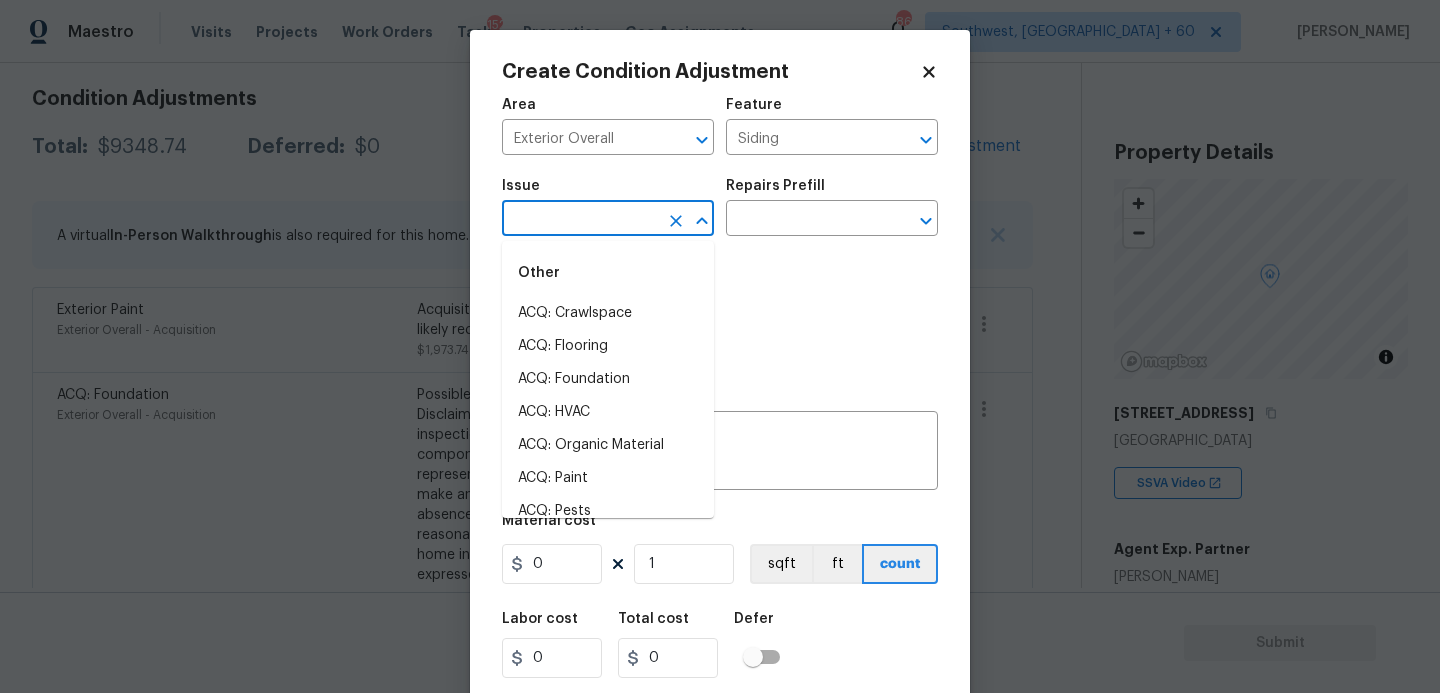 click at bounding box center (580, 220) 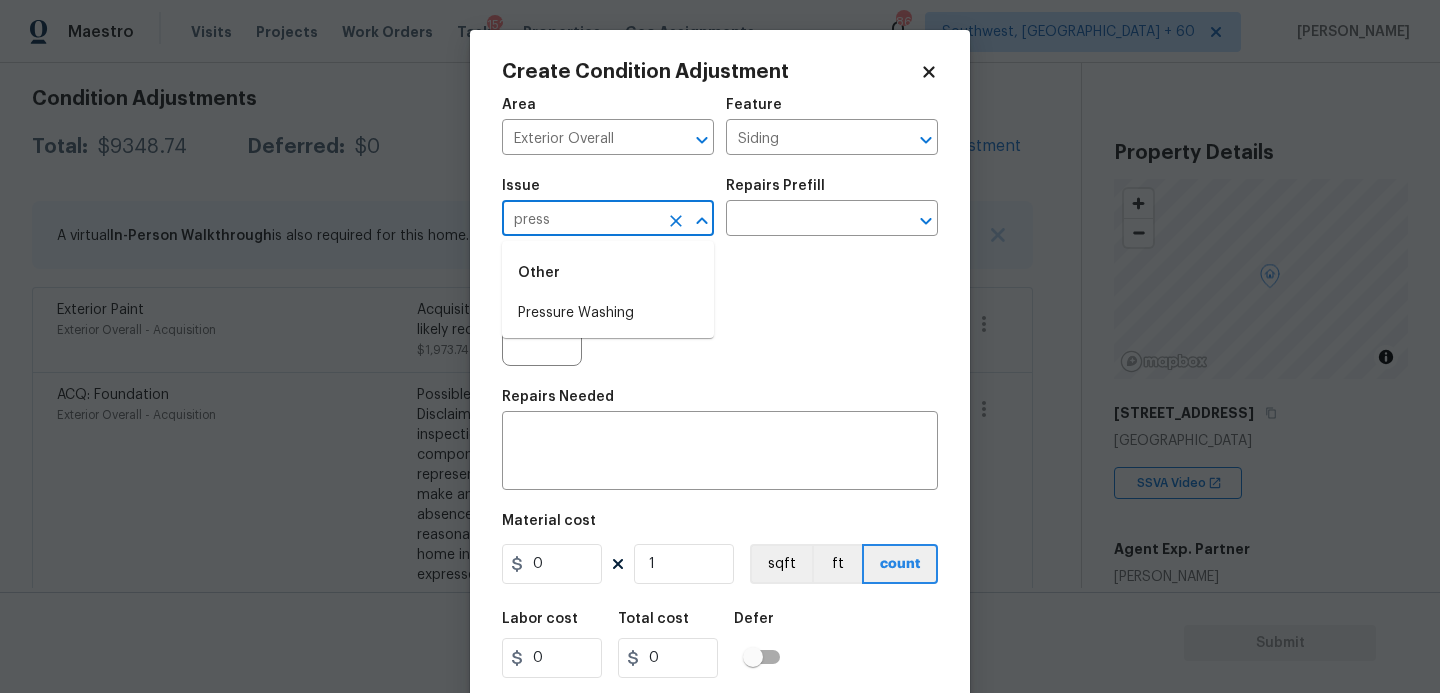 click on "Other" at bounding box center [608, 273] 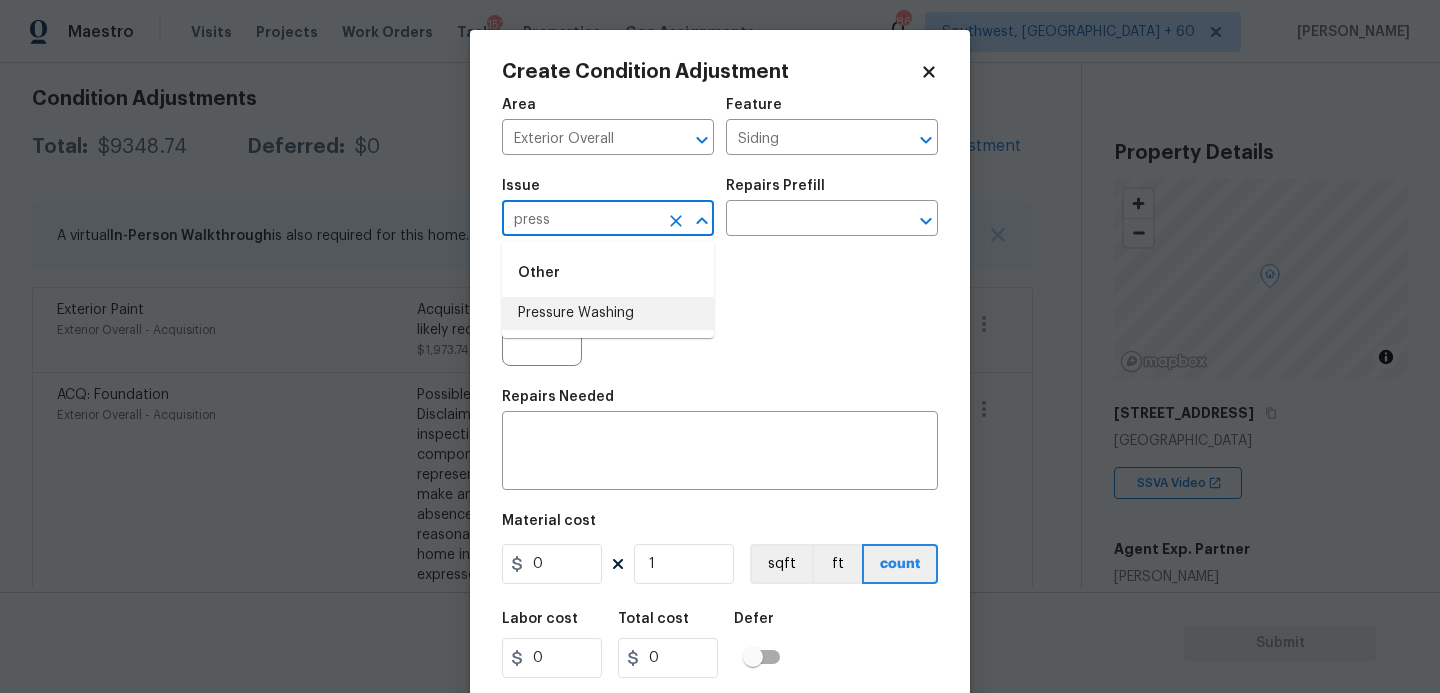 click on "Other Pressure Washing" at bounding box center (608, 289) 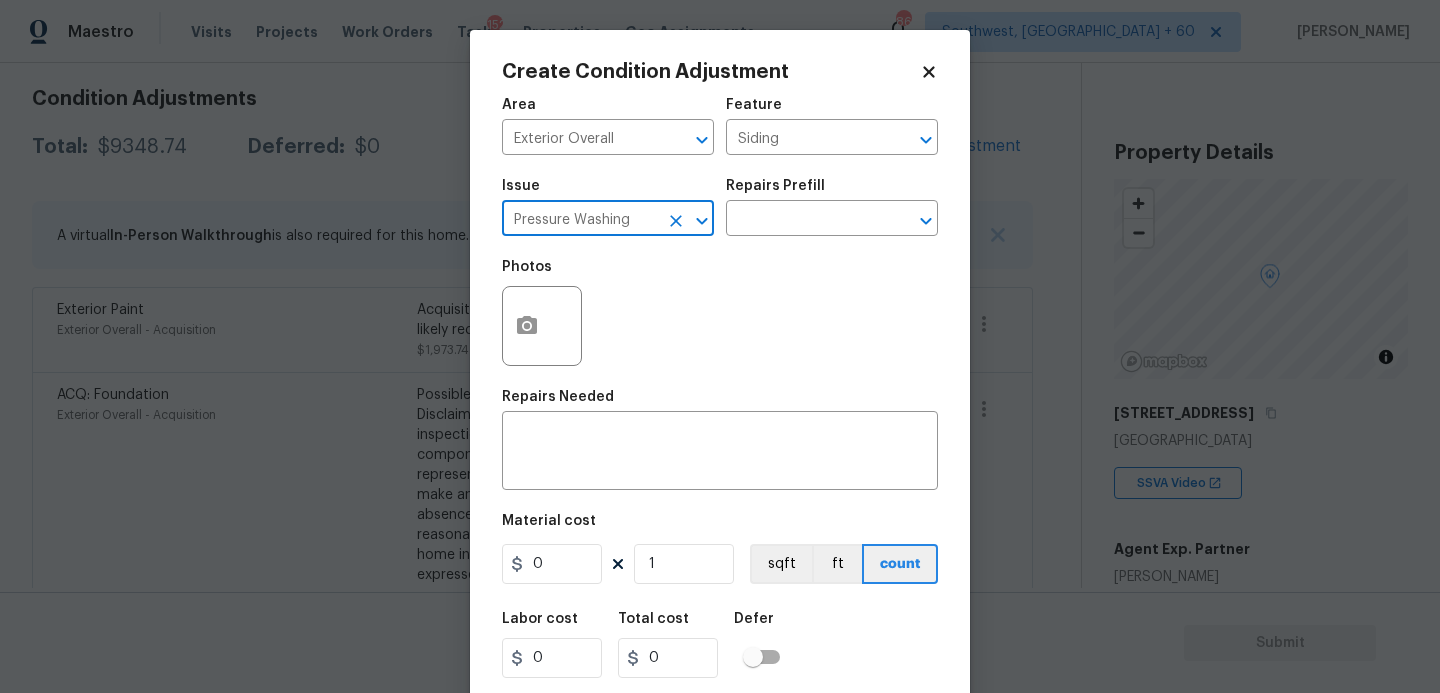 type on "Pressure Washing" 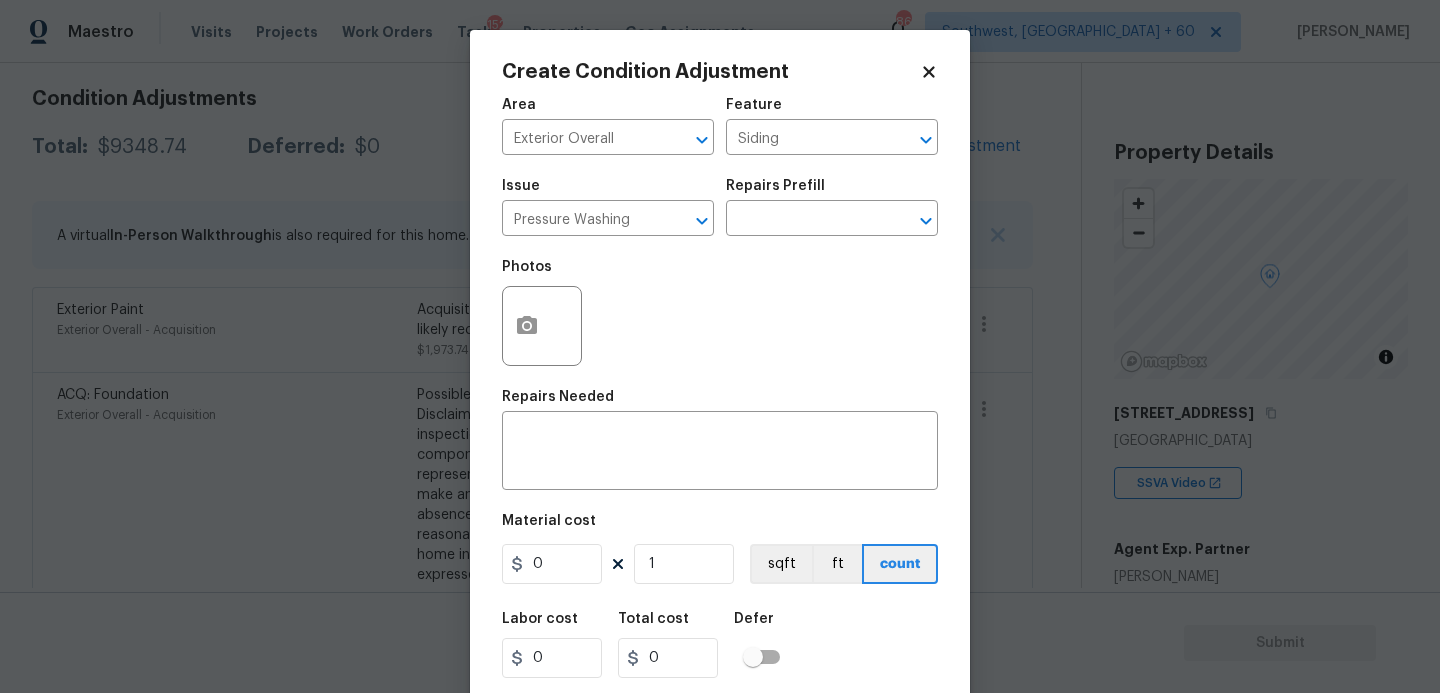 click on "Issue Pressure Washing ​ Repairs Prefill ​" at bounding box center [720, 207] 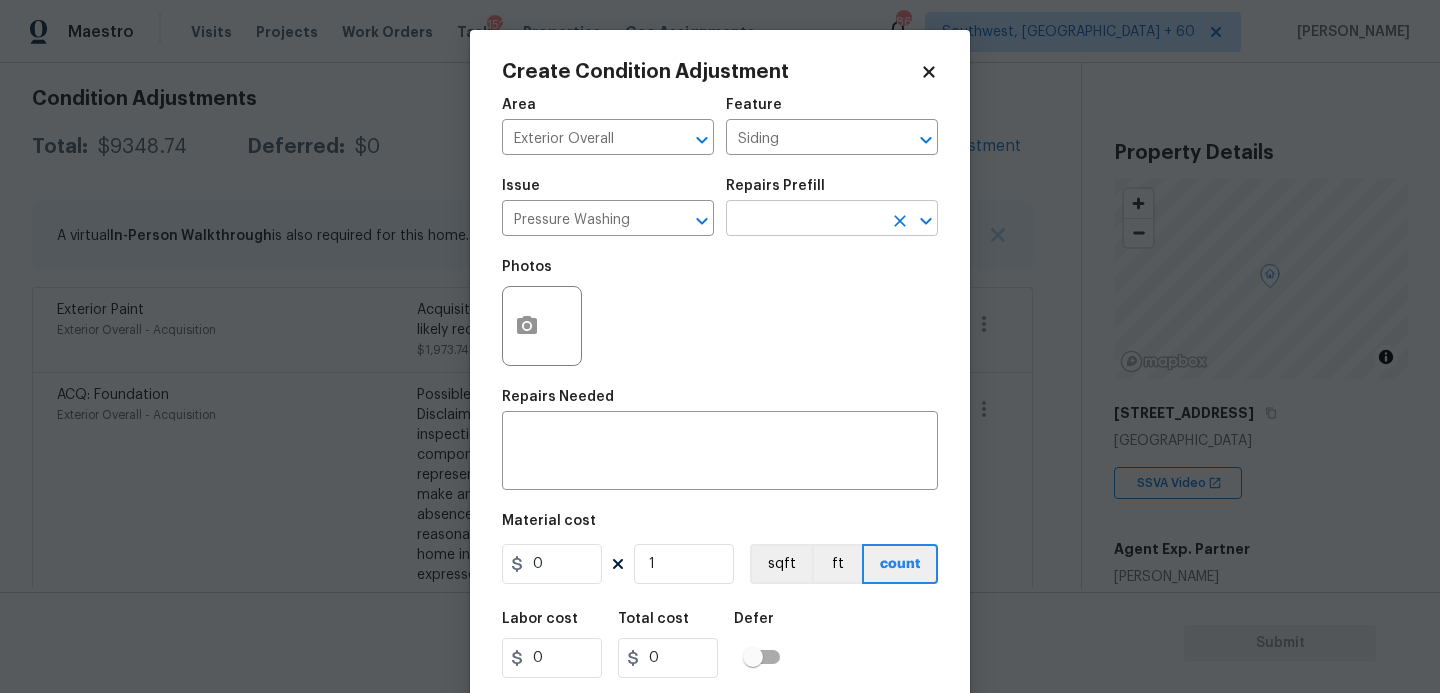click at bounding box center [804, 220] 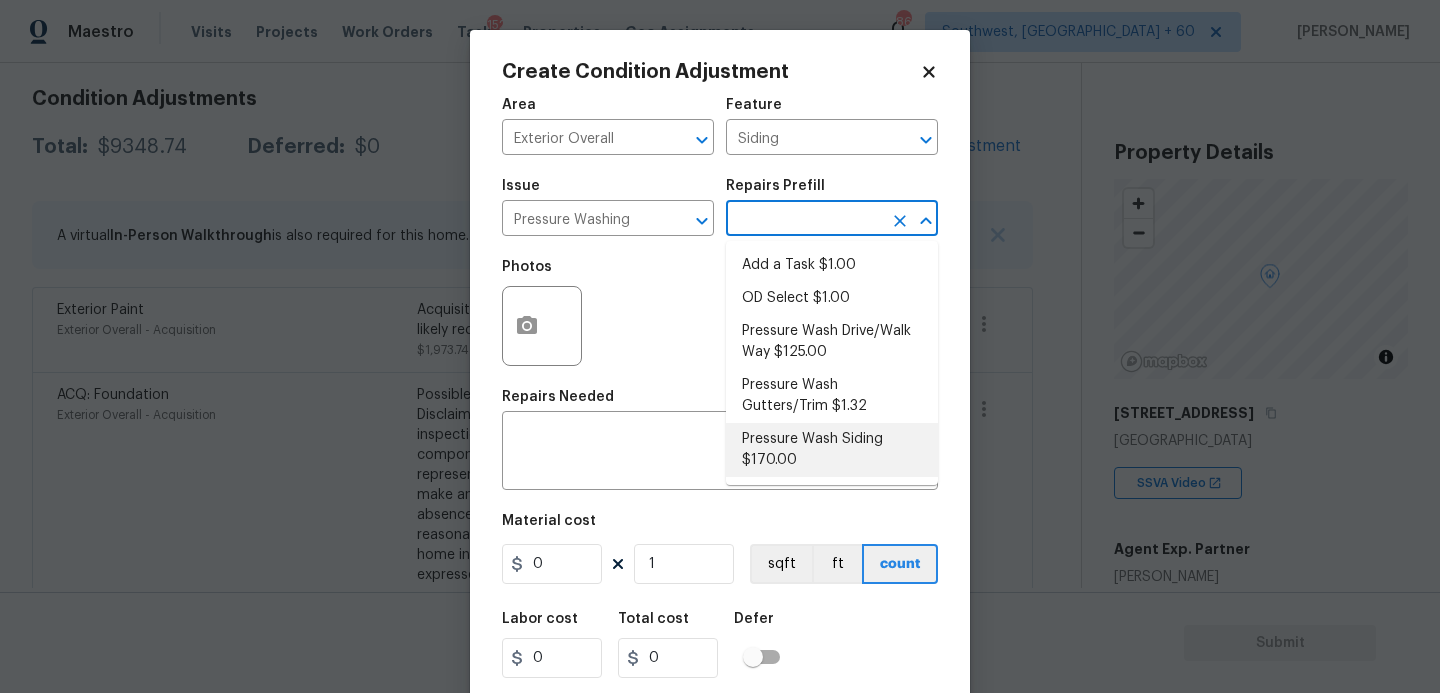 click on "Pressure Wash Siding $170.00" at bounding box center [832, 450] 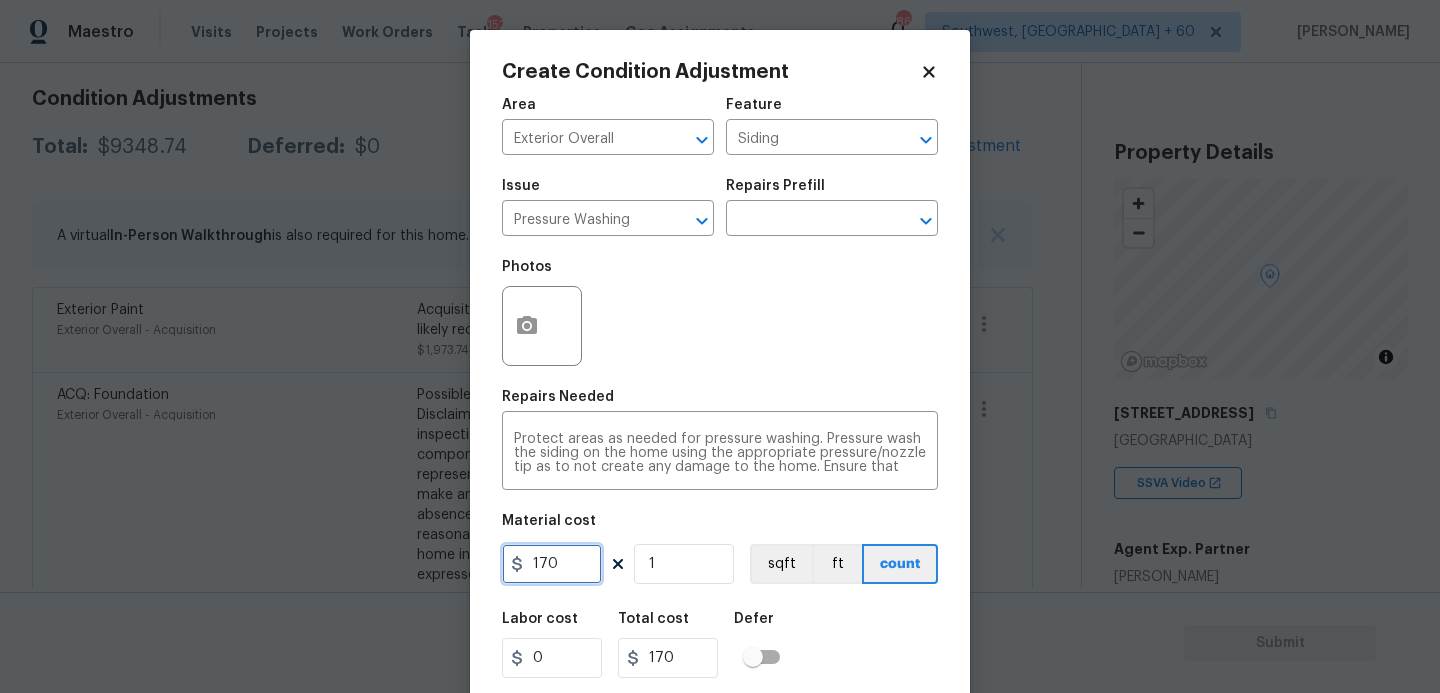 drag, startPoint x: 578, startPoint y: 561, endPoint x: 437, endPoint y: 550, distance: 141.42842 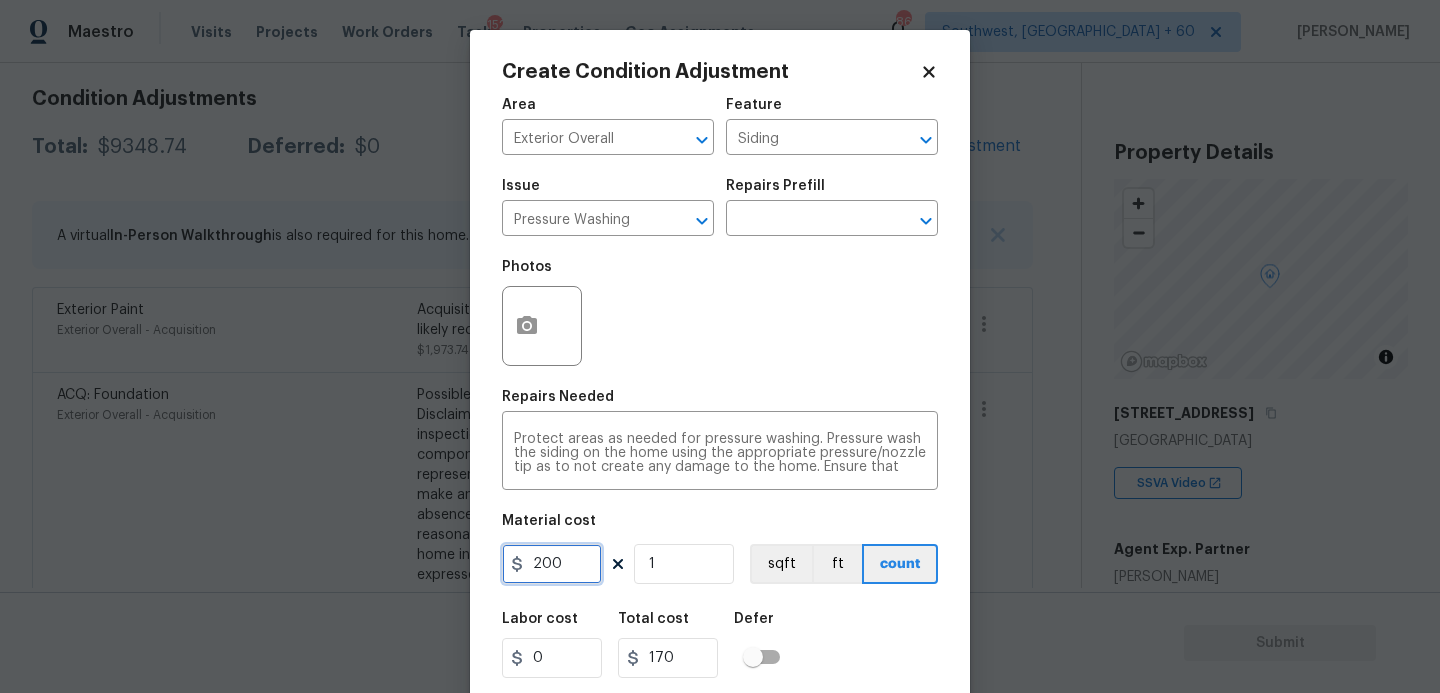 type on "200" 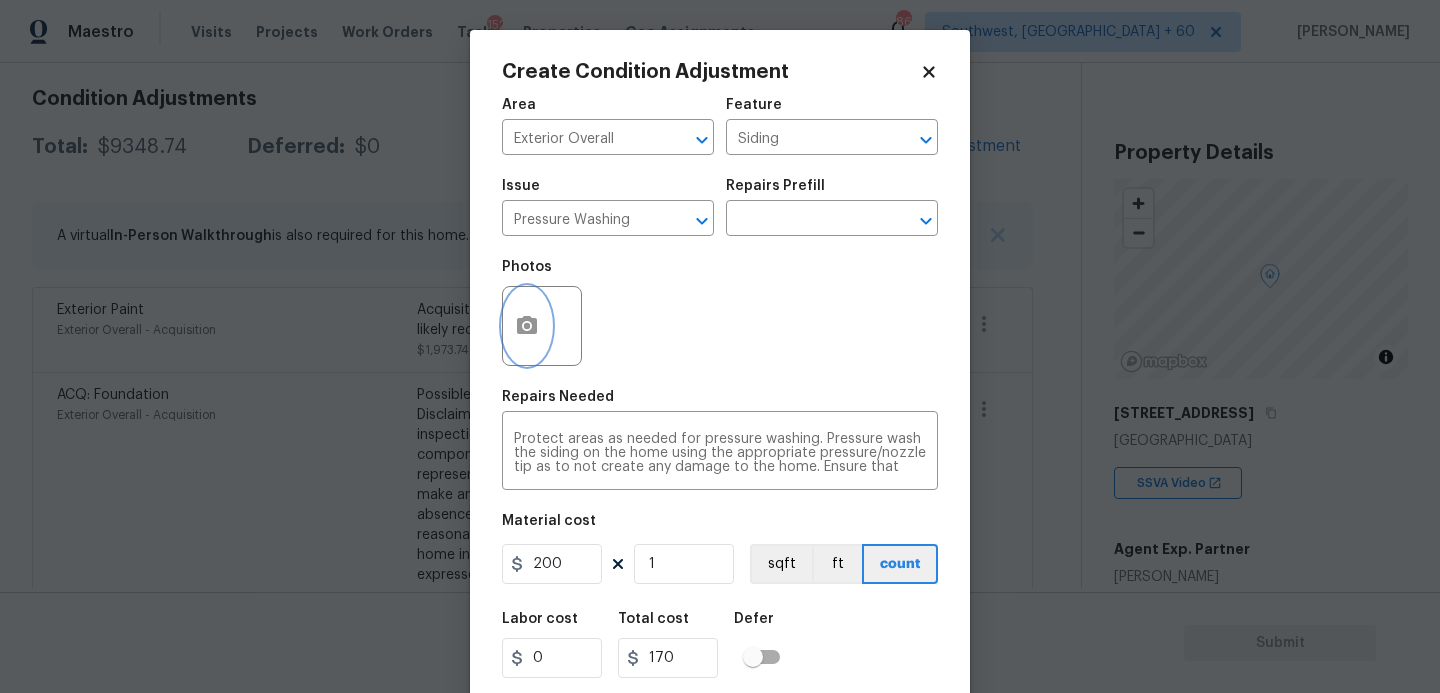 type on "200" 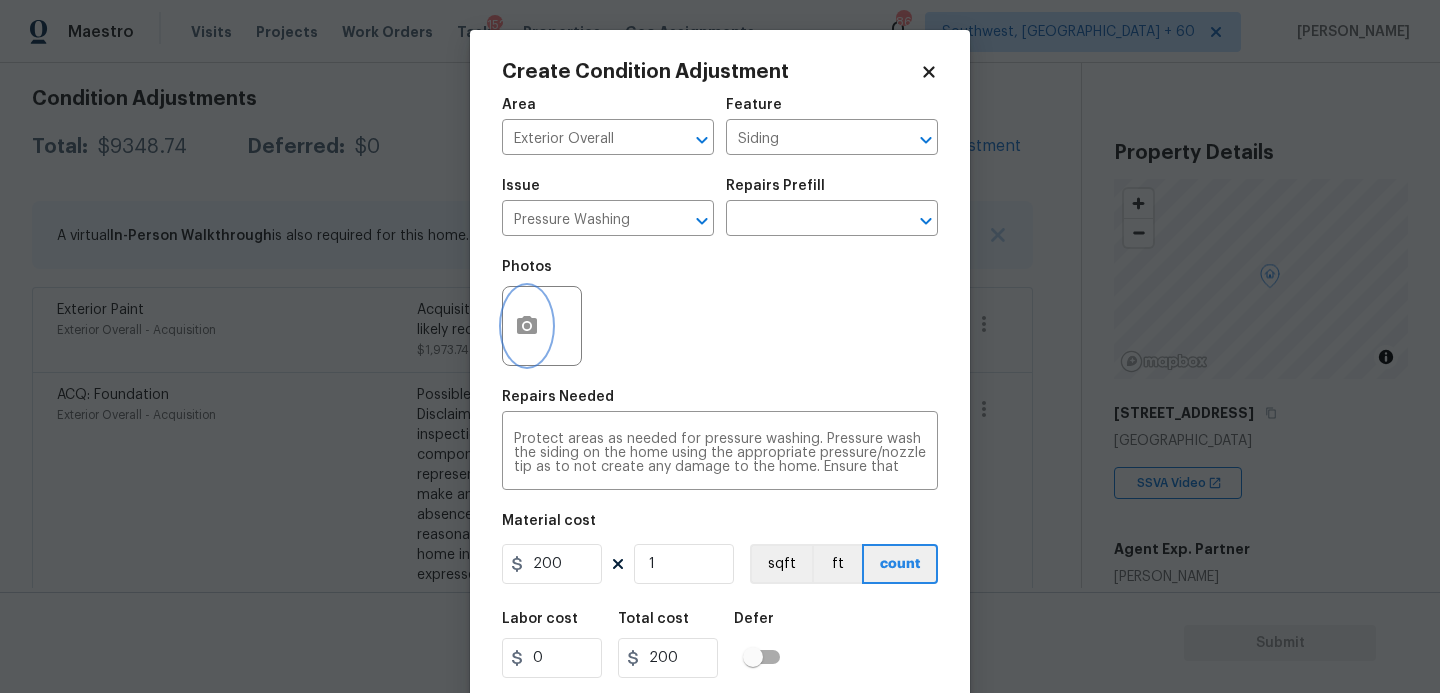 click 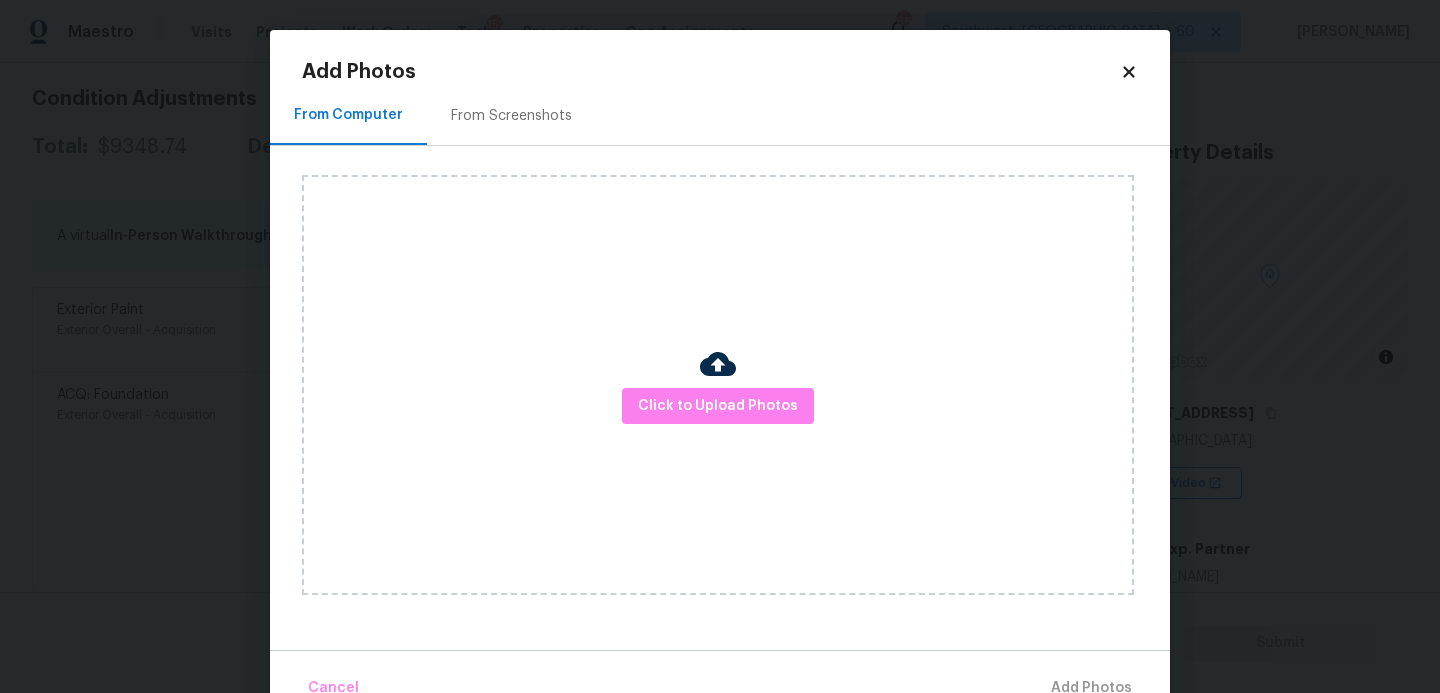 click on "Click to Upload Photos" at bounding box center (718, 385) 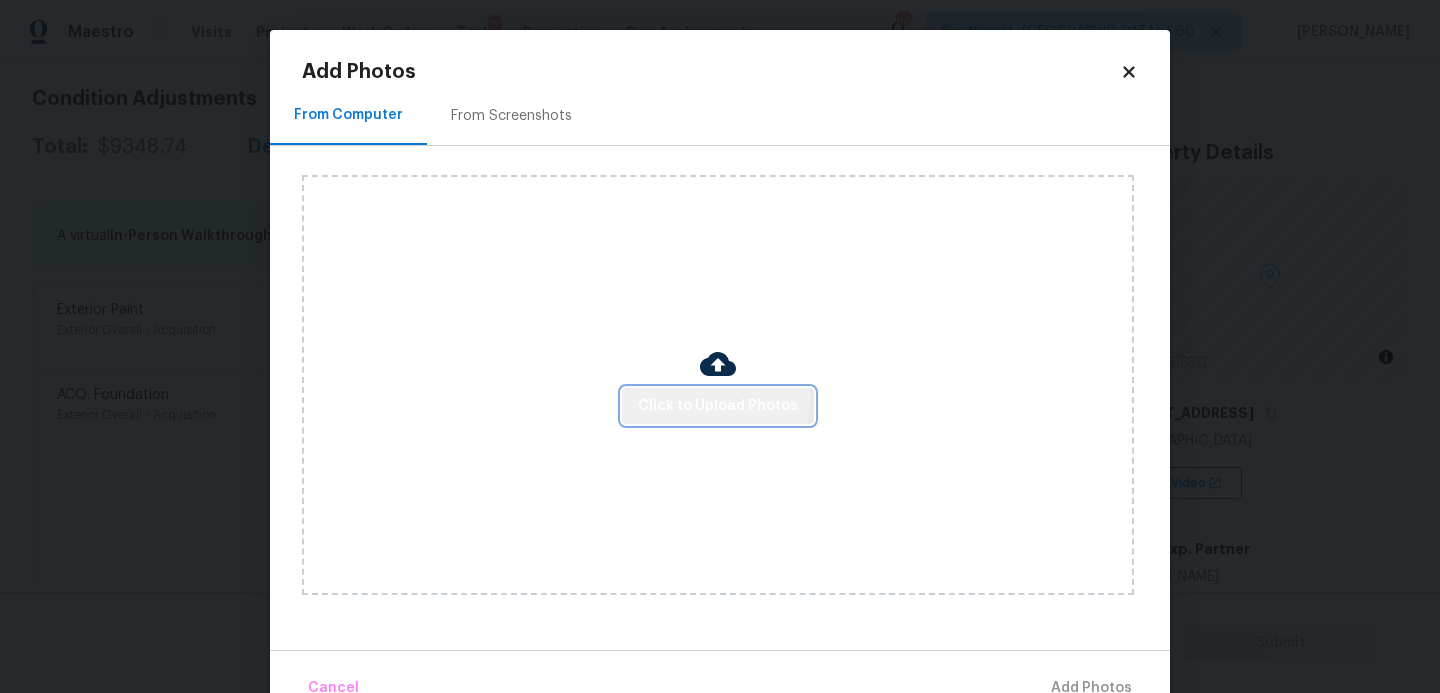 click on "Click to Upload Photos" at bounding box center [718, 406] 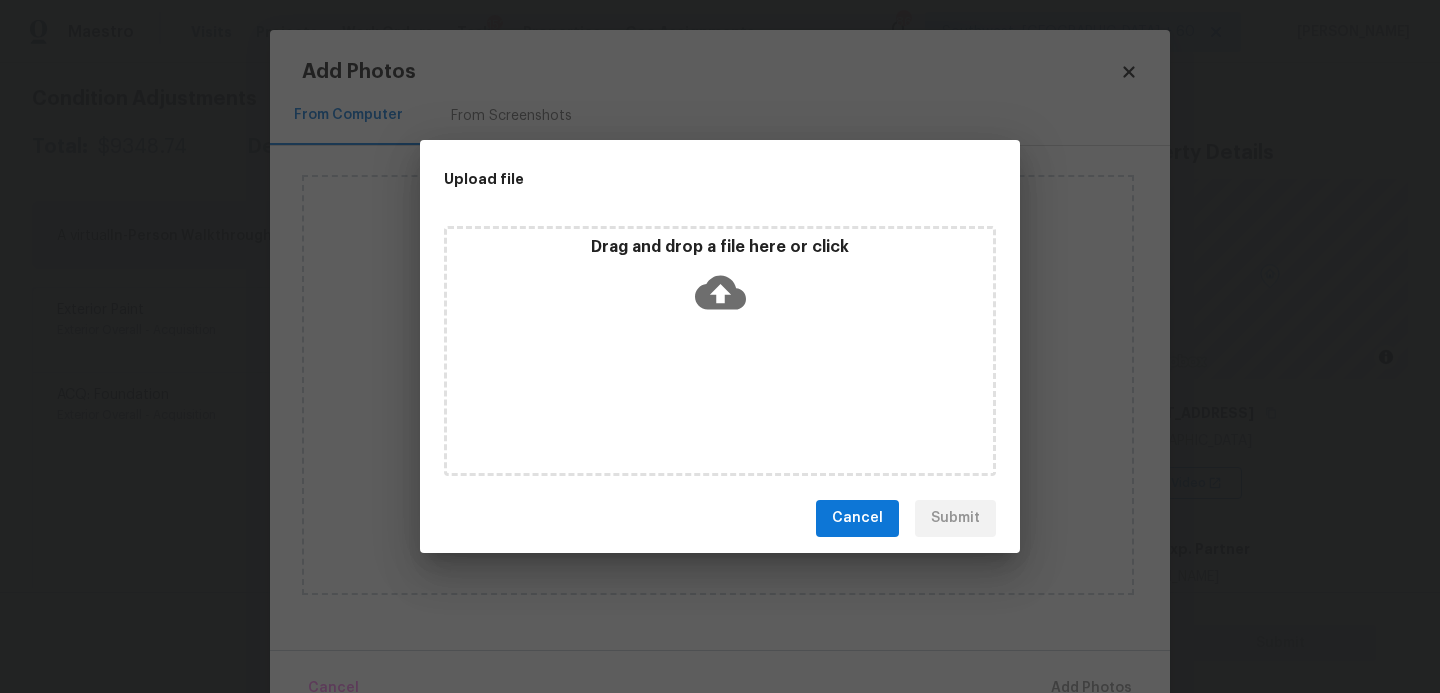 click on "Drag and drop a file here or click" at bounding box center [720, 280] 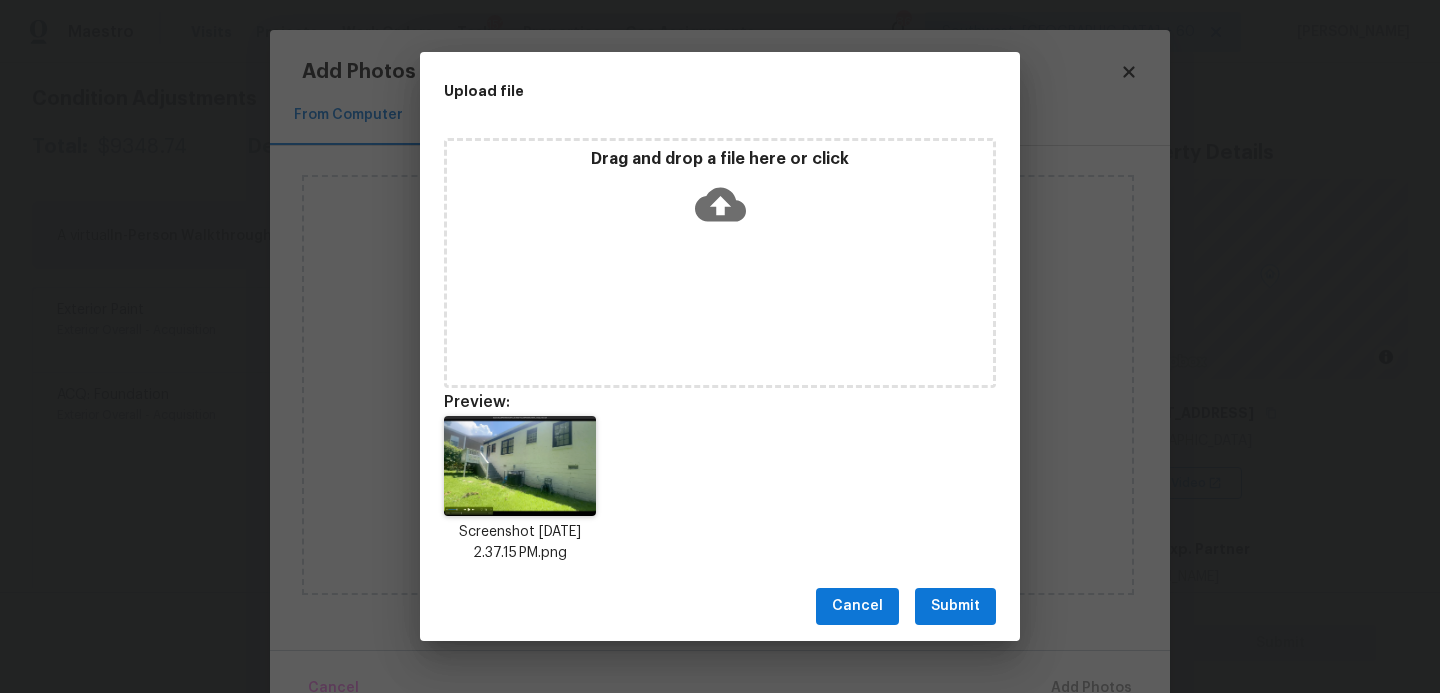 click on "Submit" at bounding box center (955, 606) 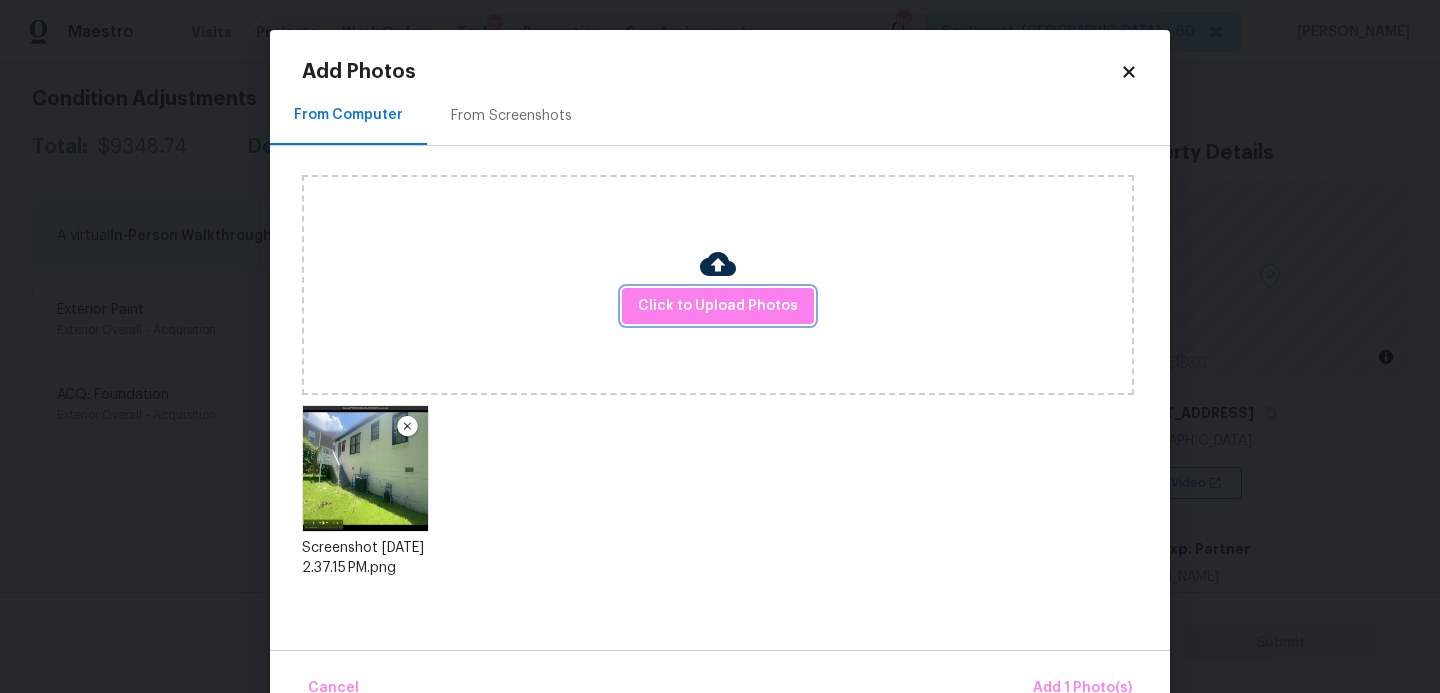 scroll, scrollTop: 47, scrollLeft: 0, axis: vertical 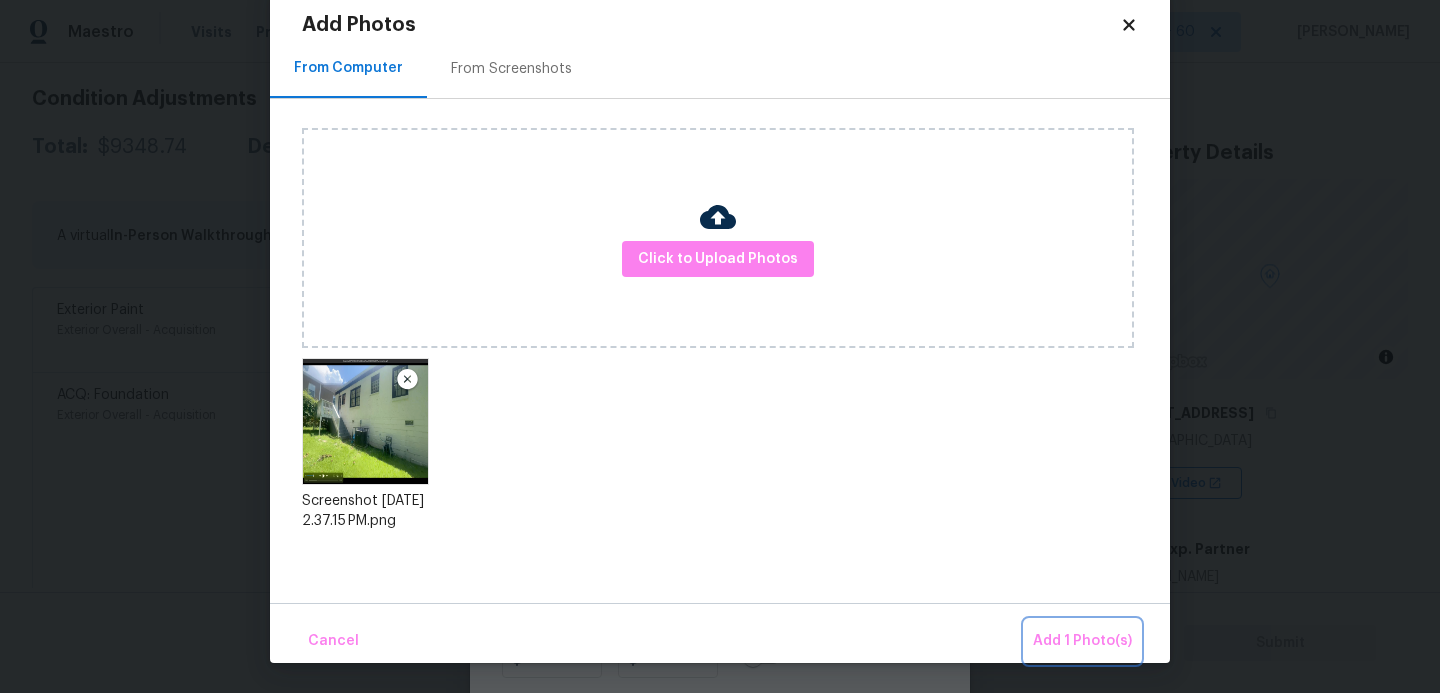 click on "Add 1 Photo(s)" at bounding box center (1082, 641) 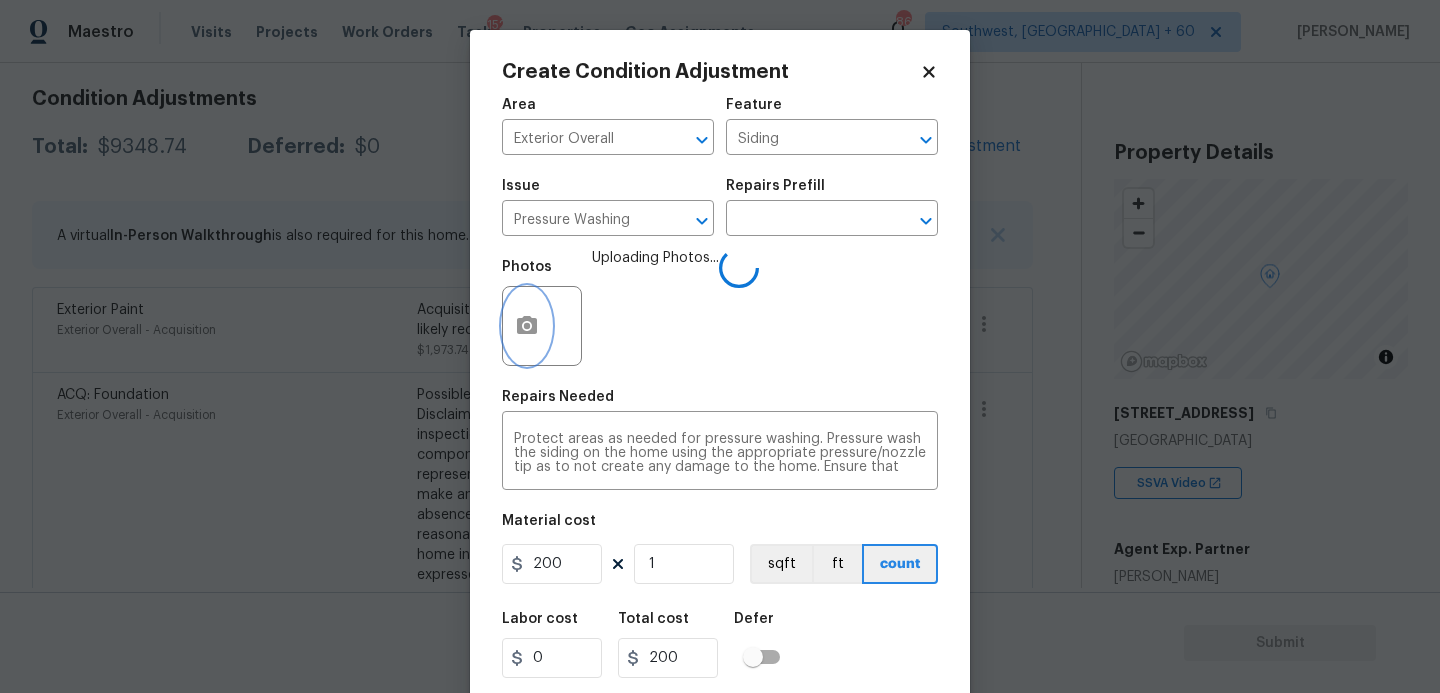 scroll, scrollTop: 0, scrollLeft: 0, axis: both 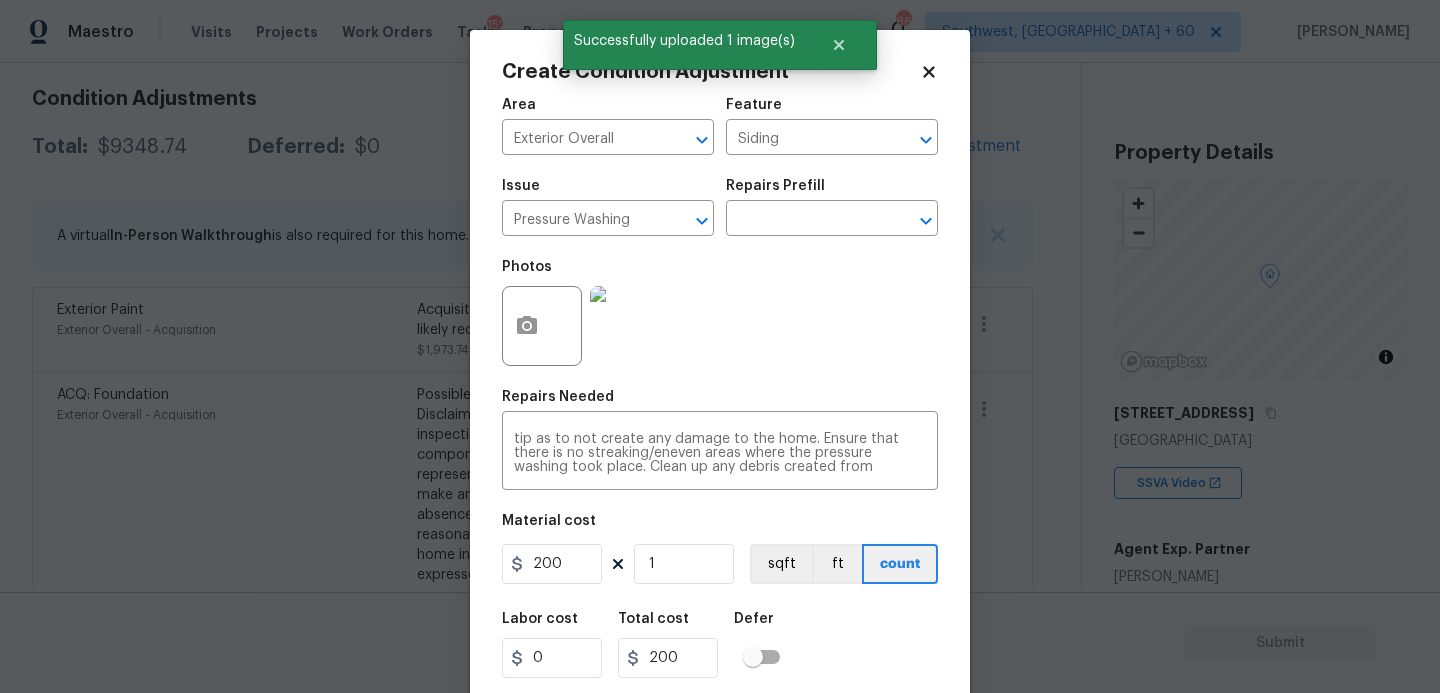 click on "Labor cost 0 Total cost 200 Defer" at bounding box center (720, 645) 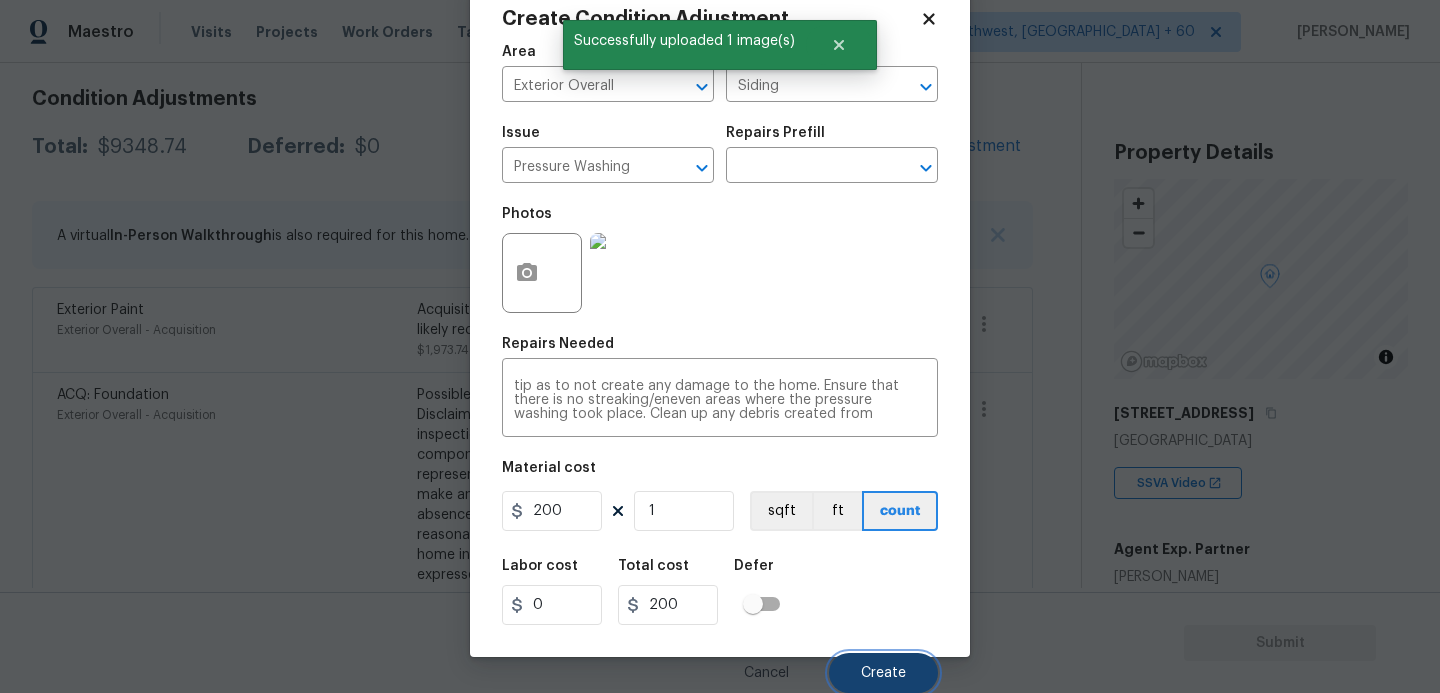 click on "Create" at bounding box center [883, 673] 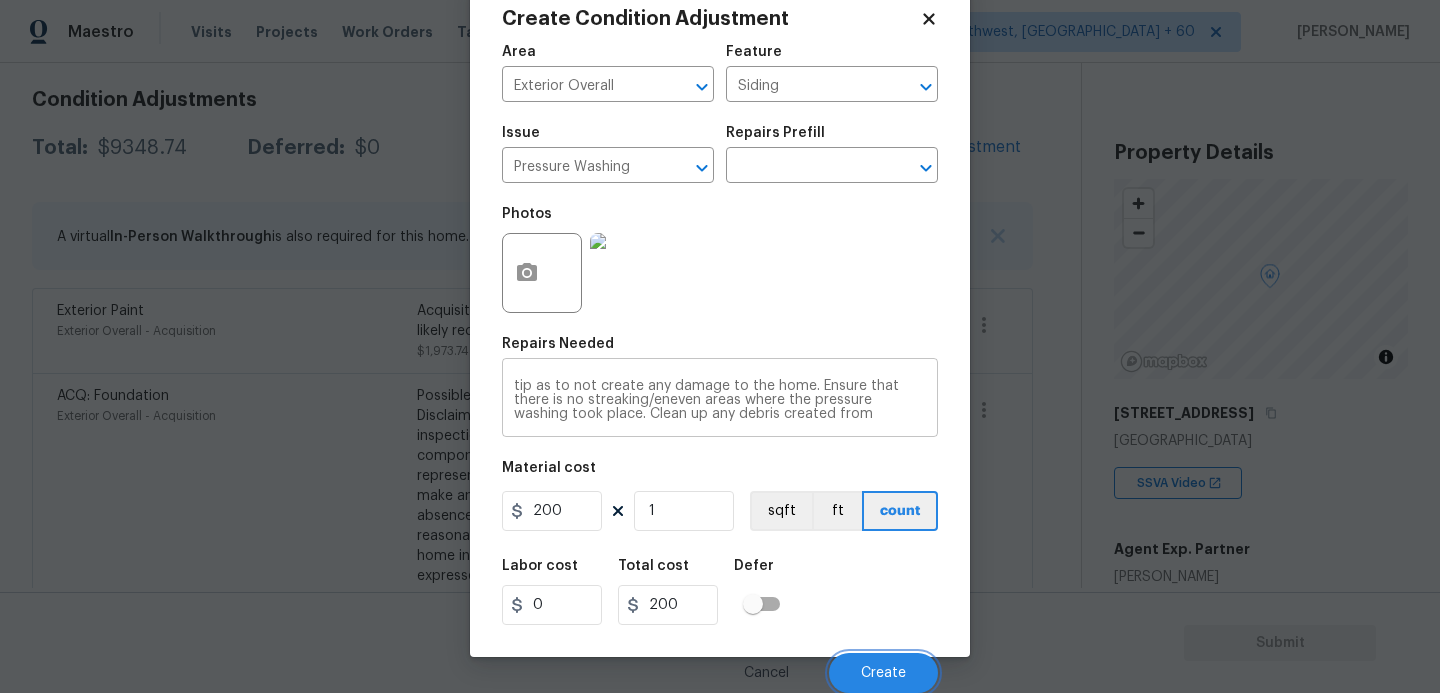 scroll, scrollTop: 278, scrollLeft: 0, axis: vertical 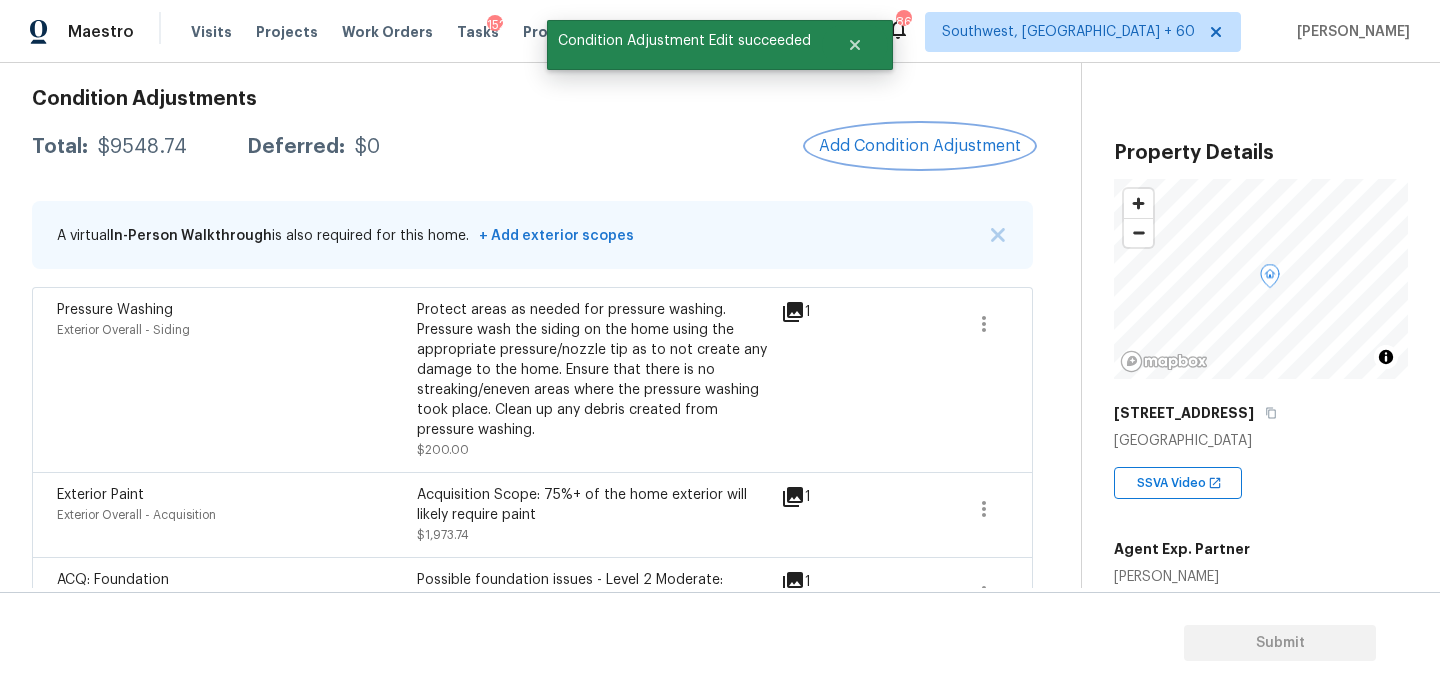 click on "Add Condition Adjustment" at bounding box center (920, 146) 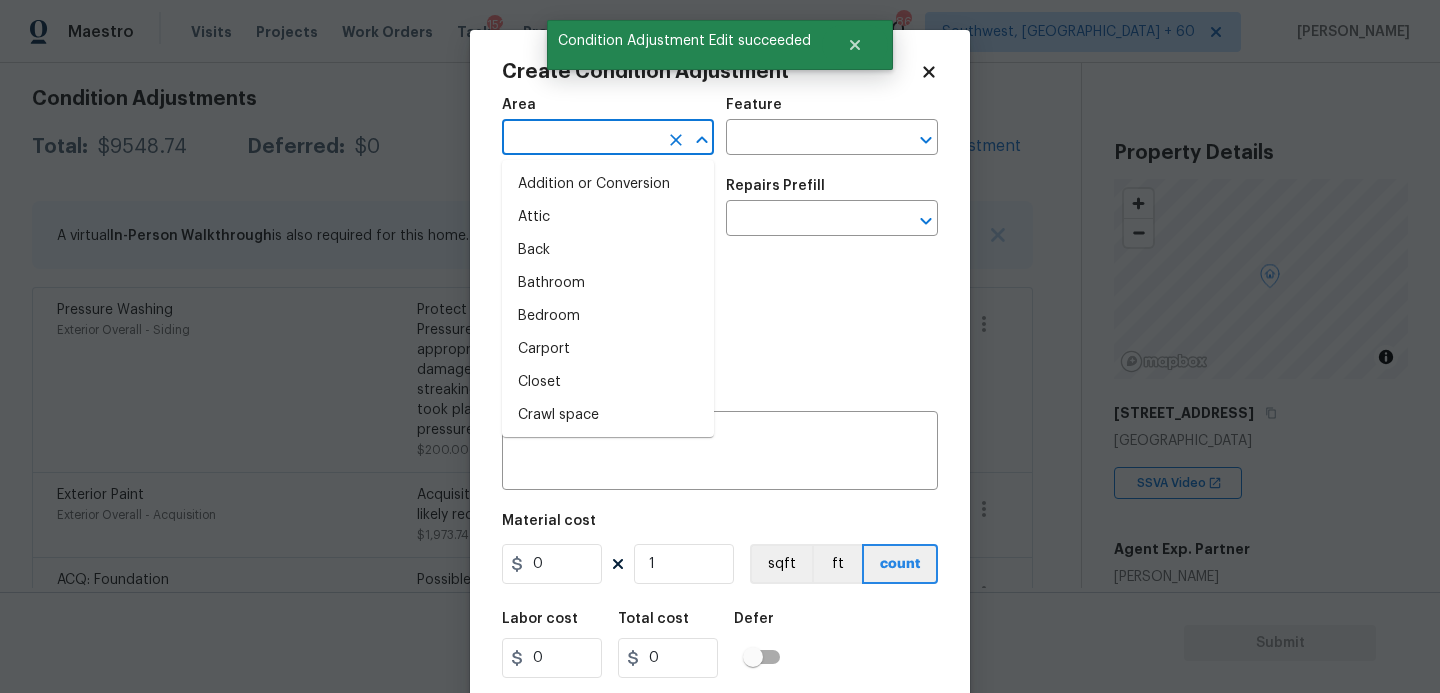 click at bounding box center [580, 139] 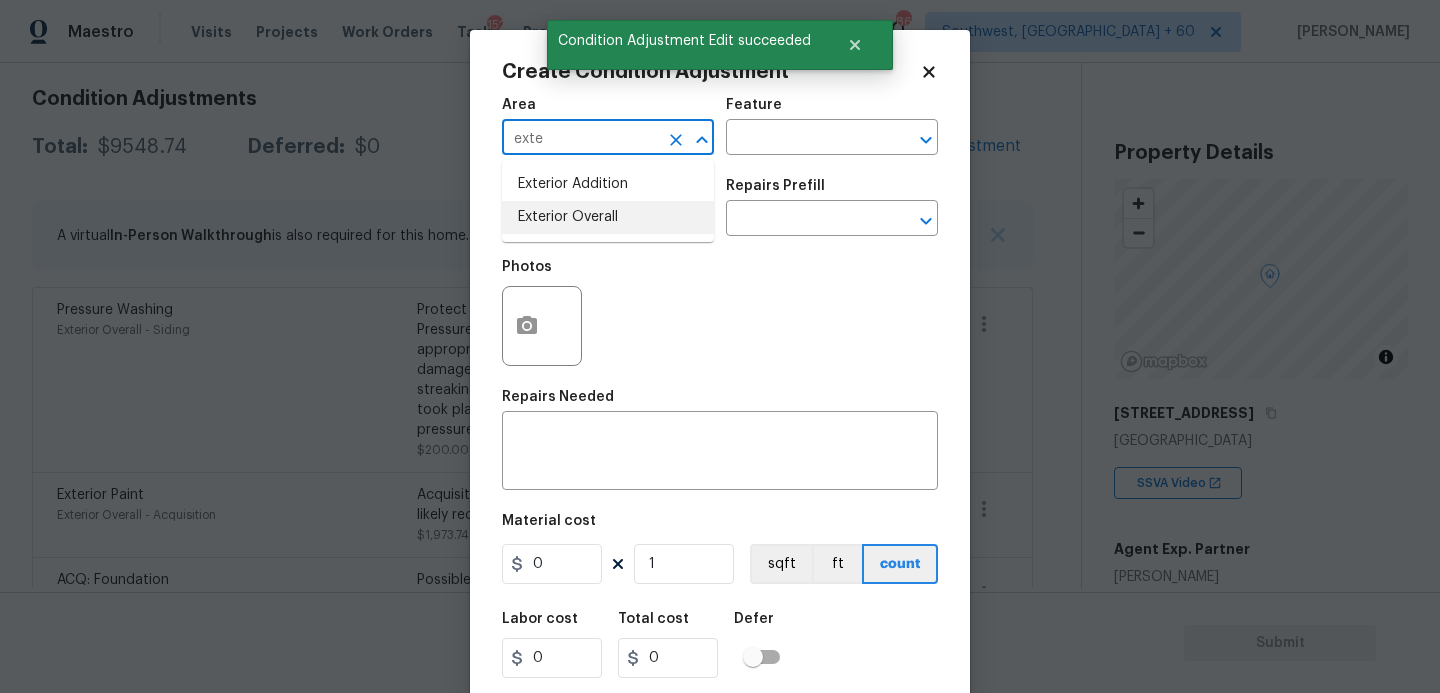 click on "Exterior Overall" at bounding box center (608, 217) 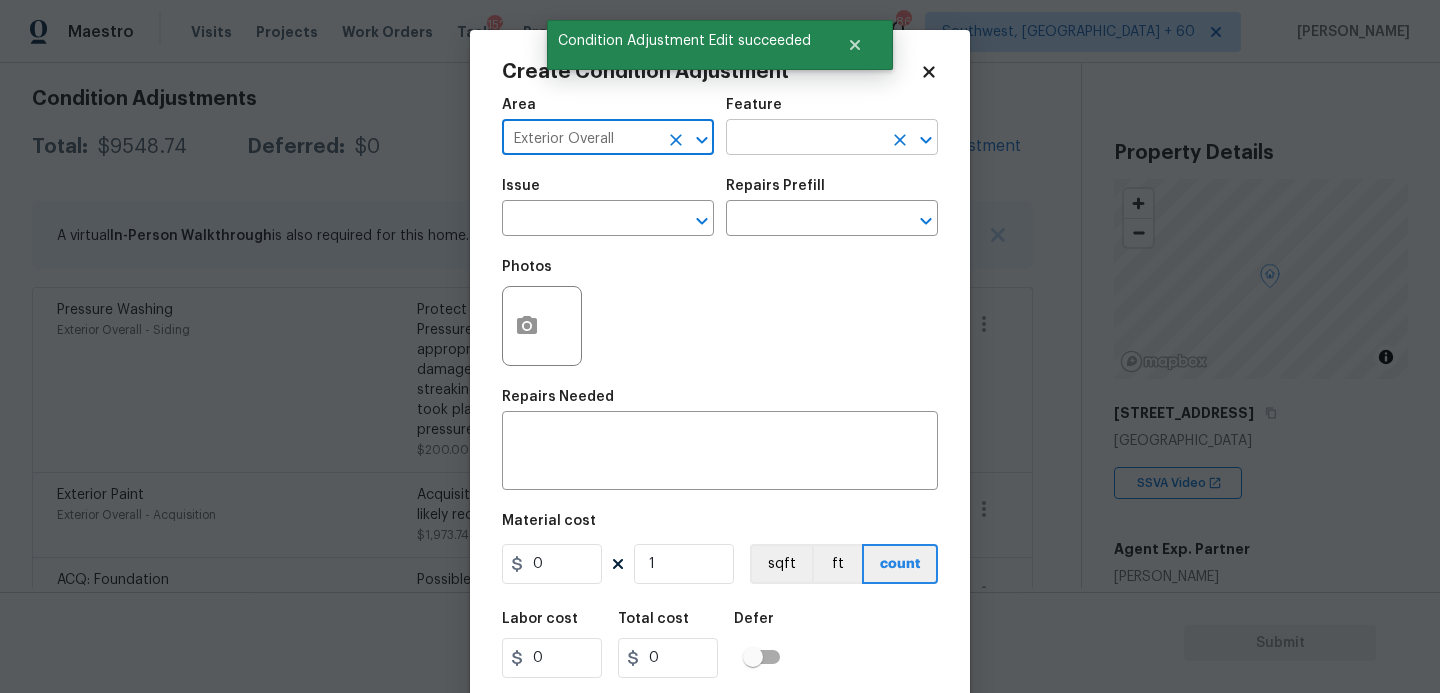 type on "Exterior Overall" 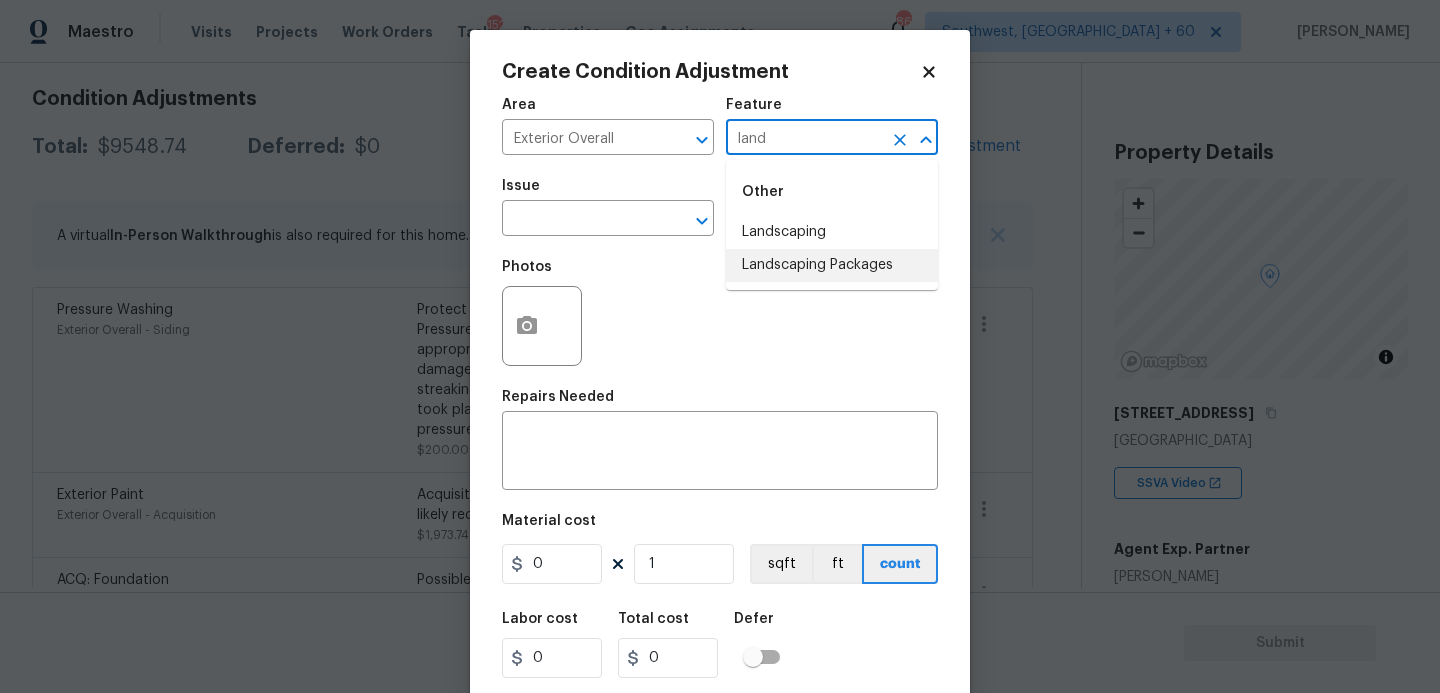 click on "Landscaping Packages" at bounding box center (832, 265) 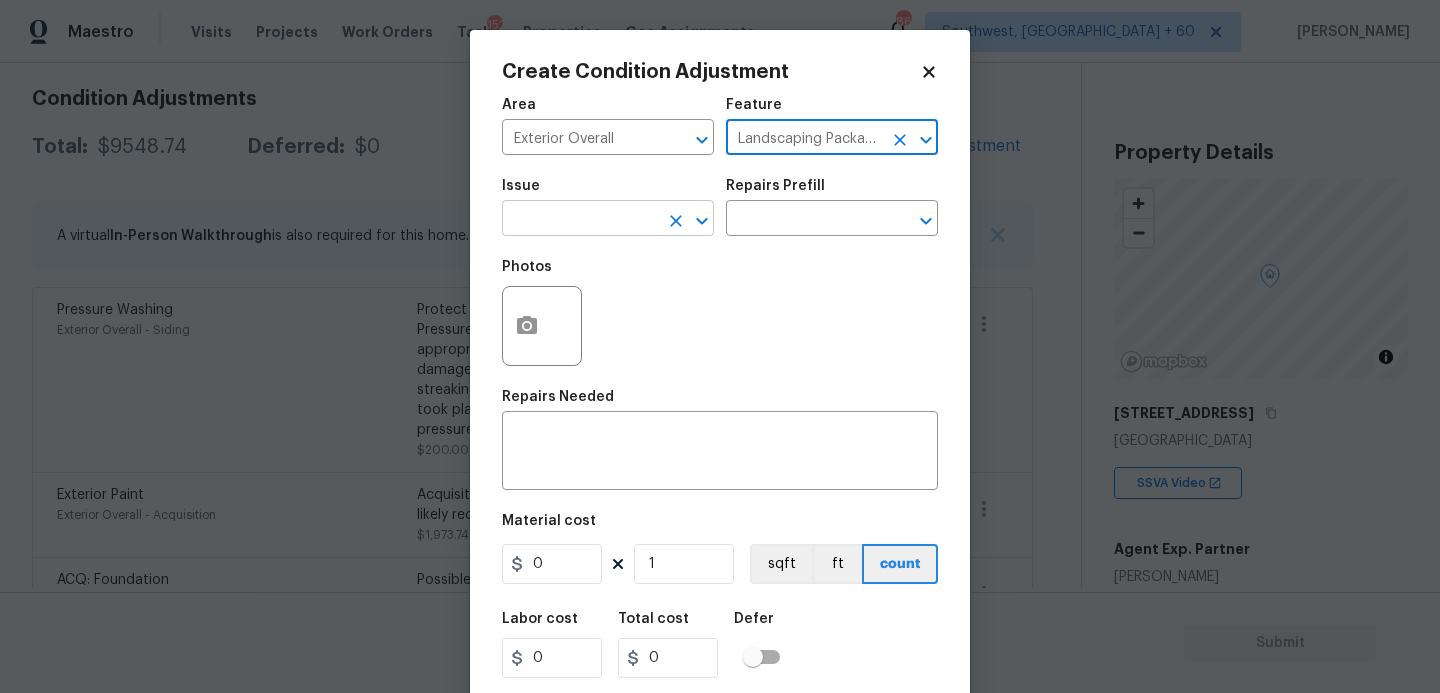 type on "Landscaping Packages" 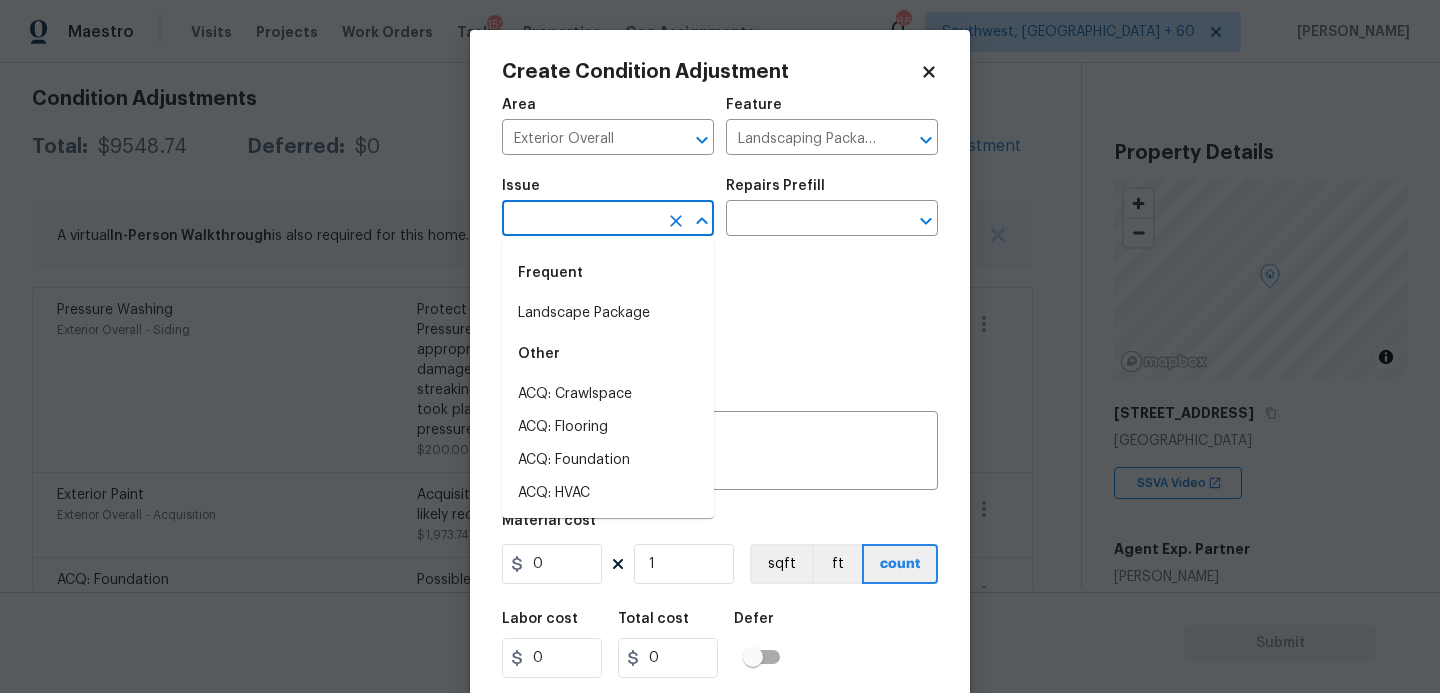 click at bounding box center (580, 220) 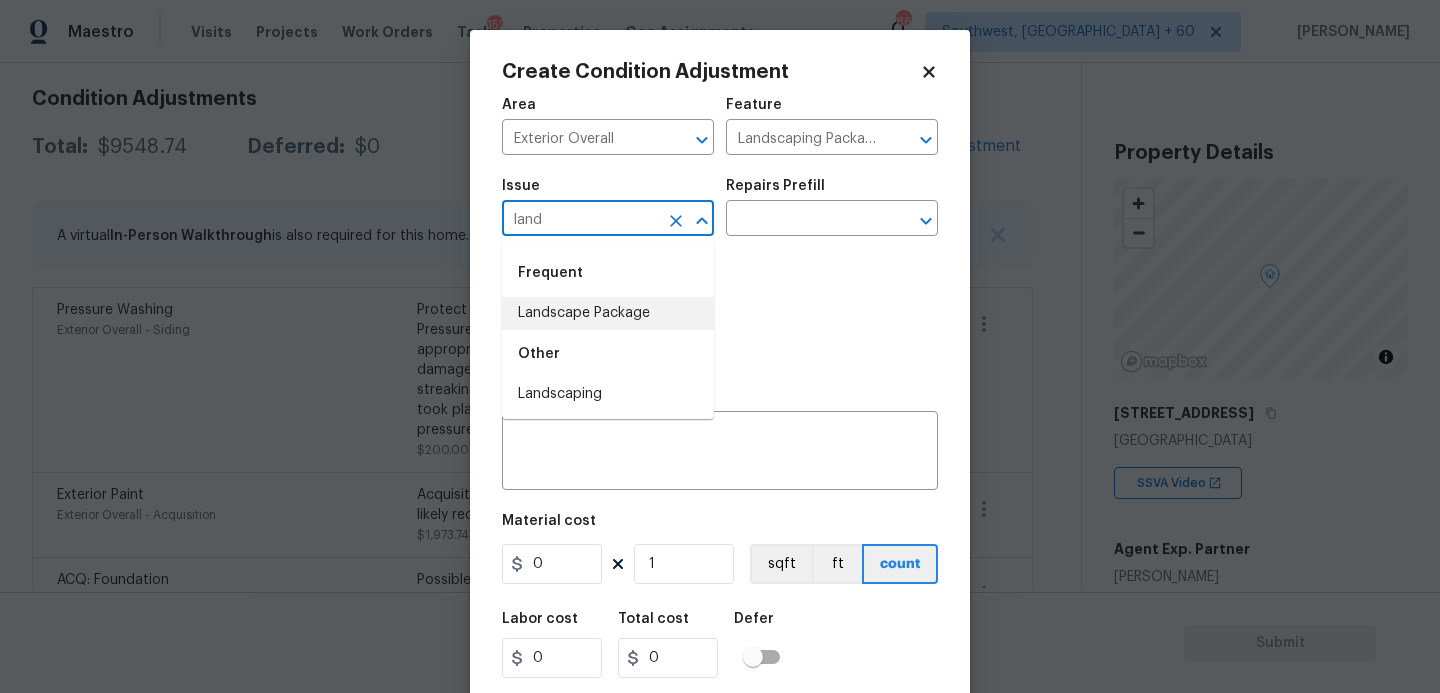 click on "Landscape Package" at bounding box center [608, 313] 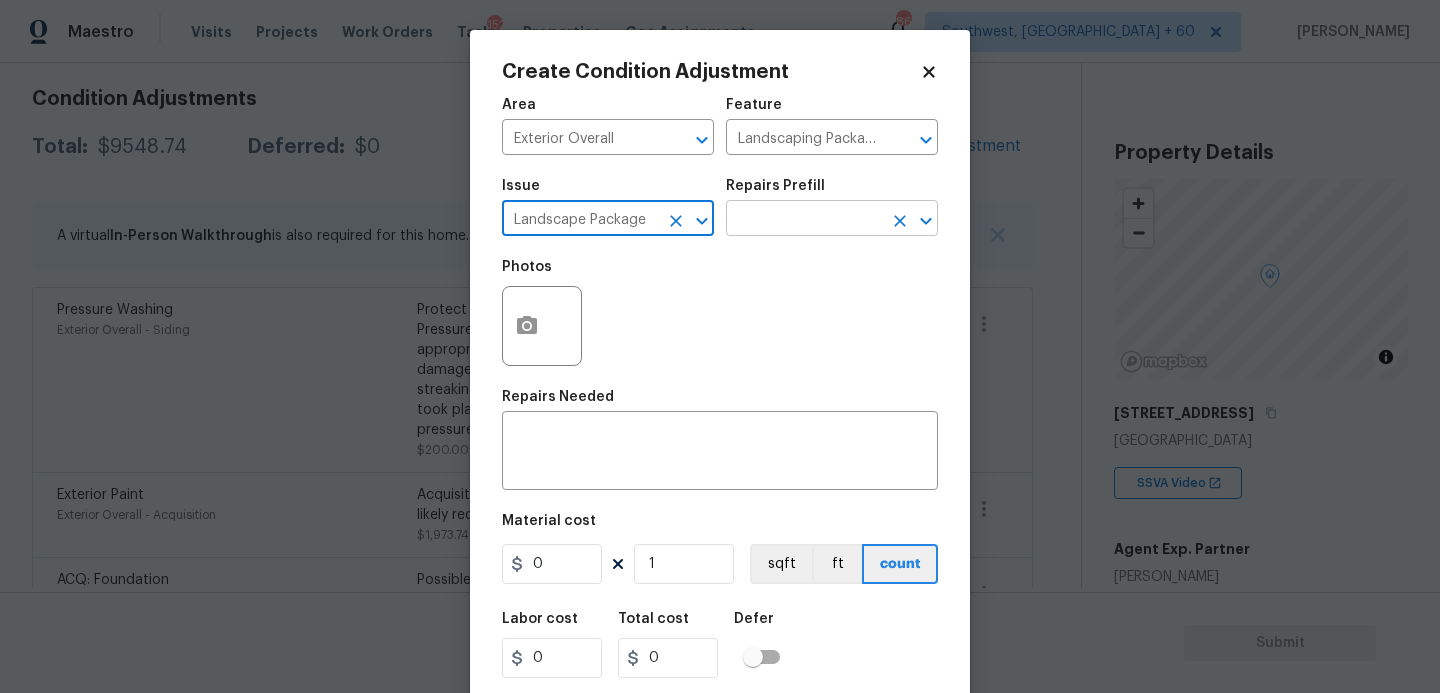 type on "Landscape Package" 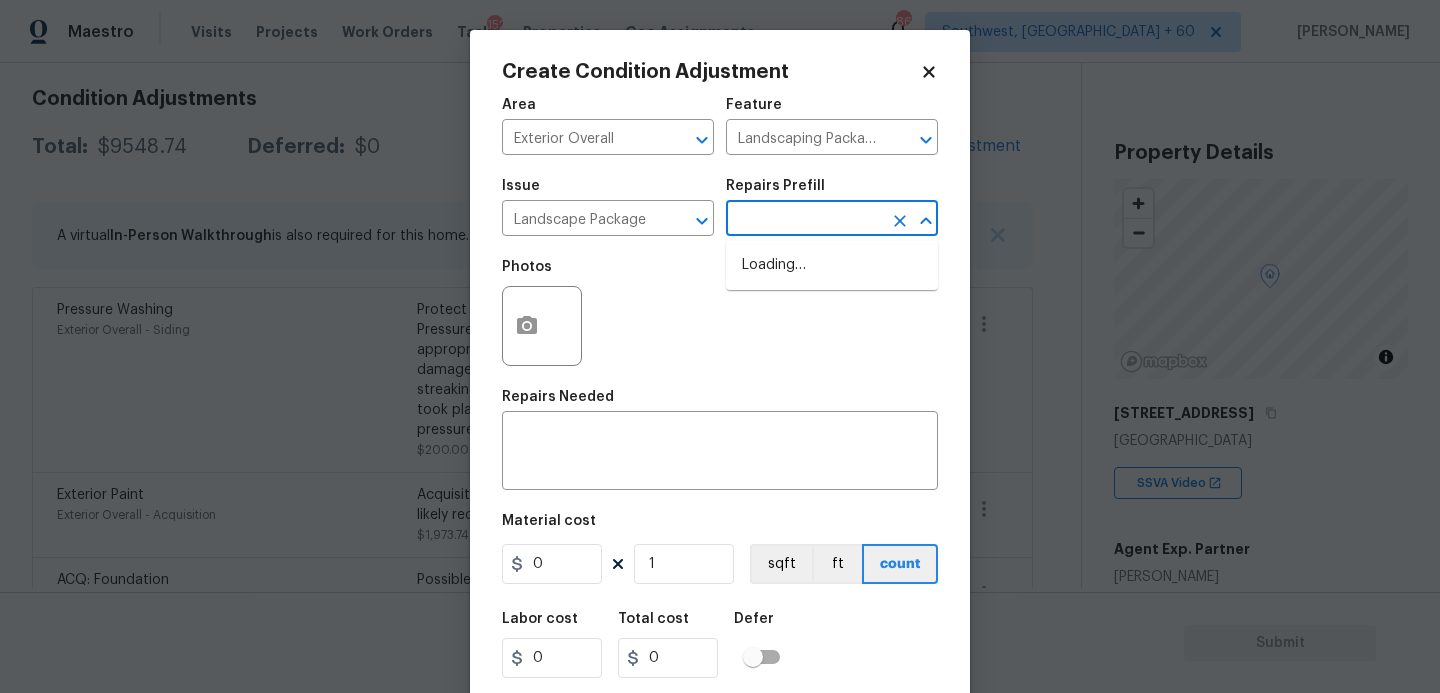 click at bounding box center (804, 220) 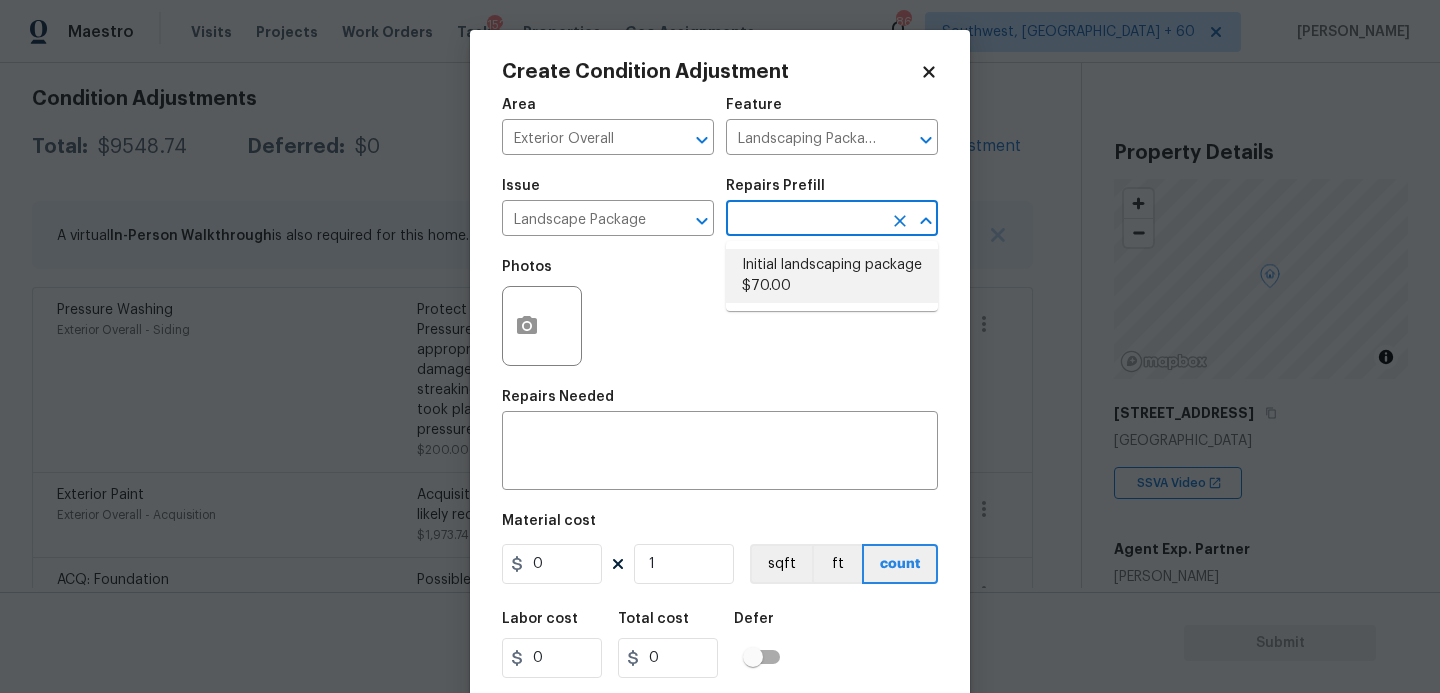 click on "Initial landscaping package $70.00" at bounding box center [832, 276] 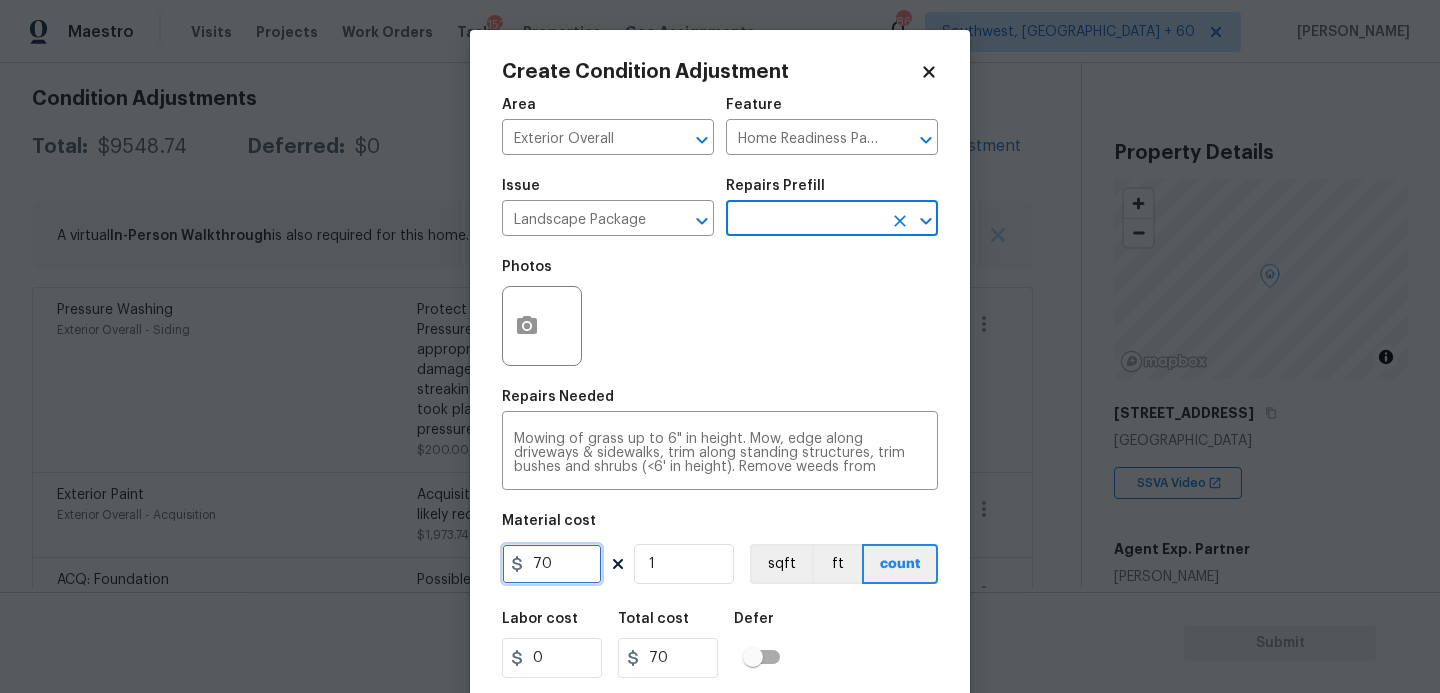 drag, startPoint x: 572, startPoint y: 561, endPoint x: 443, endPoint y: 559, distance: 129.0155 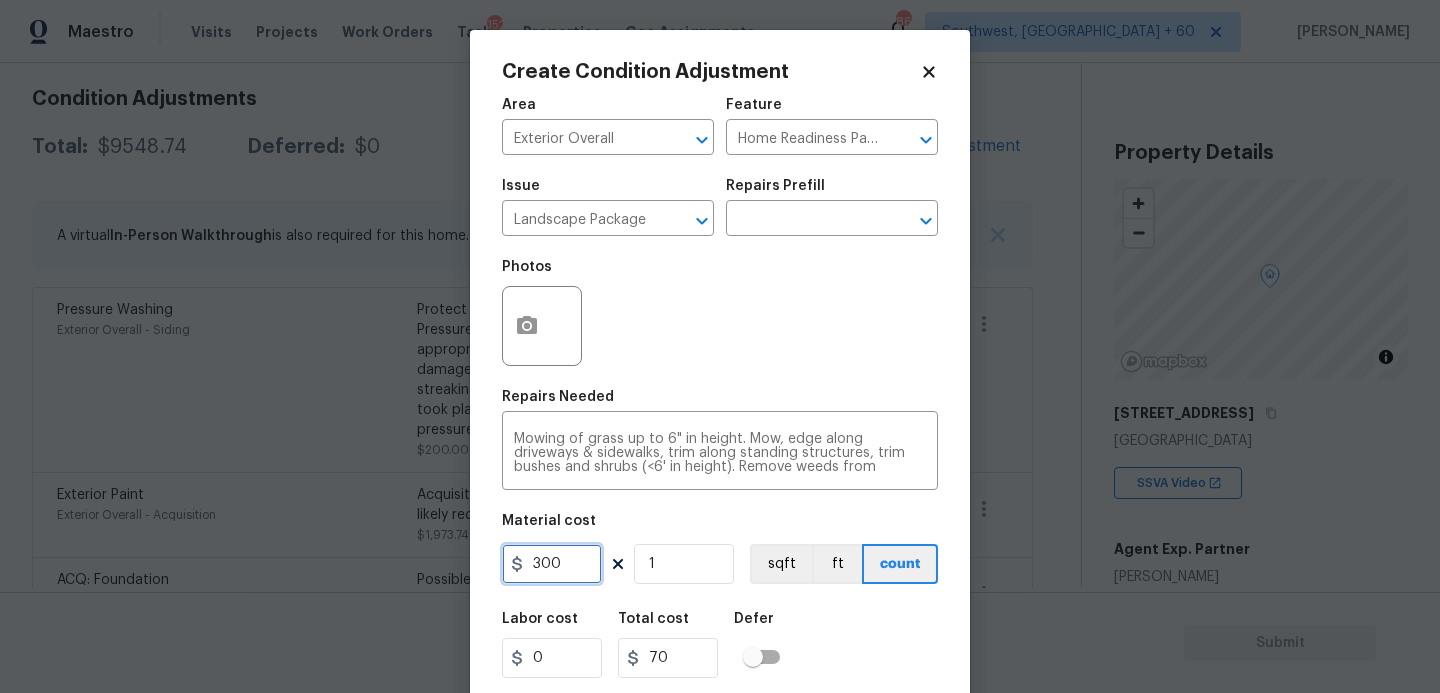 type on "300" 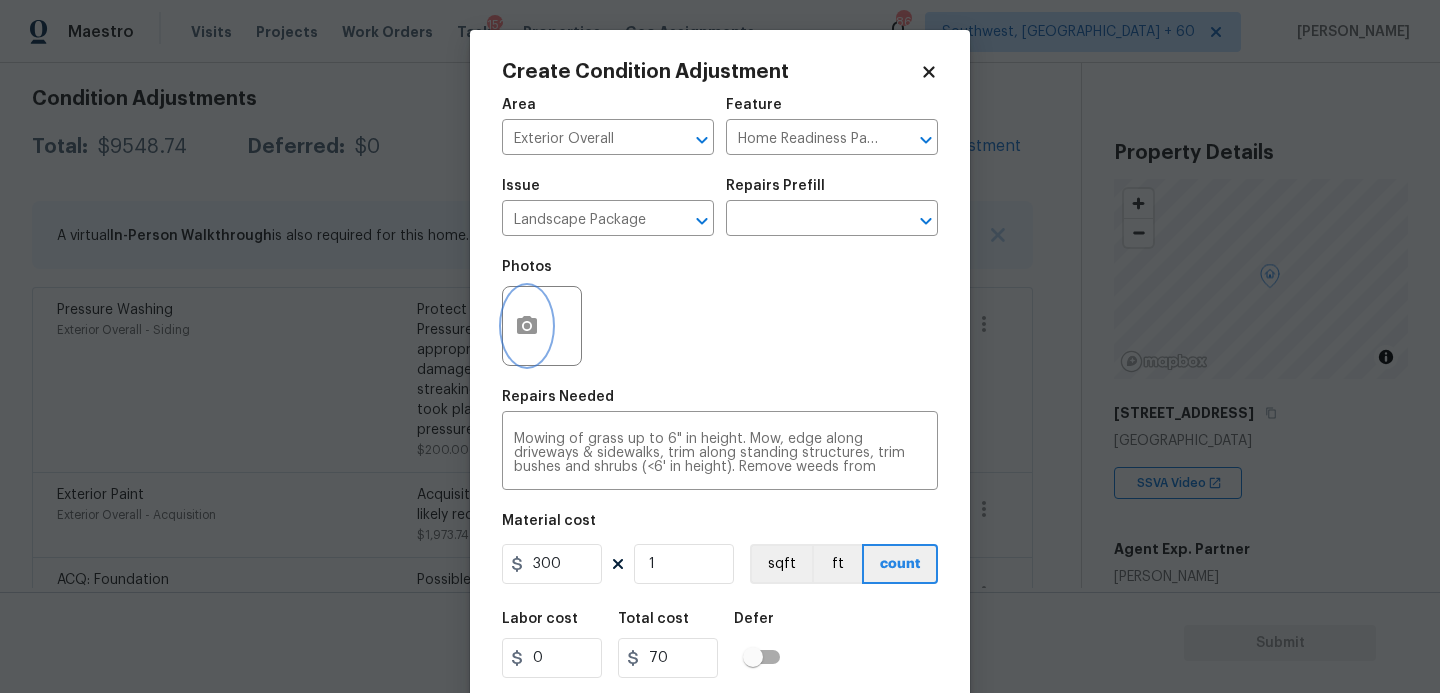 type on "300" 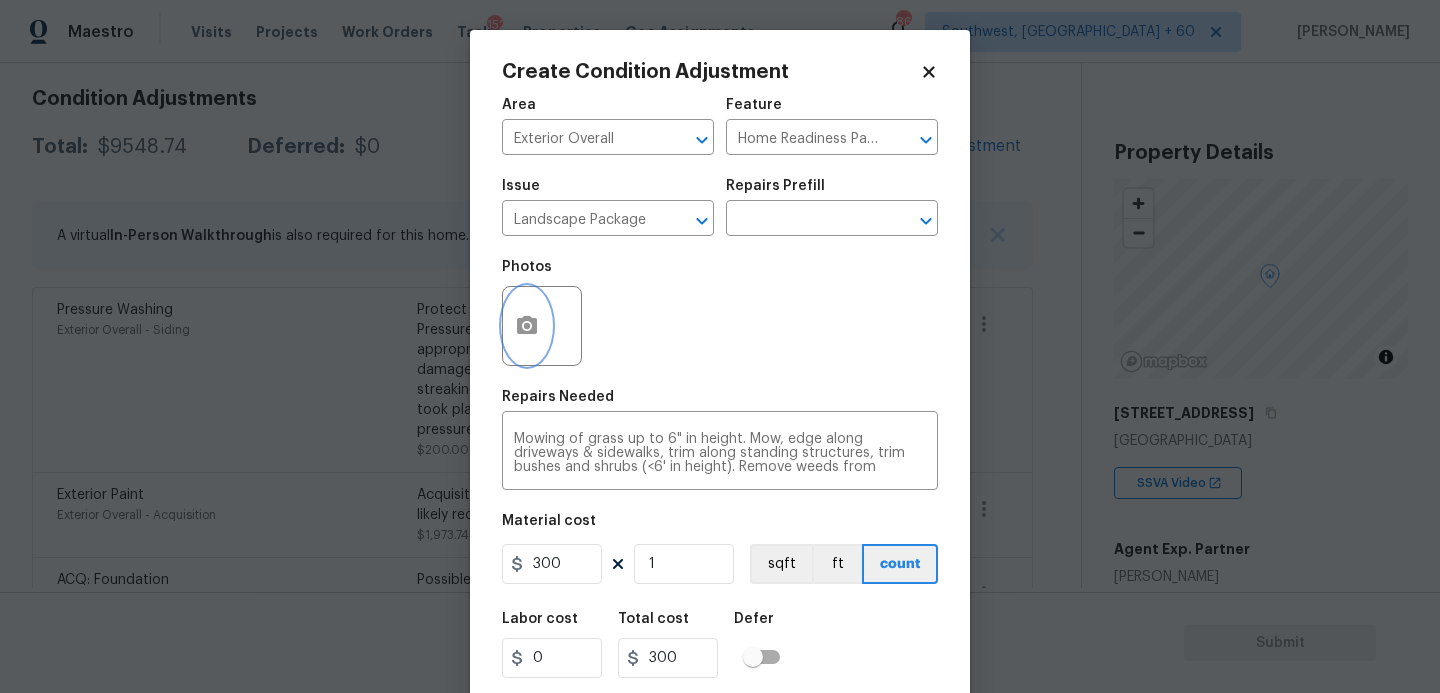 click 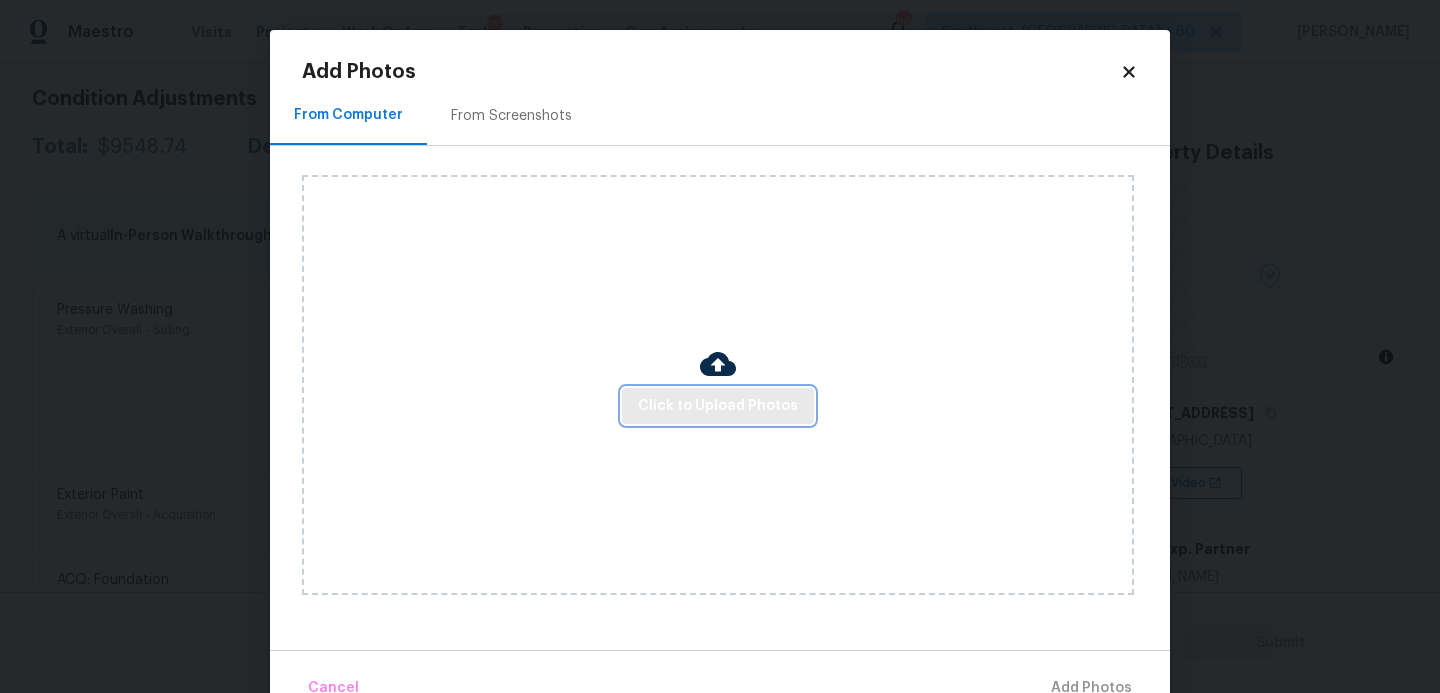 click on "Click to Upload Photos" at bounding box center (718, 406) 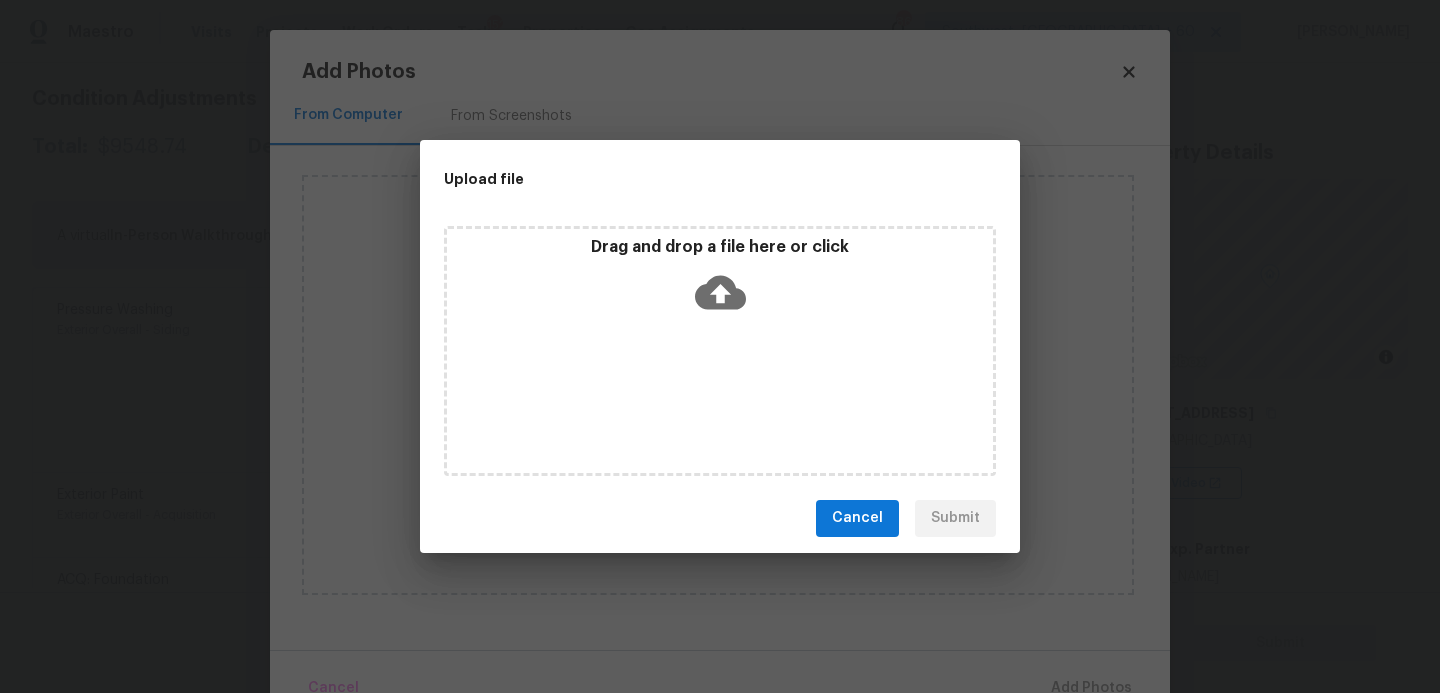 click 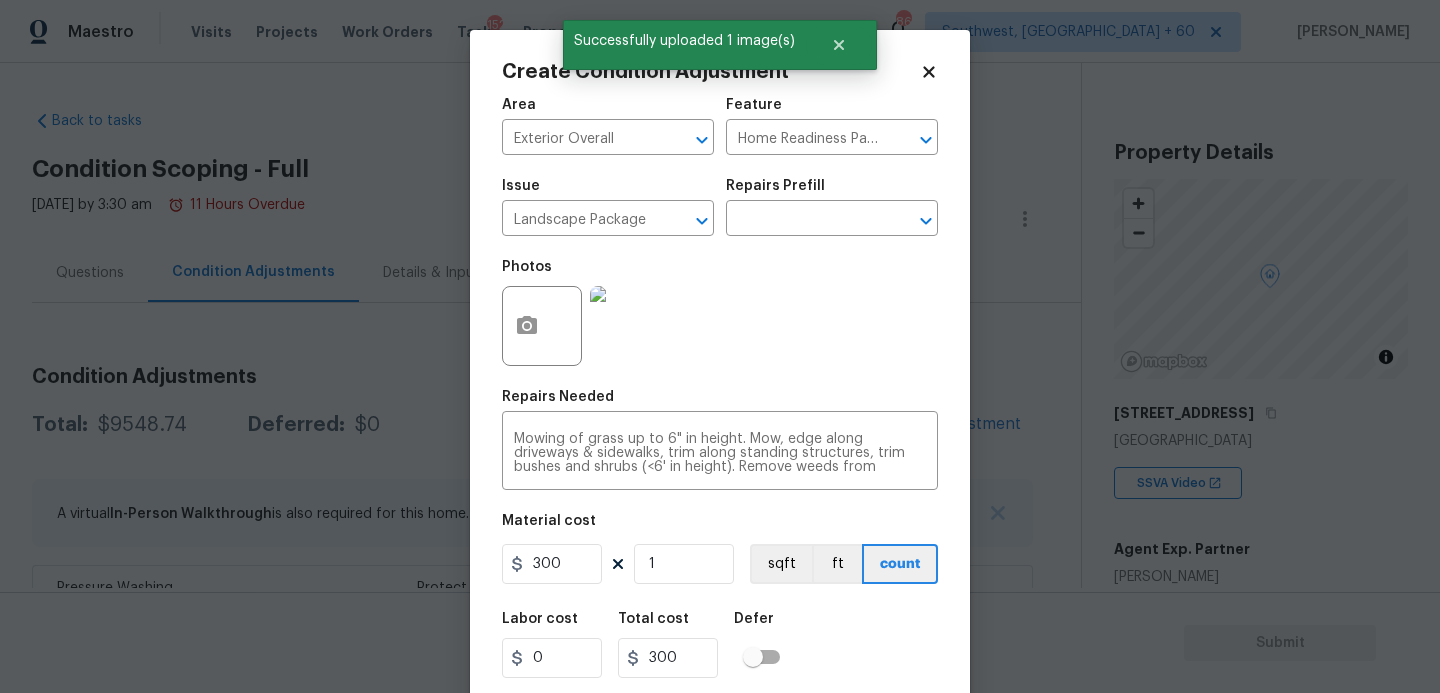 scroll, scrollTop: 0, scrollLeft: 0, axis: both 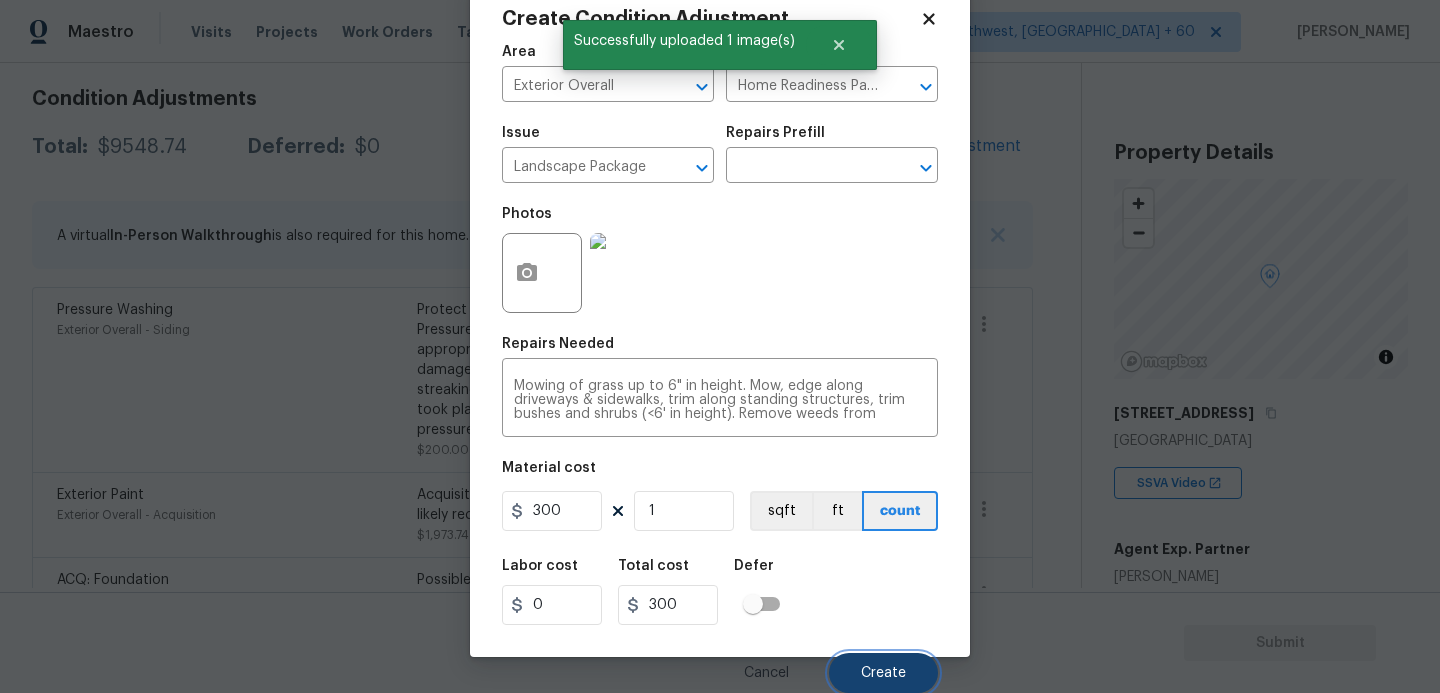 click on "Create" at bounding box center [883, 673] 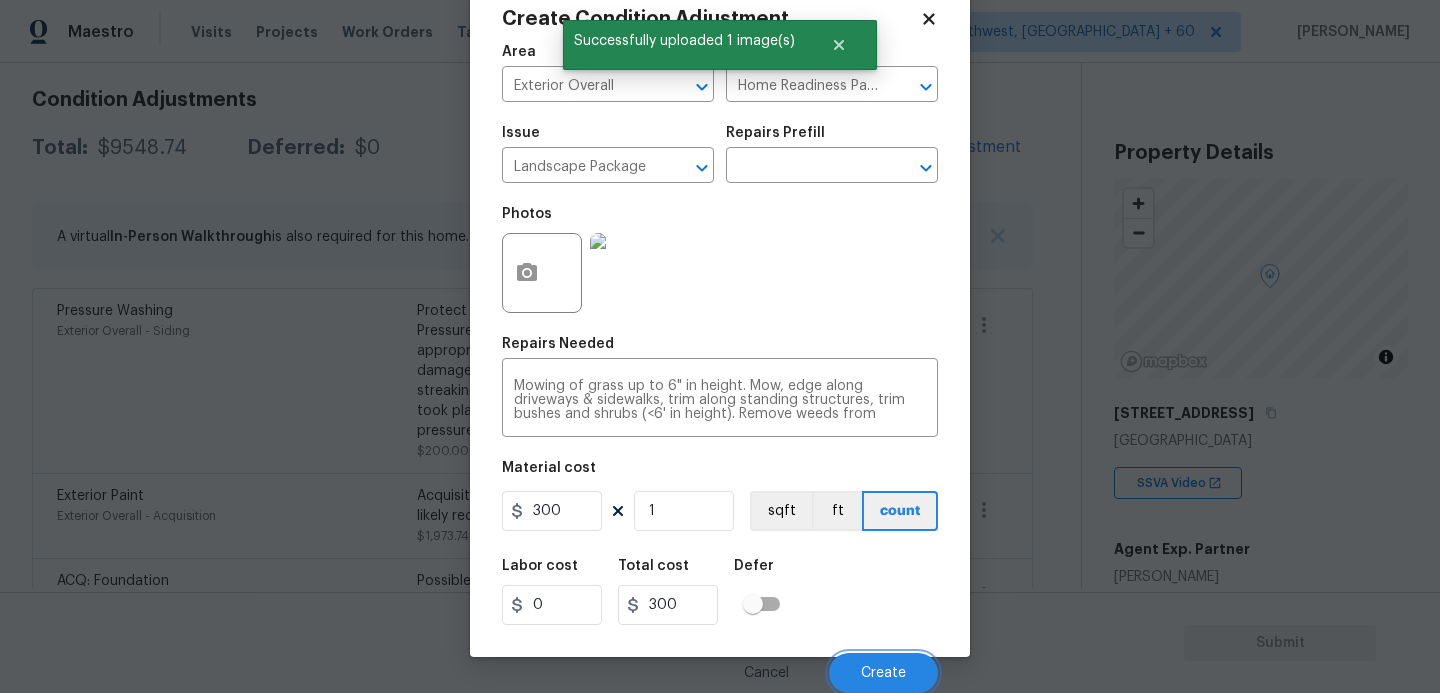 scroll, scrollTop: 278, scrollLeft: 0, axis: vertical 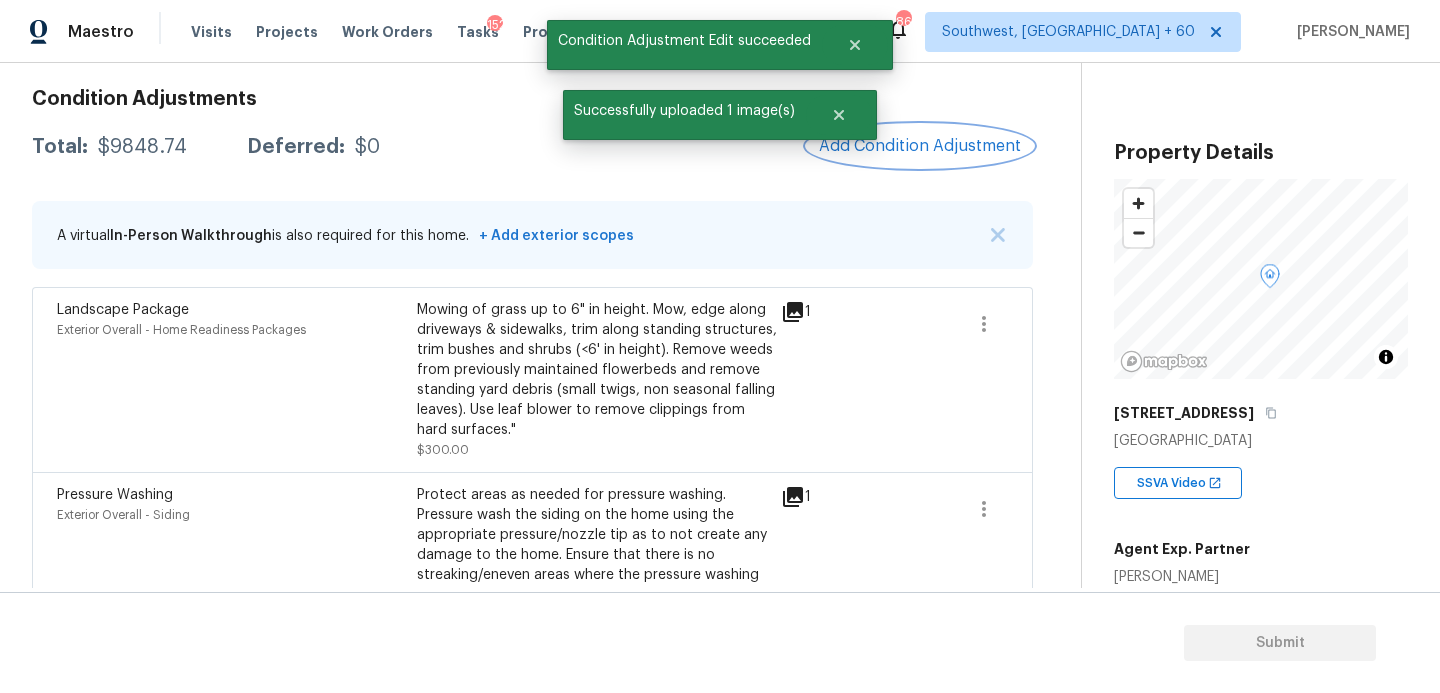 click on "Add Condition Adjustment" at bounding box center [920, 146] 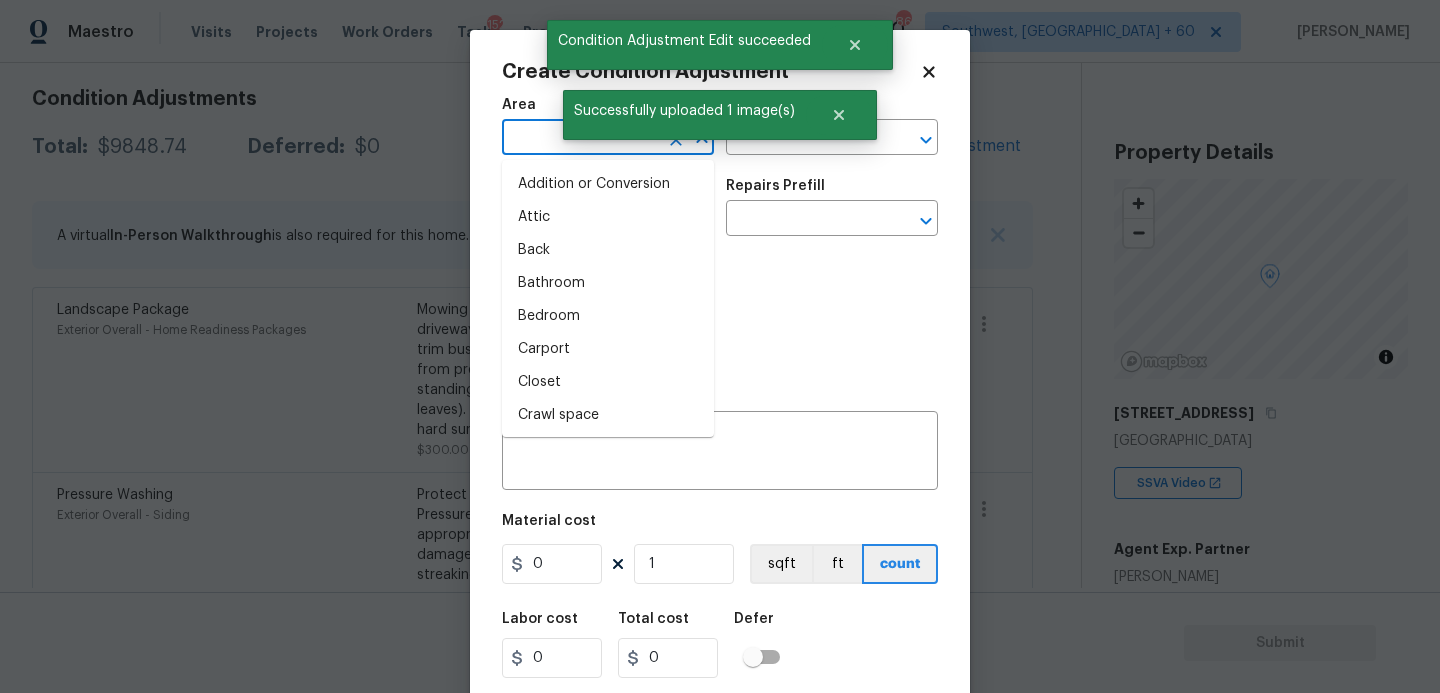 click at bounding box center (580, 139) 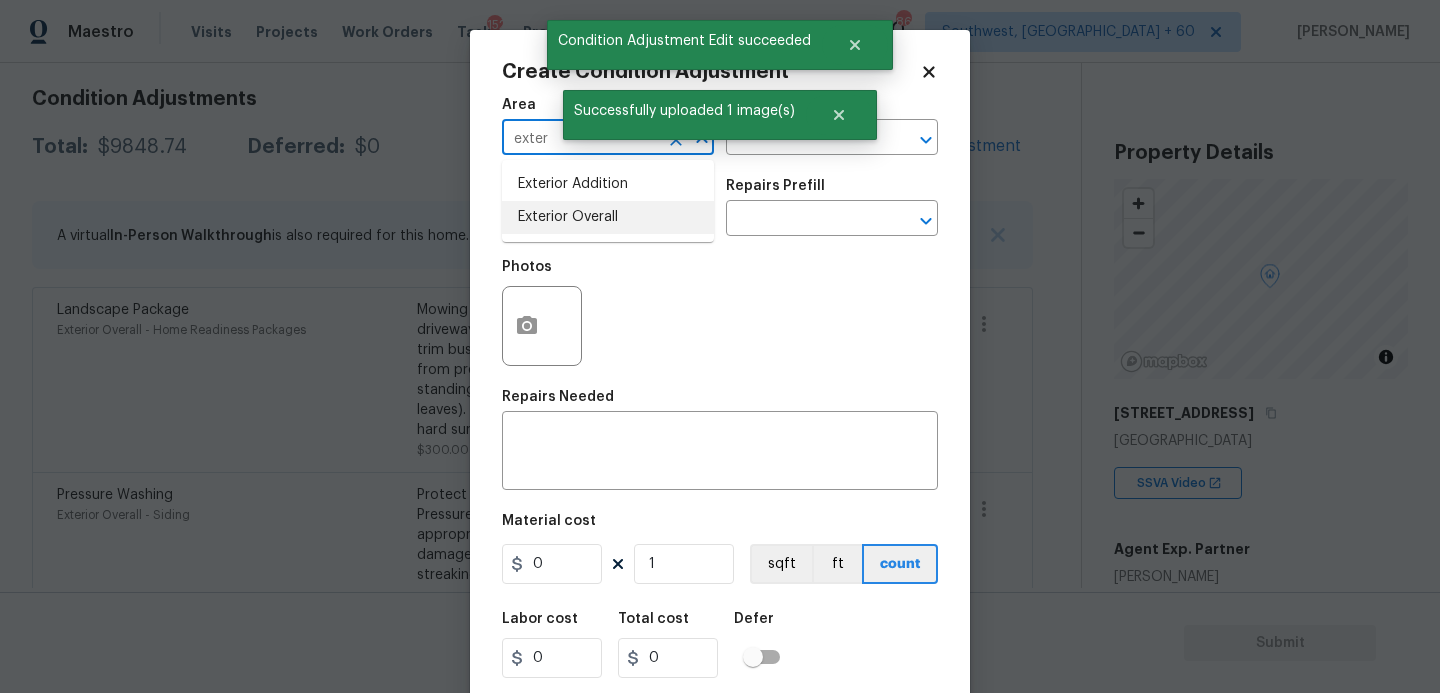 click on "Exterior Overall" at bounding box center [608, 217] 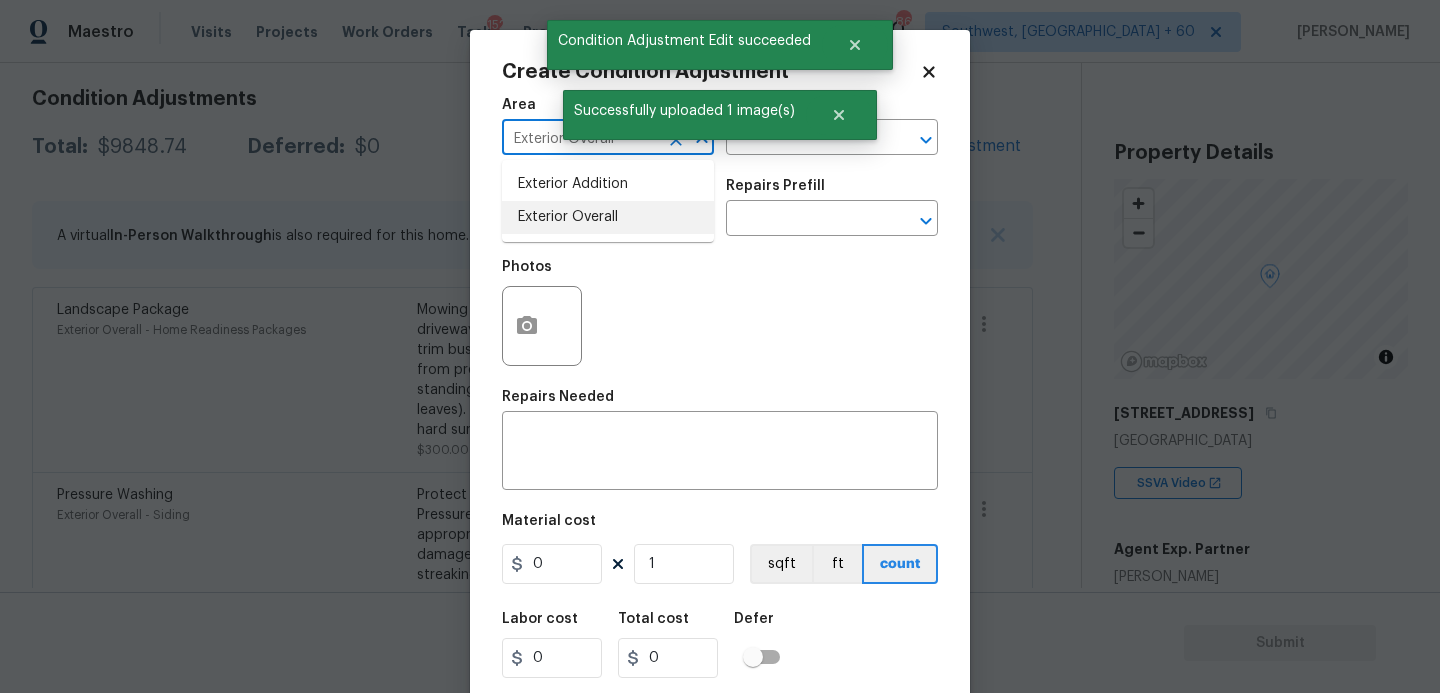 type on "Exterior Overall" 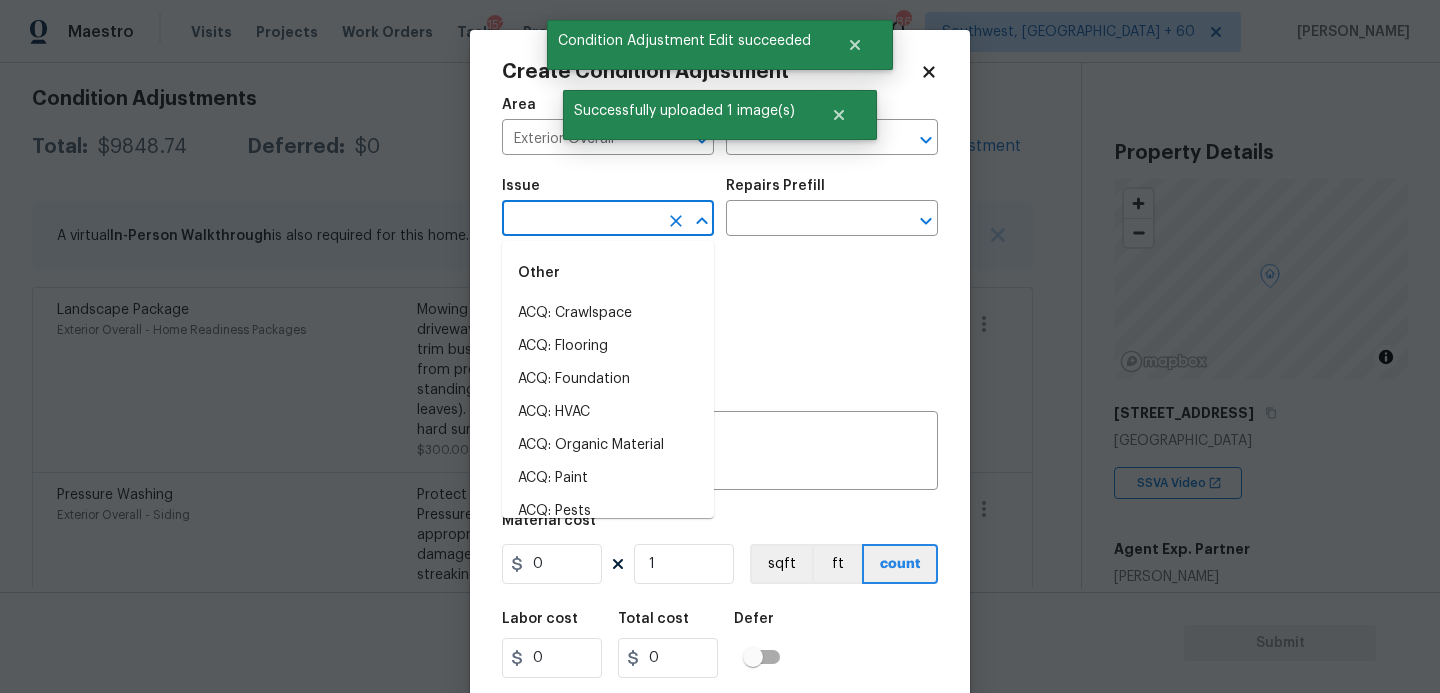 click at bounding box center (580, 220) 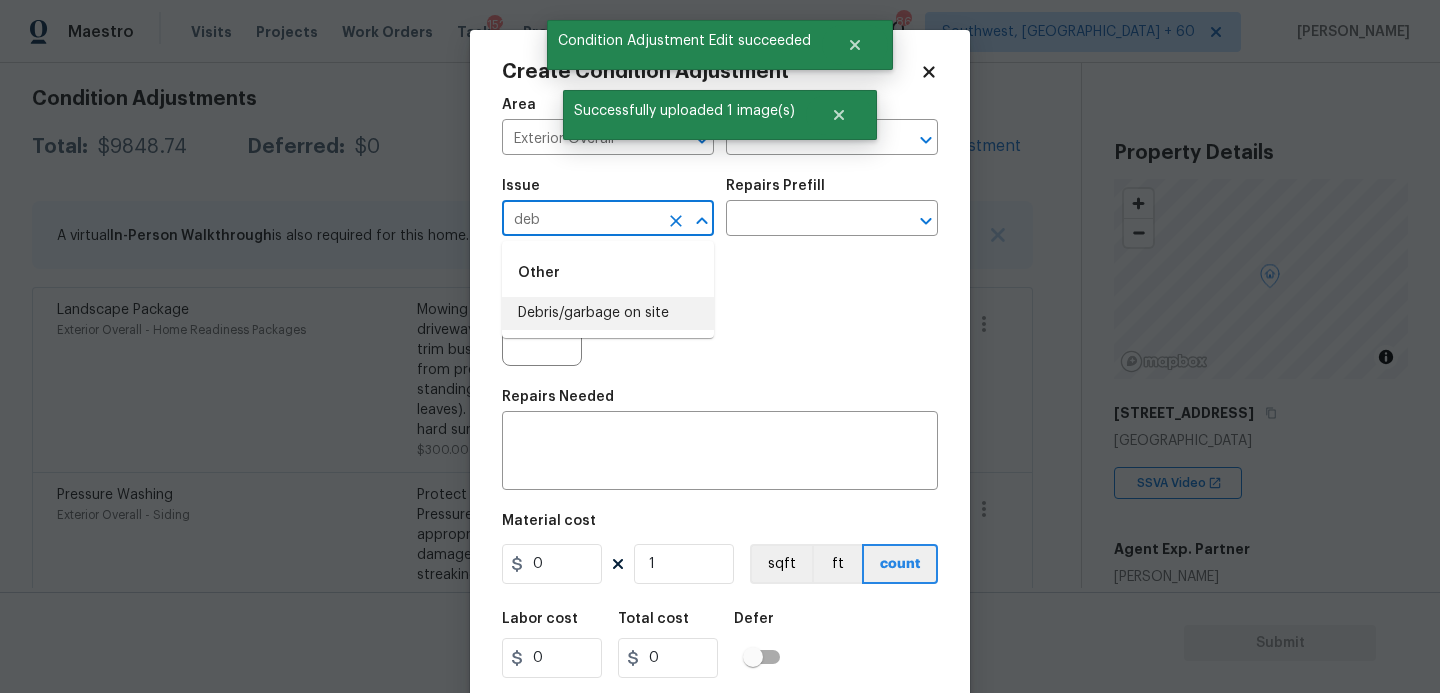 click on "Debris/garbage on site" at bounding box center [608, 313] 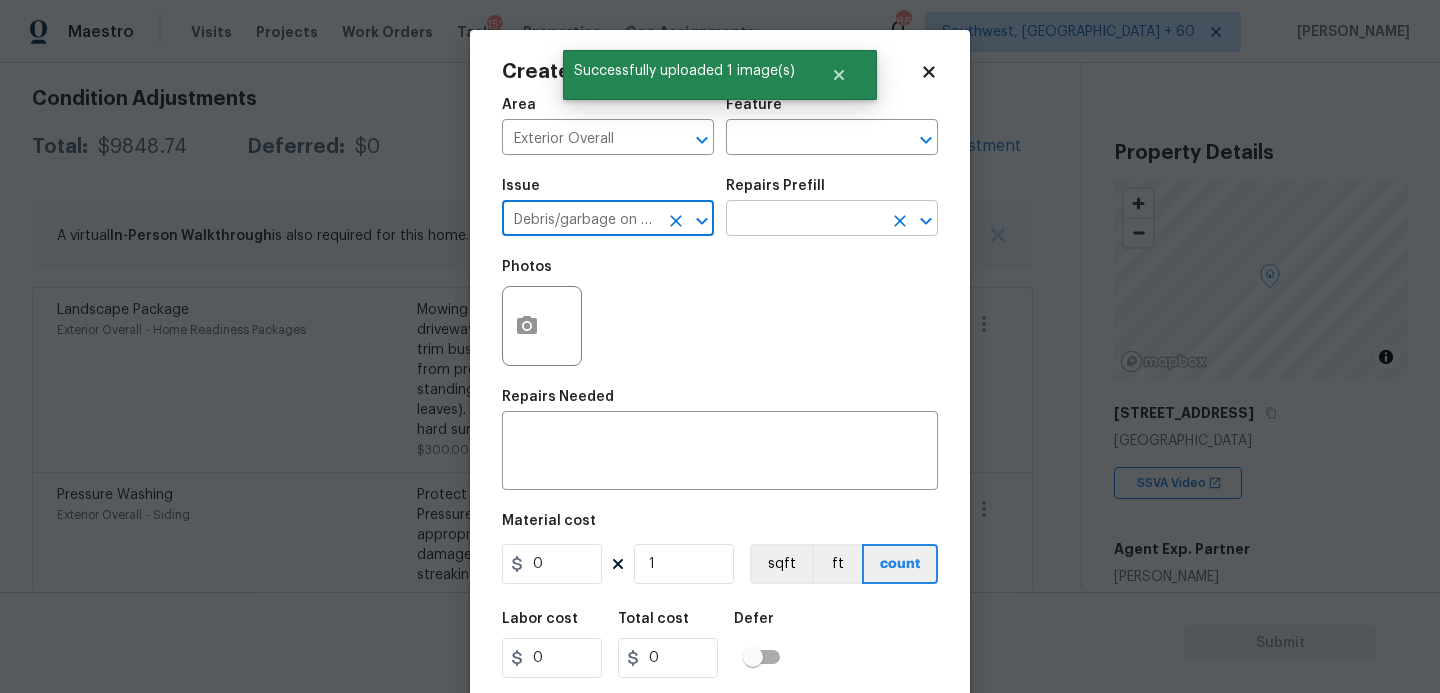 type on "Debris/garbage on site" 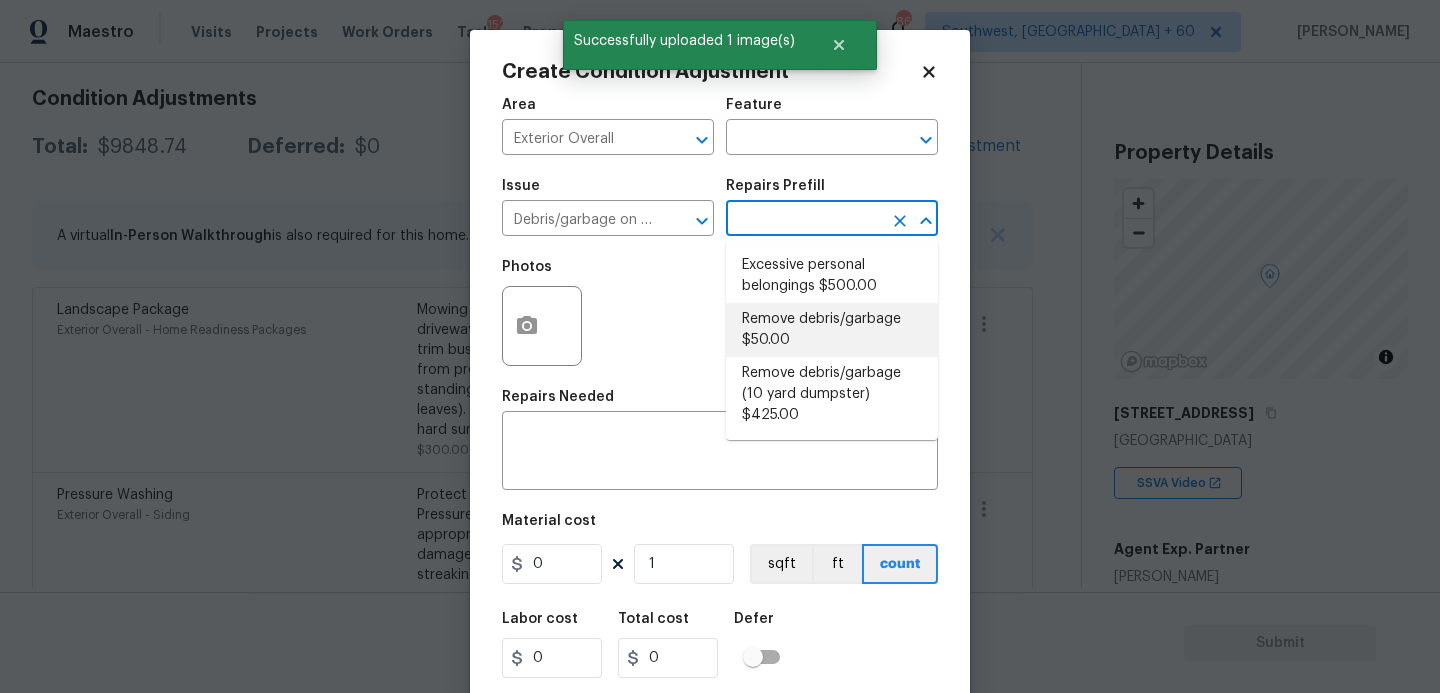click on "Remove debris/garbage $50.00" at bounding box center (832, 330) 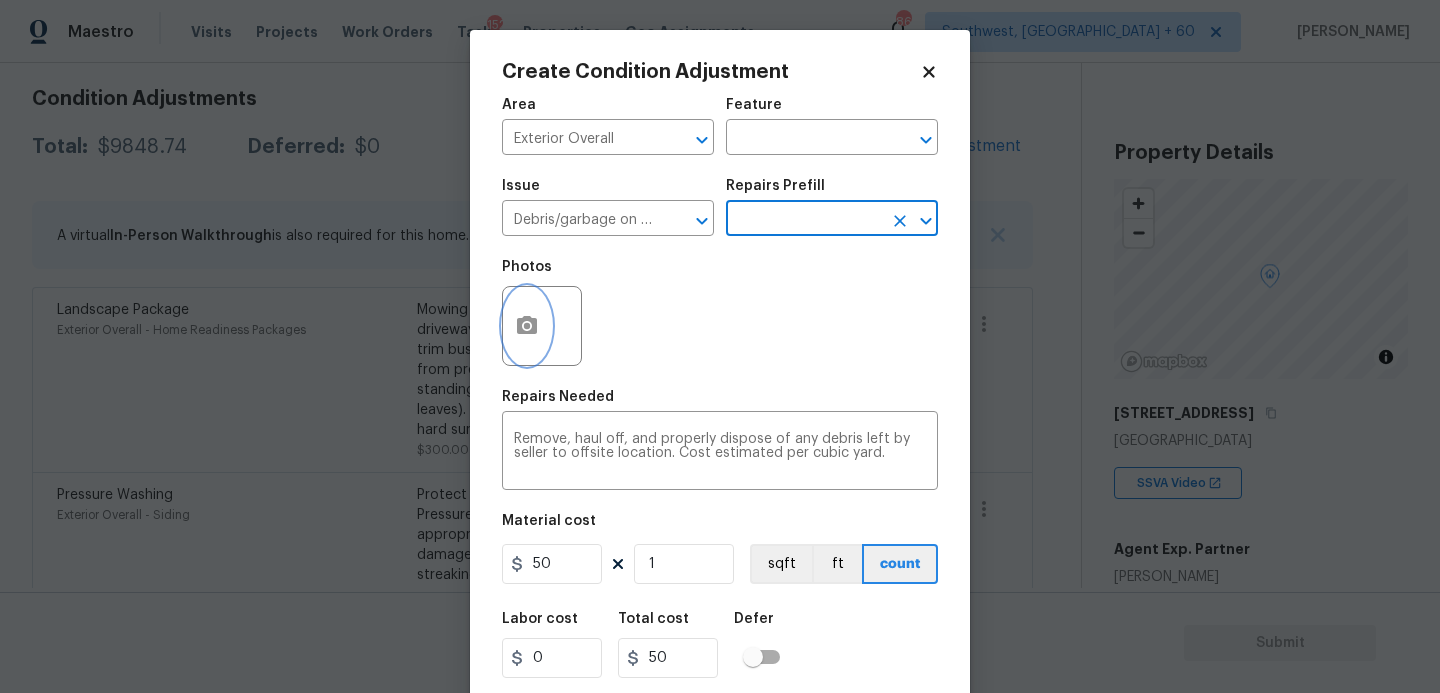 click at bounding box center [527, 326] 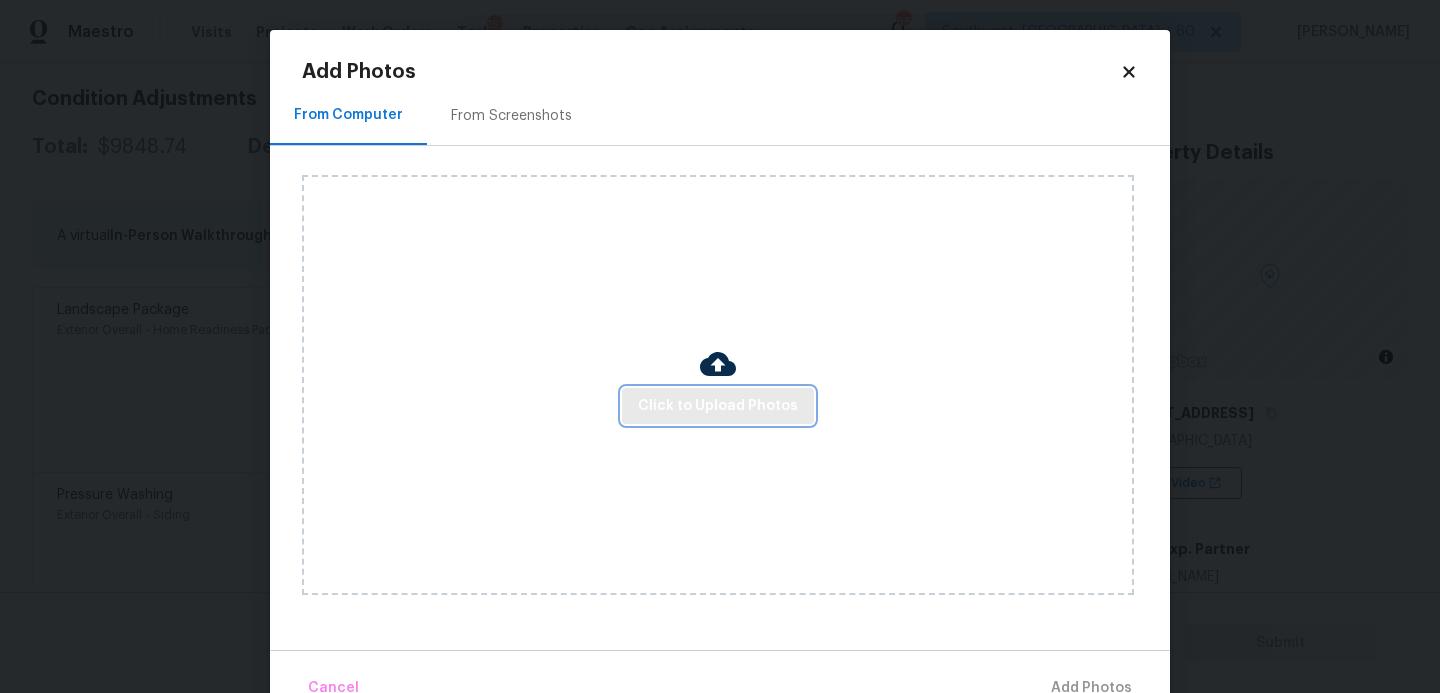 click on "Click to Upload Photos" at bounding box center (718, 406) 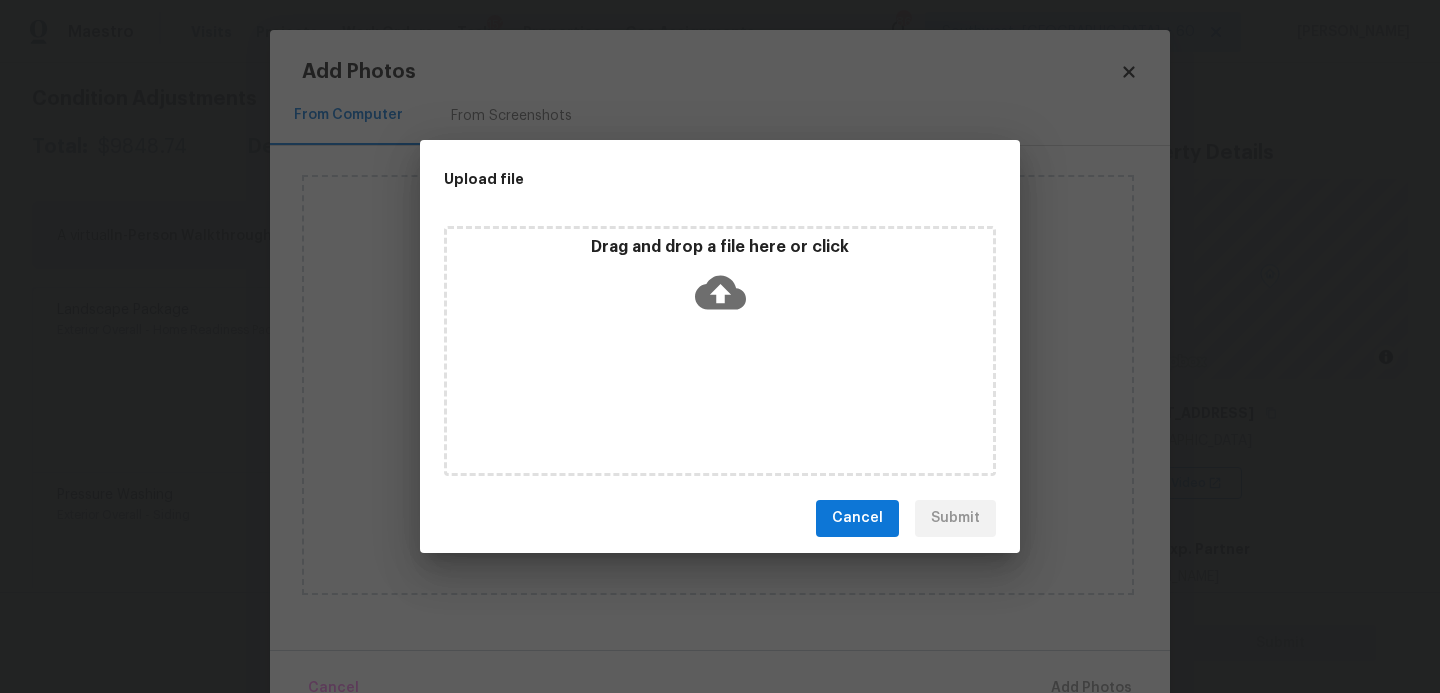 click 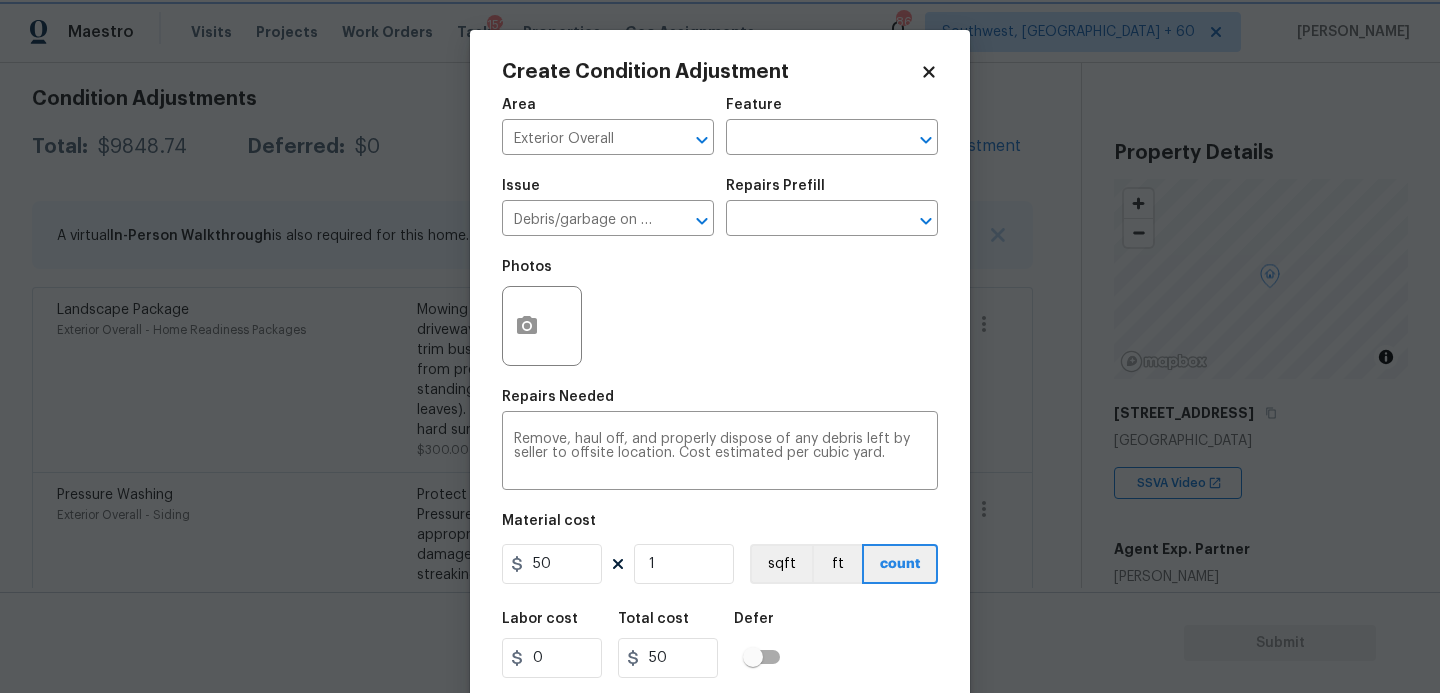 click on "Maestro Visits Projects Work Orders Tasks 152 Properties Geo Assignments [GEOGRAPHIC_DATA] + 60 [PERSON_NAME] Back to tasks Condition Scoping - Full [DATE] by 3:30 am   11 Hours Overdue [PERSON_NAME] In-progress Questions Condition Adjustments Details & Inputs Notes Photos Condition Adjustments Total:  $9848.74 Deferred:  $0 Add Condition Adjustment A virtual  In-Person Walkthrough  is also required for this home.   + Add exterior scopes Landscape Package Exterior Overall - Home Readiness Packages Mowing of grass up to 6" in height. Mow, edge along driveways & sidewalks, trim along standing structures, trim bushes and shrubs (<6' in height). Remove weeds from previously maintained flowerbeds and remove standing yard debris (small twigs, non seasonal falling leaves).  Use leaf blower to remove clippings from hard surfaces." $300.00   1 Pressure Washing Exterior Overall - Siding $200.00   1 Exterior Paint Exterior Overall - Acquisition $1,973.74   1 ACQ: Foundation $5,000.00   1 ACQ: HVAC" at bounding box center [720, 346] 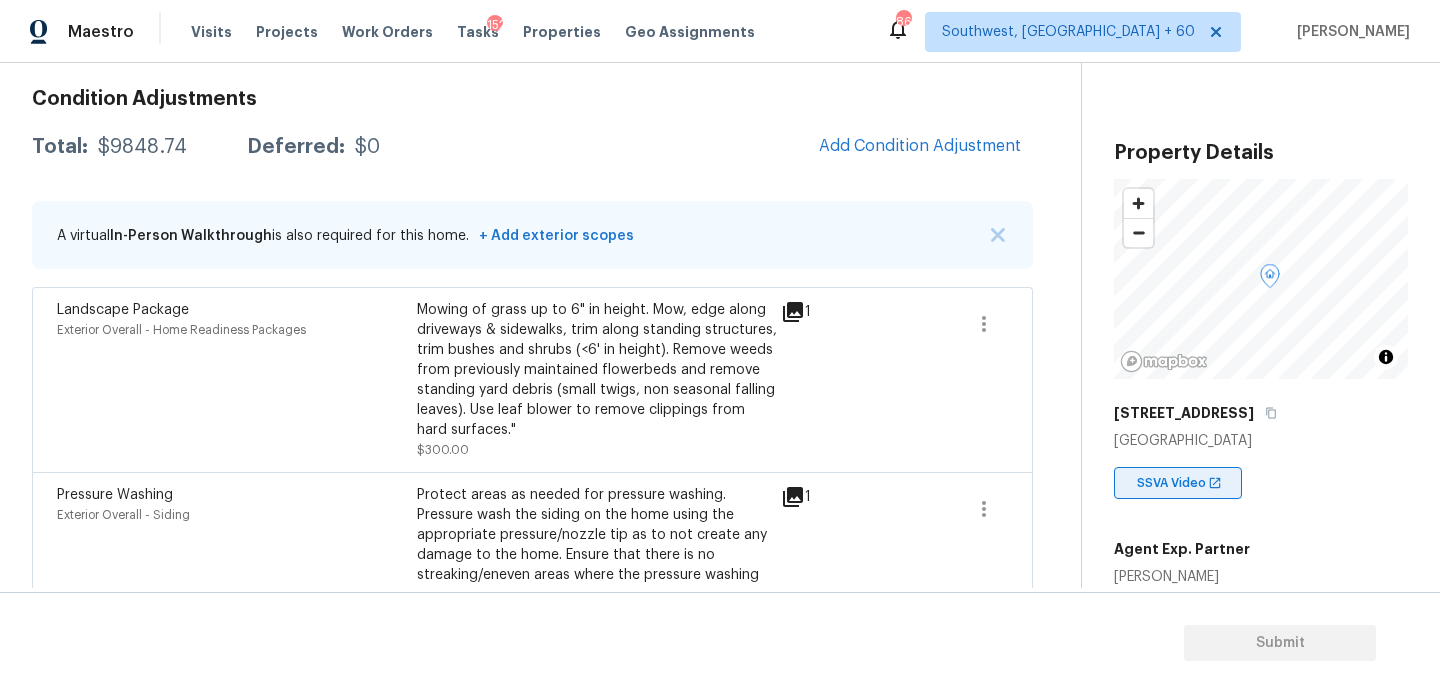 click on "Maestro Visits Projects Work Orders Tasks 152 Properties Geo Assignments [GEOGRAPHIC_DATA] + 60 [PERSON_NAME] Back to tasks Condition Scoping - Full [DATE] by 3:30 am   11 Hours Overdue [PERSON_NAME] In-progress Questions Condition Adjustments Details & Inputs Notes Photos Condition Adjustments Total:  $9848.74 Deferred:  $0 Add Condition Adjustment A virtual  In-Person Walkthrough  is also required for this home.   + Add exterior scopes Landscape Package Exterior Overall - Home Readiness Packages Mowing of grass up to 6" in height. Mow, edge along driveways & sidewalks, trim along standing structures, trim bushes and shrubs (<6' in height). Remove weeds from previously maintained flowerbeds and remove standing yard debris (small twigs, non seasonal falling leaves).  Use leaf blower to remove clippings from hard surfaces." $300.00   1 Pressure Washing Exterior Overall - Siding $200.00   1 Exterior Paint Exterior Overall - Acquisition $1,973.74   1 ACQ: Foundation $5,000.00   1 ACQ: HVAC" at bounding box center [720, 346] 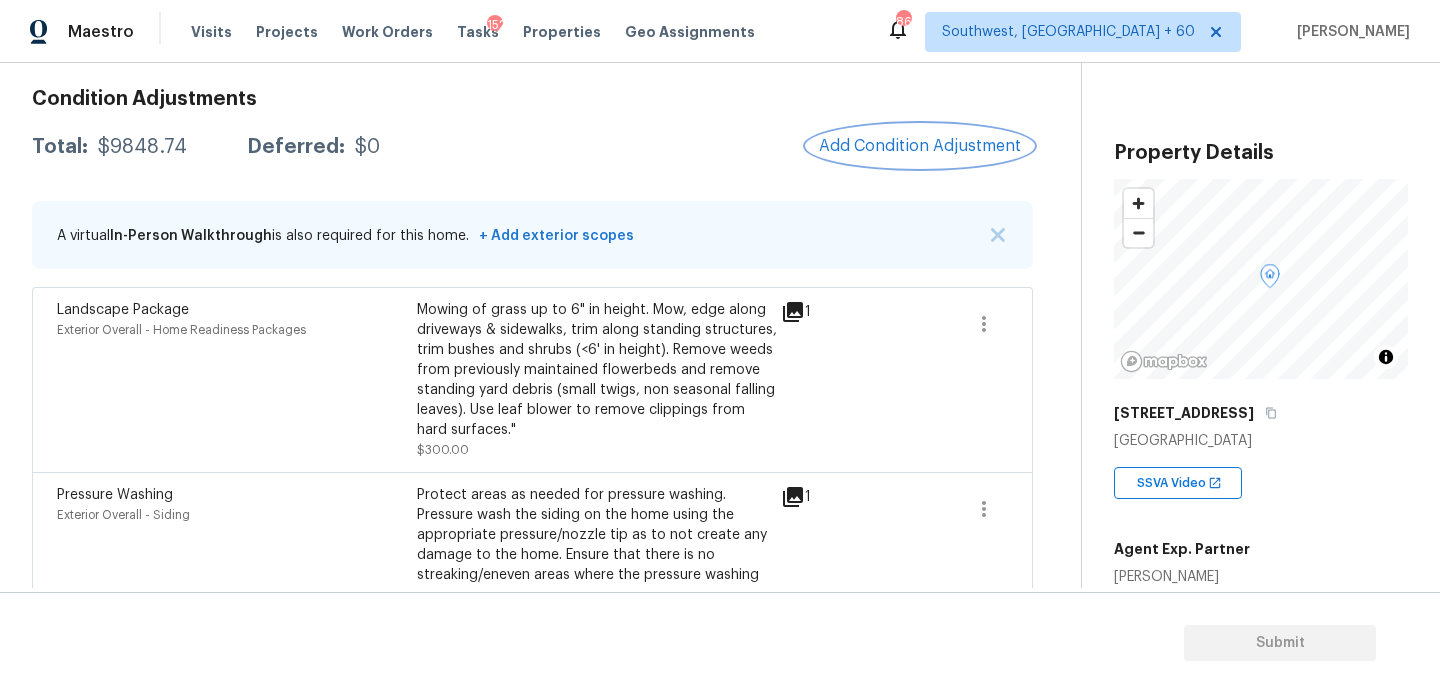 click on "Add Condition Adjustment" at bounding box center (920, 146) 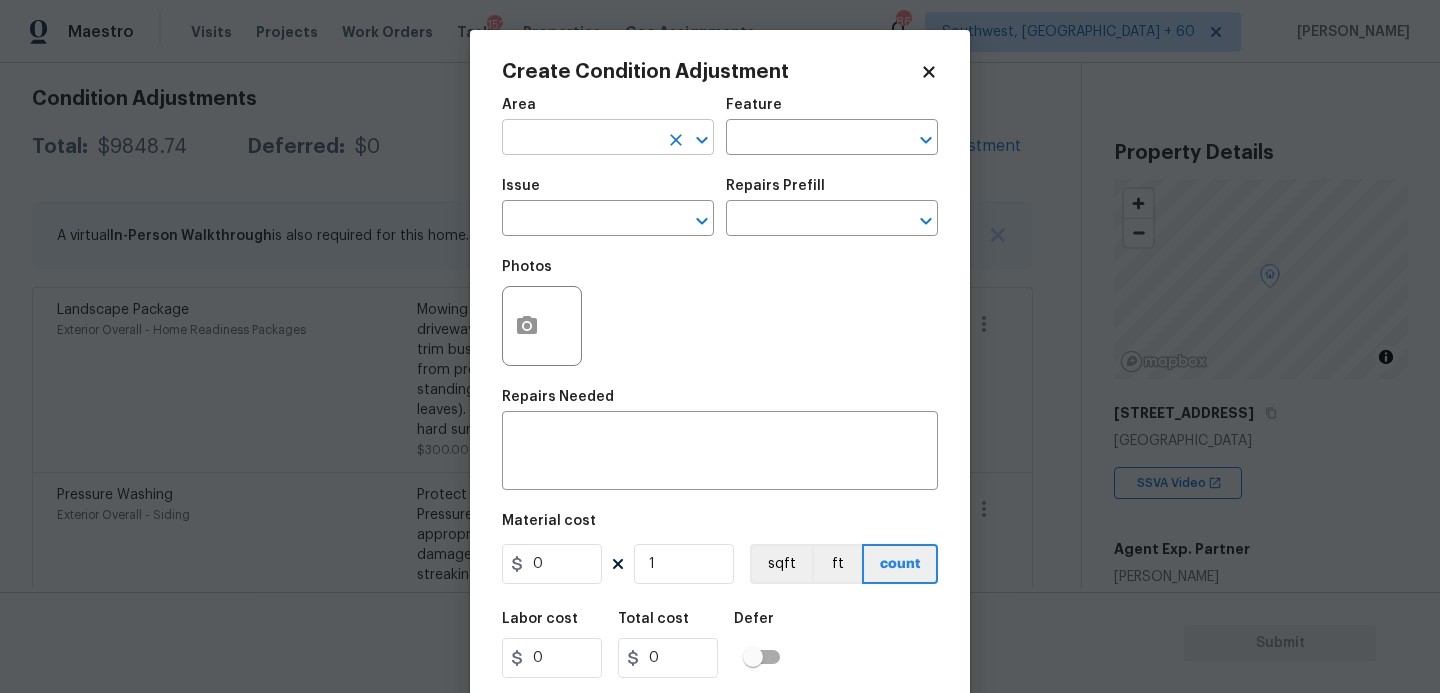 click on "​" at bounding box center (608, 139) 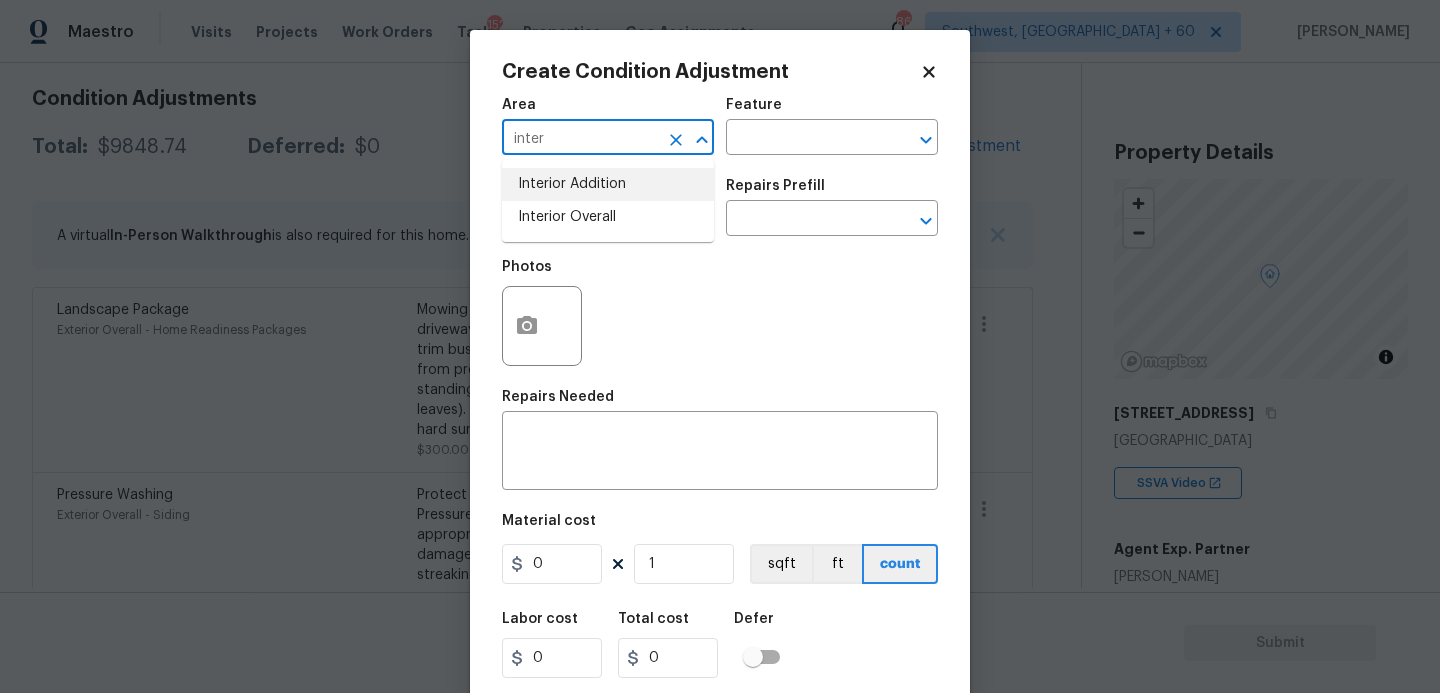 click on "Interior Overall" at bounding box center (608, 217) 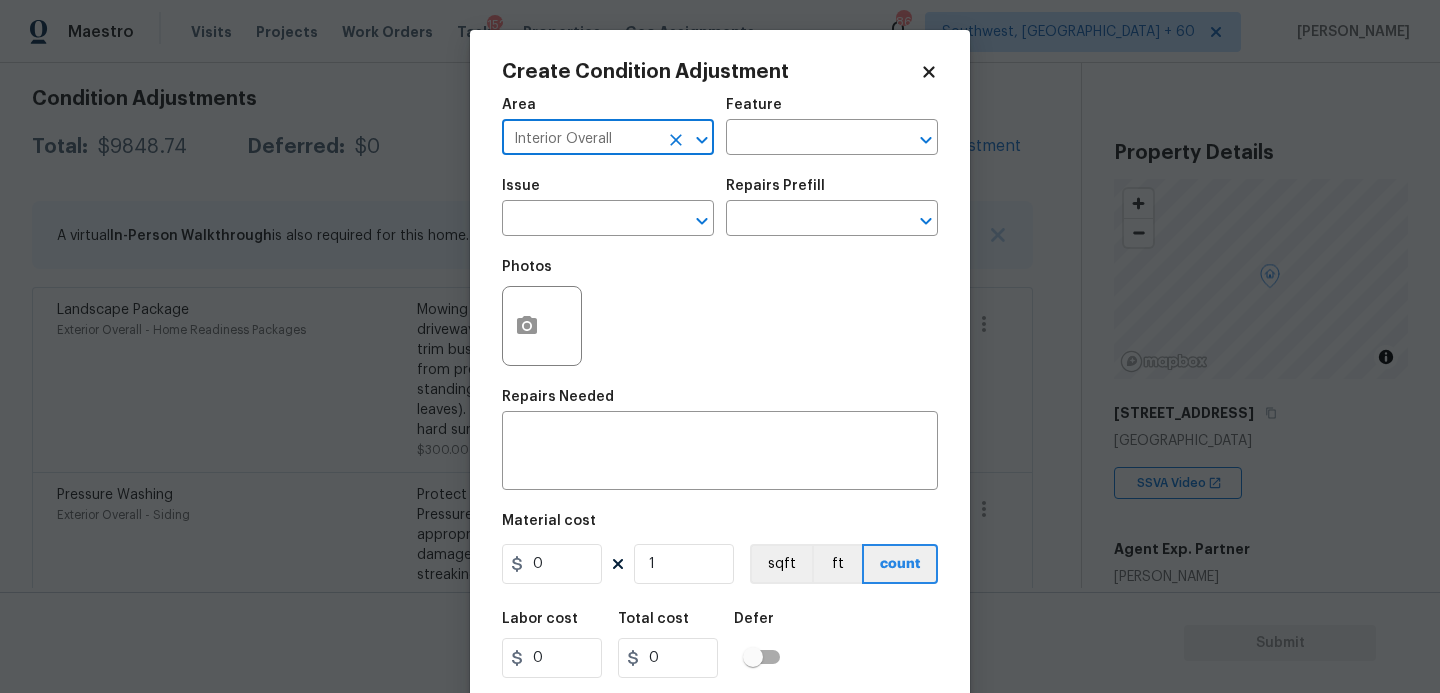 type on "Interior Overall" 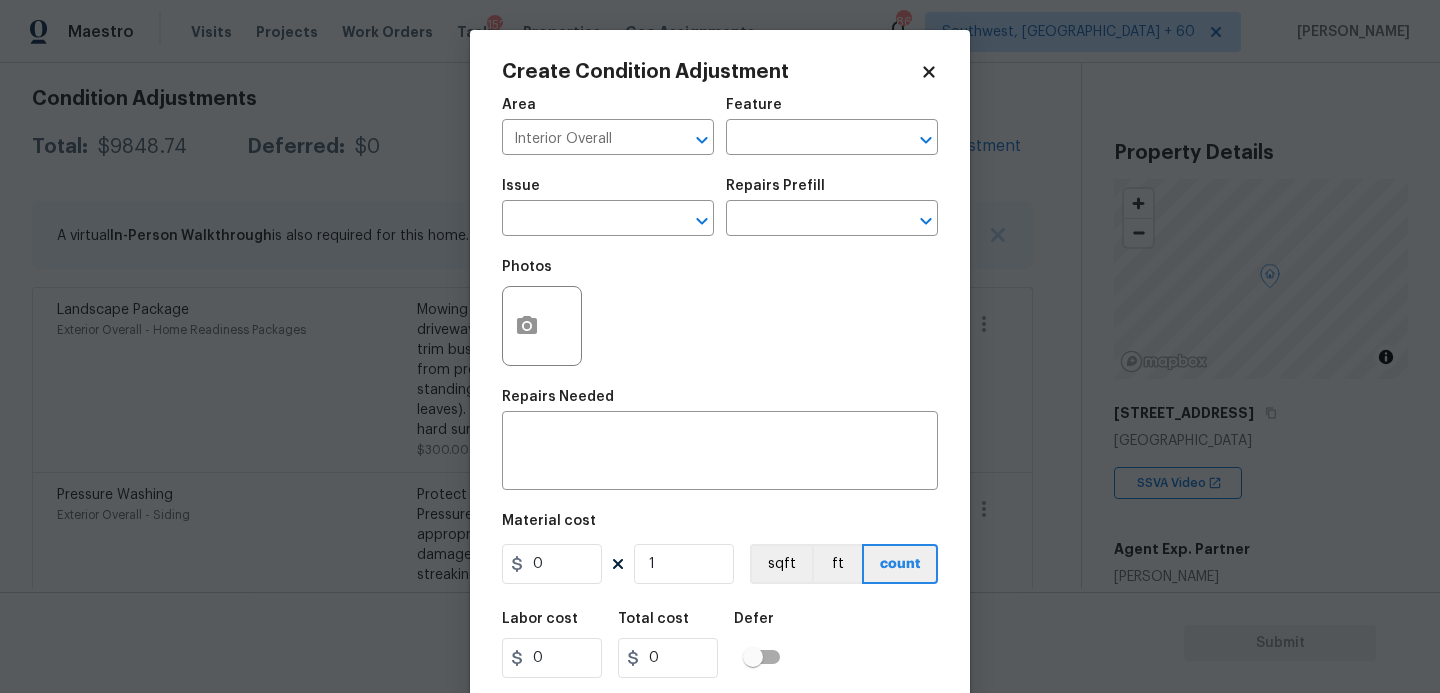click on "Feature" at bounding box center [832, 111] 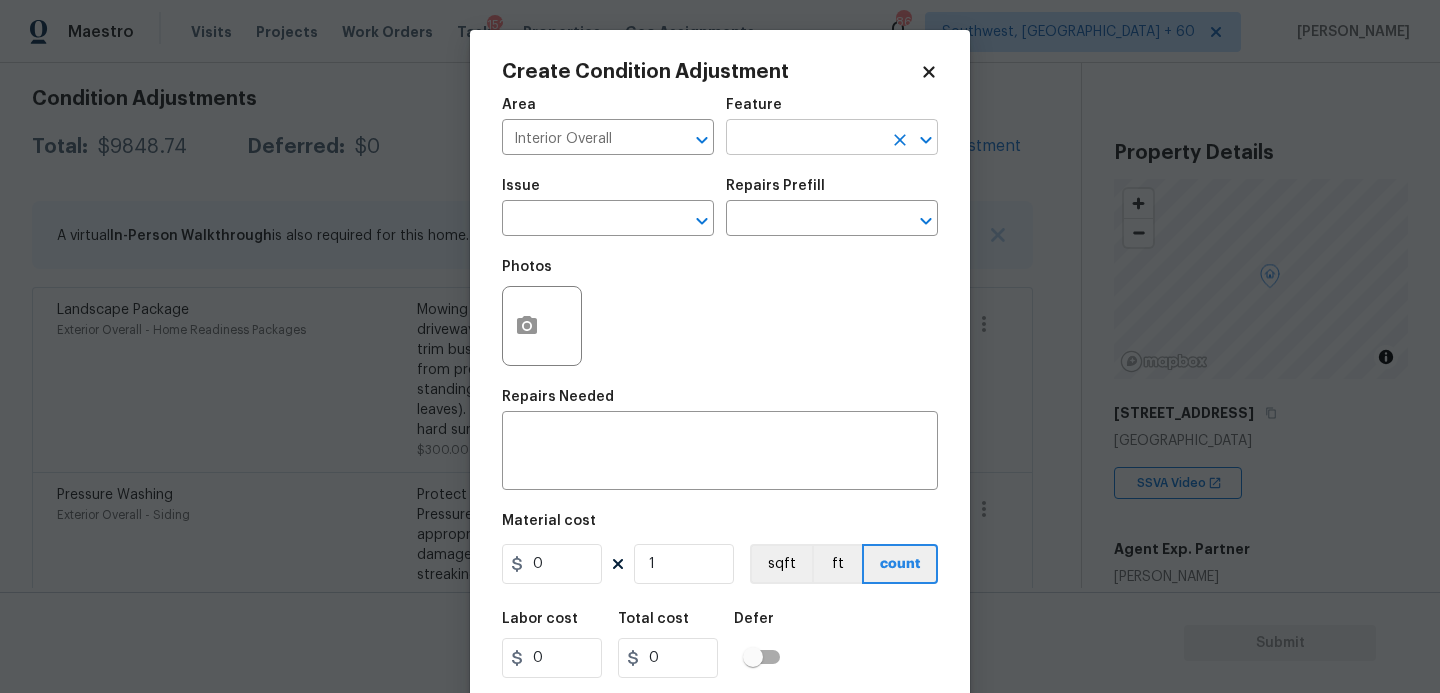 click at bounding box center [804, 139] 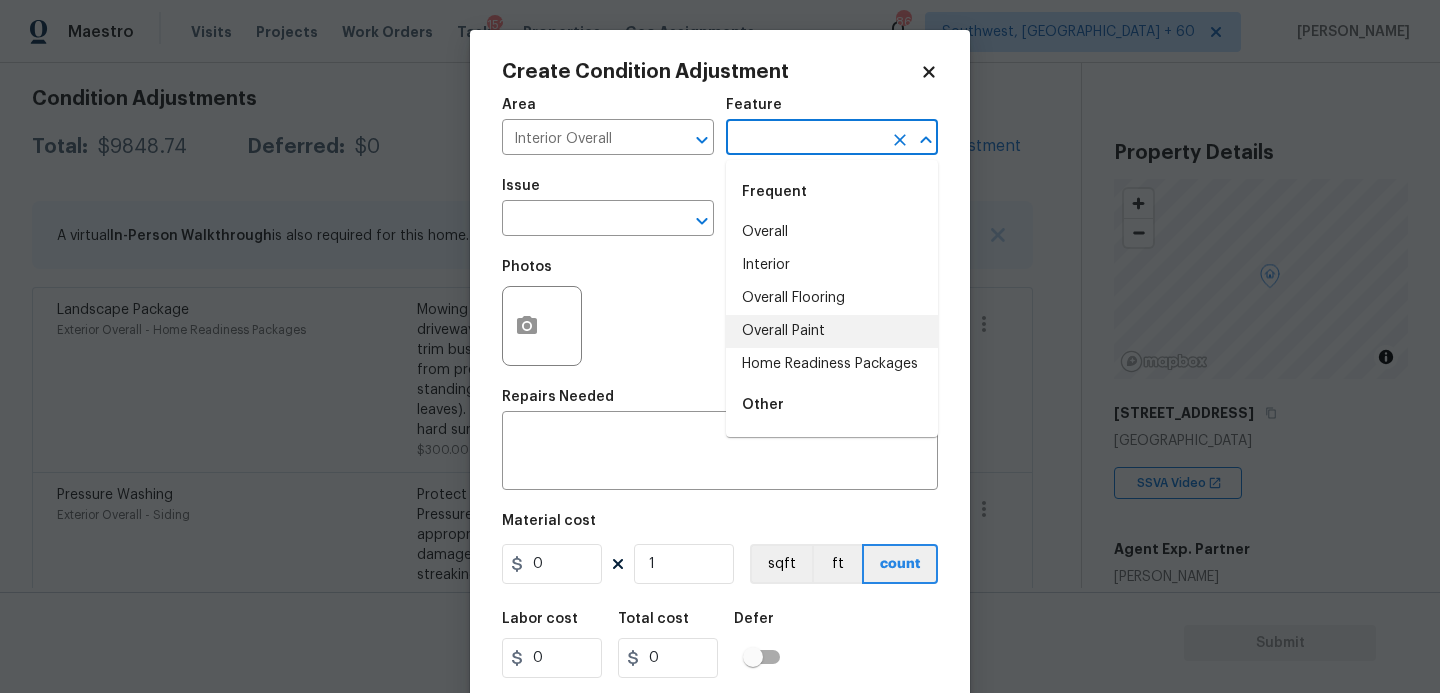 click on "Overall Paint" at bounding box center [832, 331] 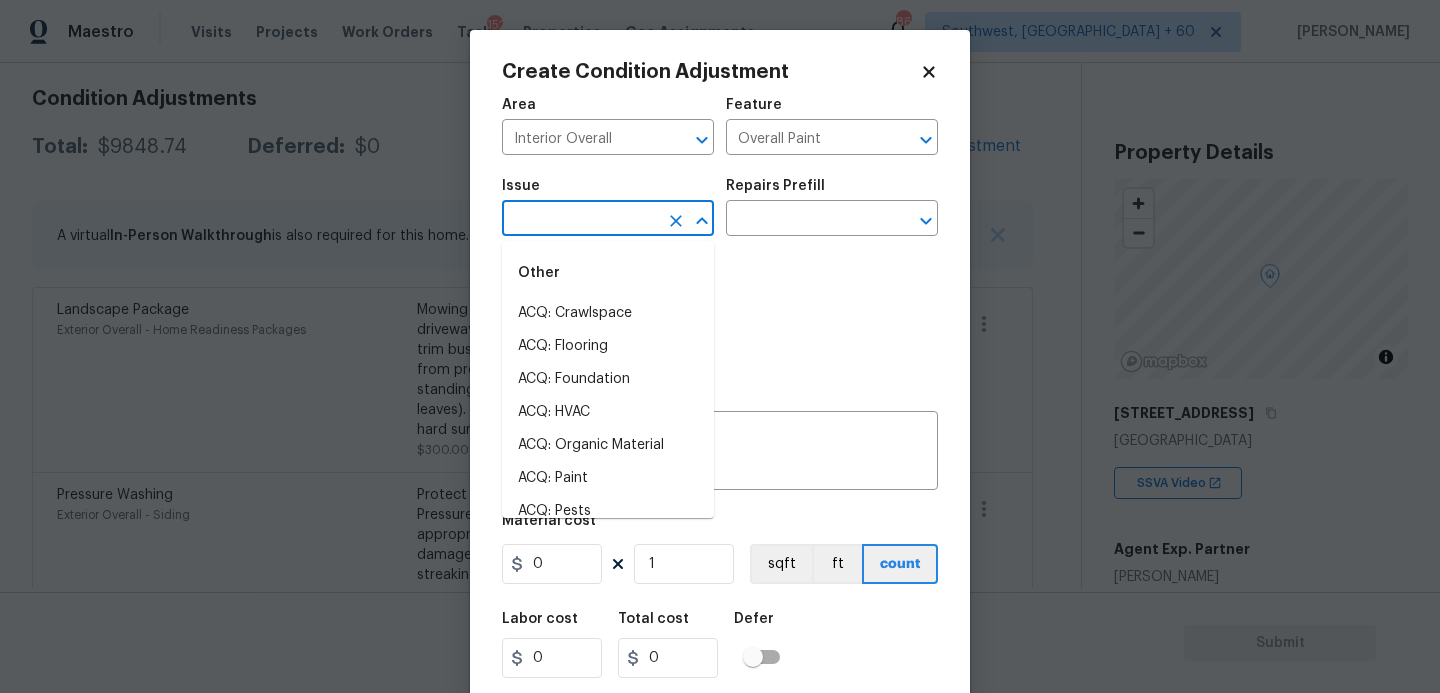 click at bounding box center (580, 220) 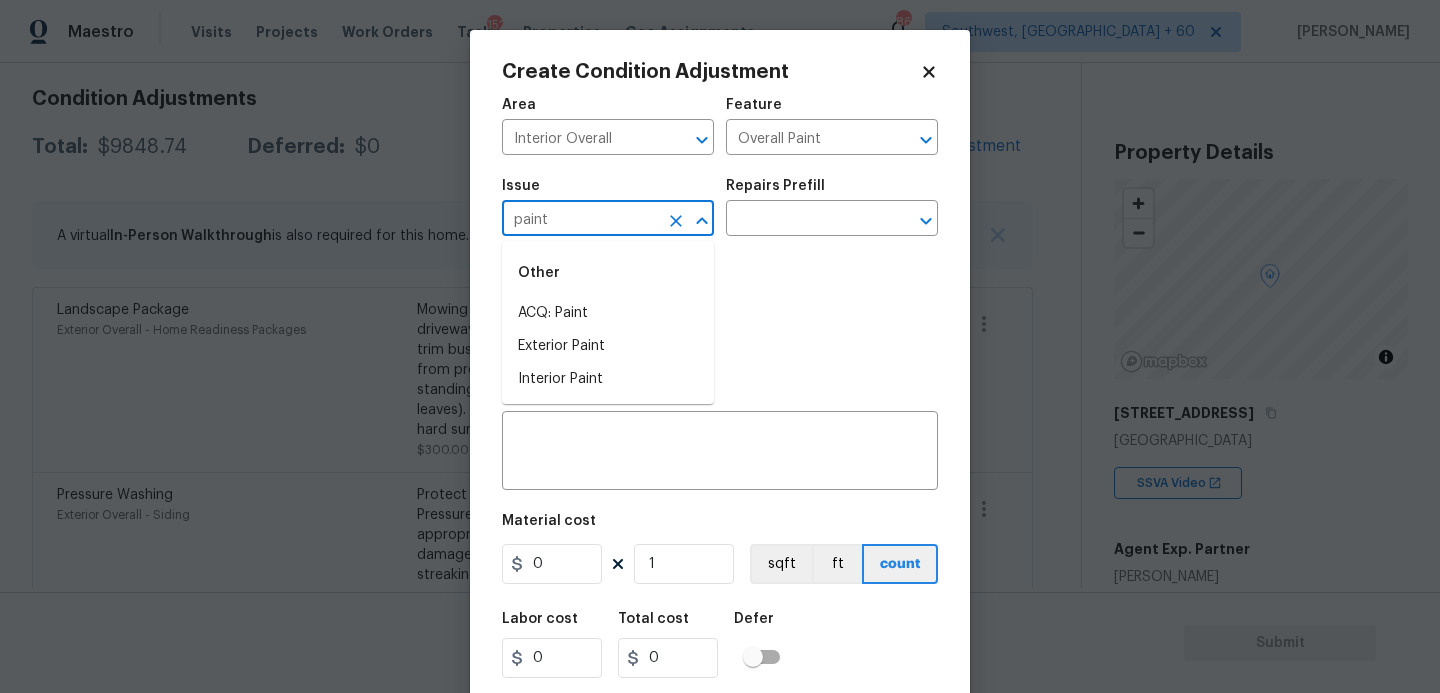 click on "ACQ: Paint" at bounding box center [608, 313] 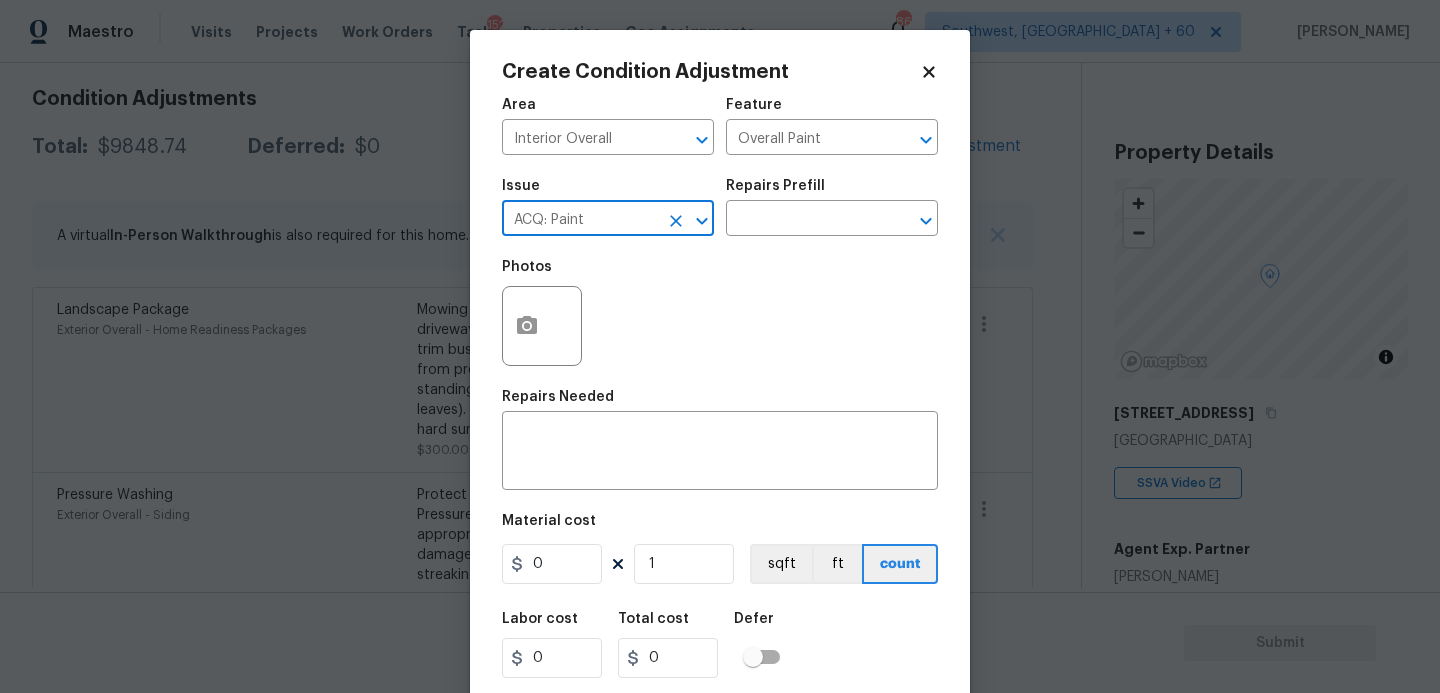 type on "ACQ: Paint" 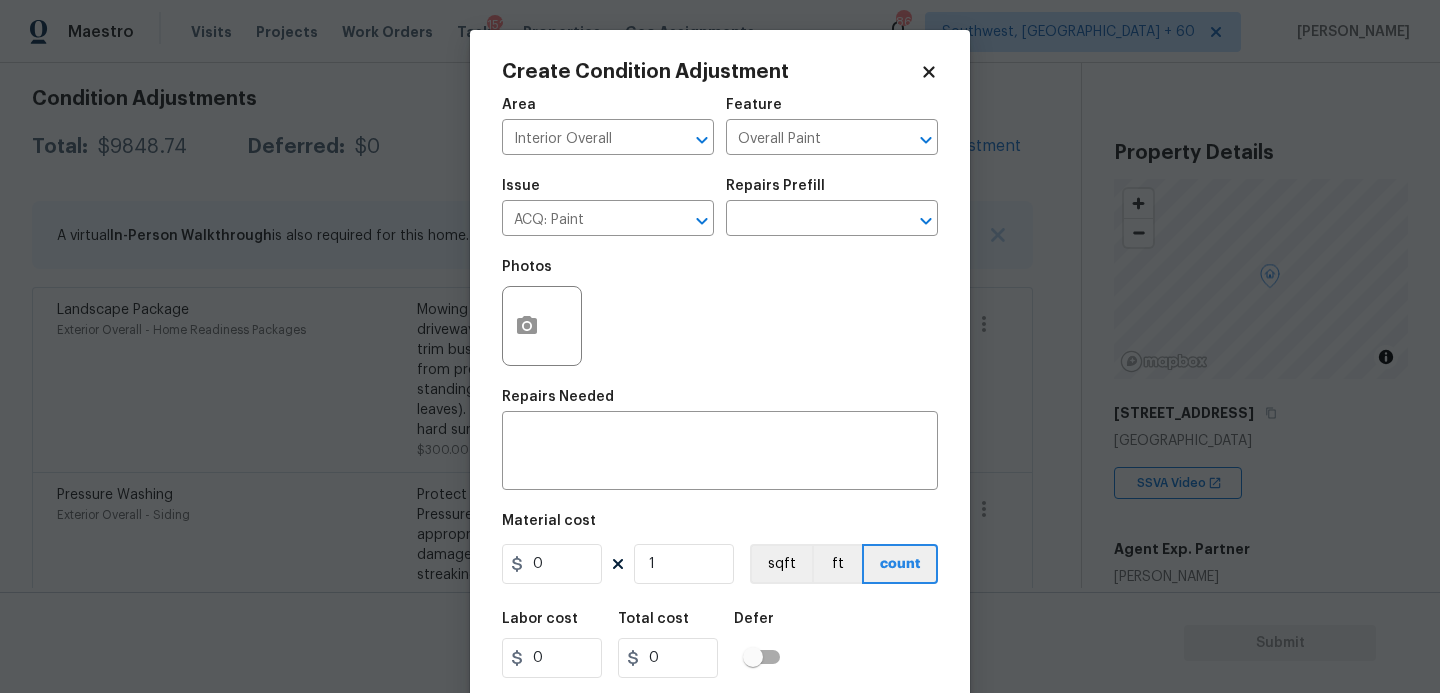 click on "Issue ACQ: Paint ​ Repairs Prefill ​" at bounding box center [720, 207] 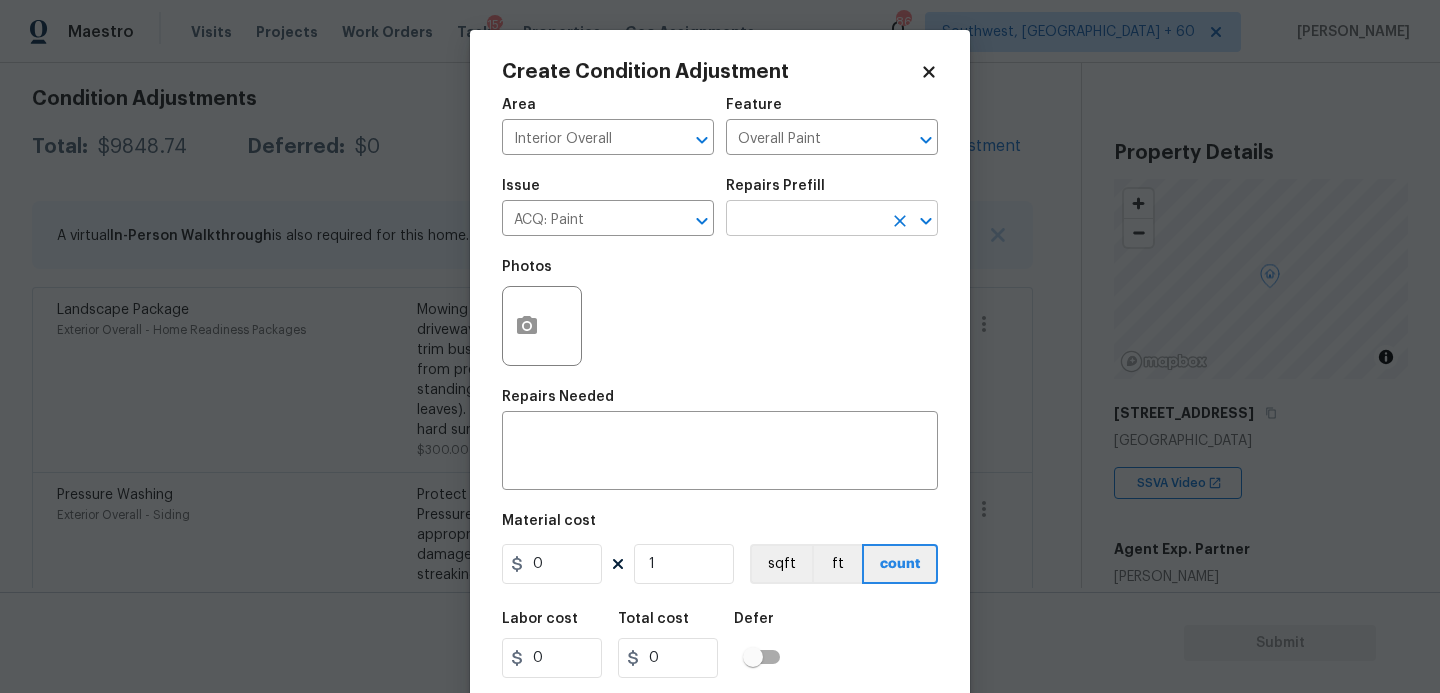 click at bounding box center [804, 220] 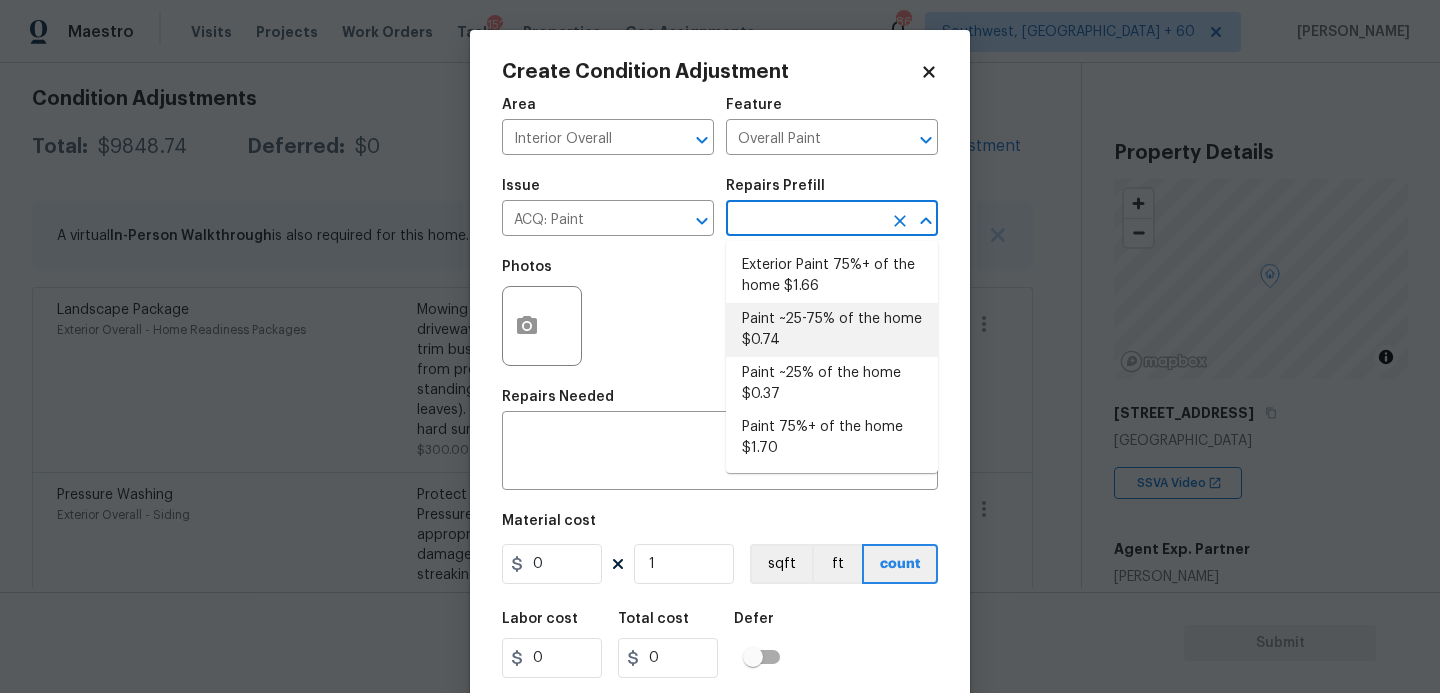 click on "Paint ~25-75% of the home $0.74" at bounding box center (832, 330) 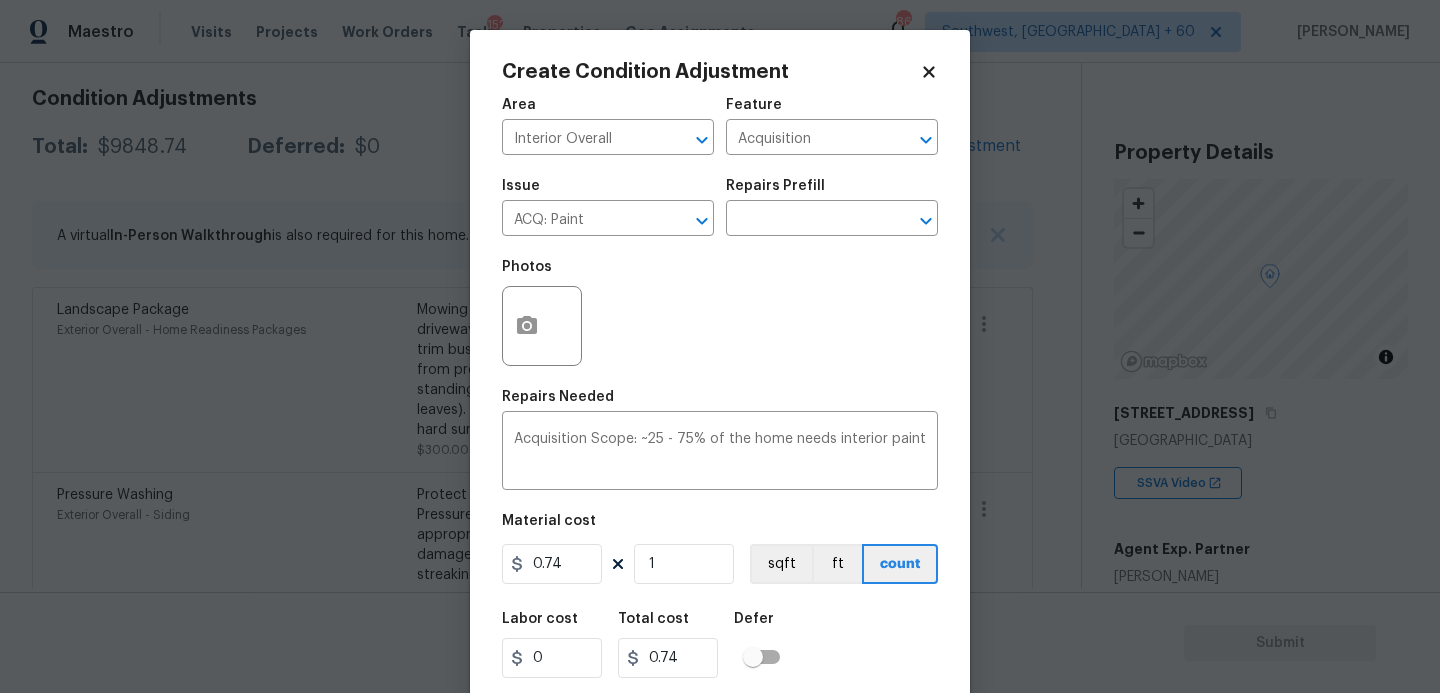 click at bounding box center [542, 326] 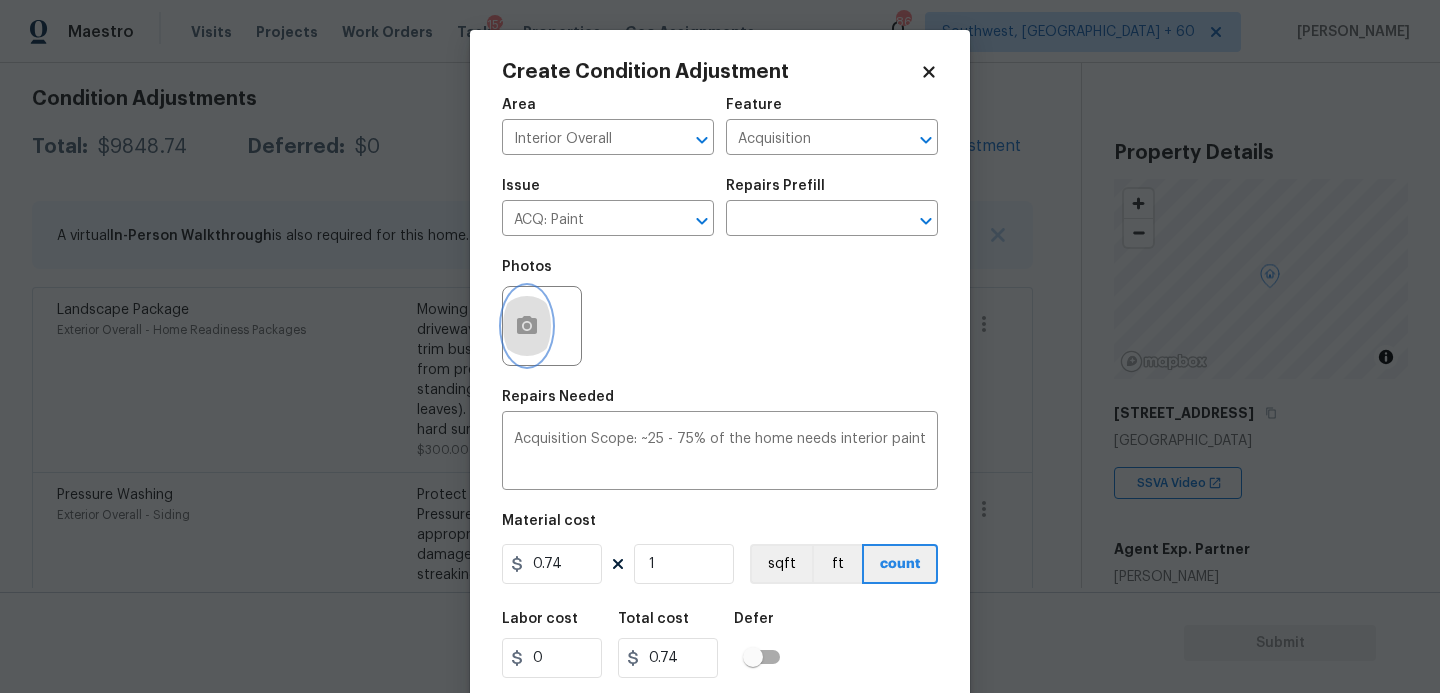 click 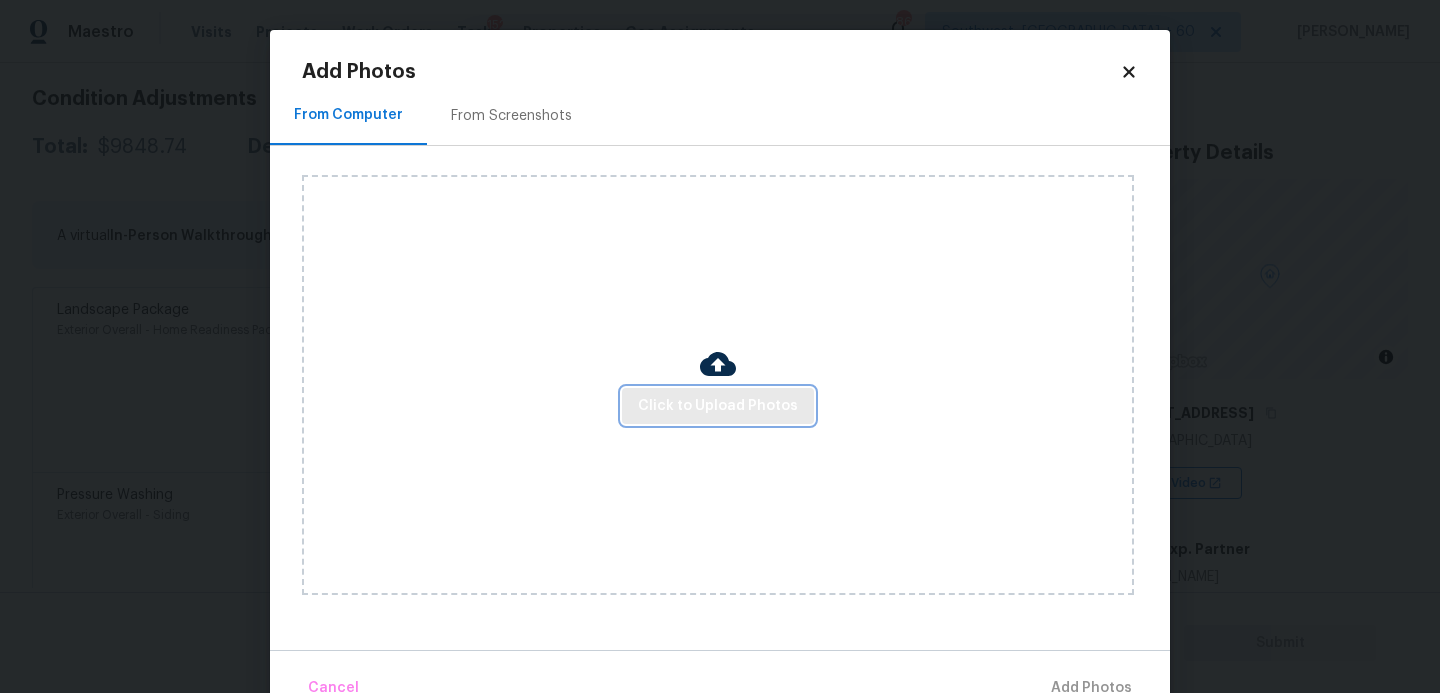click on "Click to Upload Photos" at bounding box center (718, 406) 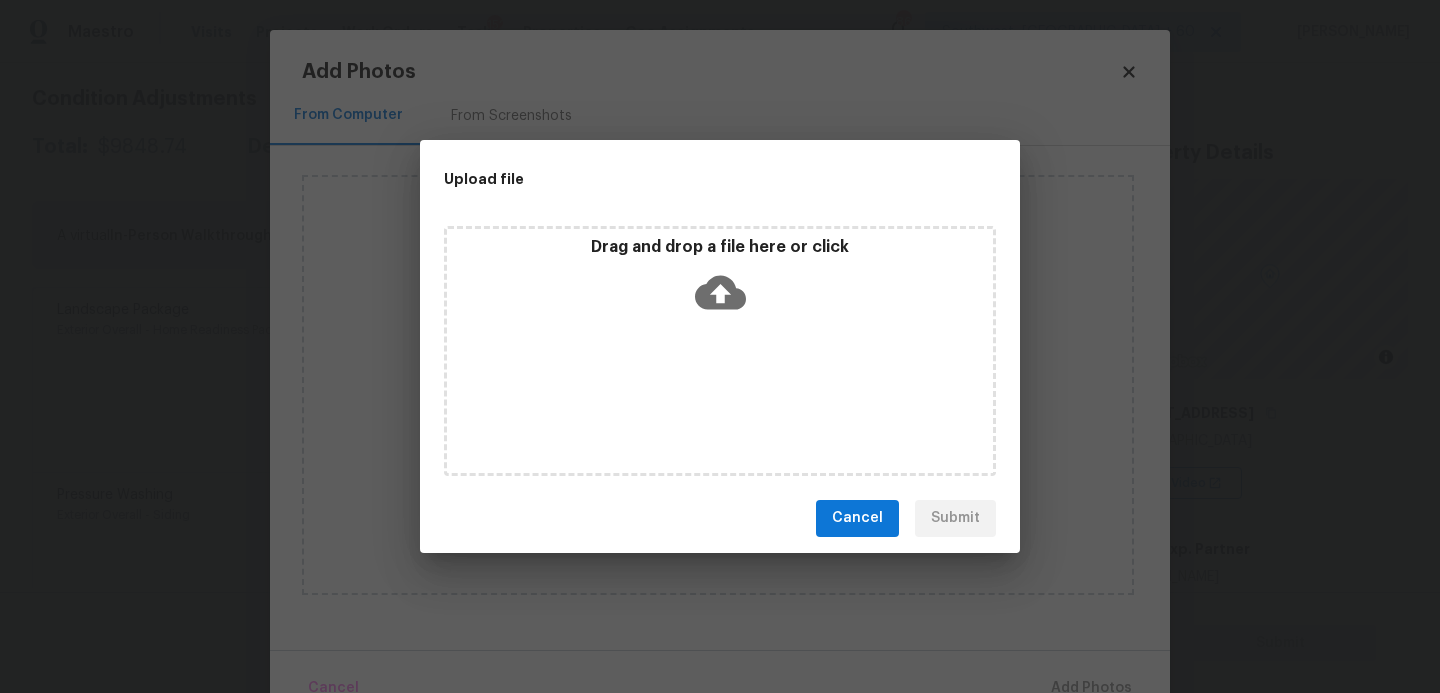 click on "Drag and drop a file here or click" at bounding box center [720, 351] 